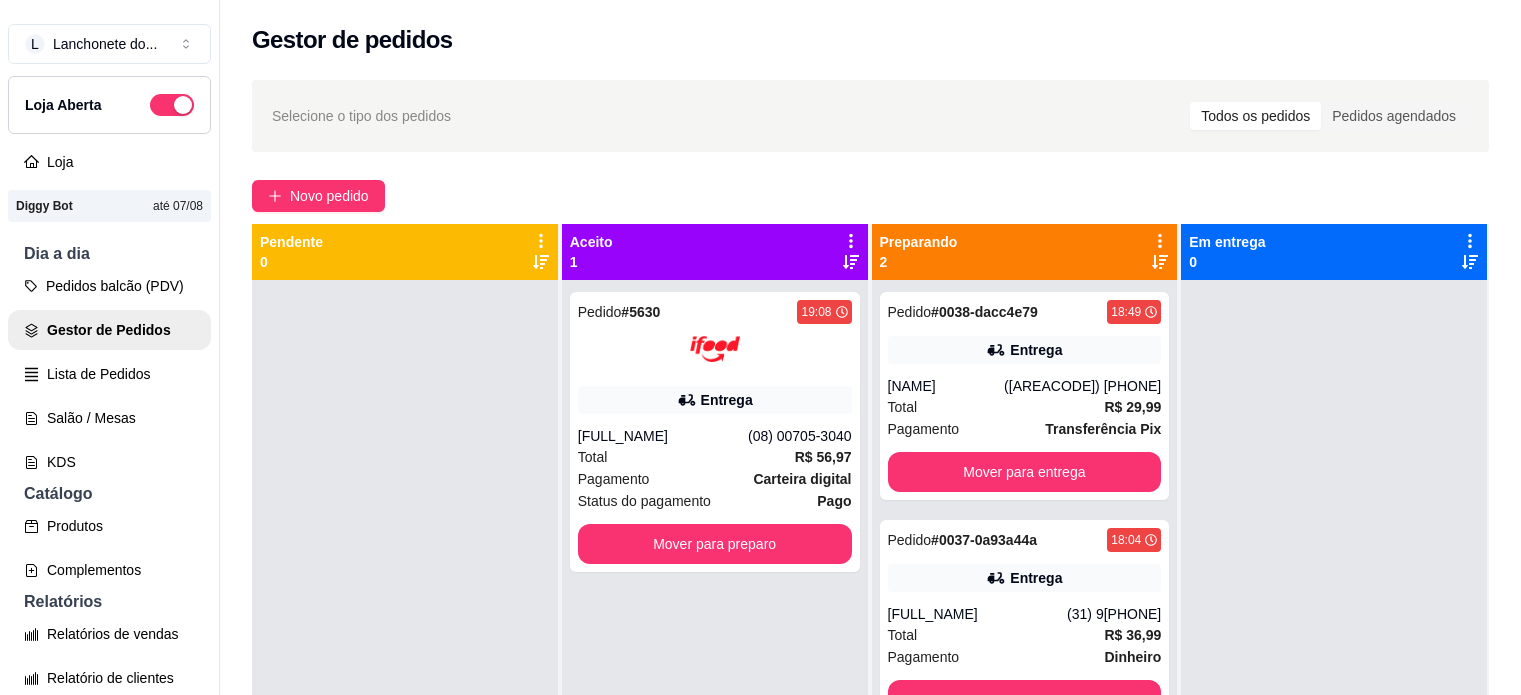 scroll, scrollTop: 32, scrollLeft: 0, axis: vertical 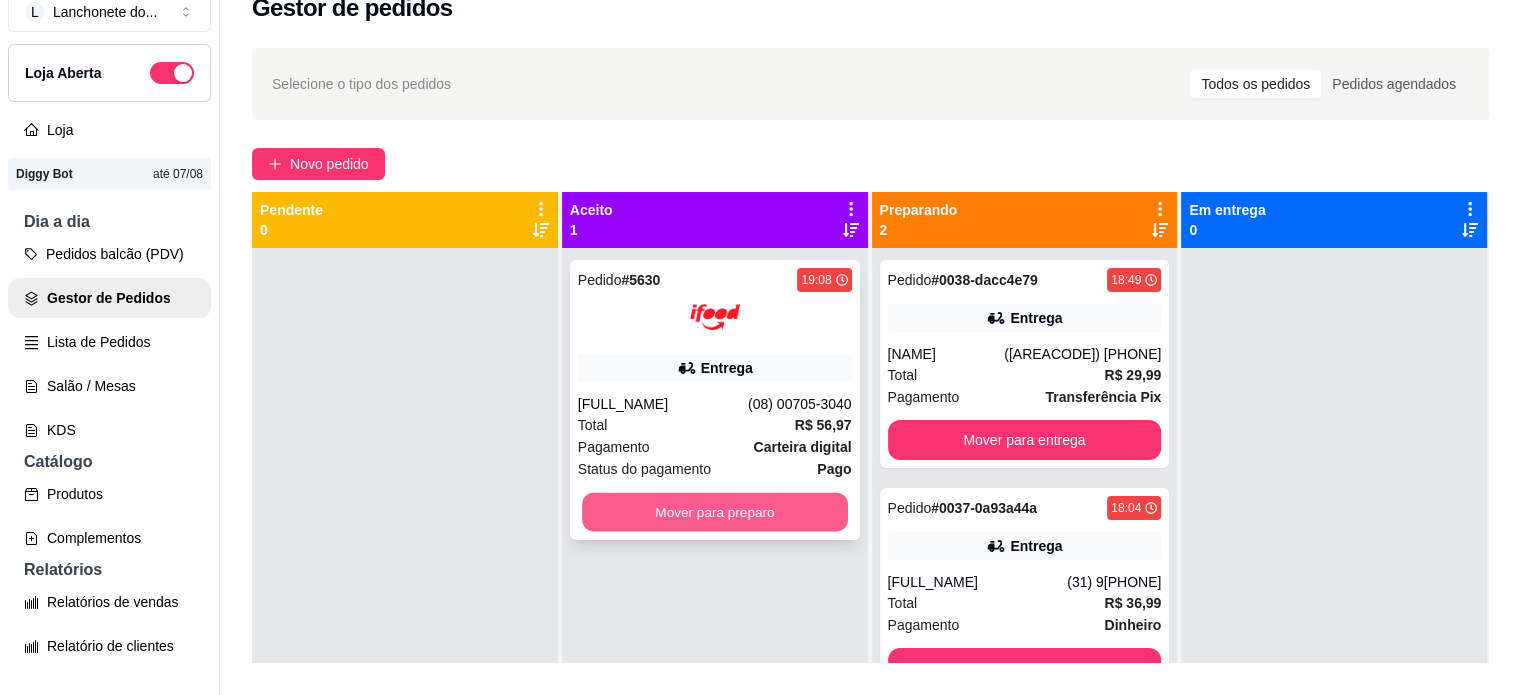 click on "Mover para preparo" at bounding box center (715, 512) 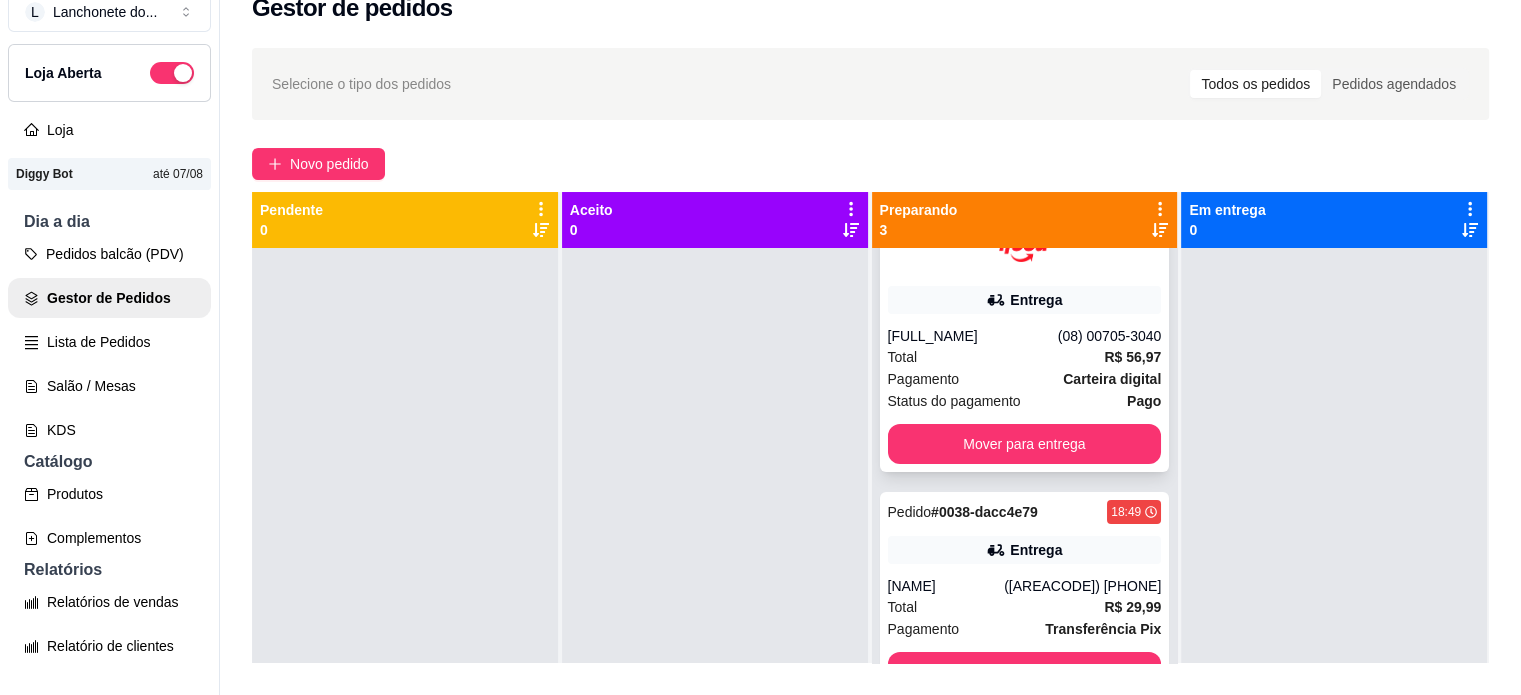 scroll, scrollTop: 100, scrollLeft: 0, axis: vertical 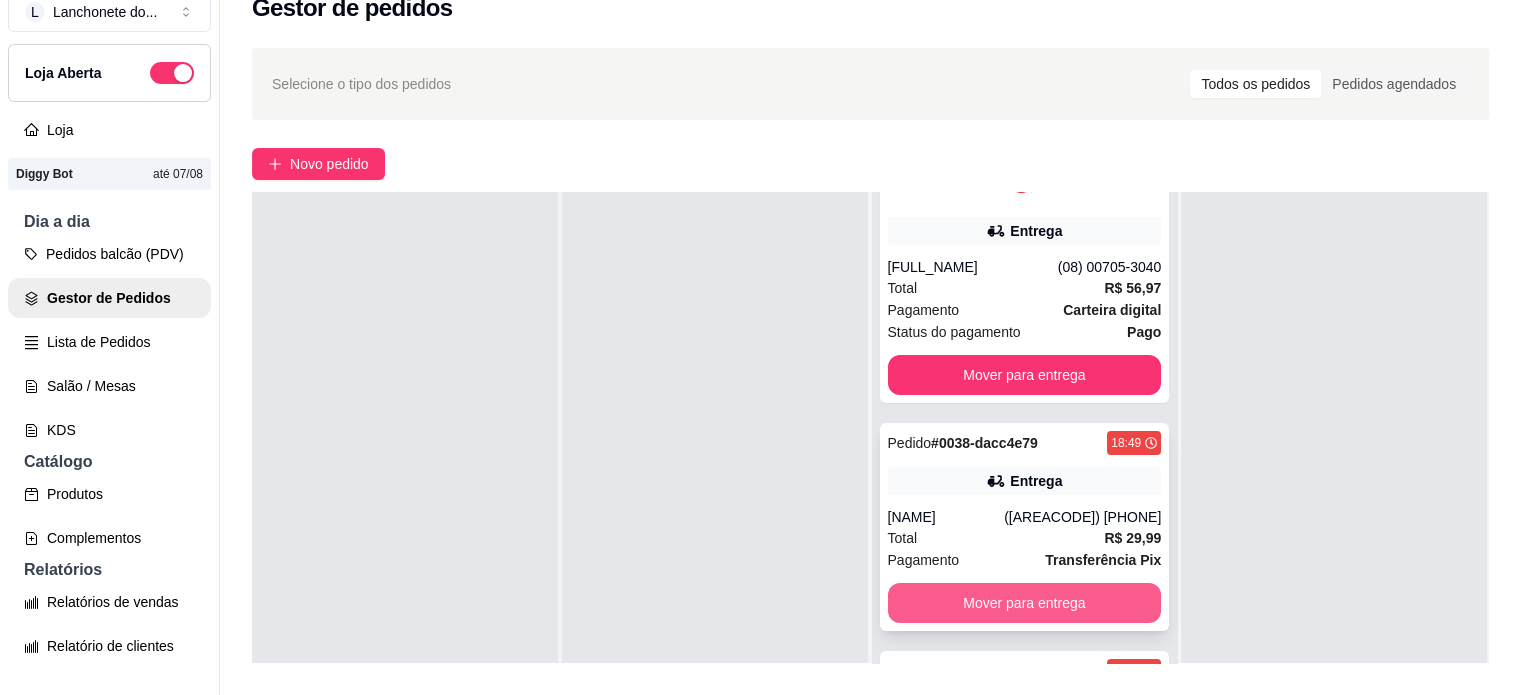 click on "Mover para entrega" at bounding box center (1025, 603) 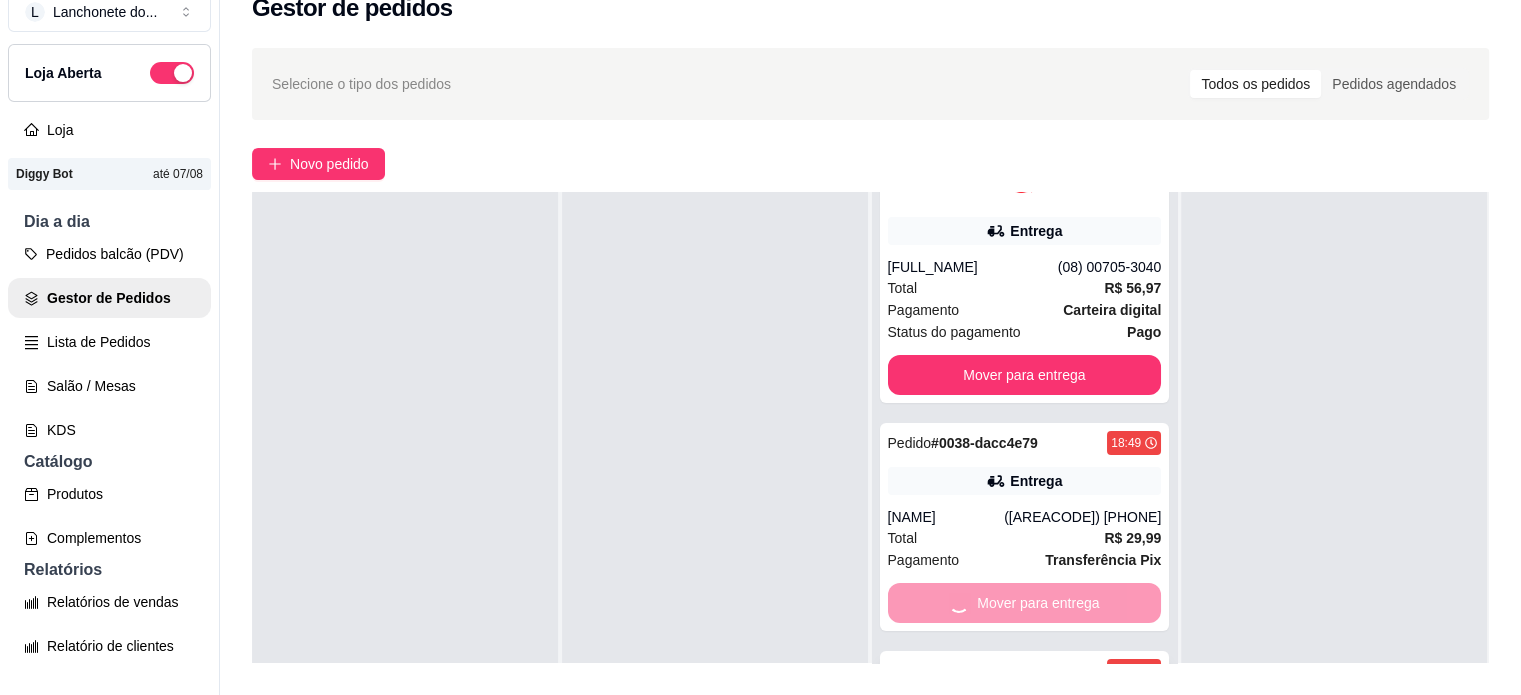 scroll, scrollTop: 0, scrollLeft: 0, axis: both 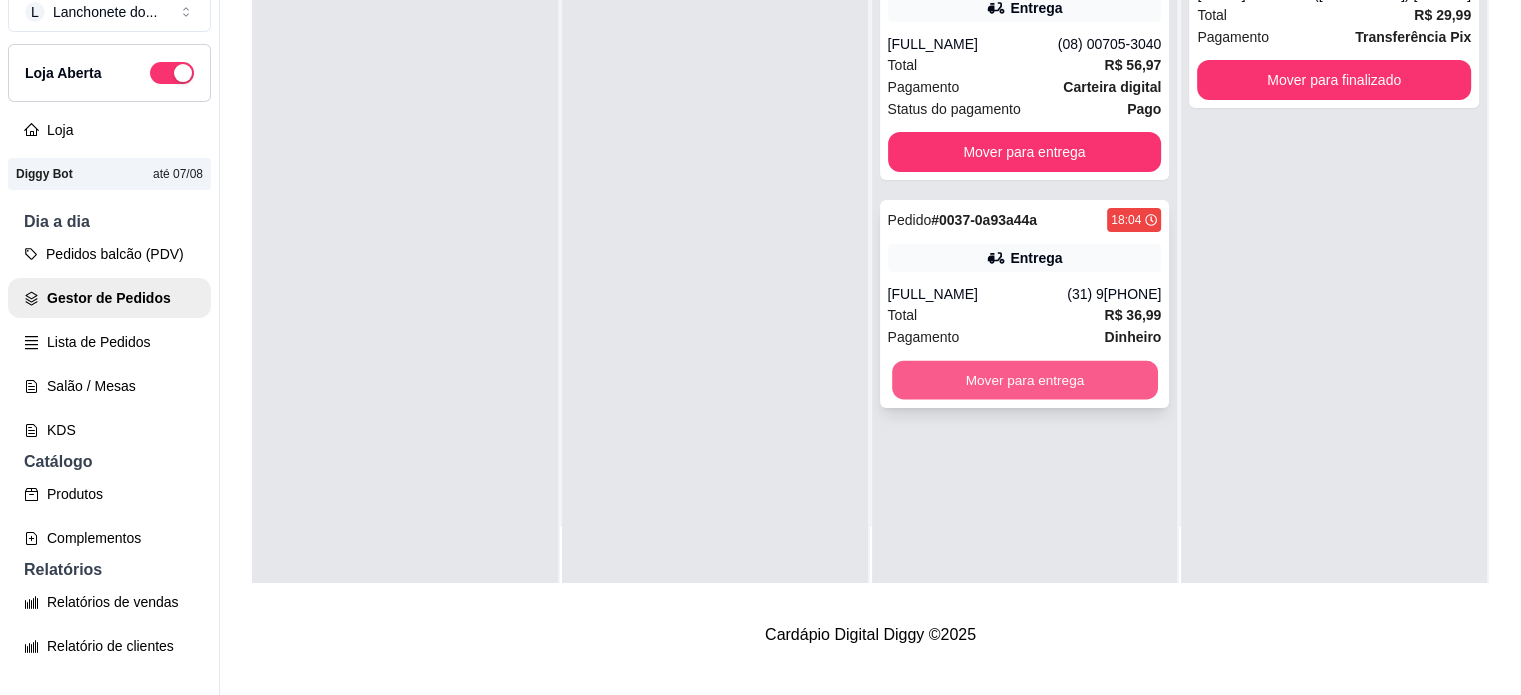 click on "Mover para entrega" at bounding box center [1025, 380] 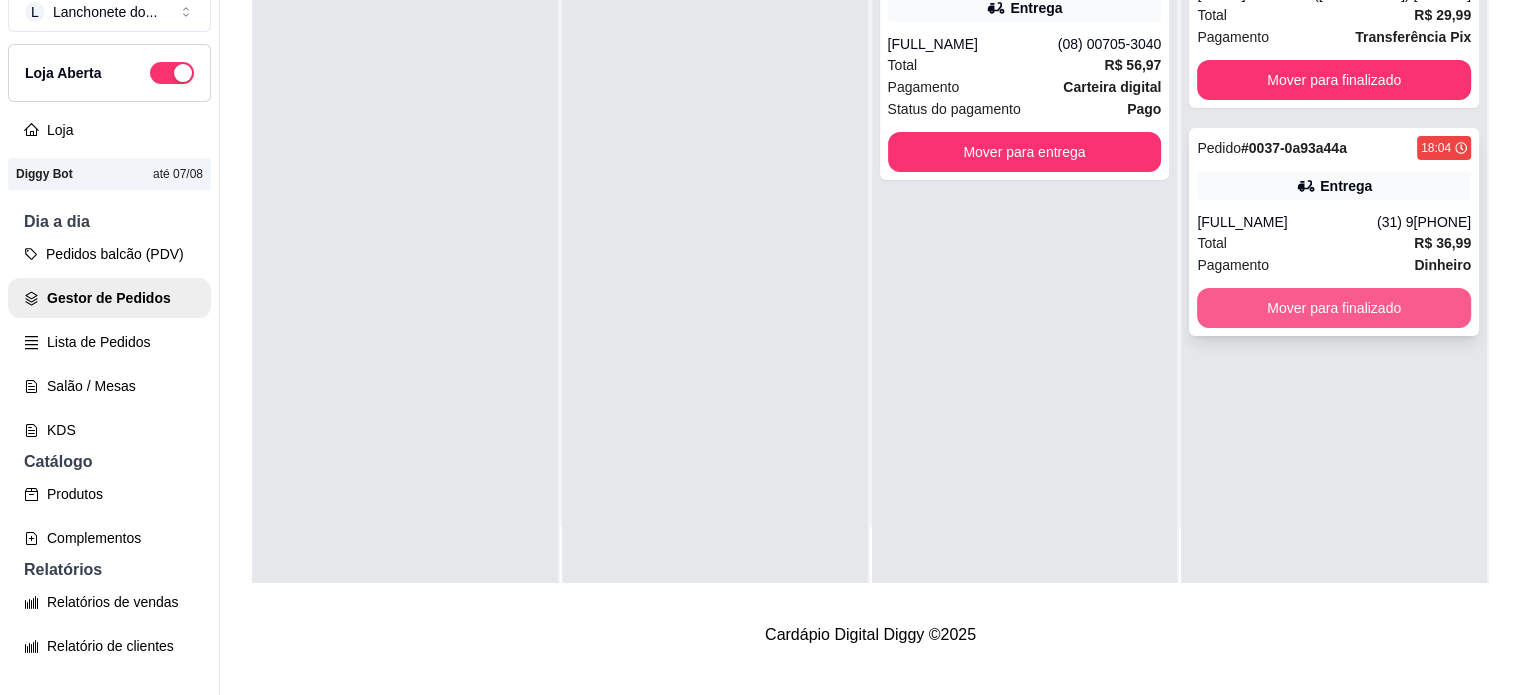 click on "Mover para finalizado" at bounding box center [1334, 308] 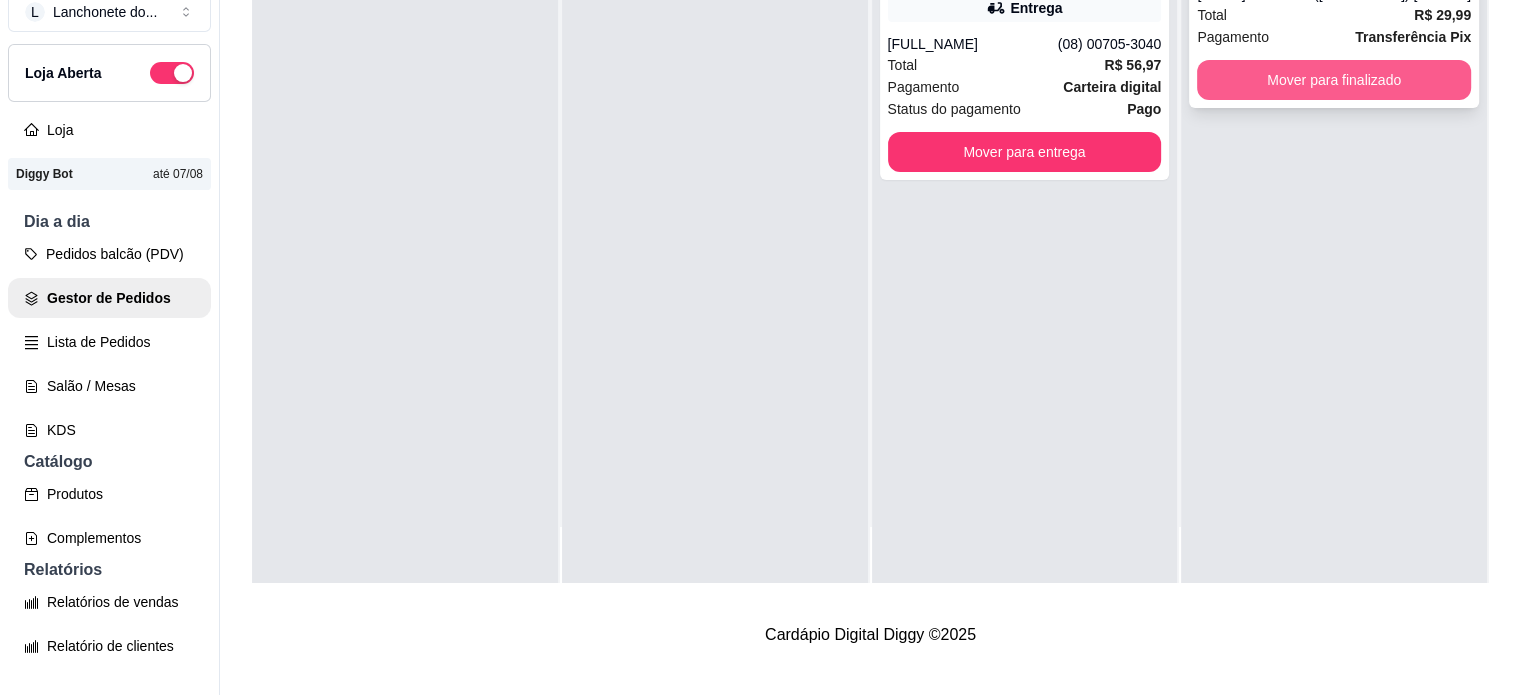 click on "Mover para finalizado" at bounding box center (1334, 80) 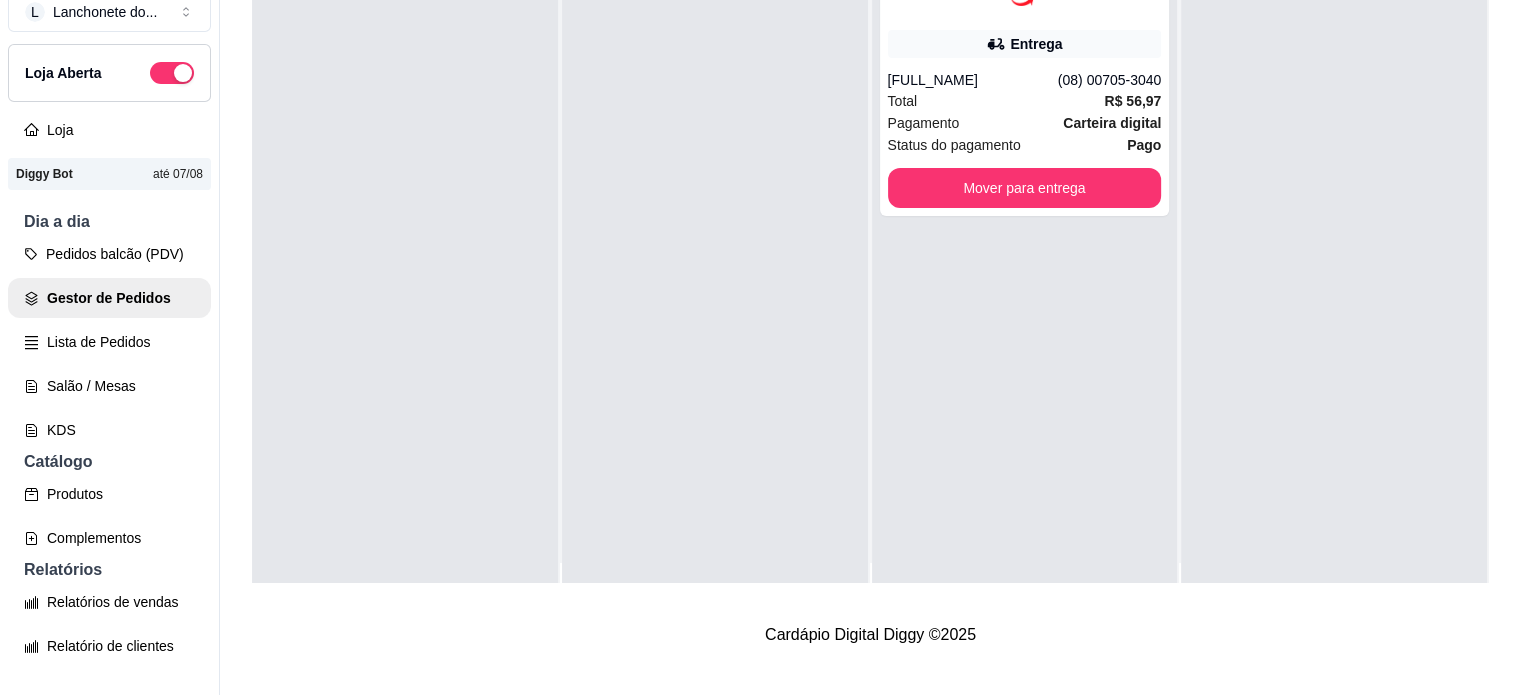 scroll, scrollTop: 0, scrollLeft: 0, axis: both 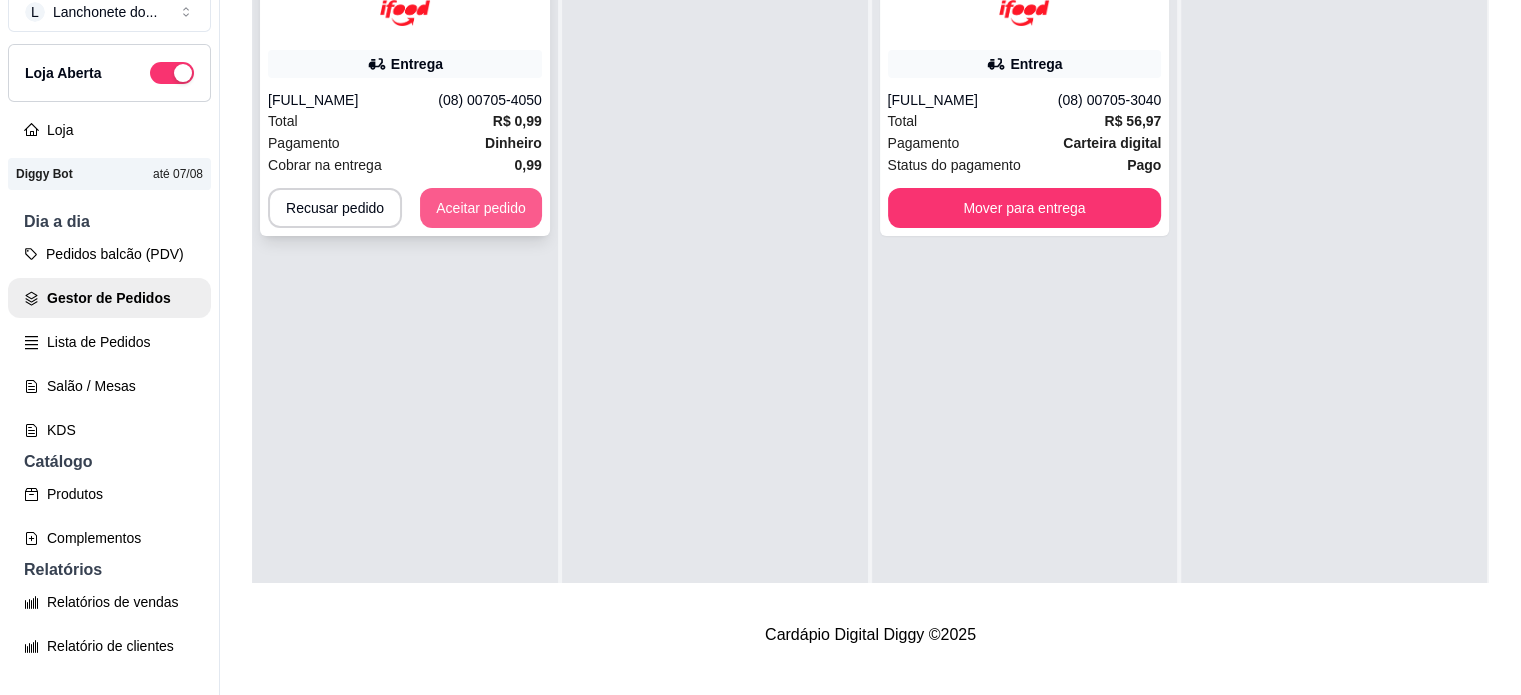 click on "Aceitar pedido" at bounding box center (481, 208) 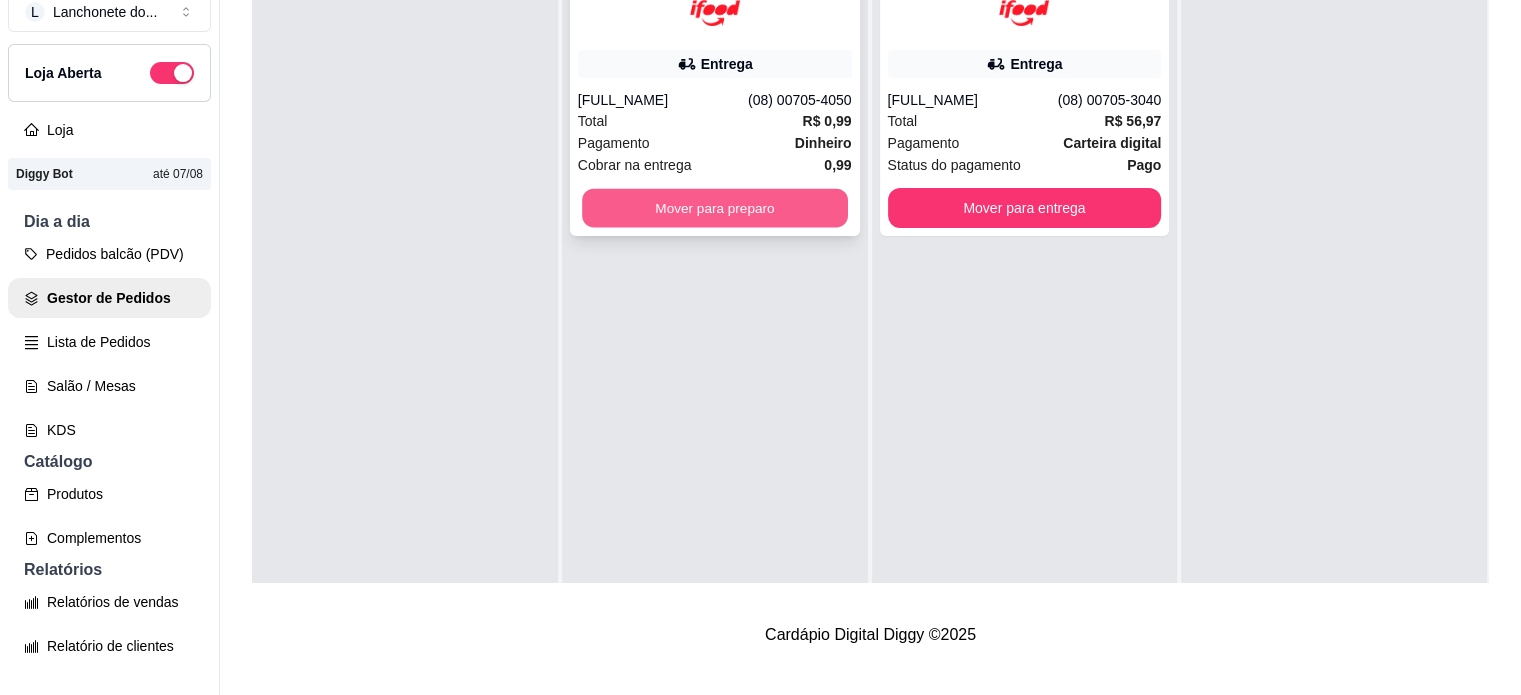 click on "Mover para preparo" at bounding box center [715, 208] 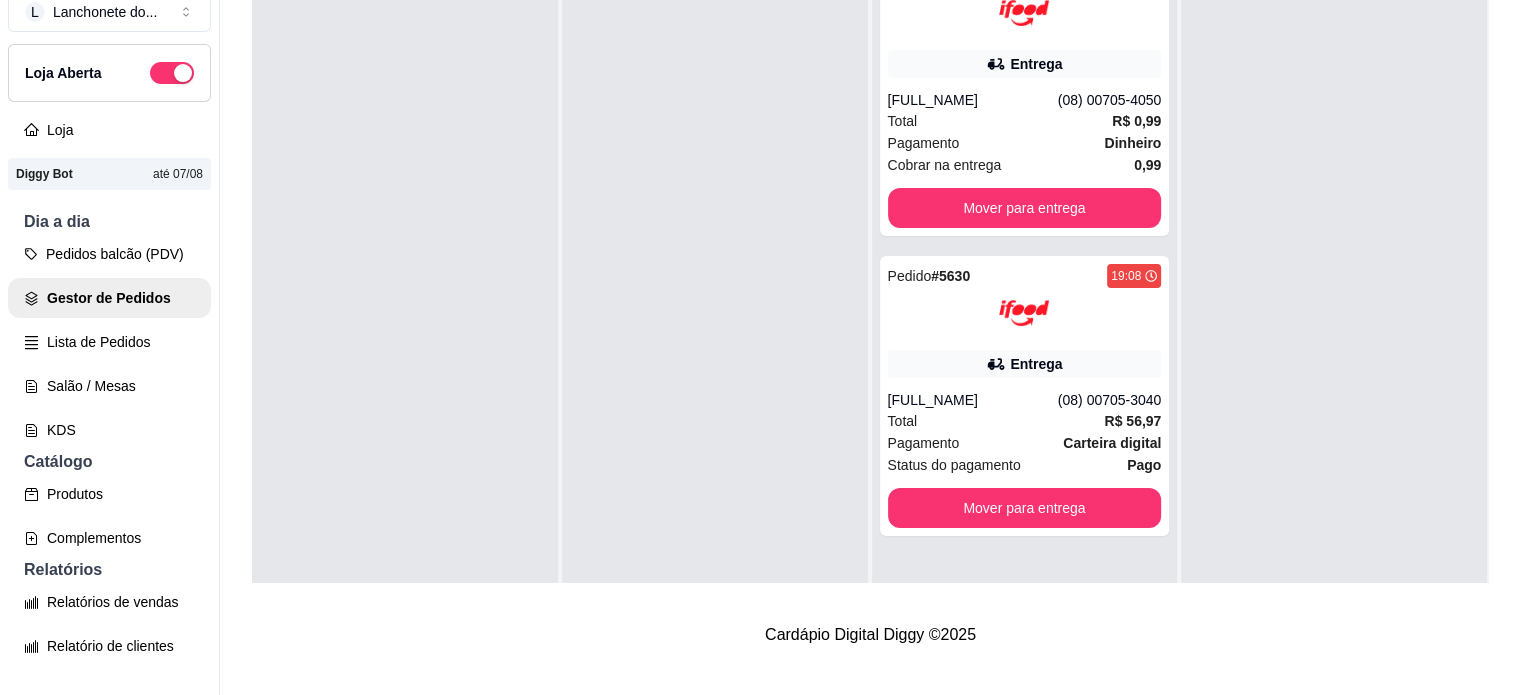 scroll, scrollTop: 0, scrollLeft: 0, axis: both 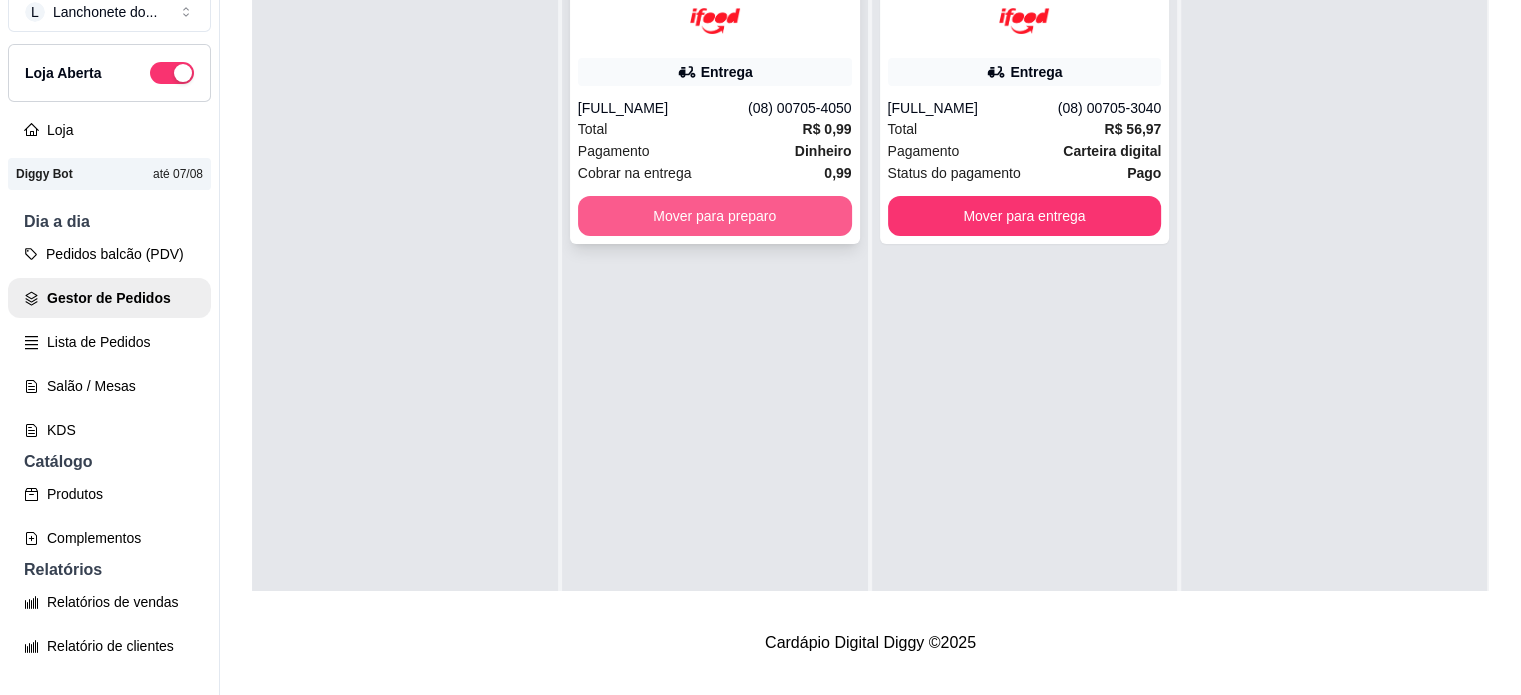 click on "Mover para preparo" at bounding box center [715, 216] 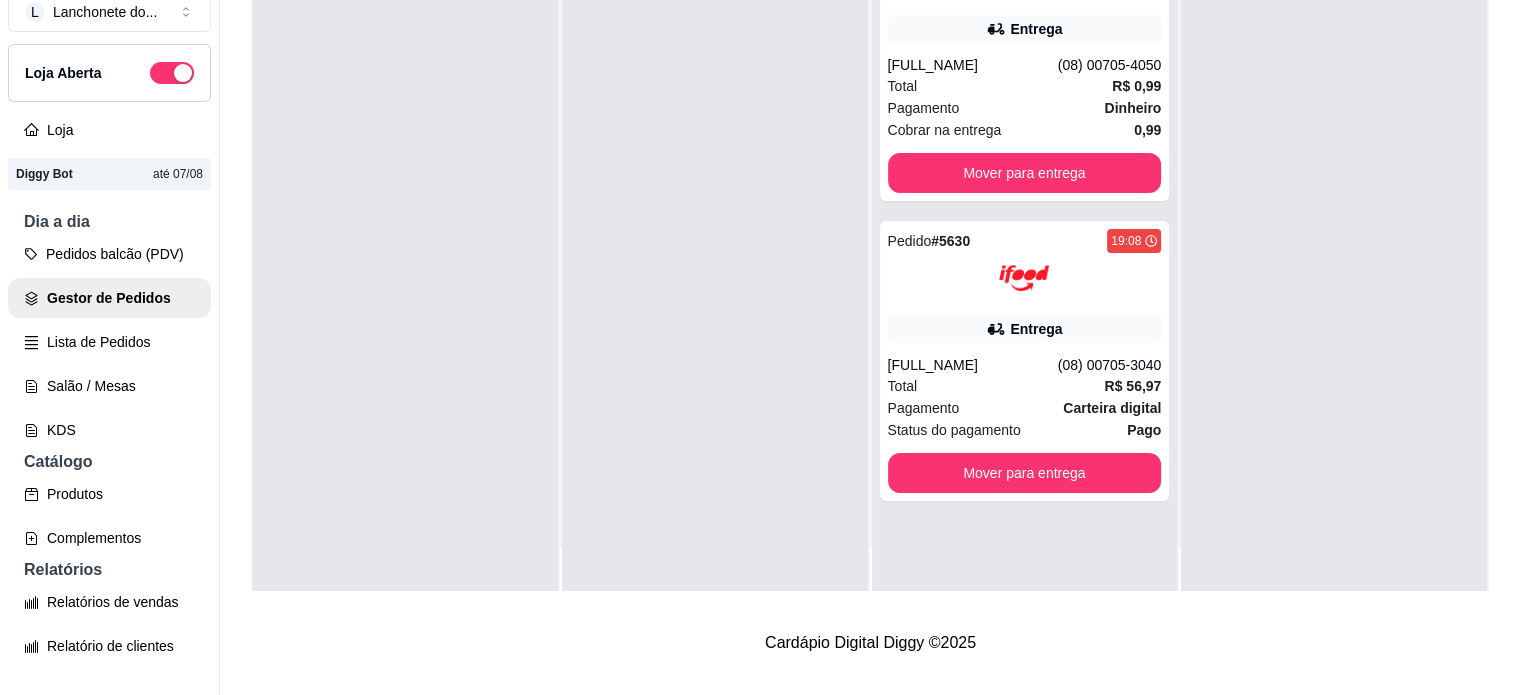 scroll, scrollTop: 56, scrollLeft: 0, axis: vertical 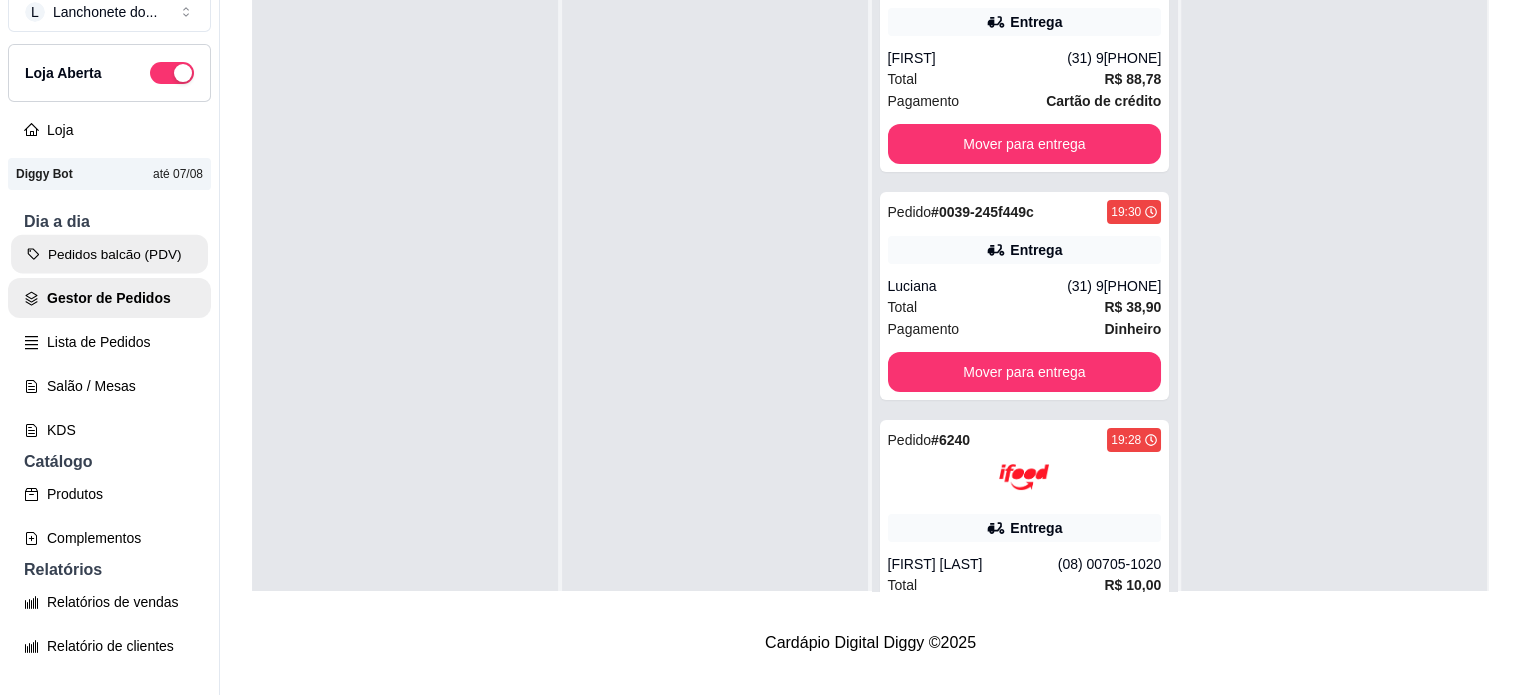 click on "Pedidos balcão (PDV)" at bounding box center (109, 254) 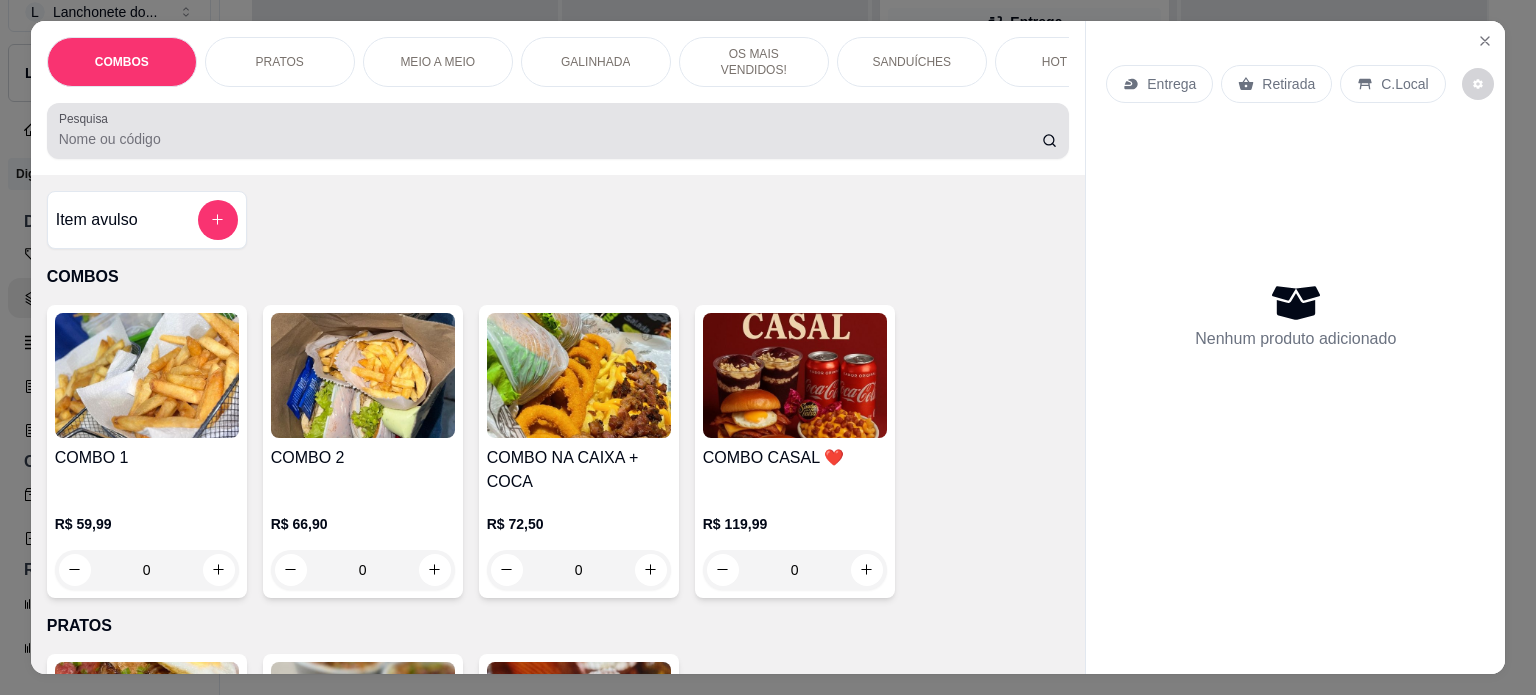 click on "Pesquisa" at bounding box center (558, 131) 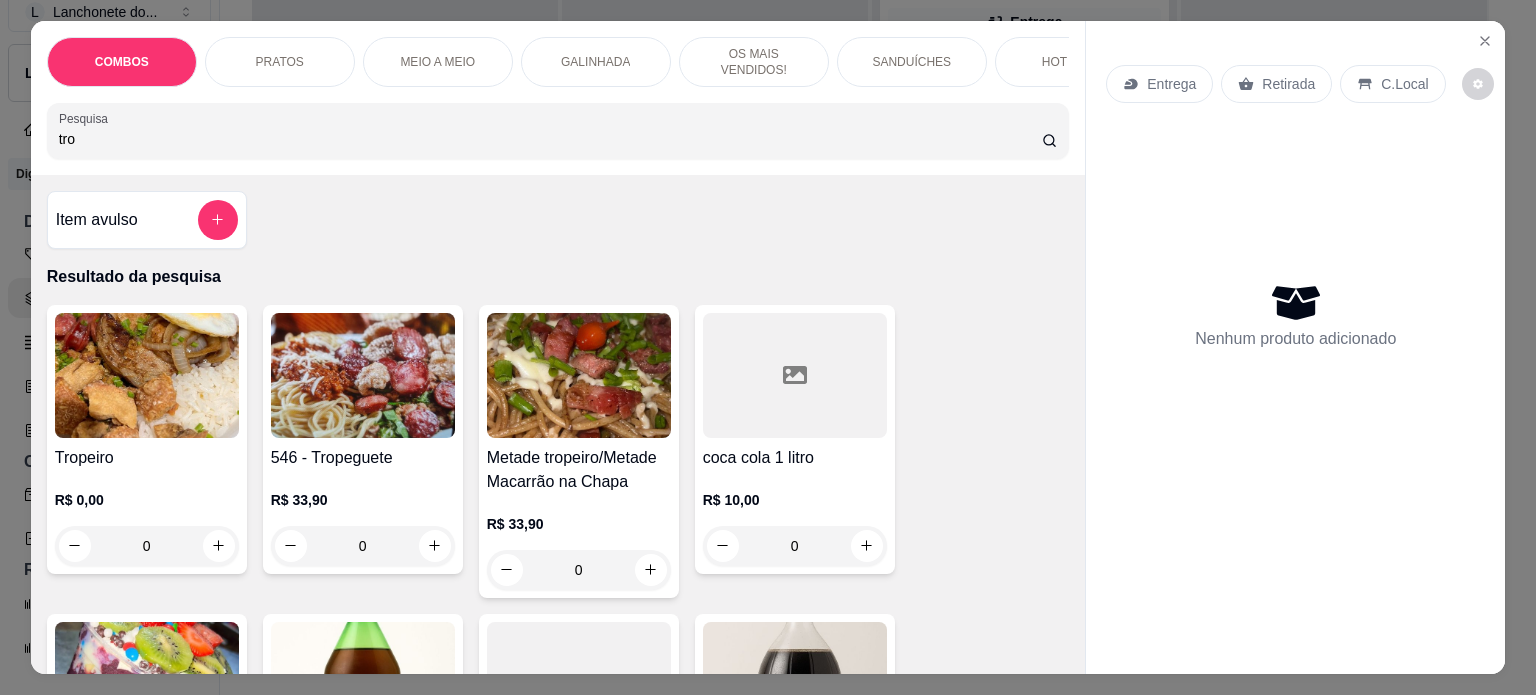 type on "tro" 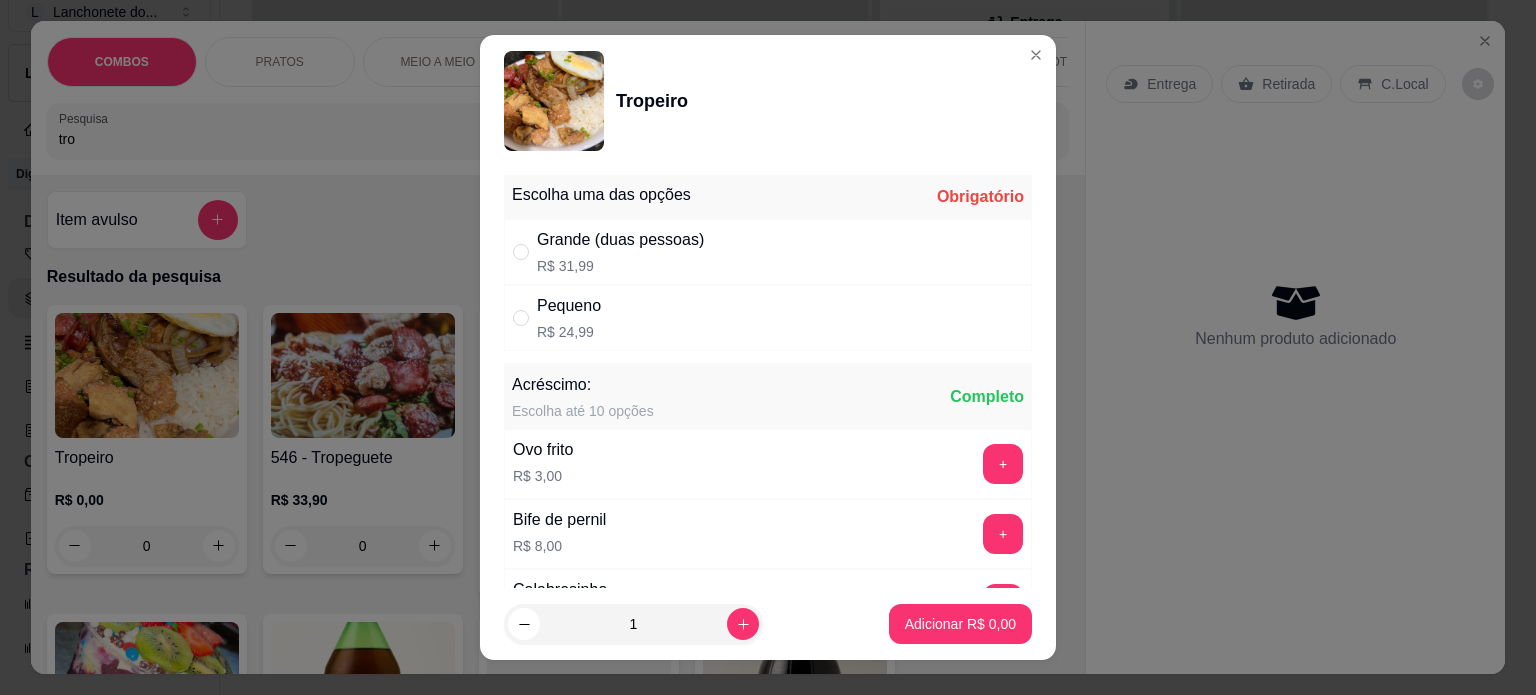 click on "R$ 31,99" at bounding box center (620, 266) 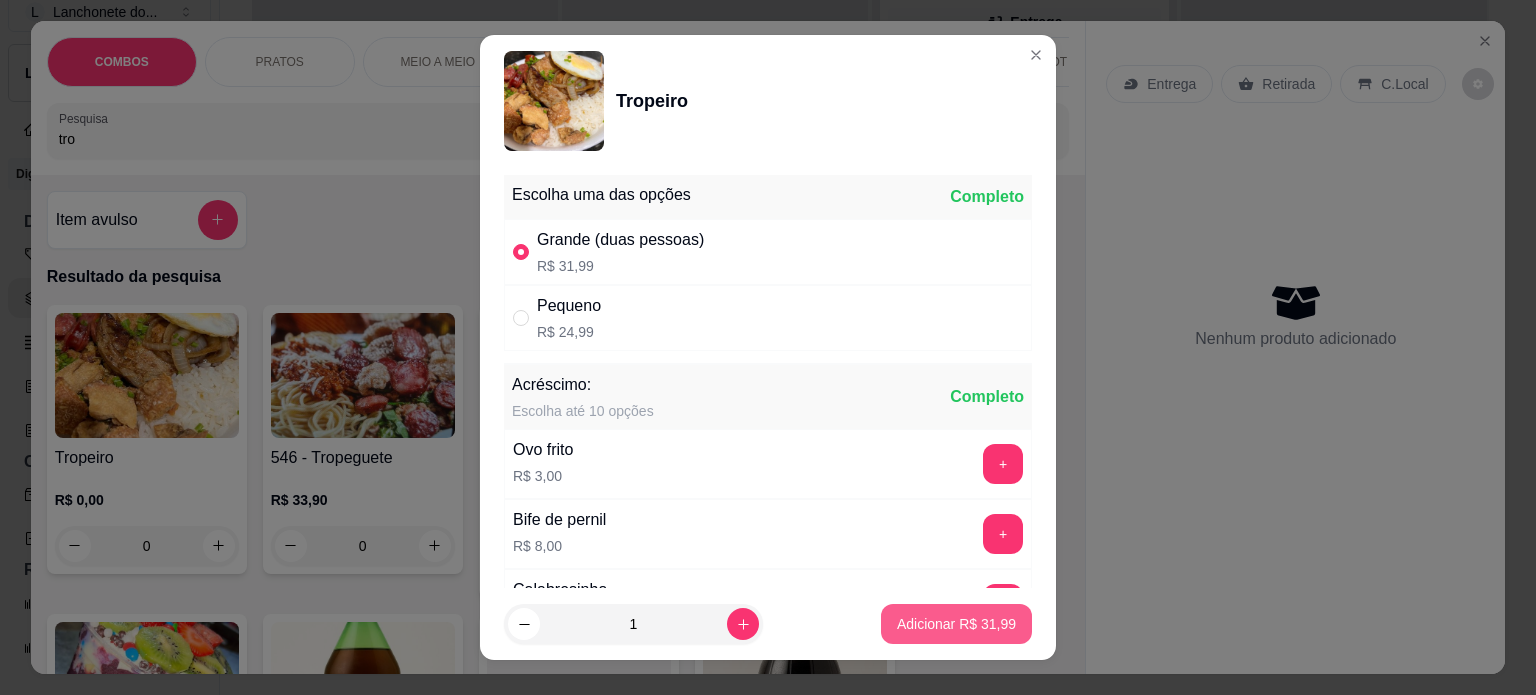 click on "Adicionar   R$ 31,99" at bounding box center (956, 624) 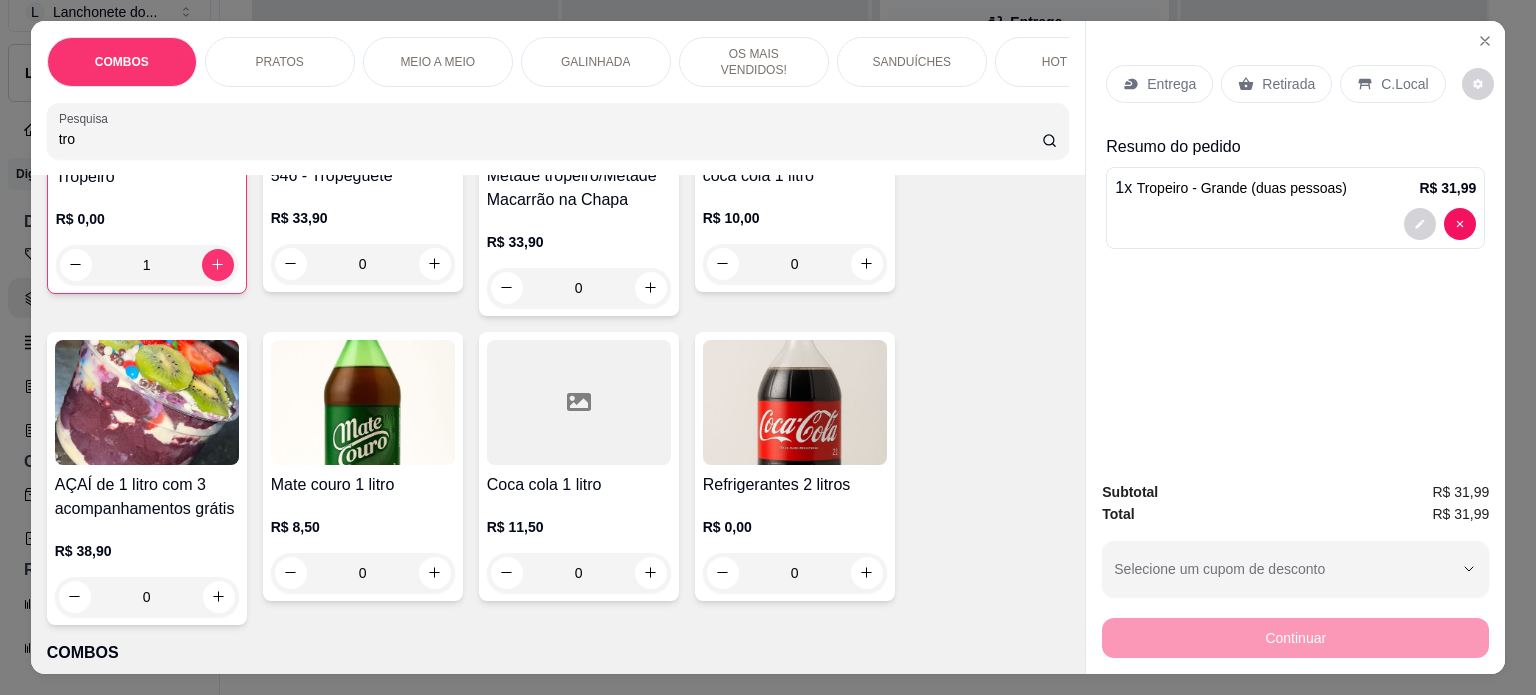 scroll, scrollTop: 0, scrollLeft: 0, axis: both 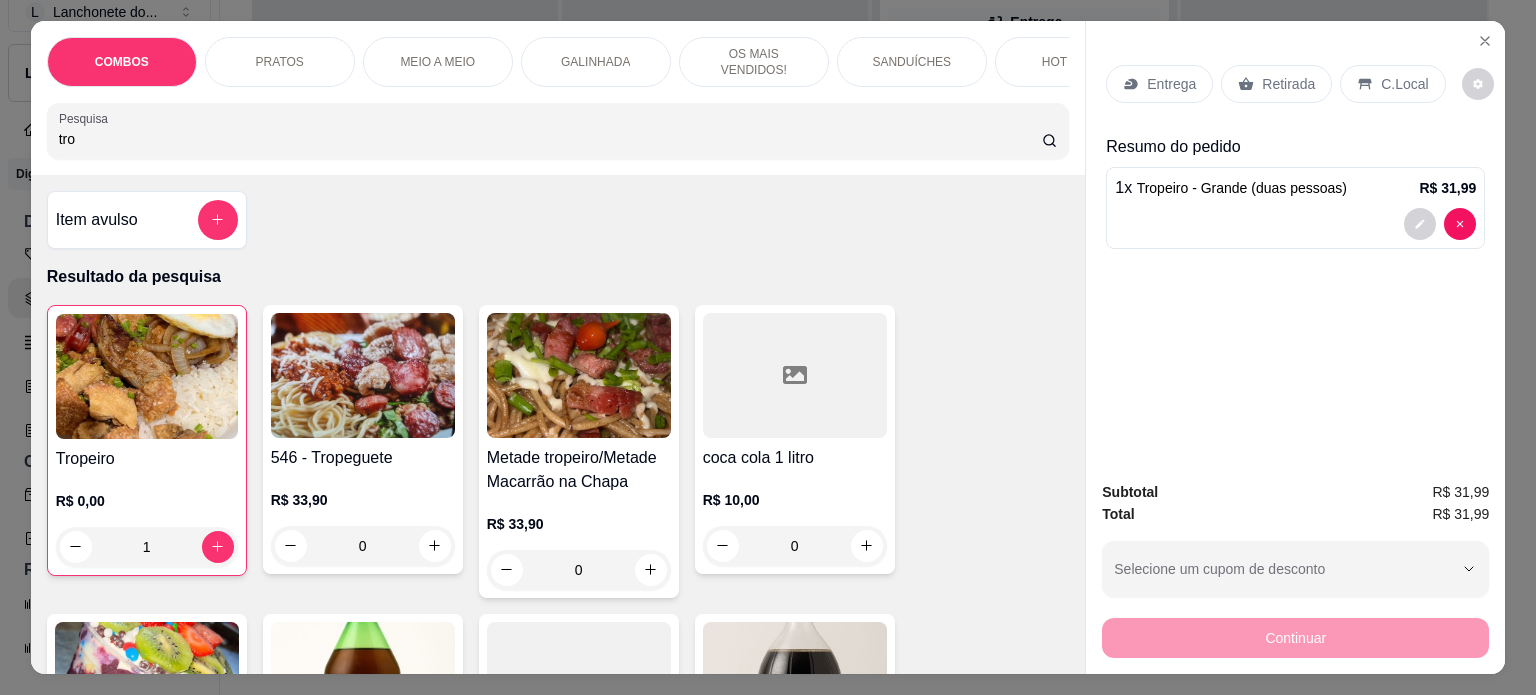 click on "Entrega" at bounding box center [1171, 84] 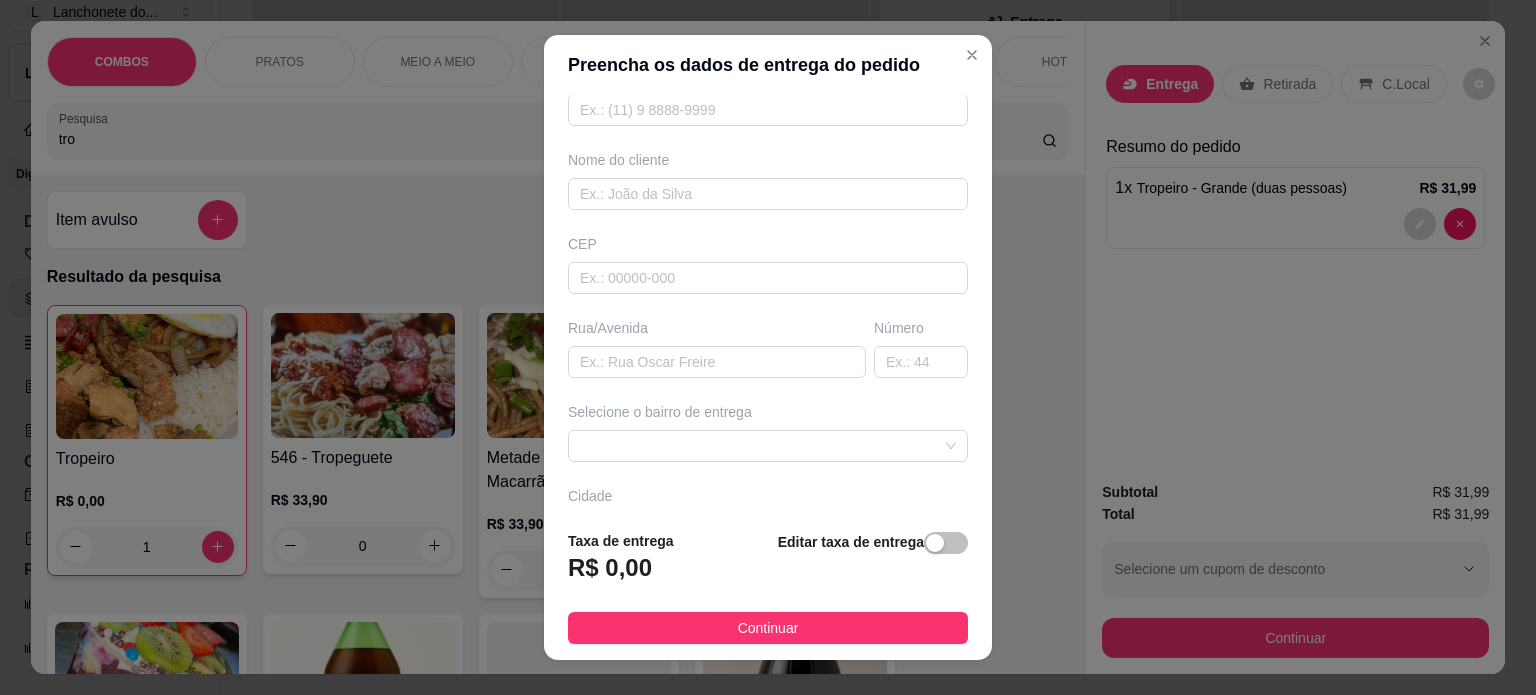 scroll, scrollTop: 122, scrollLeft: 0, axis: vertical 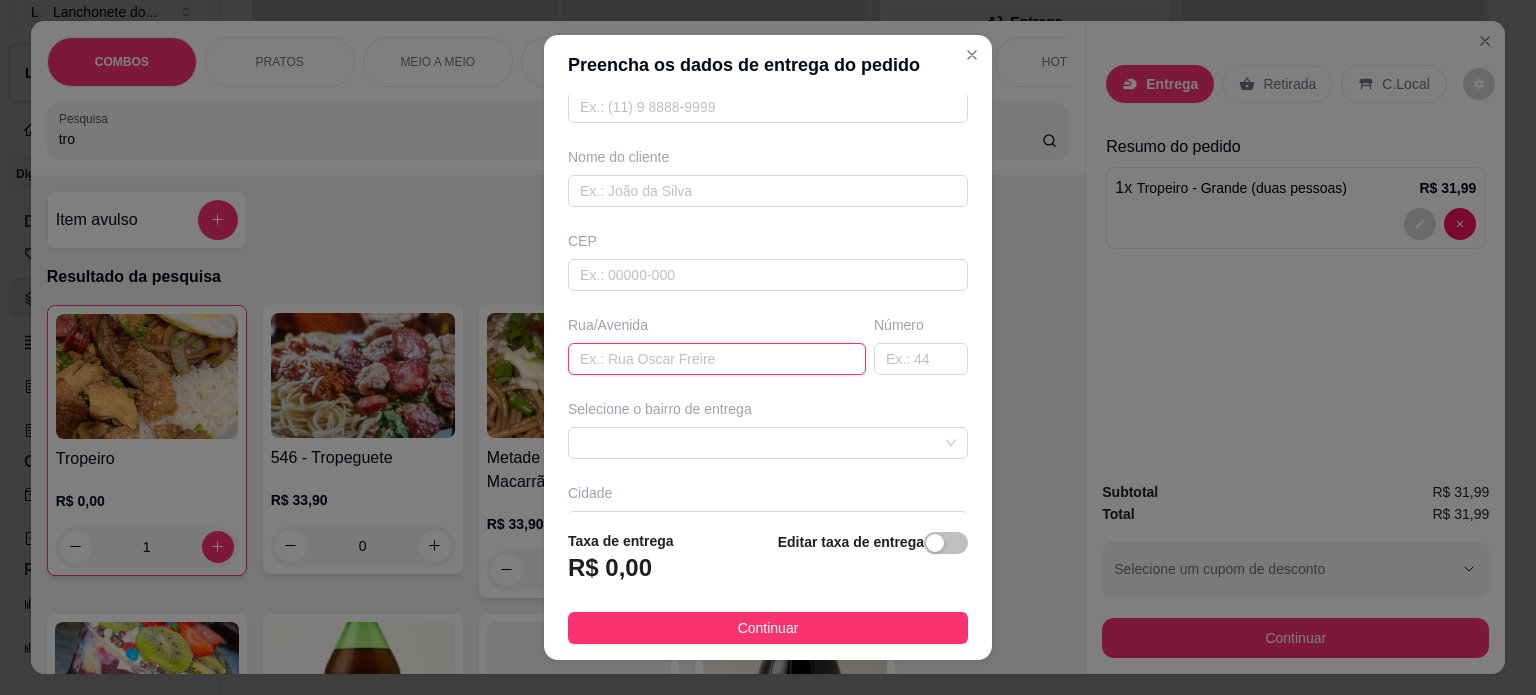 click at bounding box center [717, 359] 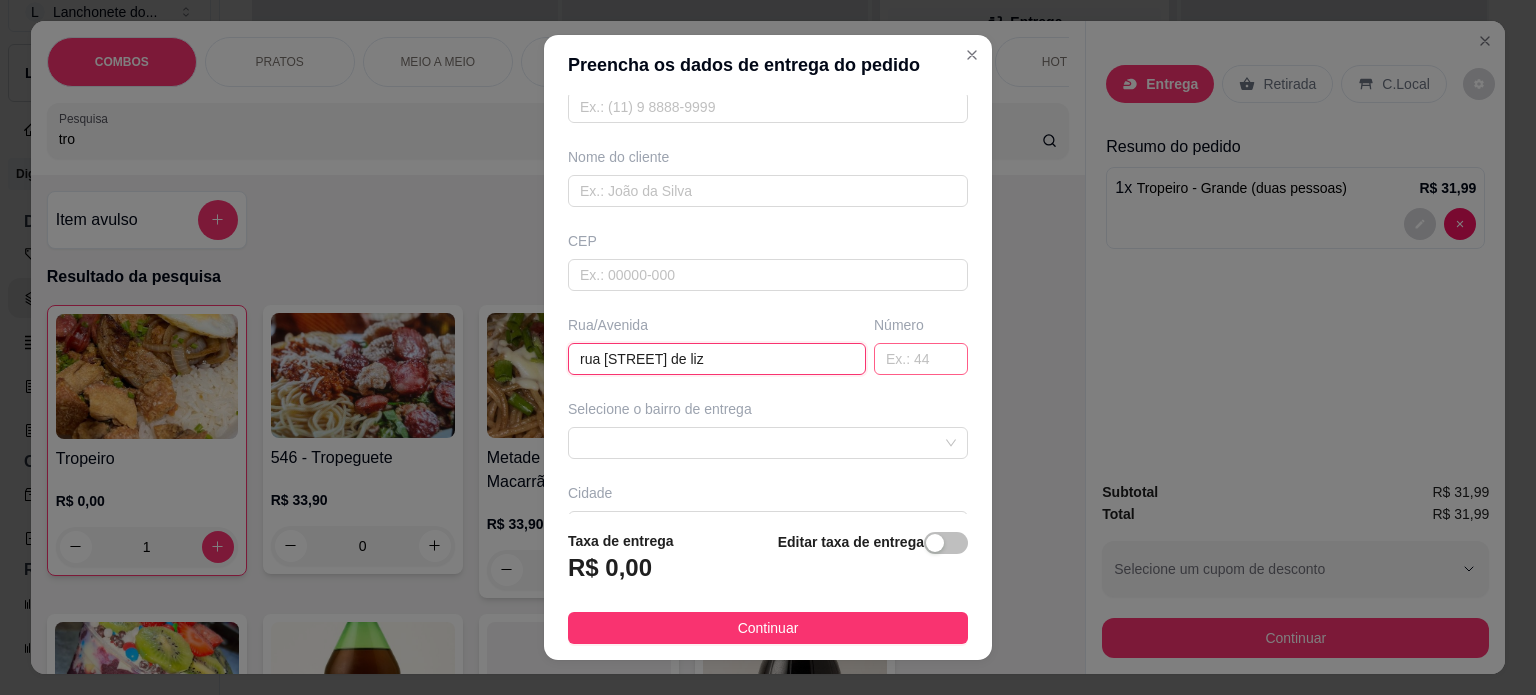 type on "rua flor de liz" 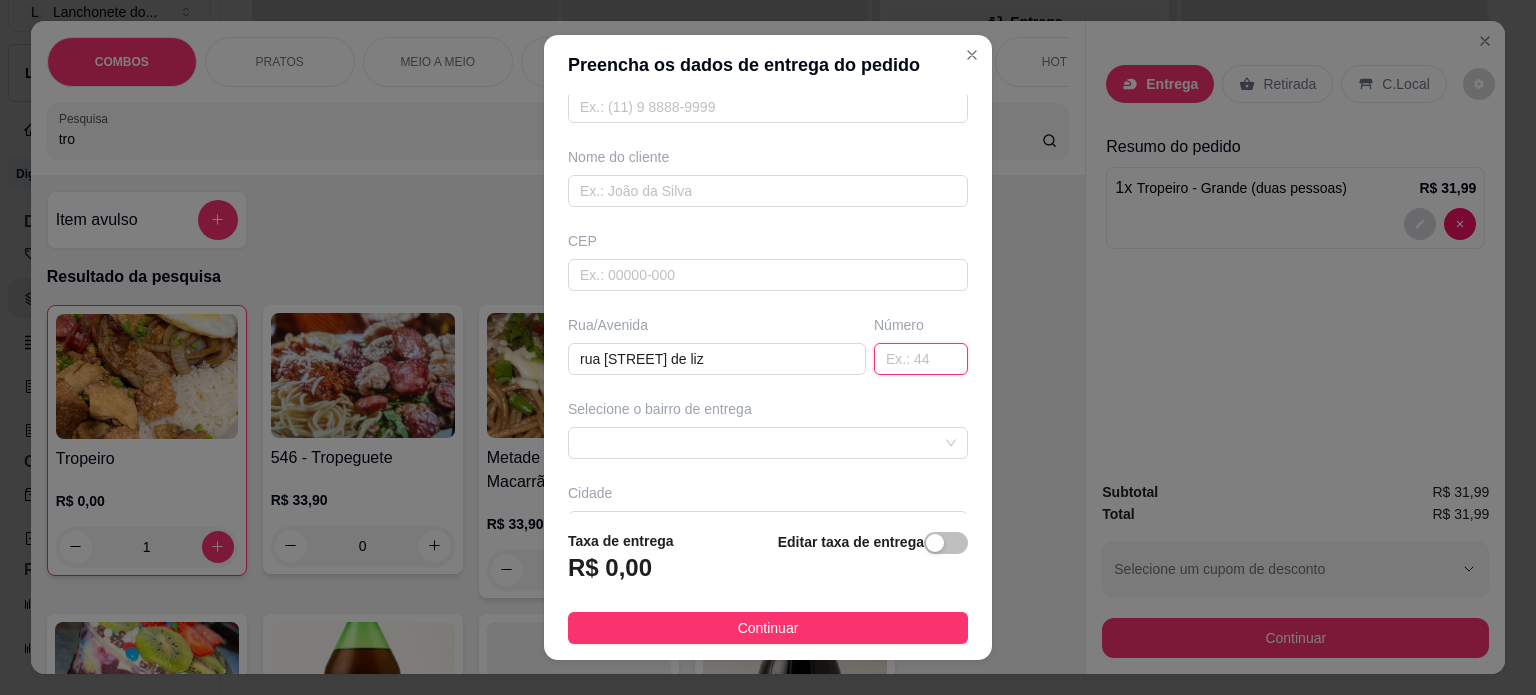click at bounding box center (921, 359) 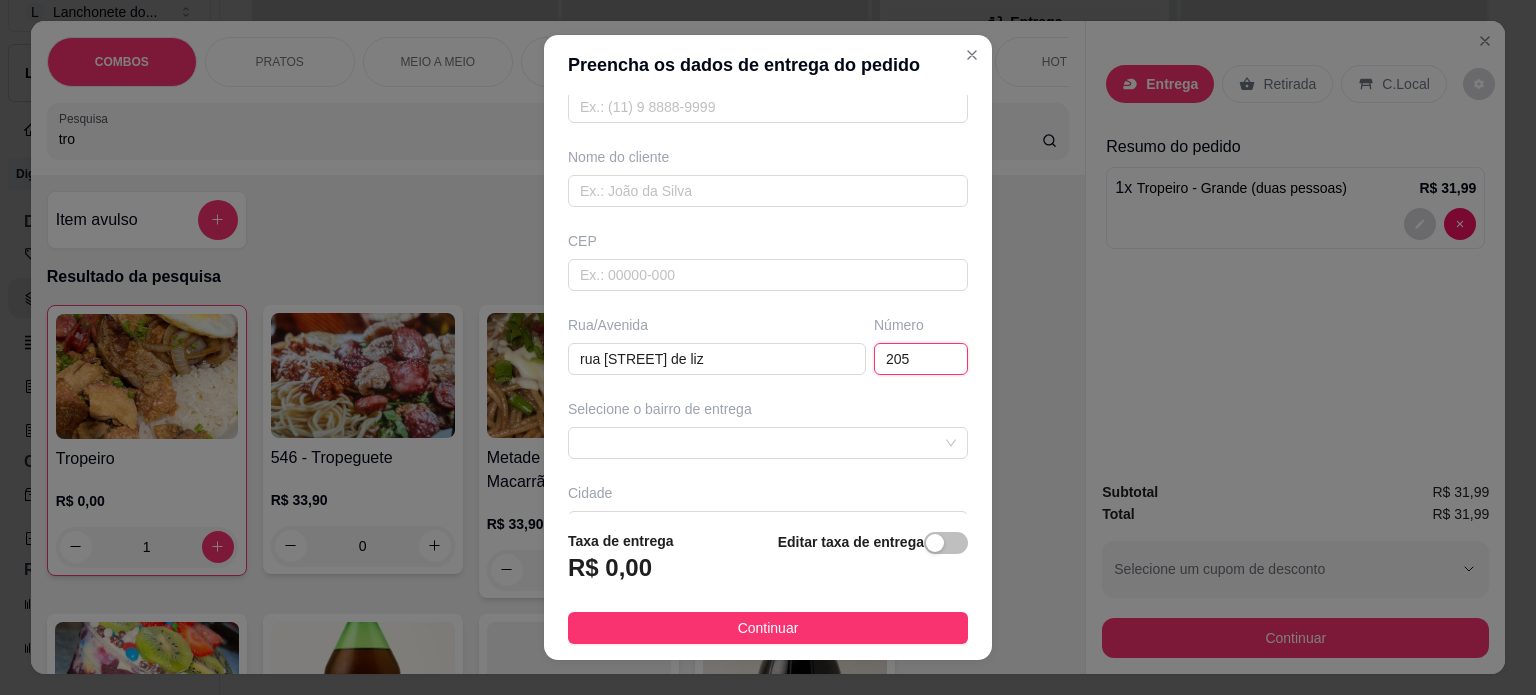 type on "205" 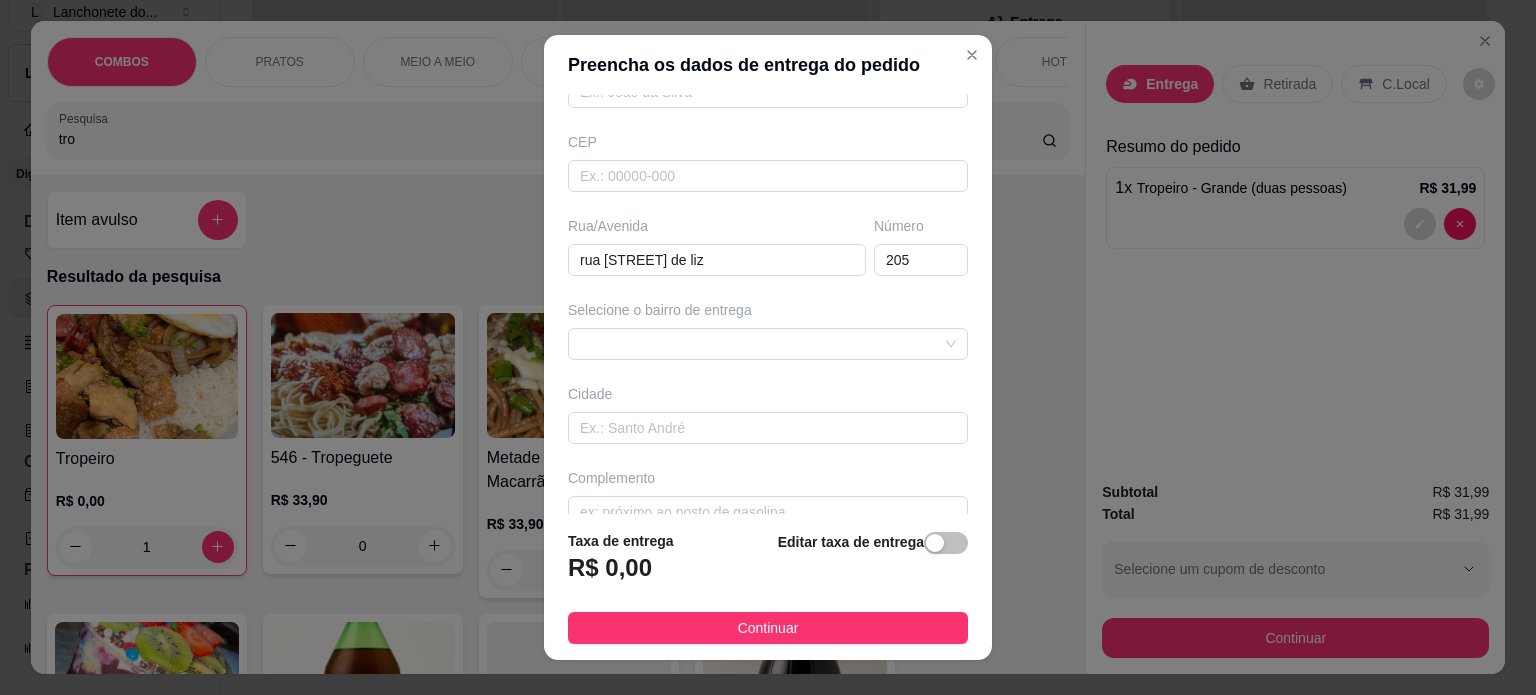 scroll, scrollTop: 230, scrollLeft: 0, axis: vertical 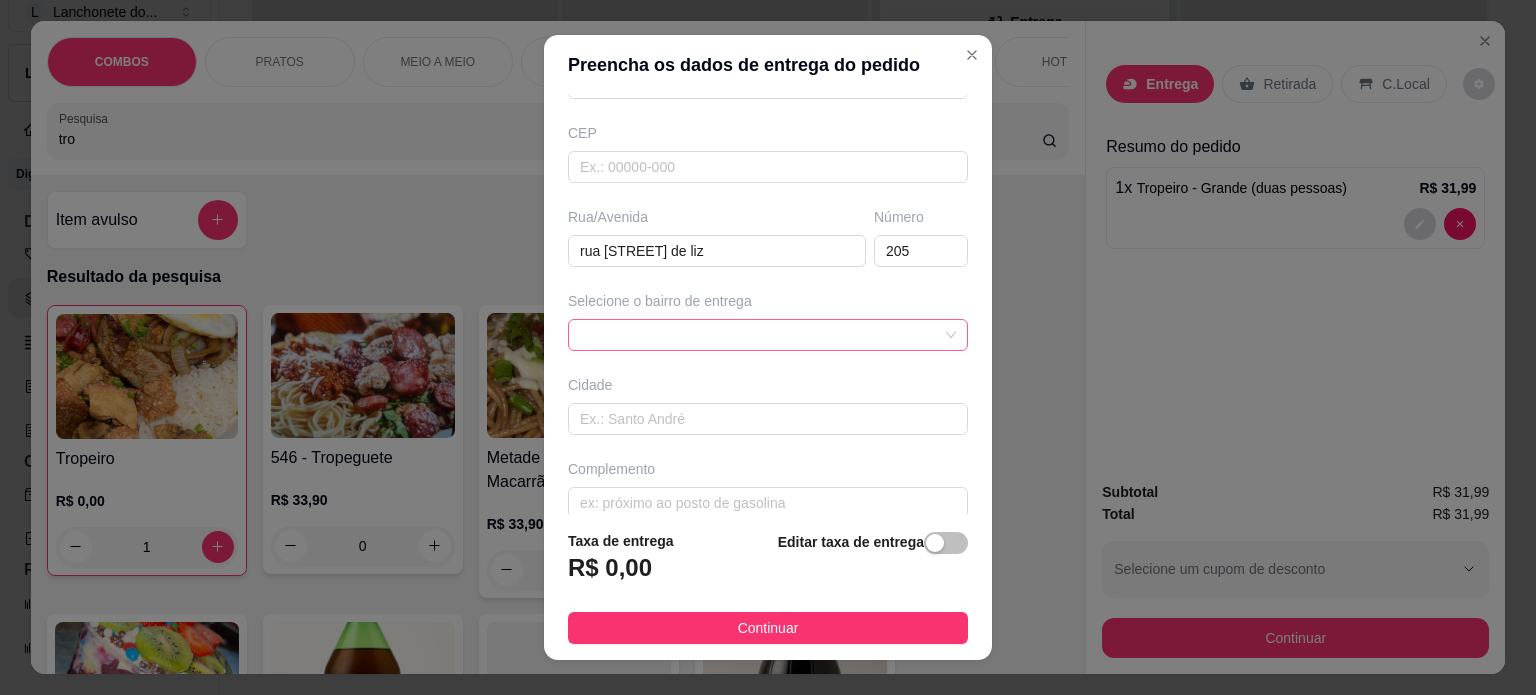 click at bounding box center [768, 335] 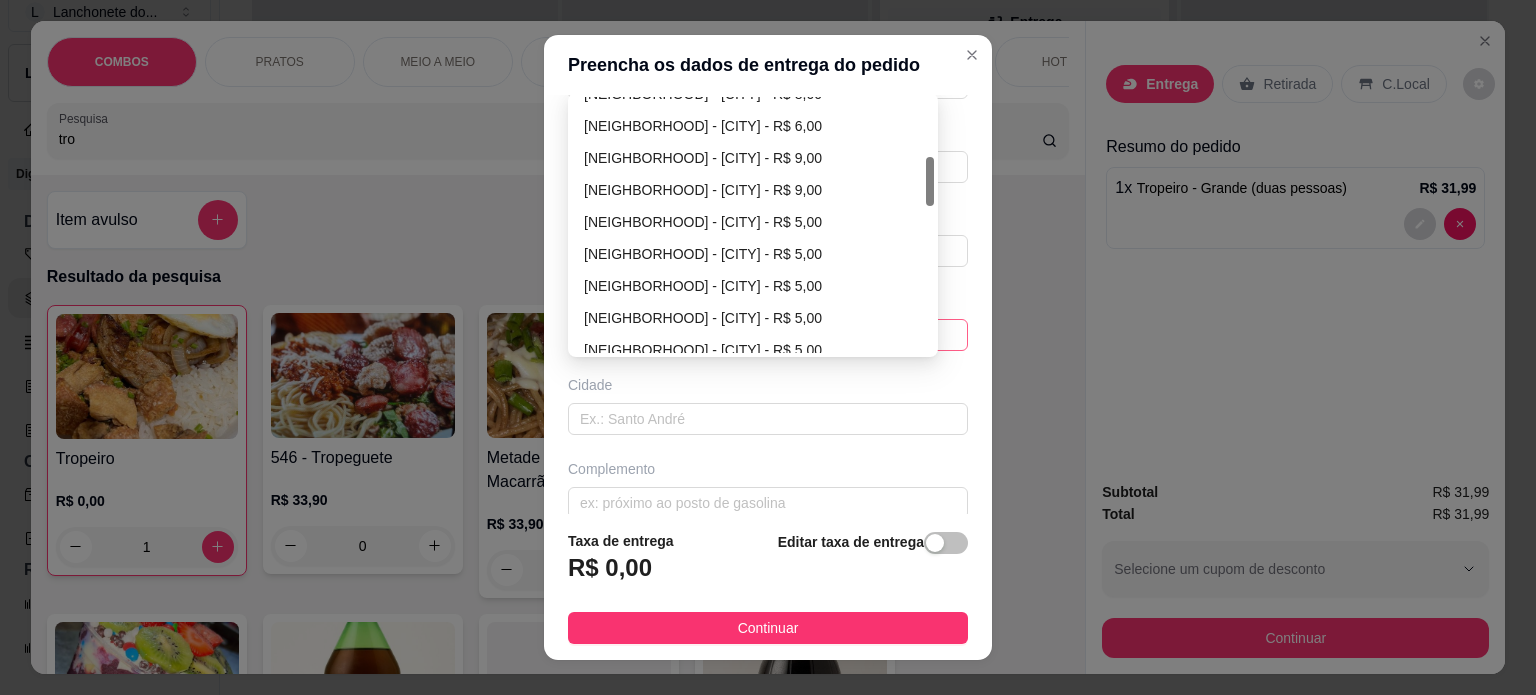scroll, scrollTop: 312, scrollLeft: 0, axis: vertical 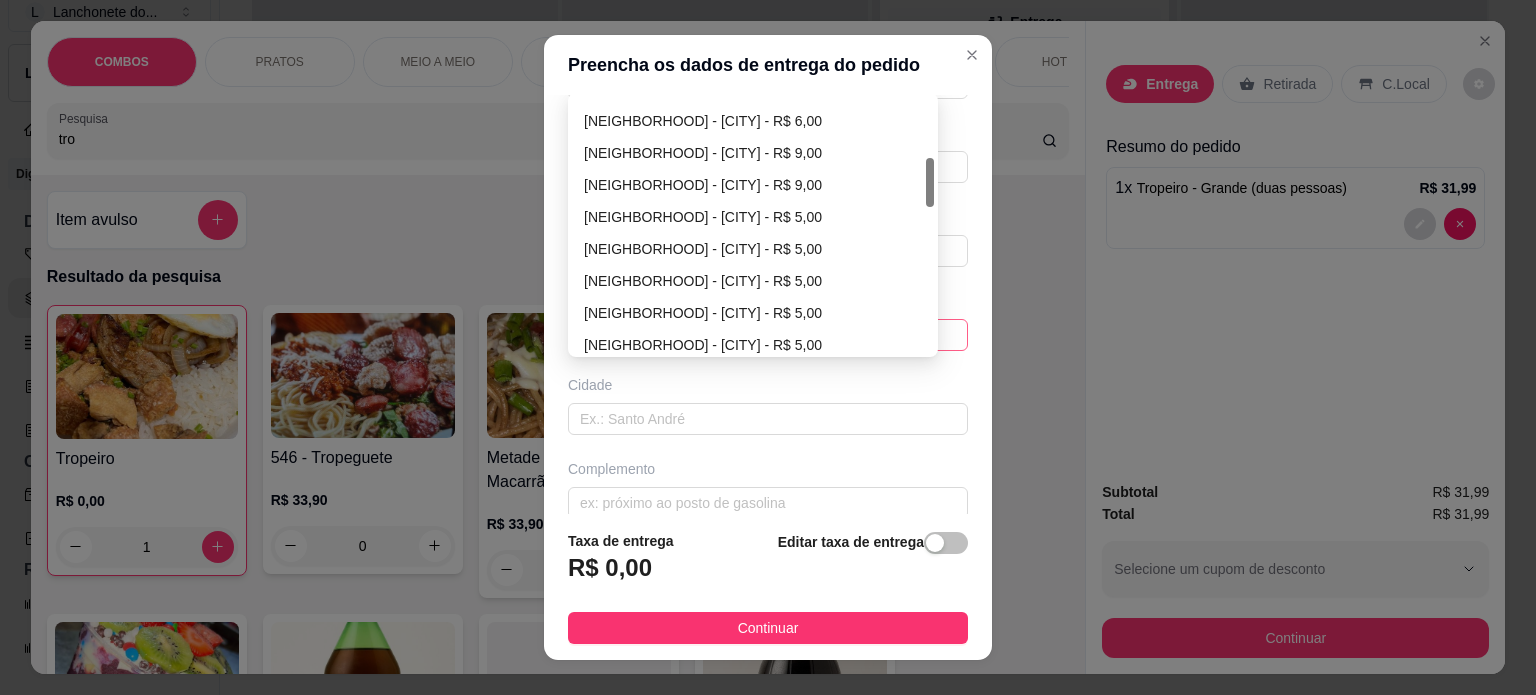 drag, startPoint x: 923, startPoint y: 110, endPoint x: 923, endPoint y: 171, distance: 61 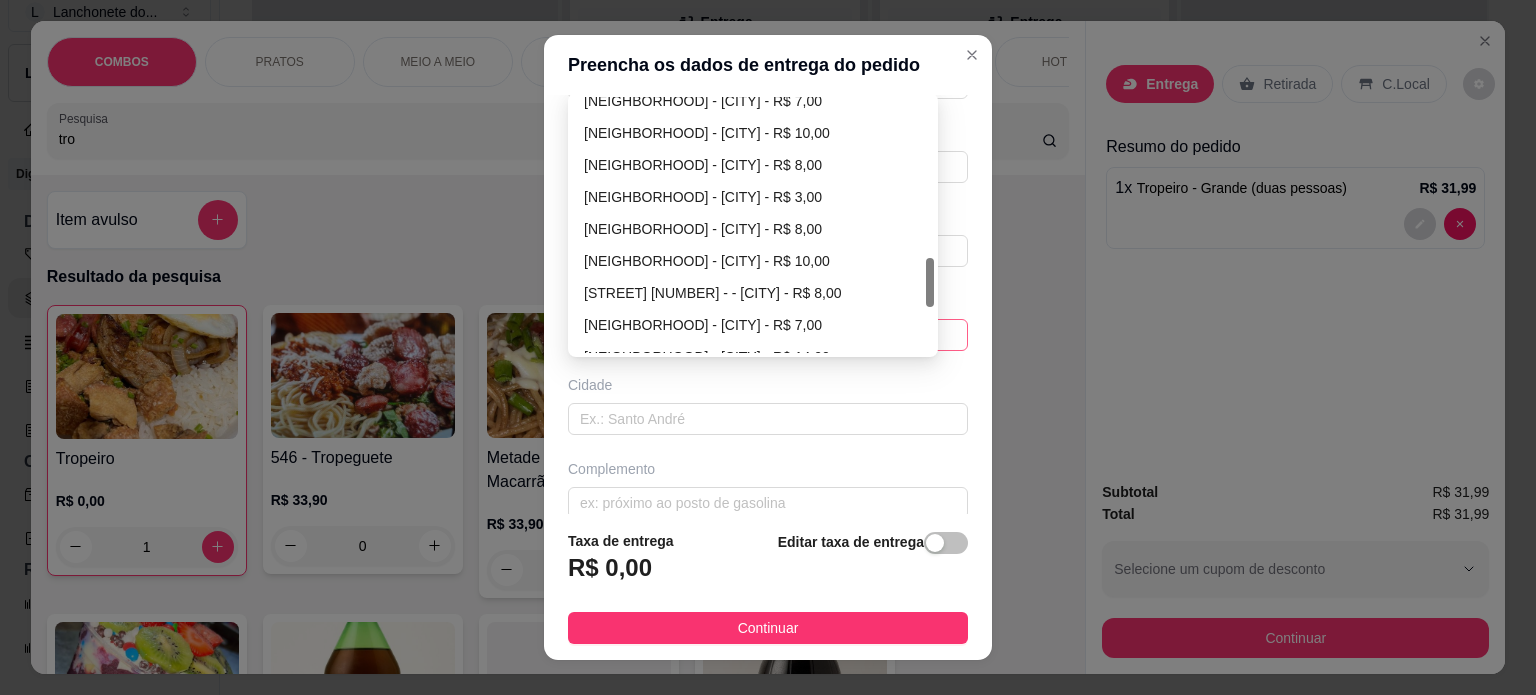 scroll, scrollTop: 792, scrollLeft: 0, axis: vertical 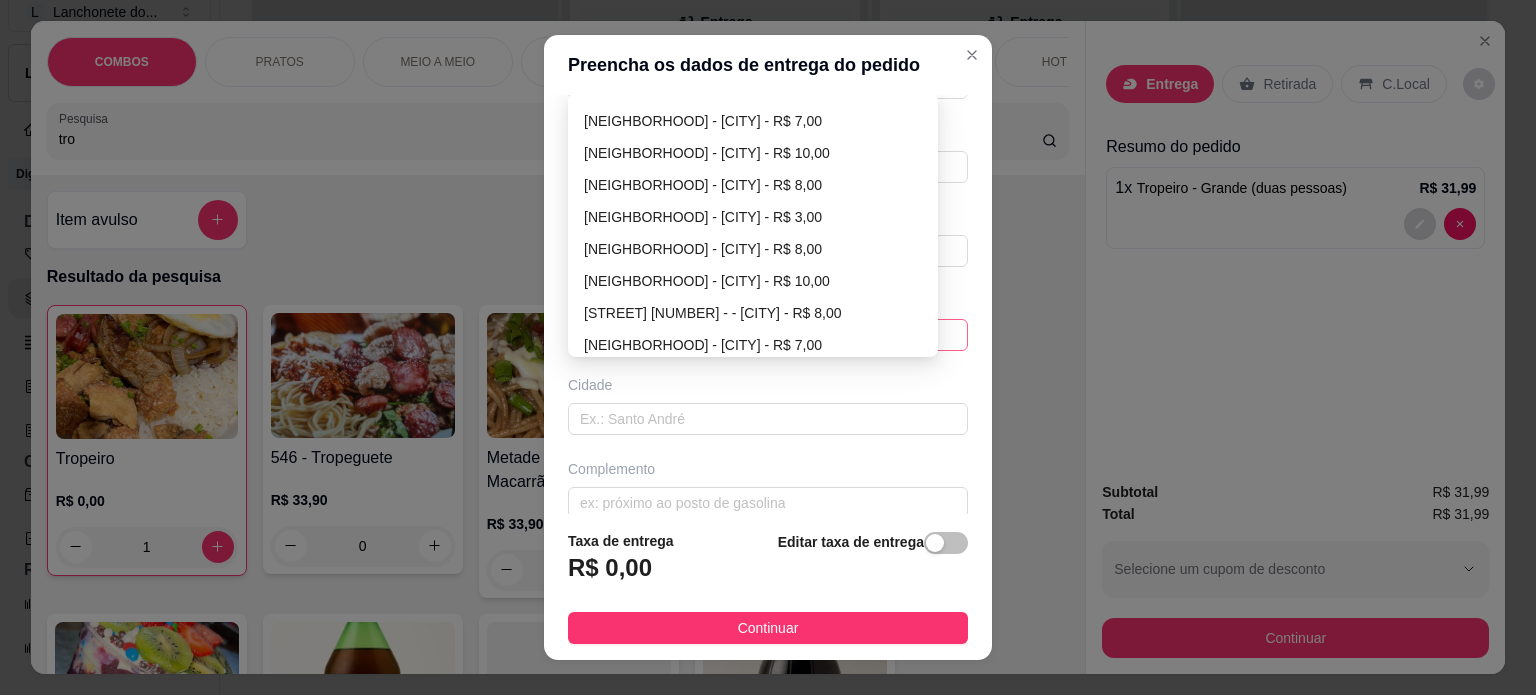 drag, startPoint x: 921, startPoint y: 199, endPoint x: 892, endPoint y: 293, distance: 98.37174 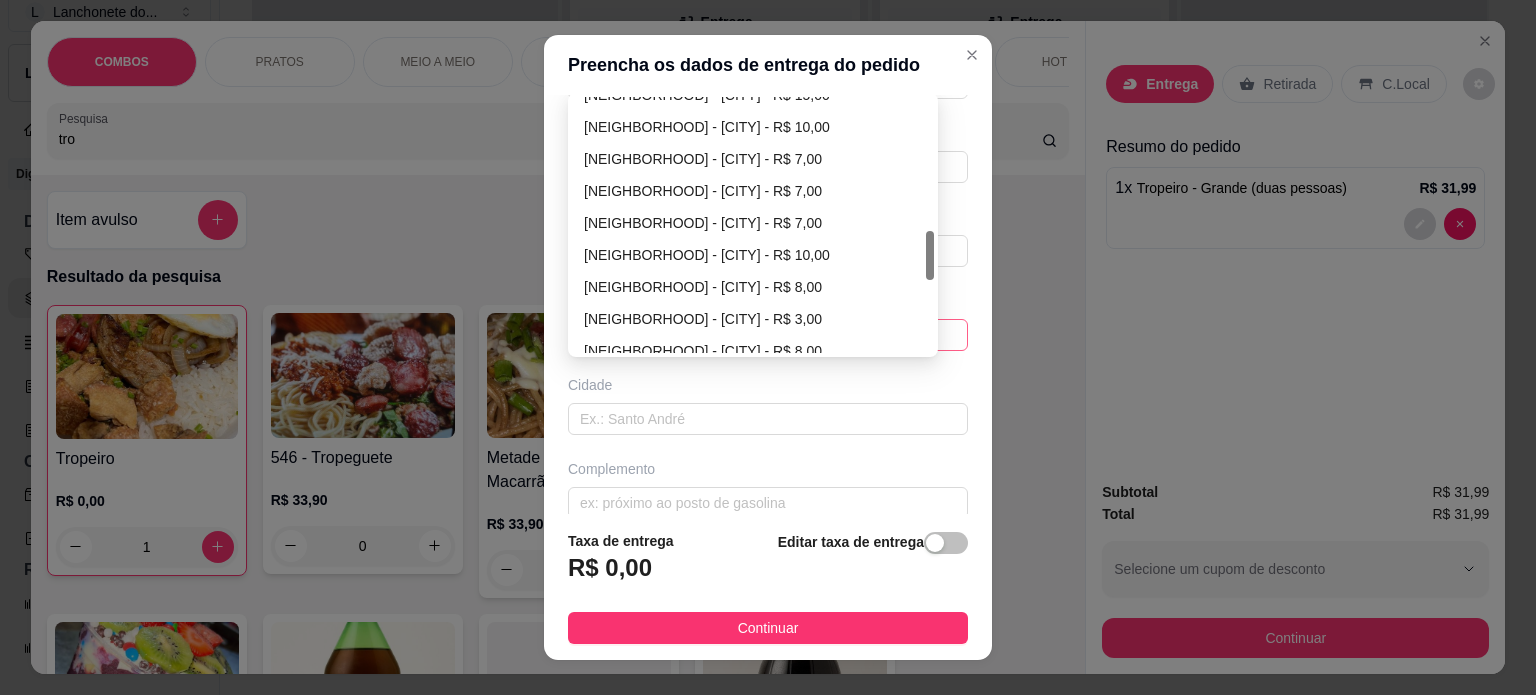 scroll, scrollTop: 675, scrollLeft: 0, axis: vertical 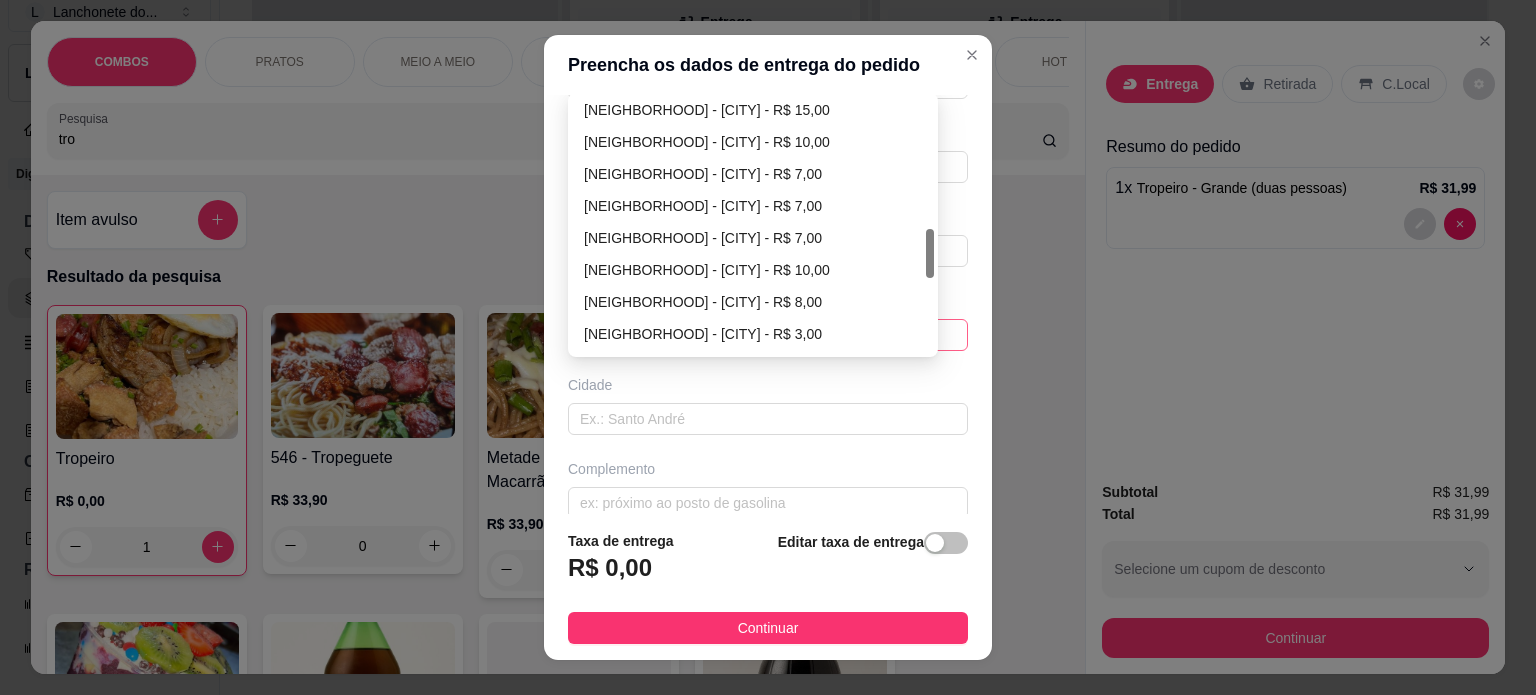 drag, startPoint x: 924, startPoint y: 274, endPoint x: 917, endPoint y: 251, distance: 24.04163 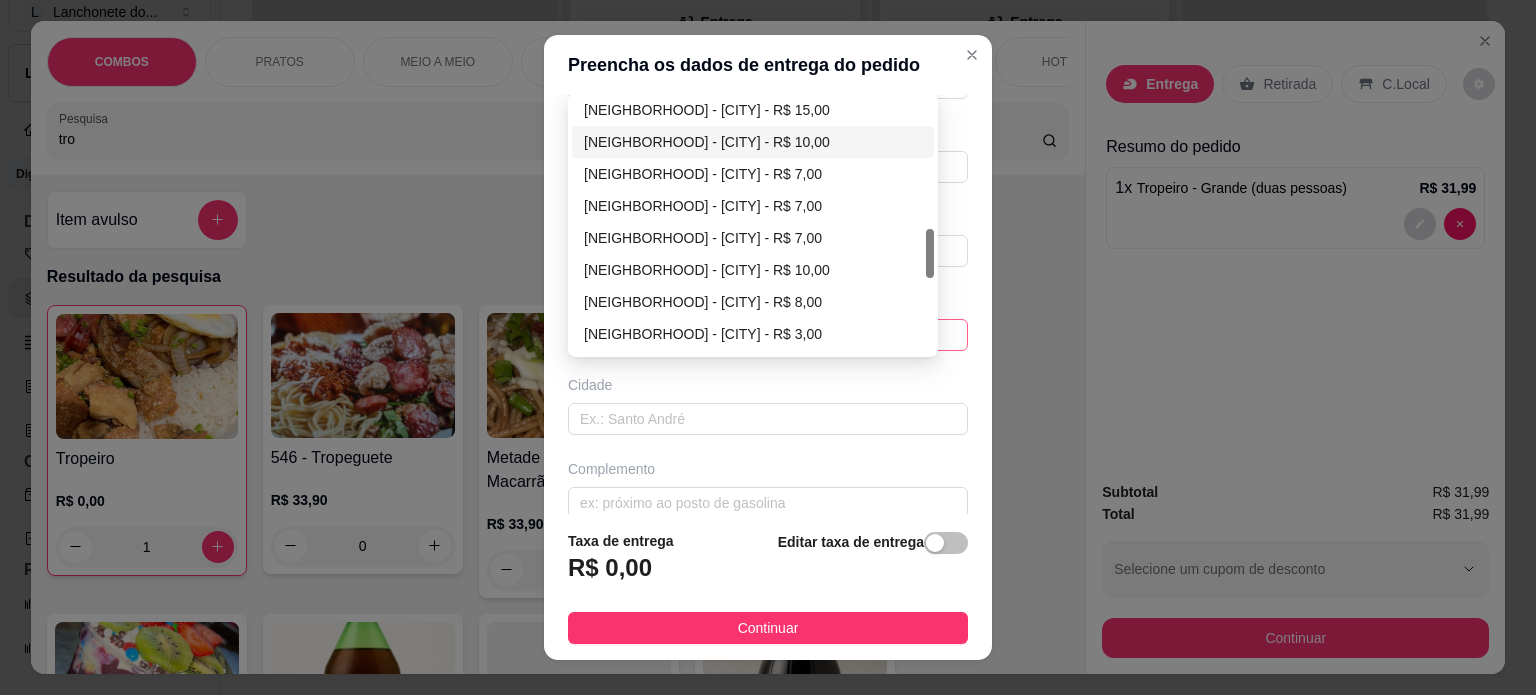 click on "Centro - Ibirité -  R$ 10,00" at bounding box center [753, 142] 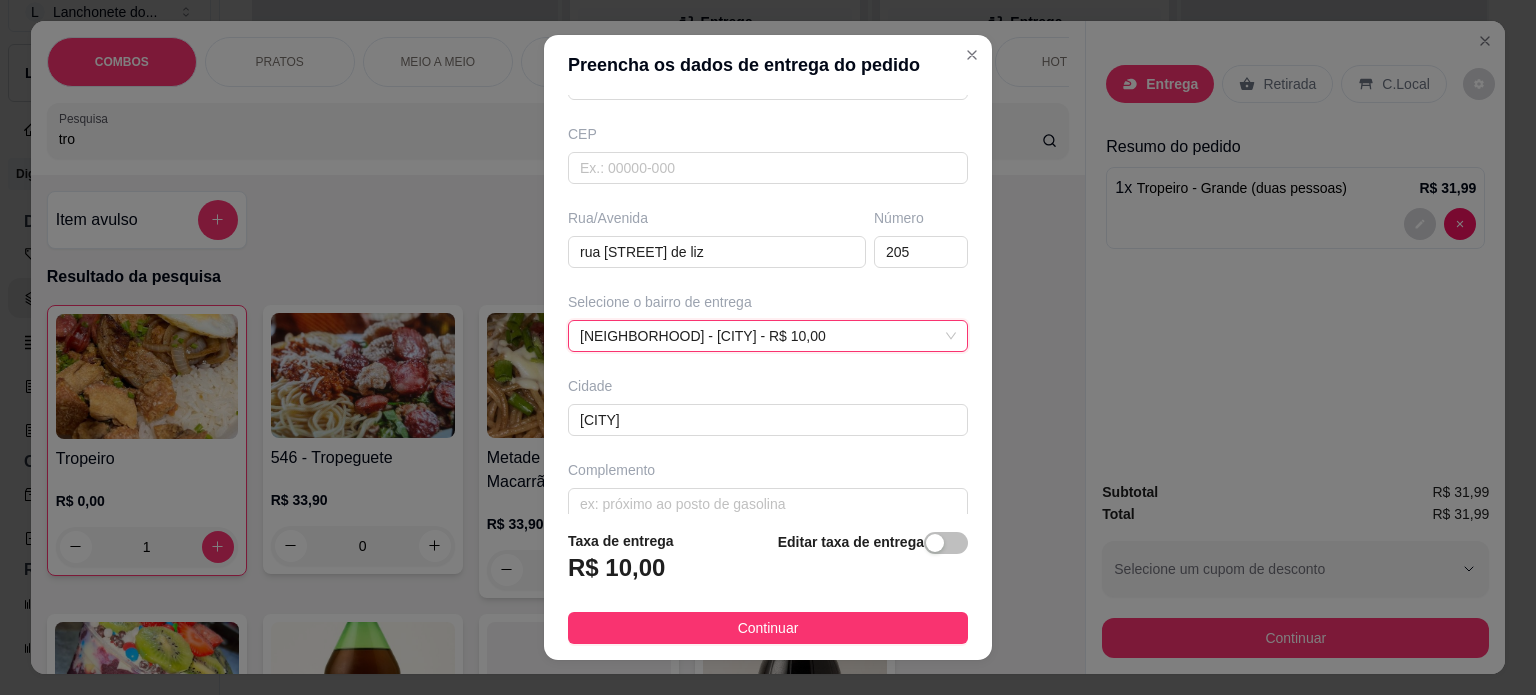 scroll, scrollTop: 230, scrollLeft: 0, axis: vertical 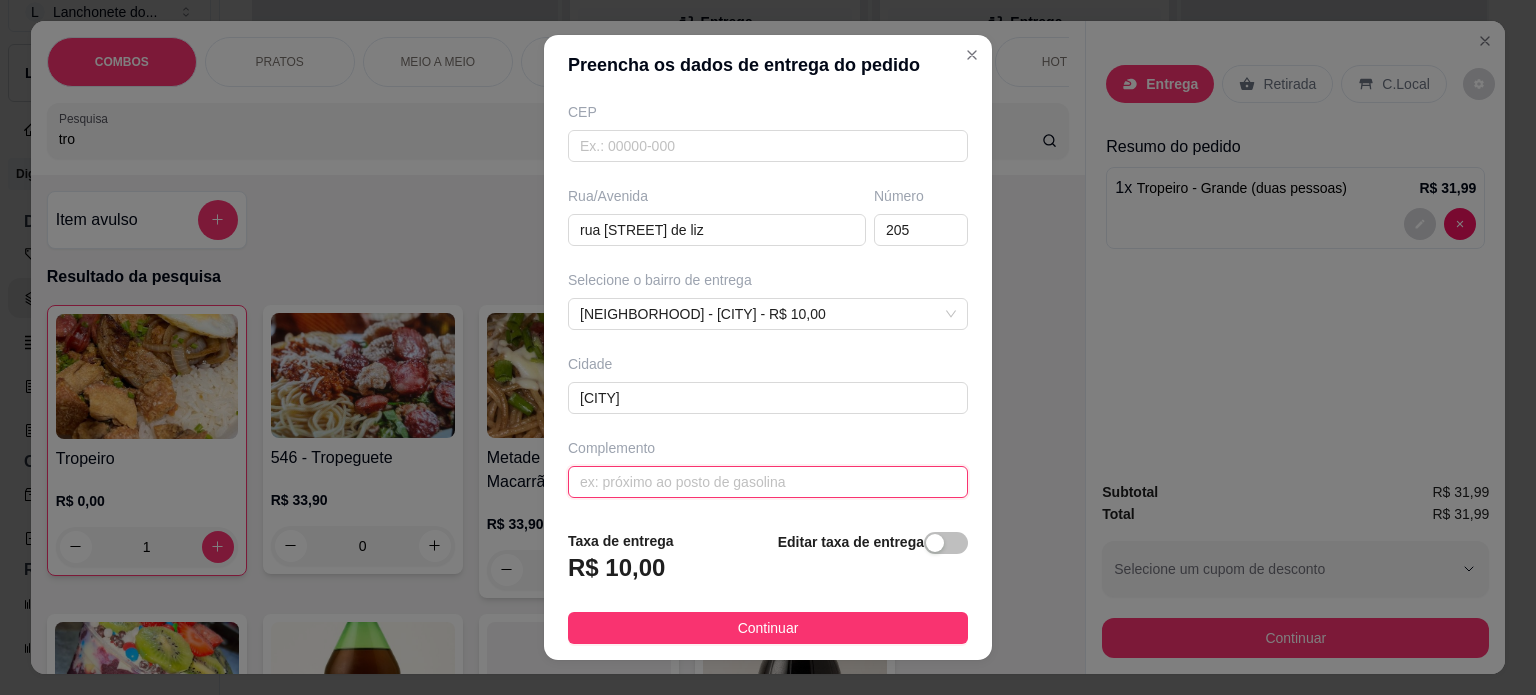 click at bounding box center (768, 482) 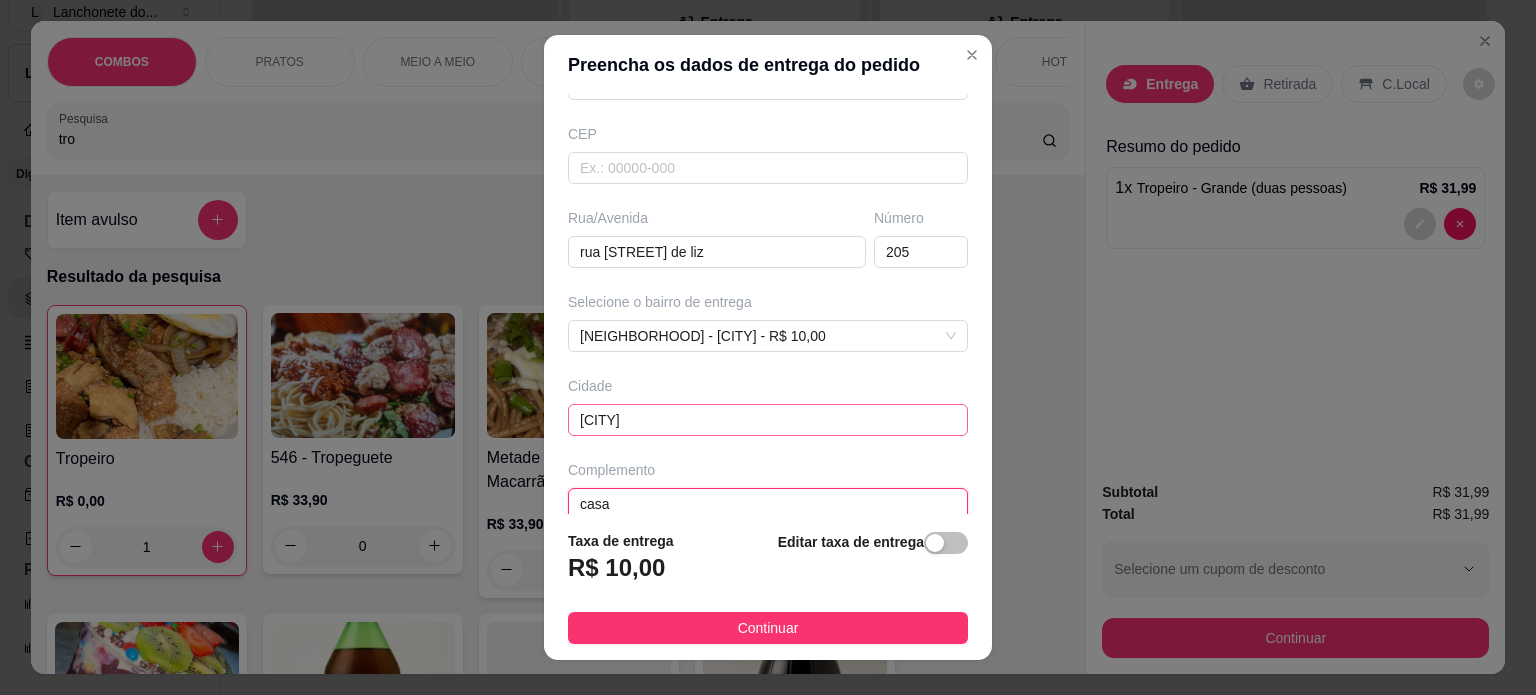 scroll, scrollTop: 251, scrollLeft: 0, axis: vertical 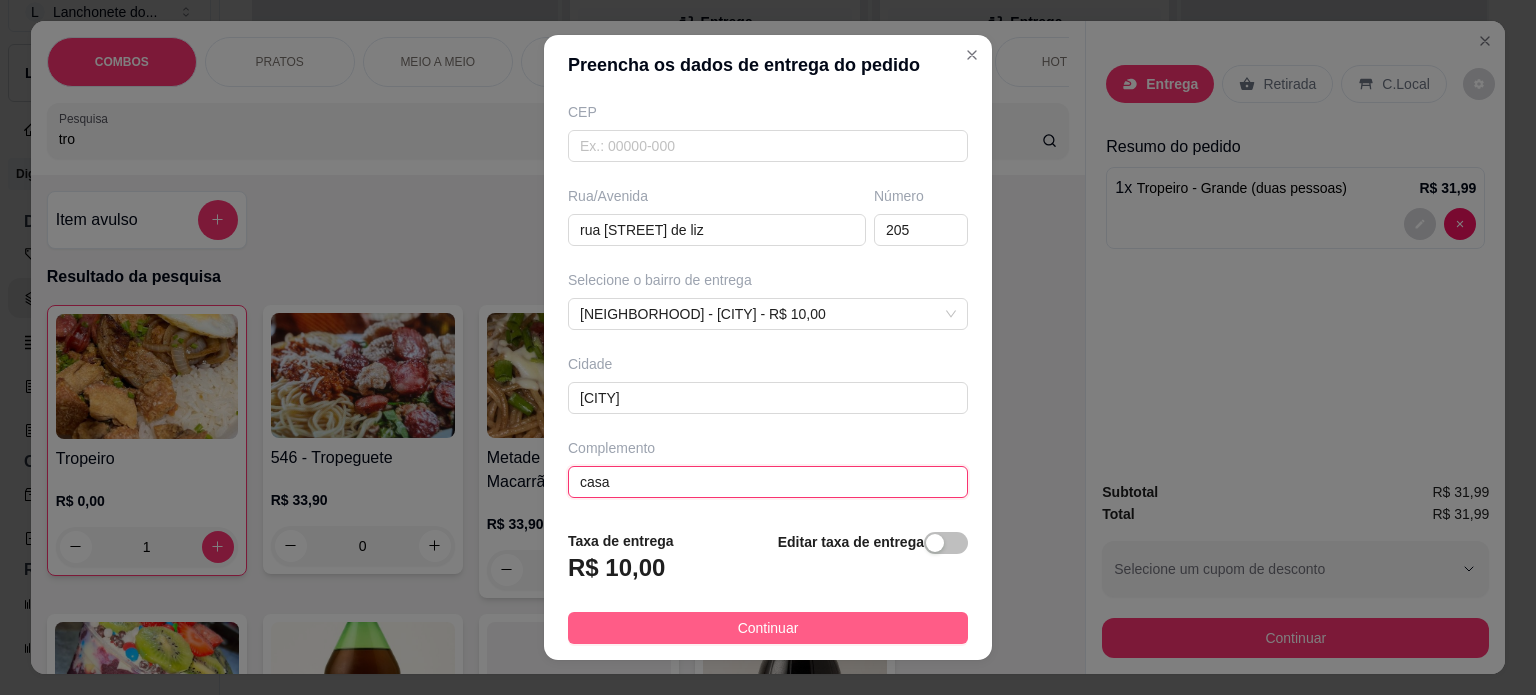 type on "casa" 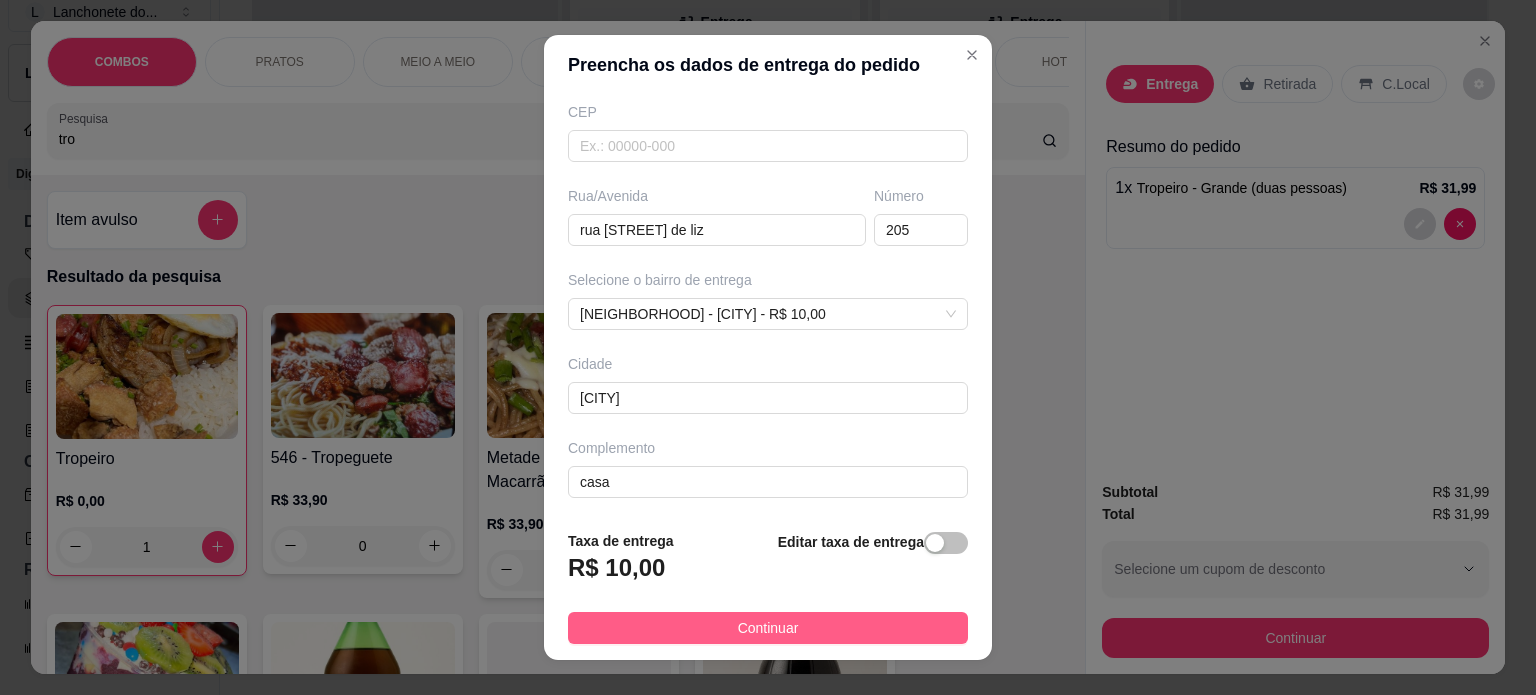 click on "Continuar" at bounding box center [768, 628] 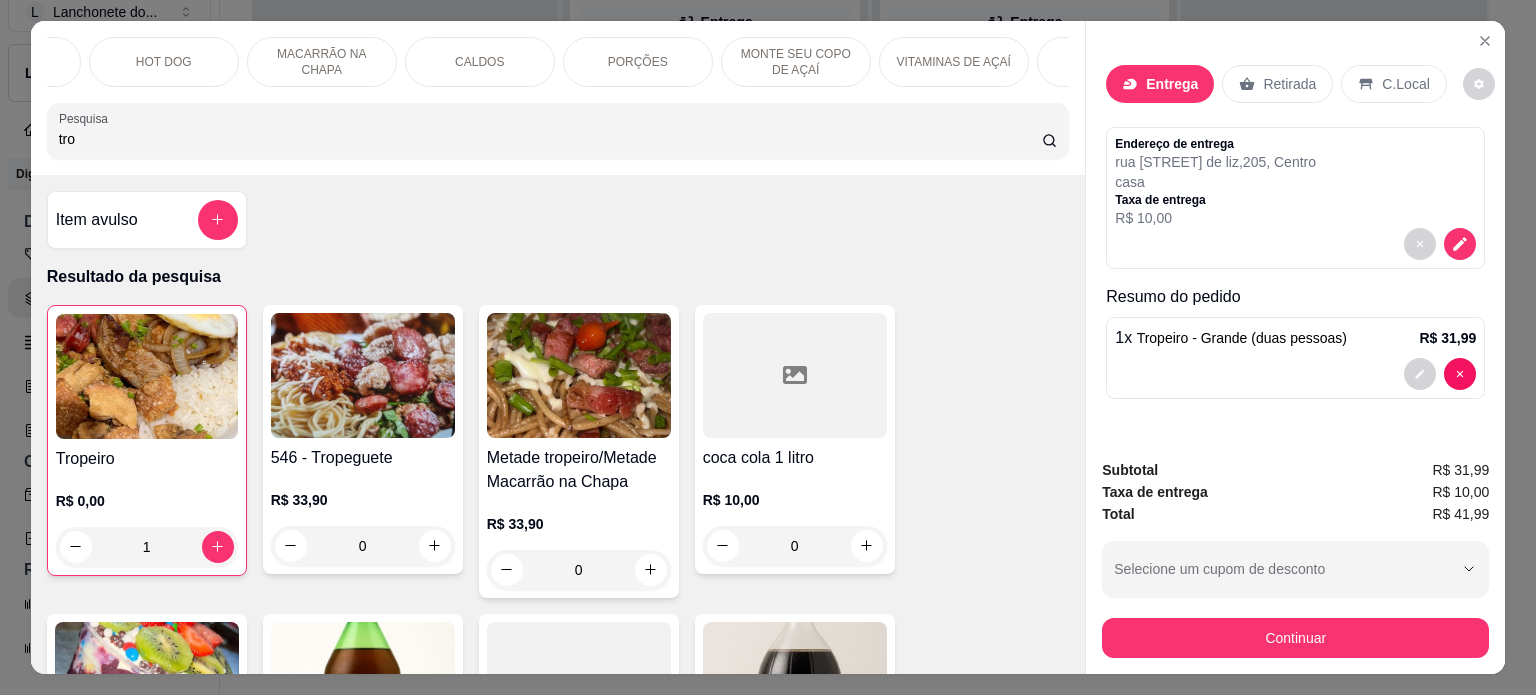 scroll, scrollTop: 0, scrollLeft: 1023, axis: horizontal 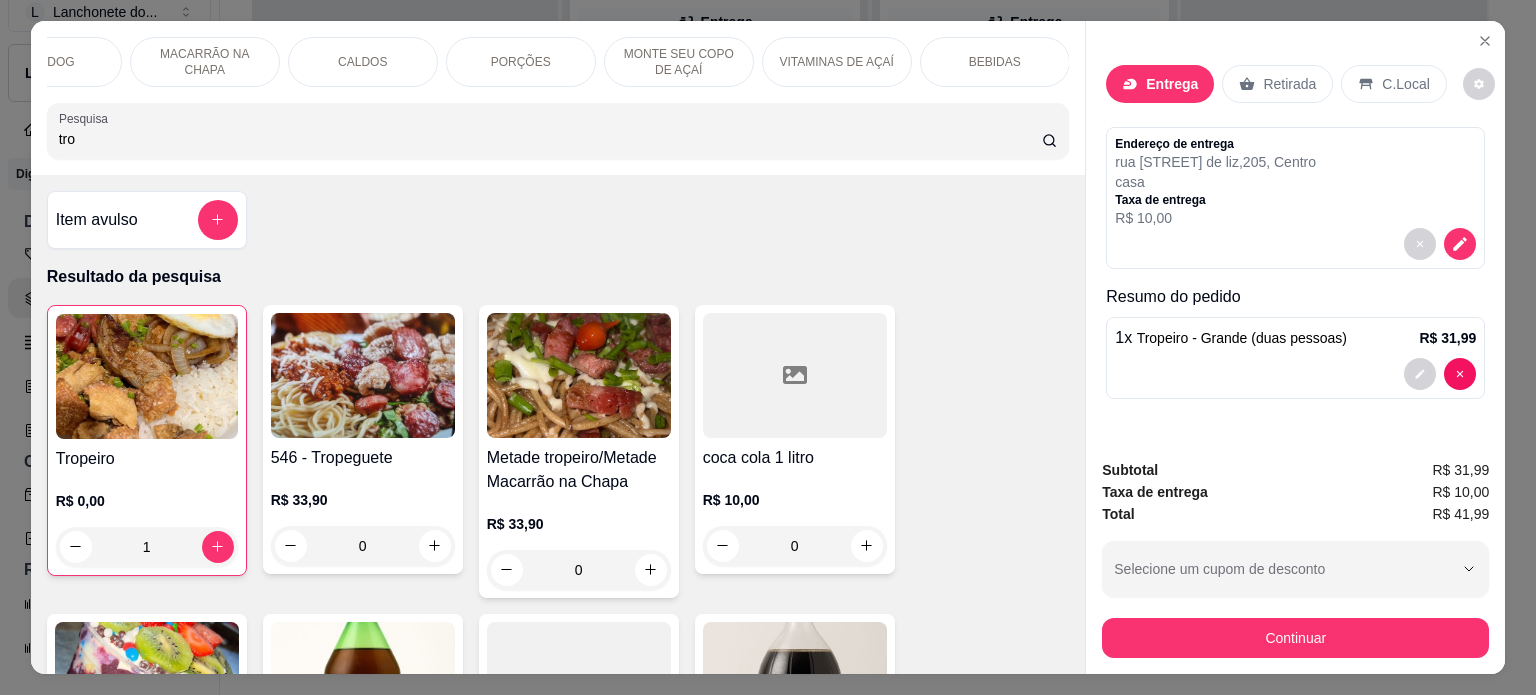 click on "BEBIDAS" at bounding box center (995, 62) 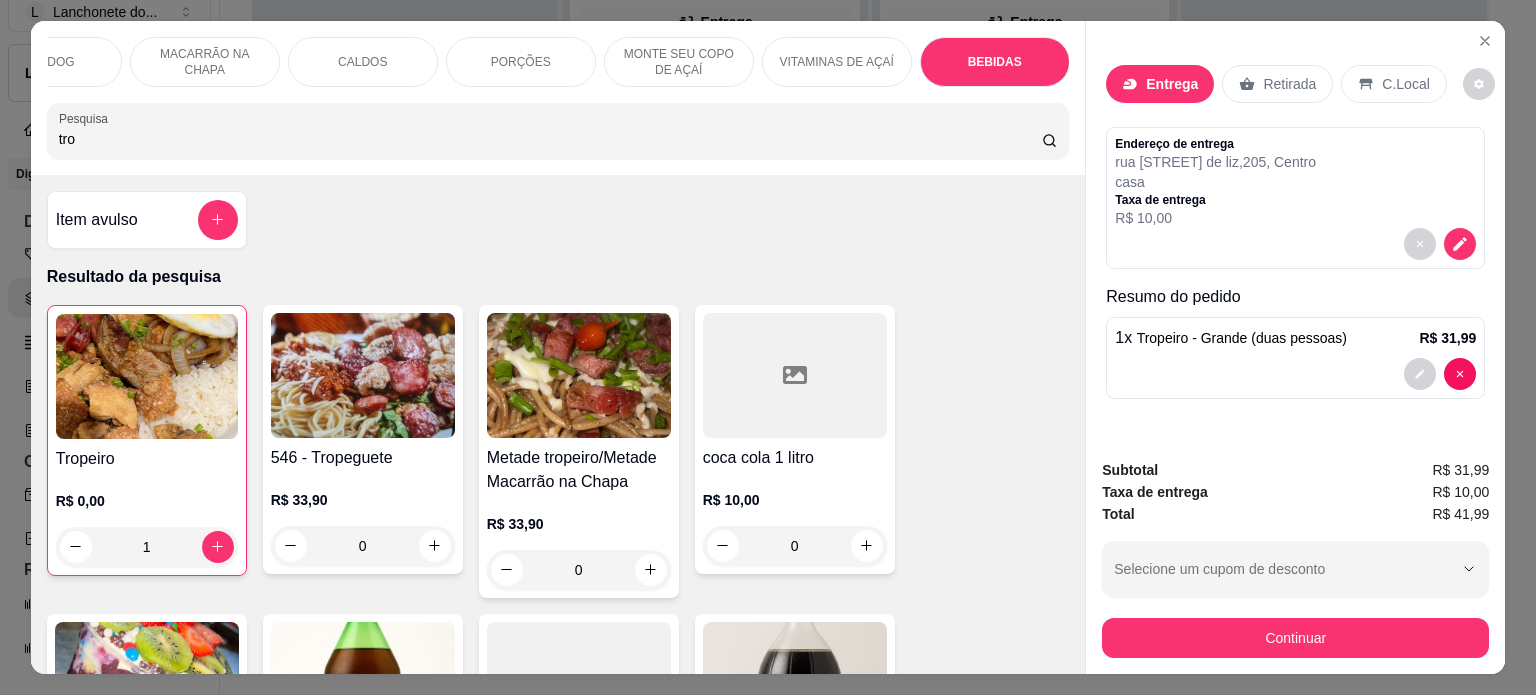 scroll, scrollTop: 5688, scrollLeft: 0, axis: vertical 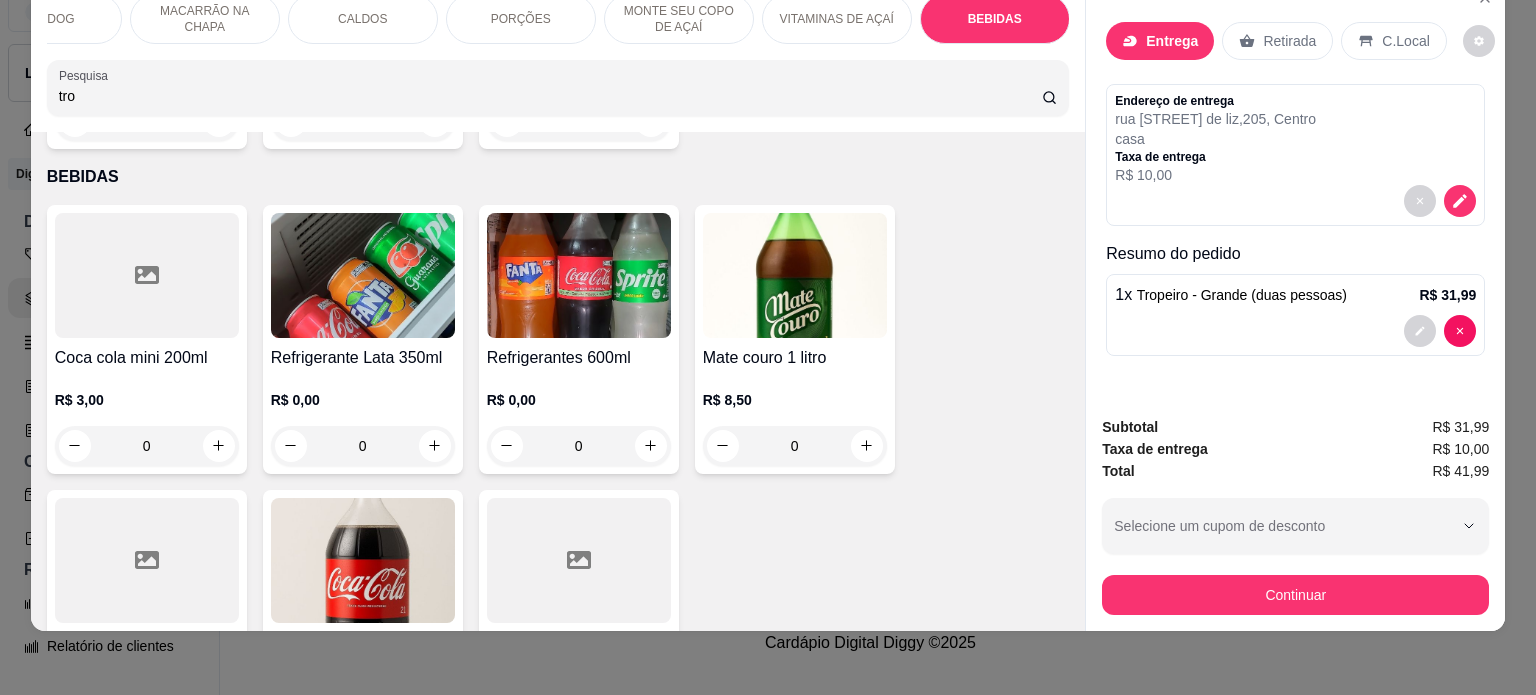click at bounding box center (363, 275) 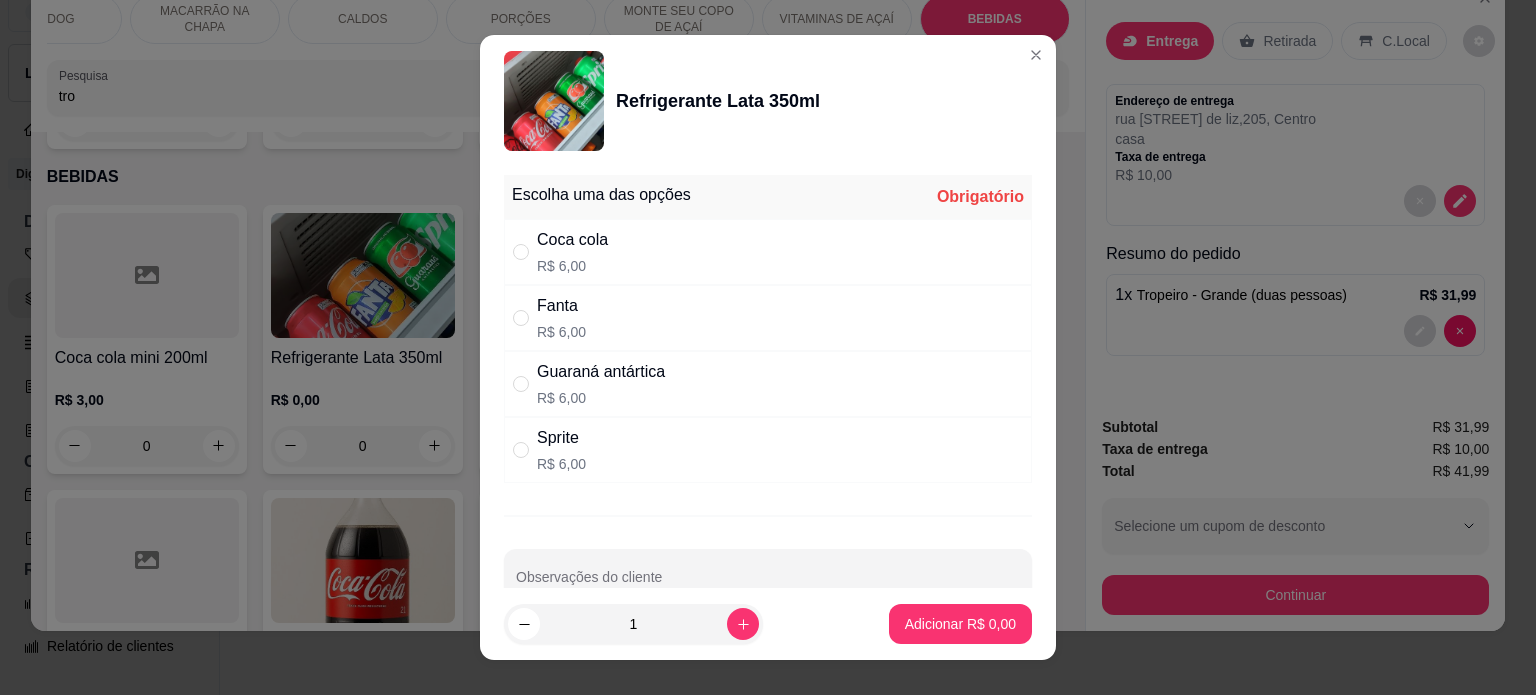 click on "R$ 6,00" at bounding box center (572, 266) 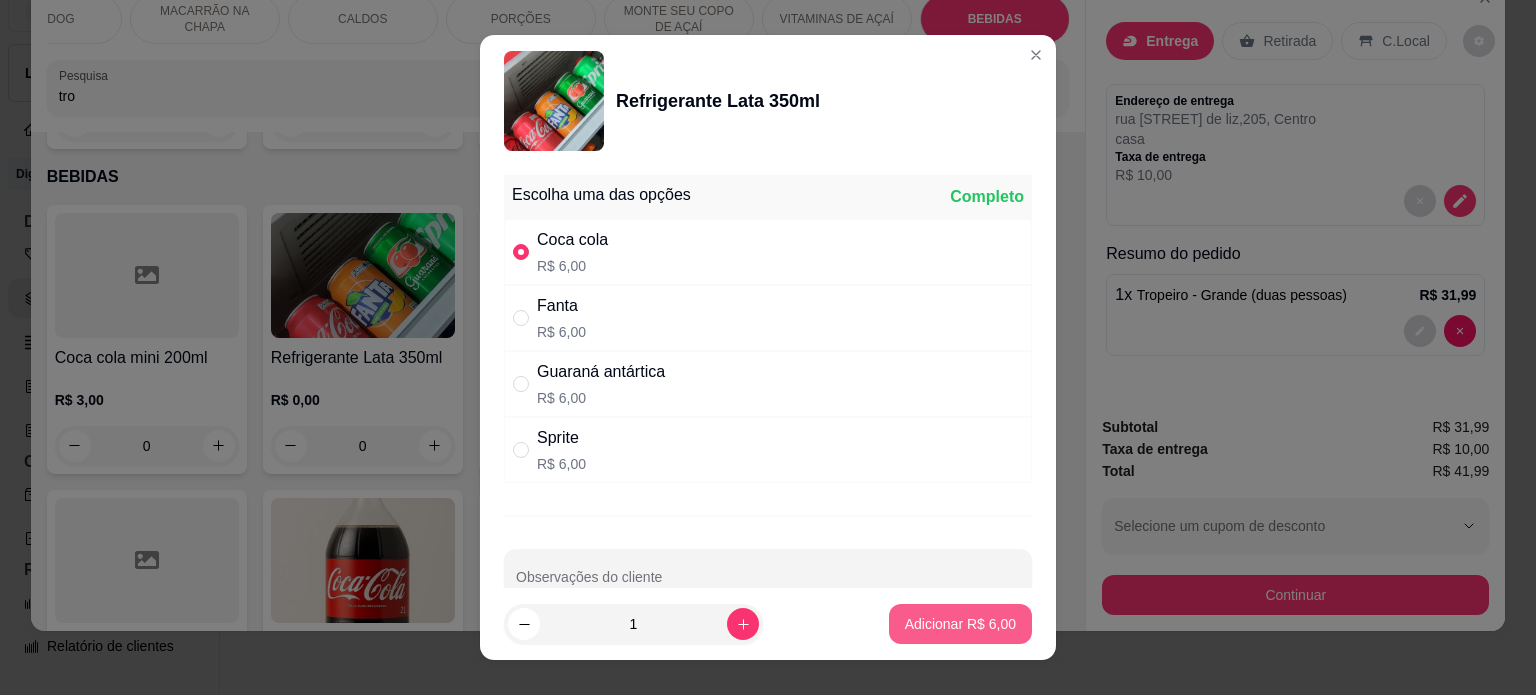 click on "Adicionar   R$ 6,00" at bounding box center (960, 624) 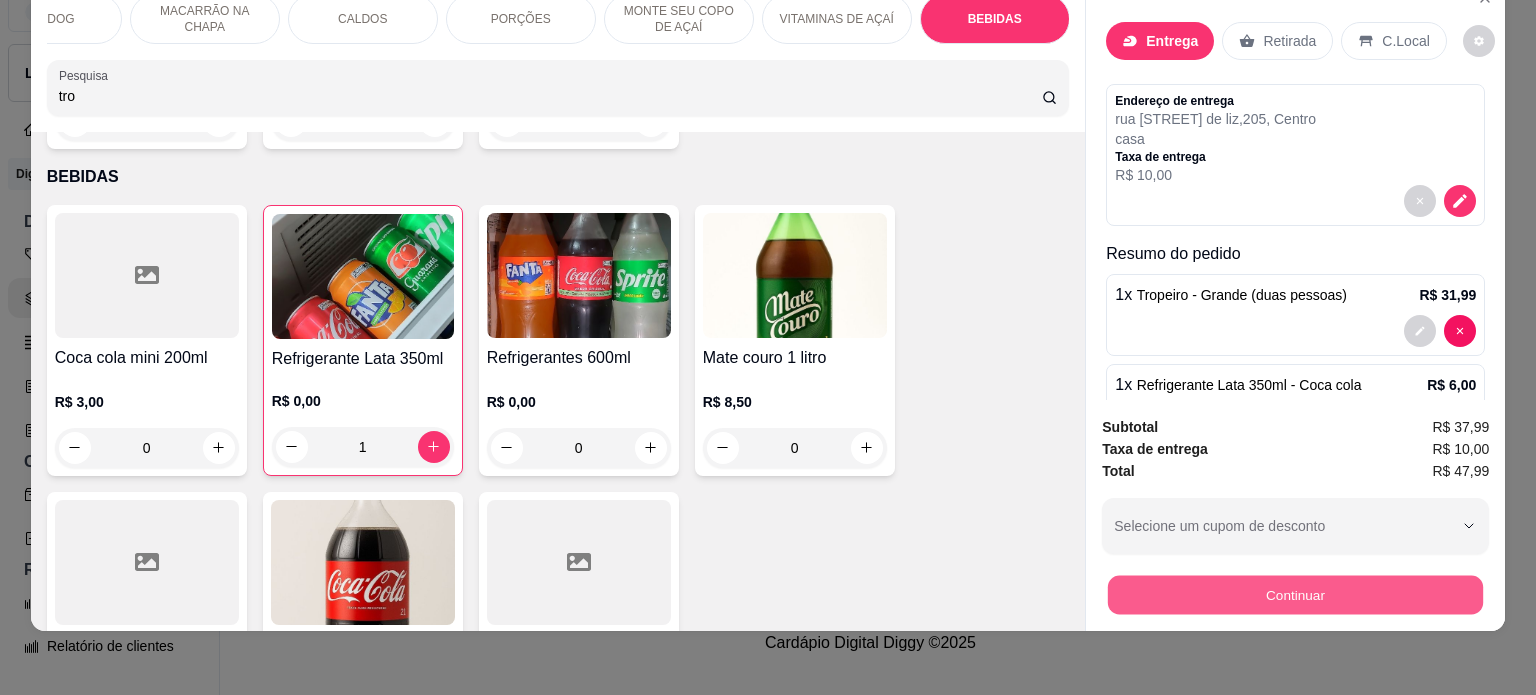 click on "Continuar" at bounding box center [1295, 595] 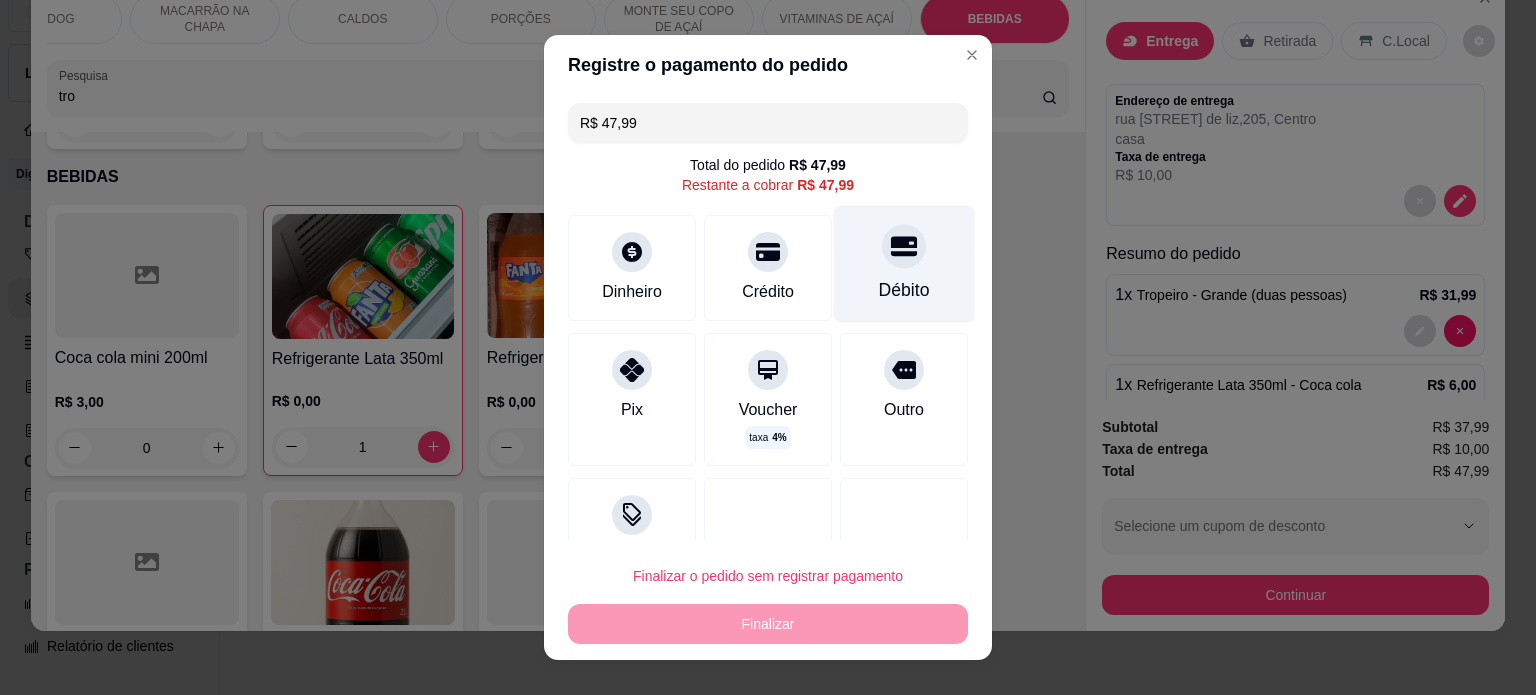 click 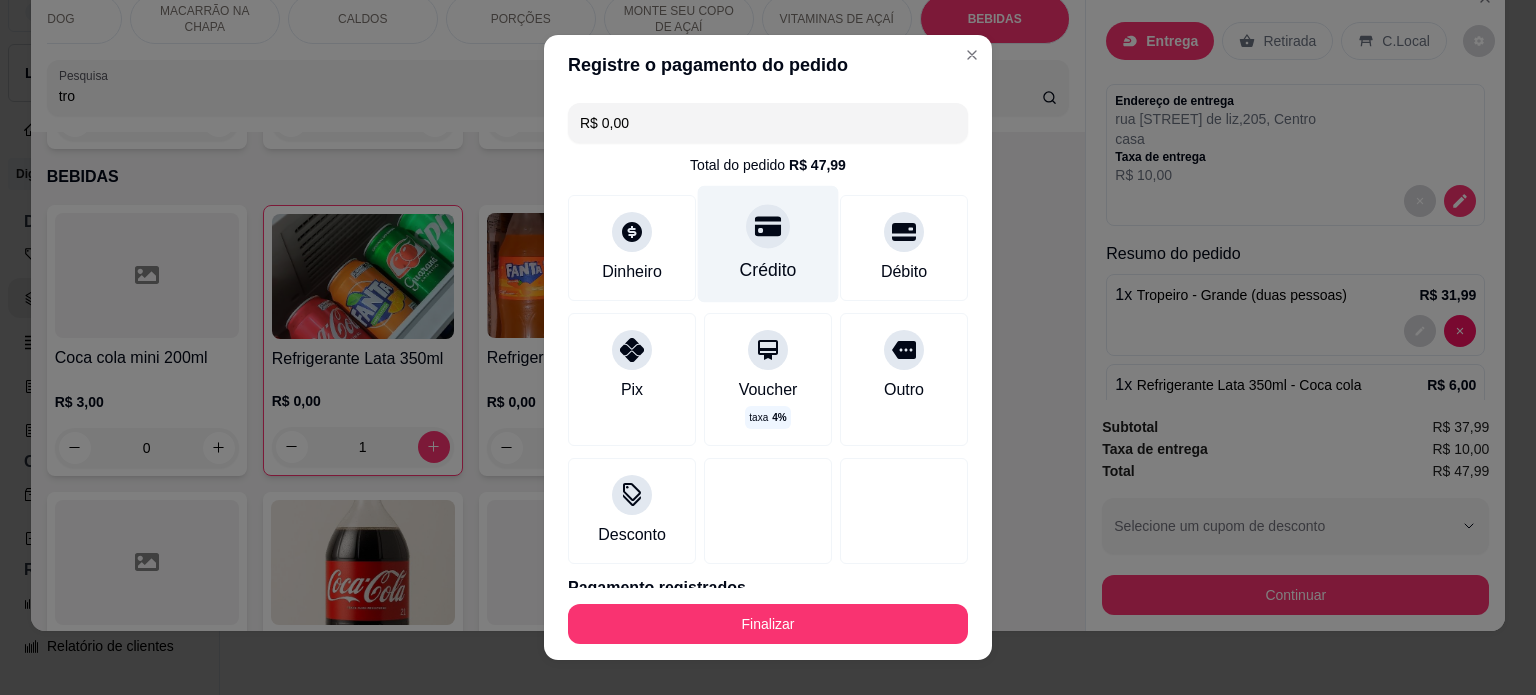 click on "Crédito" at bounding box center [768, 270] 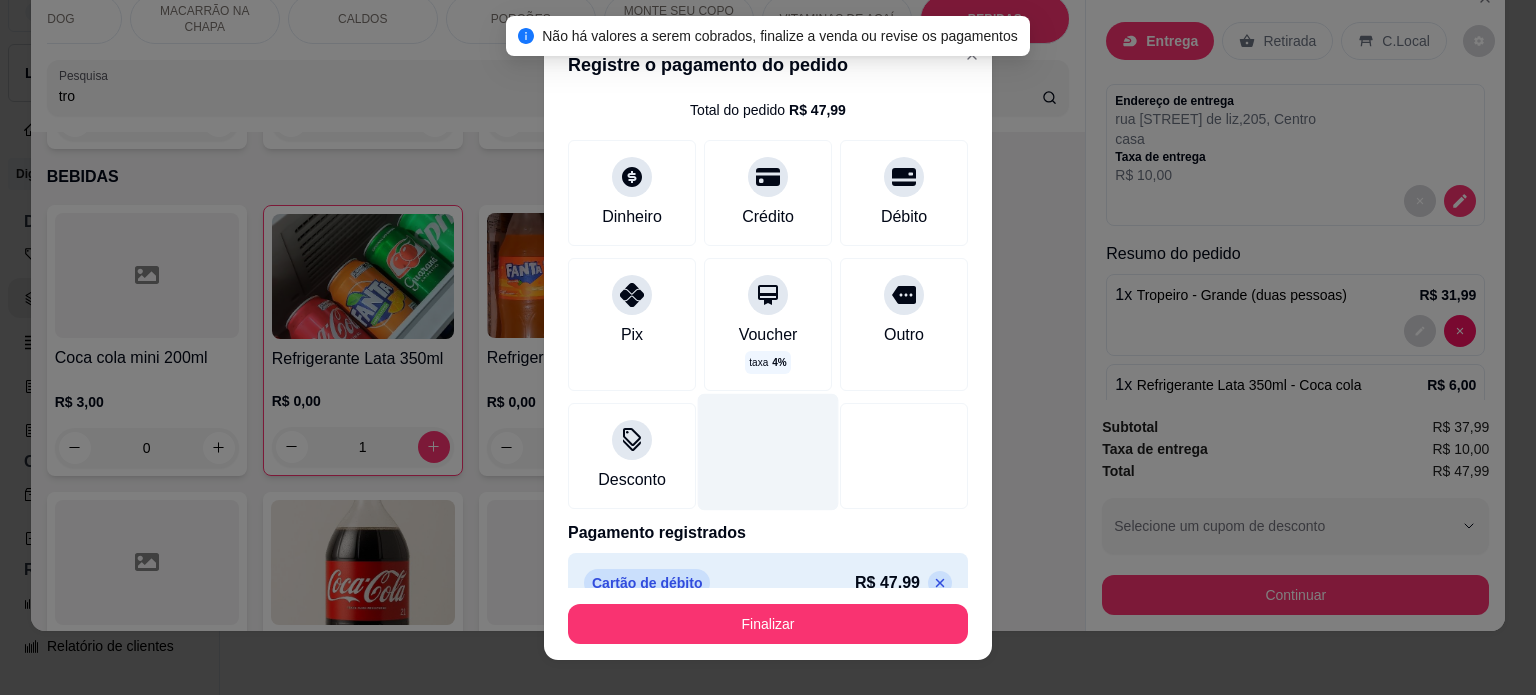 scroll, scrollTop: 85, scrollLeft: 0, axis: vertical 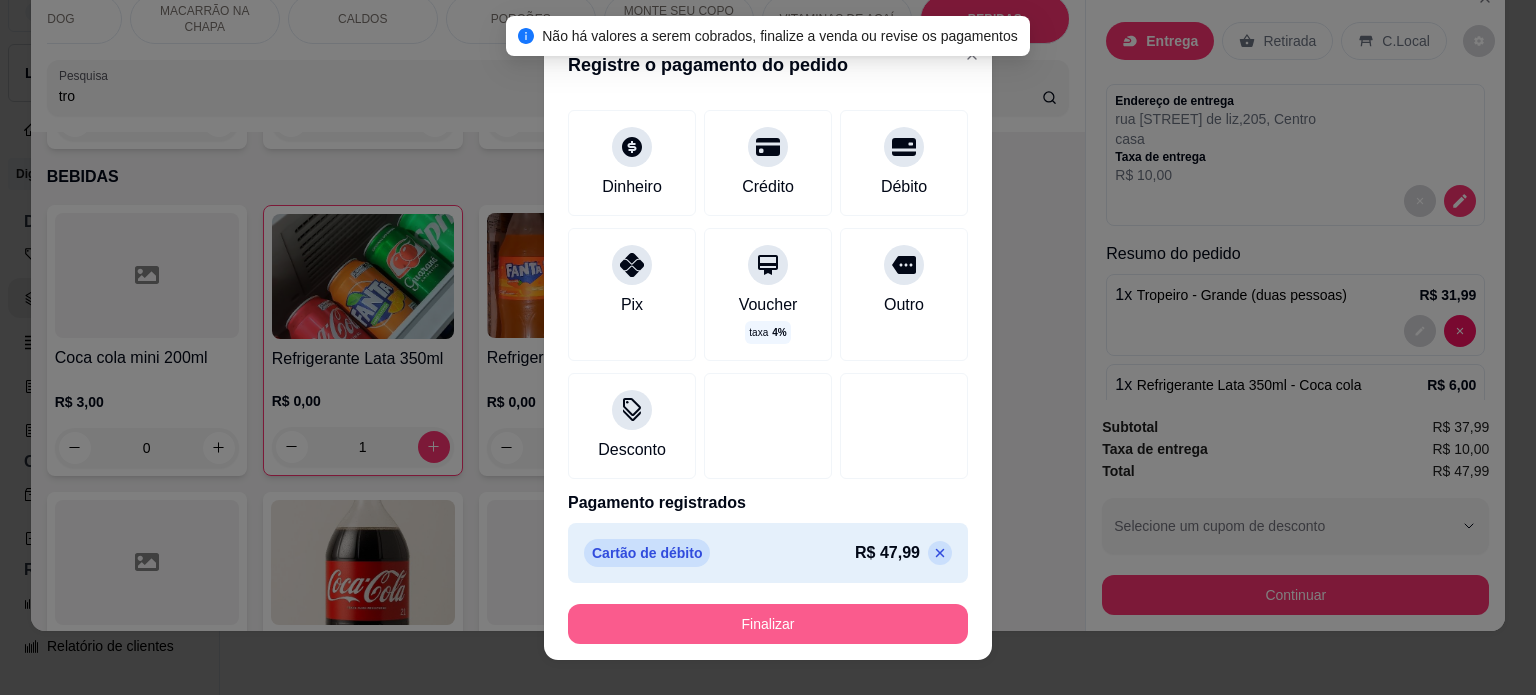 click on "Finalizar" at bounding box center [768, 624] 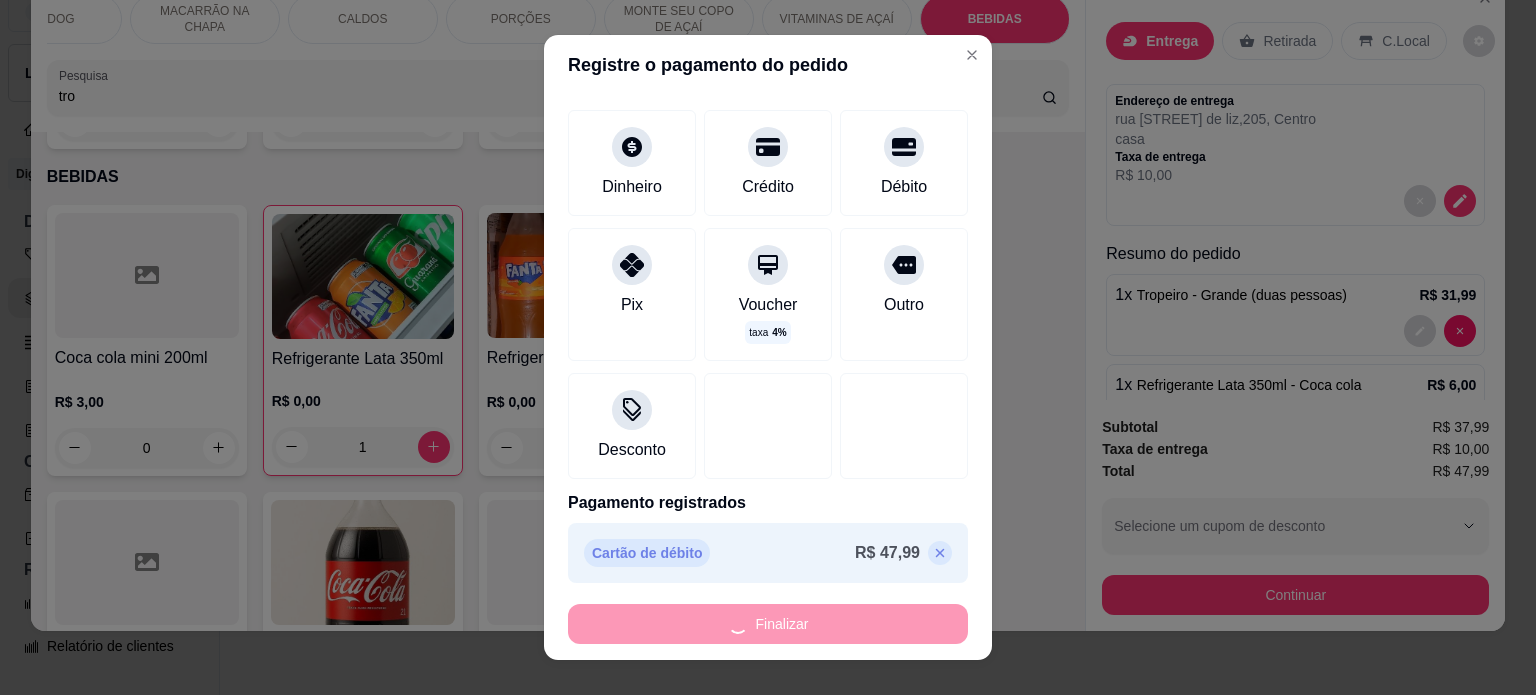 type on "0" 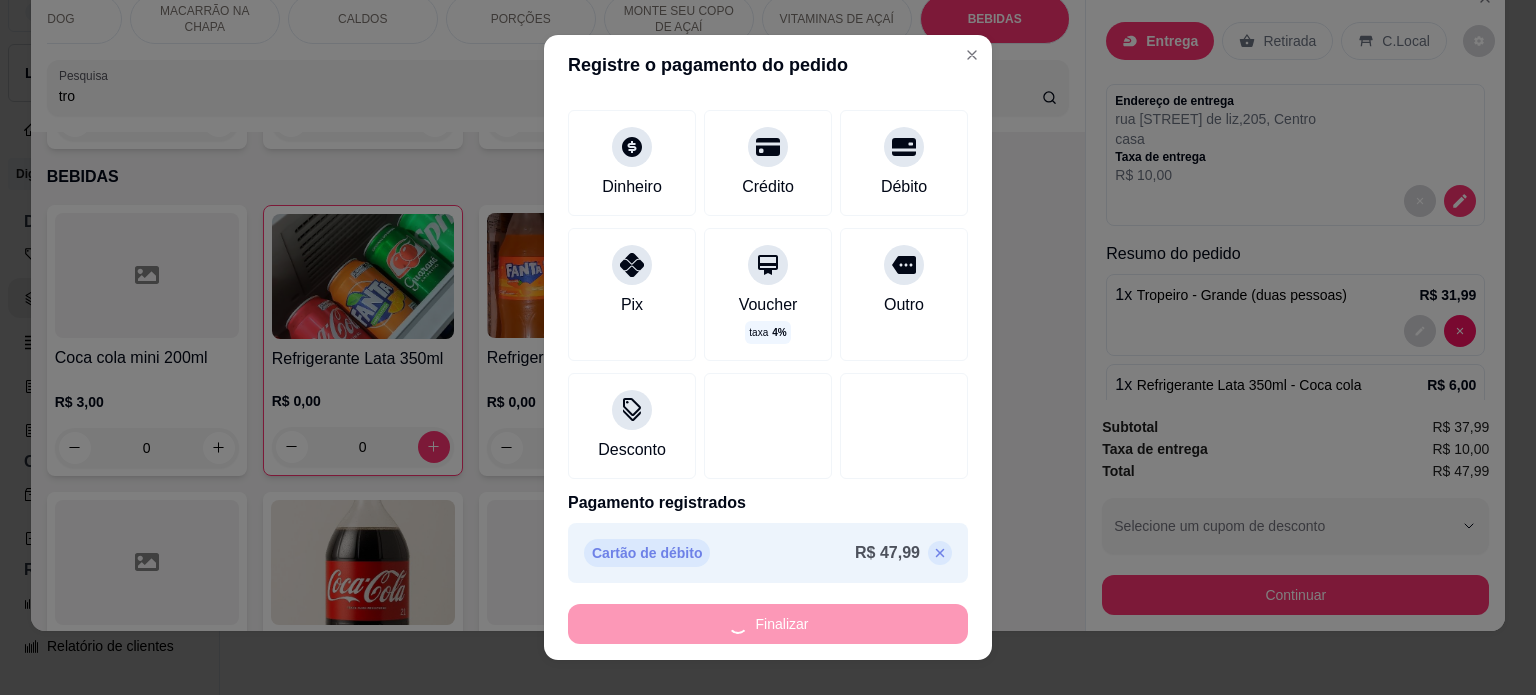 type on "-R$ 47,99" 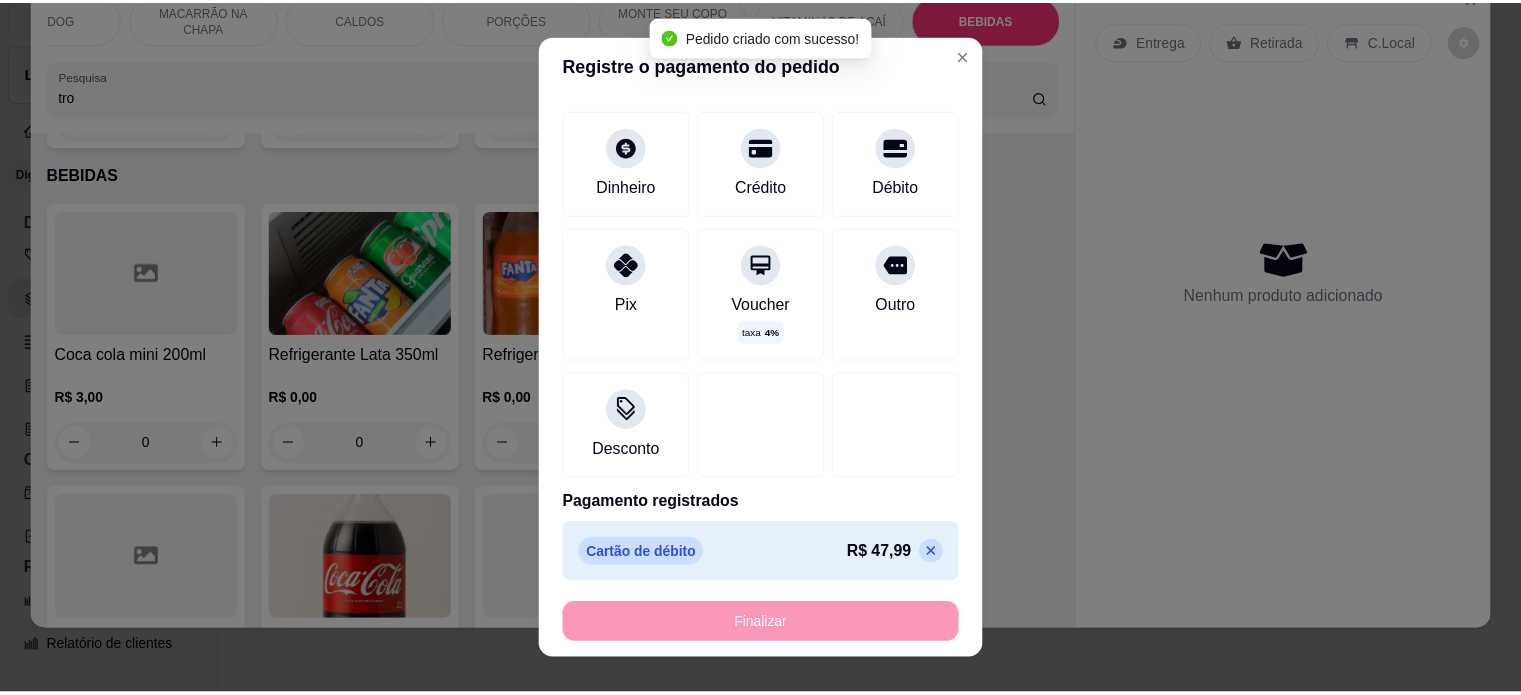 scroll, scrollTop: 5686, scrollLeft: 0, axis: vertical 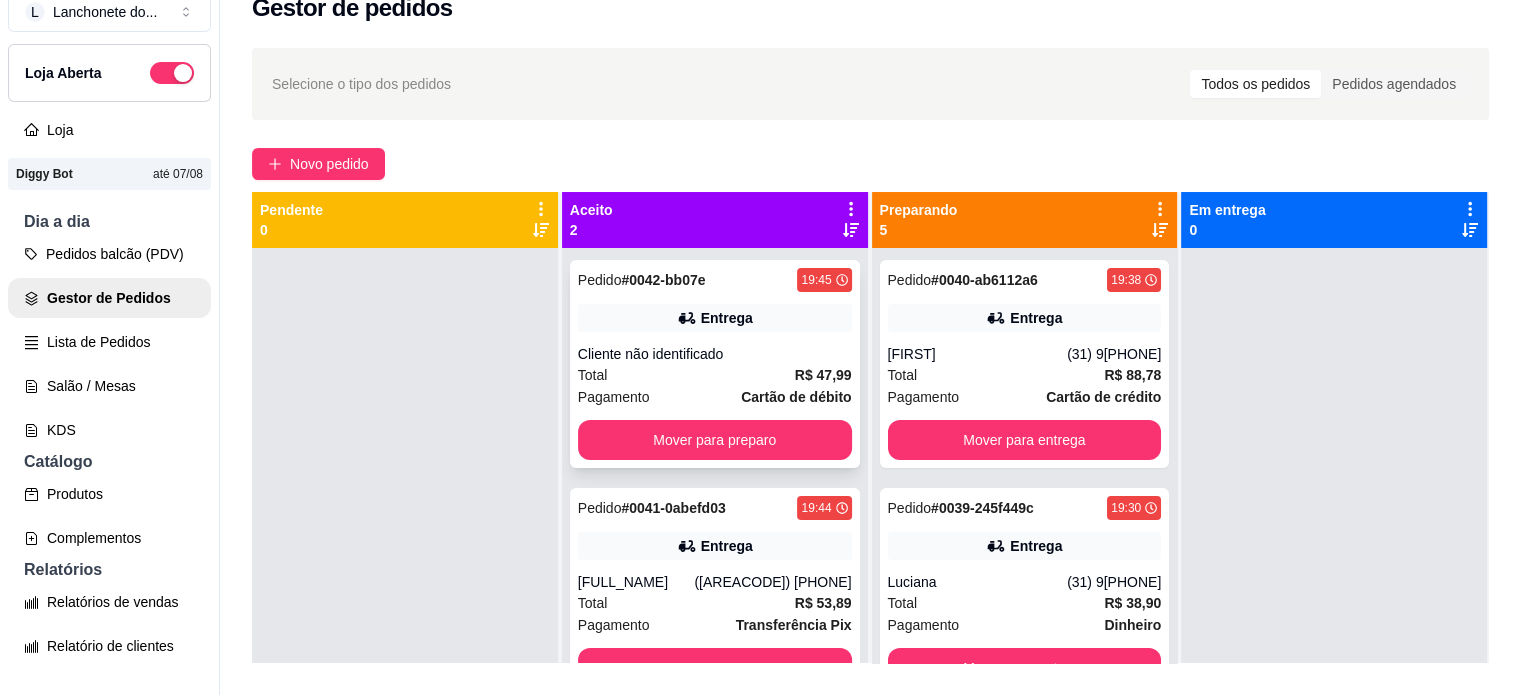 click on "Pedido  # 0042-bb07e 19:45 Entrega Cliente não identificado Total R$ 47,99 Pagamento Cartão de débito Mover para preparo" at bounding box center [715, 364] 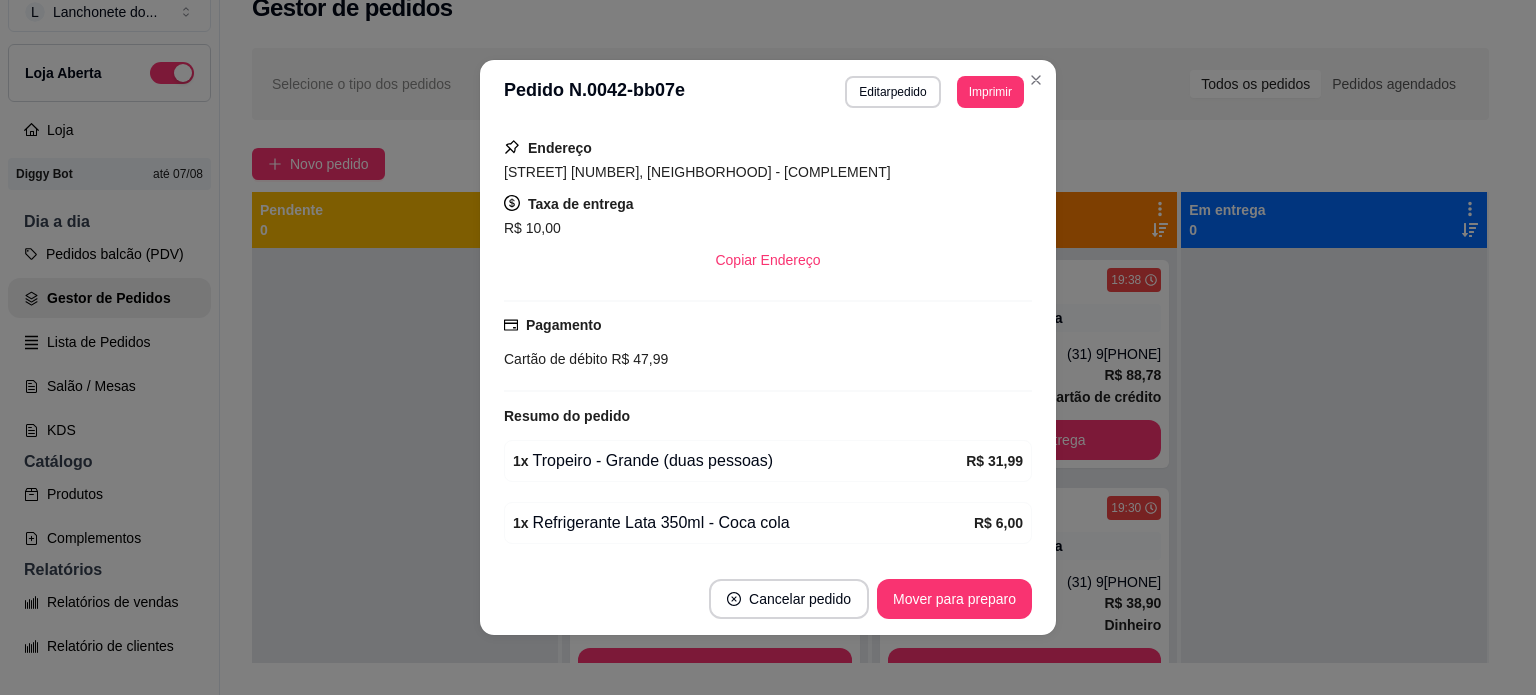 scroll, scrollTop: 308, scrollLeft: 0, axis: vertical 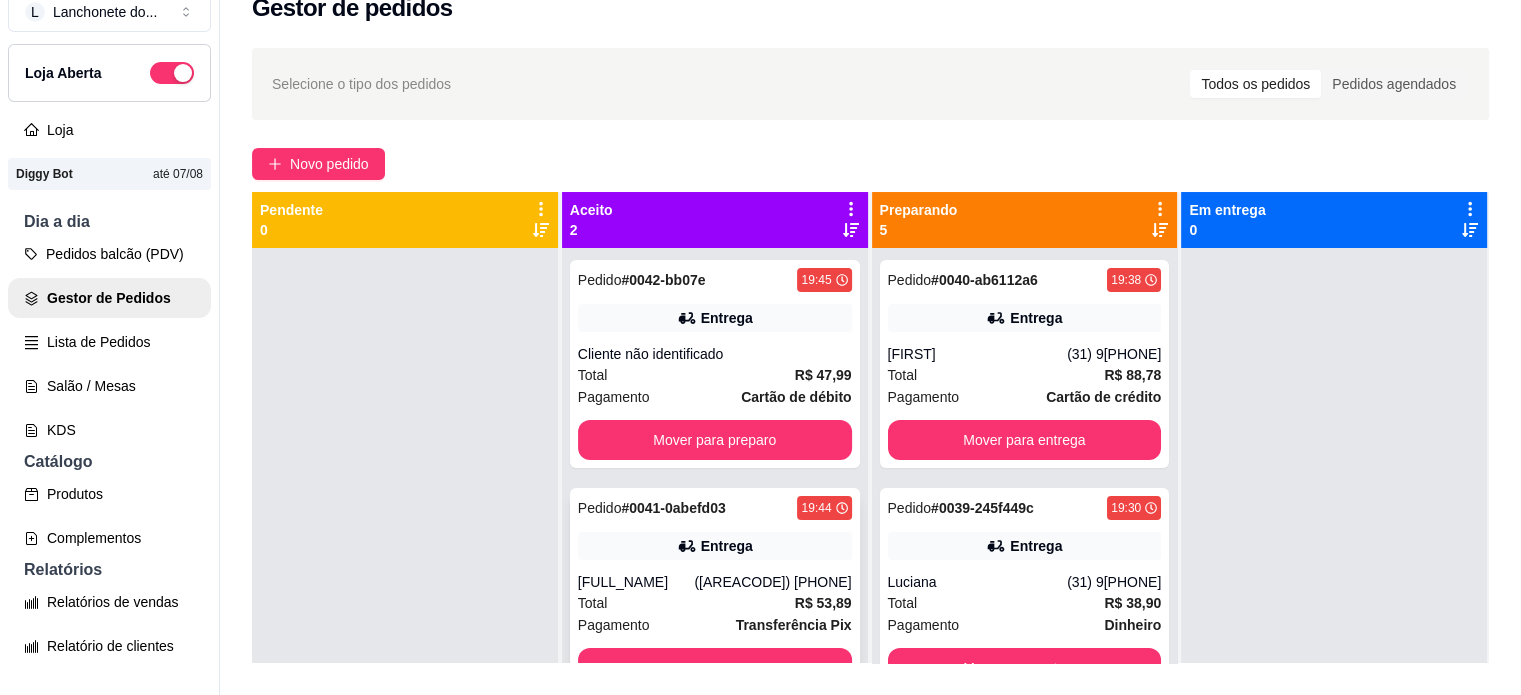 click on "Entrega" at bounding box center (727, 546) 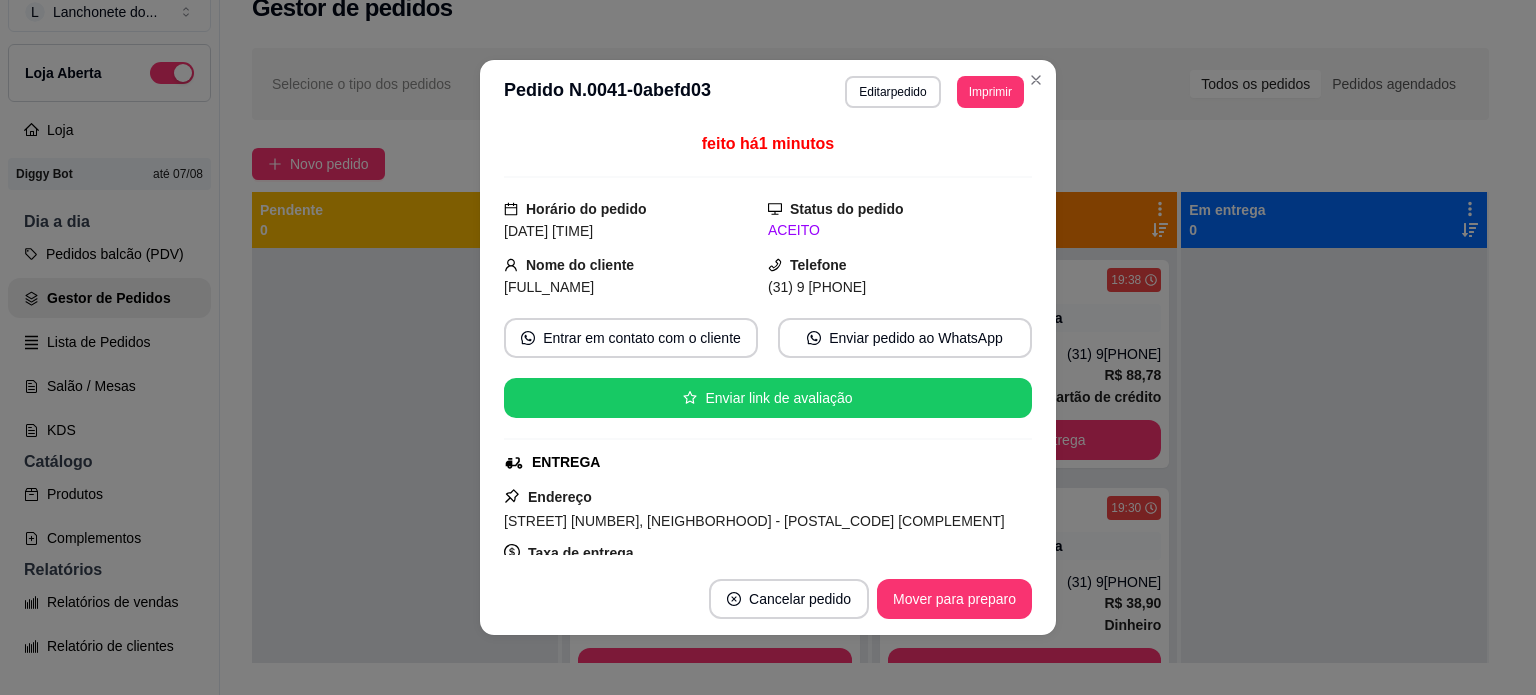 scroll, scrollTop: 370, scrollLeft: 0, axis: vertical 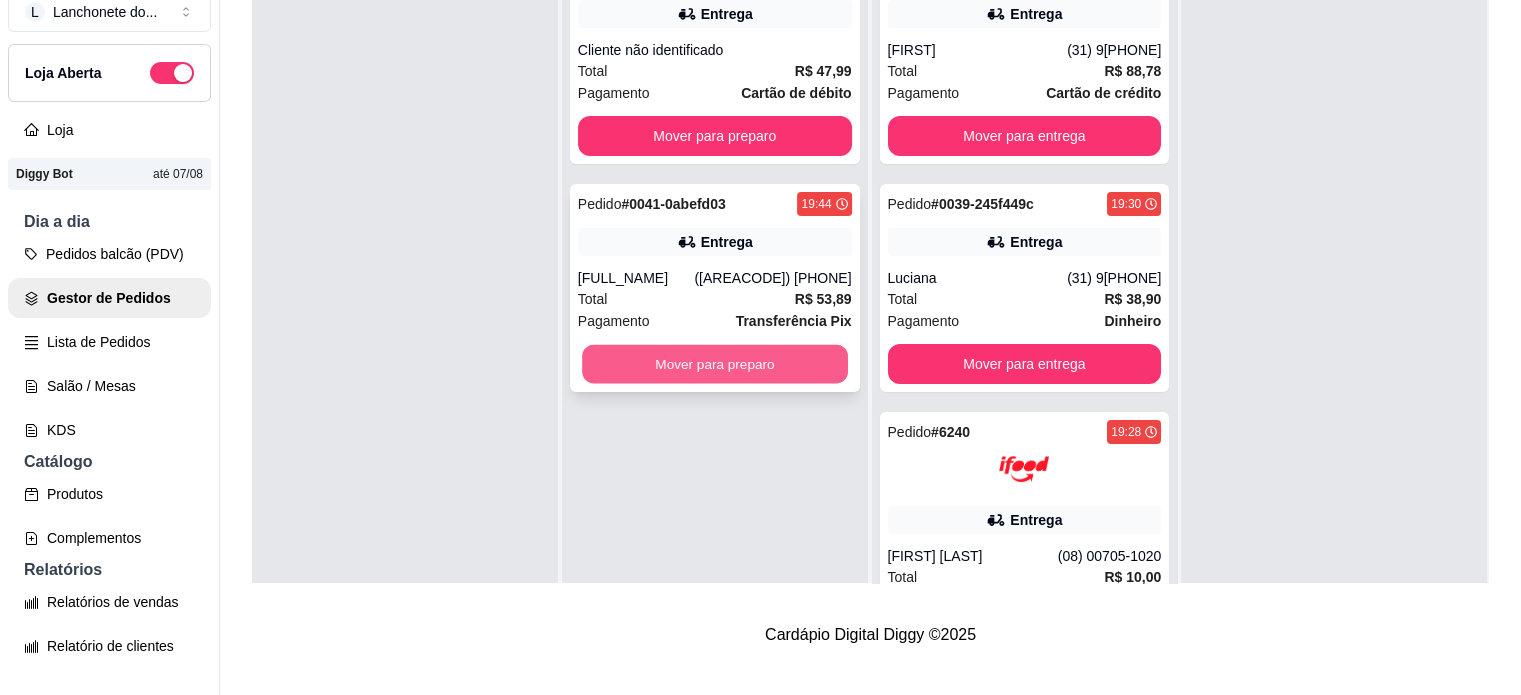 click on "Mover para preparo" at bounding box center [715, 364] 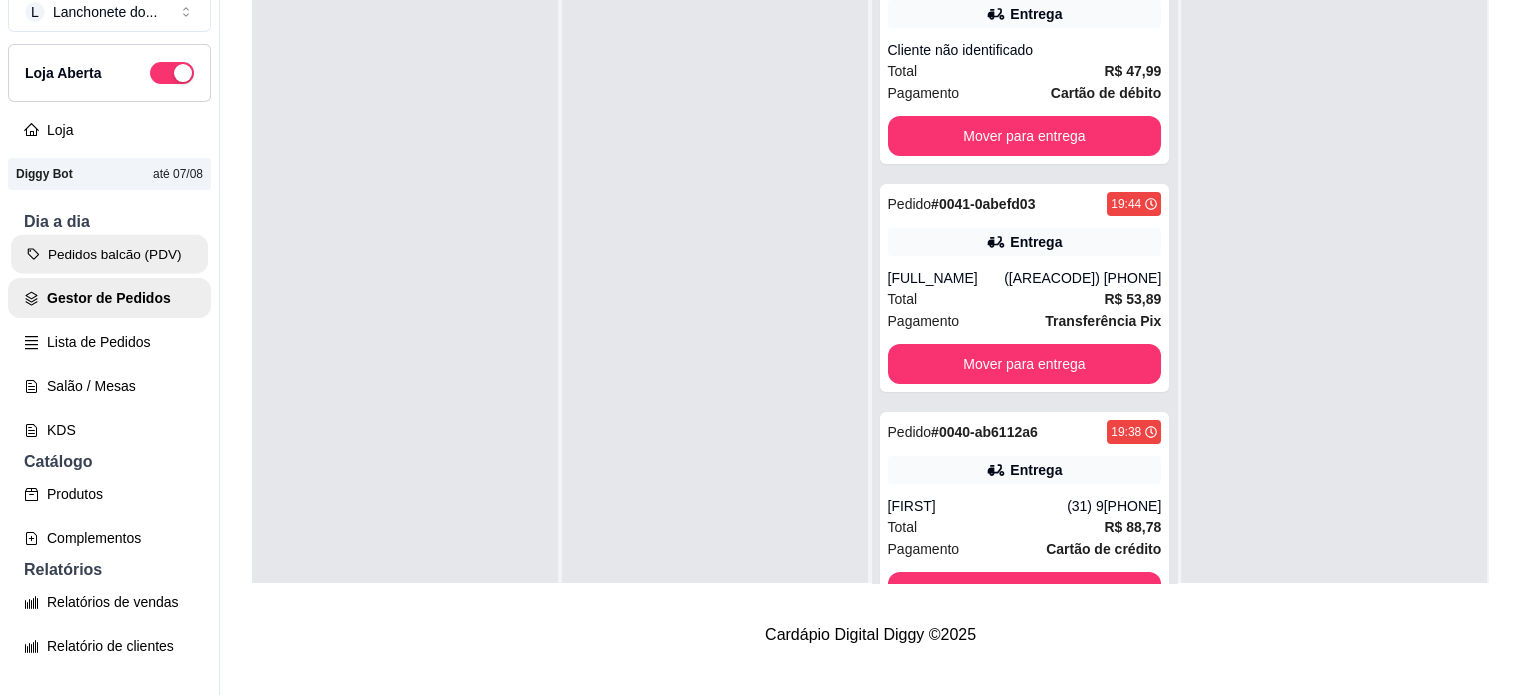 click on "Pedidos balcão (PDV)" at bounding box center (109, 254) 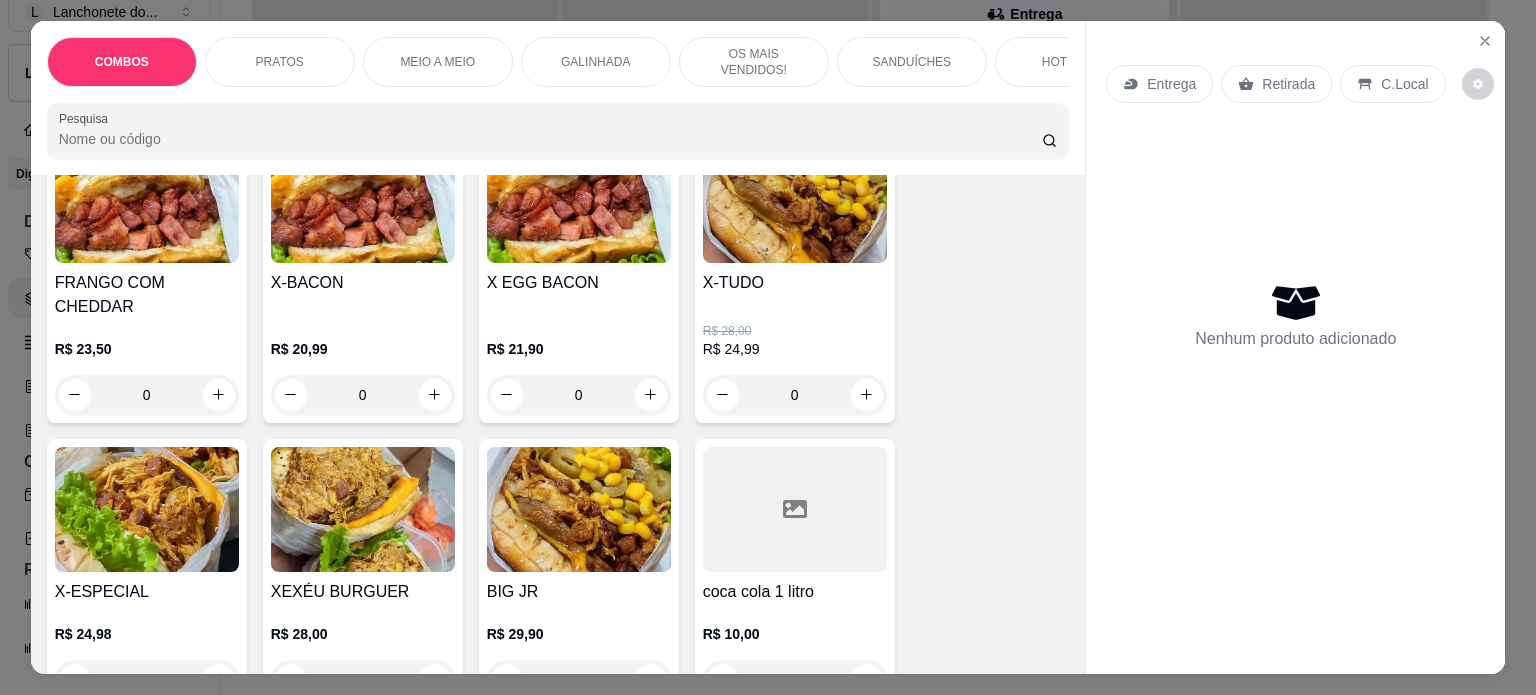 scroll, scrollTop: 2492, scrollLeft: 0, axis: vertical 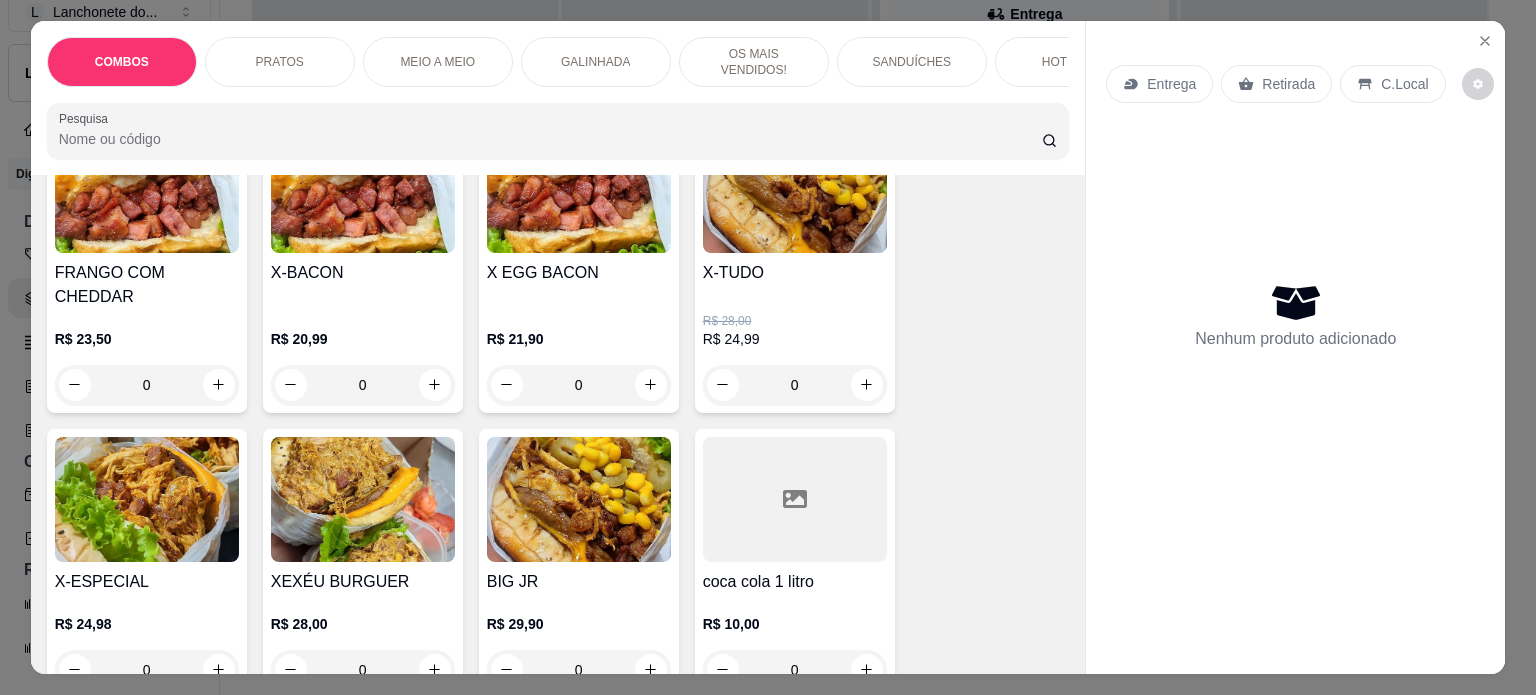 click at bounding box center [579, 499] 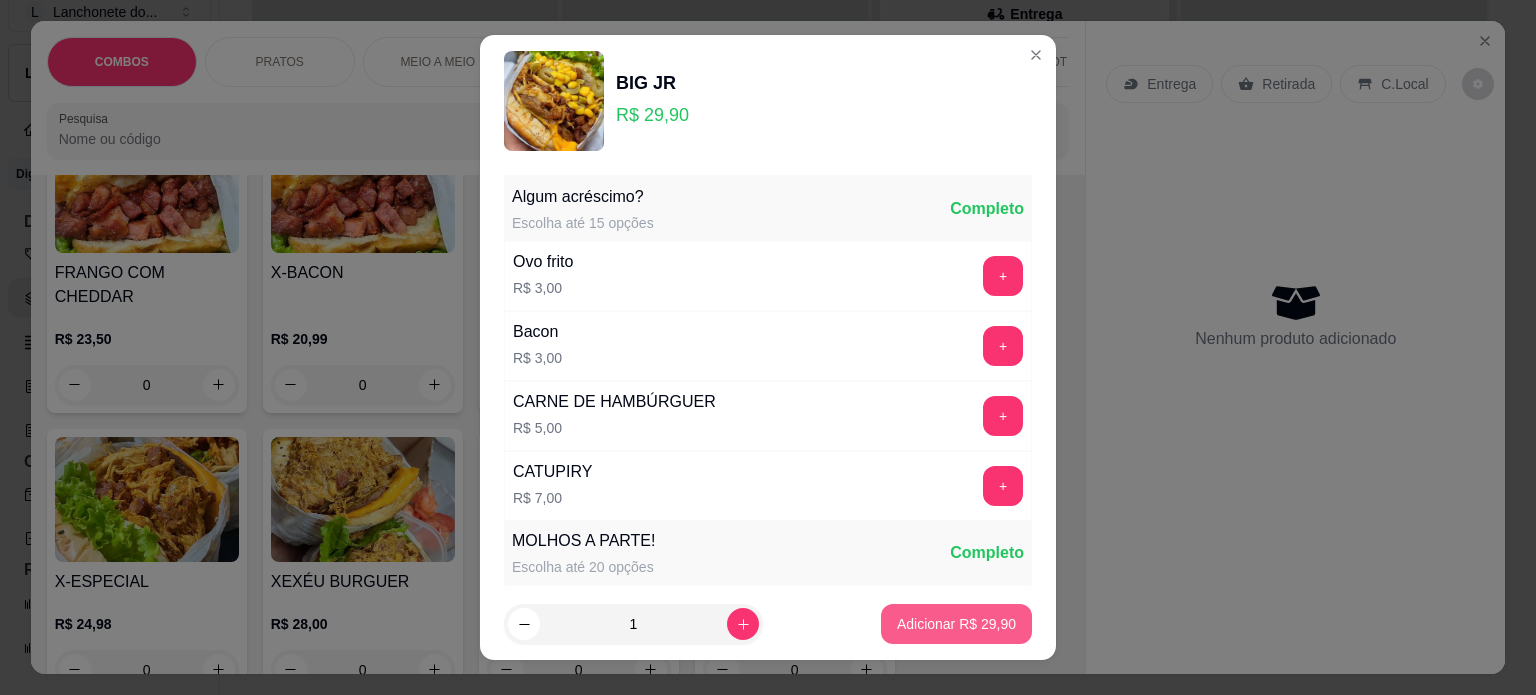click on "Adicionar   R$ 29,90" at bounding box center (956, 624) 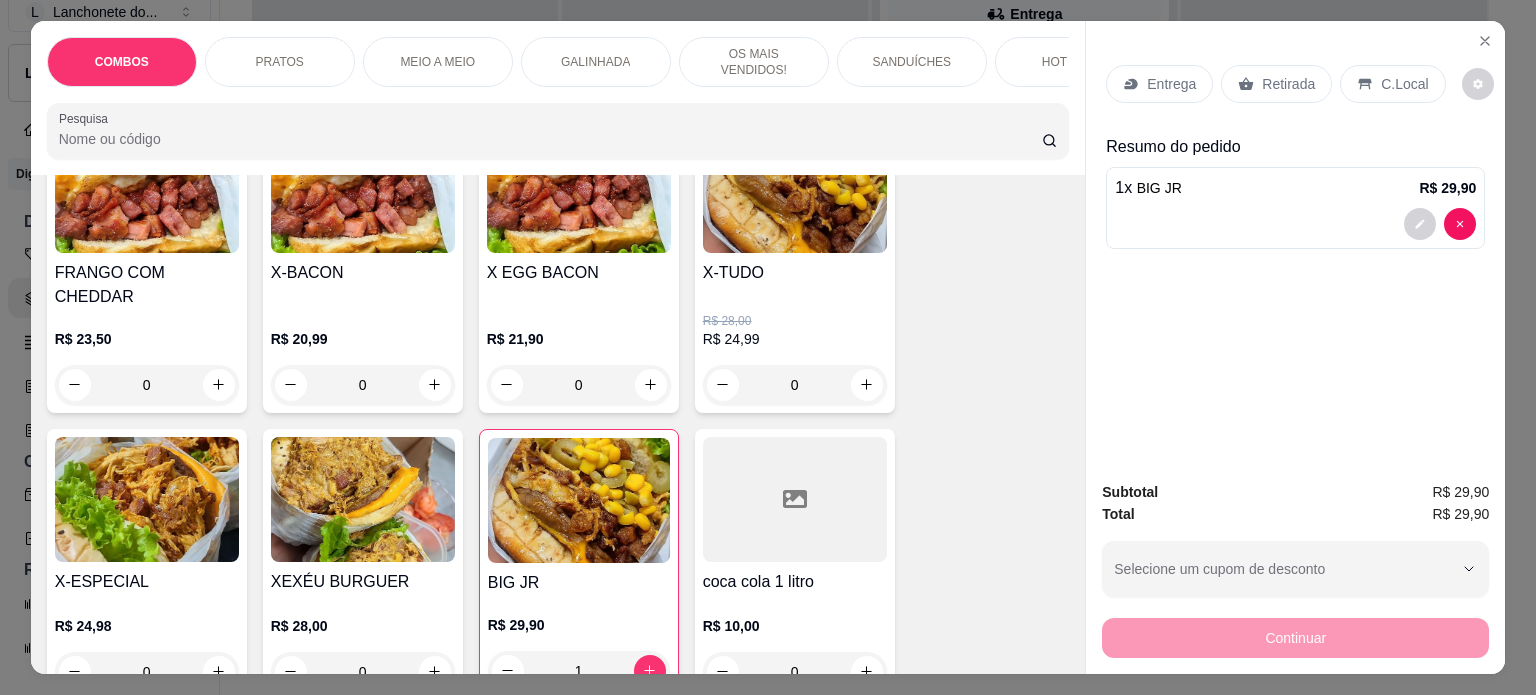 scroll, scrollTop: 0, scrollLeft: 1023, axis: horizontal 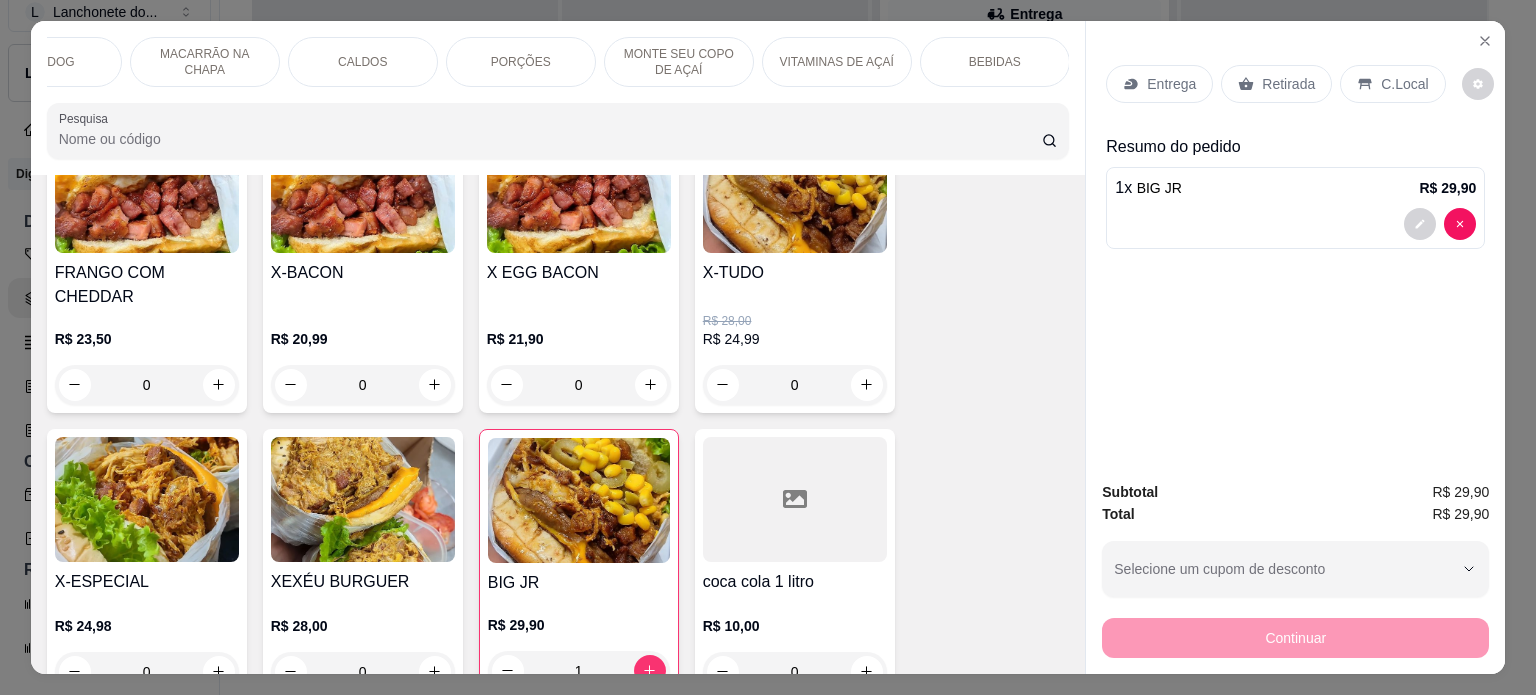 click on "BEBIDAS" at bounding box center (995, 62) 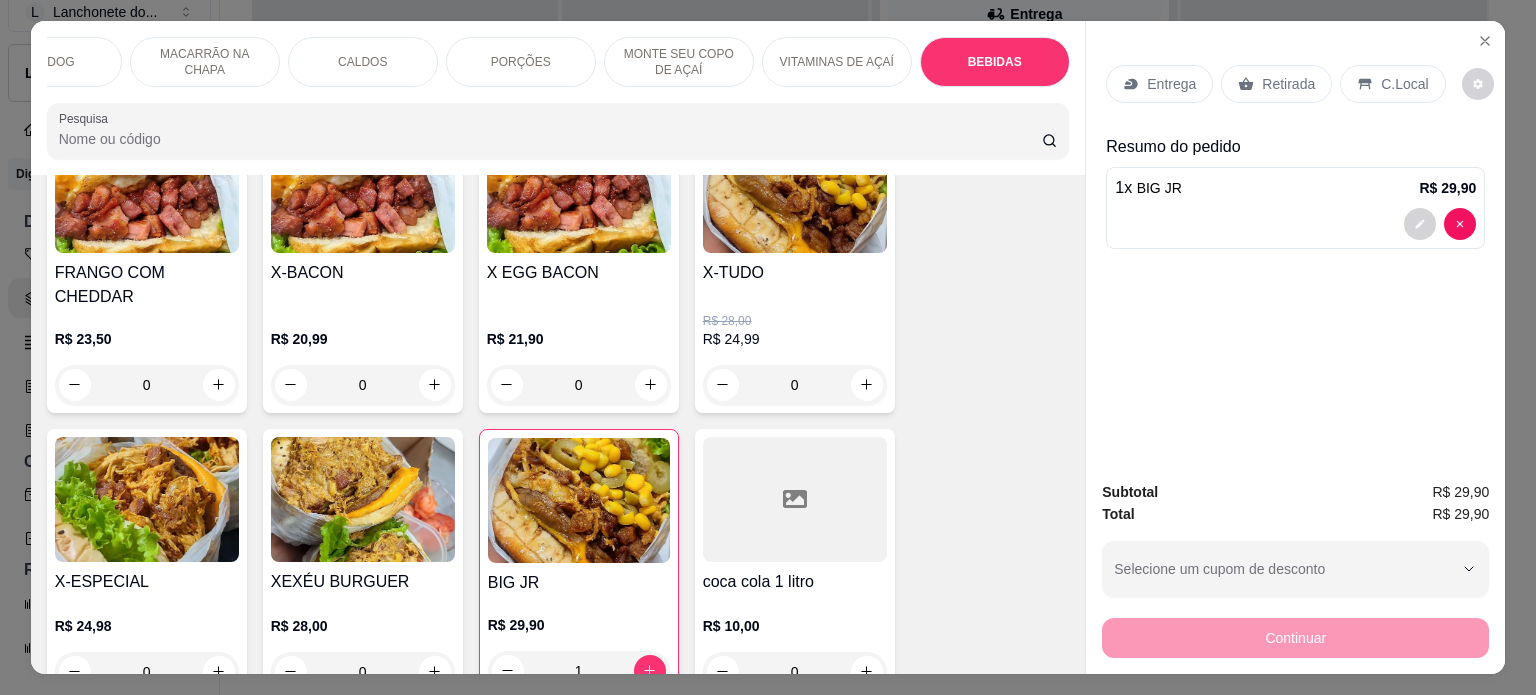 scroll, scrollTop: 5030, scrollLeft: 0, axis: vertical 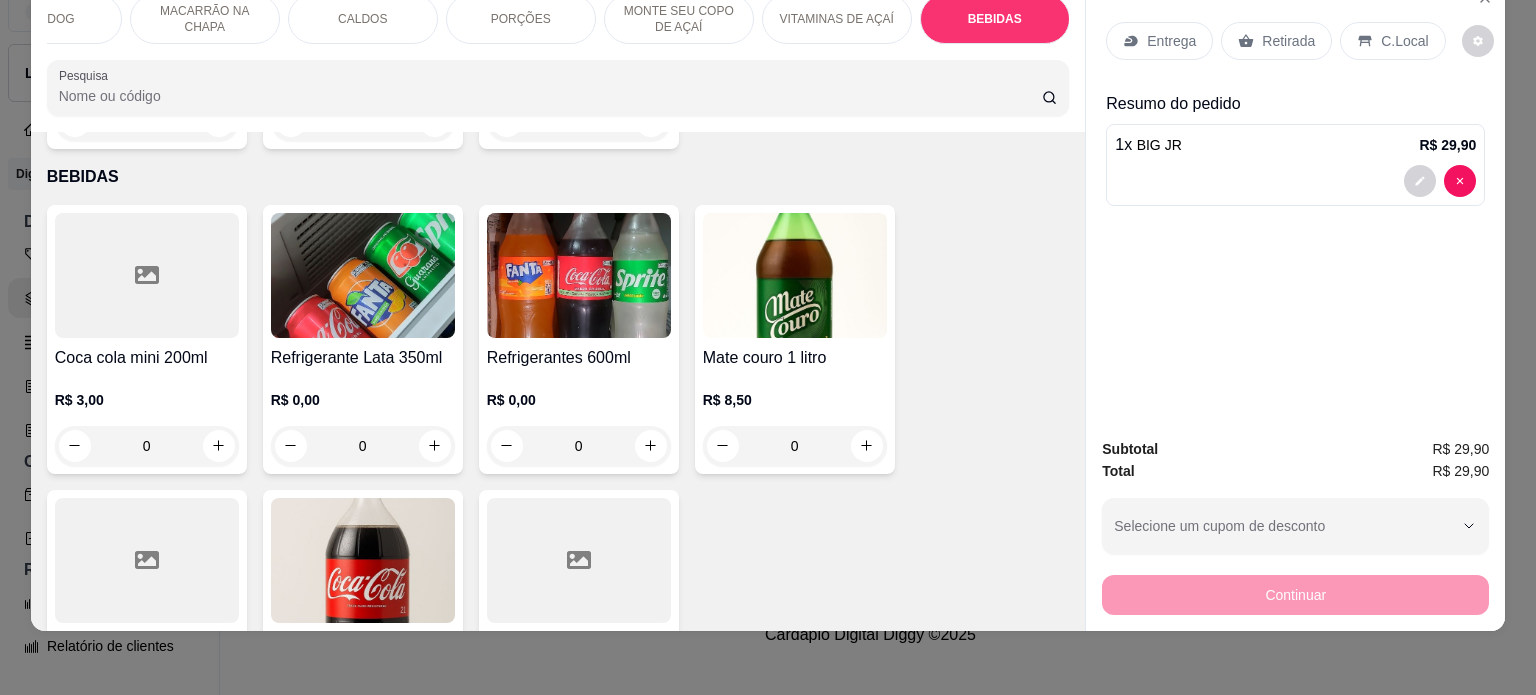click at bounding box center (363, 560) 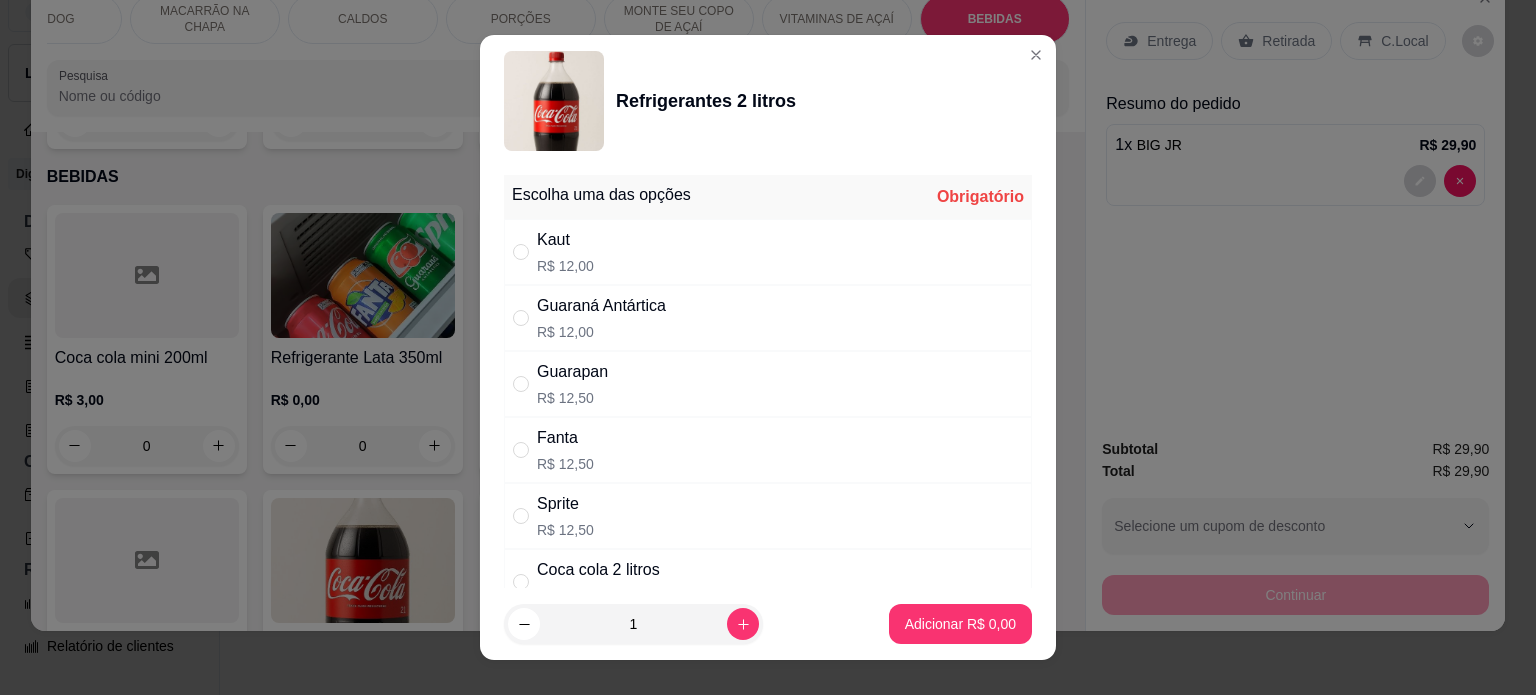 click at bounding box center (525, 516) 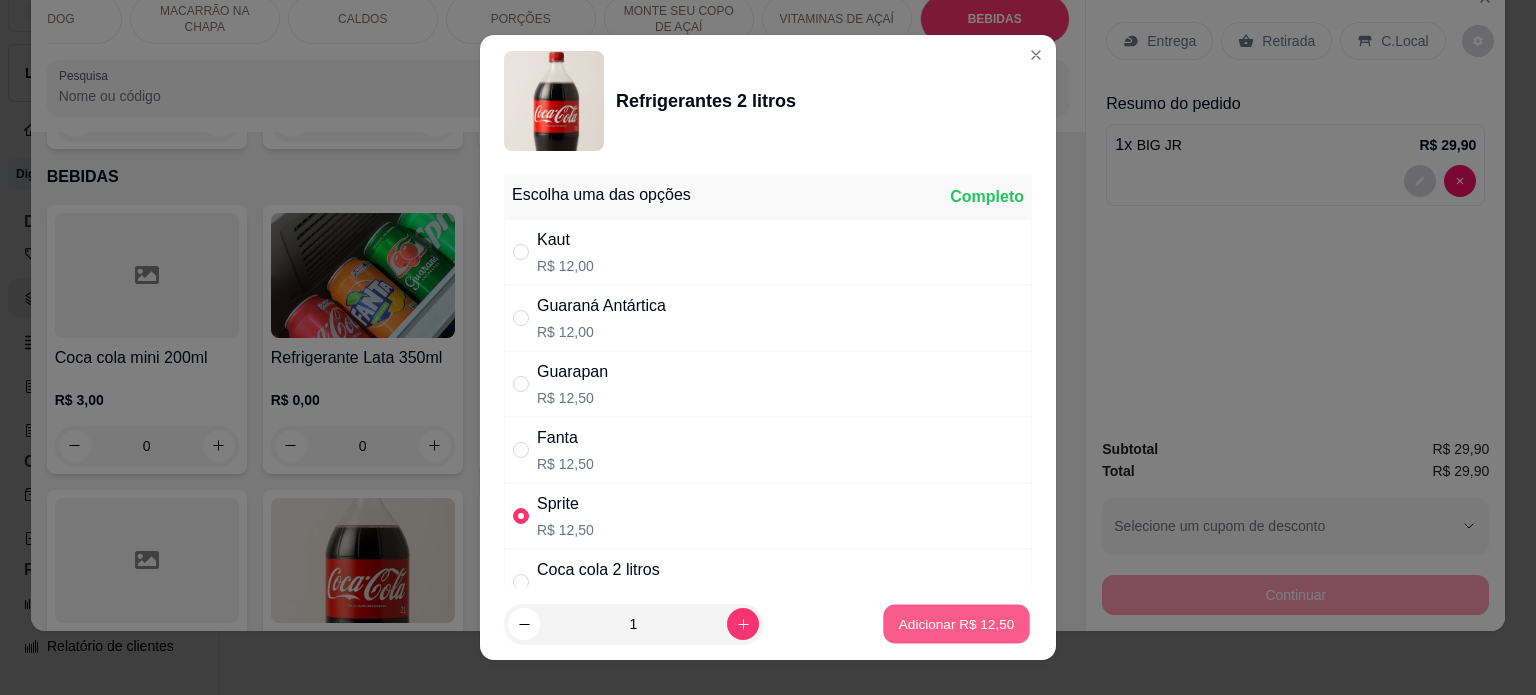 click on "Adicionar   R$ 12,50" at bounding box center (957, 624) 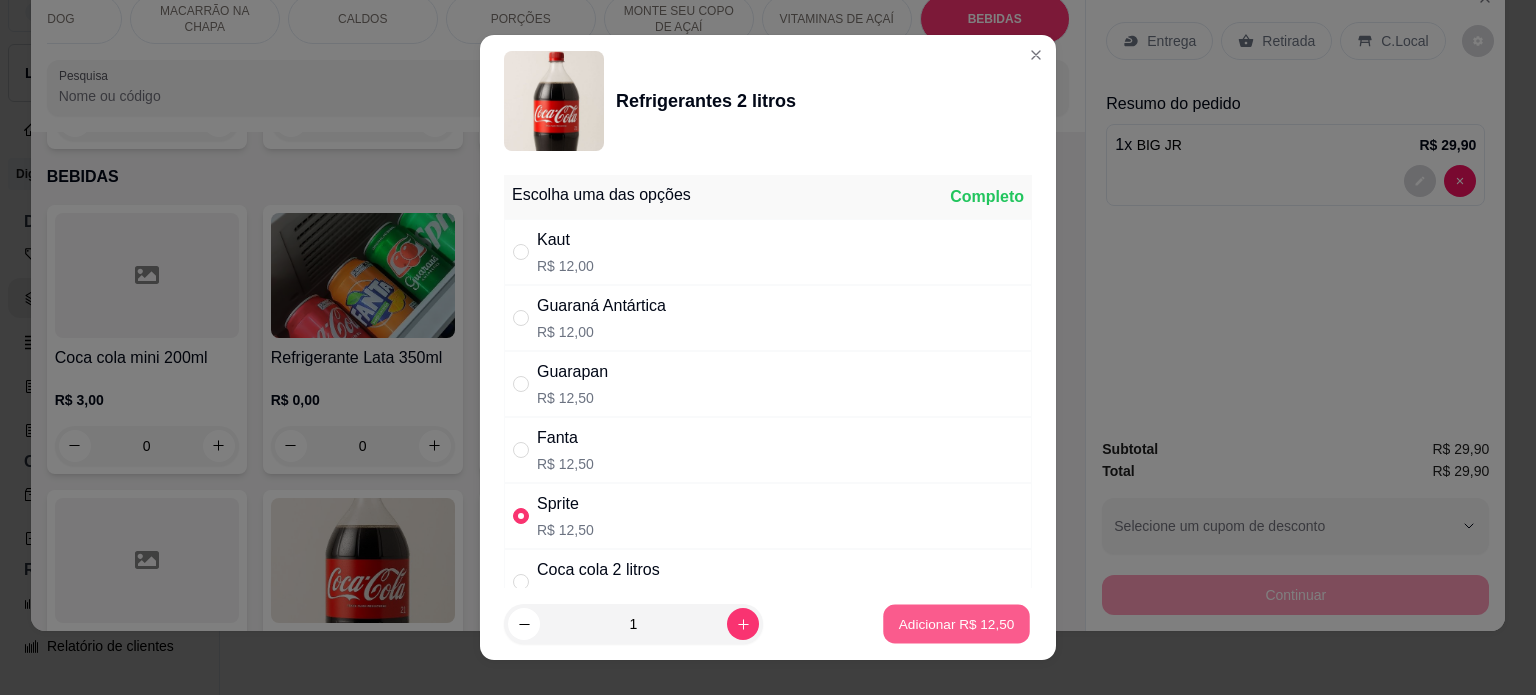type on "1" 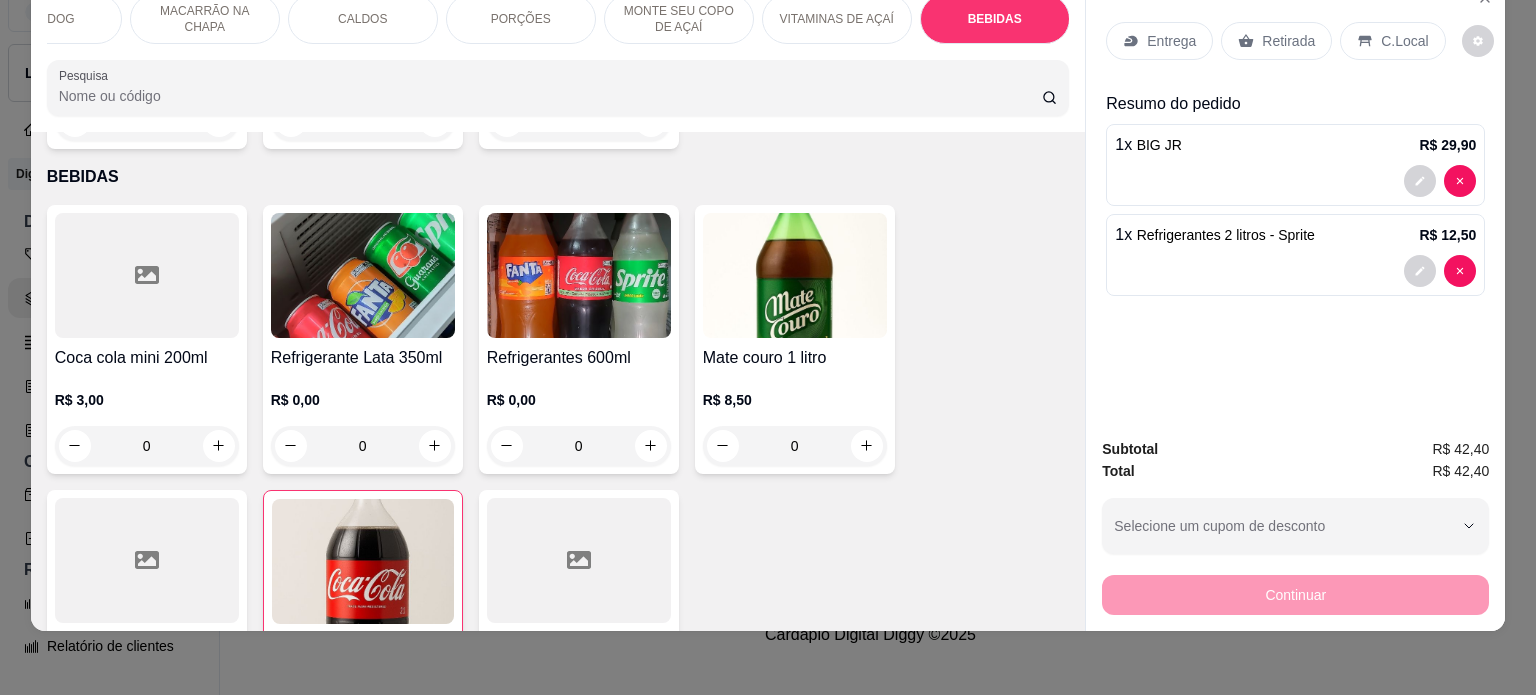 click on "Entrega" at bounding box center (1171, 41) 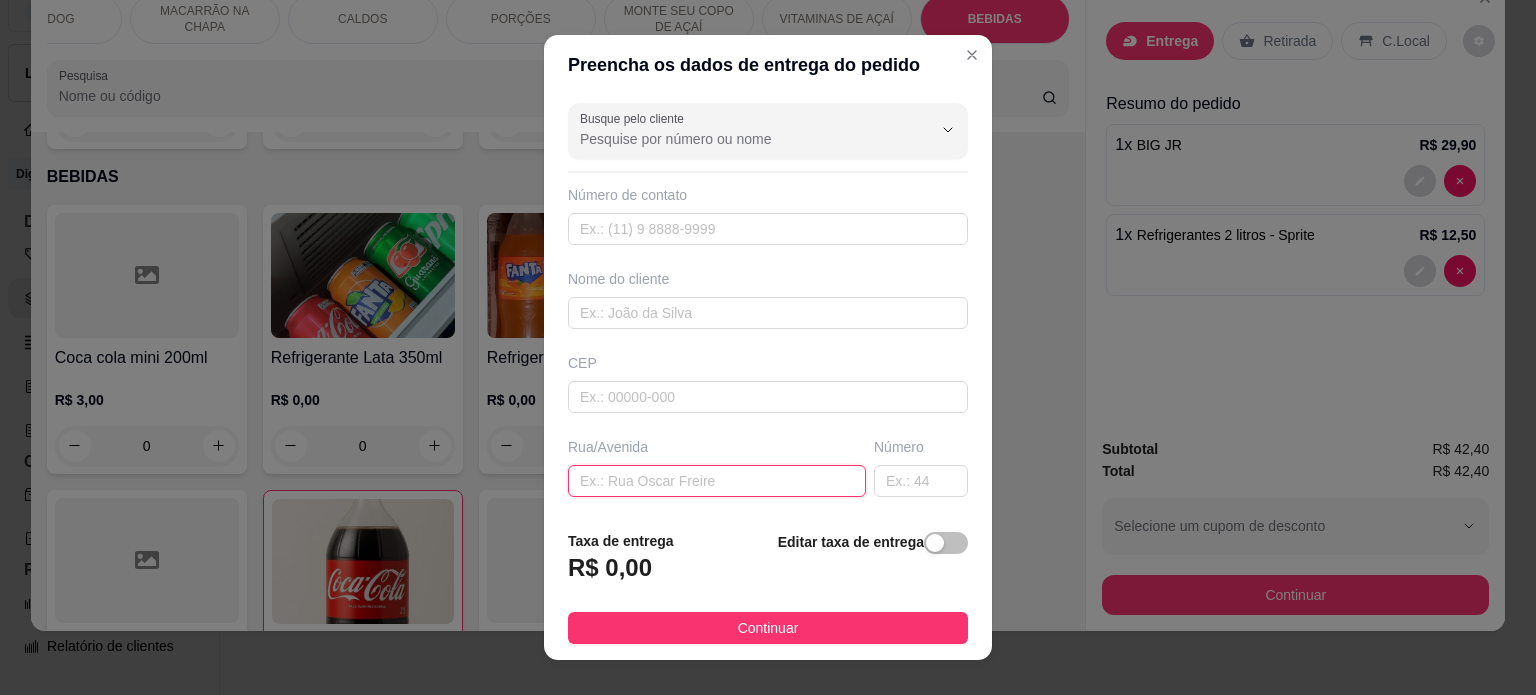 click at bounding box center [717, 481] 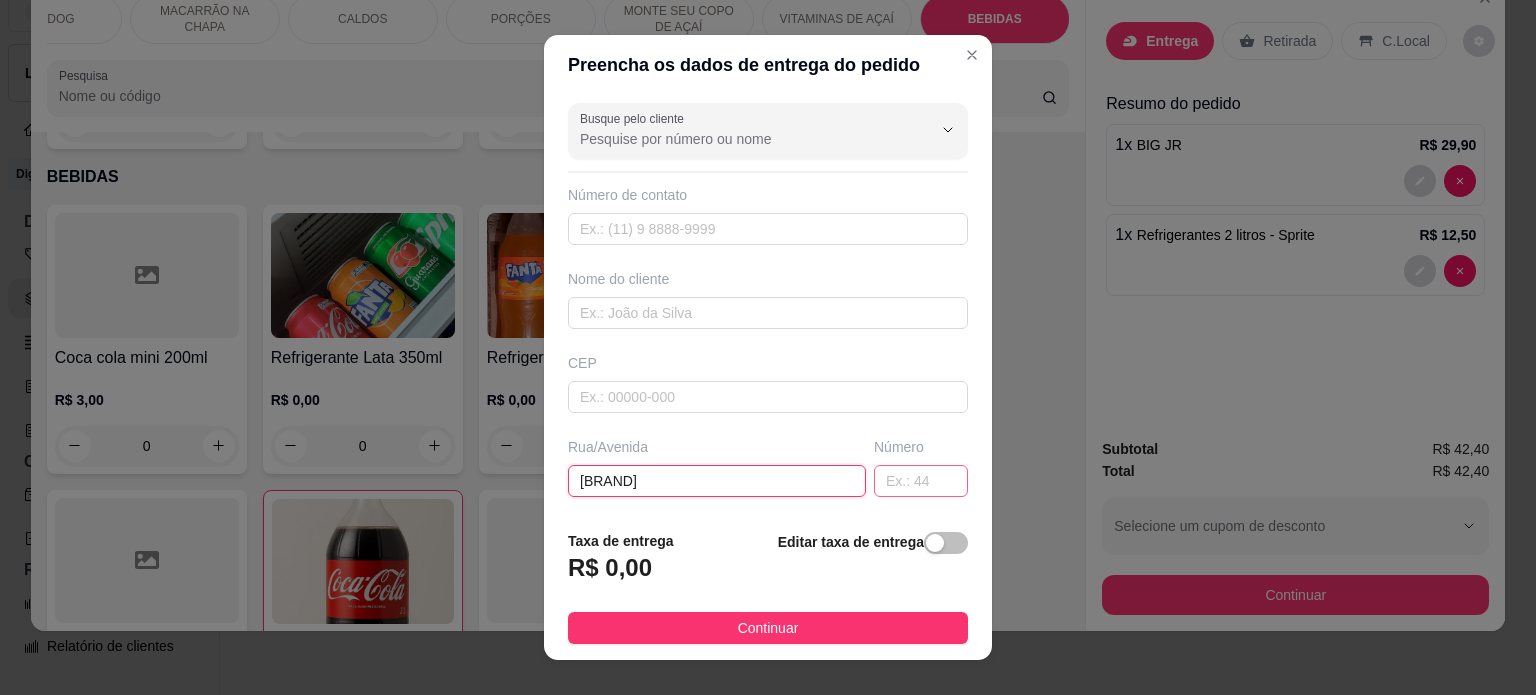 type on "bugarim" 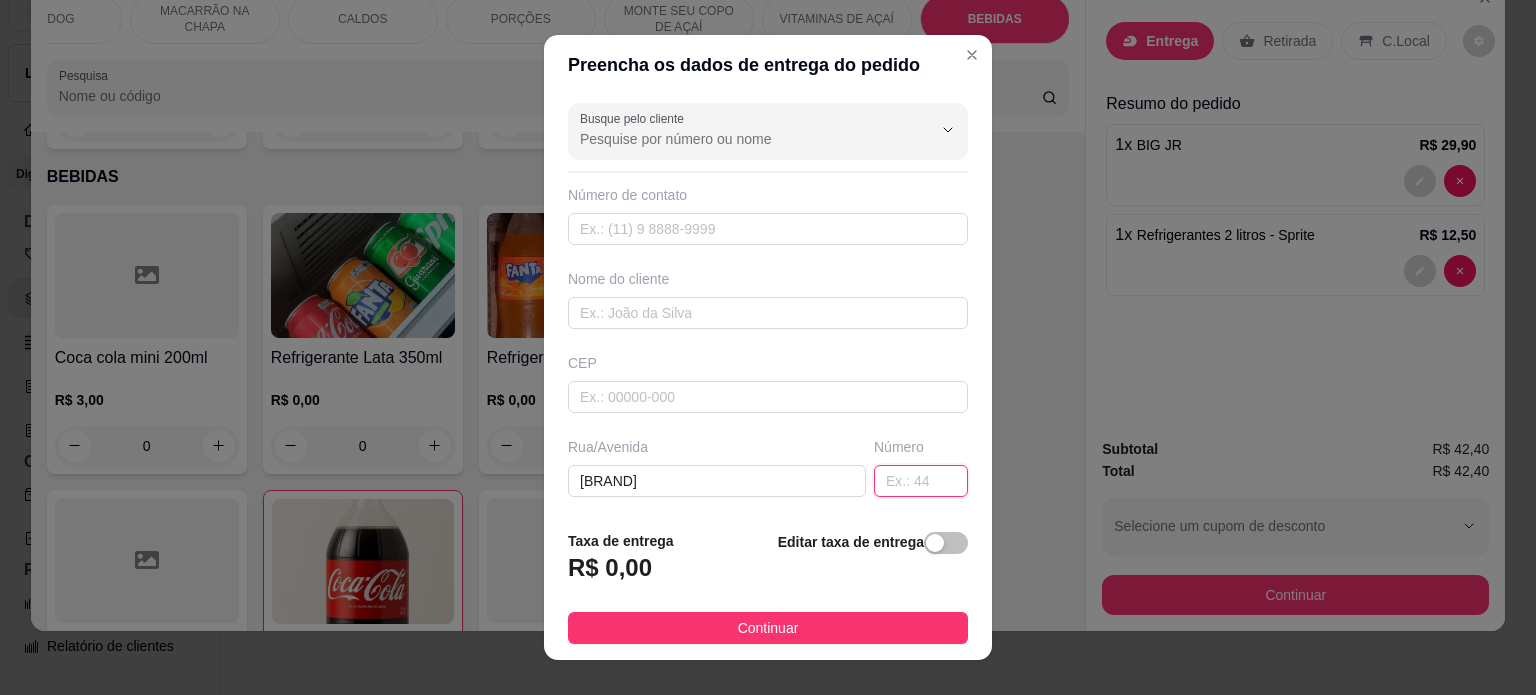 click at bounding box center [921, 481] 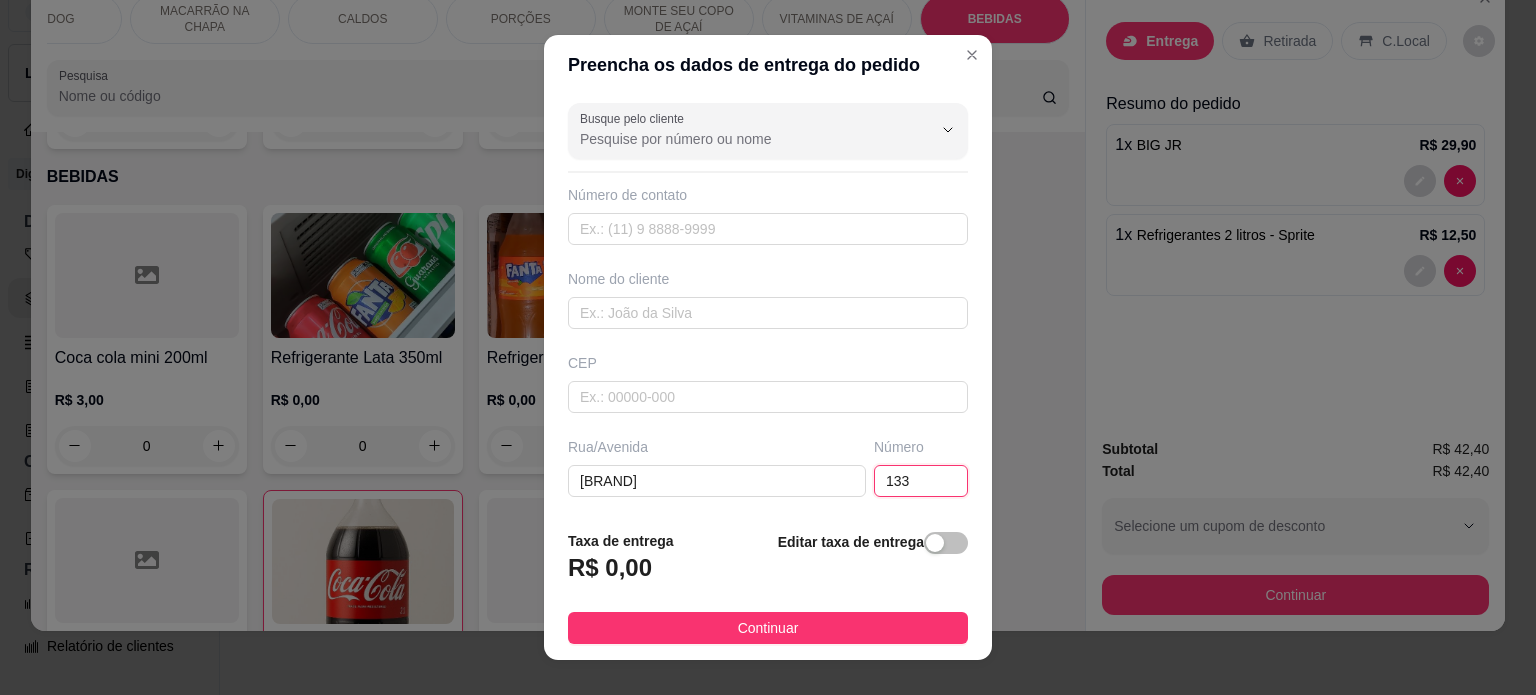 type on "133" 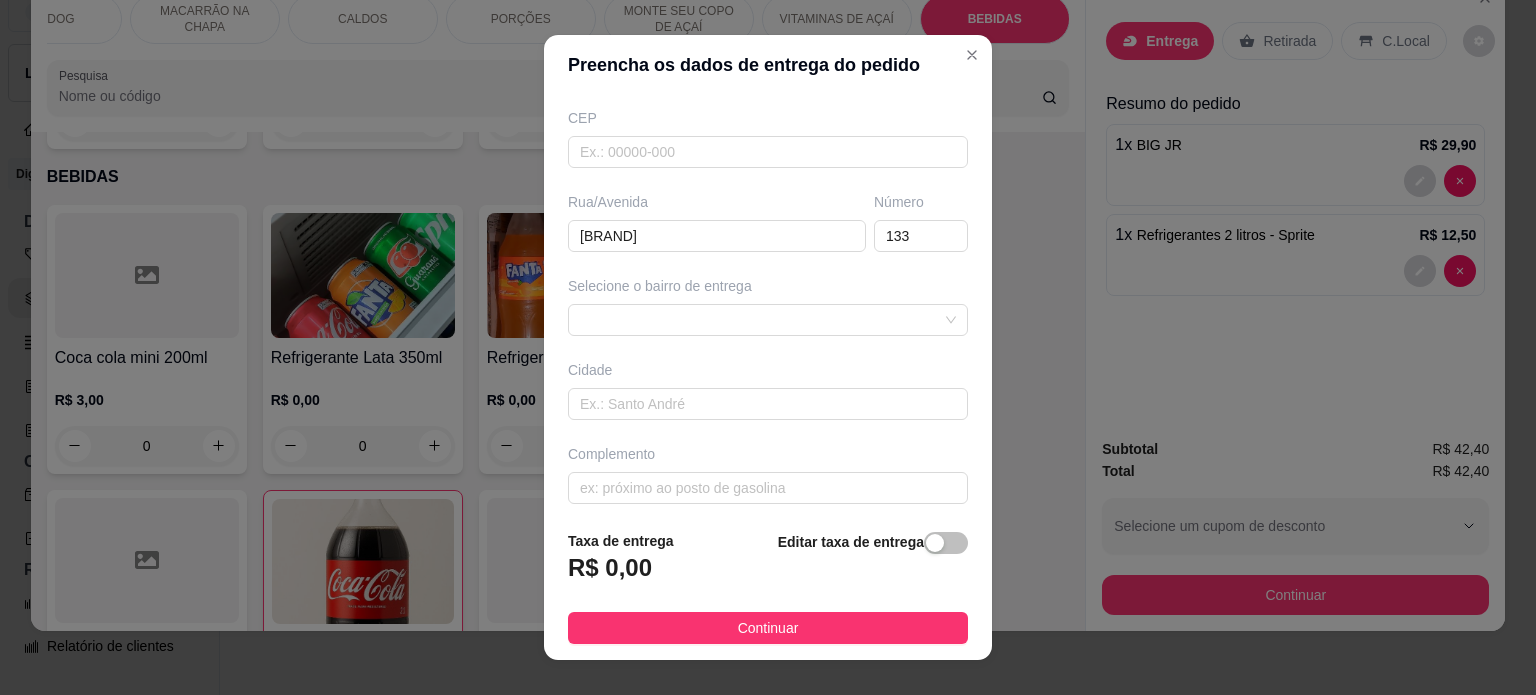 scroll, scrollTop: 251, scrollLeft: 0, axis: vertical 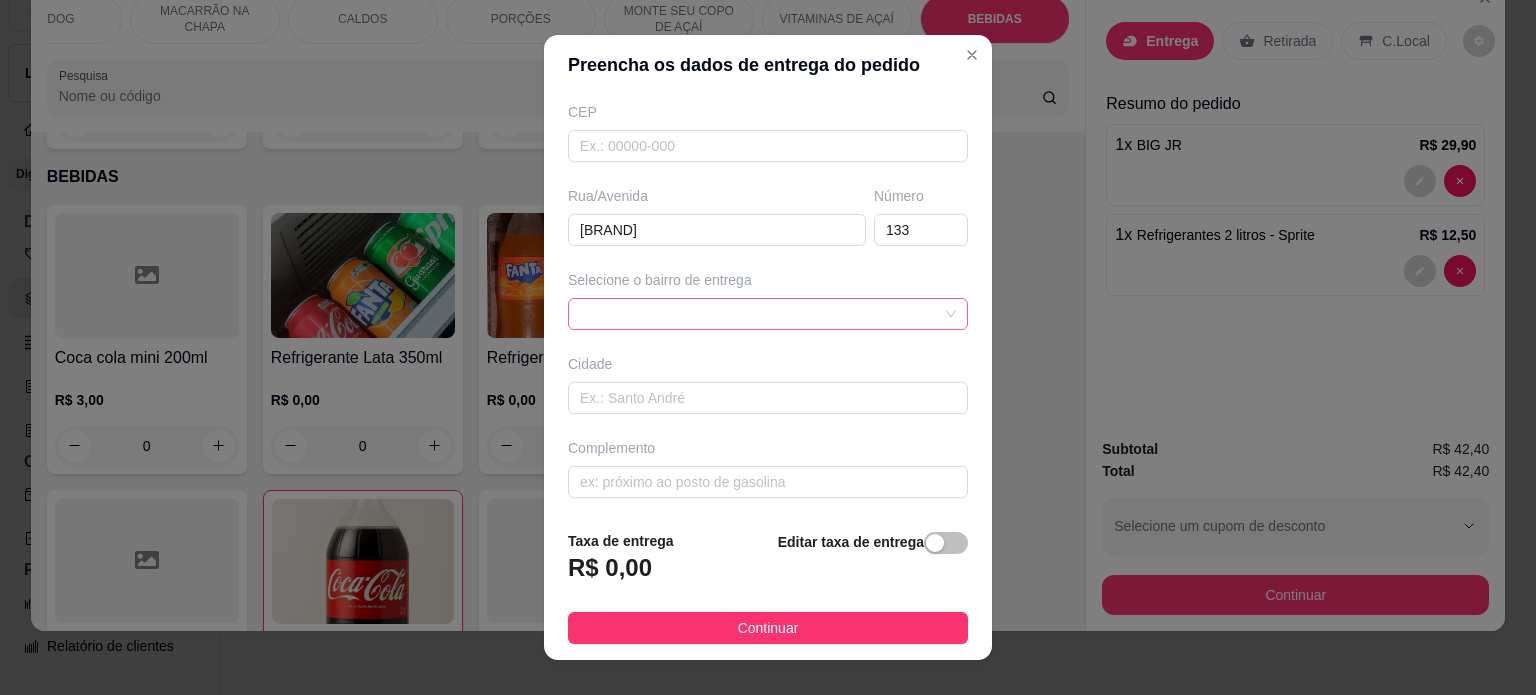 click at bounding box center (768, 314) 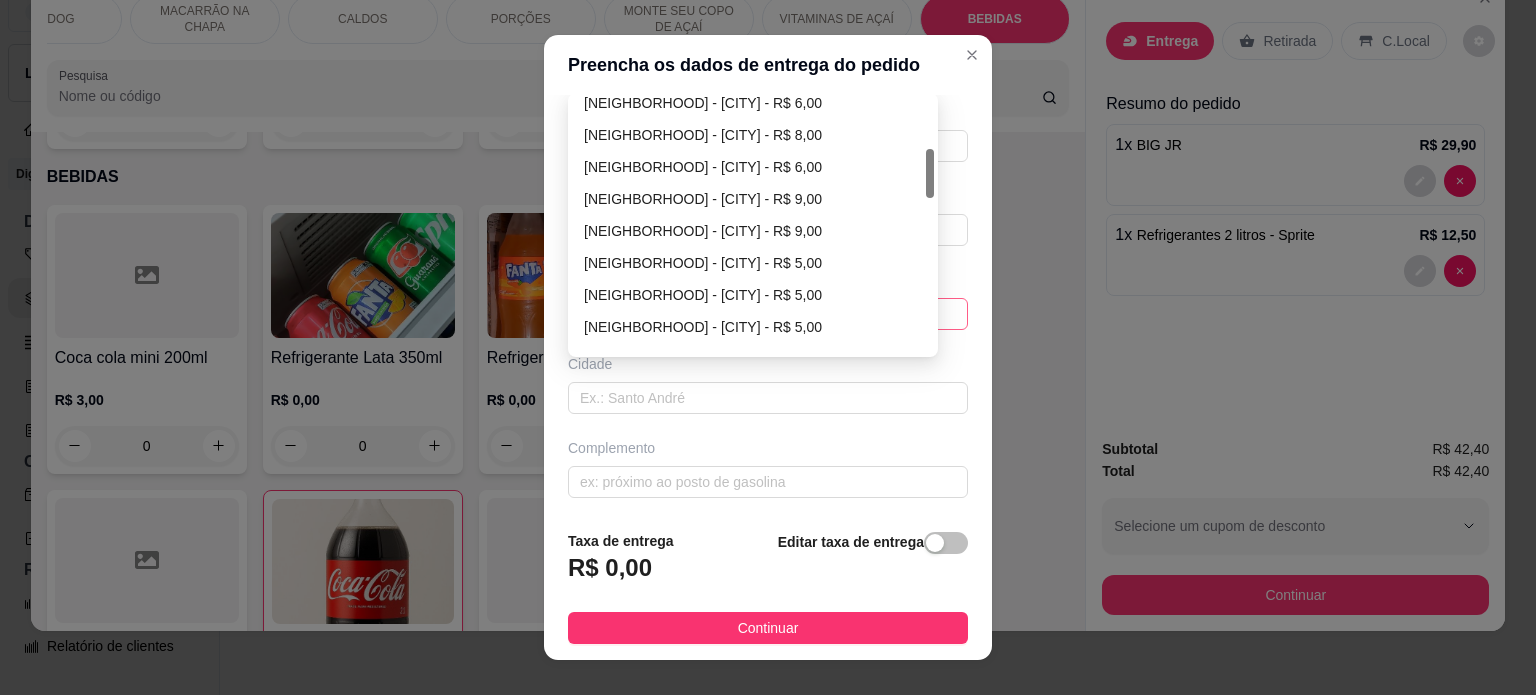 scroll, scrollTop: 286, scrollLeft: 0, axis: vertical 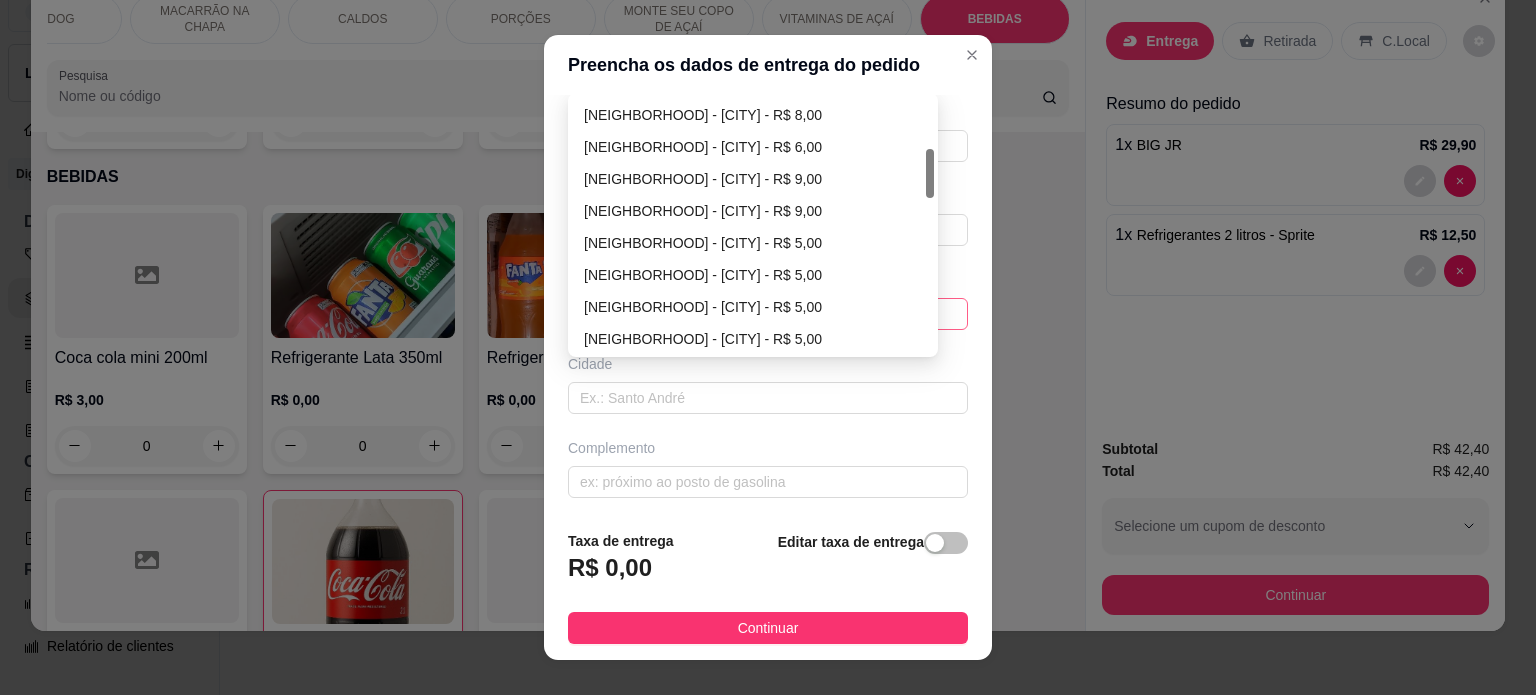 drag, startPoint x: 921, startPoint y: 126, endPoint x: 921, endPoint y: 167, distance: 41 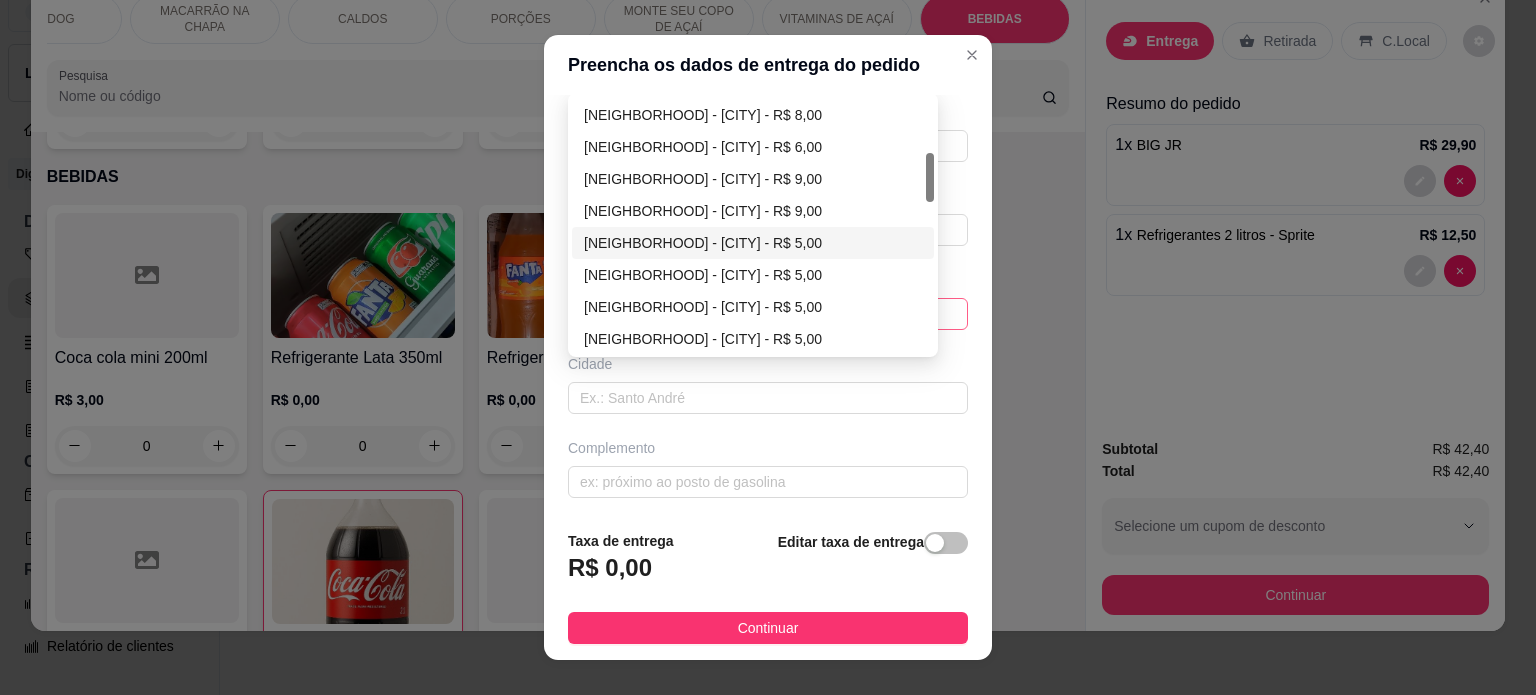 click on "Jardim das Rosas - Ibirité -  R$ 5,00" at bounding box center (753, 243) 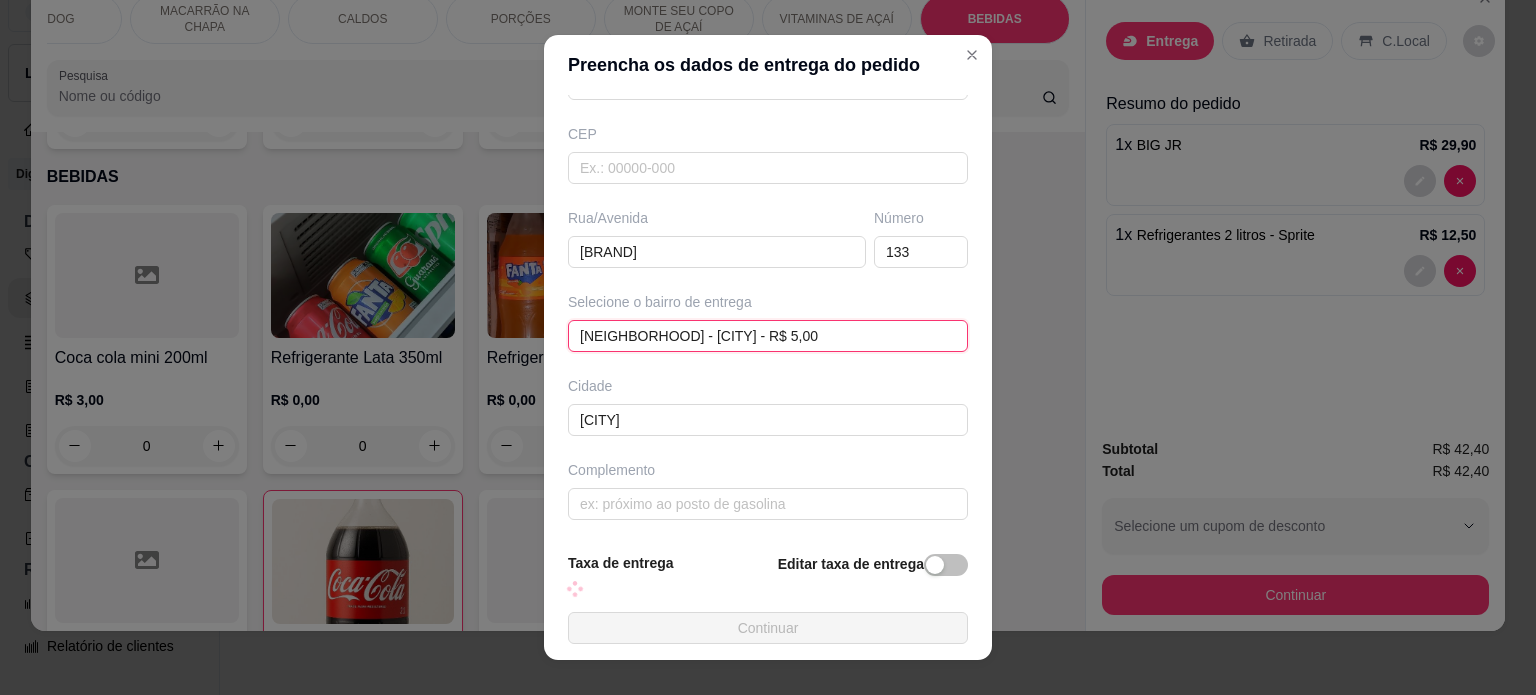 scroll, scrollTop: 251, scrollLeft: 0, axis: vertical 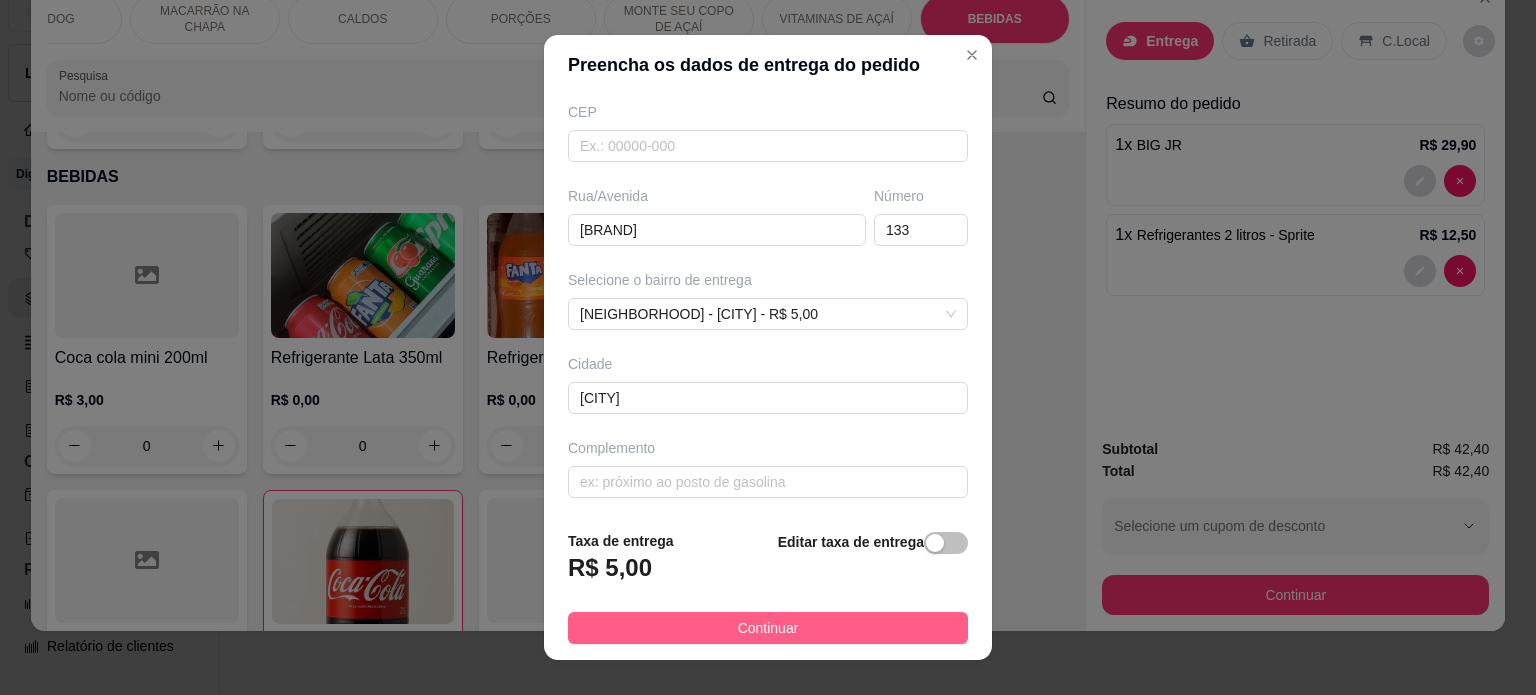 click on "Continuar" at bounding box center [768, 628] 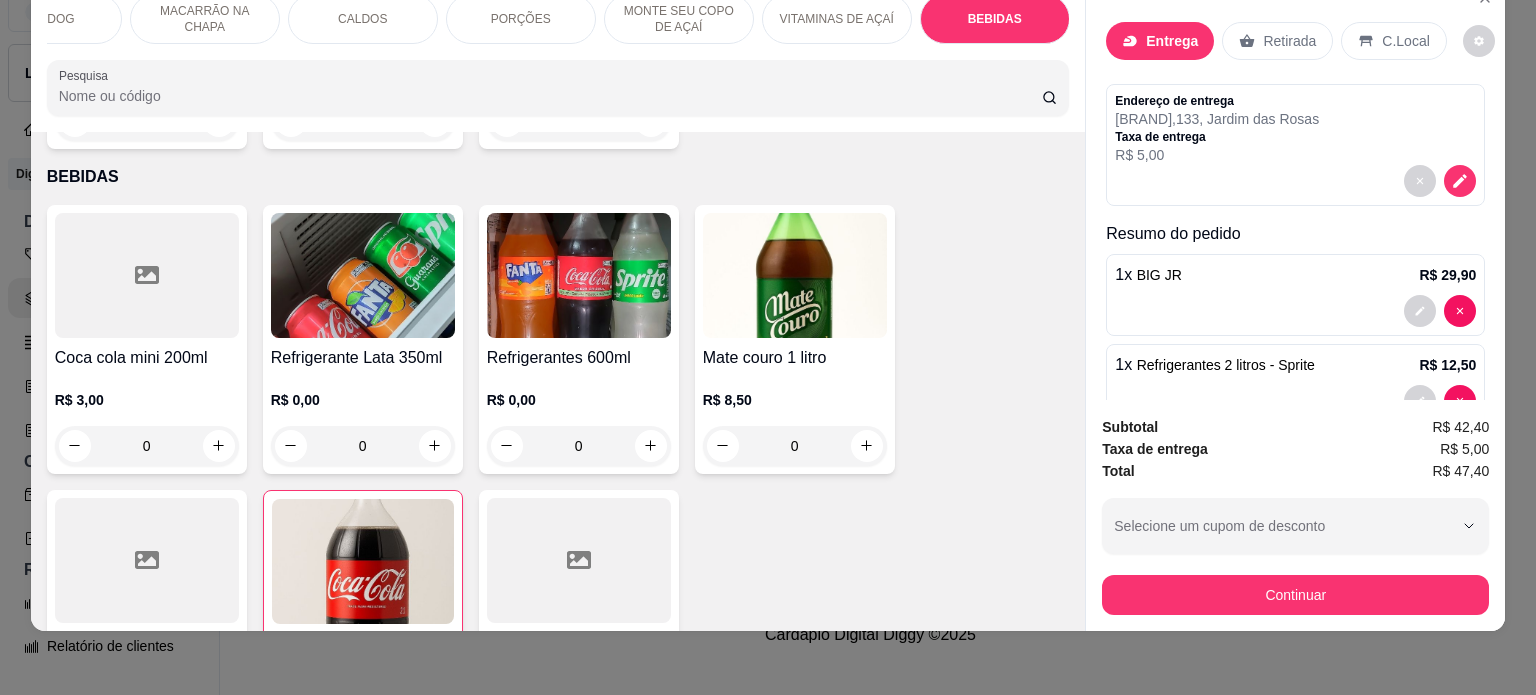 scroll, scrollTop: 52, scrollLeft: 0, axis: vertical 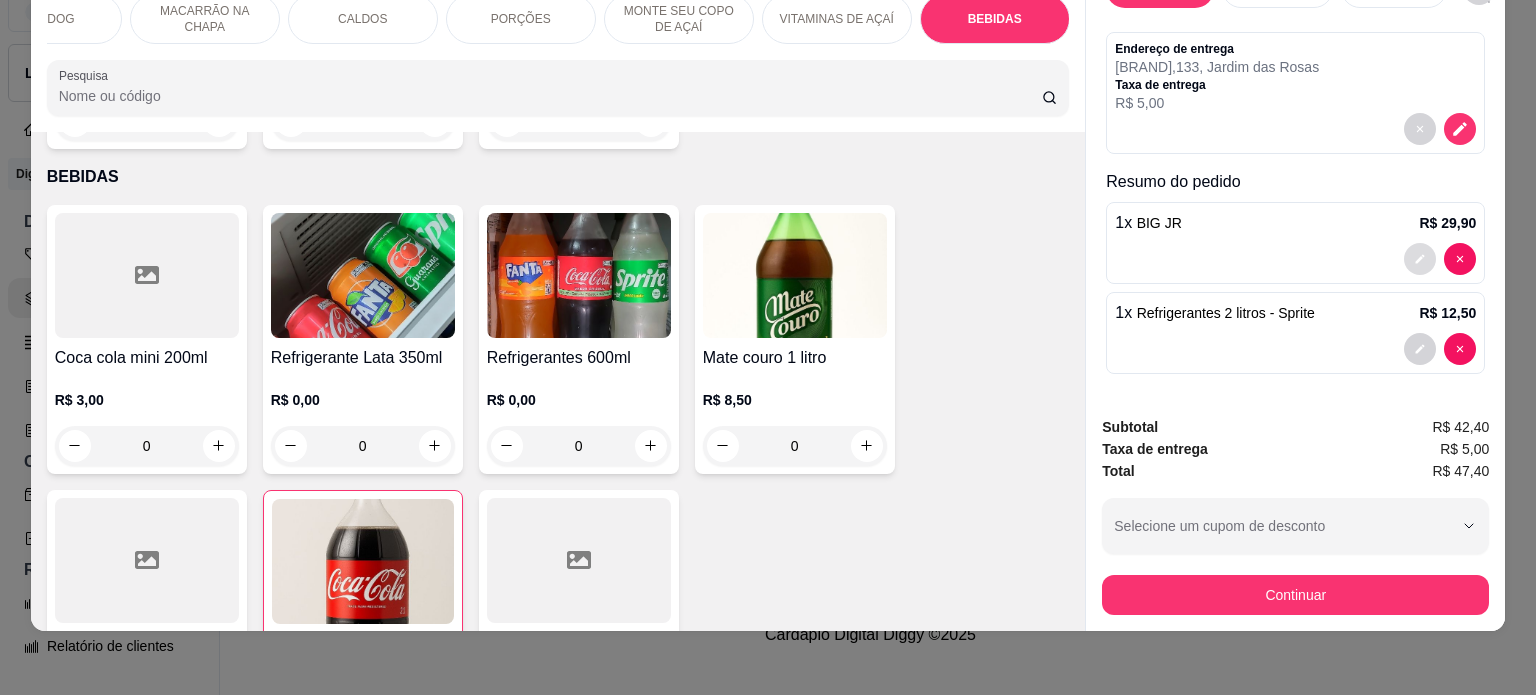 click 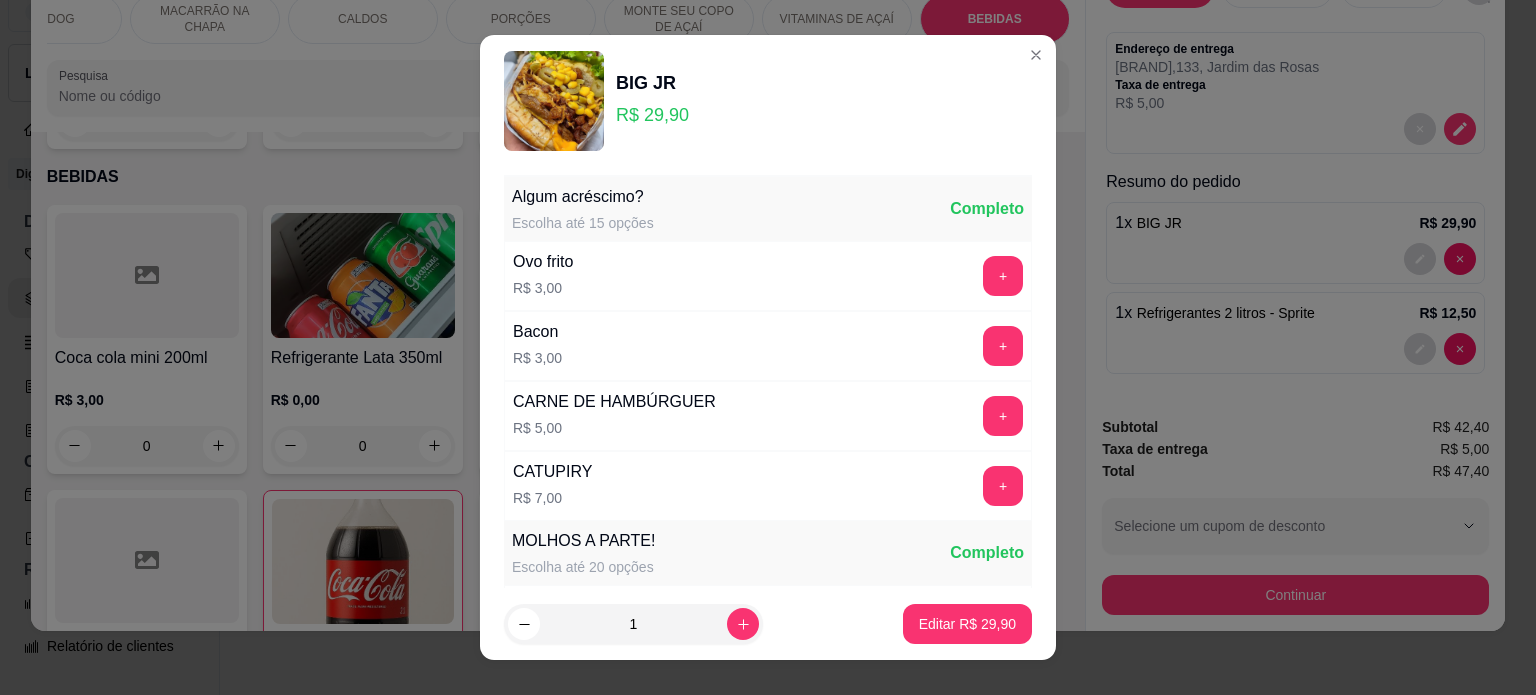 scroll, scrollTop: 352, scrollLeft: 0, axis: vertical 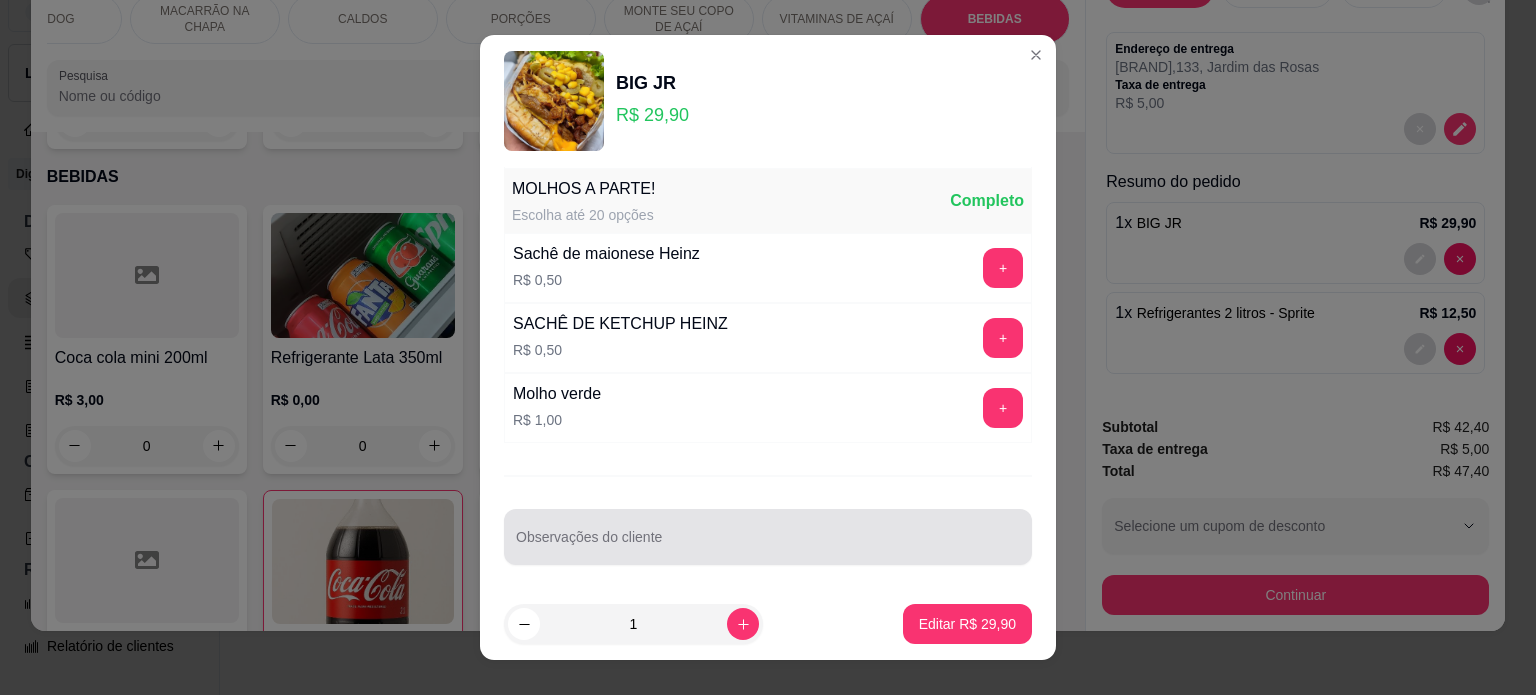click at bounding box center [768, 537] 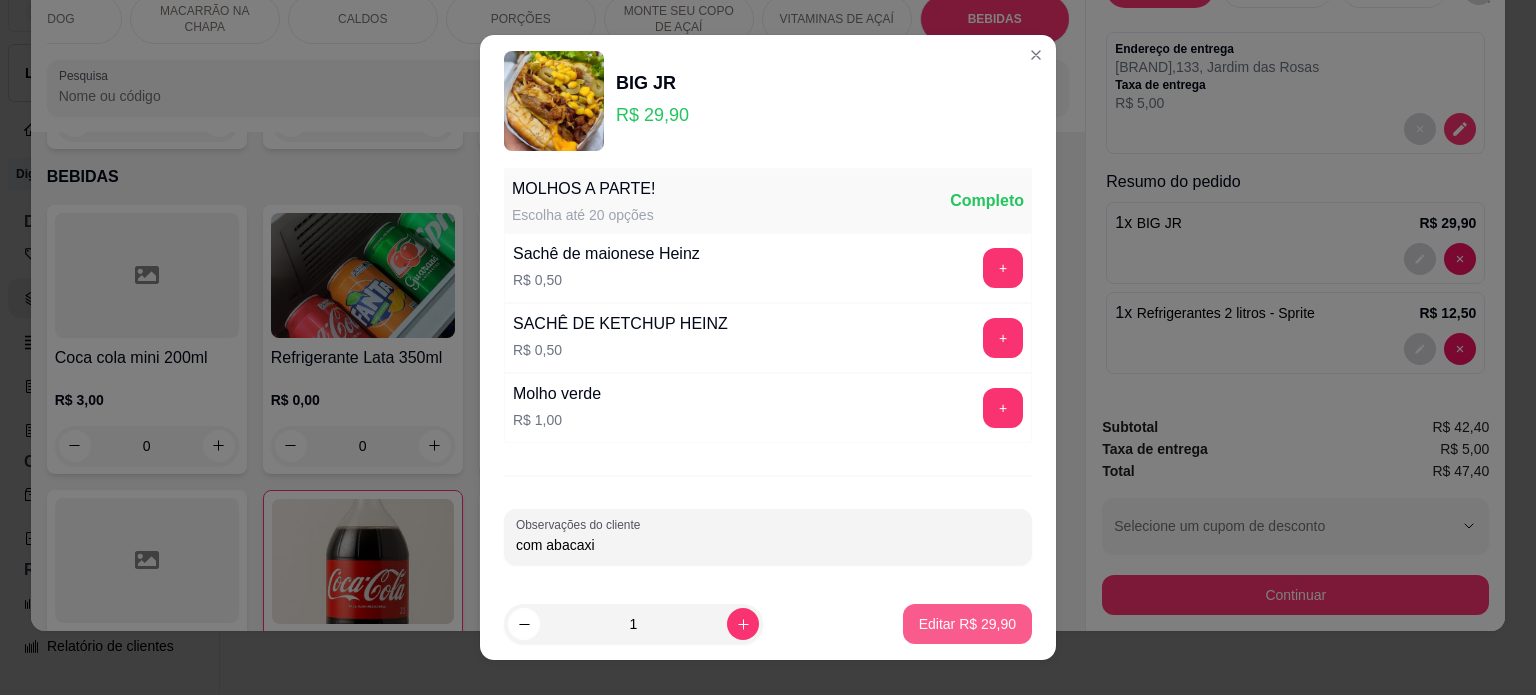 type on "com abacaxi" 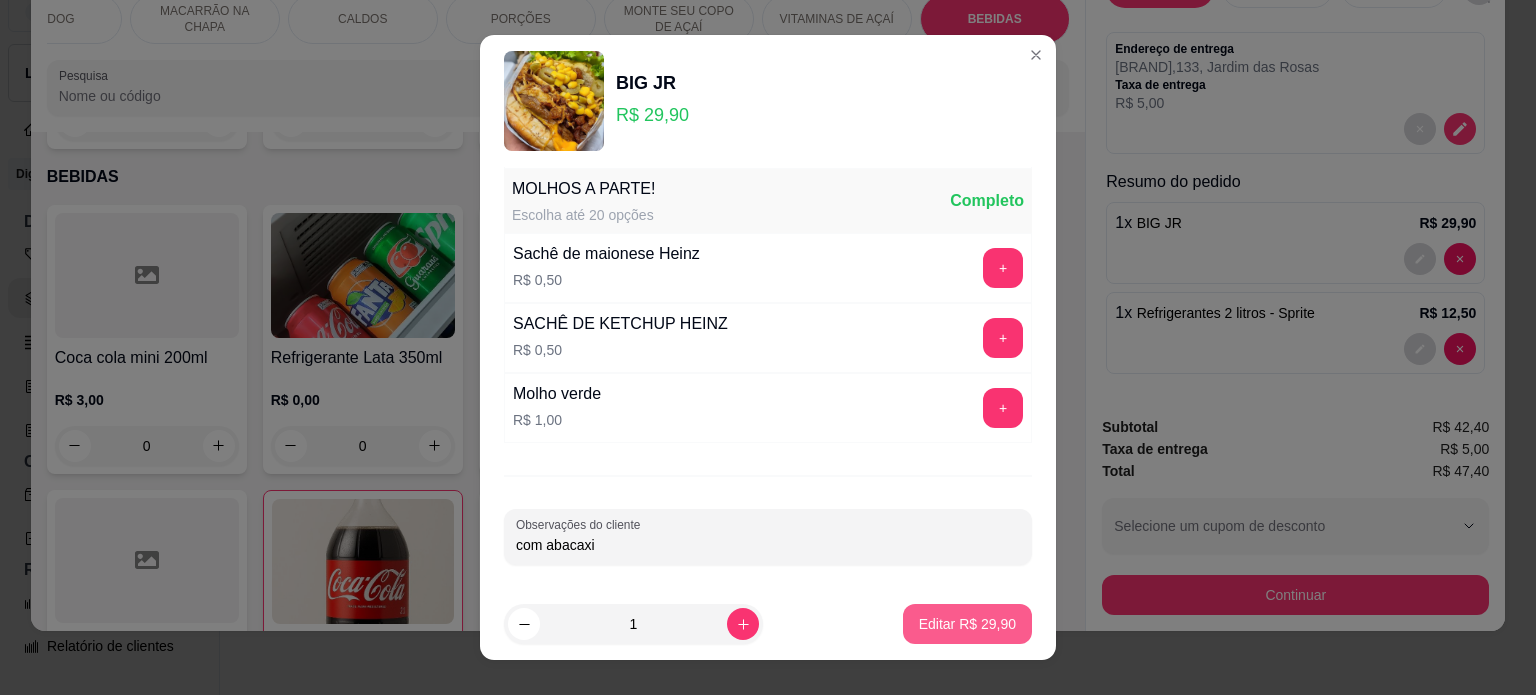 click on "Editar   R$ 29,90" at bounding box center [967, 624] 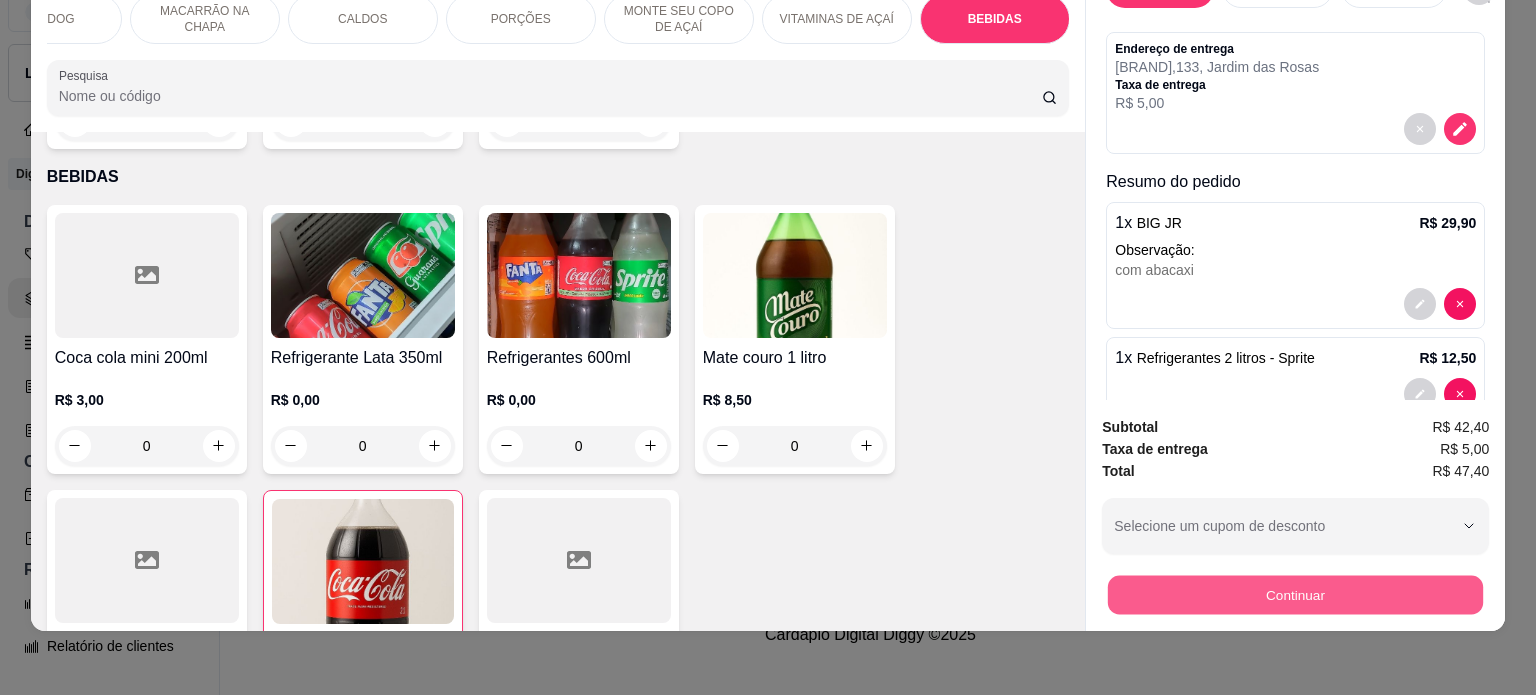 click on "Continuar" at bounding box center (1295, 595) 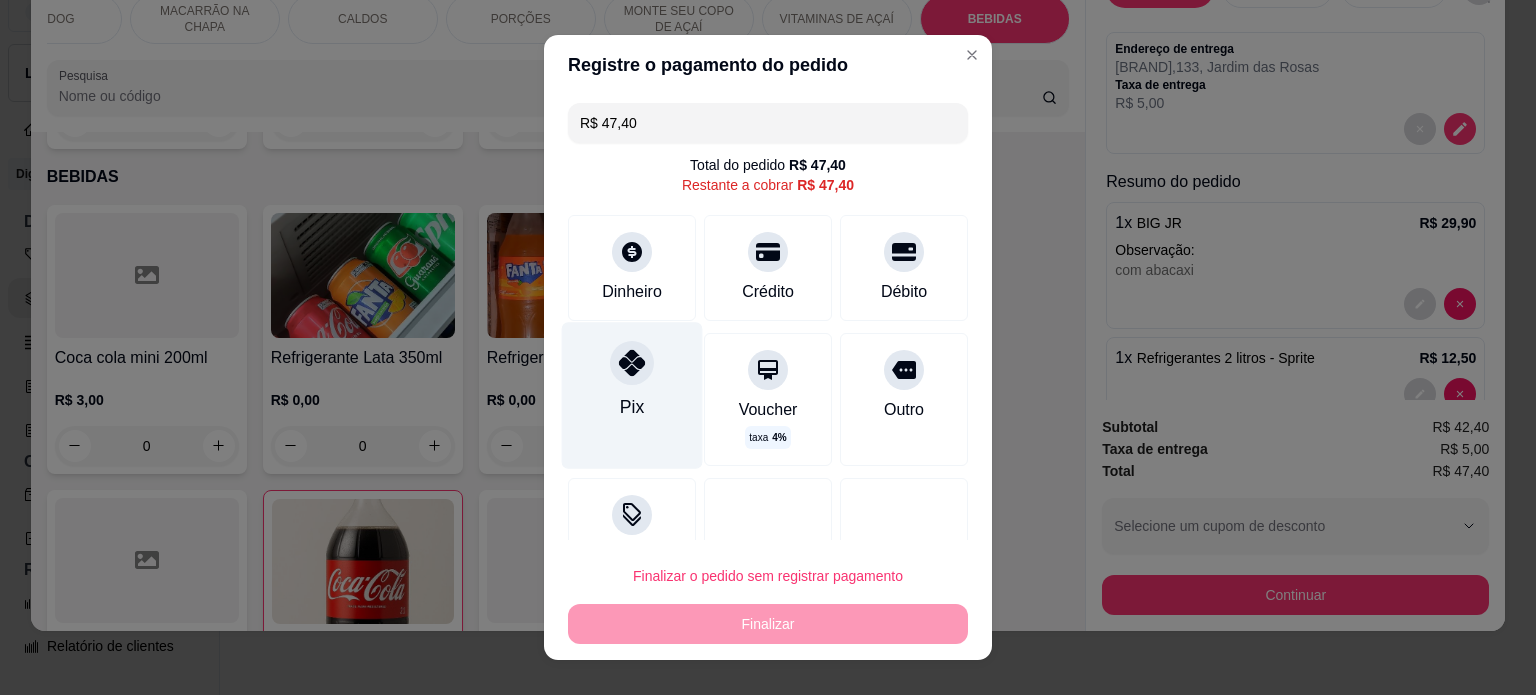 click on "Pix" at bounding box center (632, 395) 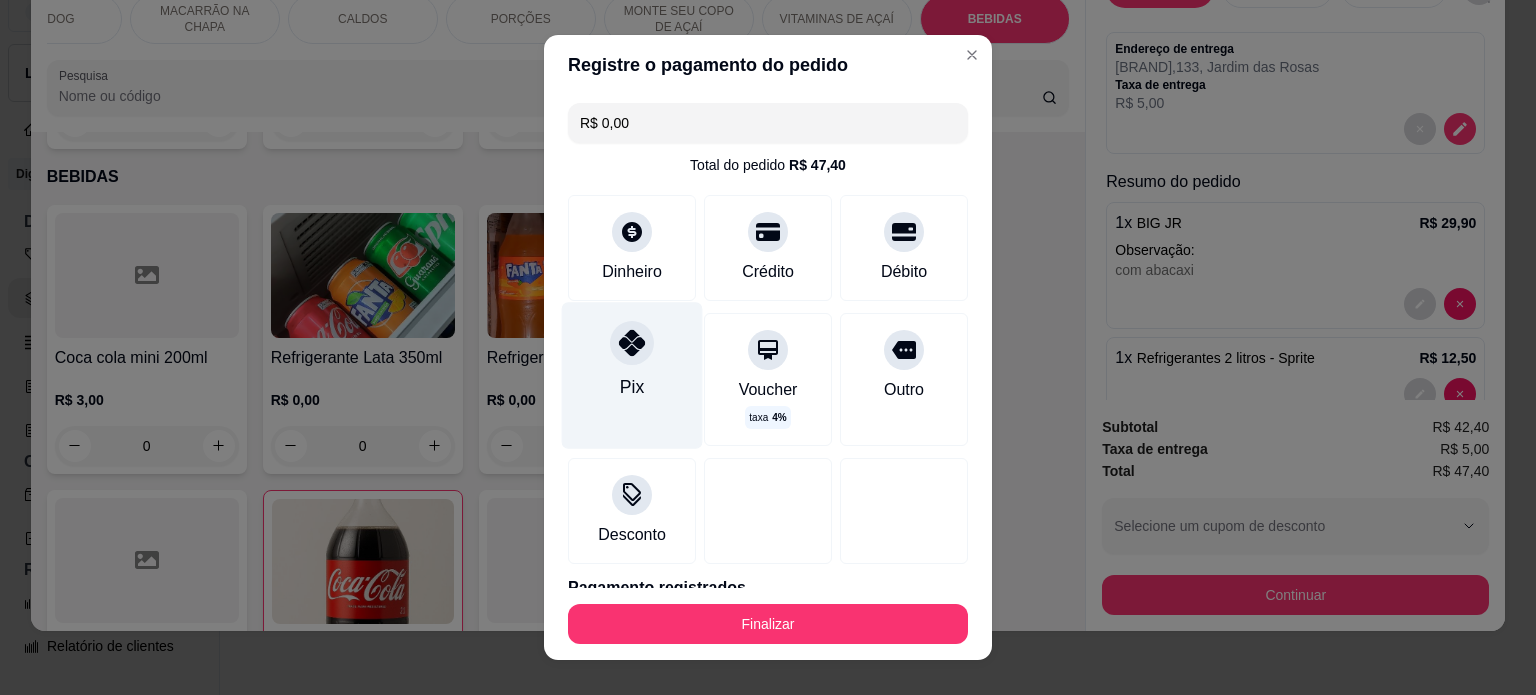 click on "Pix" at bounding box center (632, 375) 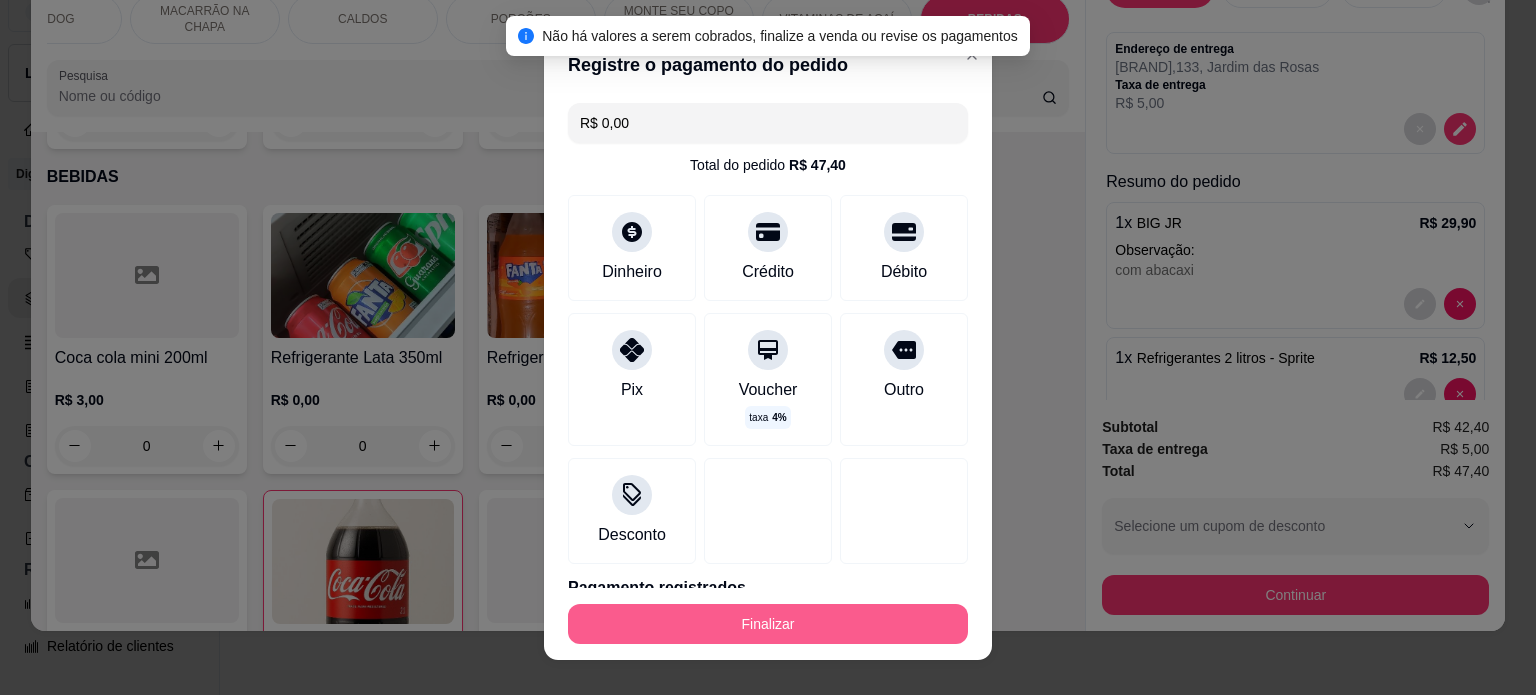 click on "Finalizar" at bounding box center (768, 624) 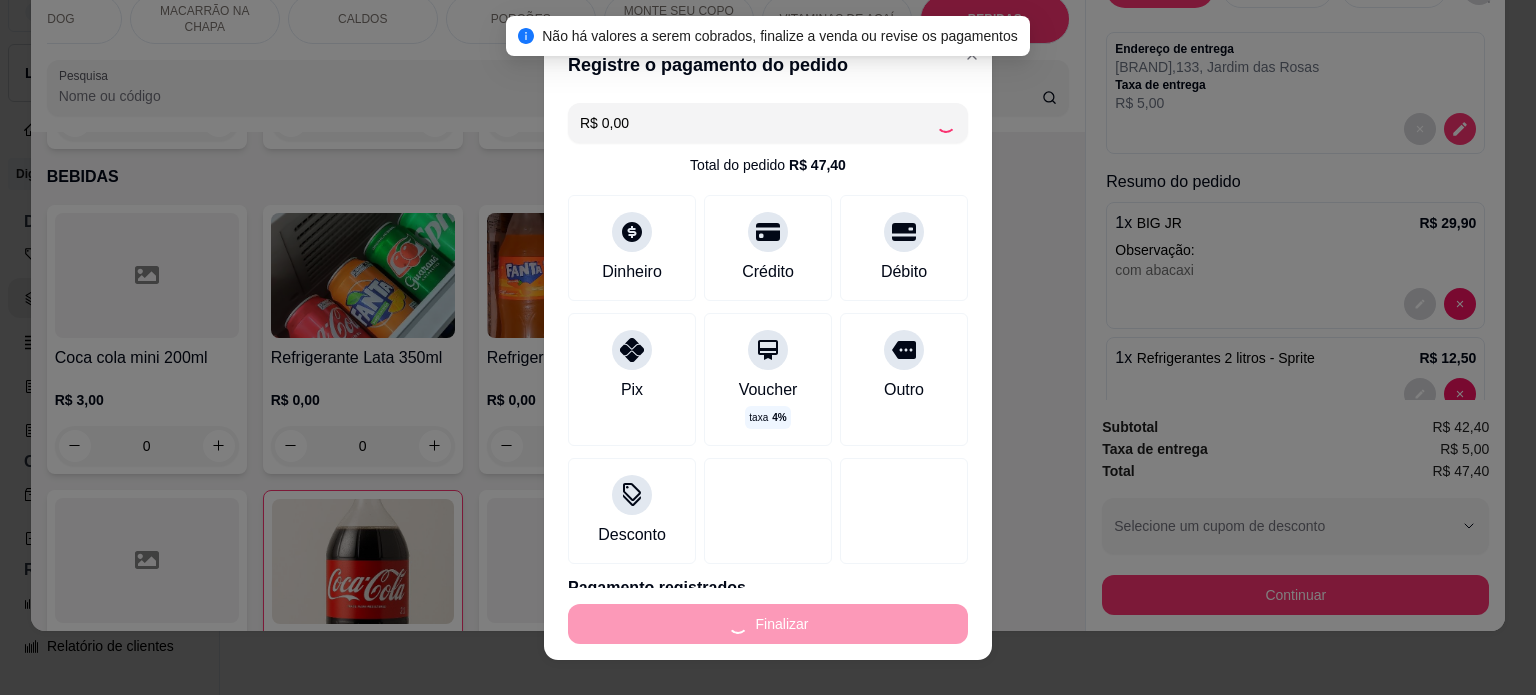 type on "0" 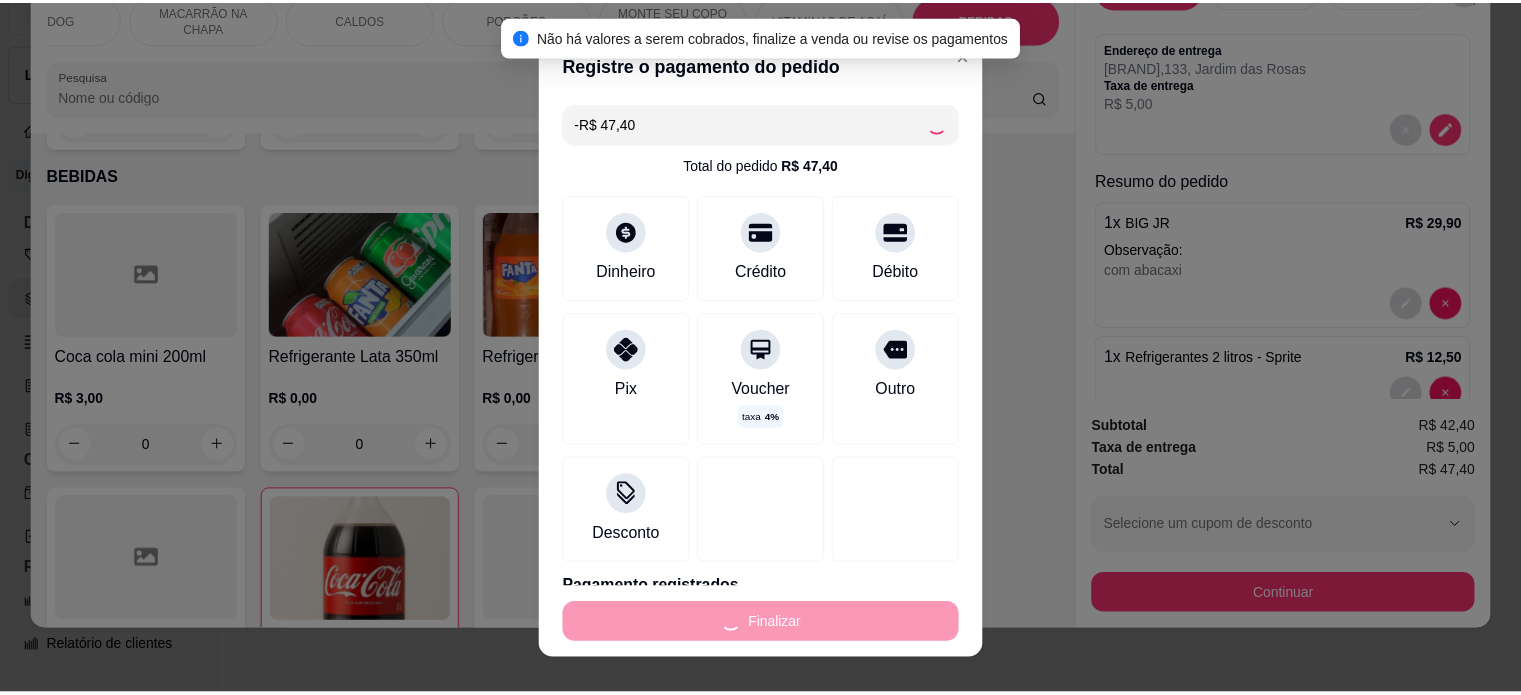 scroll, scrollTop: 0, scrollLeft: 0, axis: both 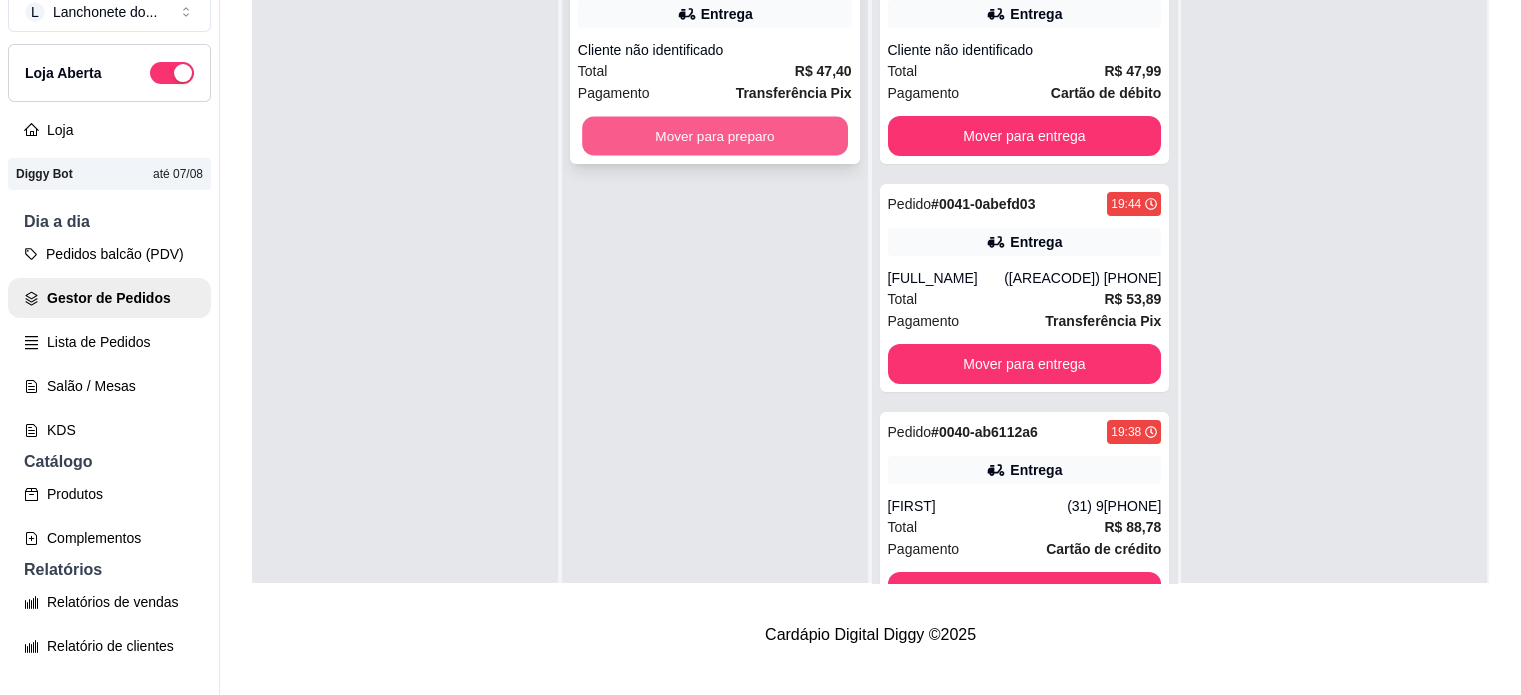 click on "Mover para preparo" at bounding box center [715, 136] 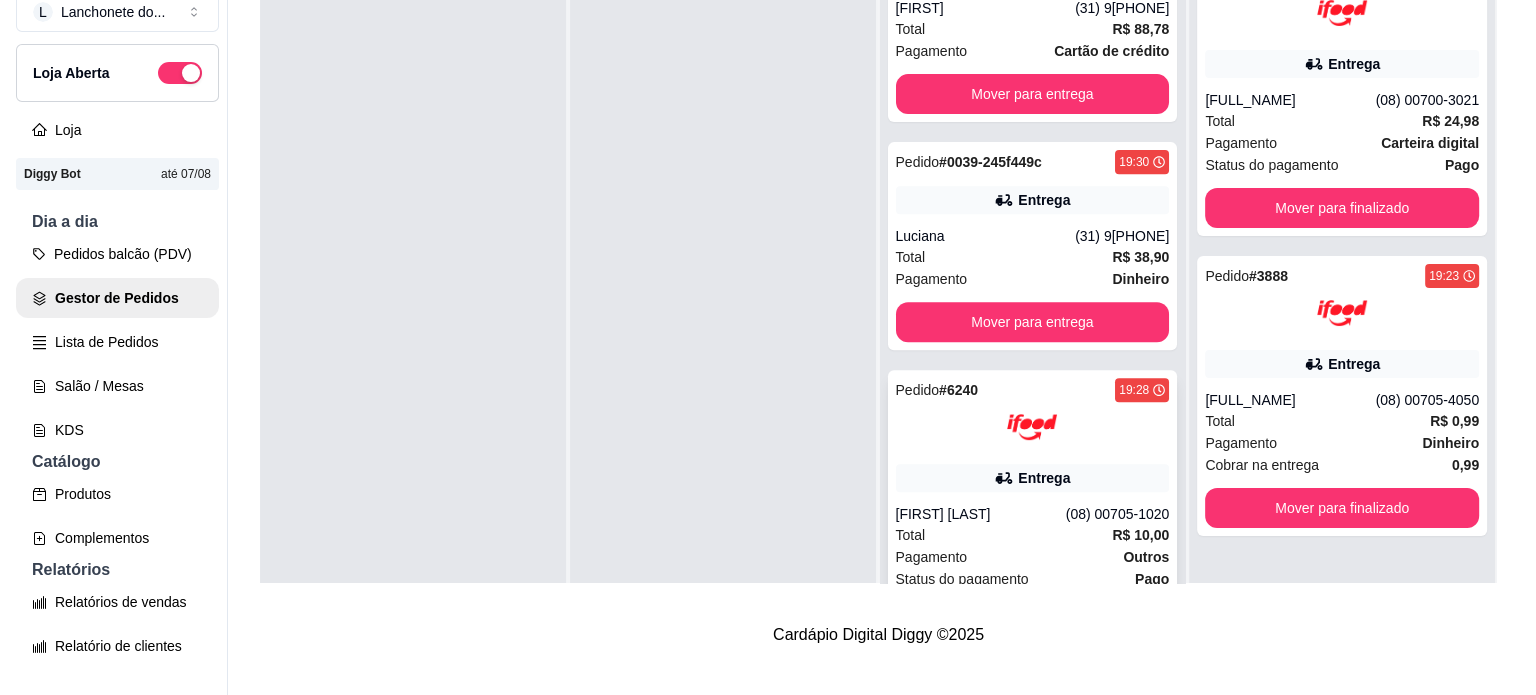 scroll, scrollTop: 764, scrollLeft: 0, axis: vertical 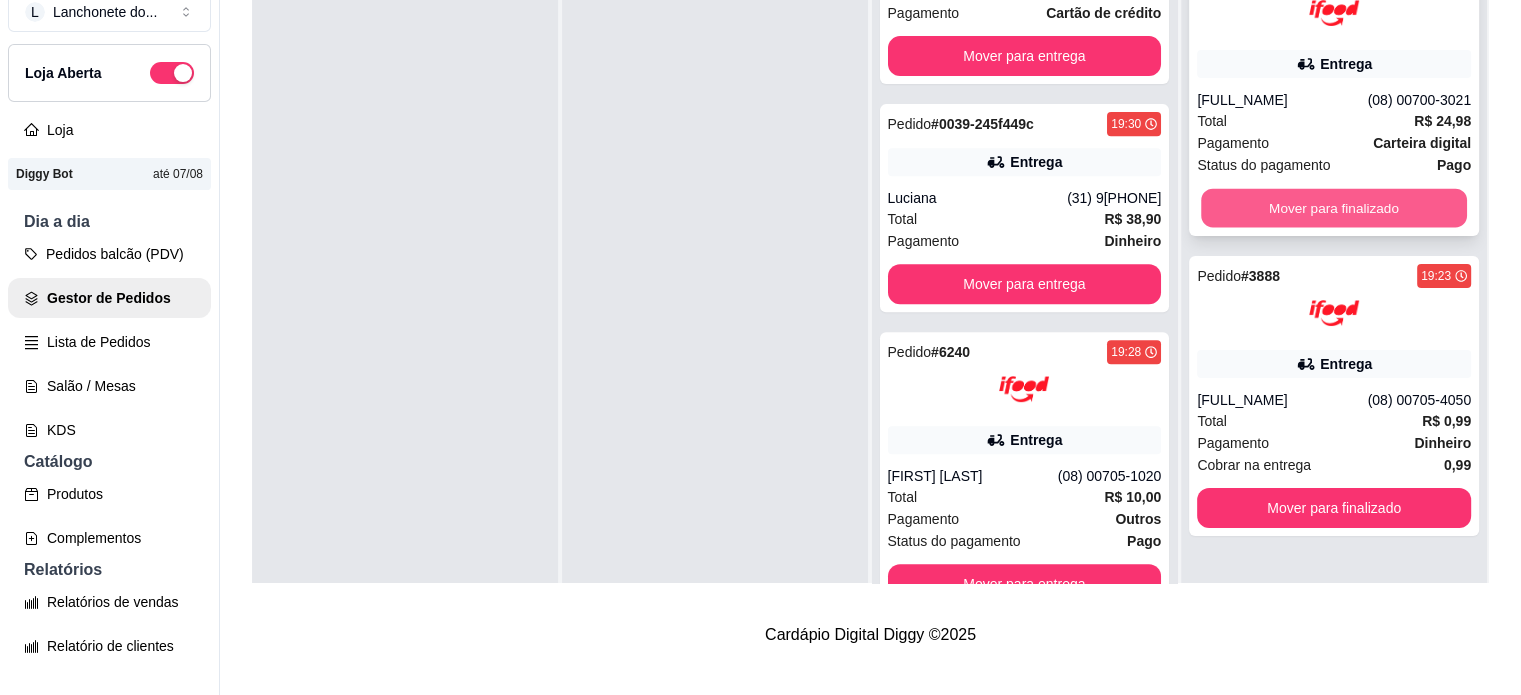 click on "Mover para finalizado" at bounding box center [1334, 208] 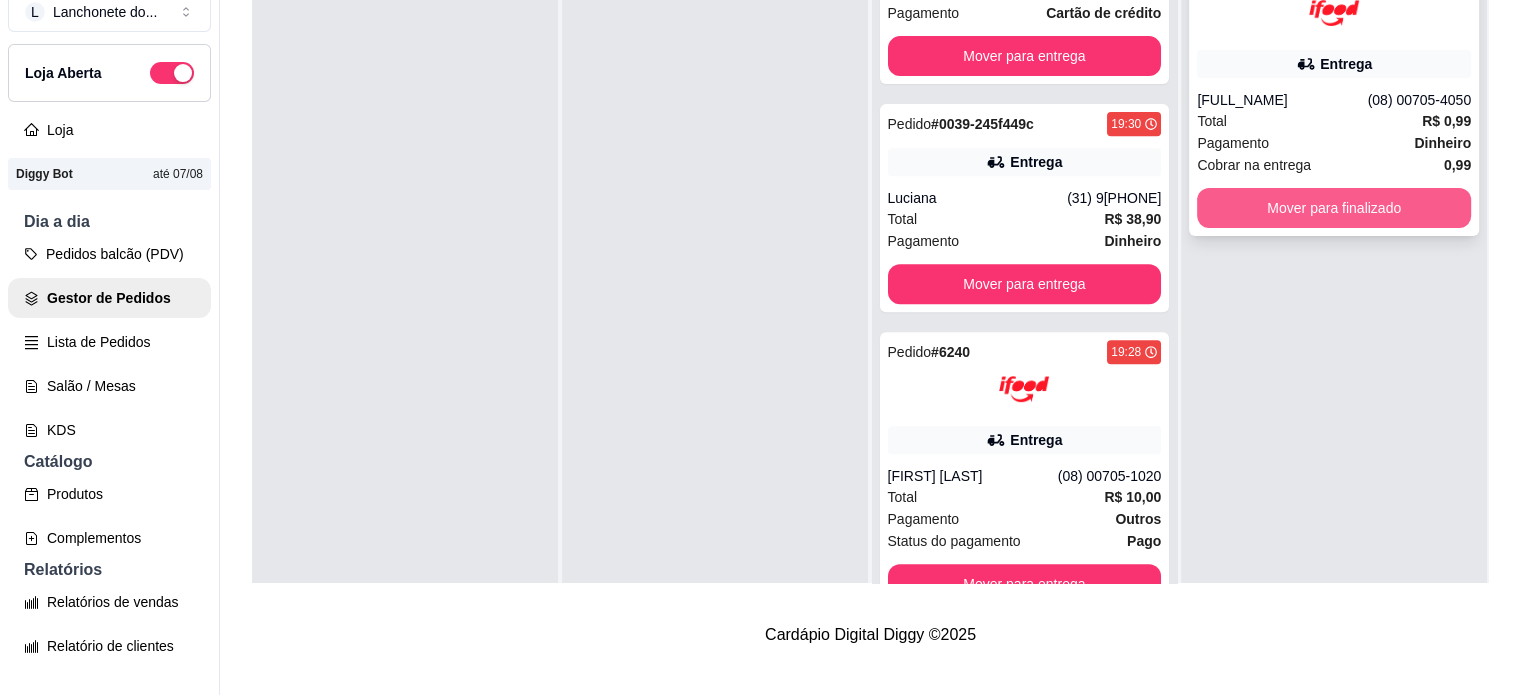 click on "Mover para finalizado" at bounding box center [1334, 208] 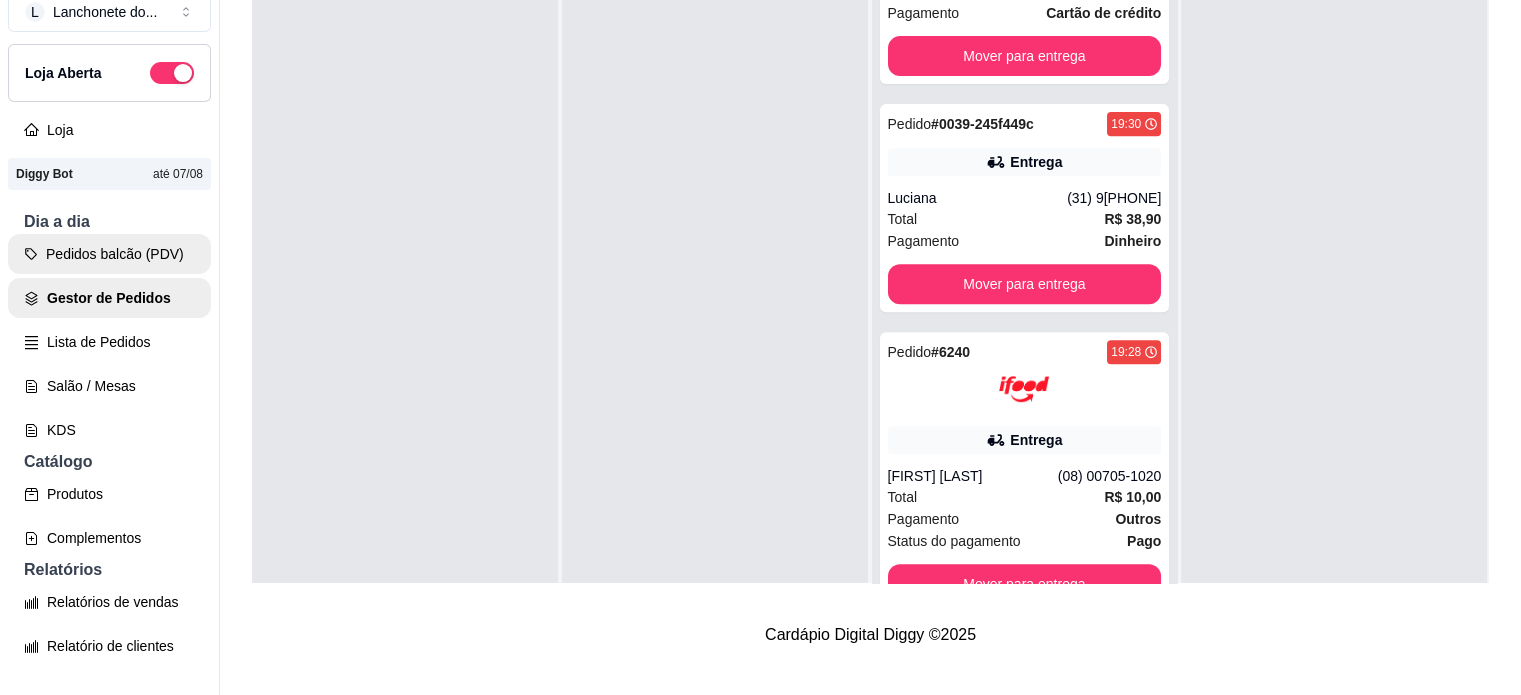 click on "Pedidos balcão (PDV)" at bounding box center [109, 254] 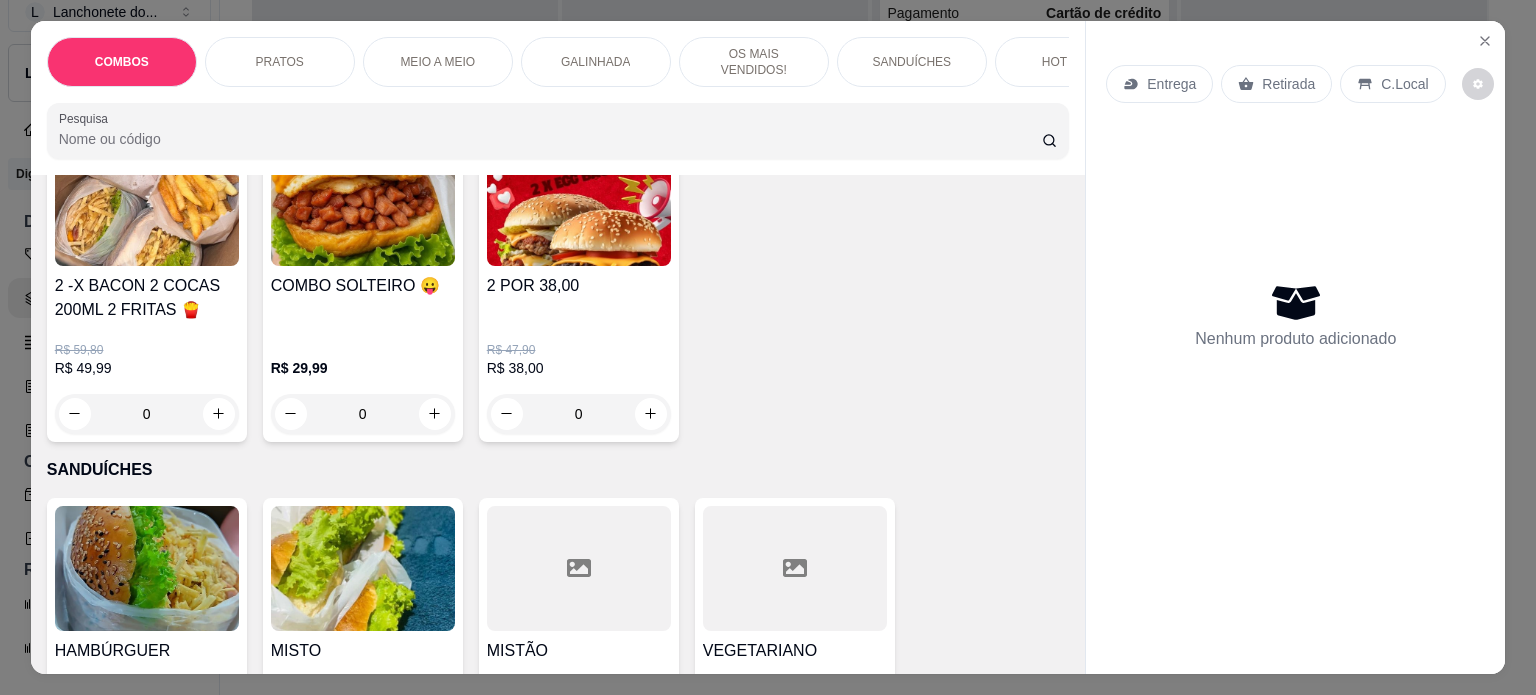 scroll, scrollTop: 1540, scrollLeft: 0, axis: vertical 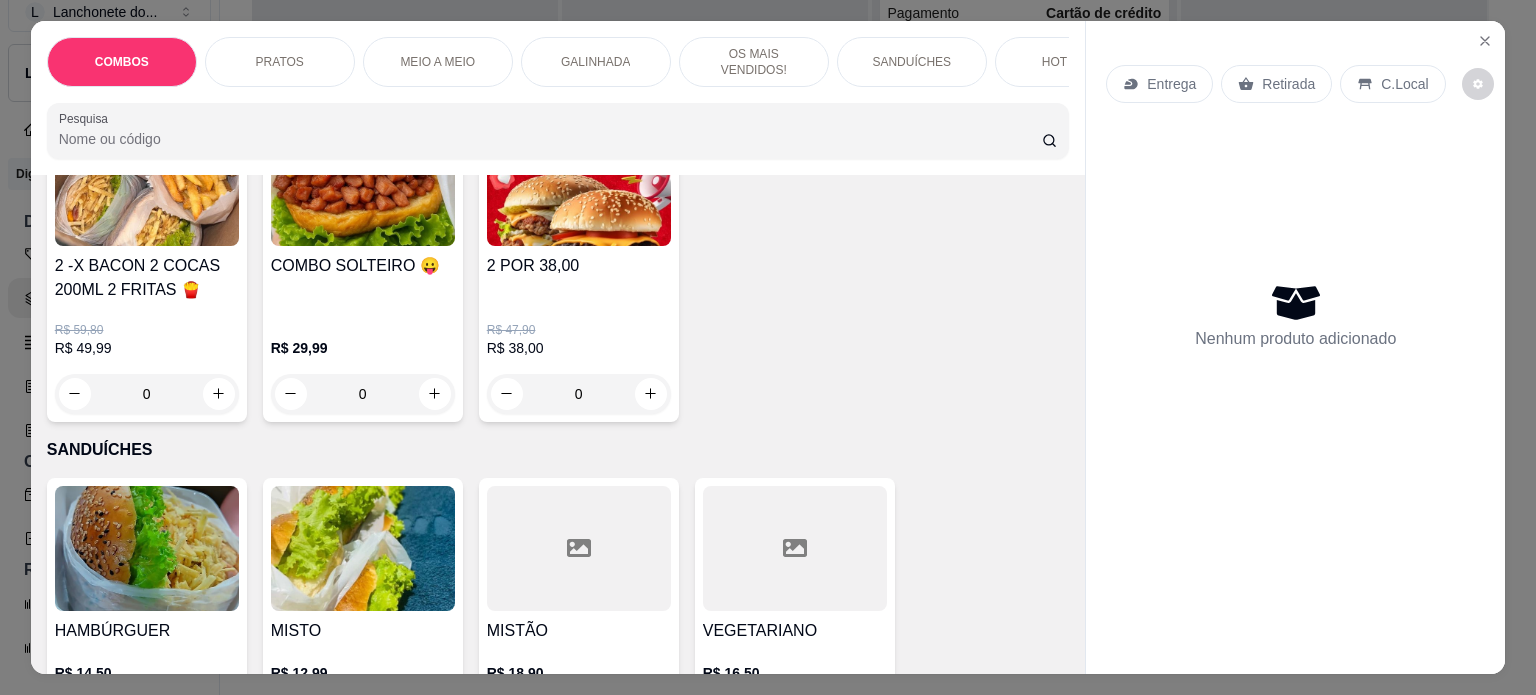 click on "R$ 59,80 R$ 49,99 0" at bounding box center [147, 358] 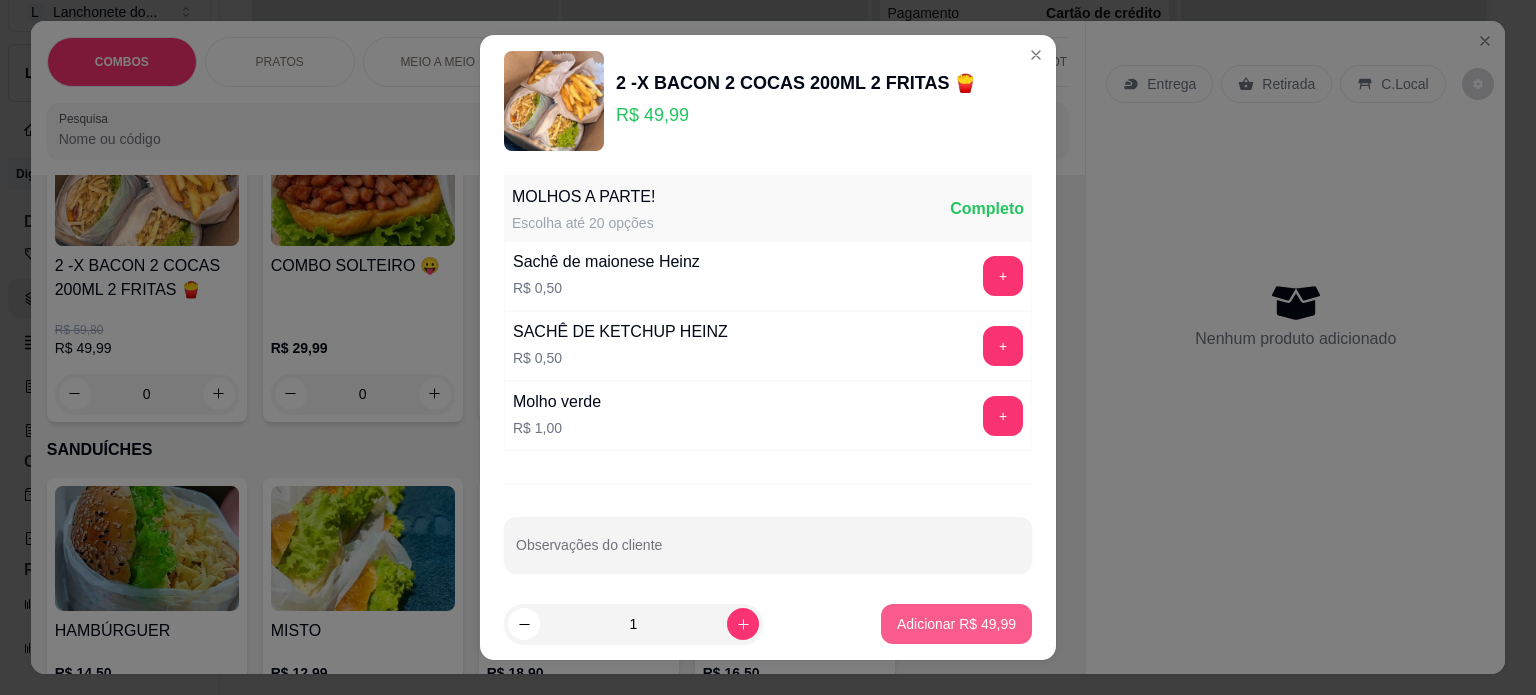 click on "Adicionar   R$ 49,99" at bounding box center (956, 624) 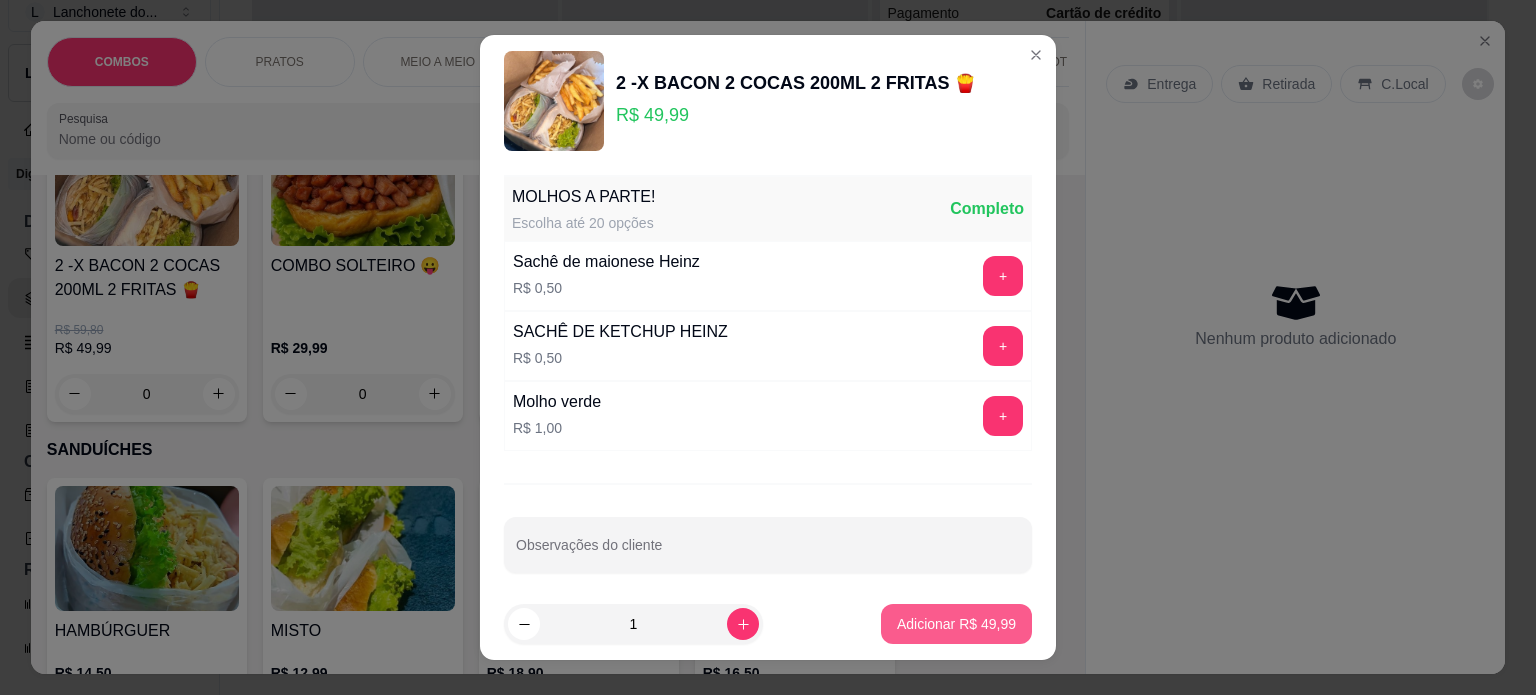 type on "1" 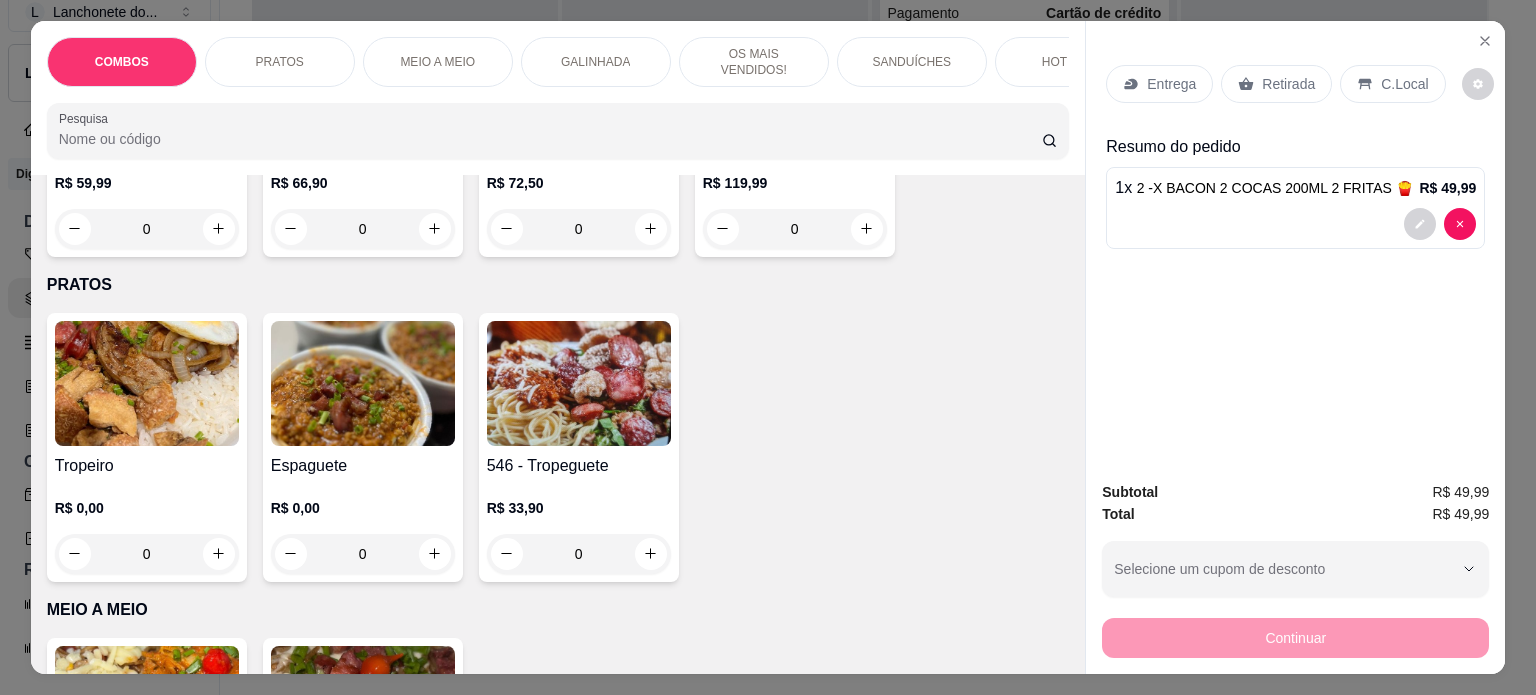 scroll, scrollTop: 0, scrollLeft: 0, axis: both 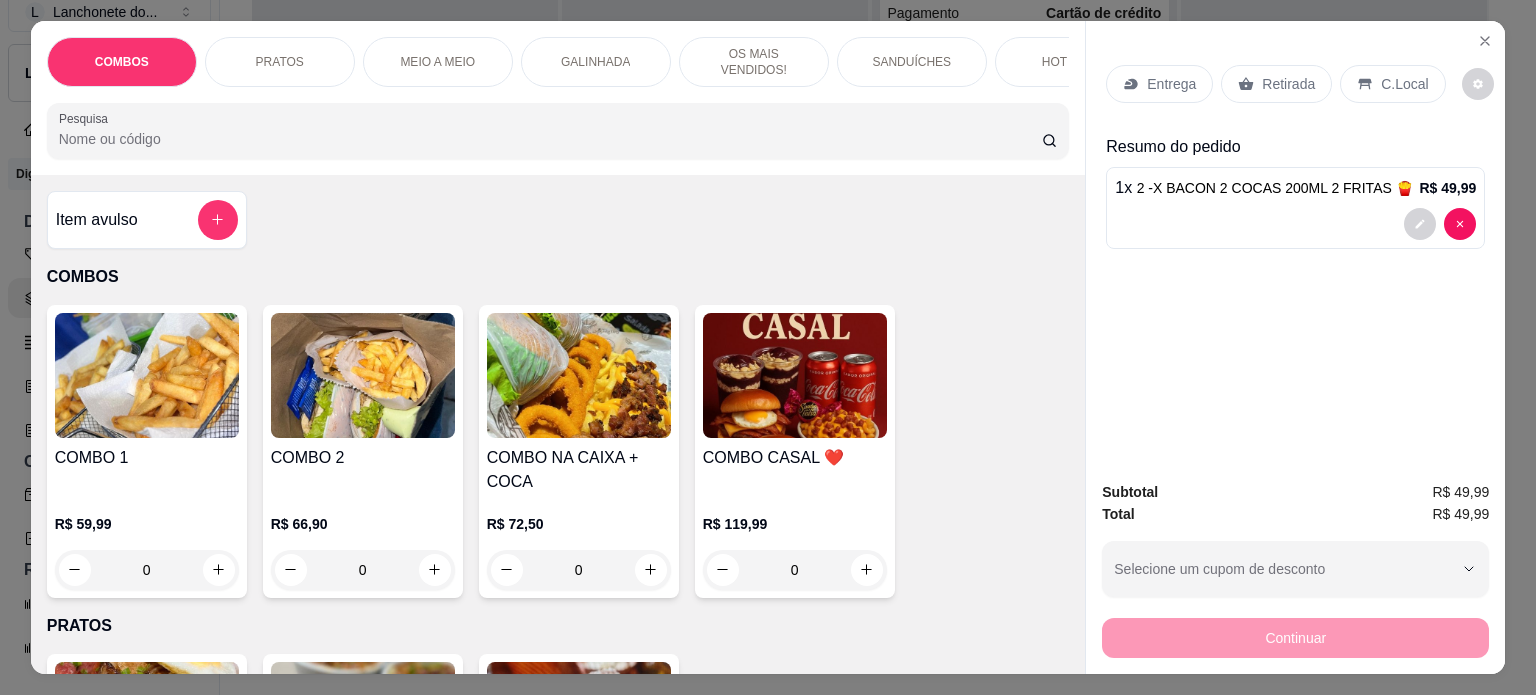 click on "Item avulso" at bounding box center [147, 220] 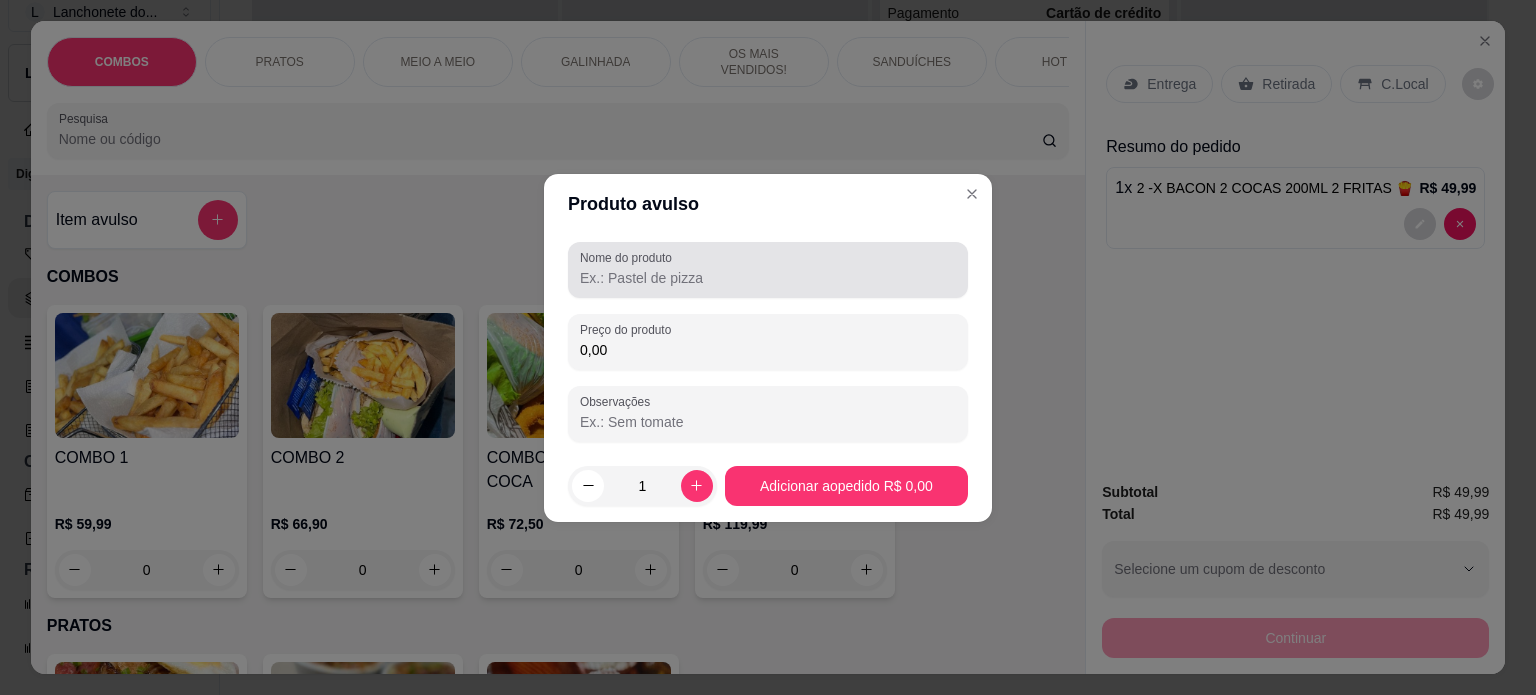 click on "Nome do produto" at bounding box center [768, 278] 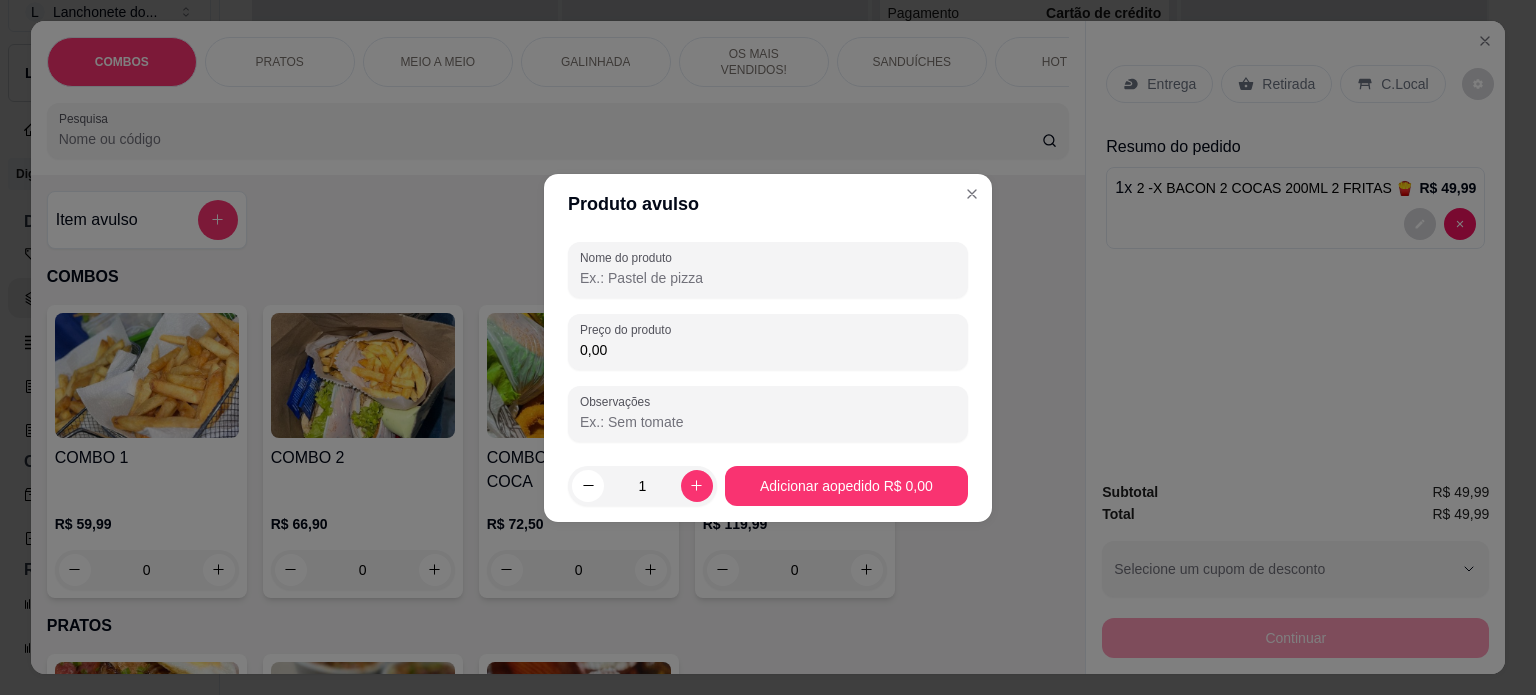 click on "Nome do produto" at bounding box center (768, 278) 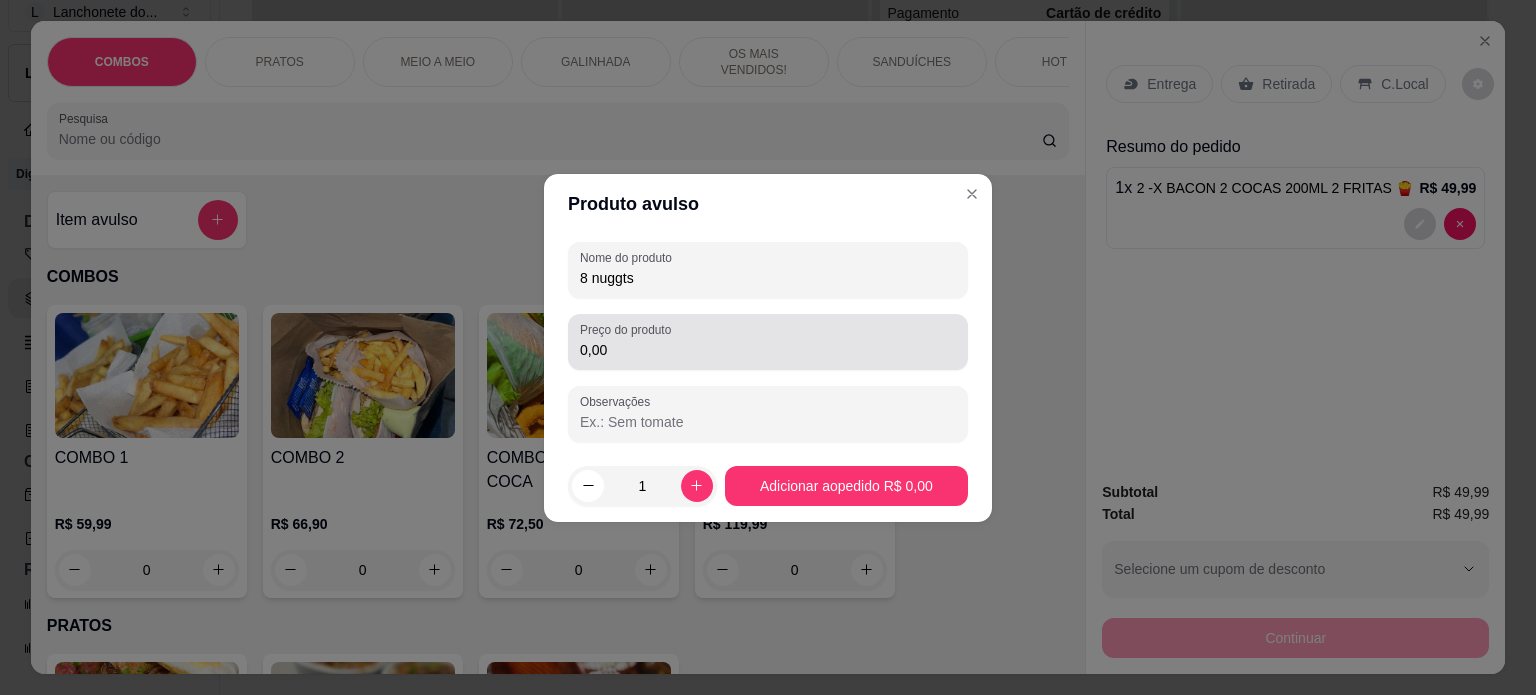 type on "8 nuggts" 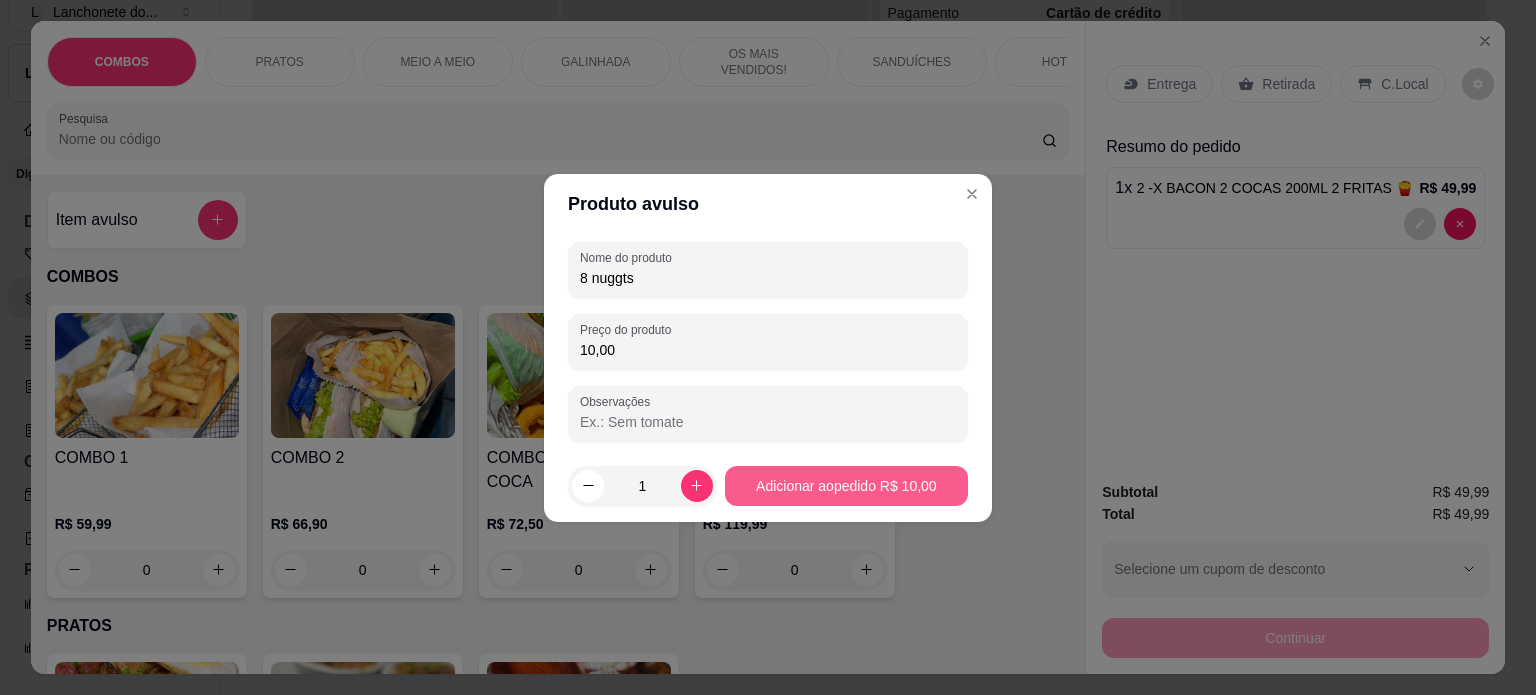type on "10,00" 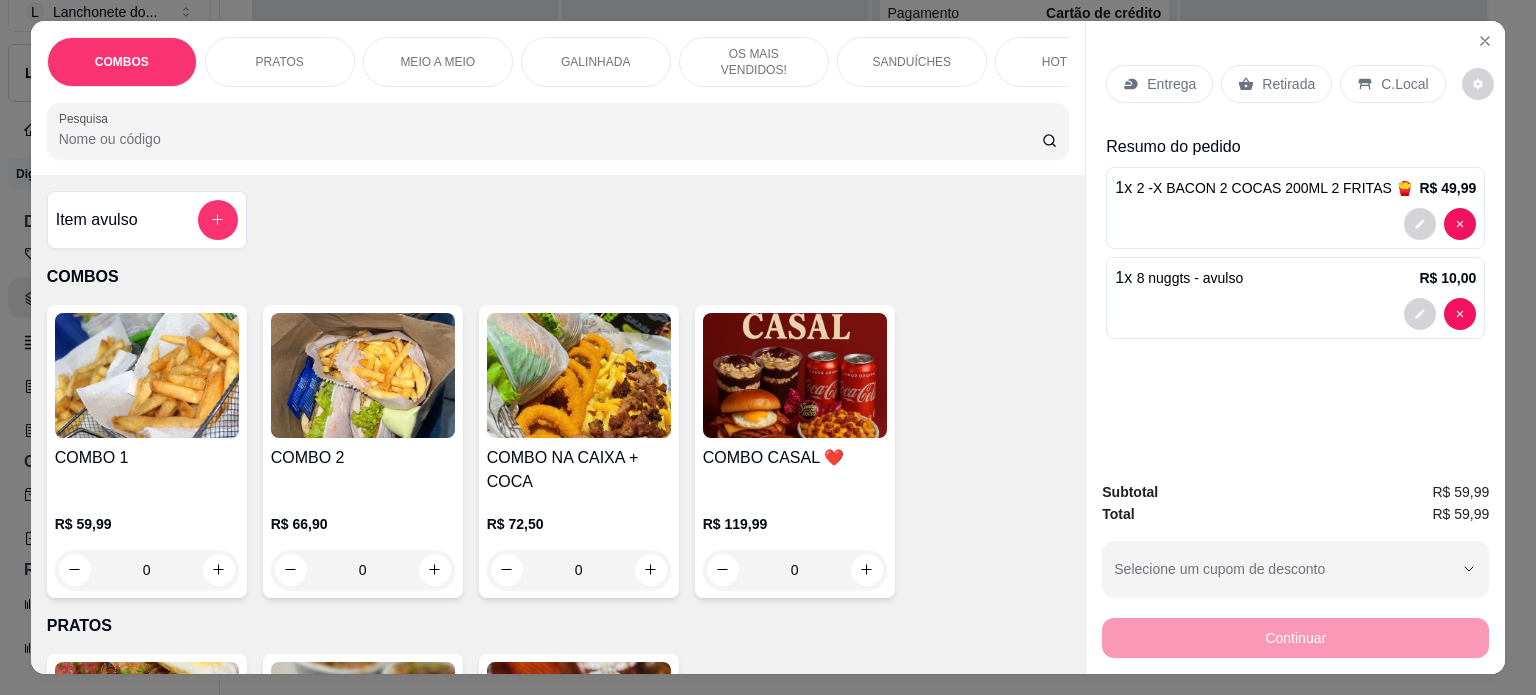 scroll, scrollTop: 0, scrollLeft: 0, axis: both 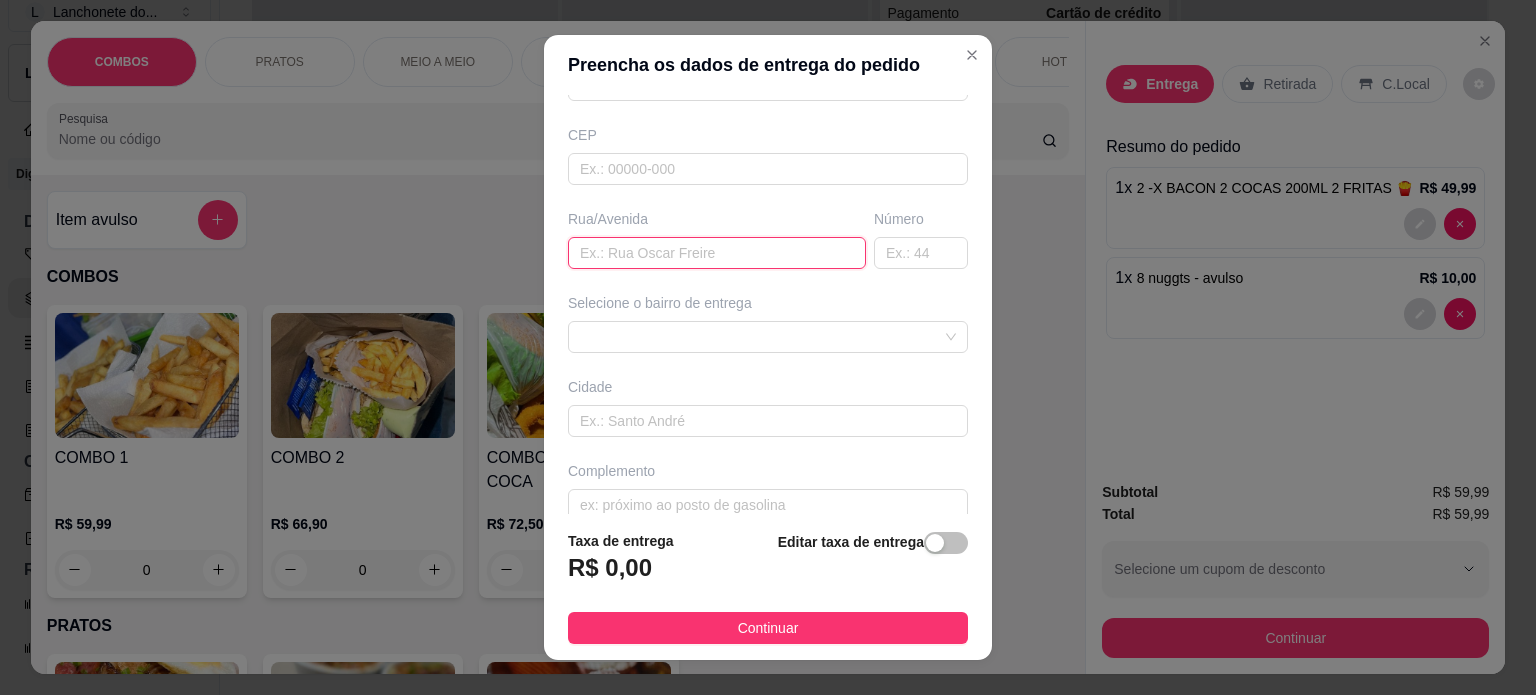 click at bounding box center (717, 253) 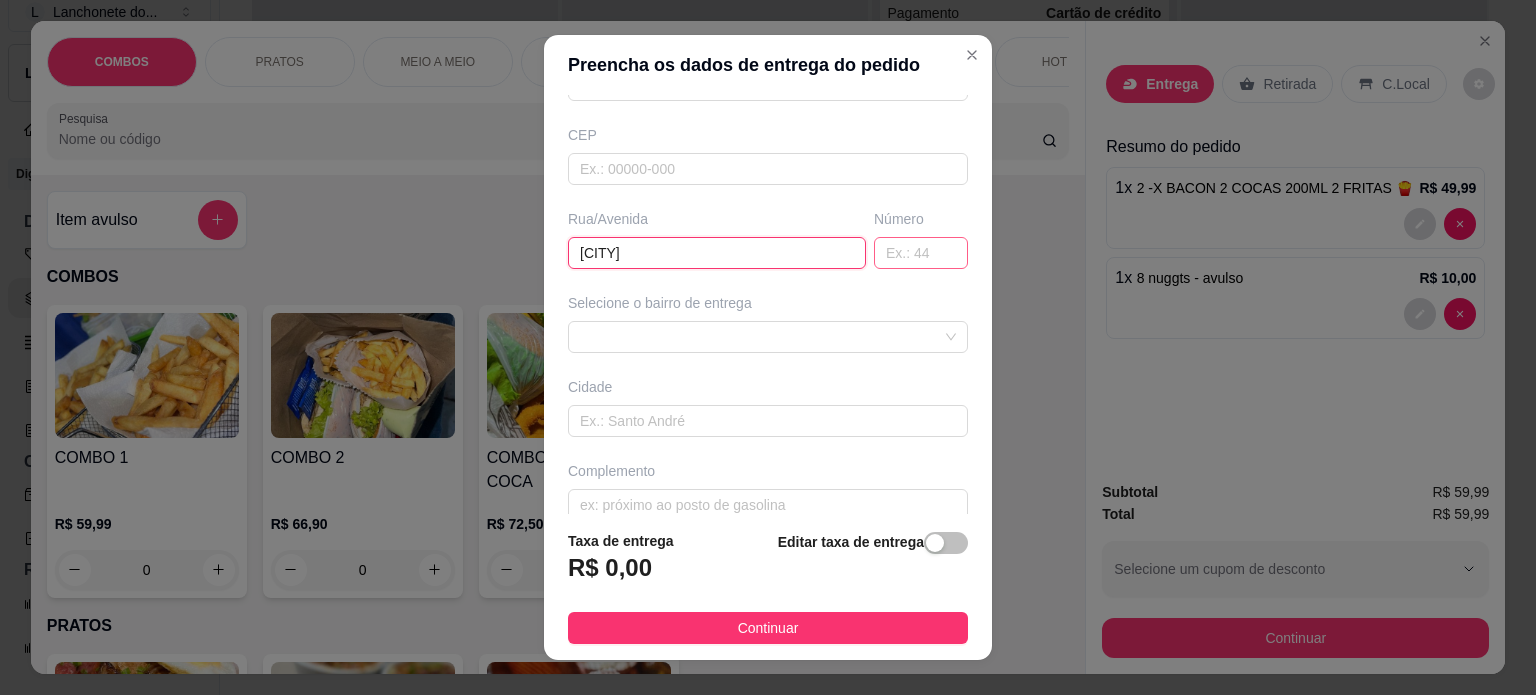 type on "uberaba" 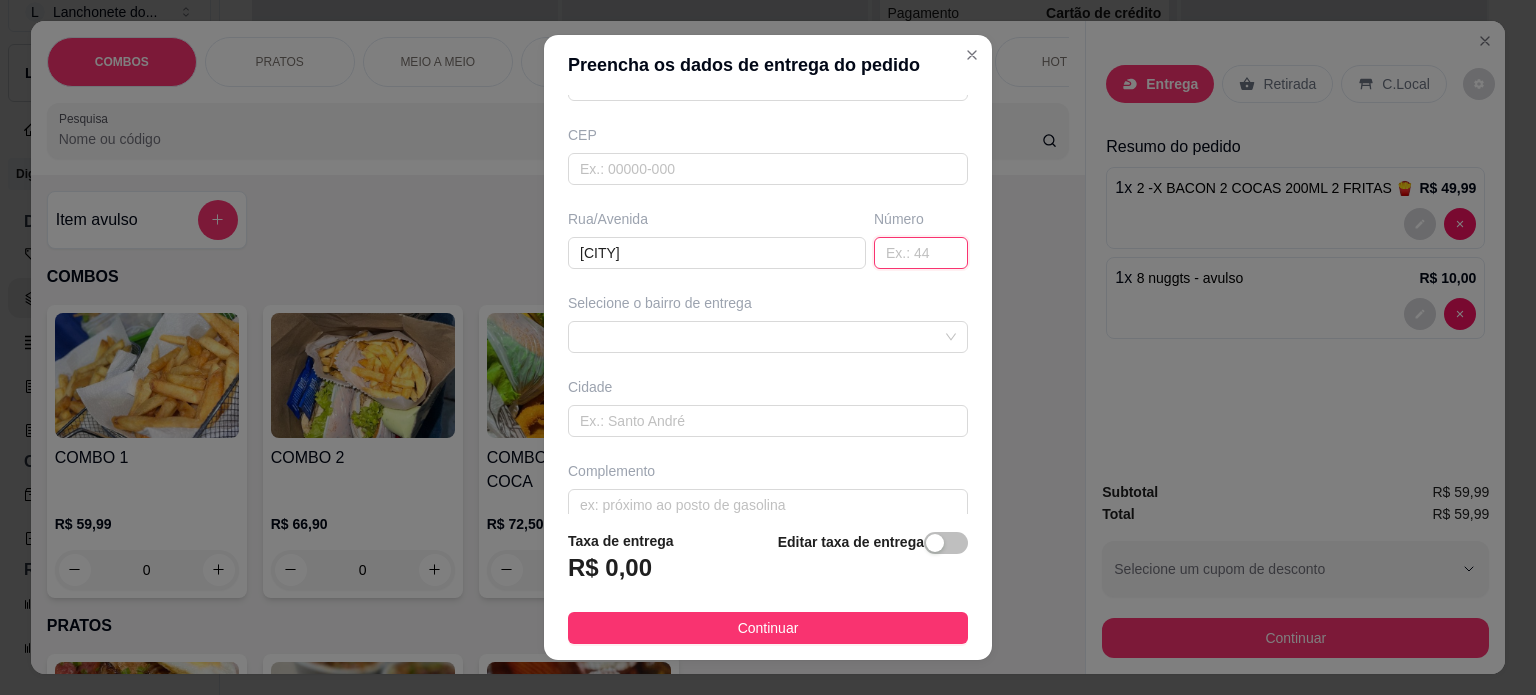 click at bounding box center [921, 253] 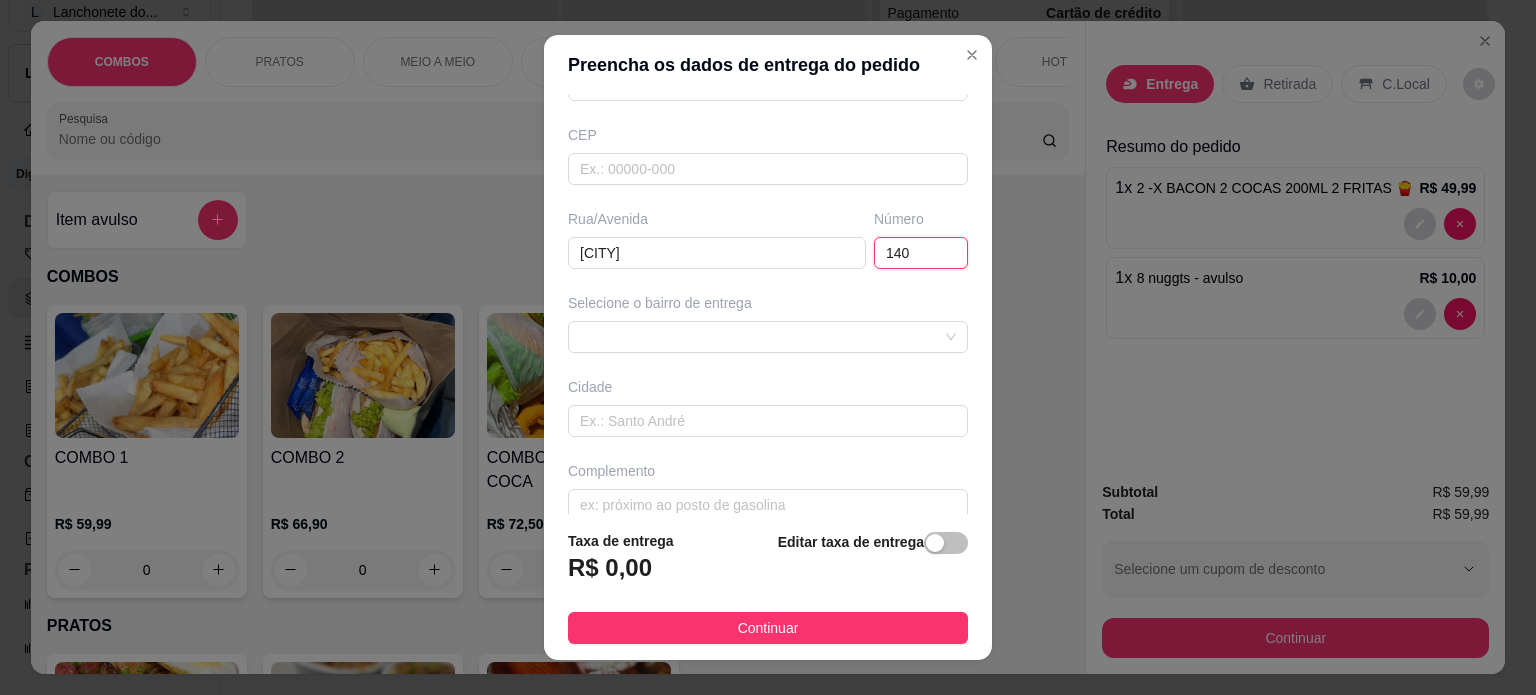 type on "140" 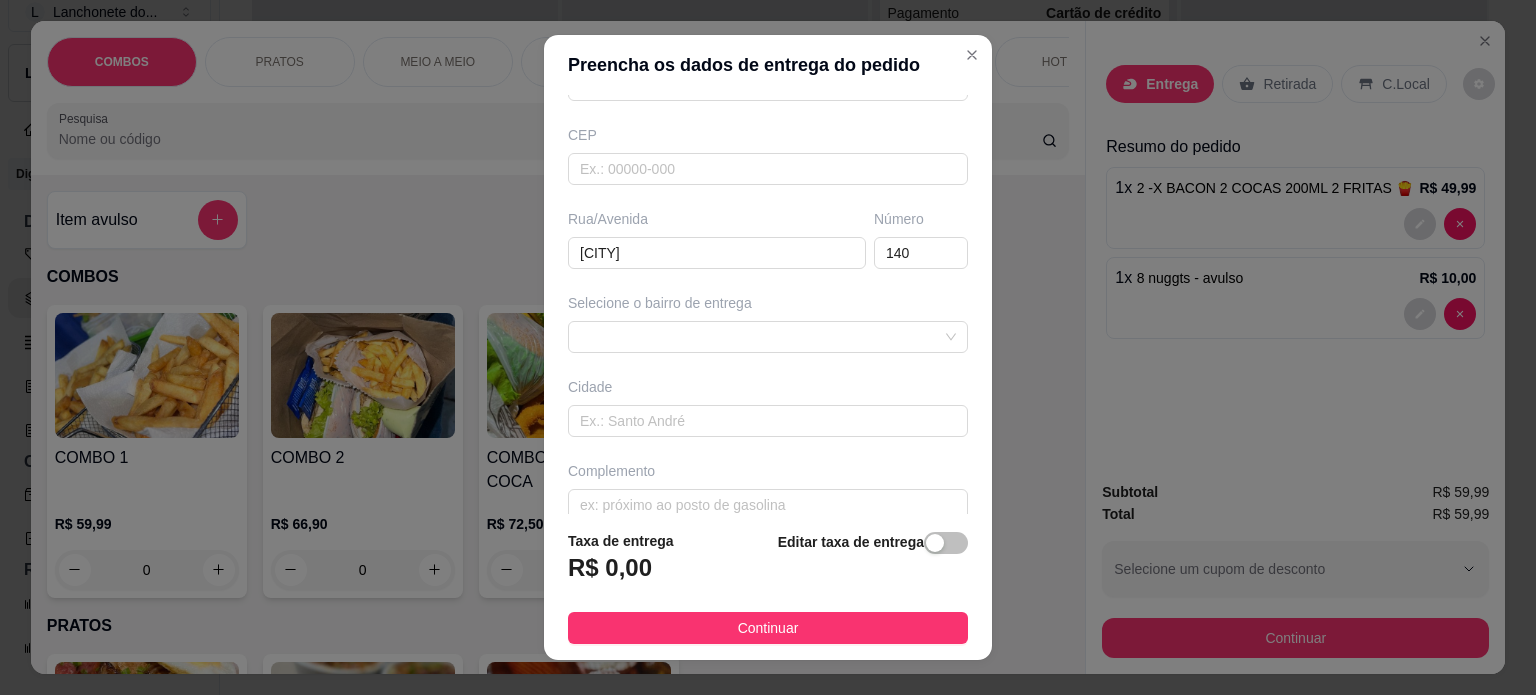 scroll, scrollTop: 251, scrollLeft: 0, axis: vertical 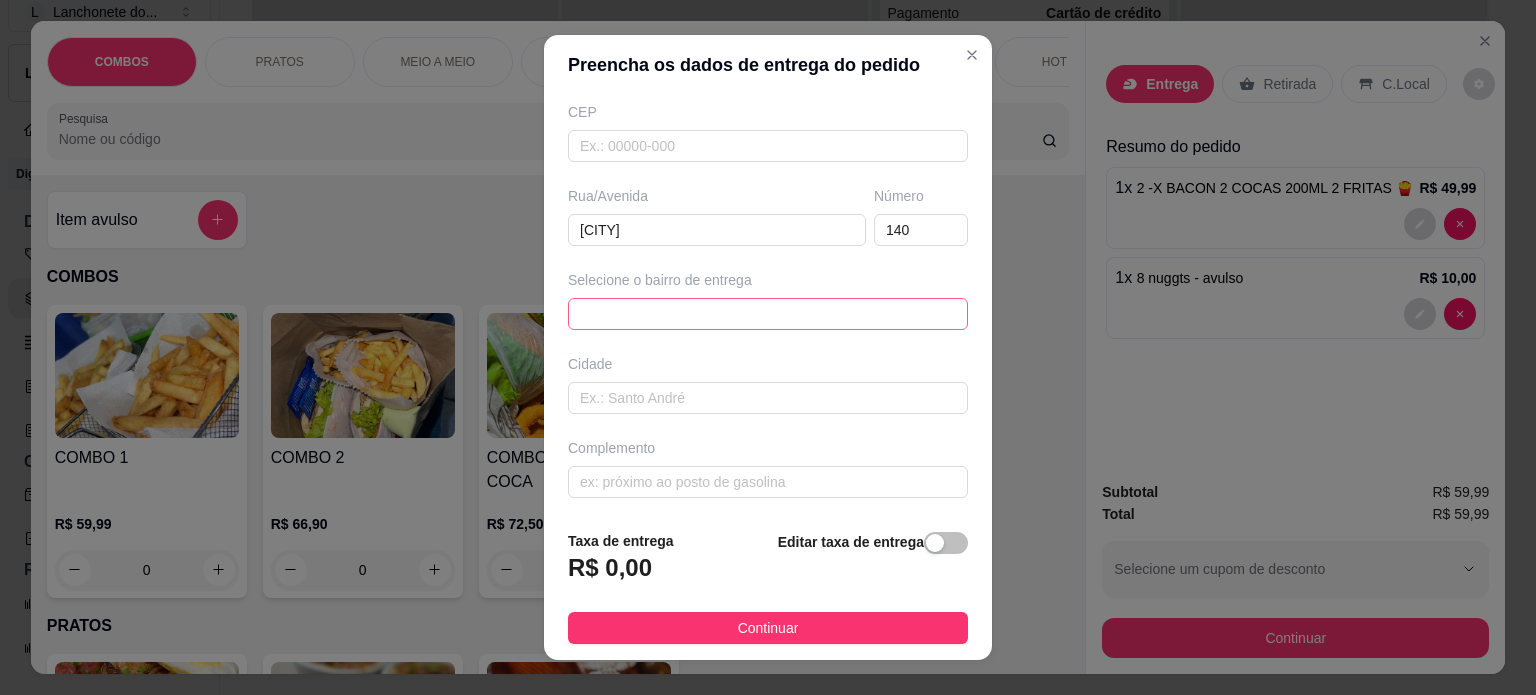 click on "65d9f8fe7086ed24f4caf566 65d9f9467086ed24f4caf569 Canoas - Ibirité -  R$ 4,00 Canãa - Ibirité -  R$ 4,00 Industrial de Ibirité - Ibirité -  R$ 4,00 Lago Azul - Ibirité -  R$ 4,00 Jaçana  - Ibirité  -  R$ 4,00 Canal  - Ibirité  -  R$ 4,00 São Pedro - Ibirité -  R$ 4,00 Petrovale - Ibirité -  R$ 8,00 Petrolina - Ibirité -  R$ 6,00 Ouro Negro - Ibirité -  R$ 8,00" at bounding box center [768, 314] 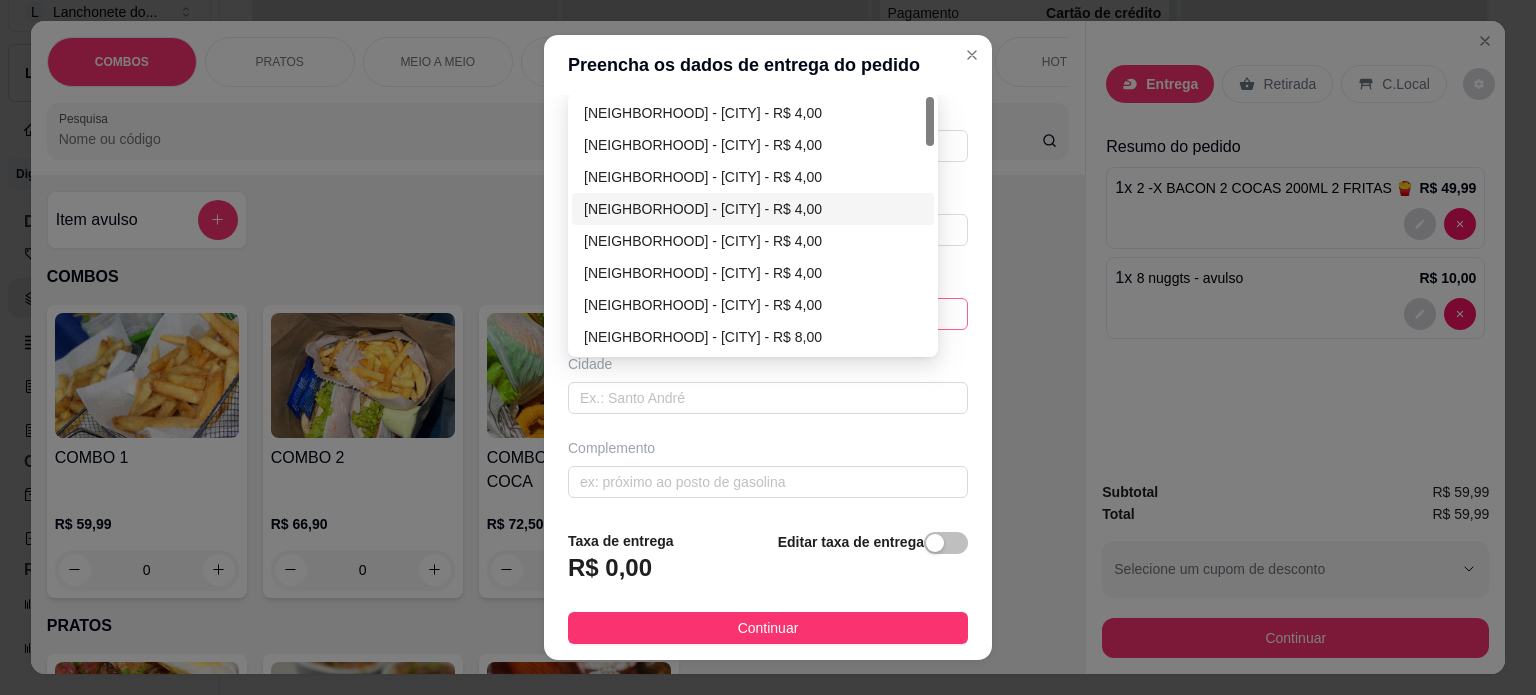 scroll, scrollTop: 0, scrollLeft: 0, axis: both 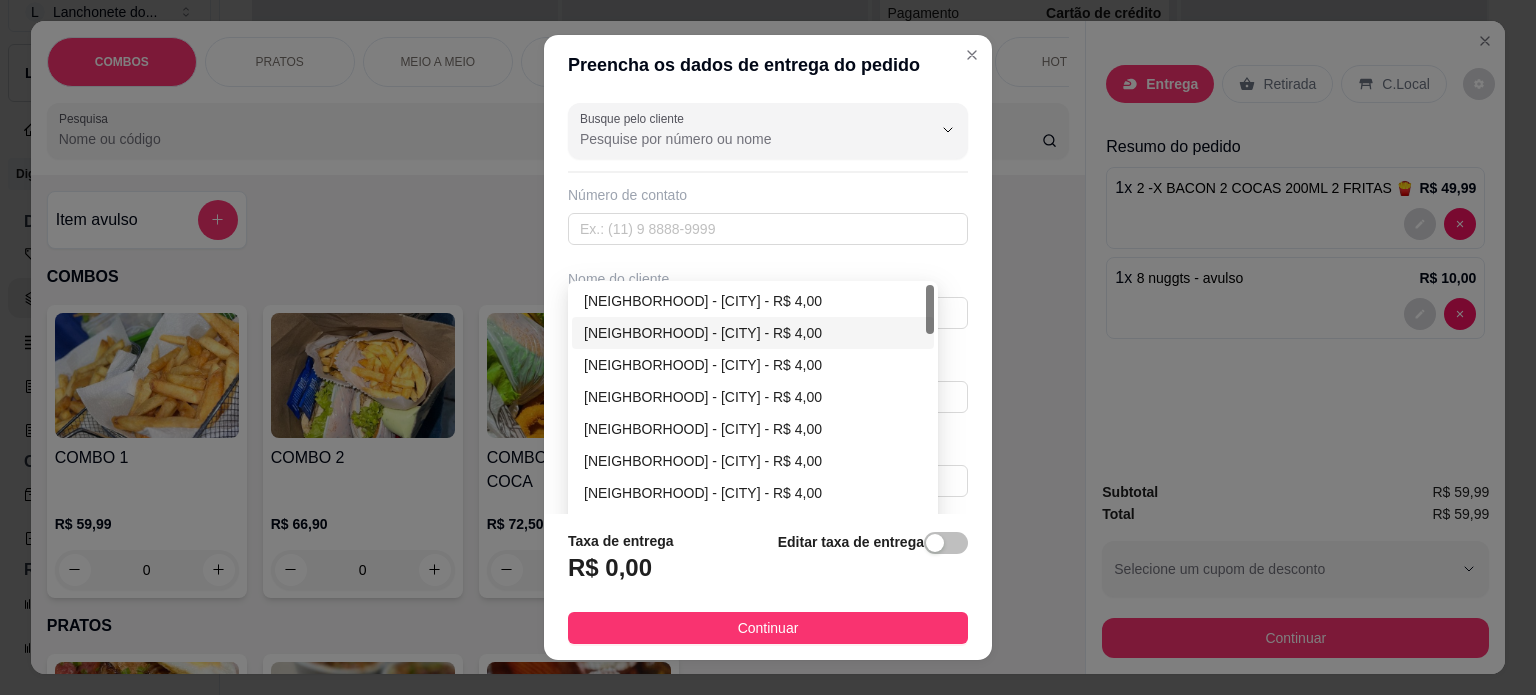 click on "Canoas - Ibirité -  R$ 4,00 Canãa - Ibirité -  R$ 4,00 Industrial de Ibirité - Ibirité -  R$ 4,00 Lago Azul - Ibirité -  R$ 4,00 Jaçana  - Ibirité  -  R$ 4,00 Canal  - Ibirité  -  R$ 4,00 São Pedro - Ibirité -  R$ 4,00 Petrovale - Ibirité -  R$ 8,00 Petrolina - Ibirité -  R$ 6,00 Ouro Negro - Ibirité -  R$ 8,00" at bounding box center (753, 445) 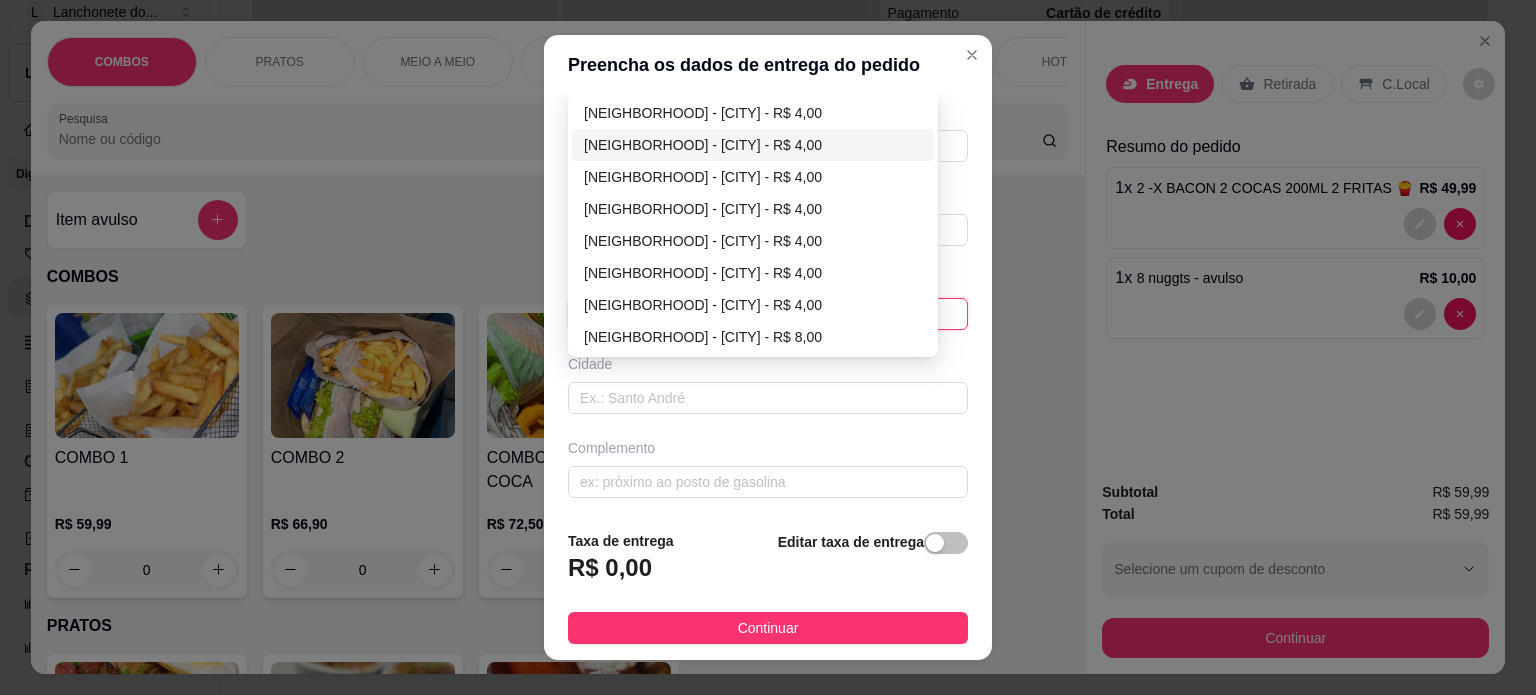 click on "[NEIGHBORHOOD] - [CITY] -  R$ 4,00" at bounding box center [753, 145] 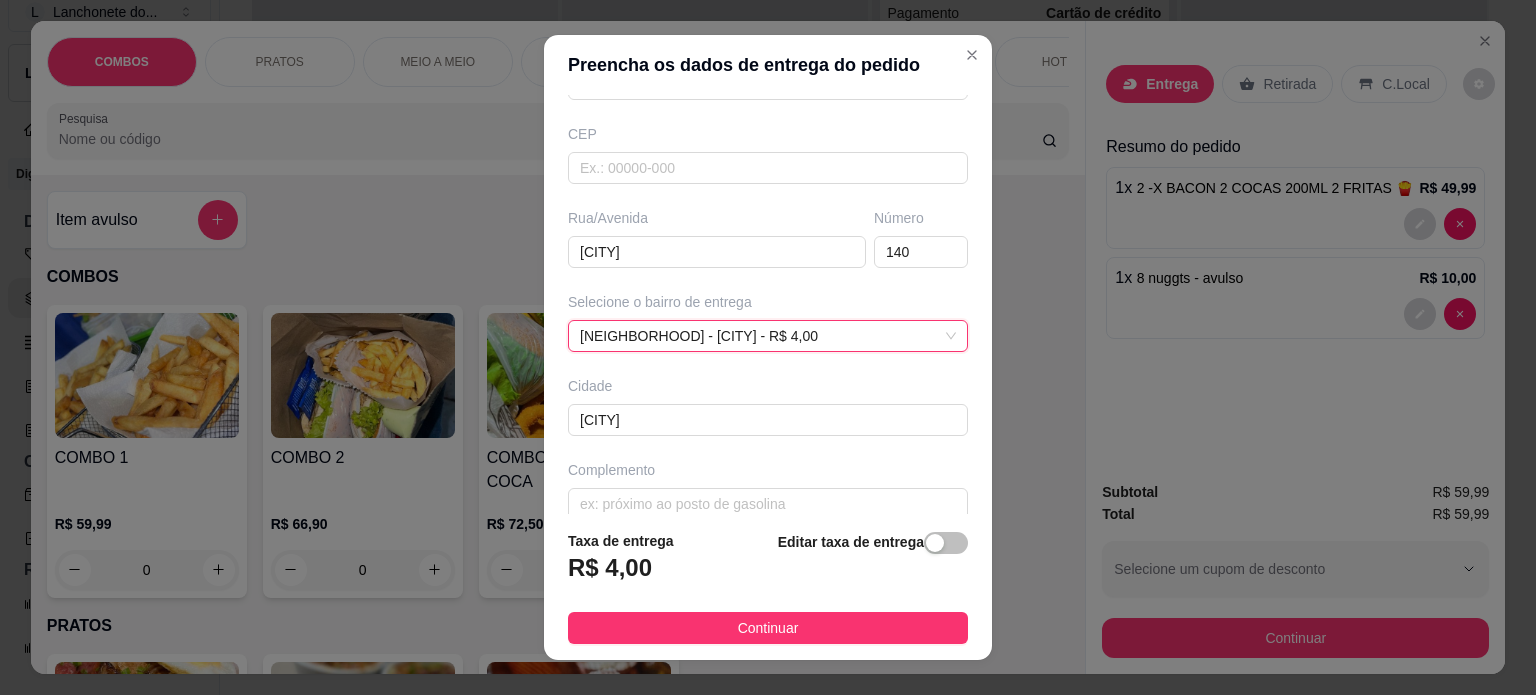 scroll, scrollTop: 251, scrollLeft: 0, axis: vertical 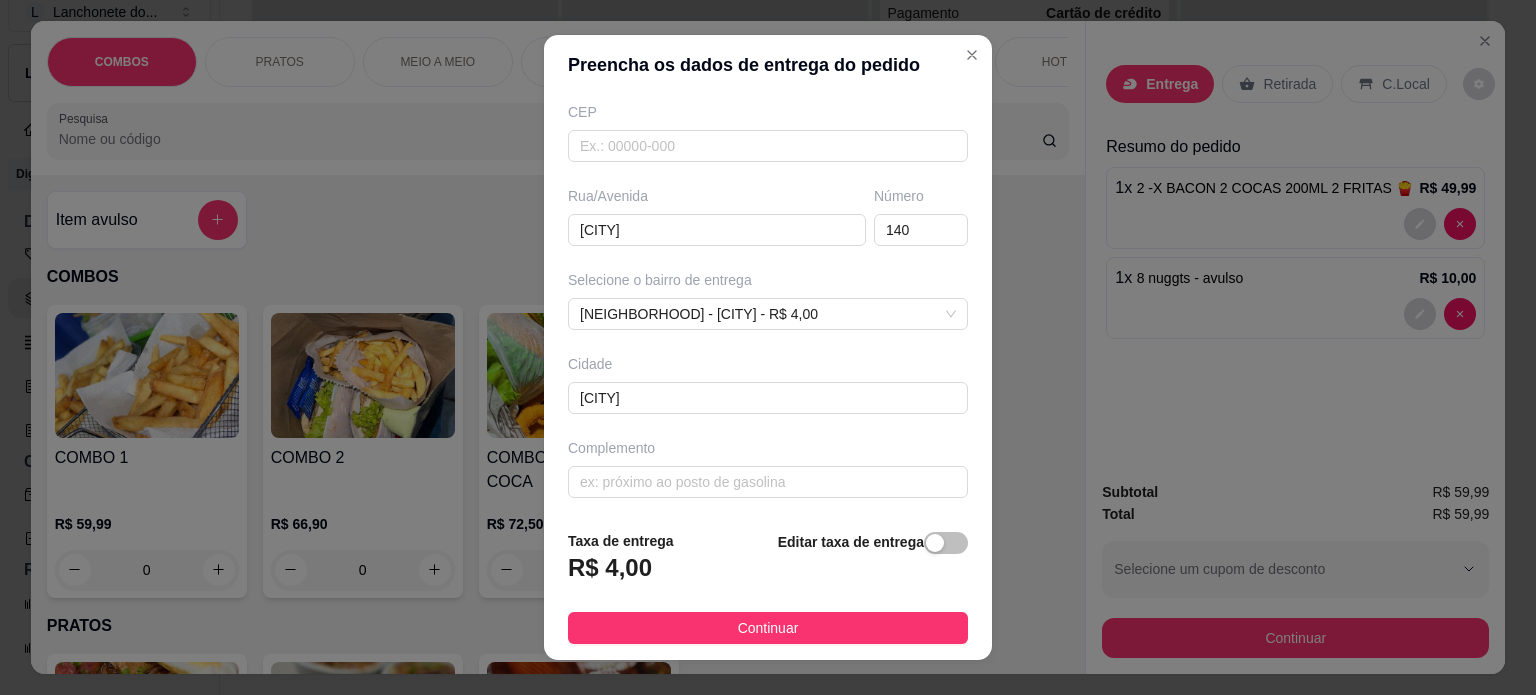click on "Continuar" at bounding box center (768, 628) 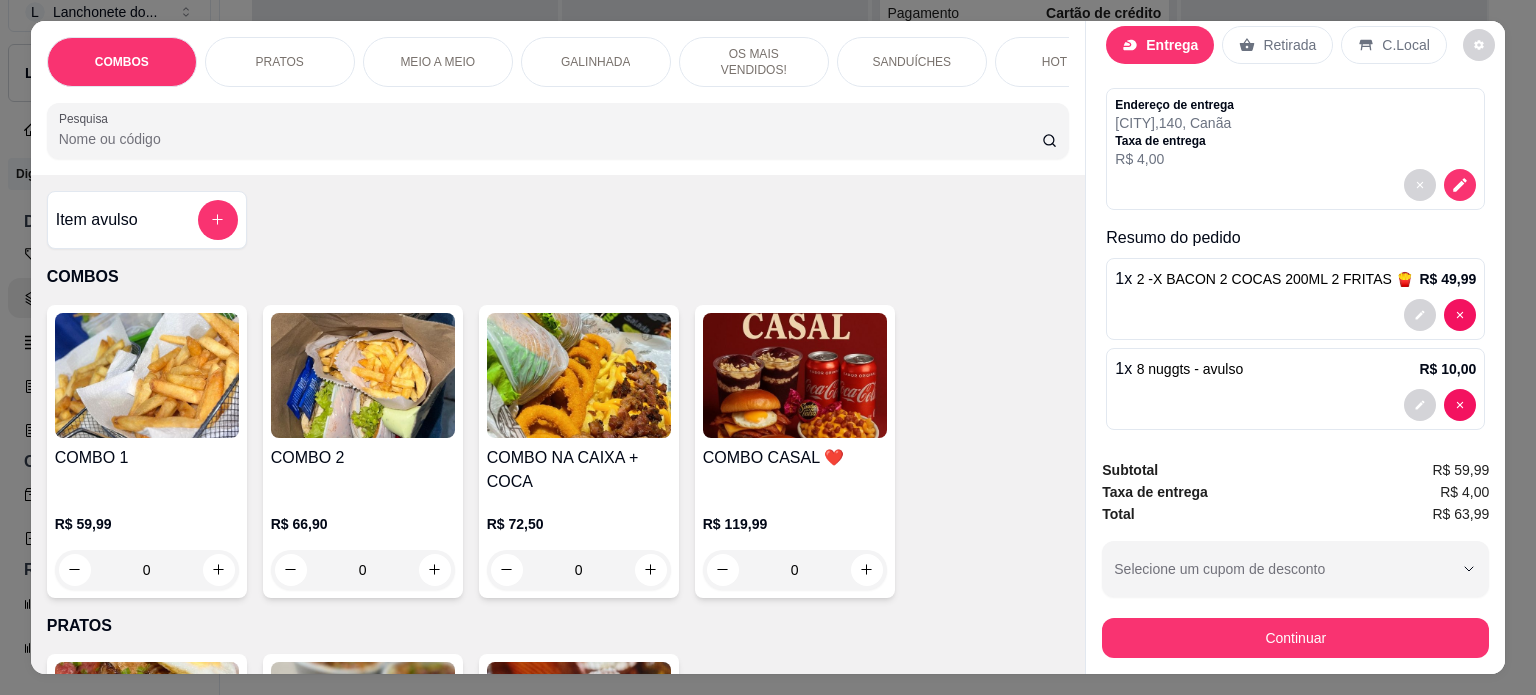 scroll, scrollTop: 52, scrollLeft: 0, axis: vertical 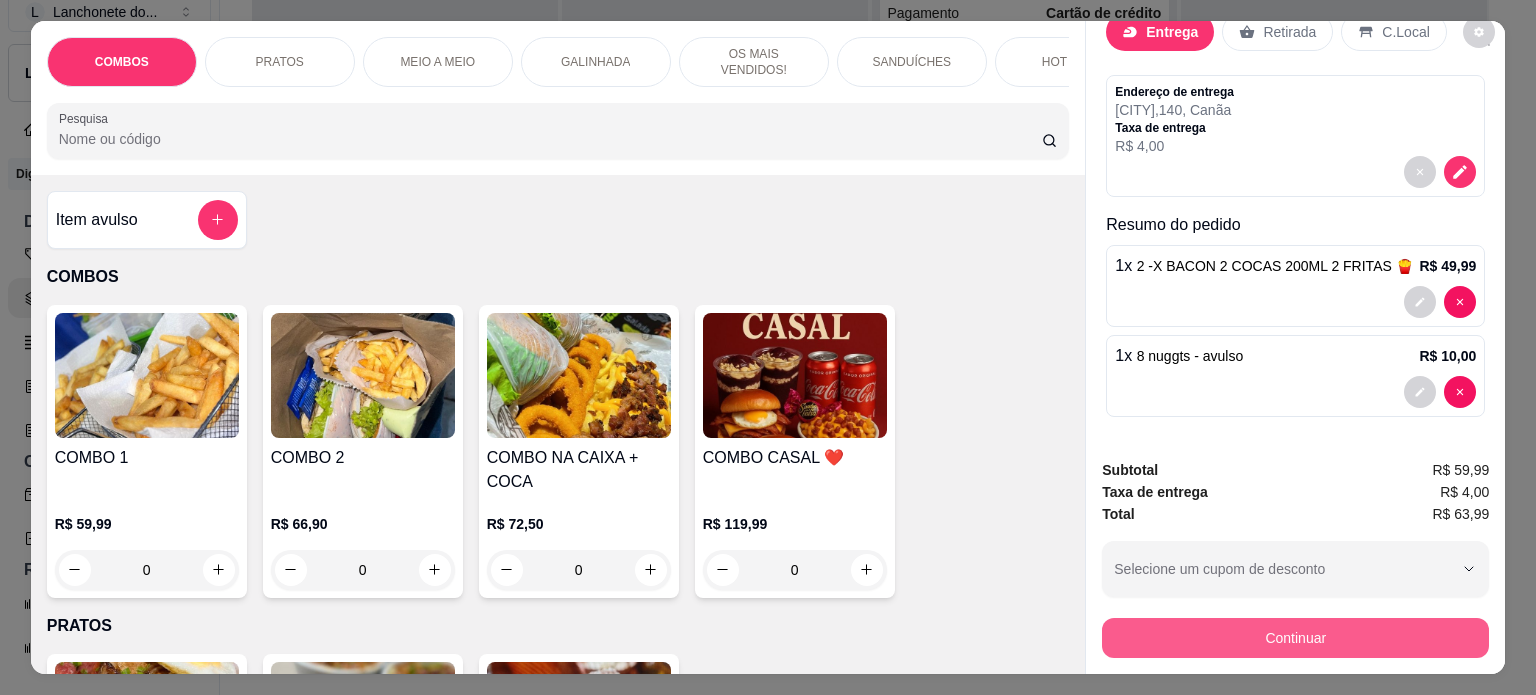 click on "Continuar" at bounding box center [1295, 638] 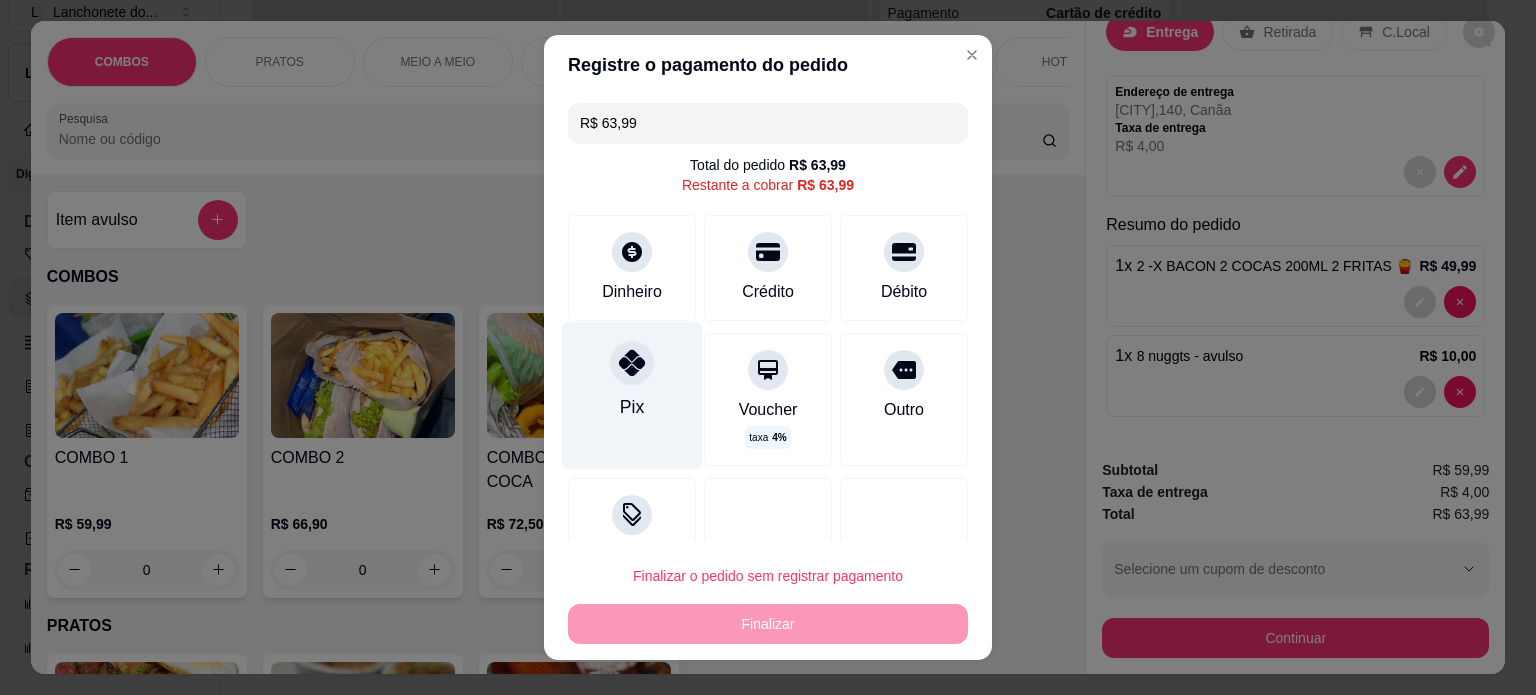 click on "Pix" at bounding box center (632, 395) 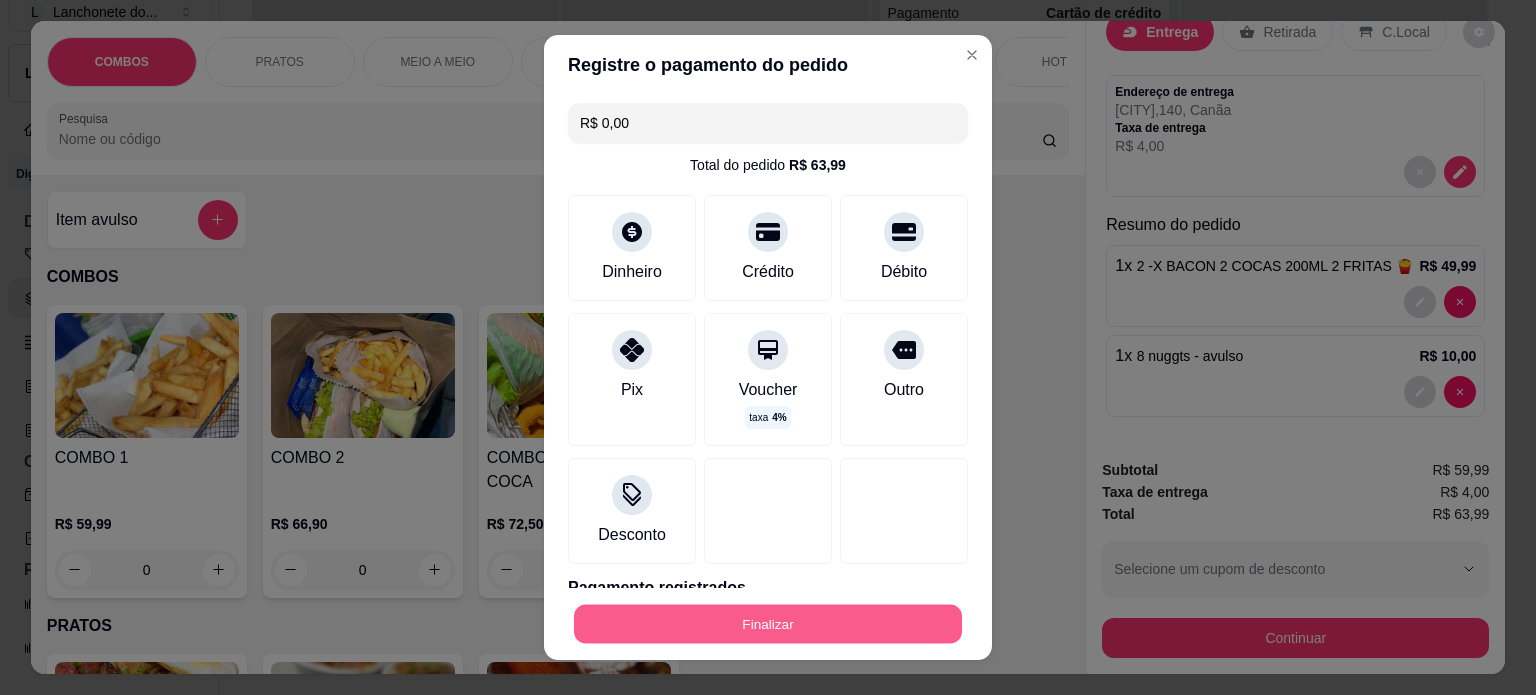 click on "Finalizar" at bounding box center (768, 624) 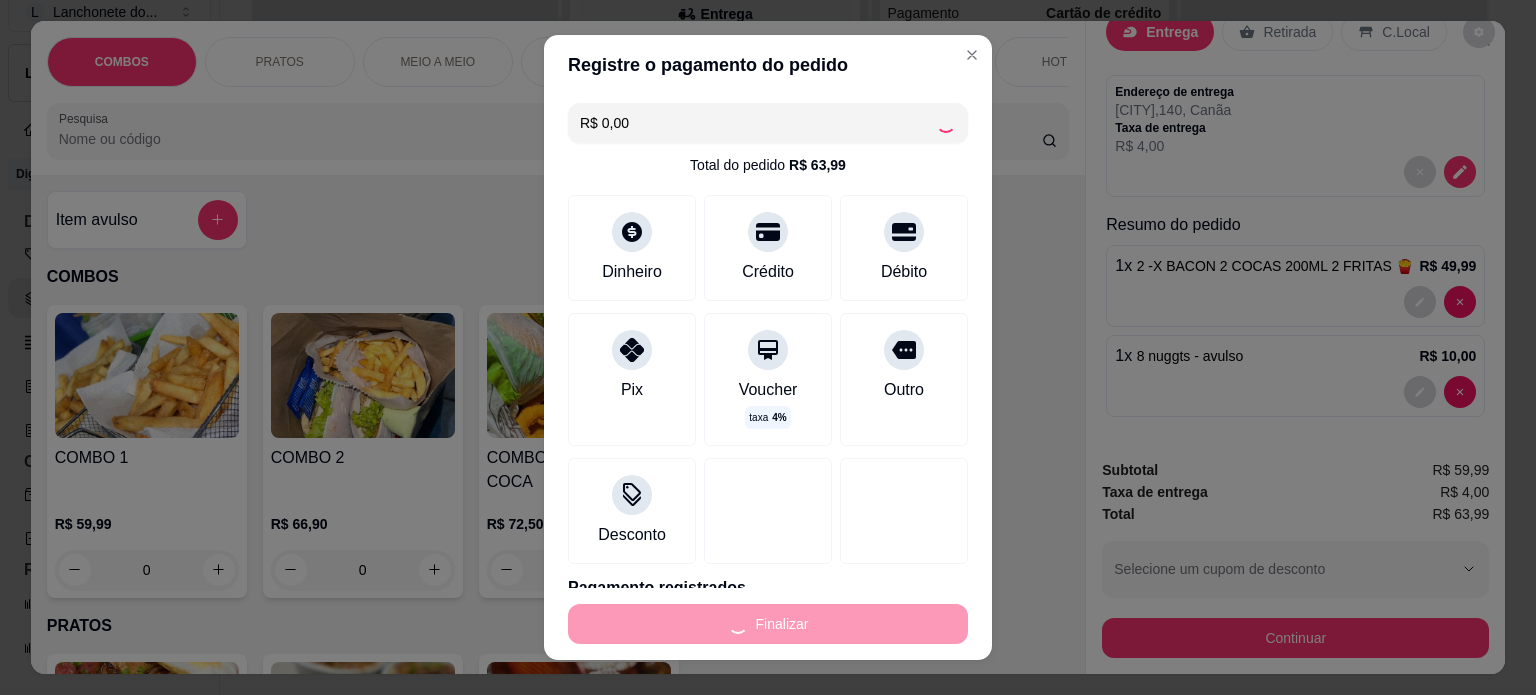 type on "0" 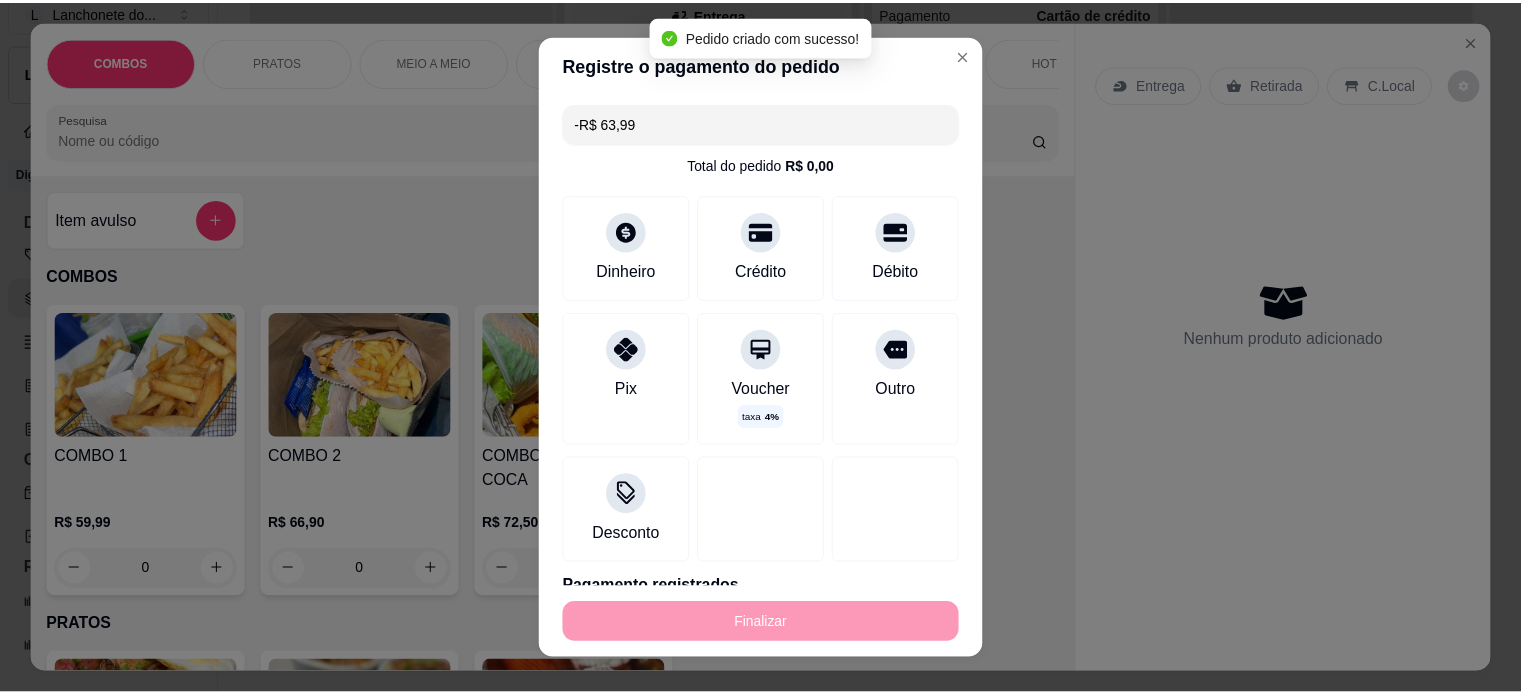 scroll, scrollTop: 0, scrollLeft: 0, axis: both 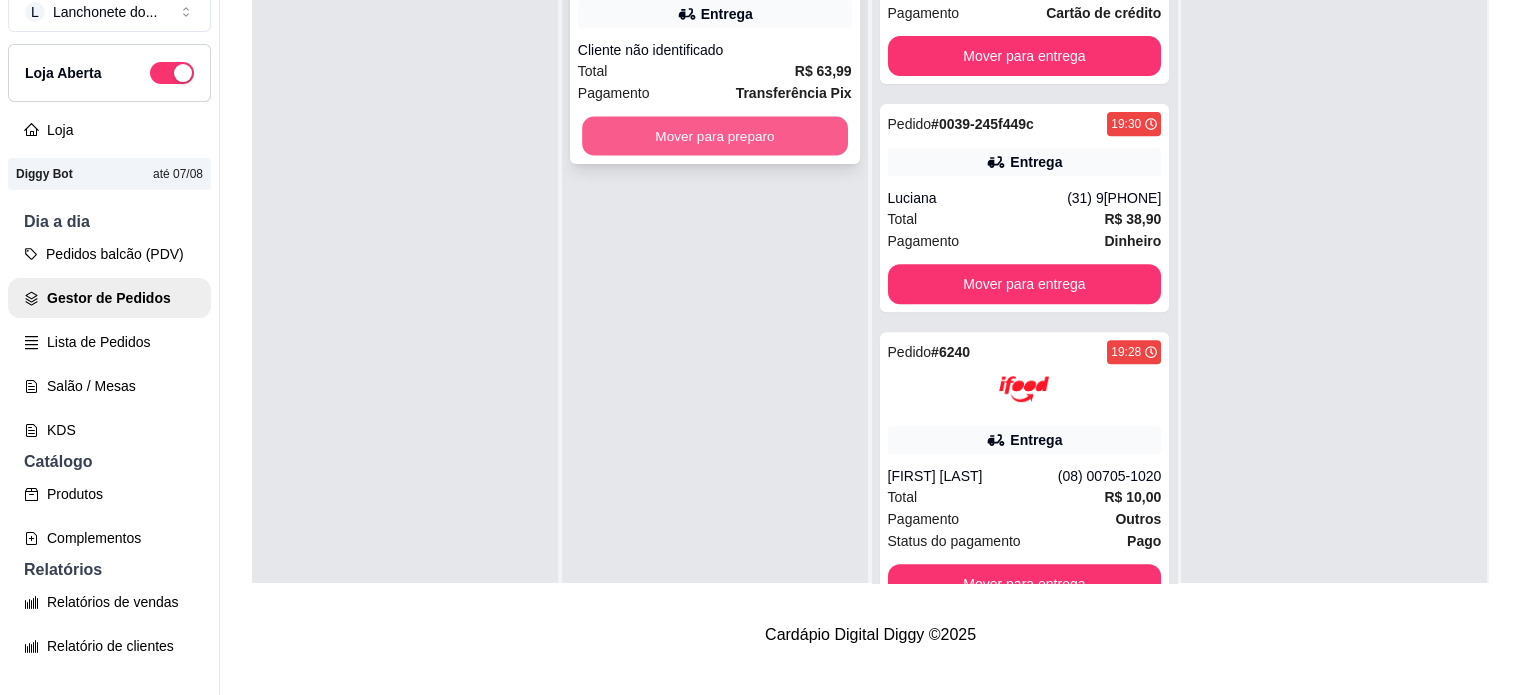 click on "Mover para preparo" at bounding box center [715, 136] 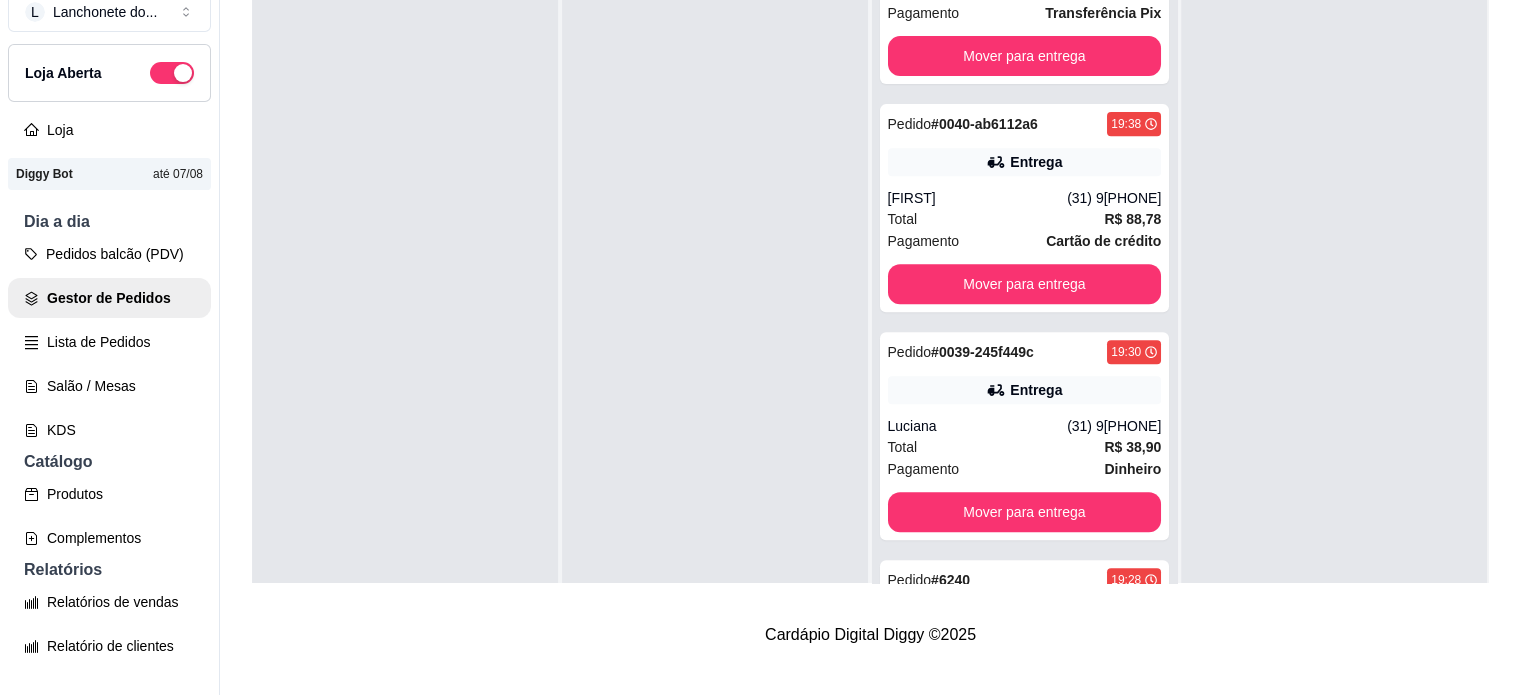 scroll, scrollTop: 992, scrollLeft: 0, axis: vertical 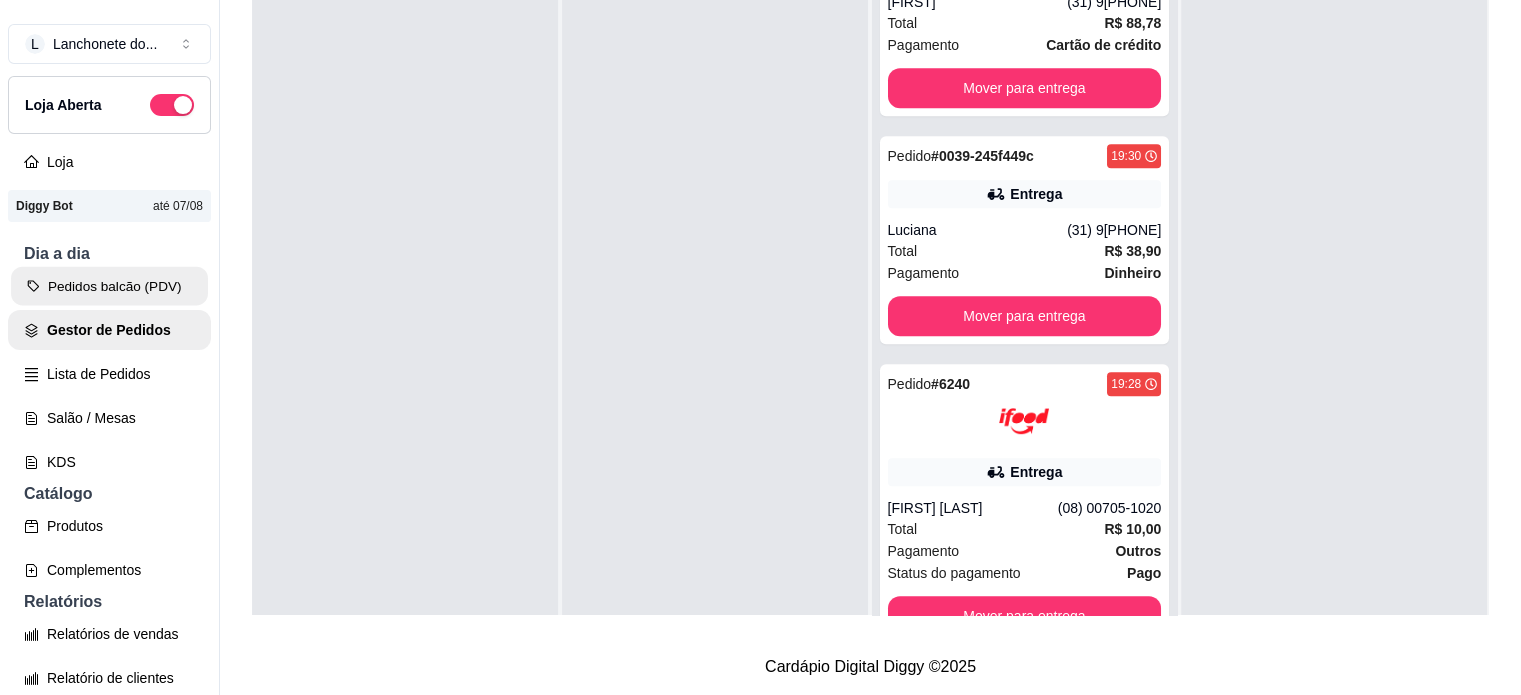 click on "Pedidos balcão (PDV)" at bounding box center (109, 286) 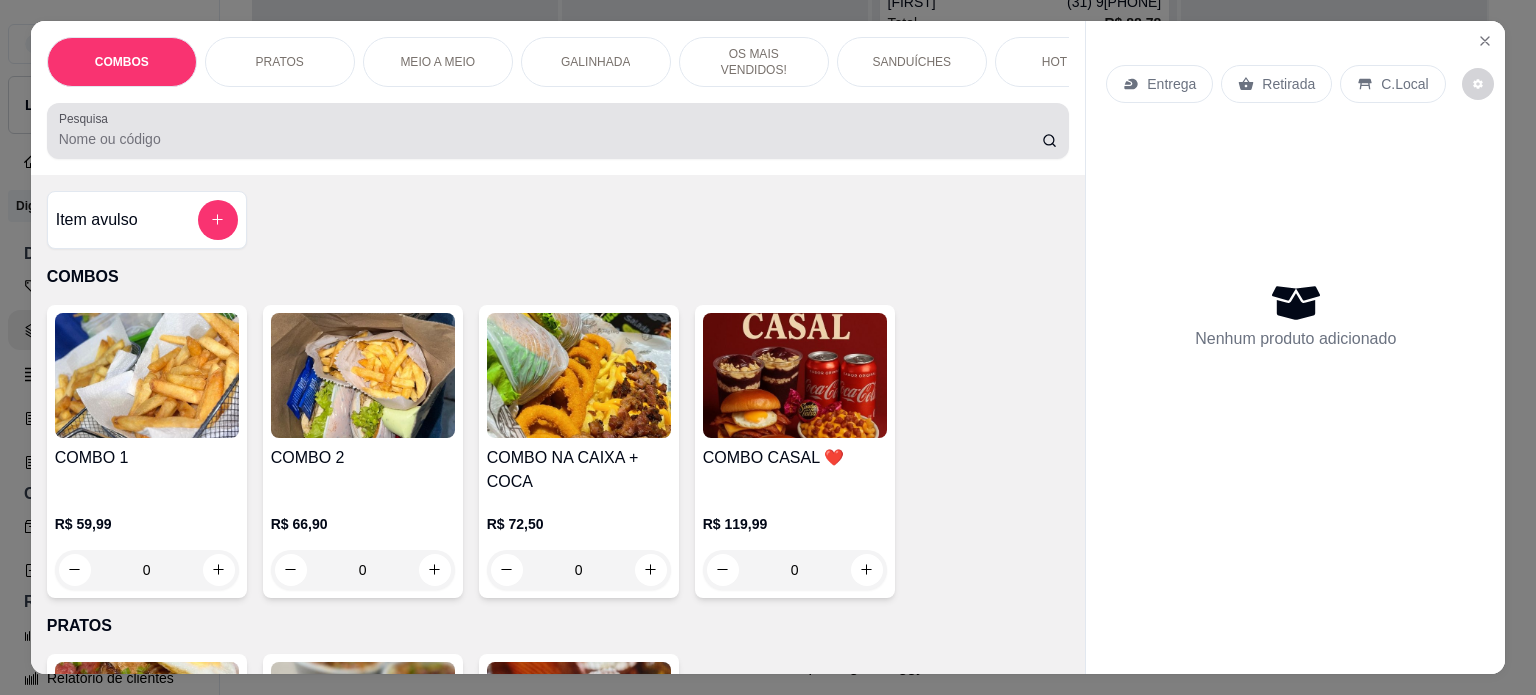 click on "Pesquisa" at bounding box center (550, 139) 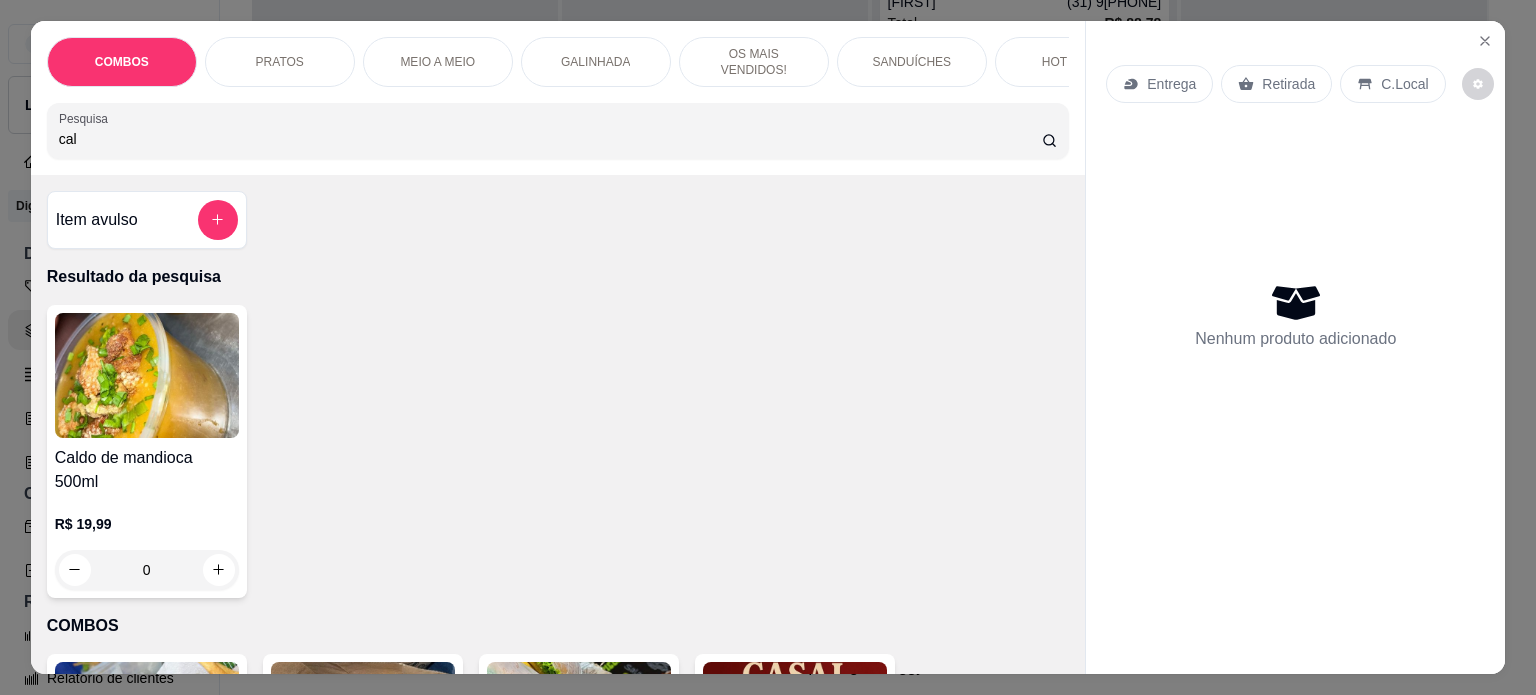 type on "cal" 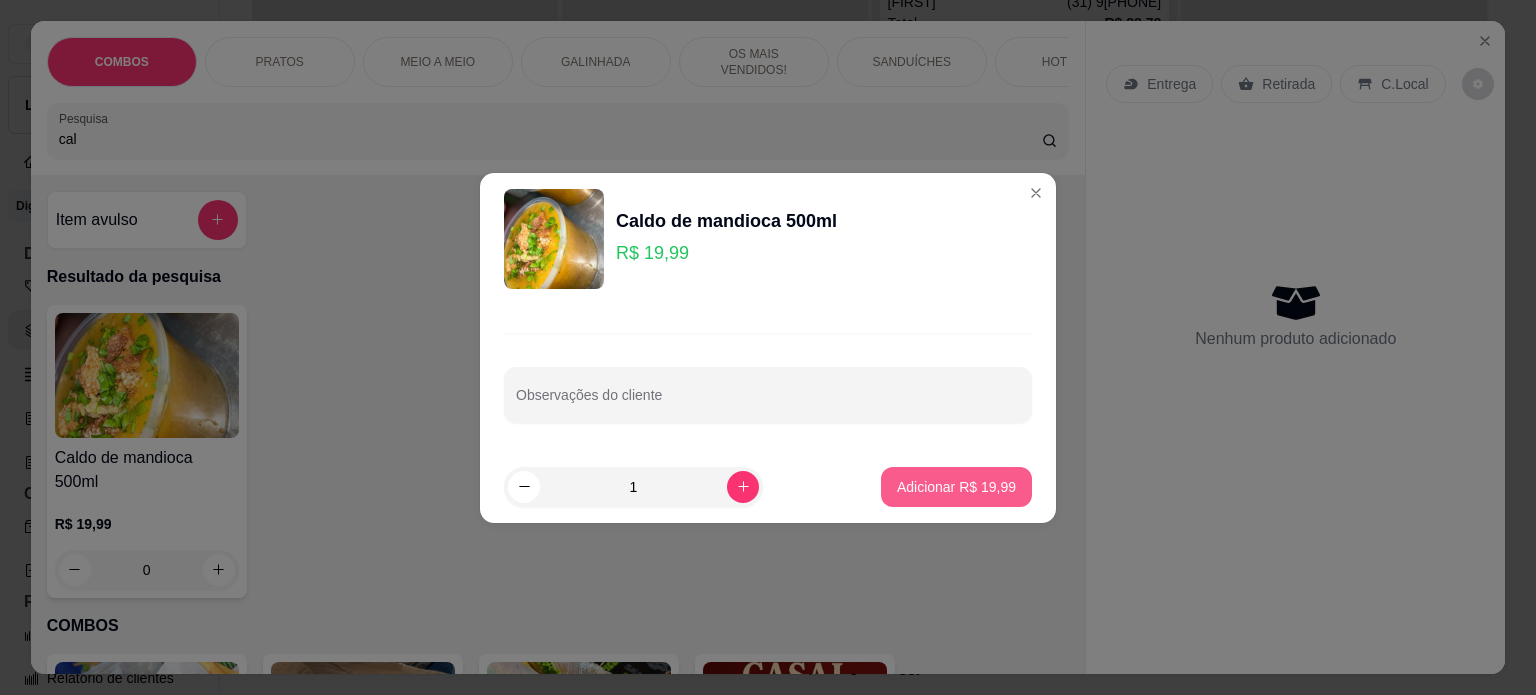 click on "Adicionar   R$ 19,99" at bounding box center (956, 487) 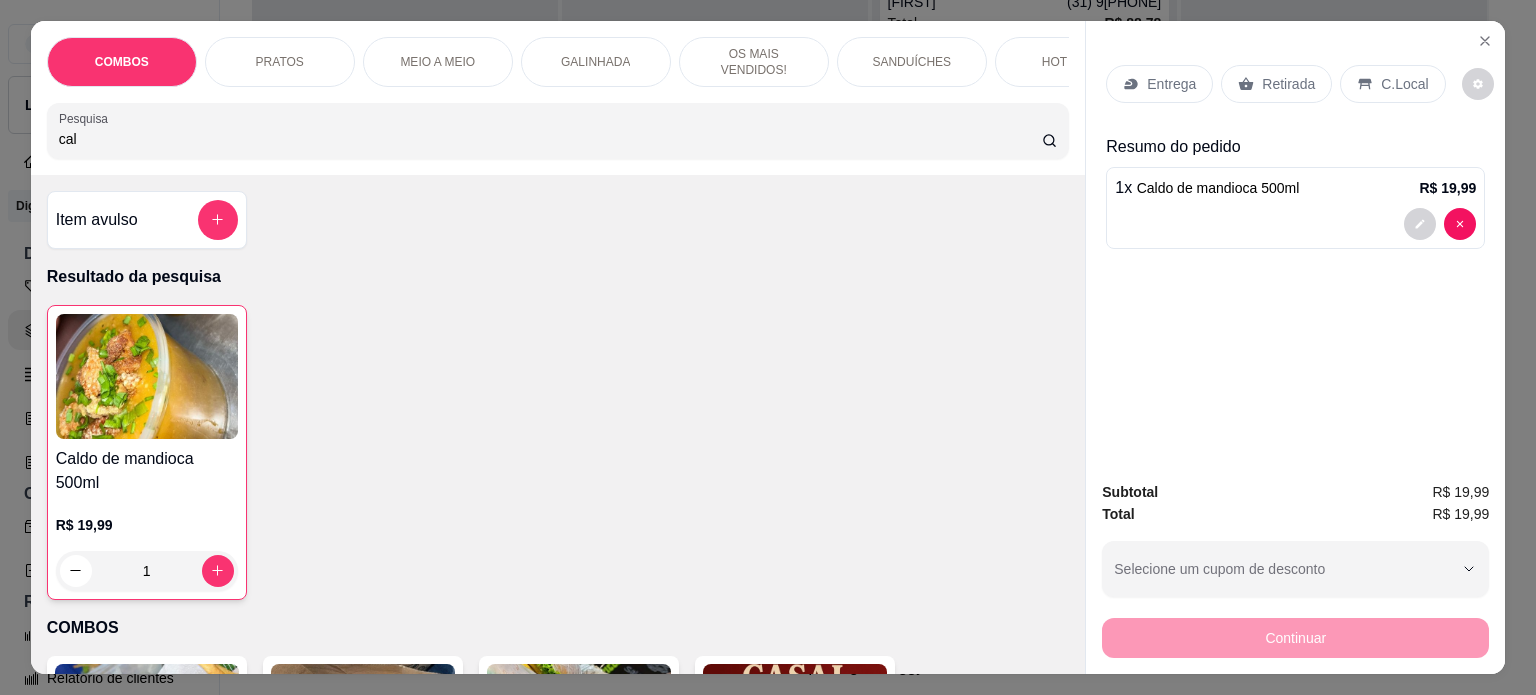 click on "C.Local" at bounding box center [1404, 84] 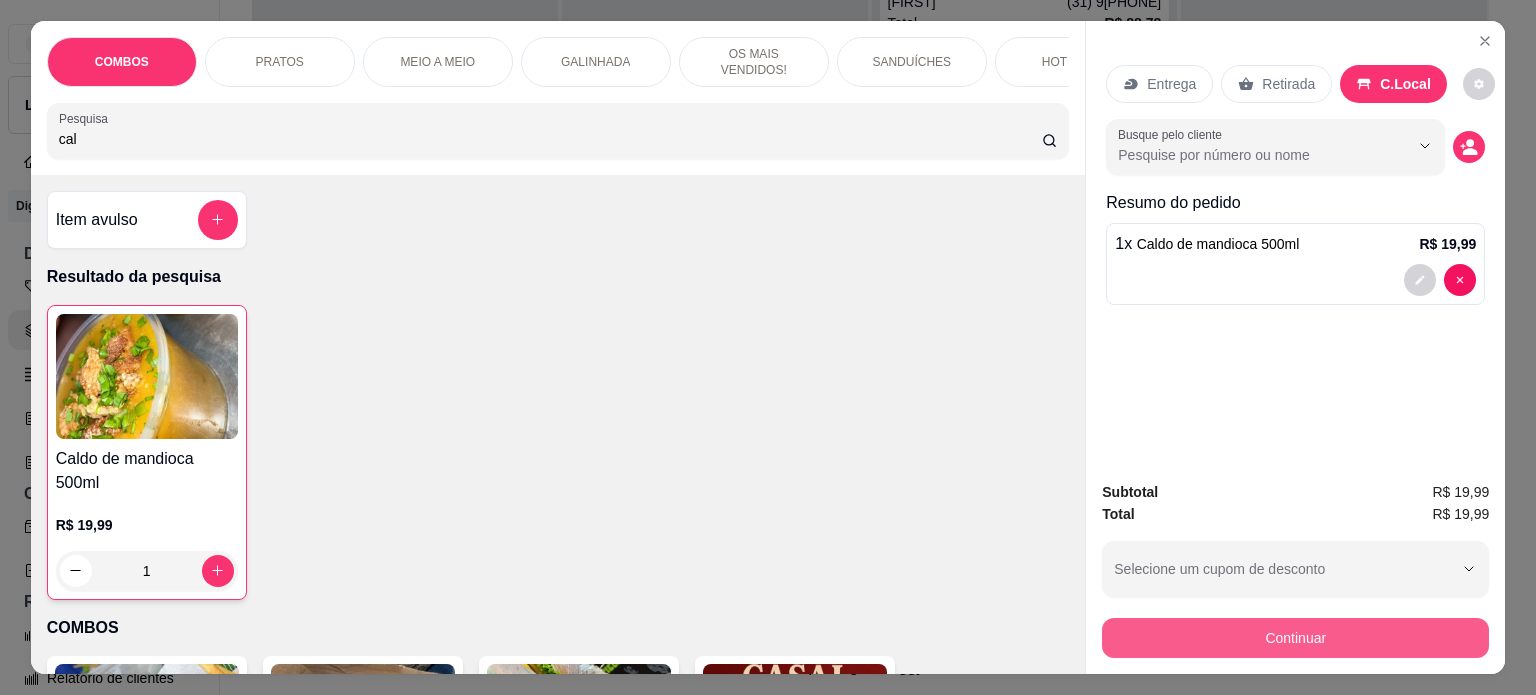 click on "Continuar" at bounding box center [1295, 638] 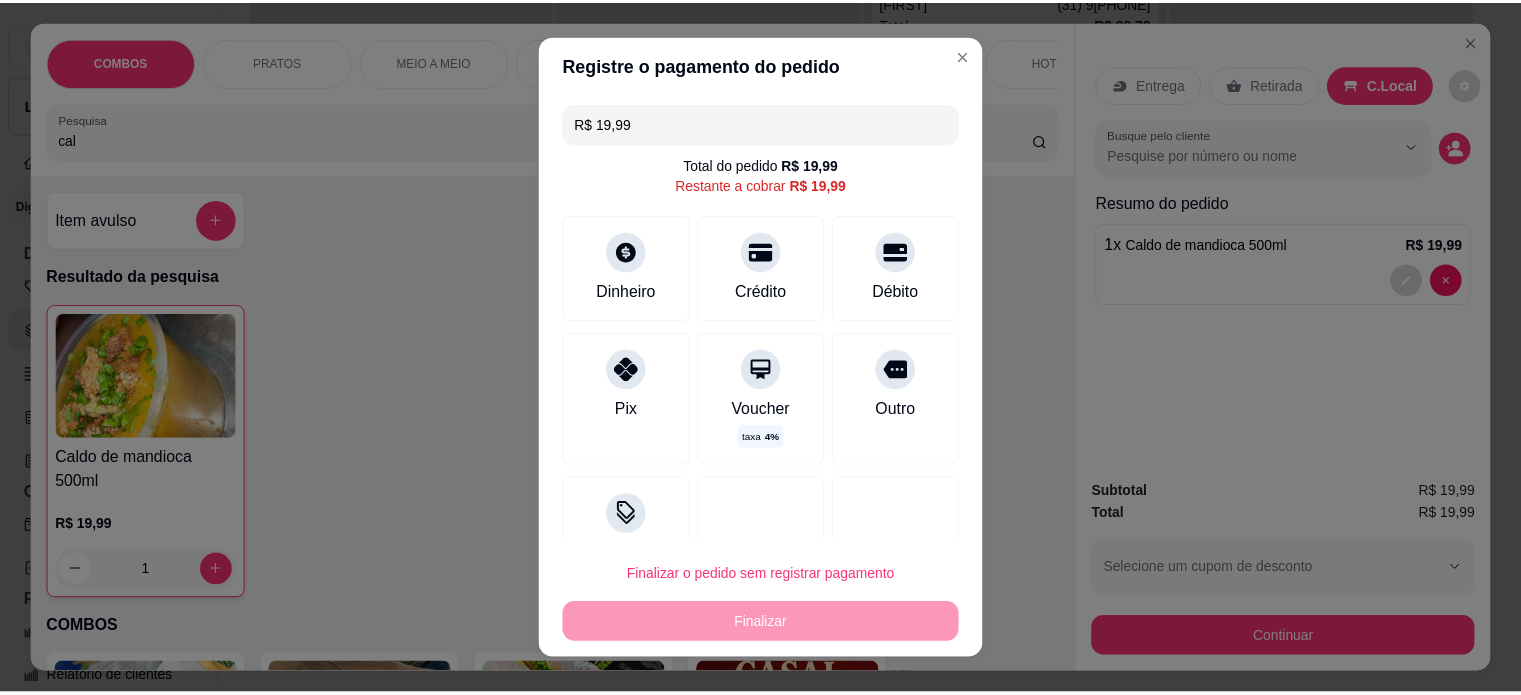 scroll, scrollTop: 49, scrollLeft: 0, axis: vertical 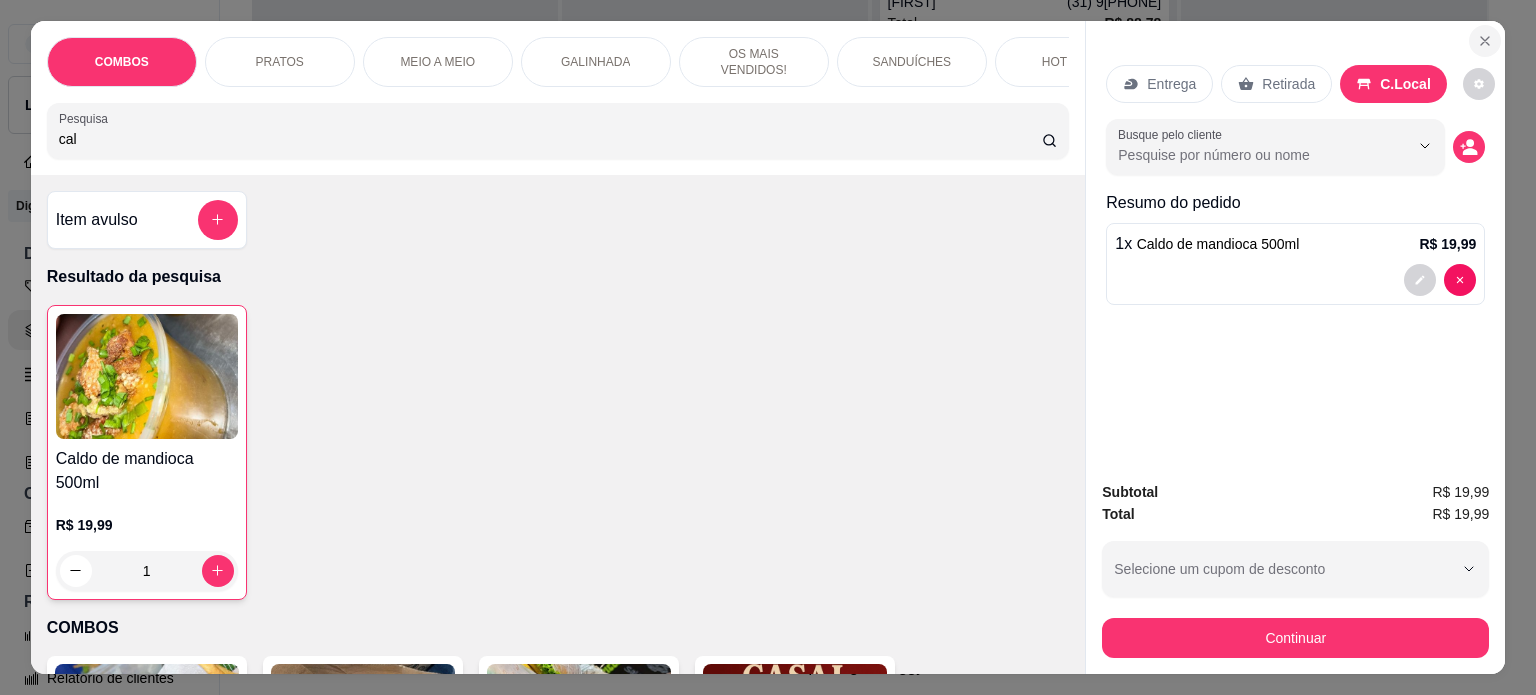 click at bounding box center (1485, 41) 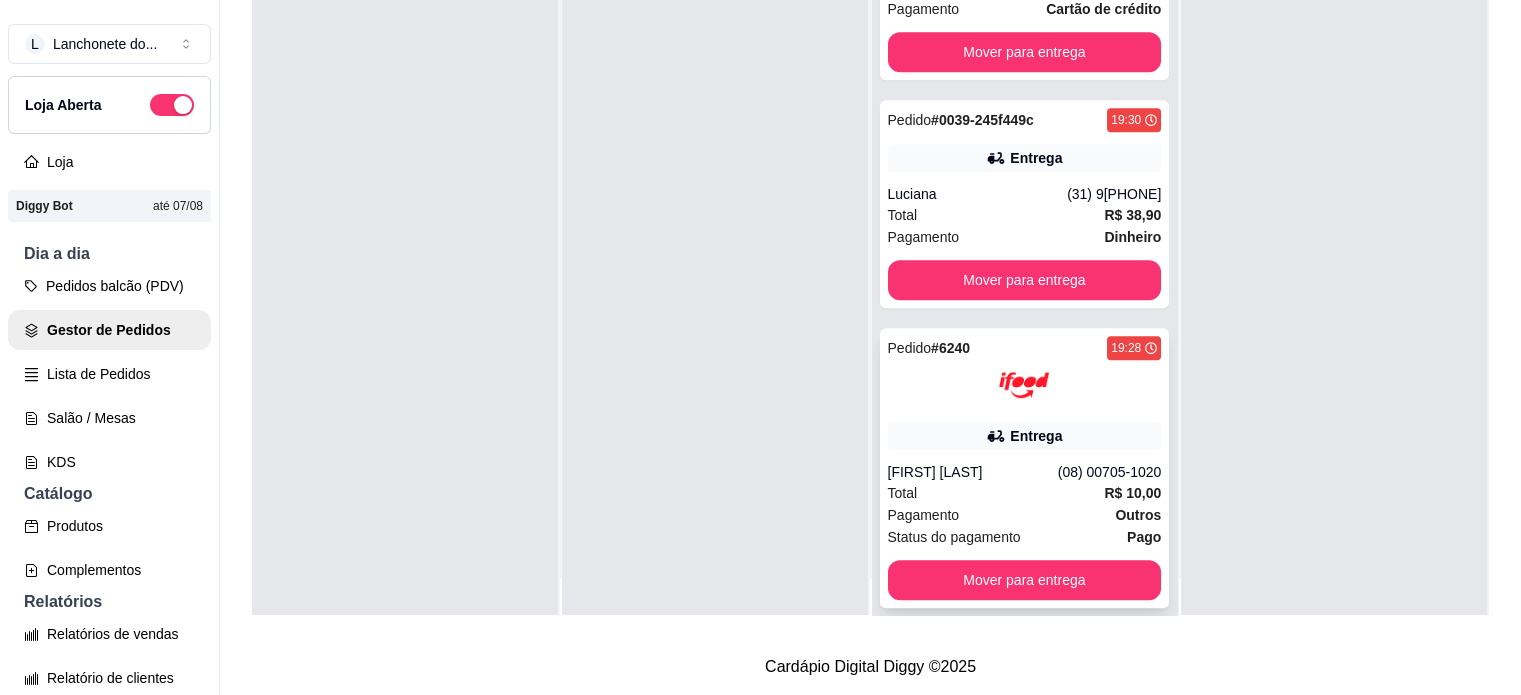 scroll, scrollTop: 56, scrollLeft: 0, axis: vertical 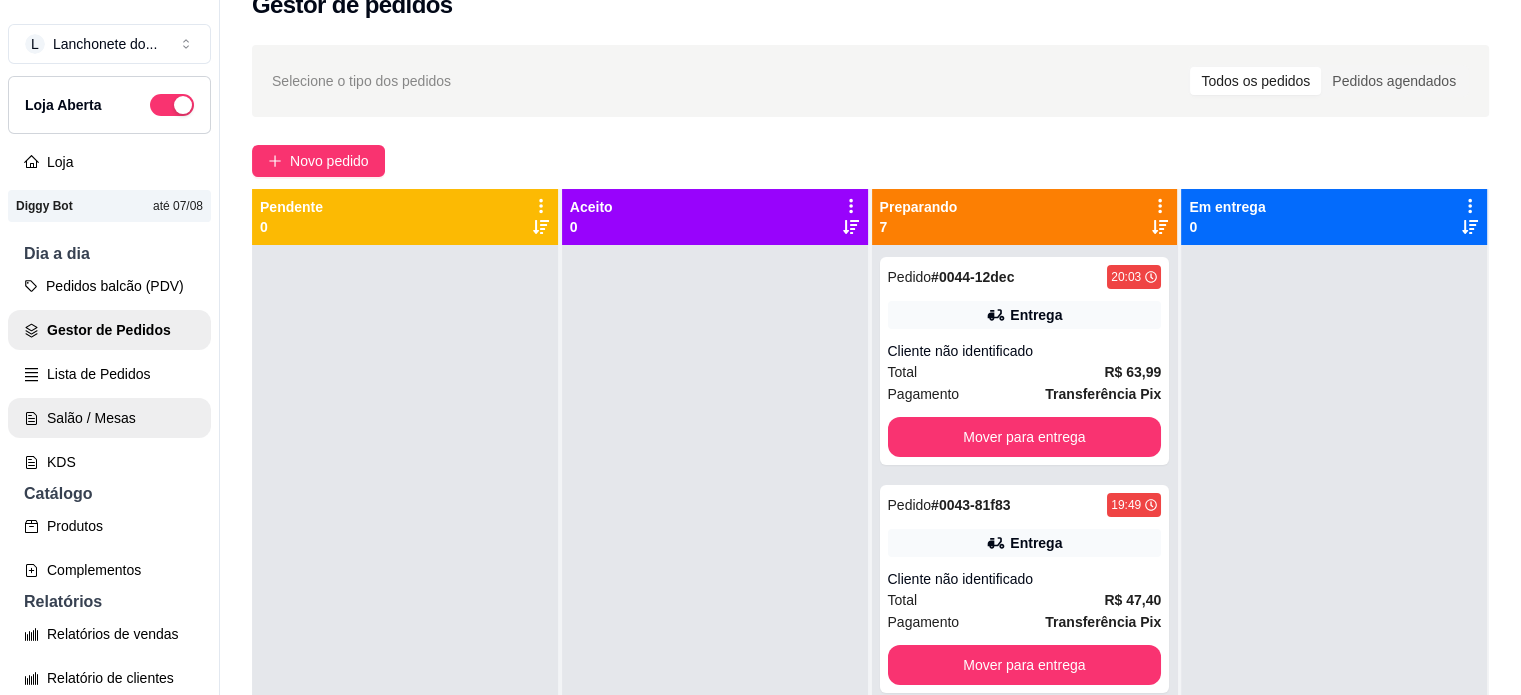 click on "Salão / Mesas" at bounding box center (109, 418) 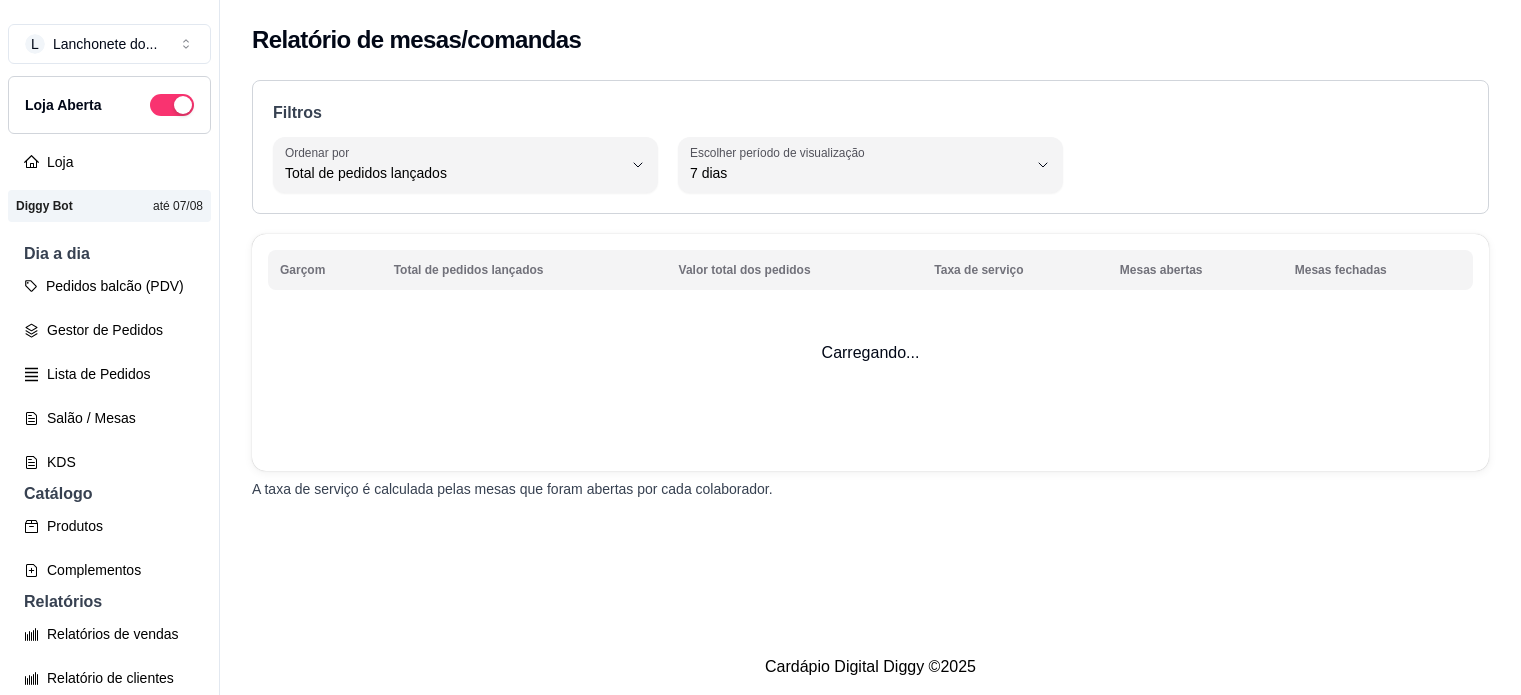 select on "TOTAL_OF_ORDERS" 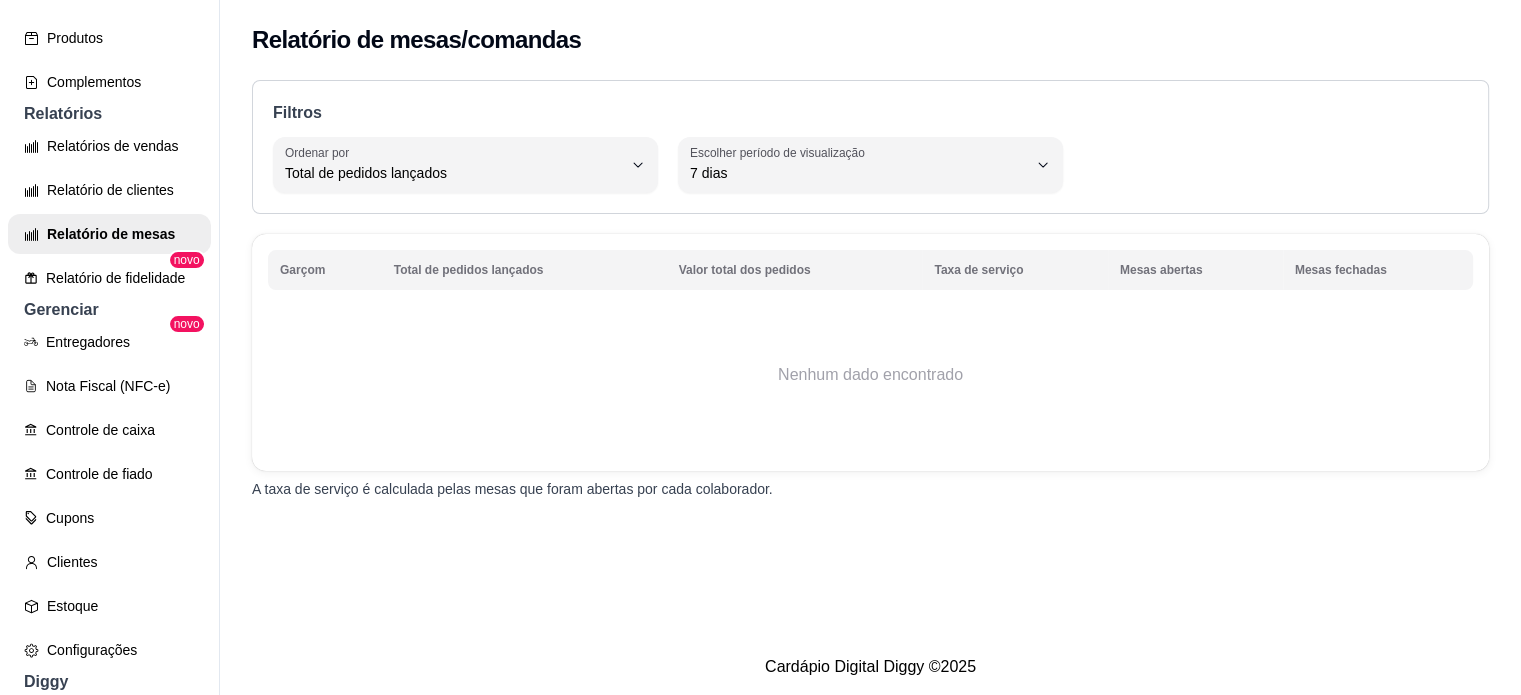 scroll, scrollTop: 508, scrollLeft: 0, axis: vertical 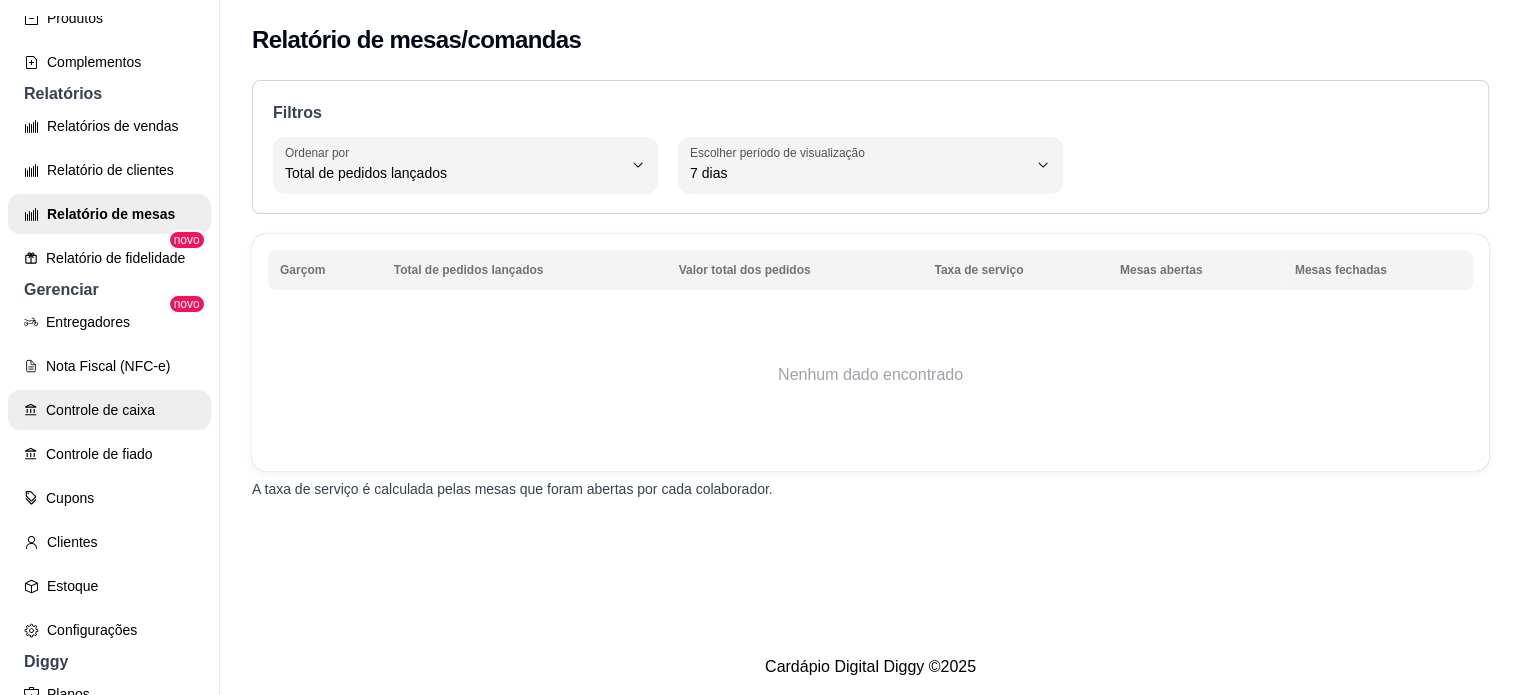 click on "Controle de caixa" at bounding box center (109, 410) 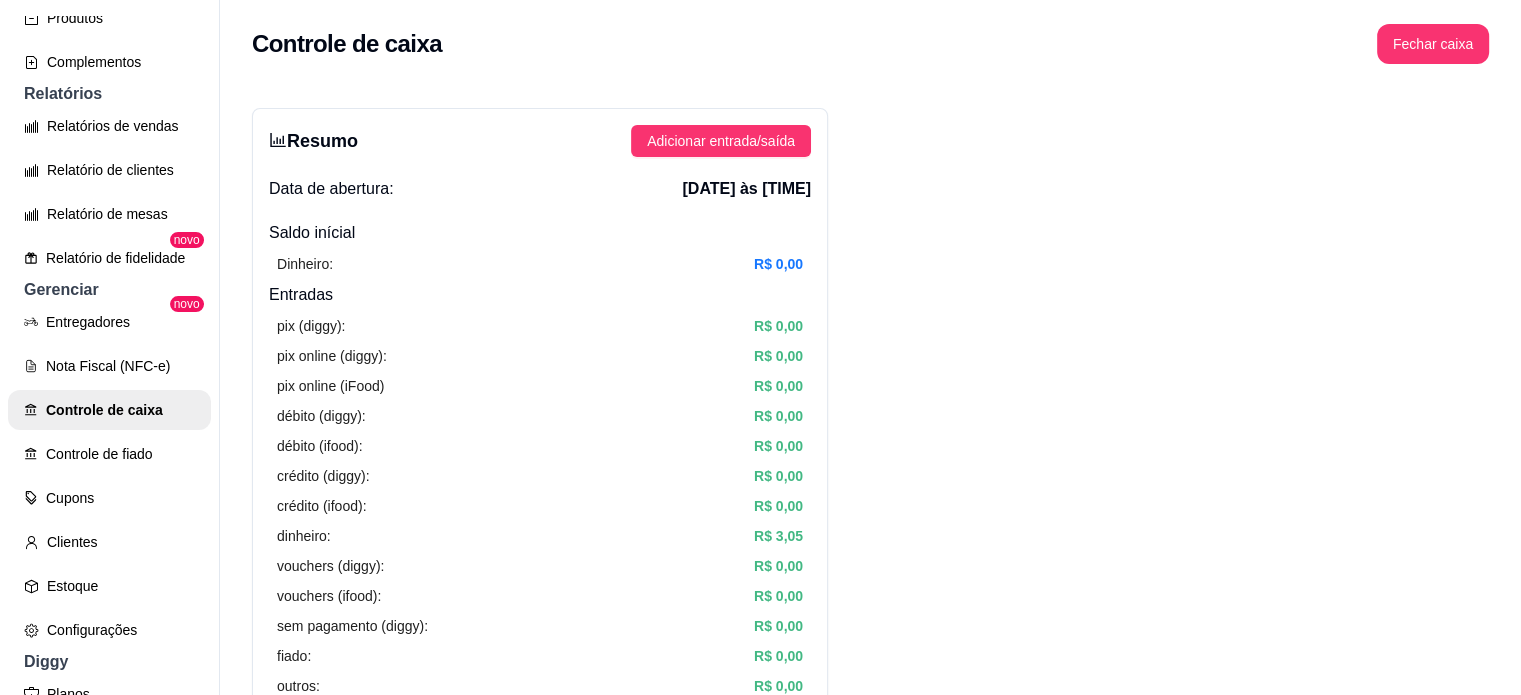 select on "TOTAL_OF_ORDERS" 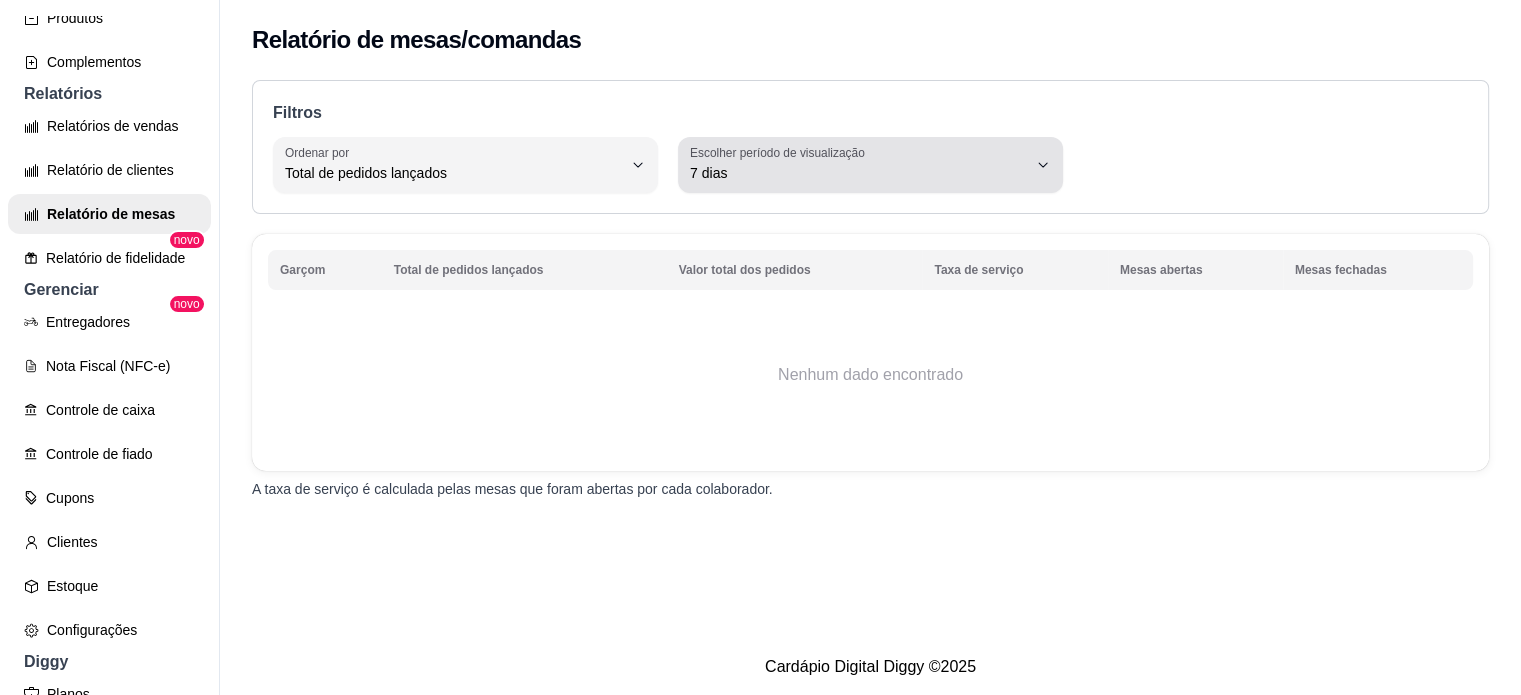 click on "7 dias" at bounding box center [858, 173] 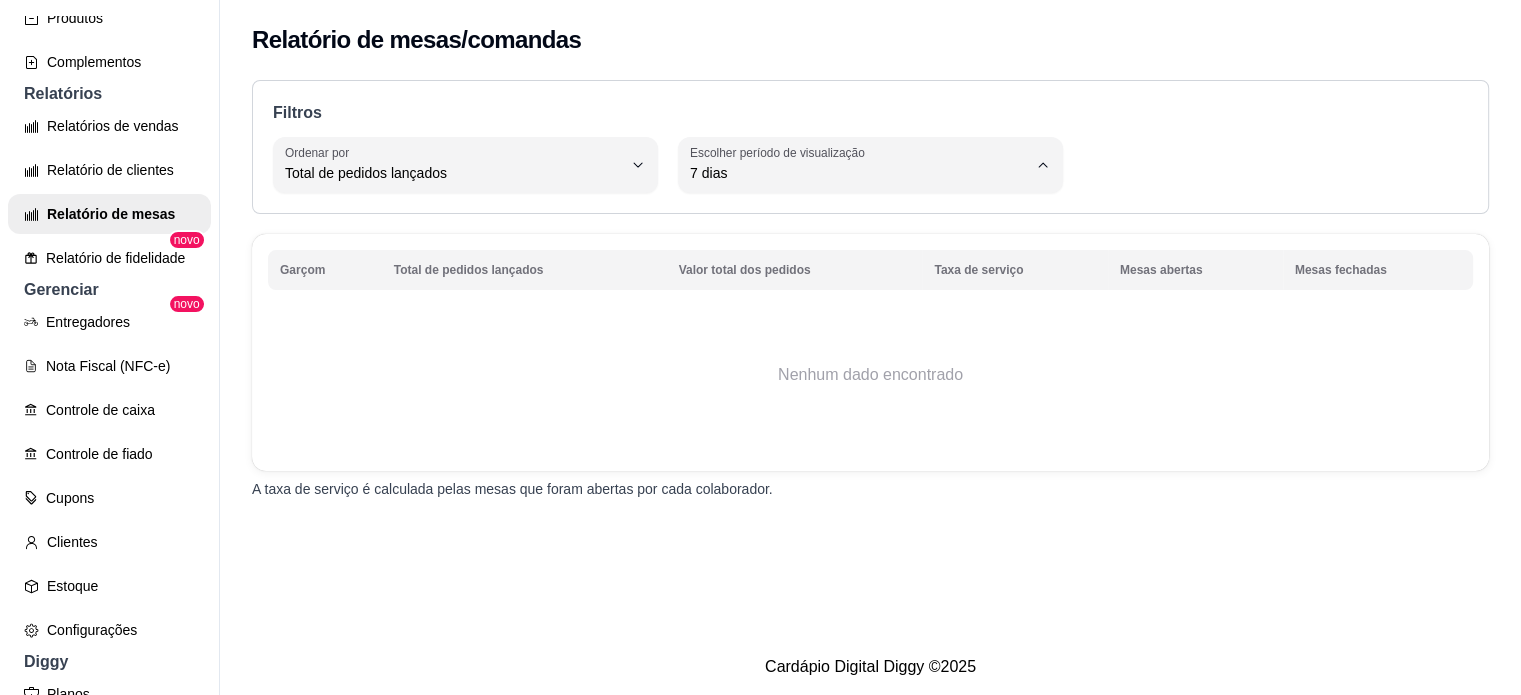 click on "15 dias" at bounding box center [862, 318] 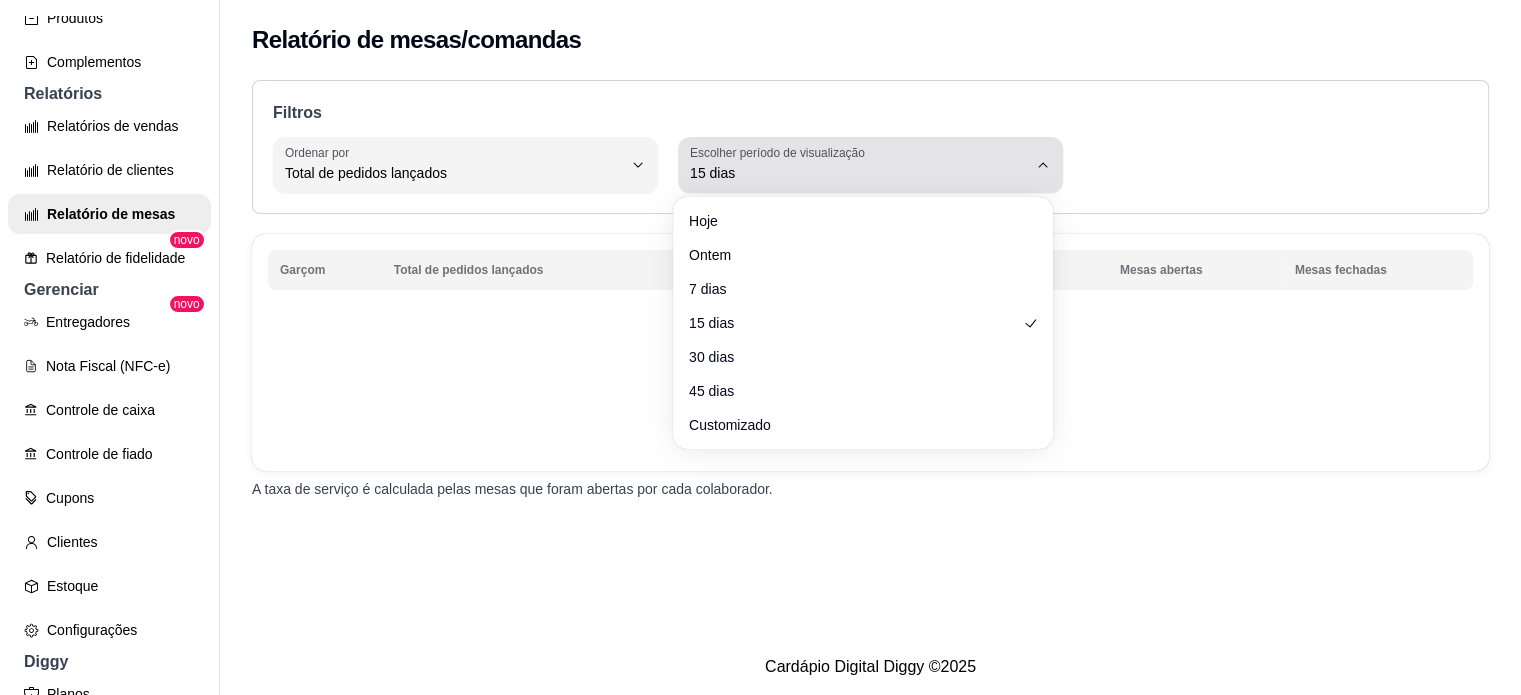 click on "15 dias" at bounding box center [858, 173] 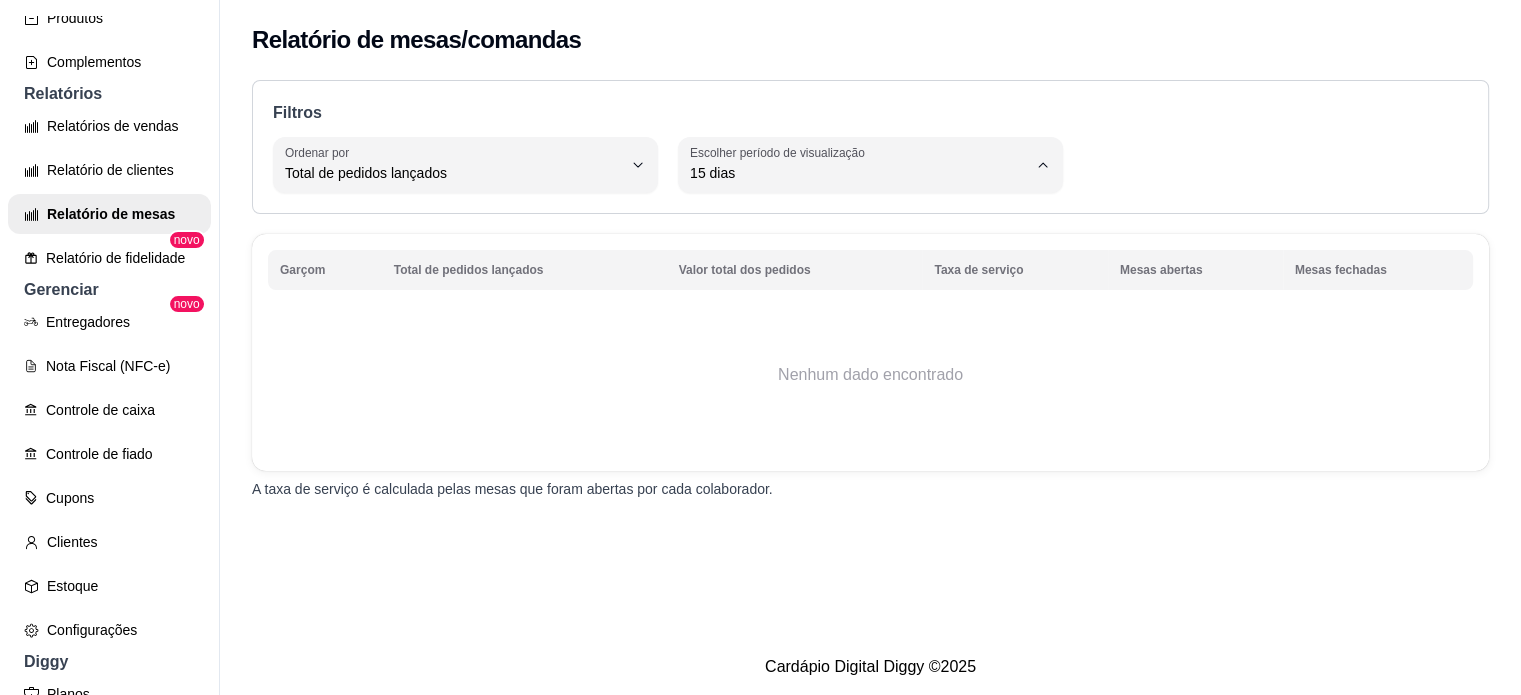click on "7 dias" at bounding box center [862, 285] 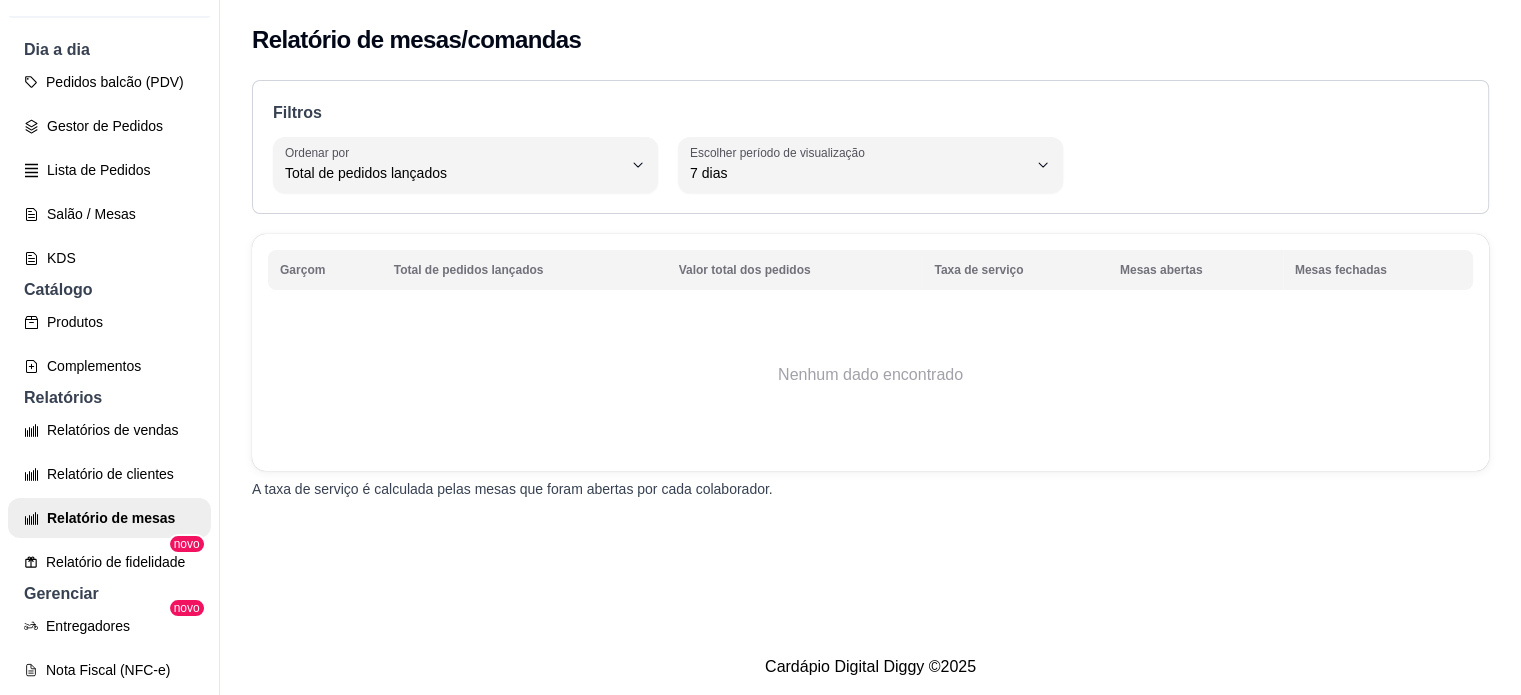 scroll, scrollTop: 56, scrollLeft: 0, axis: vertical 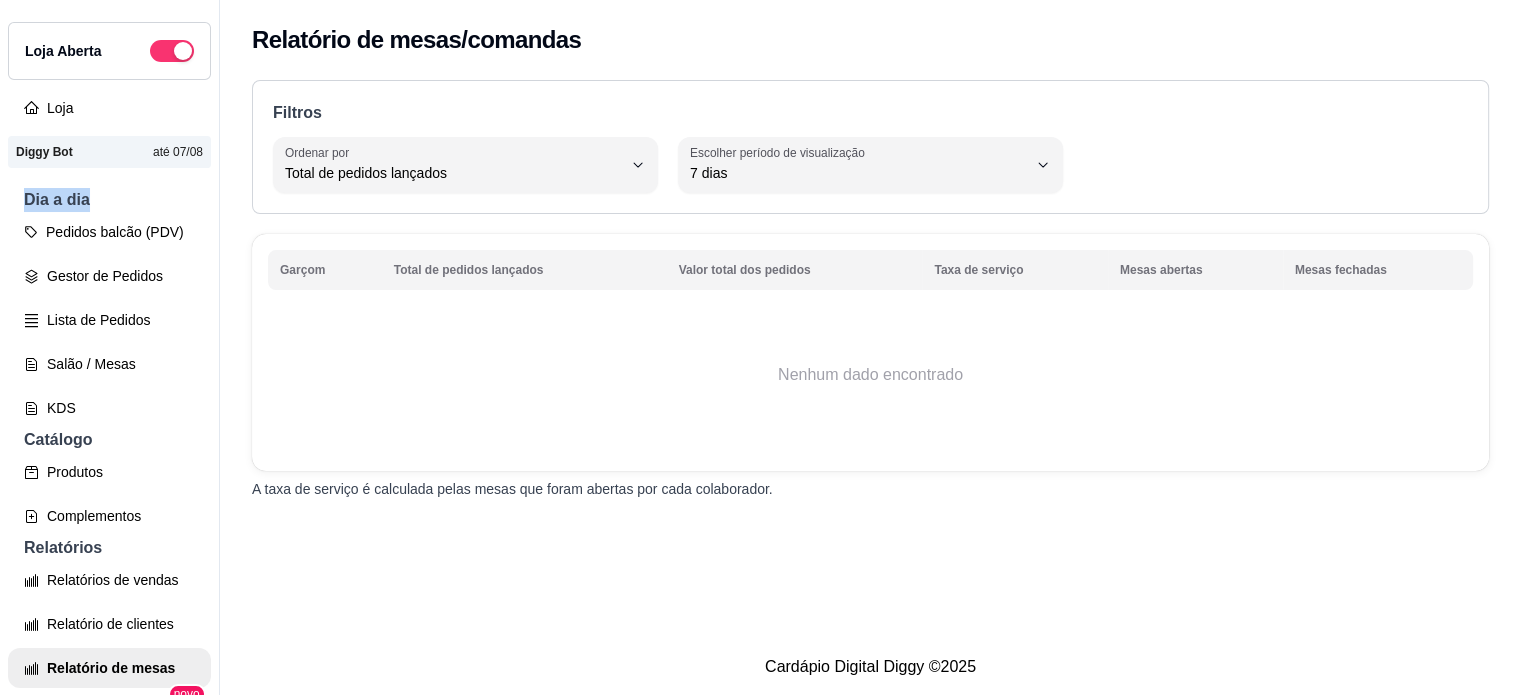 drag, startPoint x: 213, startPoint y: 175, endPoint x: 212, endPoint y: 201, distance: 26.019224 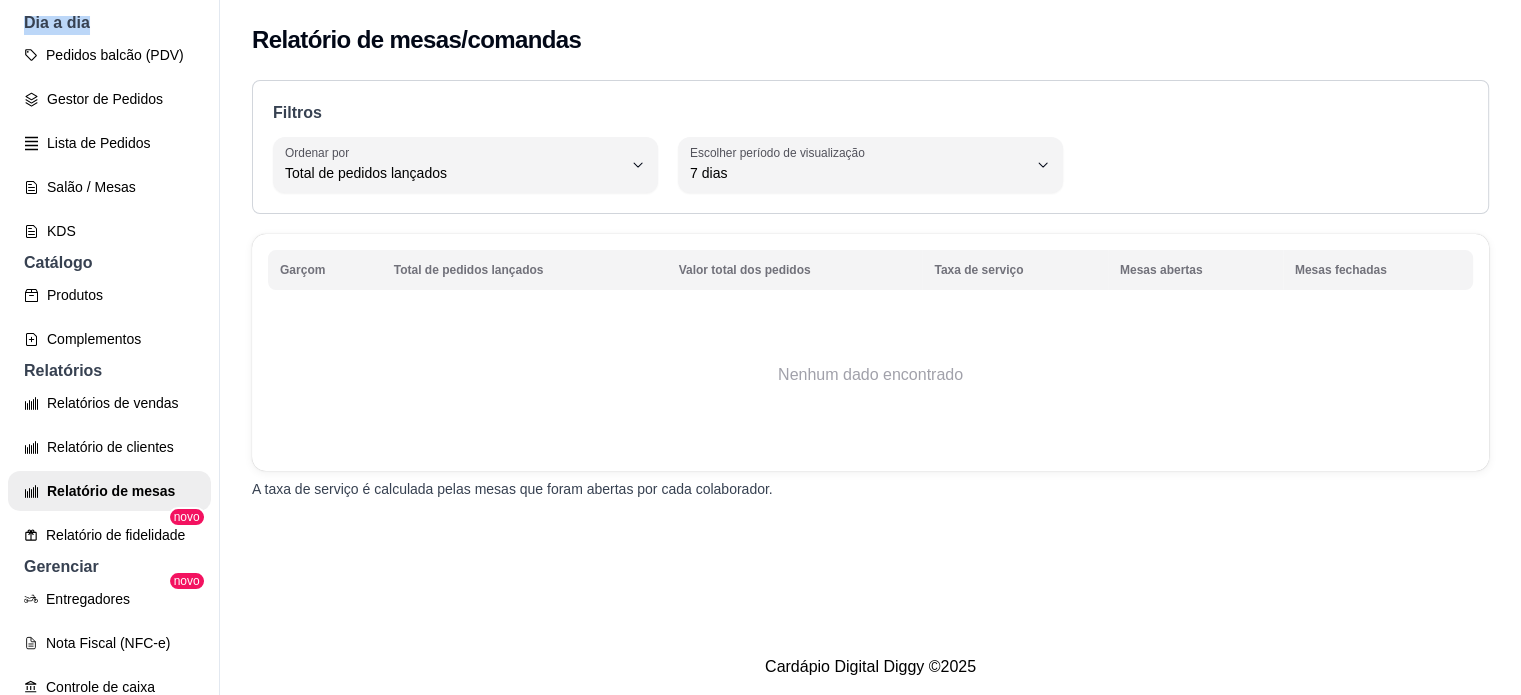 scroll, scrollTop: 234, scrollLeft: 0, axis: vertical 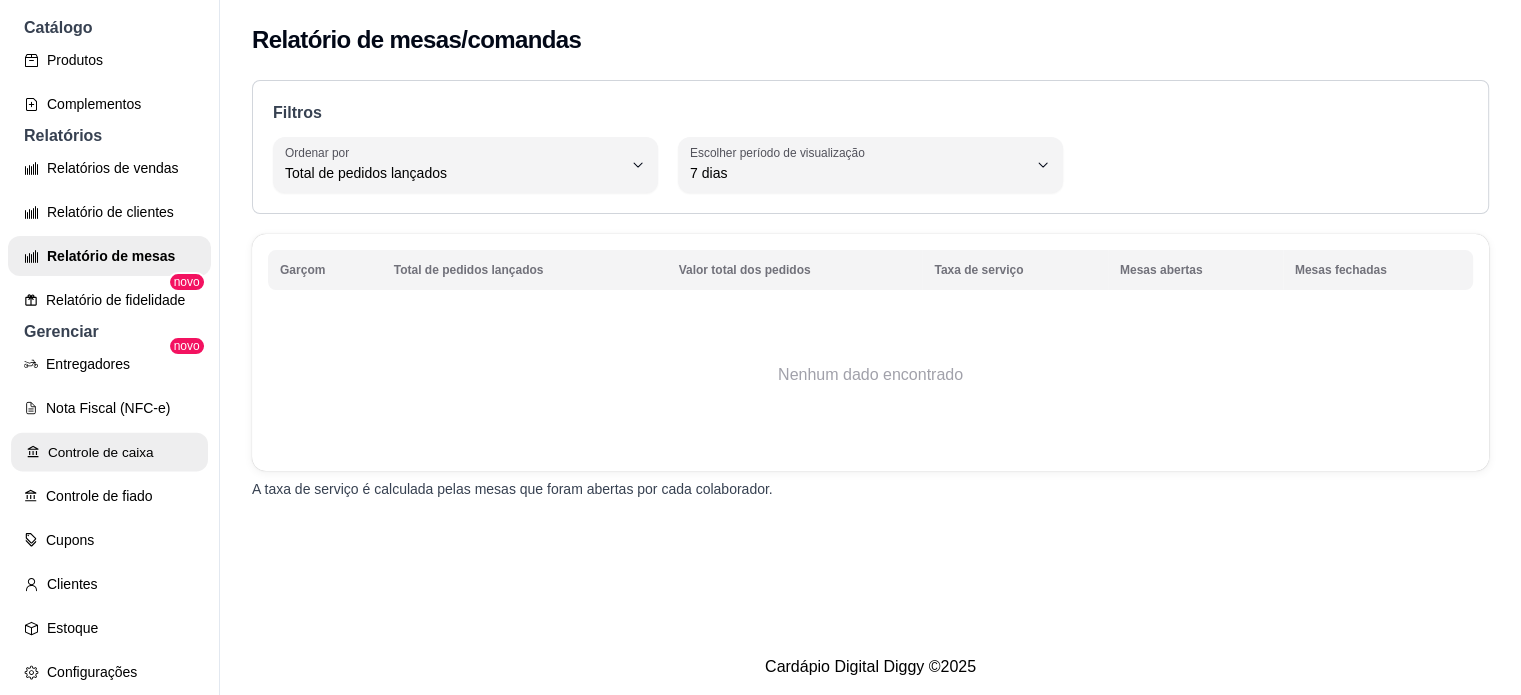 click on "Controle de caixa" at bounding box center [109, 452] 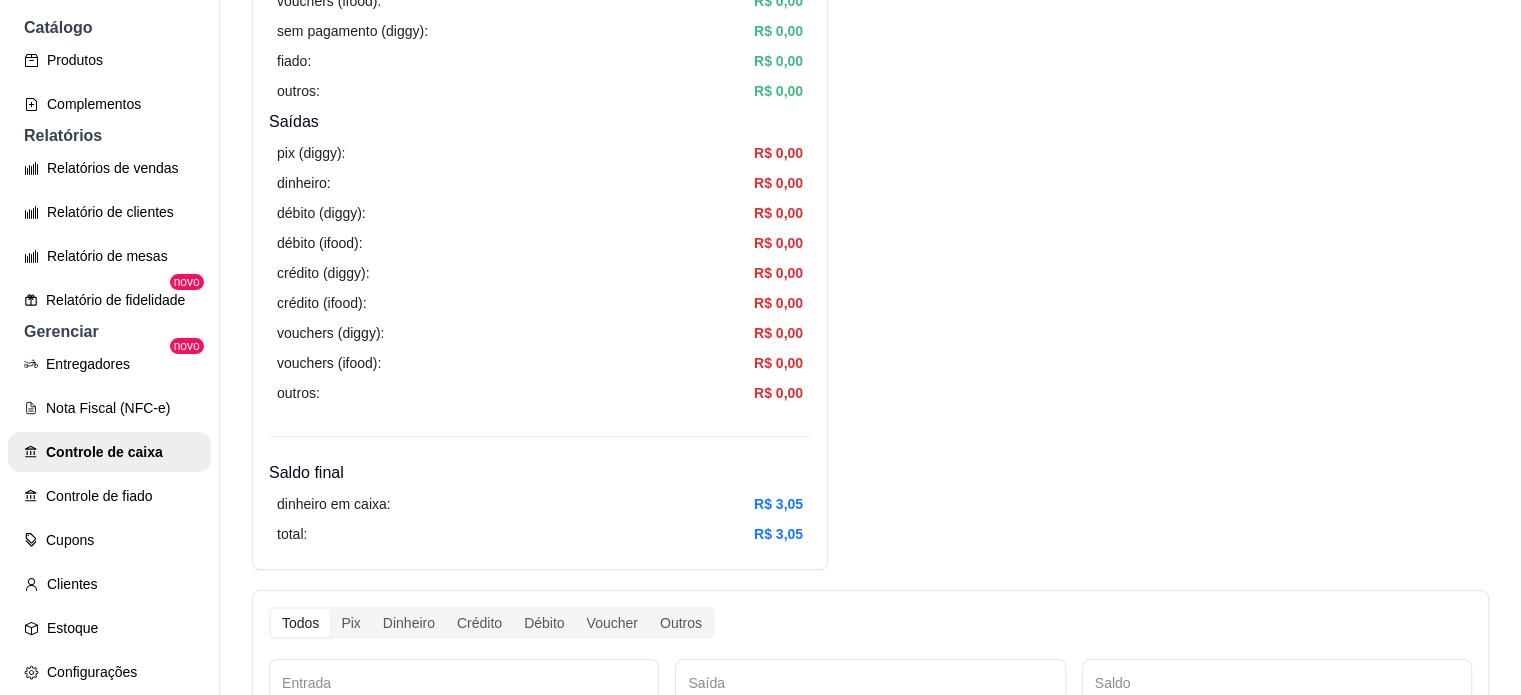 scroll, scrollTop: 1190, scrollLeft: 0, axis: vertical 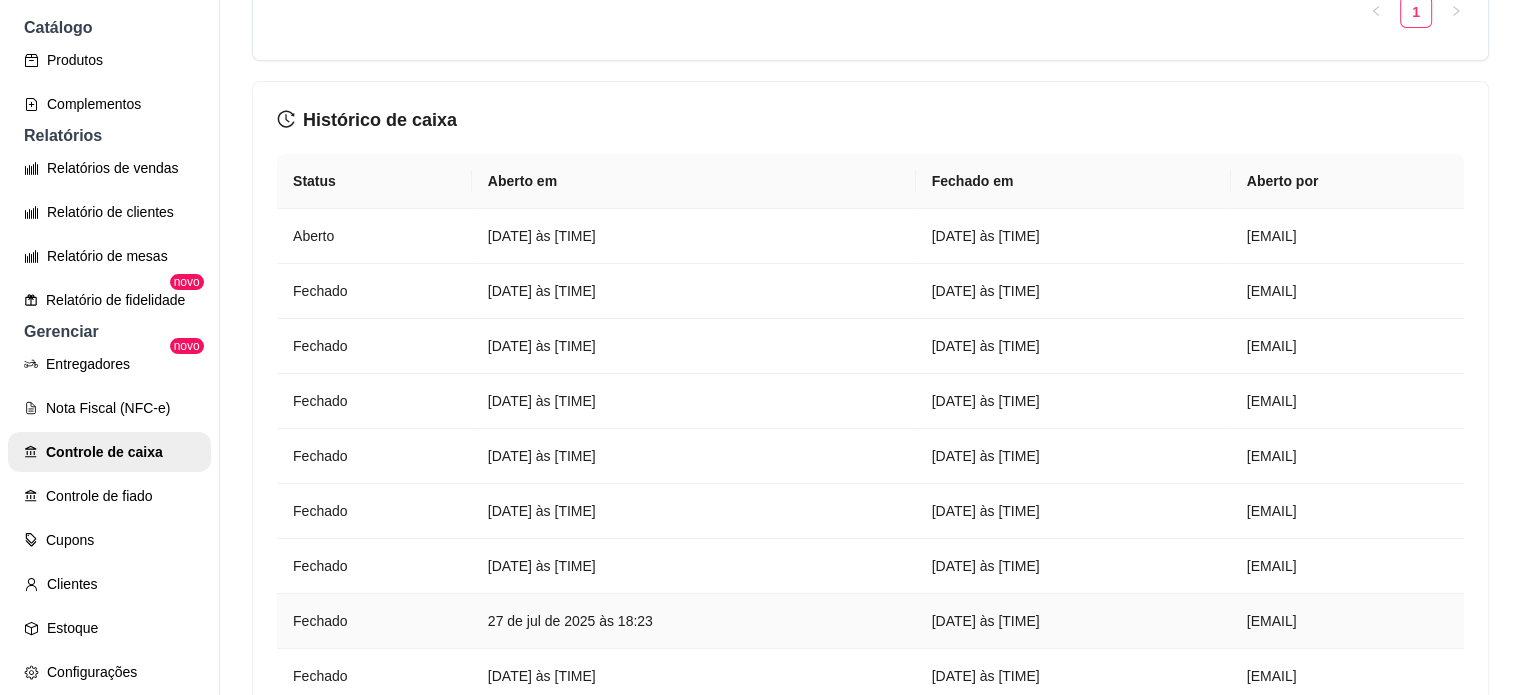 click on "28 de jul de 2025 às 11:55" at bounding box center [1073, 621] 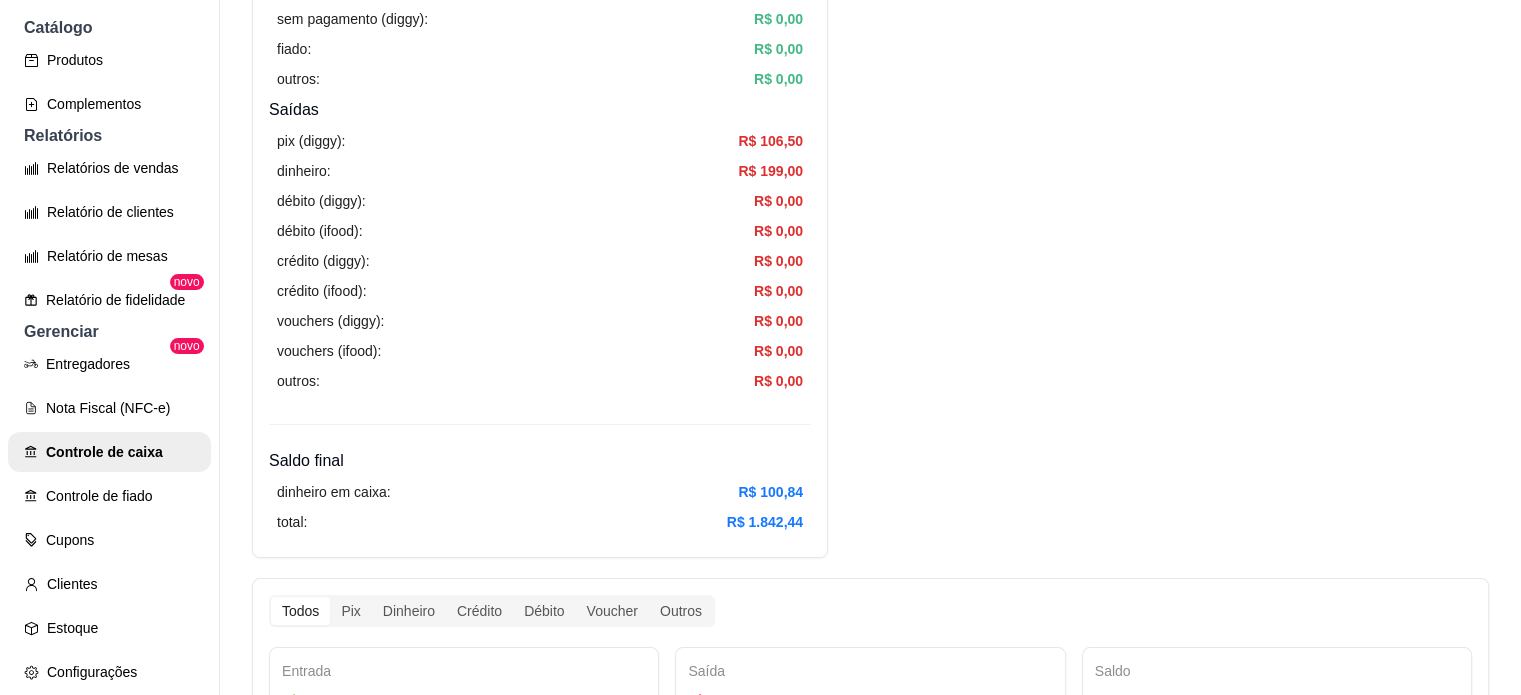scroll, scrollTop: 0, scrollLeft: 0, axis: both 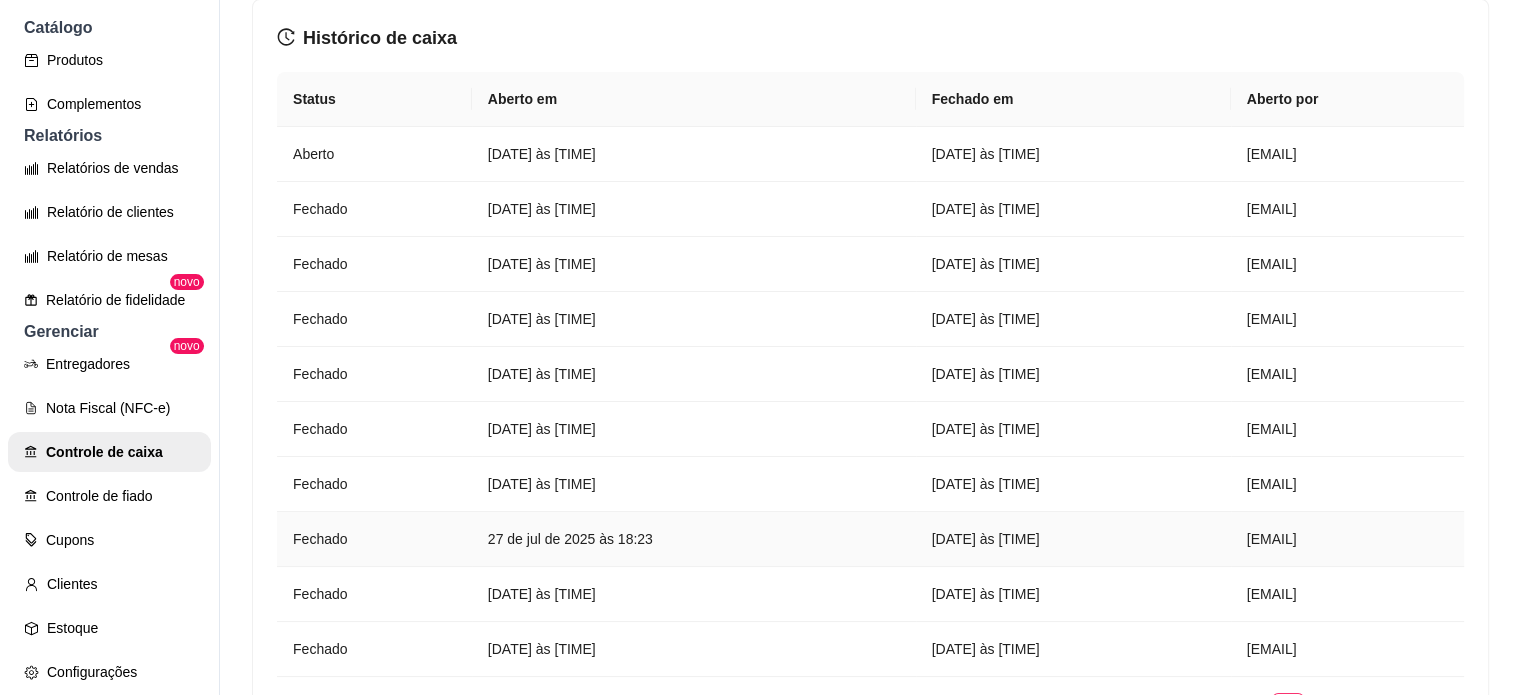 click on "28 de jul de 2025 às 11:55" at bounding box center (1073, 539) 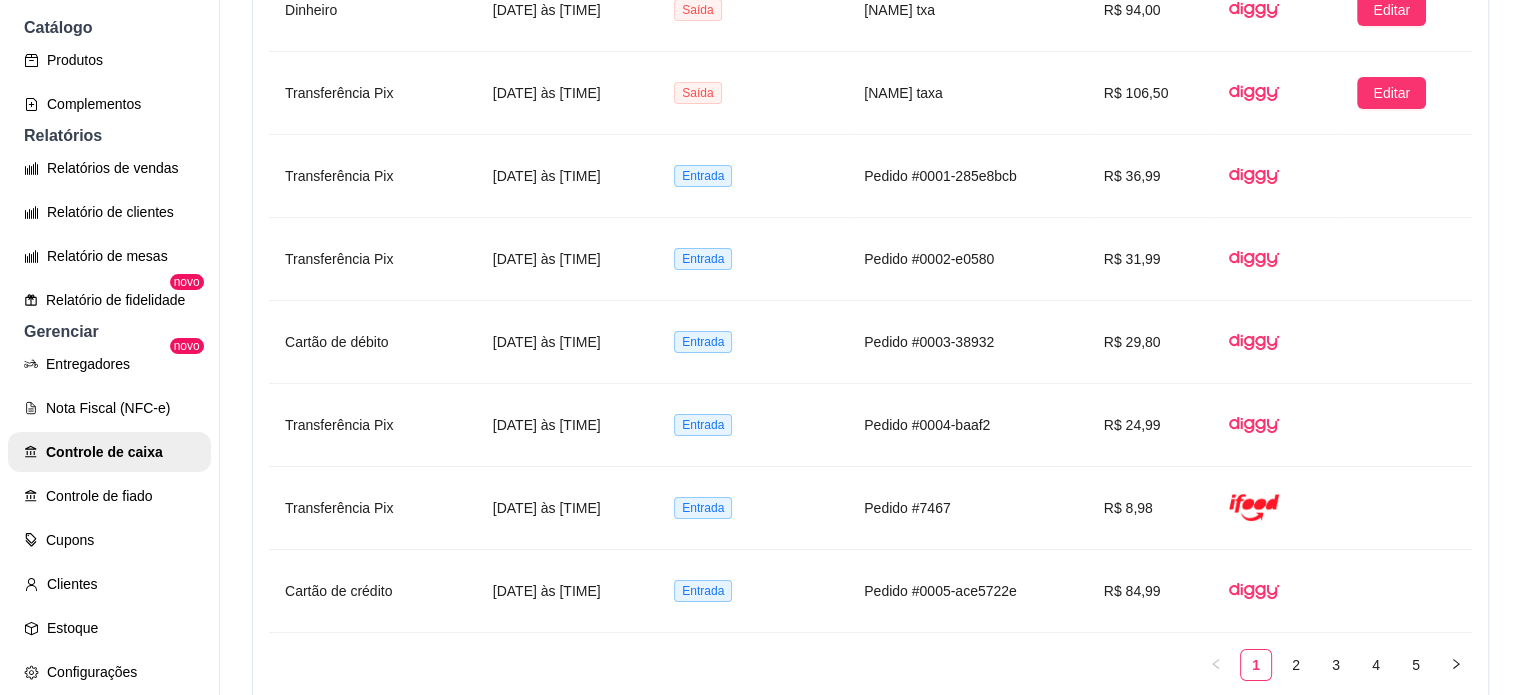 scroll, scrollTop: 0, scrollLeft: 0, axis: both 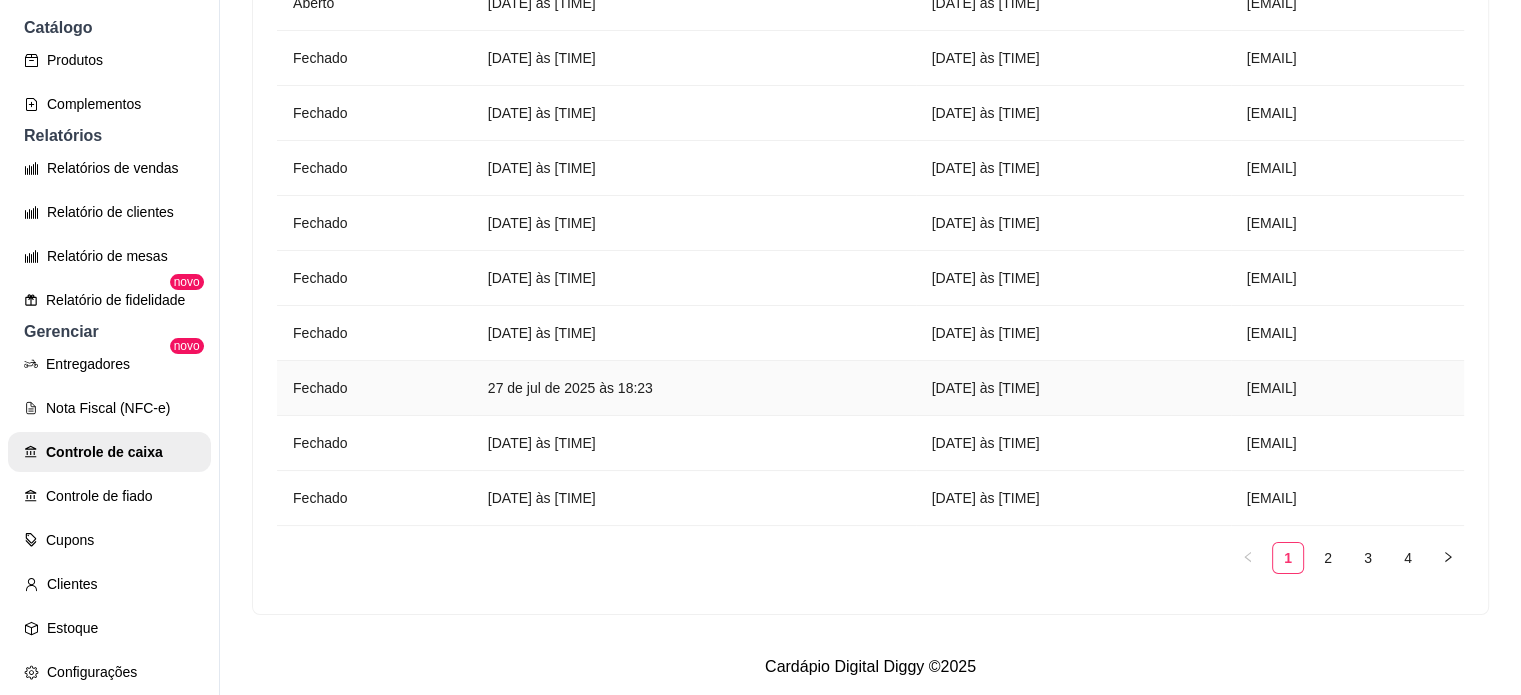 click on "28 de jul de 2025 às 11:55" at bounding box center (1073, 388) 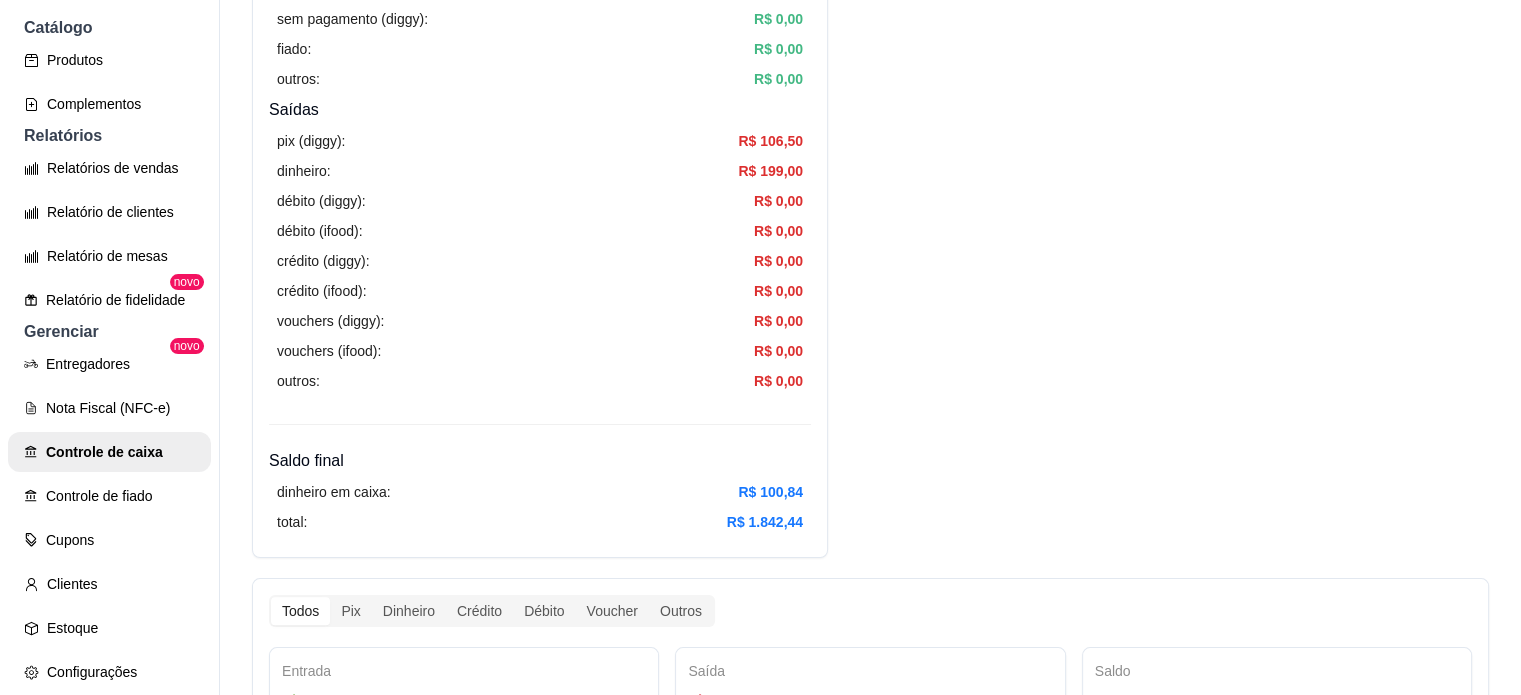 scroll, scrollTop: 1190, scrollLeft: 0, axis: vertical 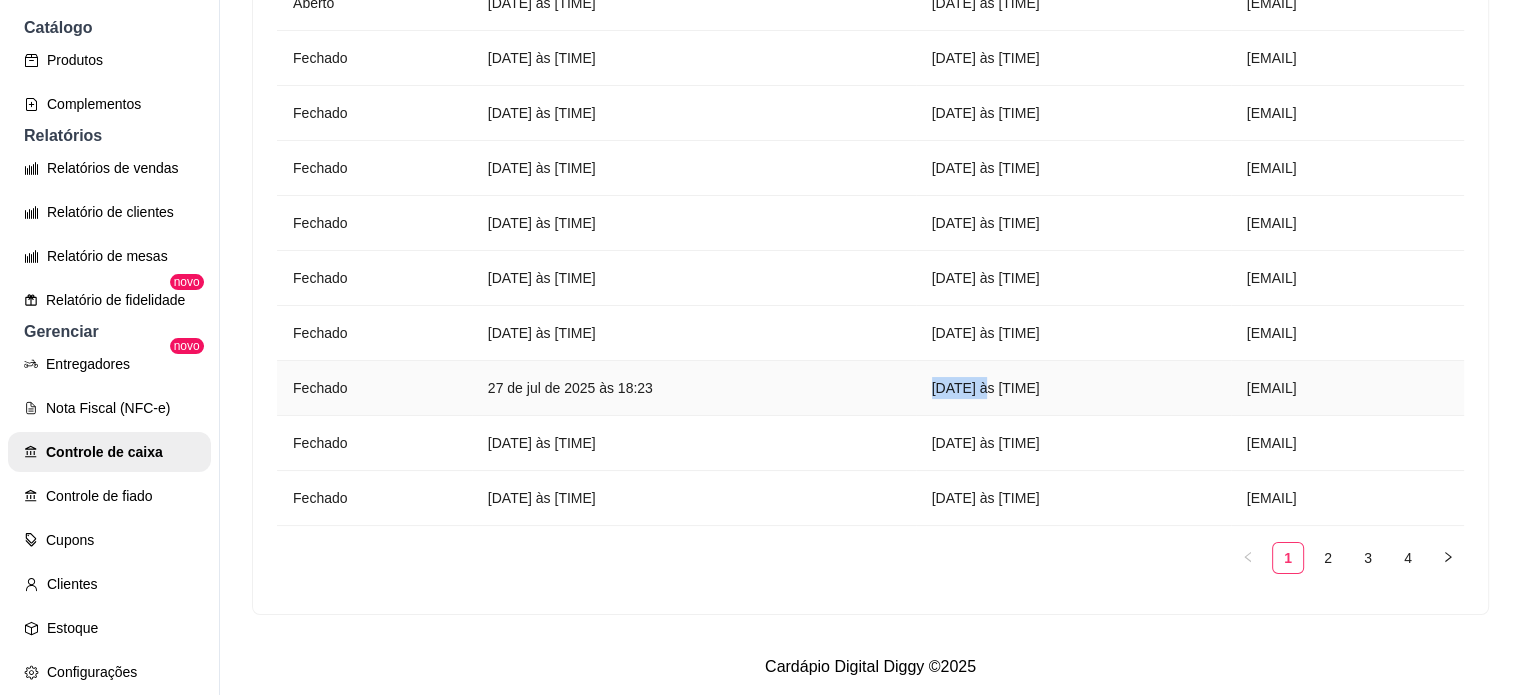 drag, startPoint x: 804, startPoint y: 371, endPoint x: 687, endPoint y: 374, distance: 117.03845 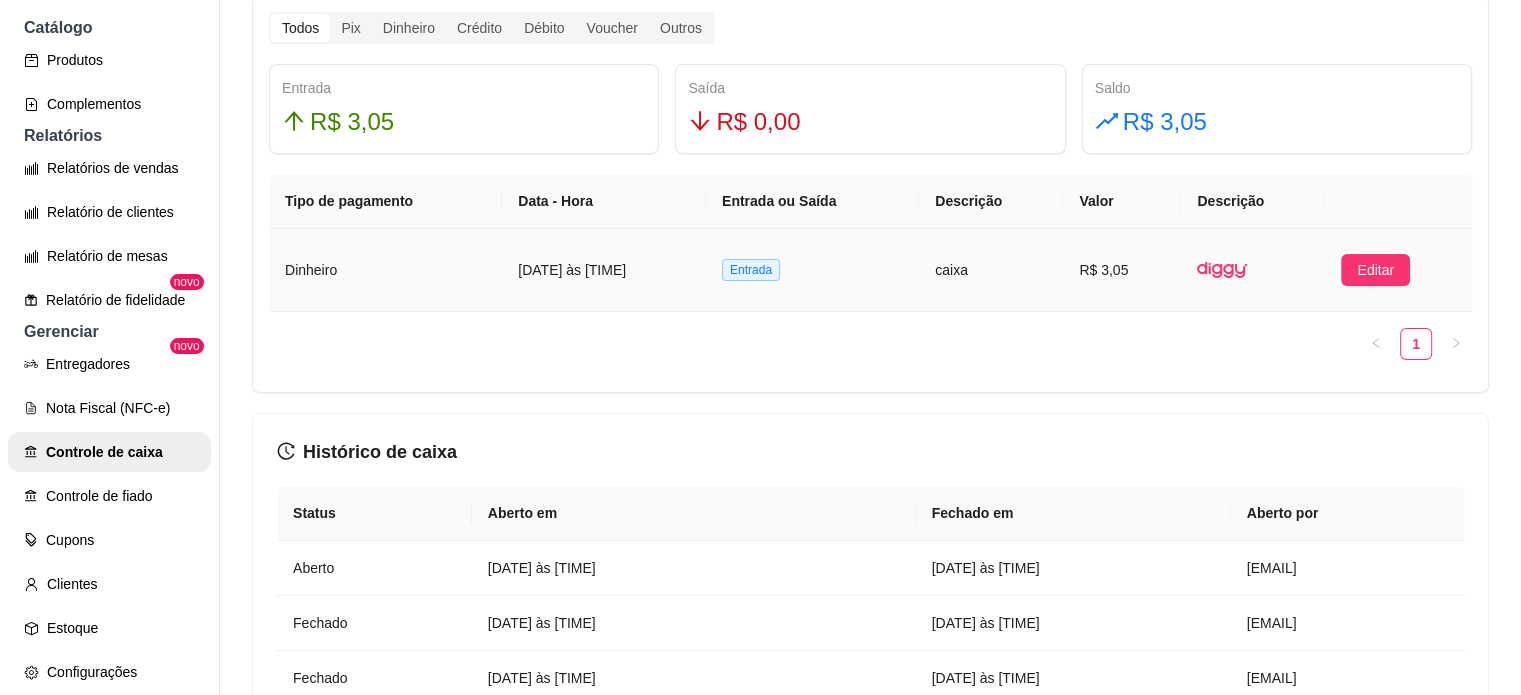 scroll, scrollTop: 1765, scrollLeft: 0, axis: vertical 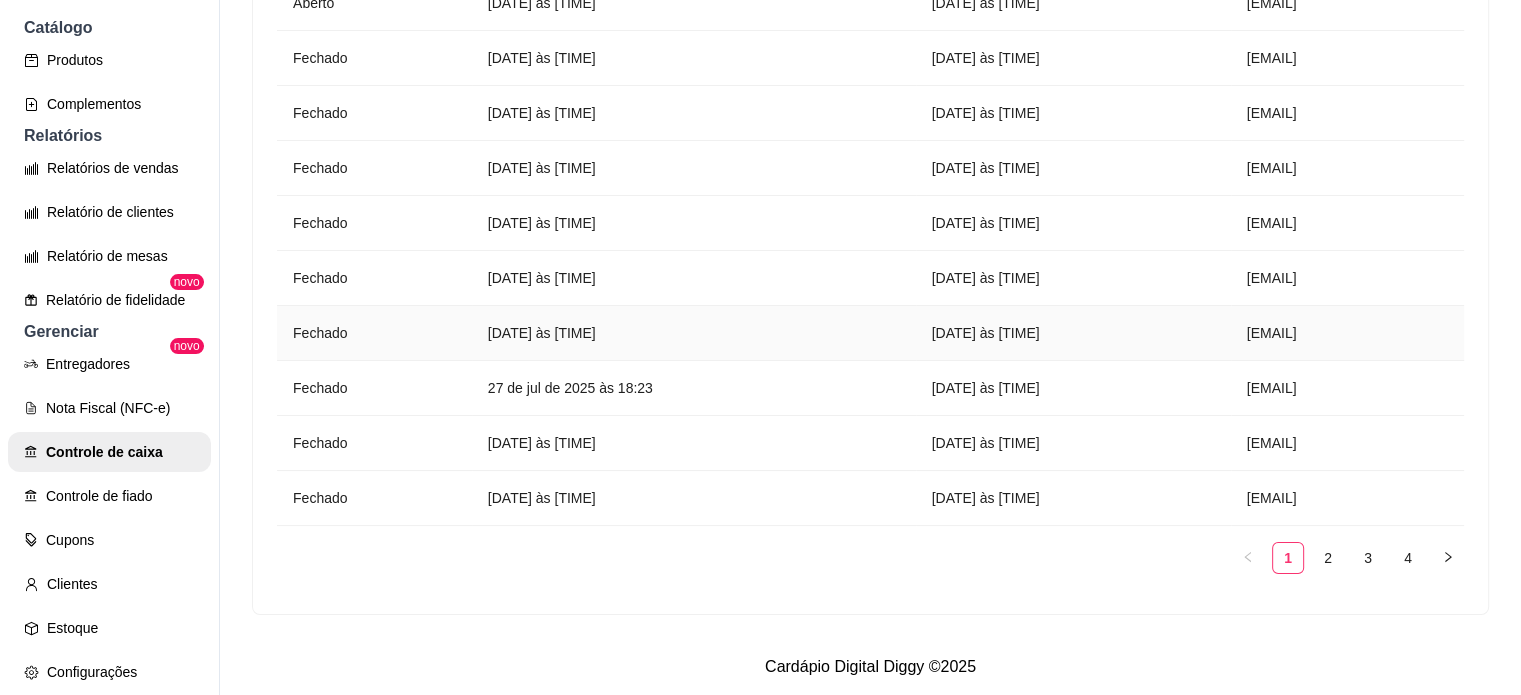click on "[DATE] de jul de [YEAR] às [TIME]" at bounding box center [1073, 333] 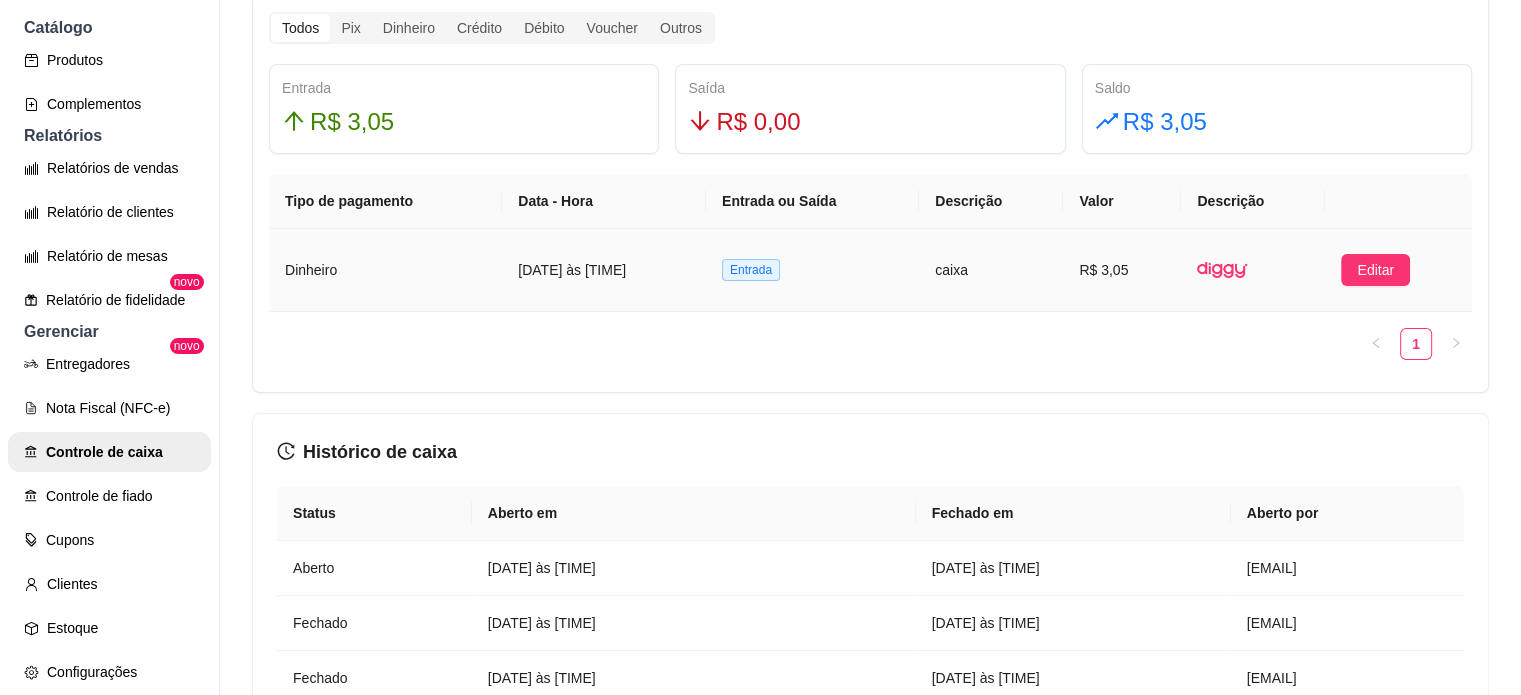 scroll, scrollTop: 1765, scrollLeft: 0, axis: vertical 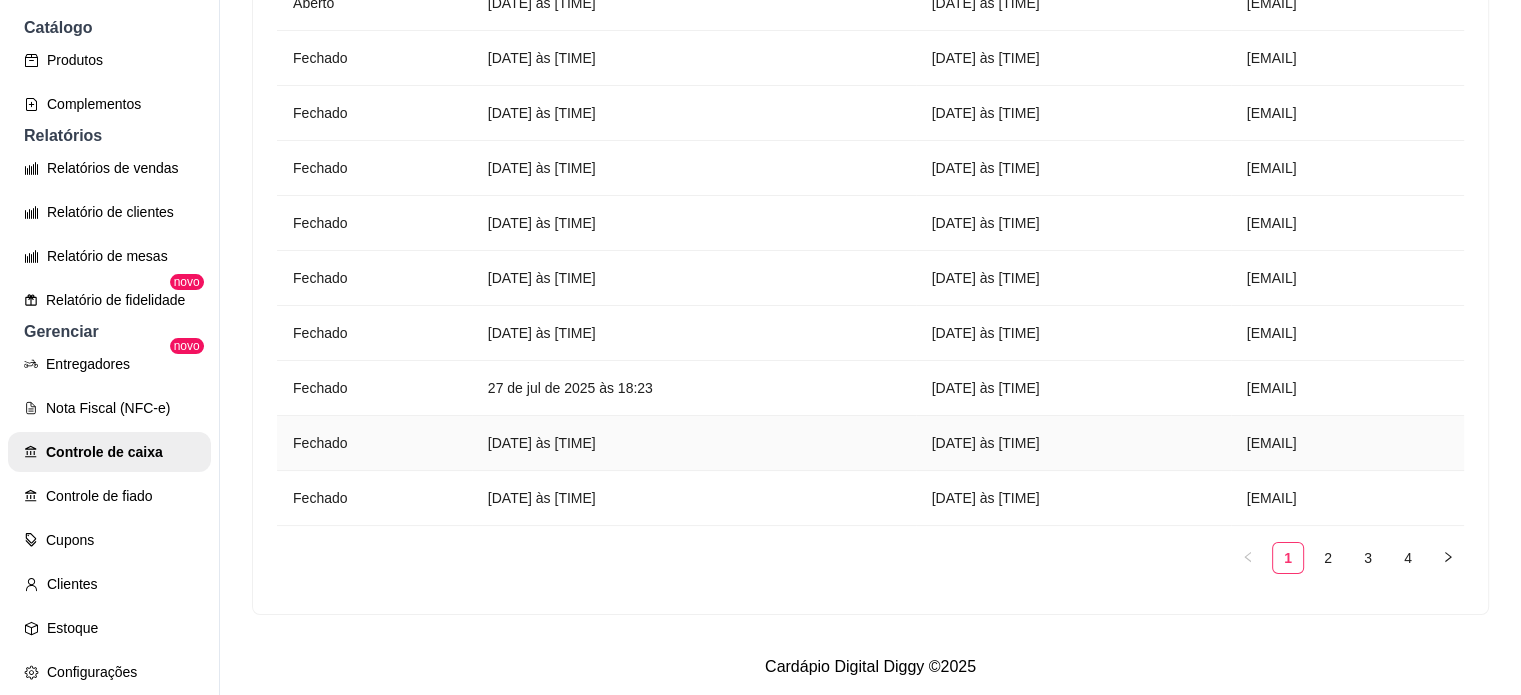 click on "[DATE] de jul de [YEAR] às [TIME]" at bounding box center [1073, 443] 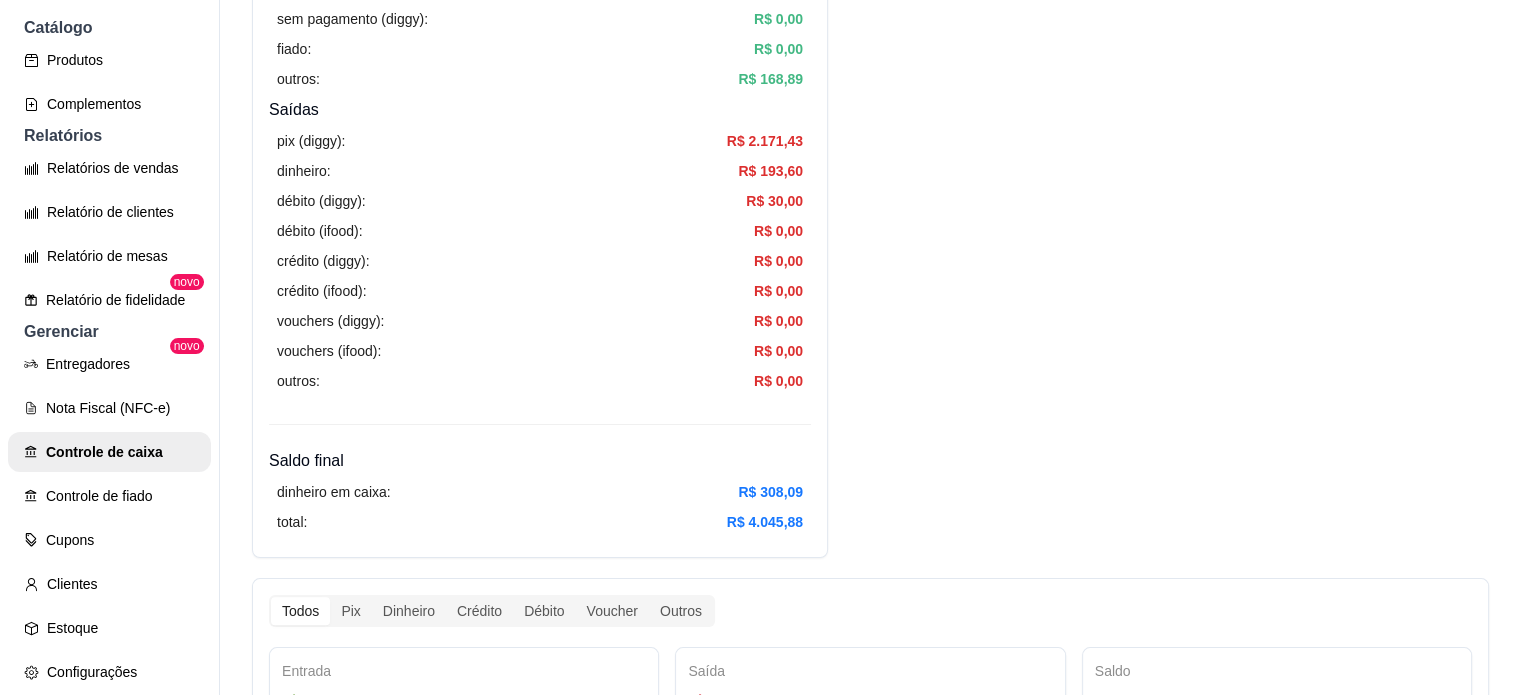 scroll, scrollTop: 0, scrollLeft: 0, axis: both 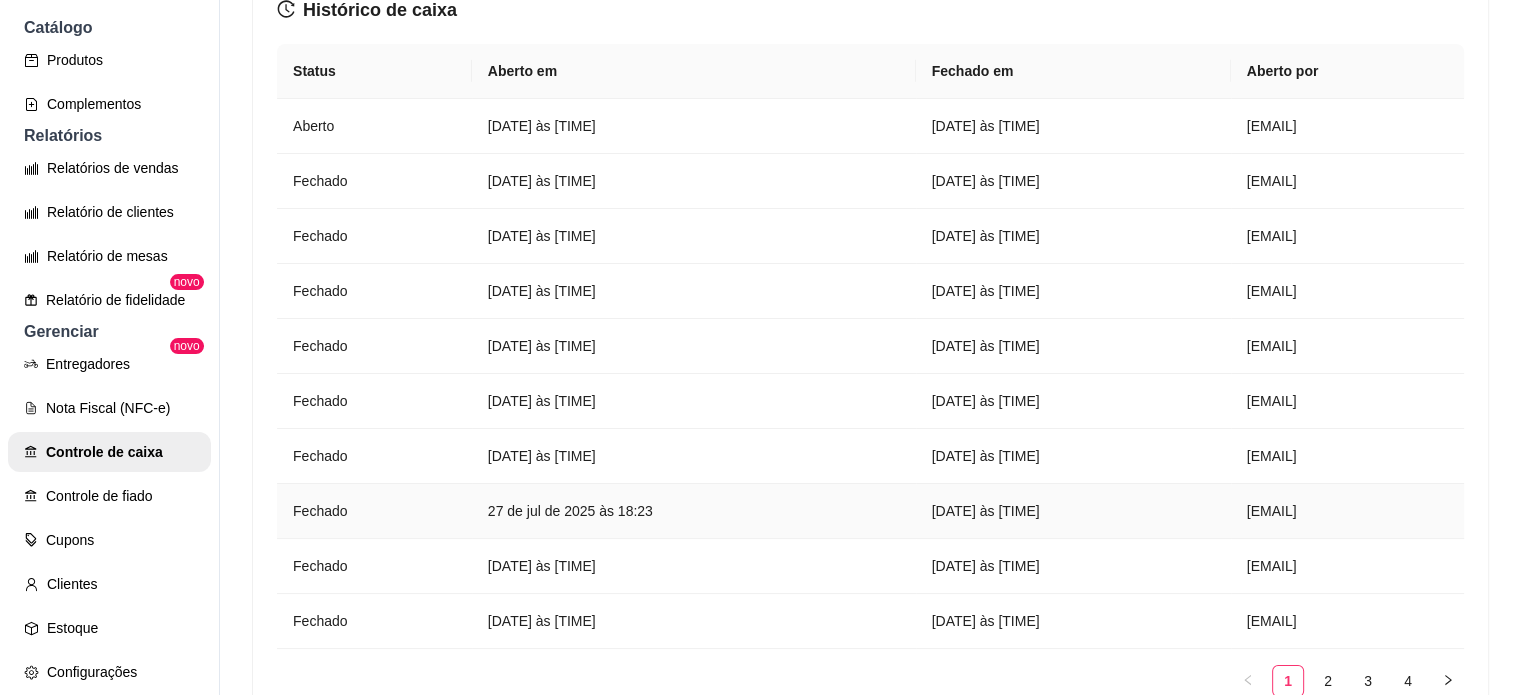 click on "[DAY] de [MONTH] de [YEAR] às [TIME]" at bounding box center [1073, 511] 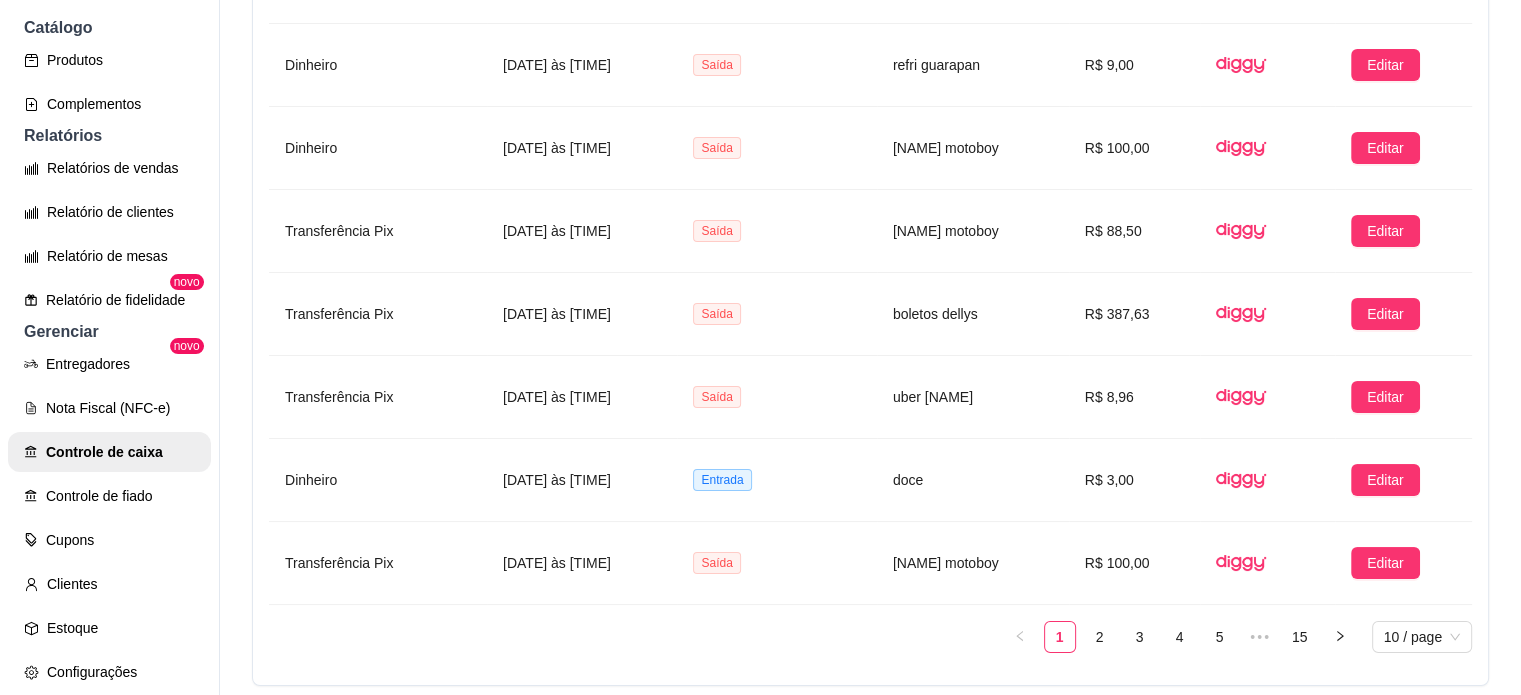 scroll, scrollTop: 0, scrollLeft: 0, axis: both 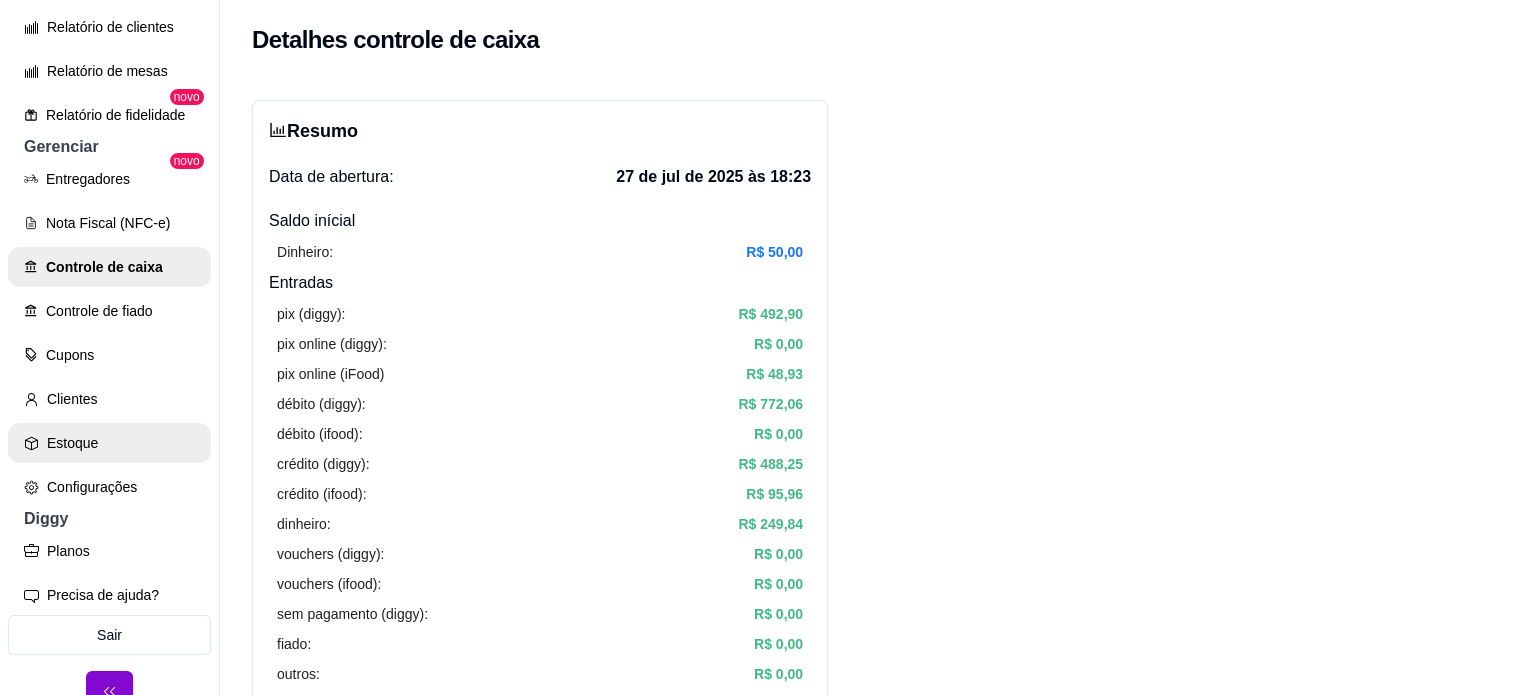 click on "Entregadores novo Nota Fiscal (NFC-e) Controle de caixa Controle de fiado Cupons Clientes Estoque Configurações" at bounding box center [109, 333] 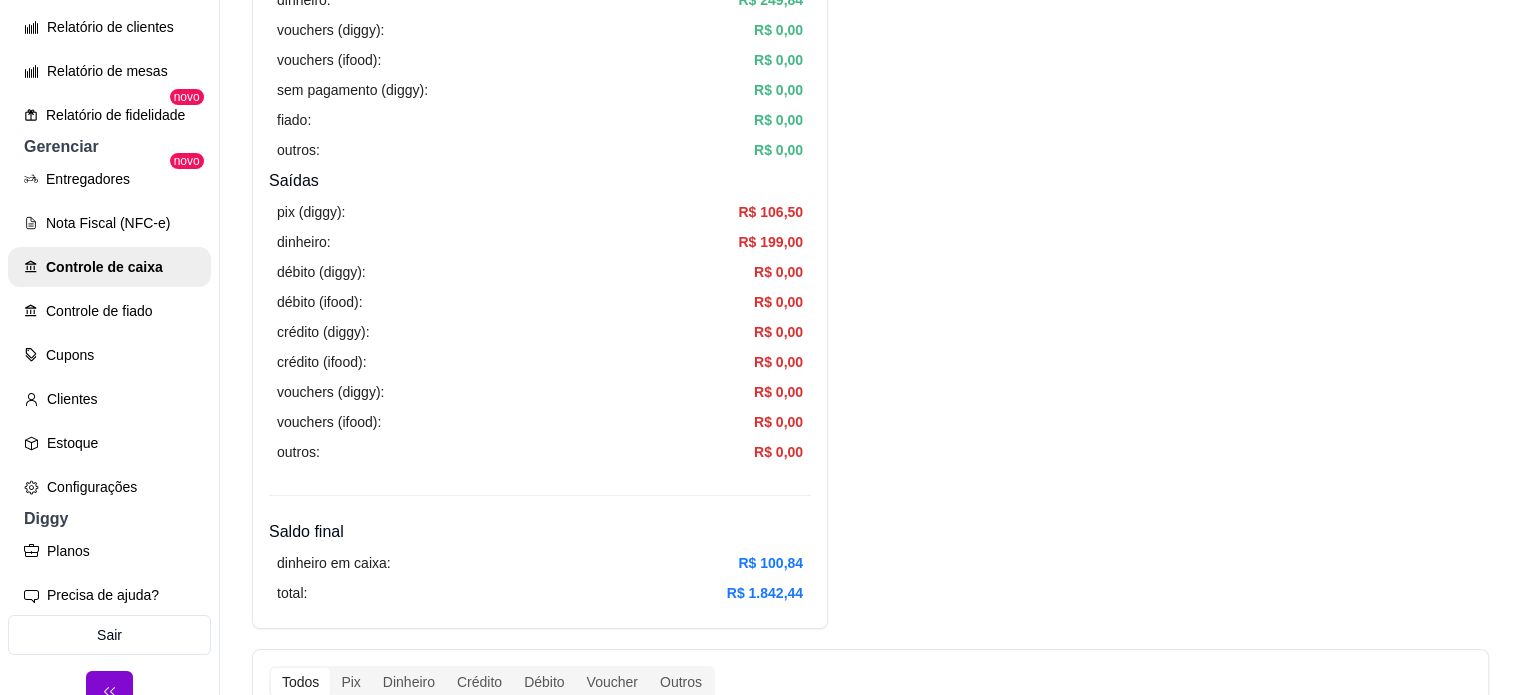 scroll, scrollTop: 0, scrollLeft: 0, axis: both 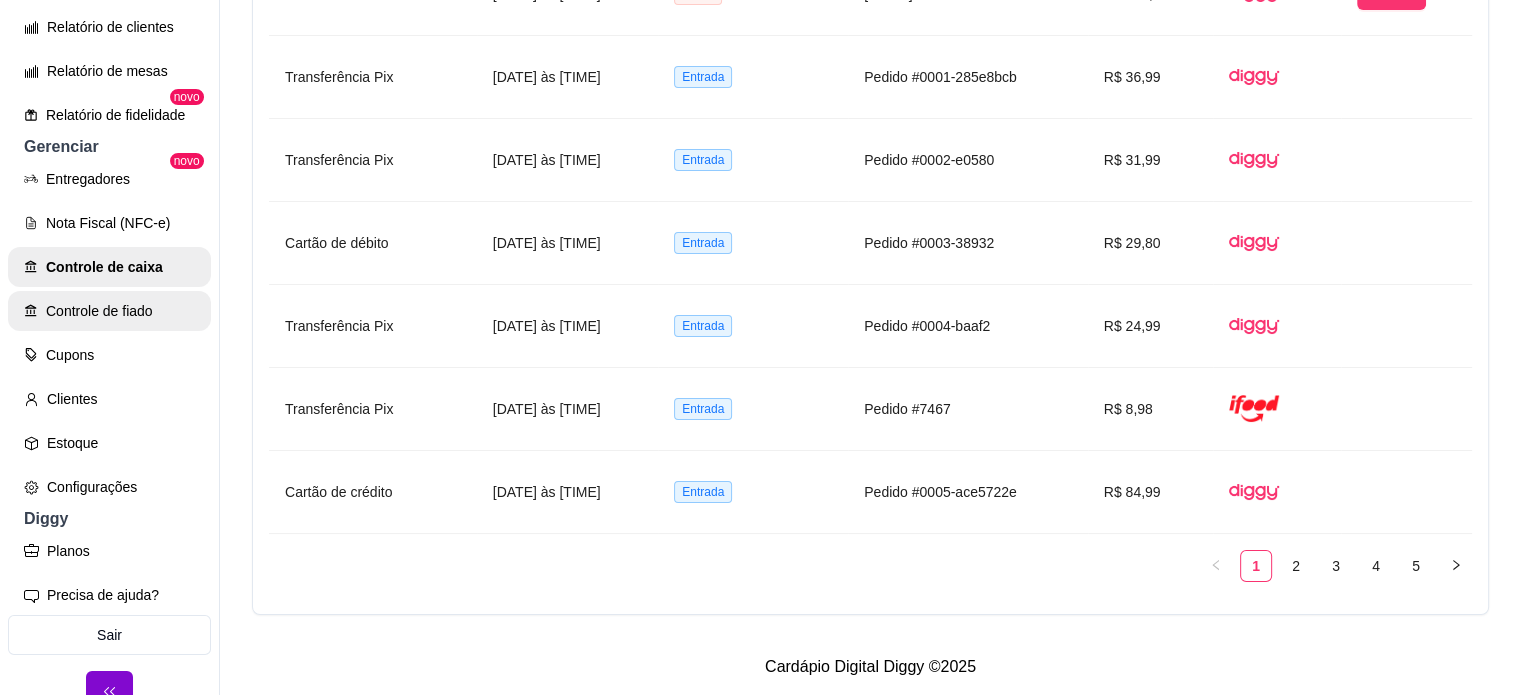click on "Controle de fiado" at bounding box center (109, 311) 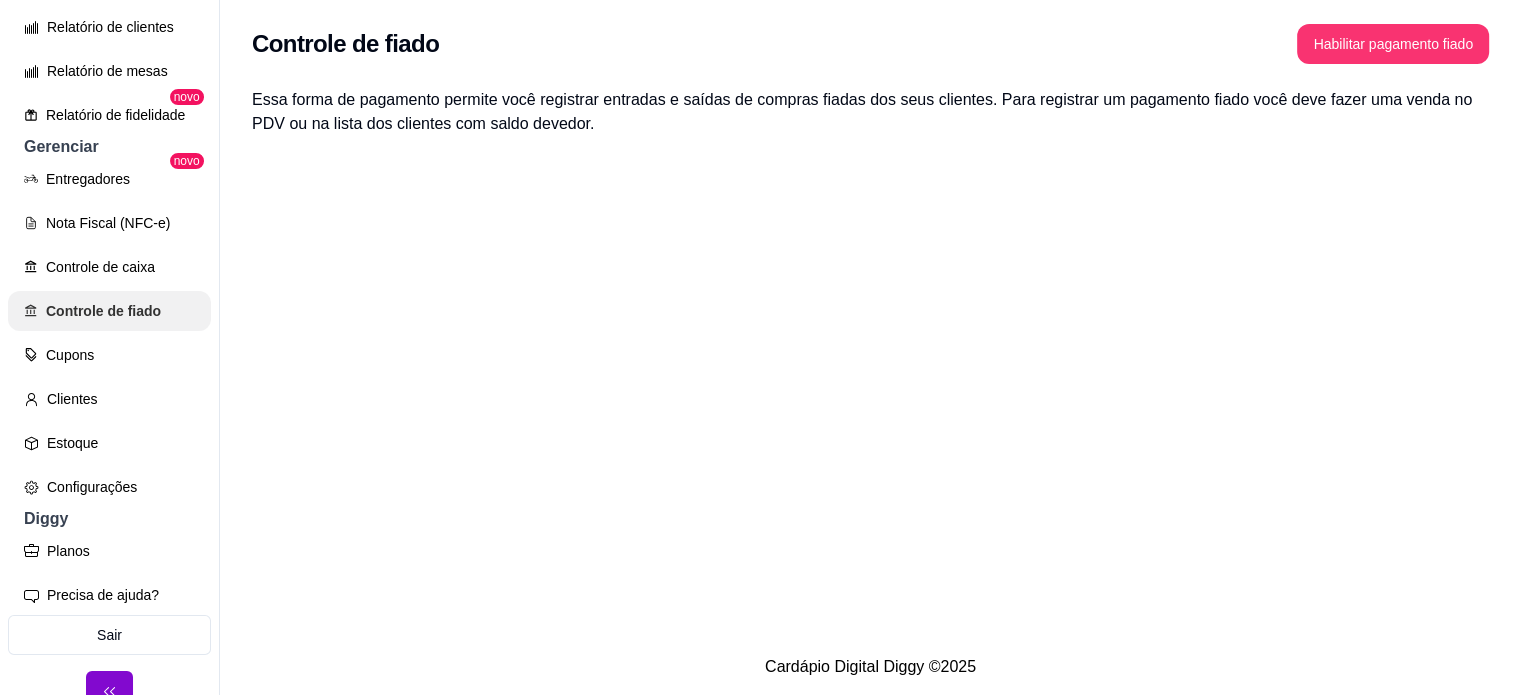 scroll, scrollTop: 0, scrollLeft: 0, axis: both 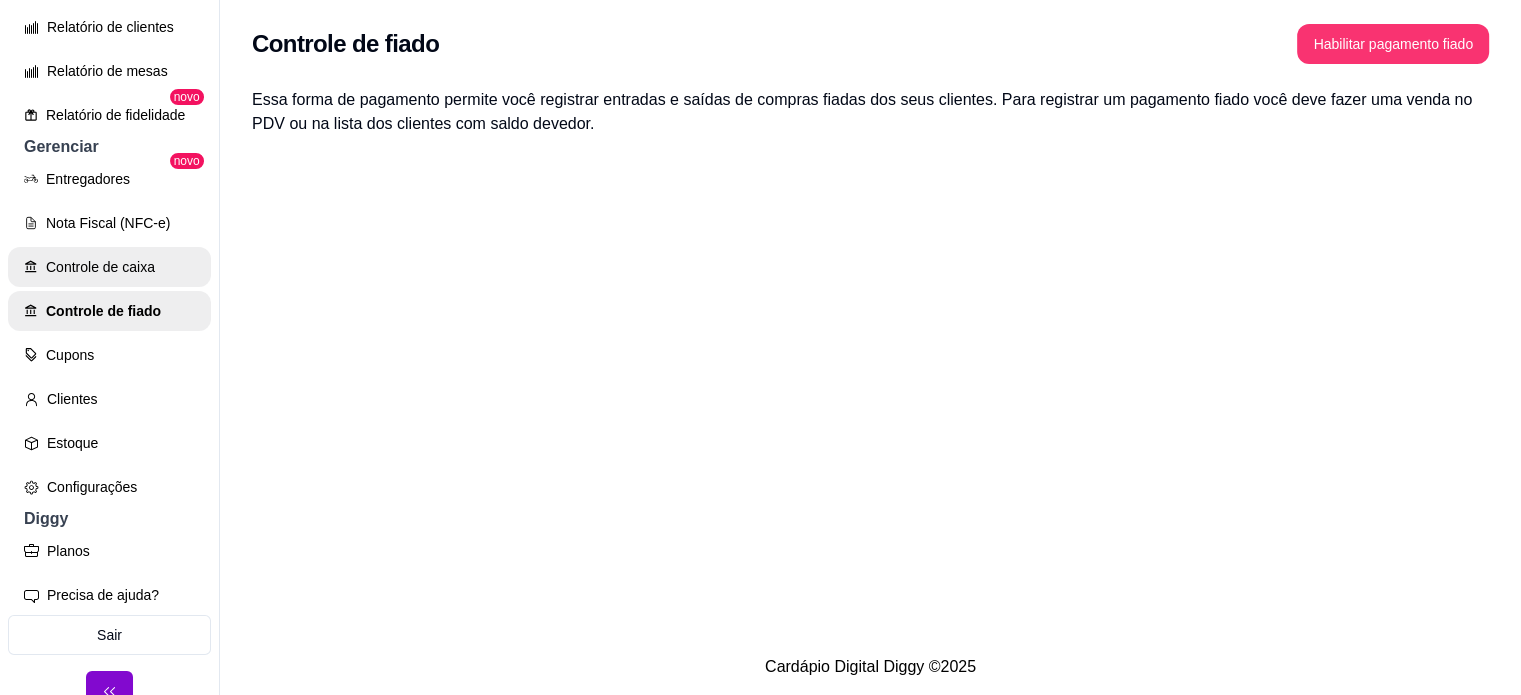 click on "Controle de caixa" at bounding box center [109, 267] 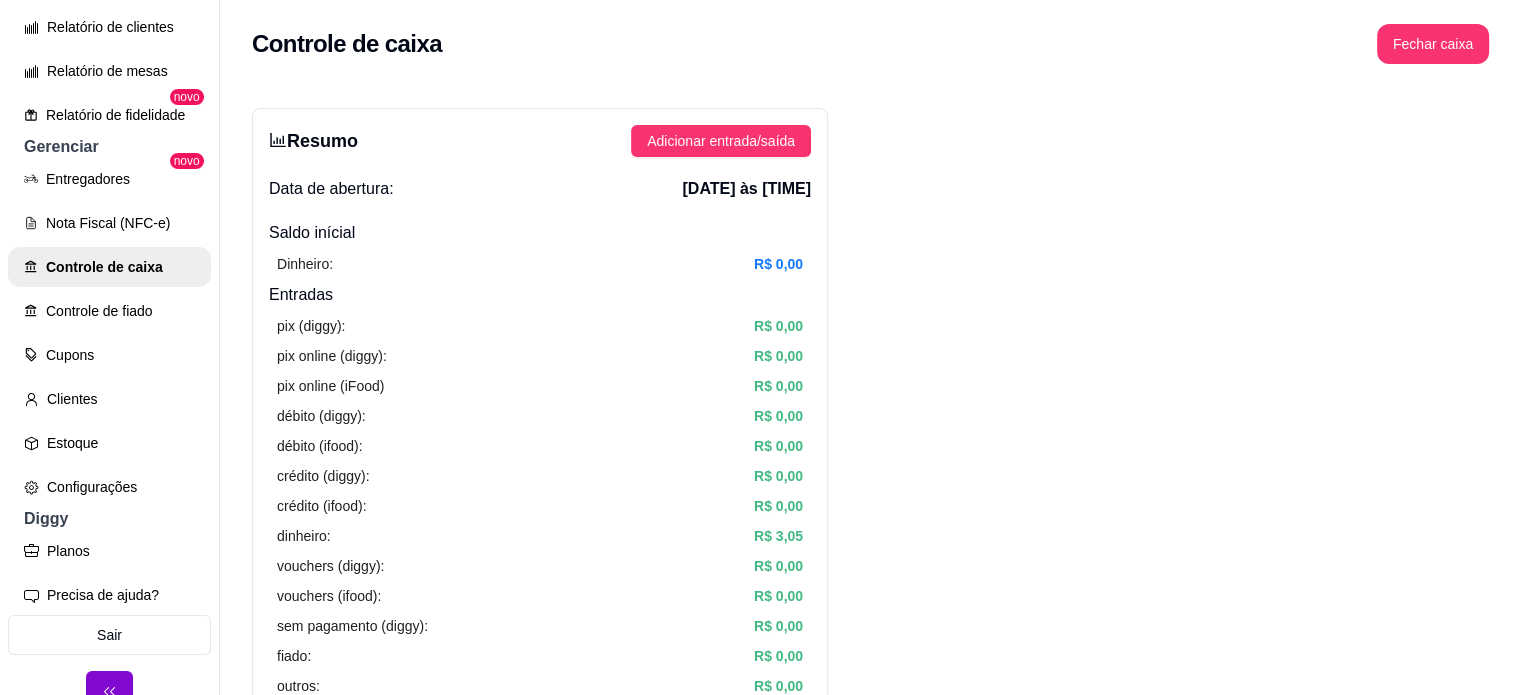 scroll, scrollTop: 595, scrollLeft: 0, axis: vertical 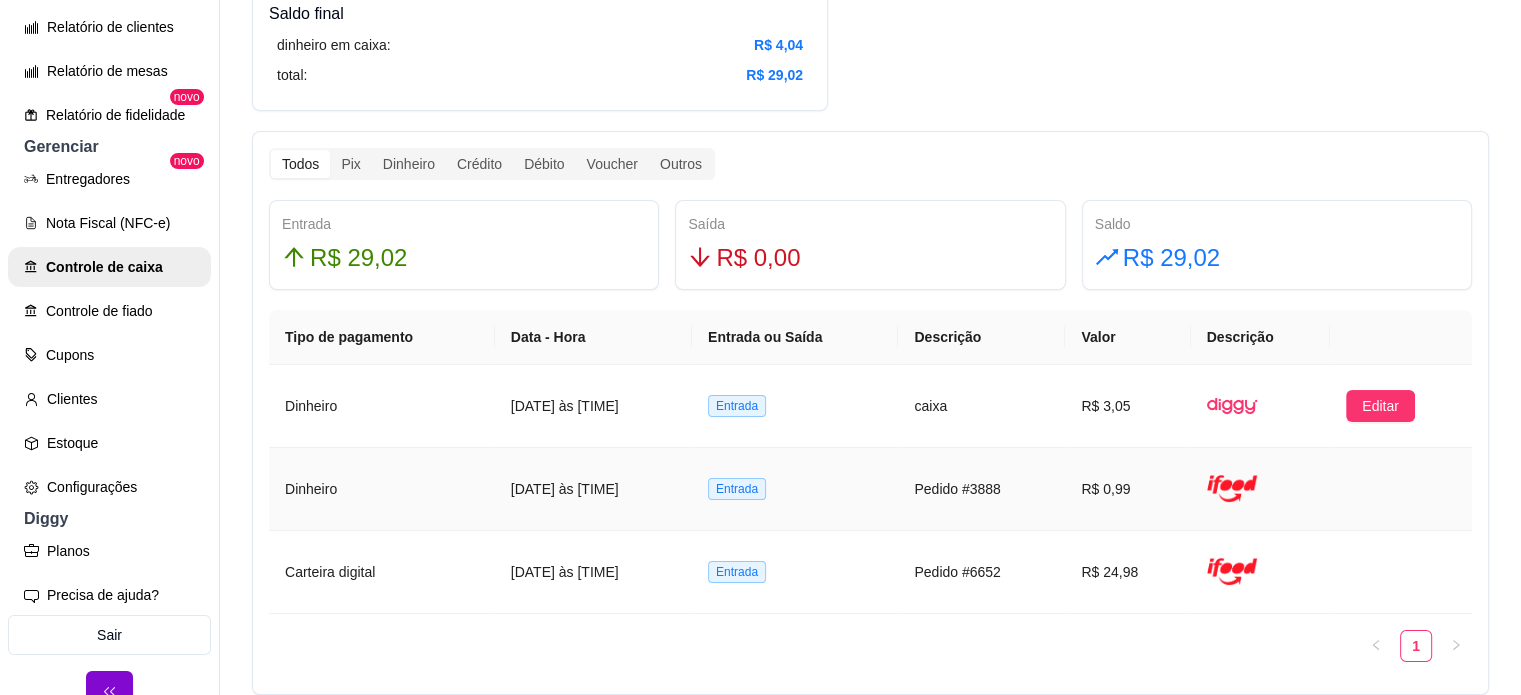 click at bounding box center [1232, 489] 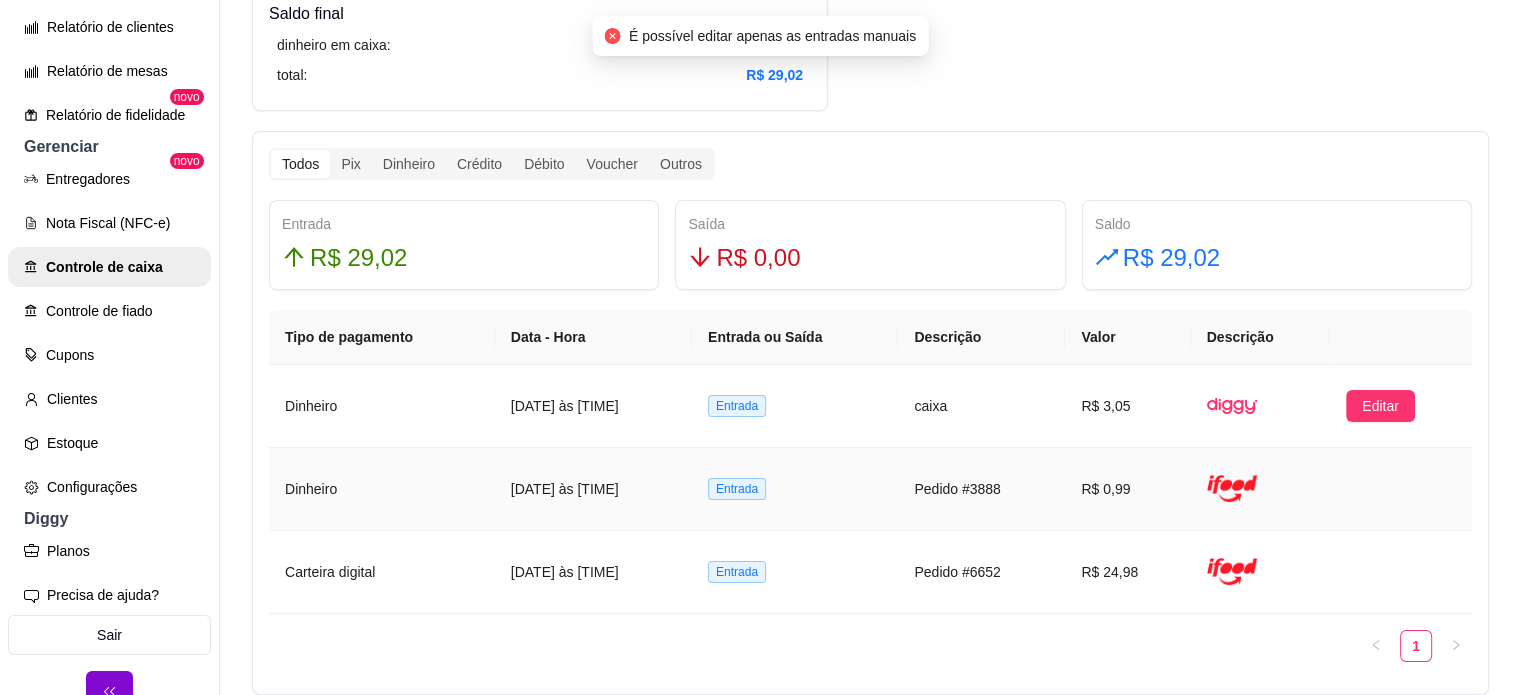 click on "R$ 0,99" at bounding box center [1127, 489] 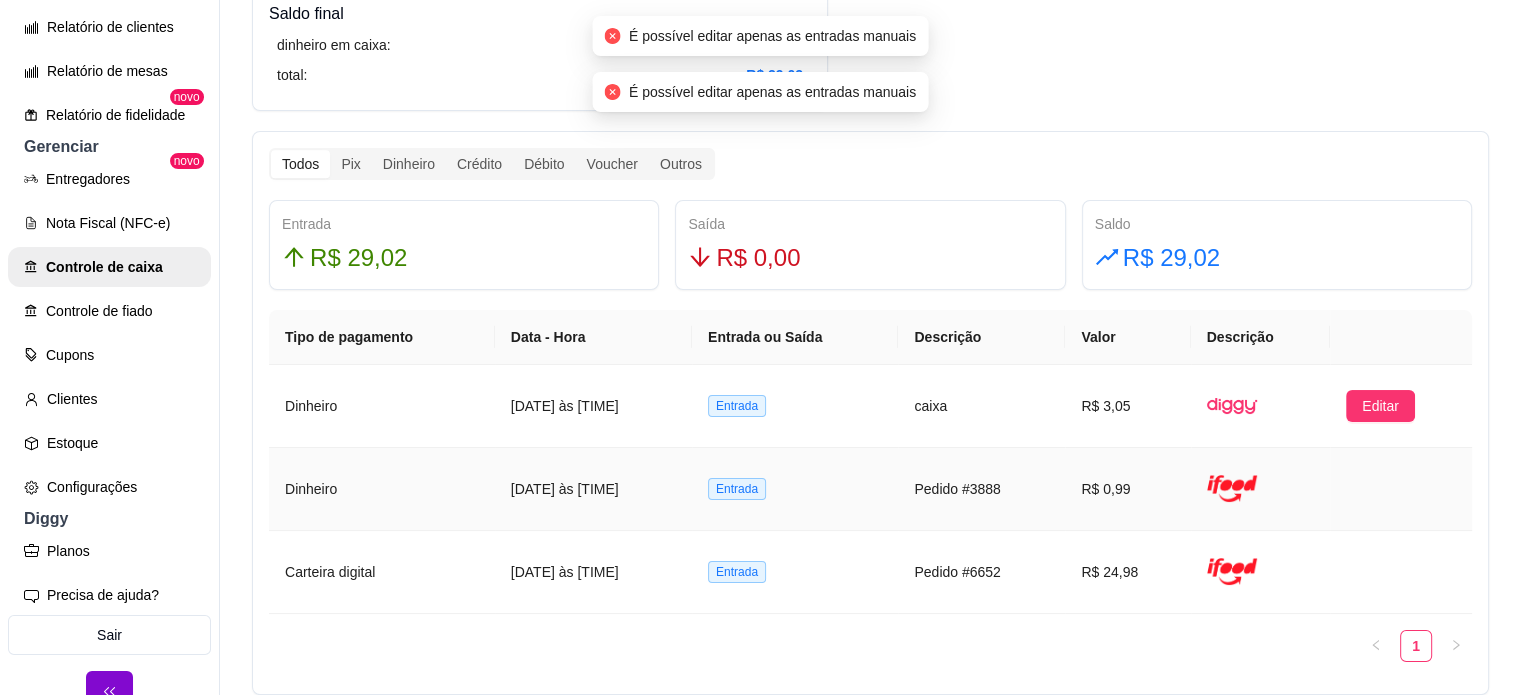 click at bounding box center [1232, 489] 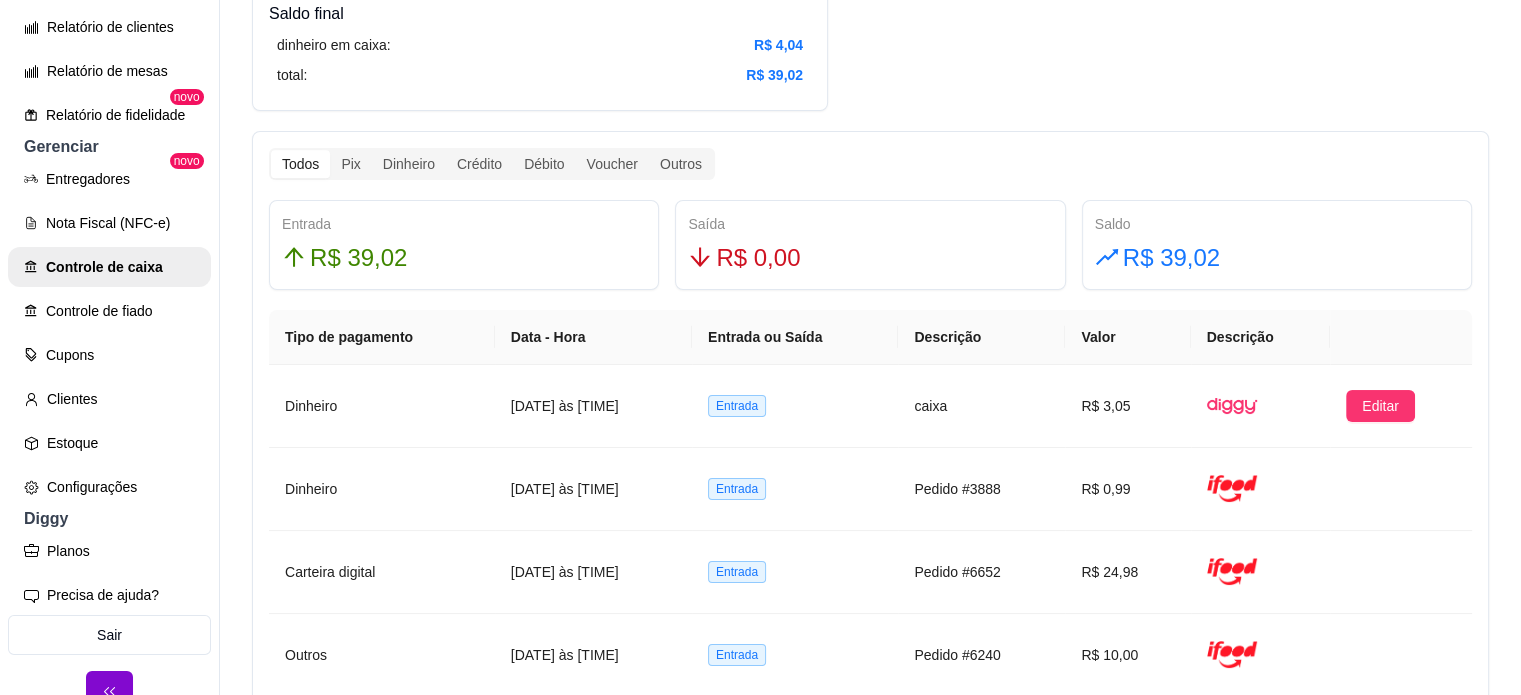 scroll, scrollTop: 459, scrollLeft: 0, axis: vertical 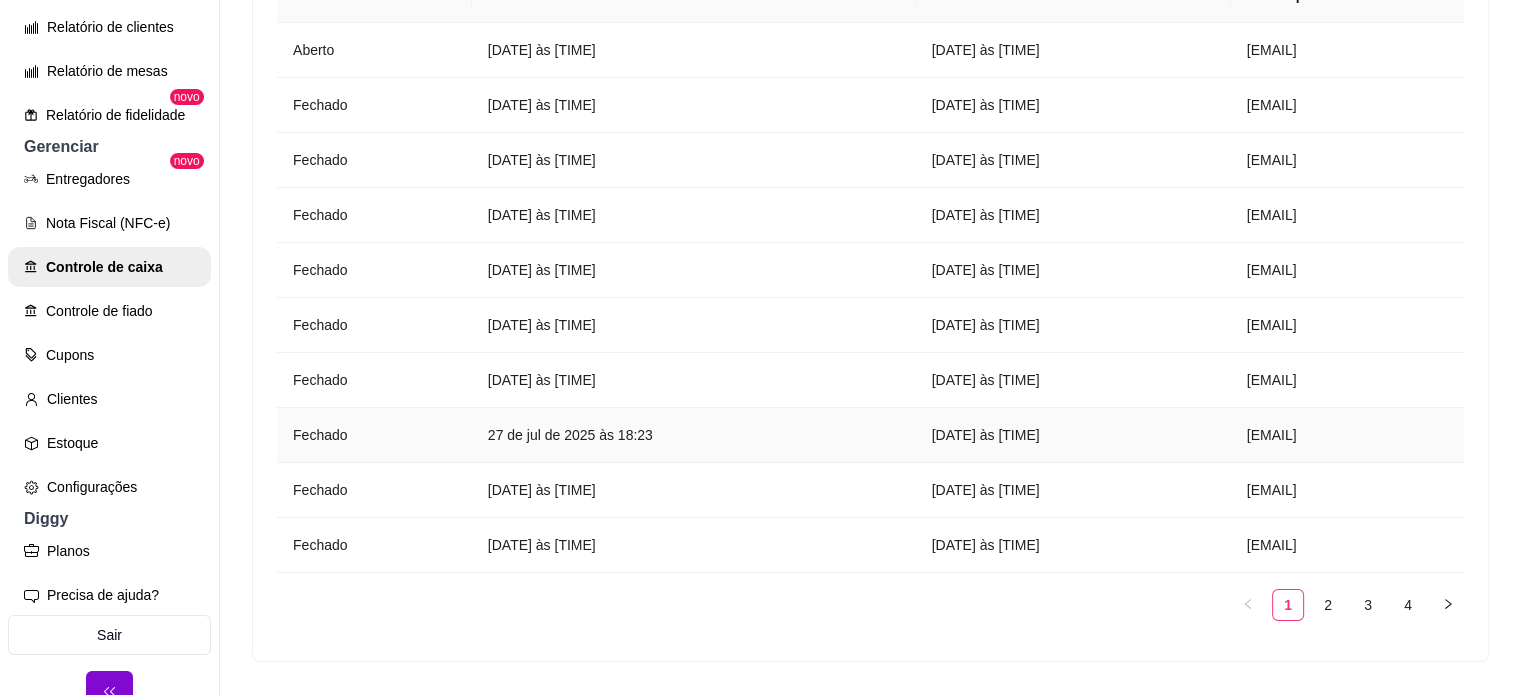 click on "[DAY] de [MONTH] de [YEAR] às [TIME]" at bounding box center (1073, 435) 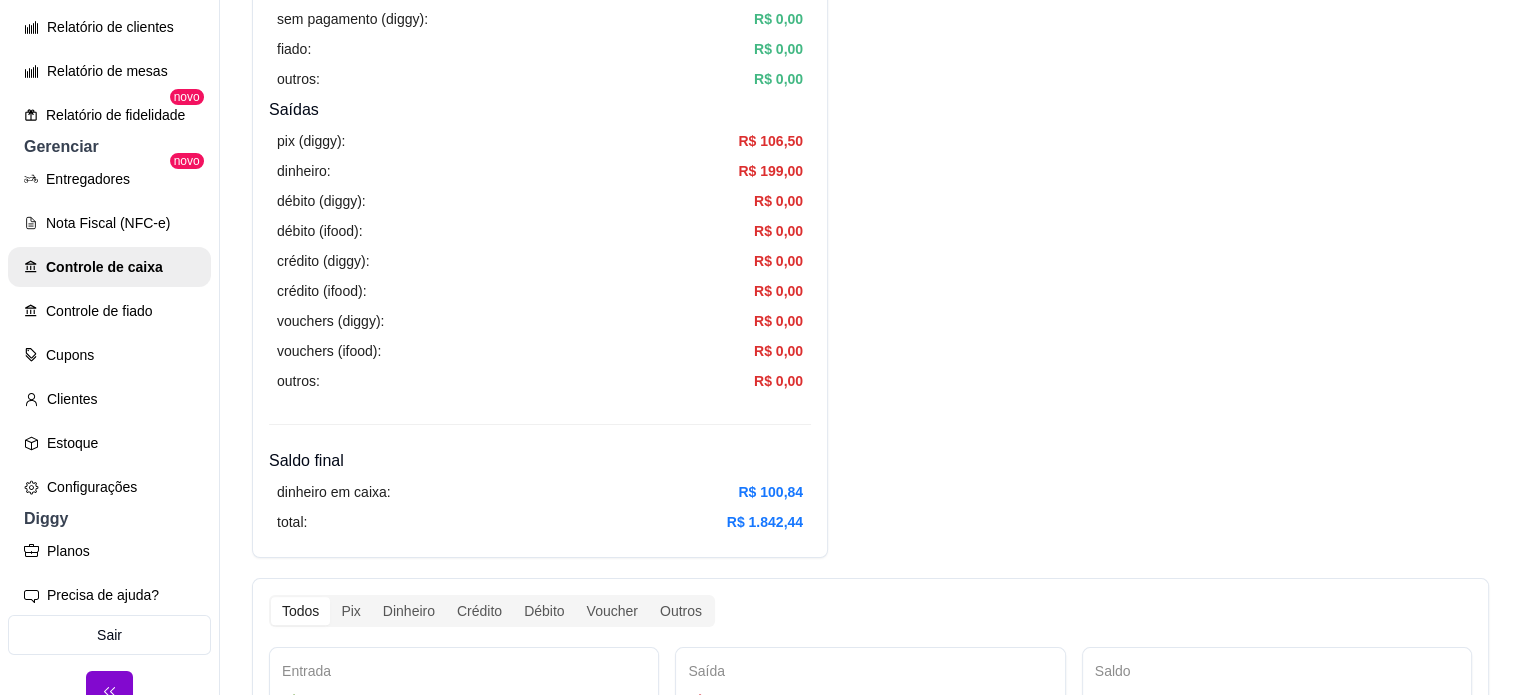 scroll, scrollTop: 1190, scrollLeft: 0, axis: vertical 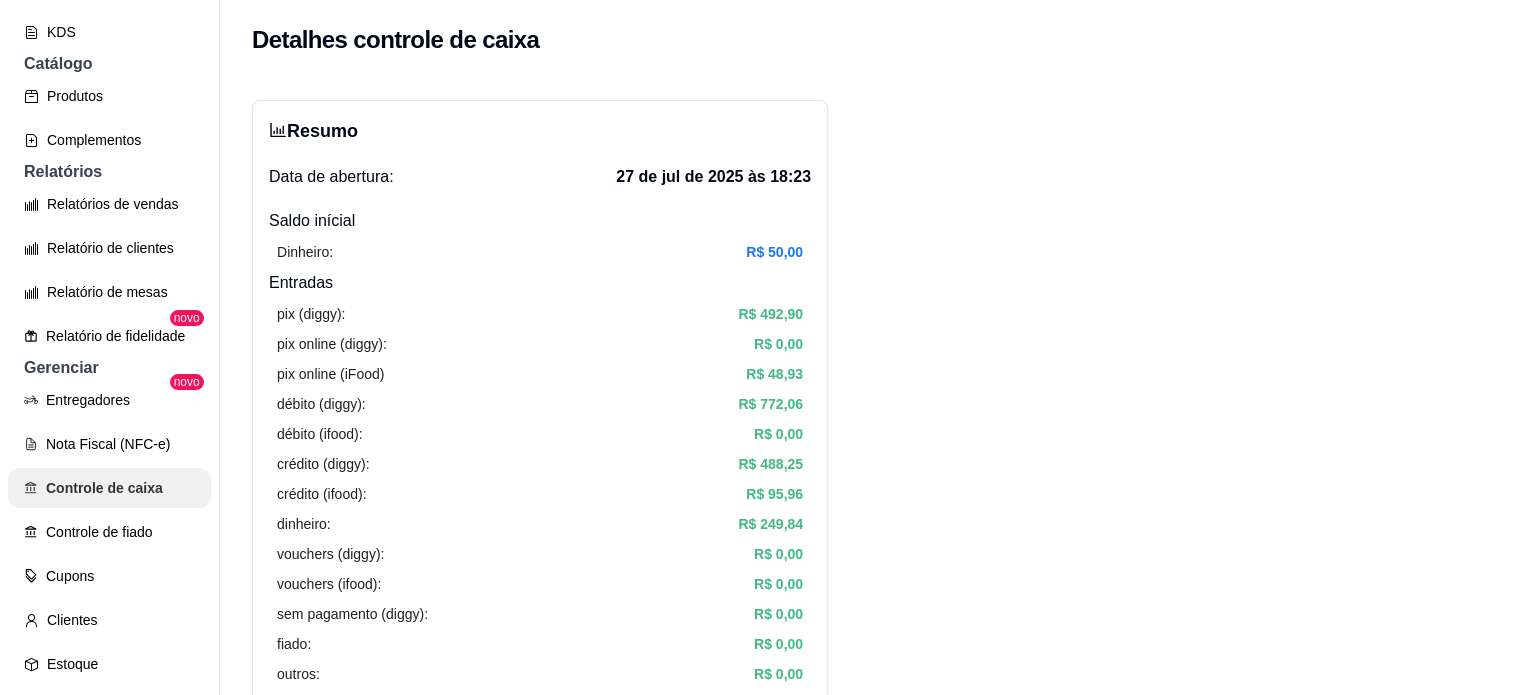 click on "Controle de caixa" at bounding box center (109, 488) 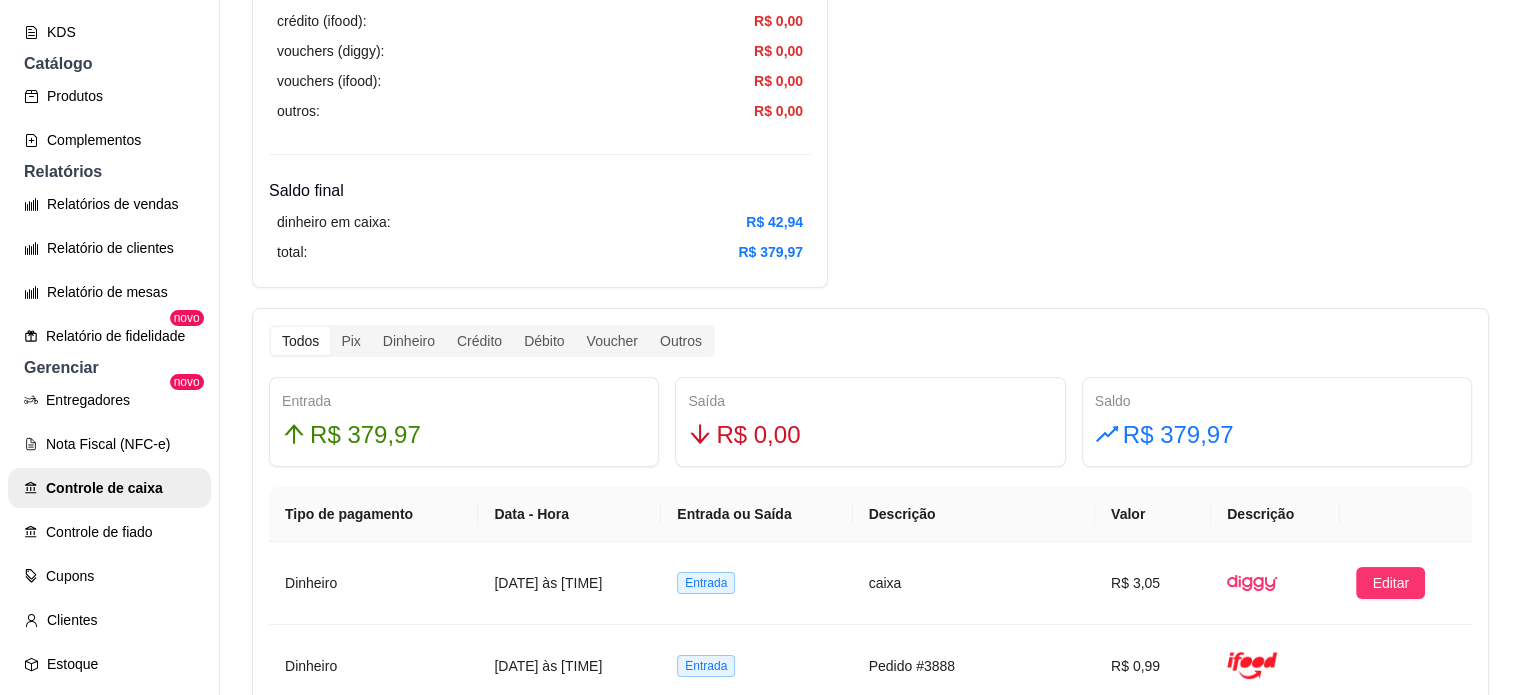 scroll, scrollTop: 908, scrollLeft: 0, axis: vertical 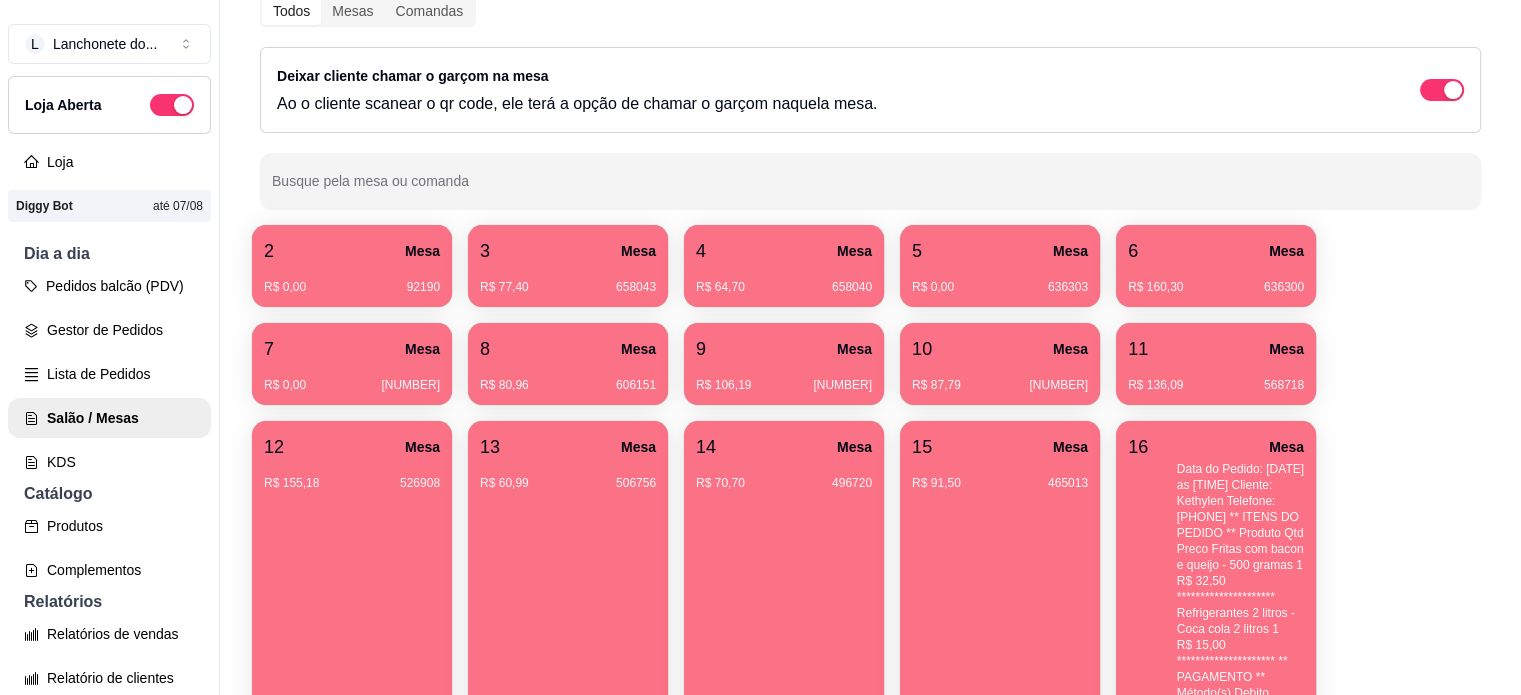 click on "R$ 0,00 92190" at bounding box center (352, 280) 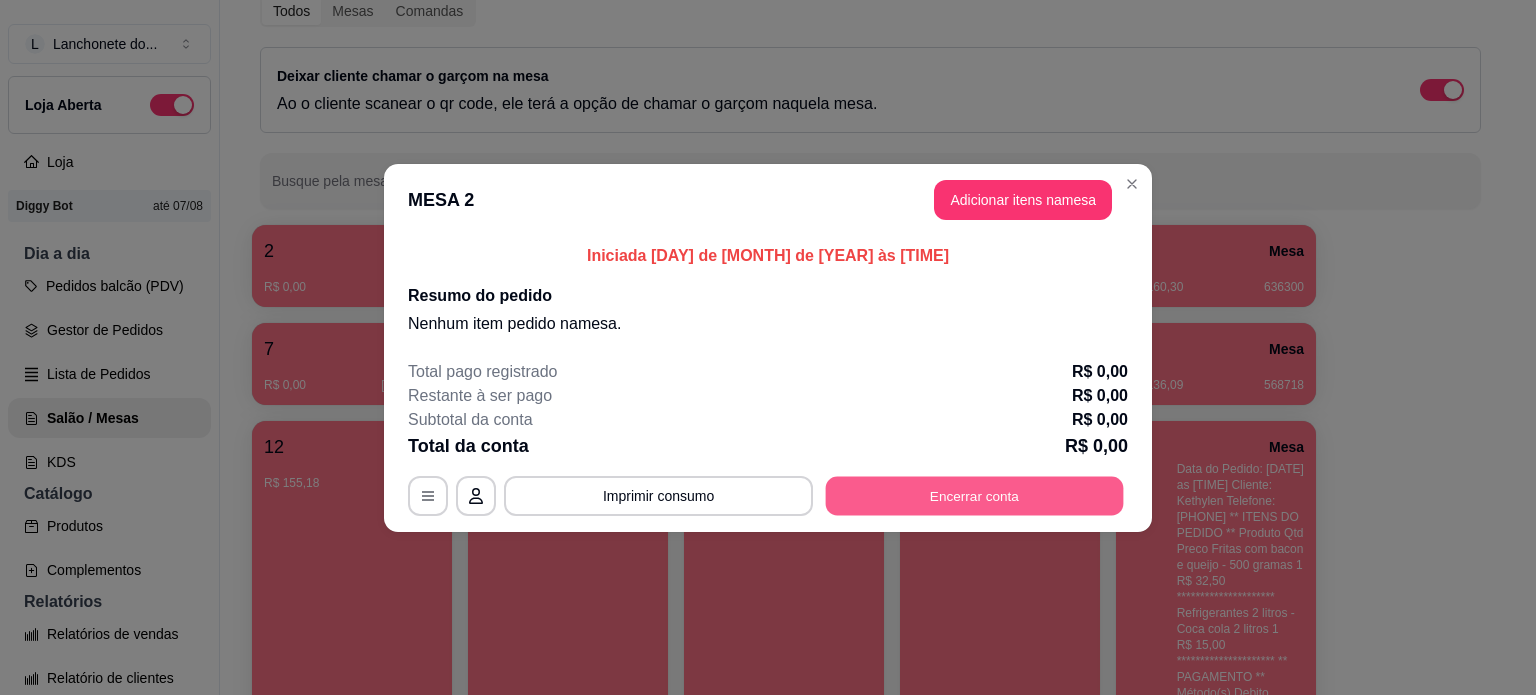 click on "Encerrar conta" at bounding box center (975, 495) 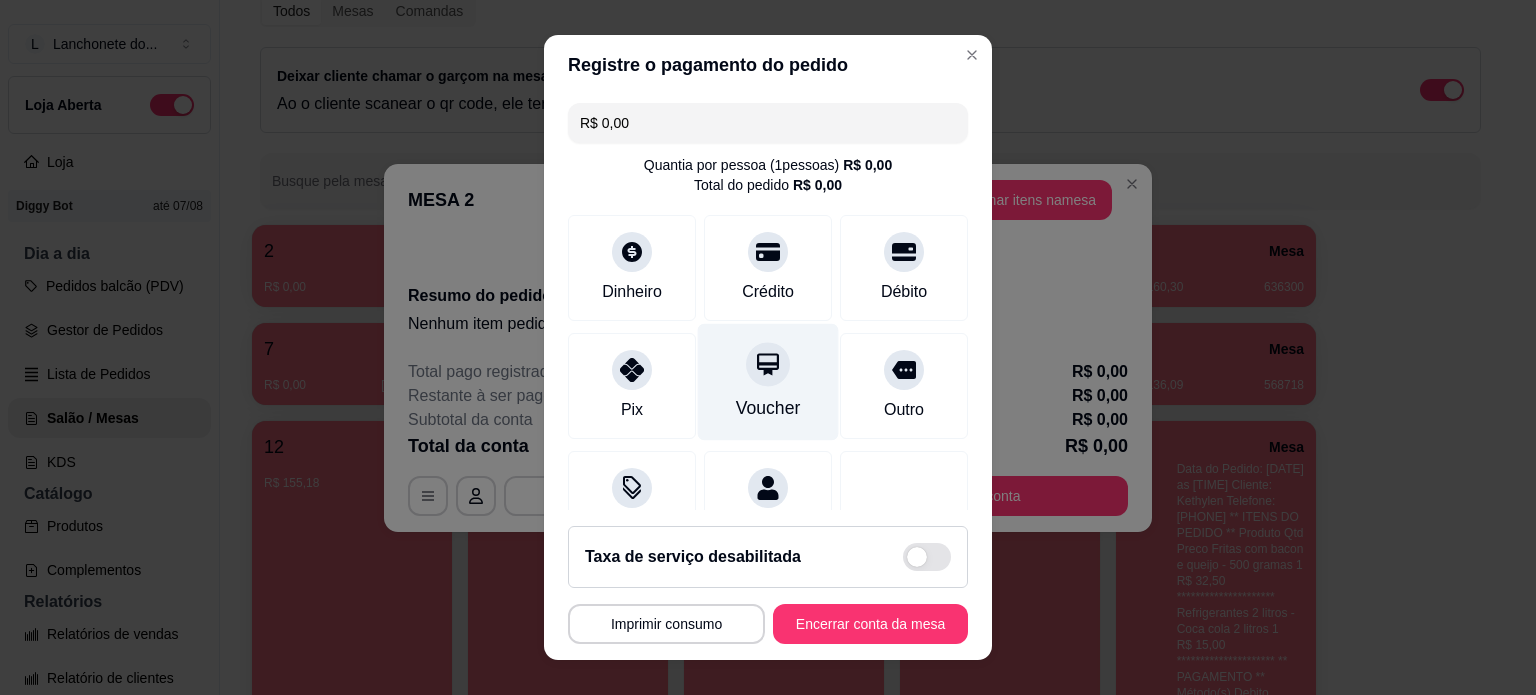 scroll, scrollTop: 76, scrollLeft: 0, axis: vertical 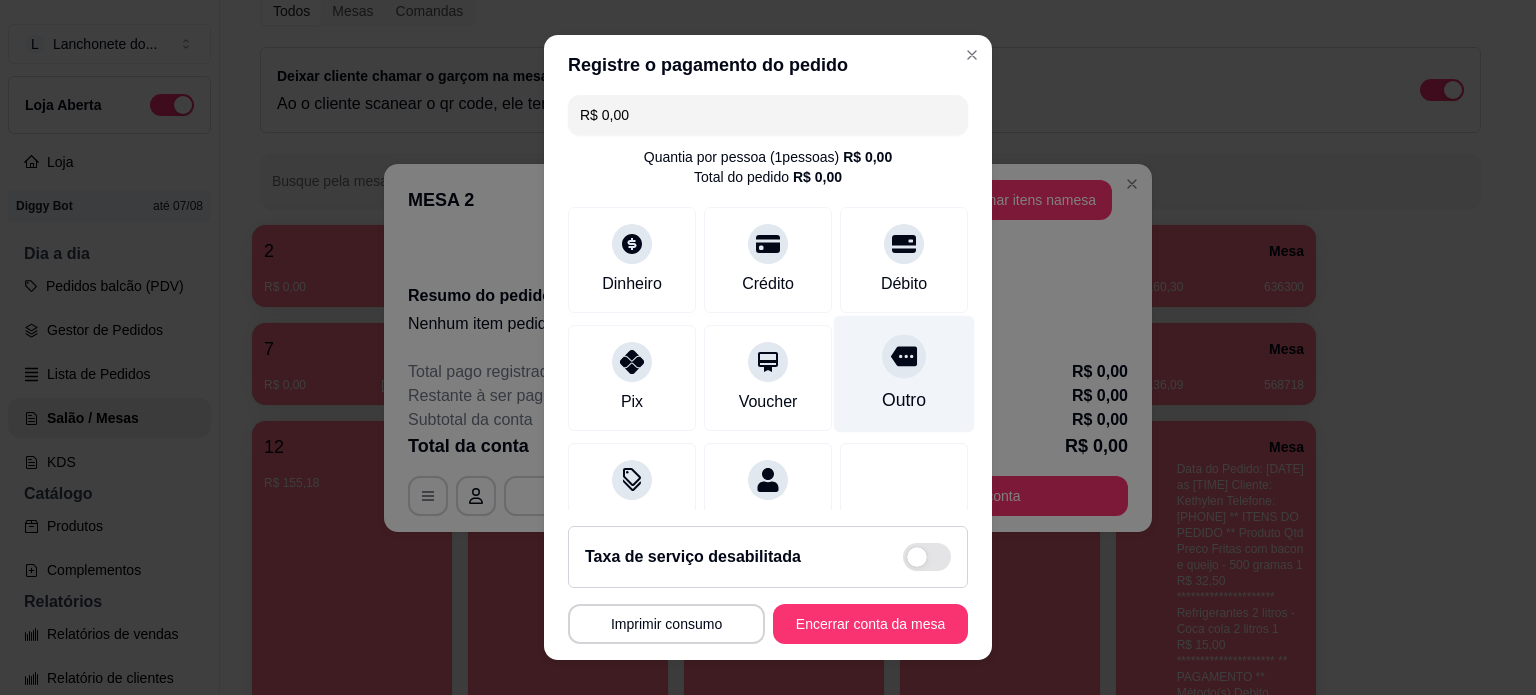 click at bounding box center (904, 356) 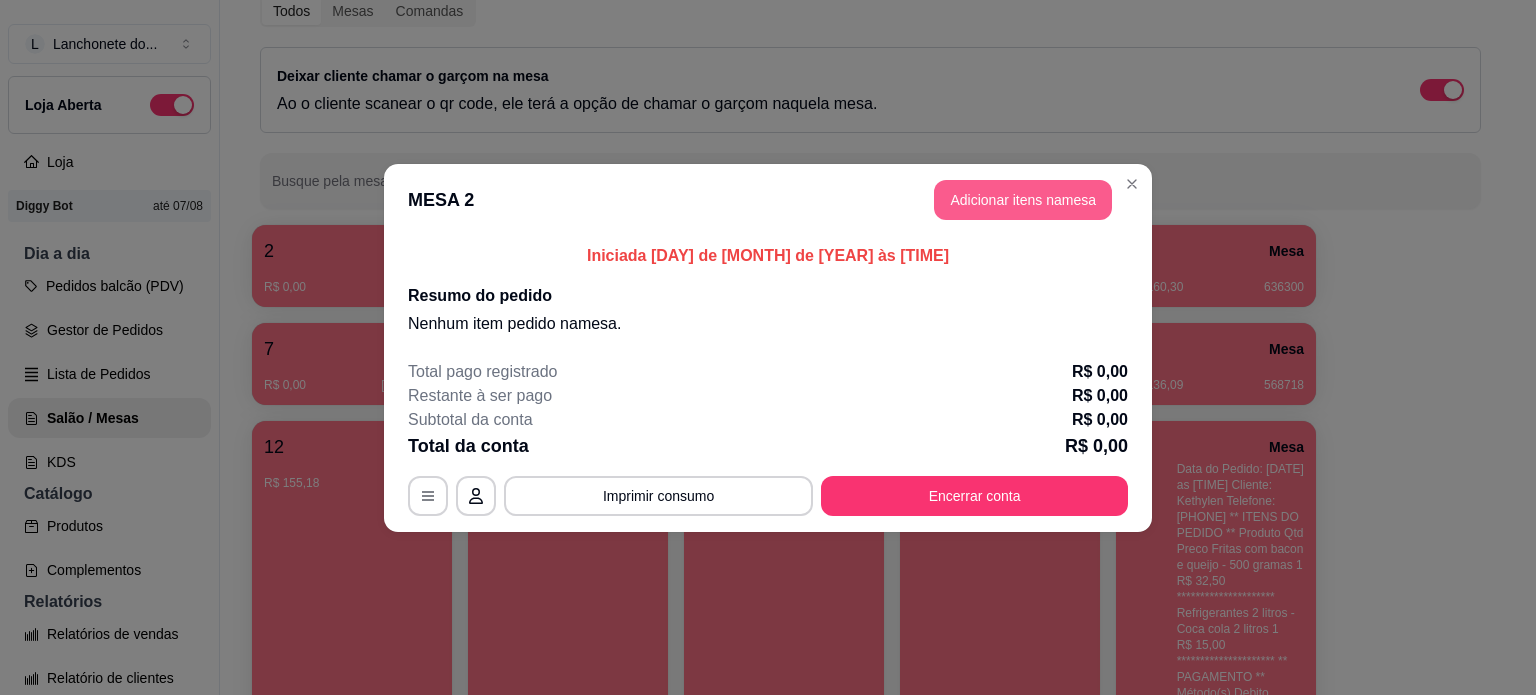 click on "Adicionar itens na  mesa" at bounding box center (1023, 200) 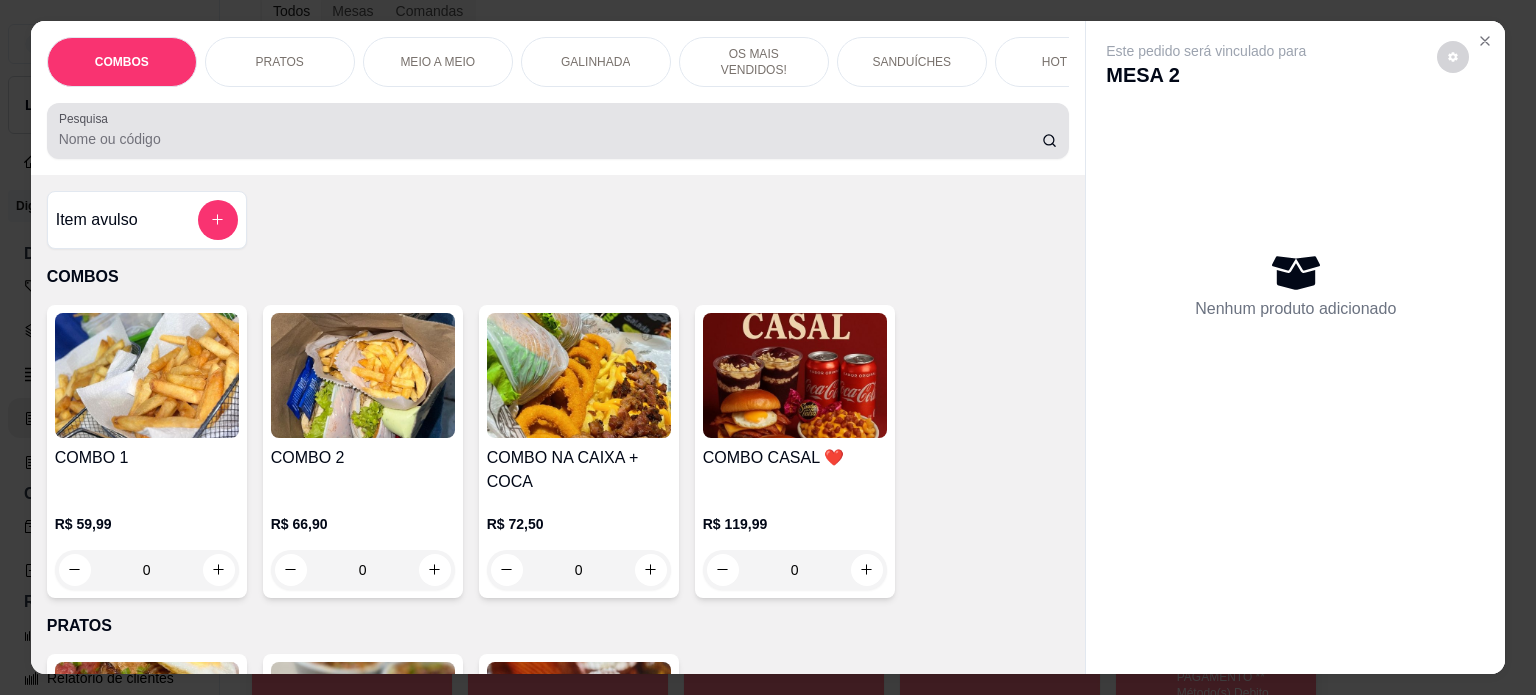 click on "Pesquisa" at bounding box center [550, 139] 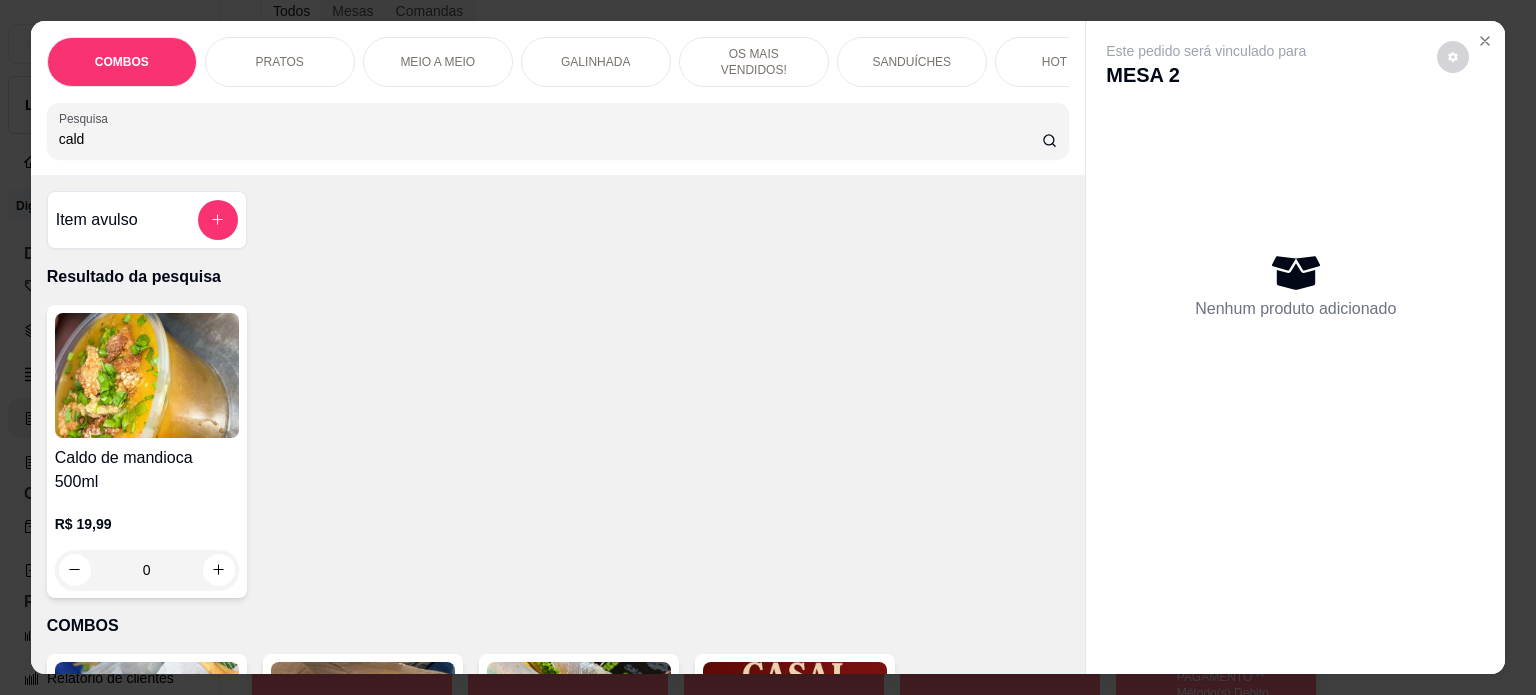 type on "cald" 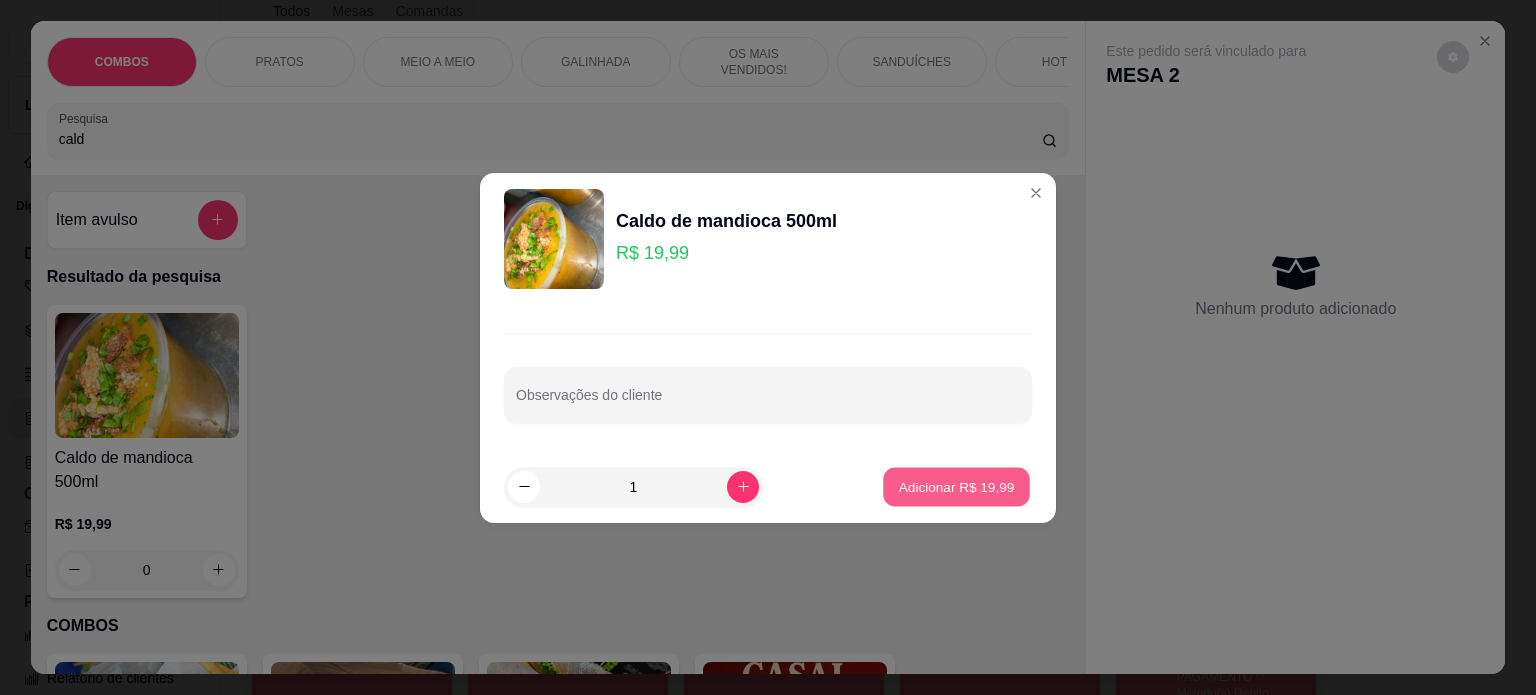 click on "Adicionar   R$ 19,99" at bounding box center (957, 486) 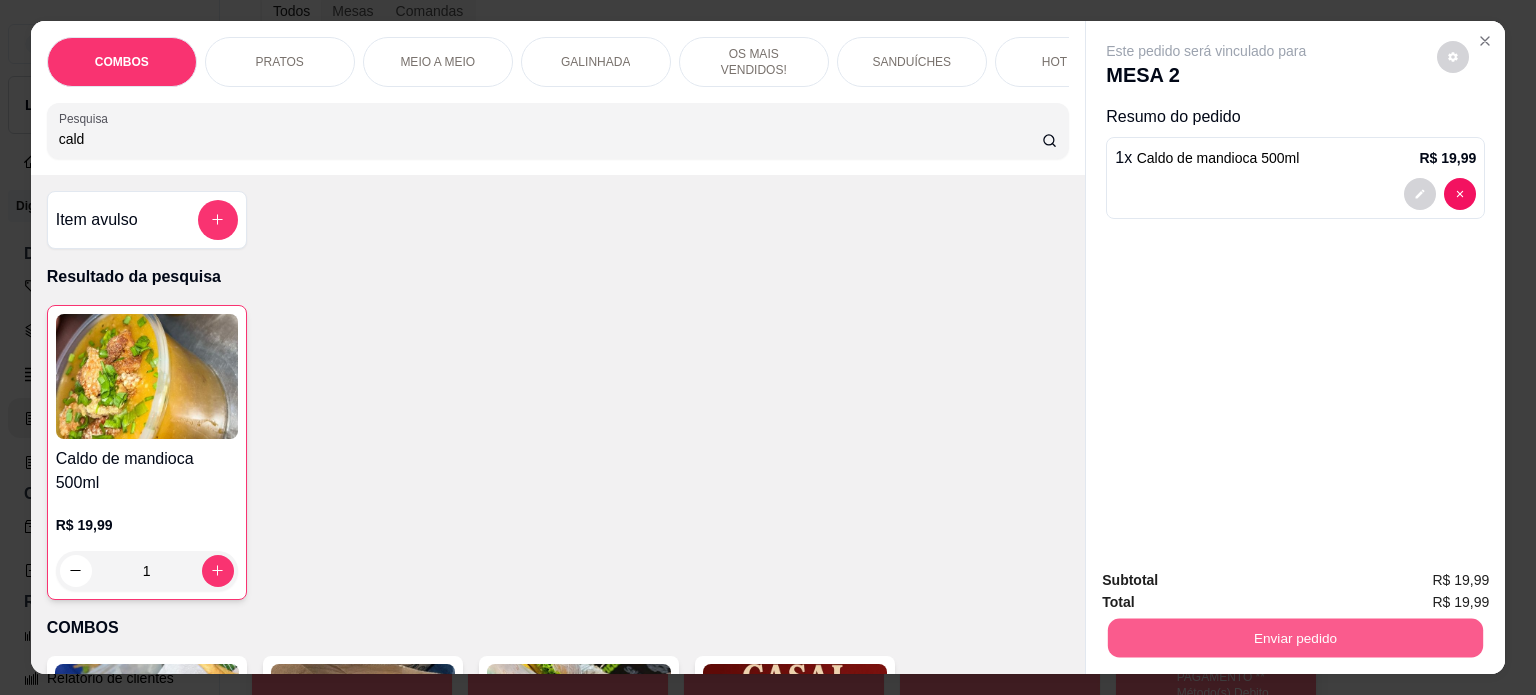 click on "Enviar pedido" at bounding box center (1295, 638) 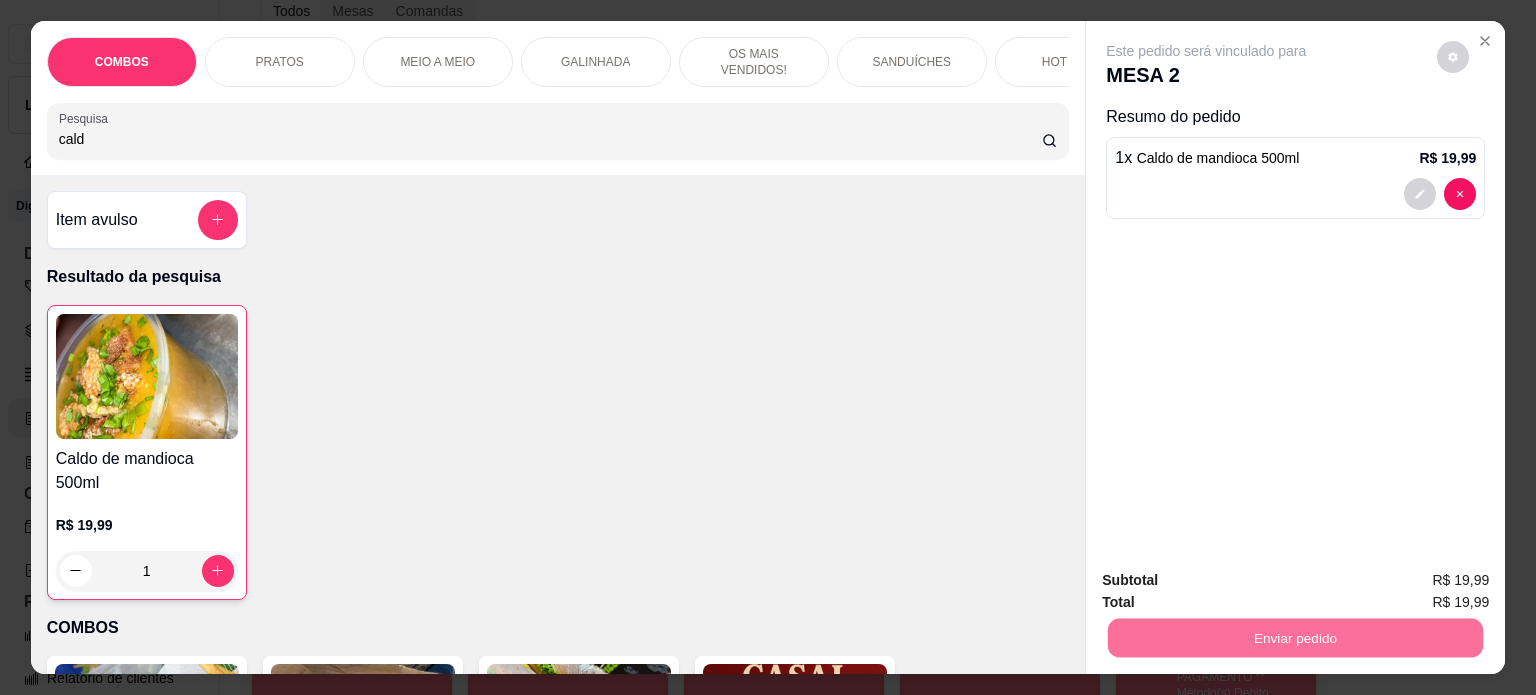 click on "Não registrar e enviar pedido" at bounding box center (1229, 582) 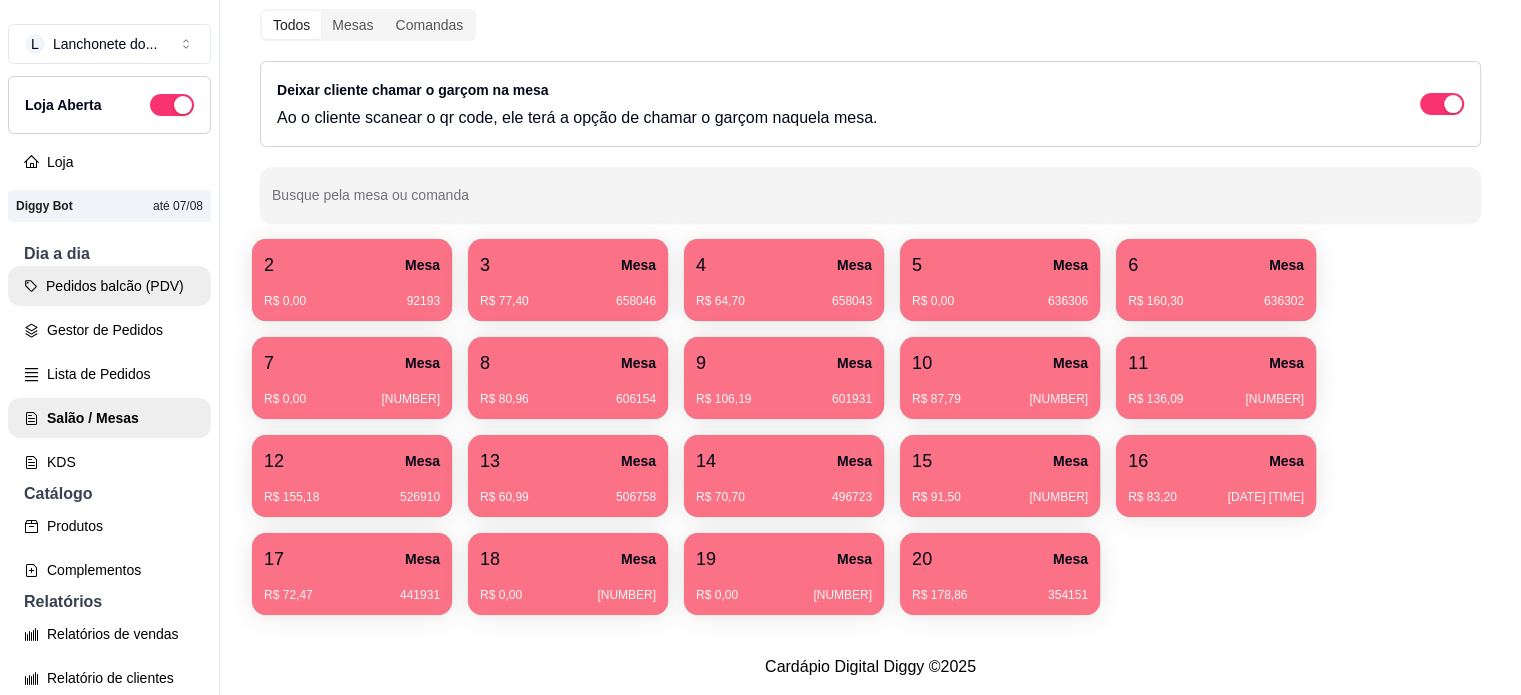 click on "Pedidos balcão (PDV)" at bounding box center (109, 286) 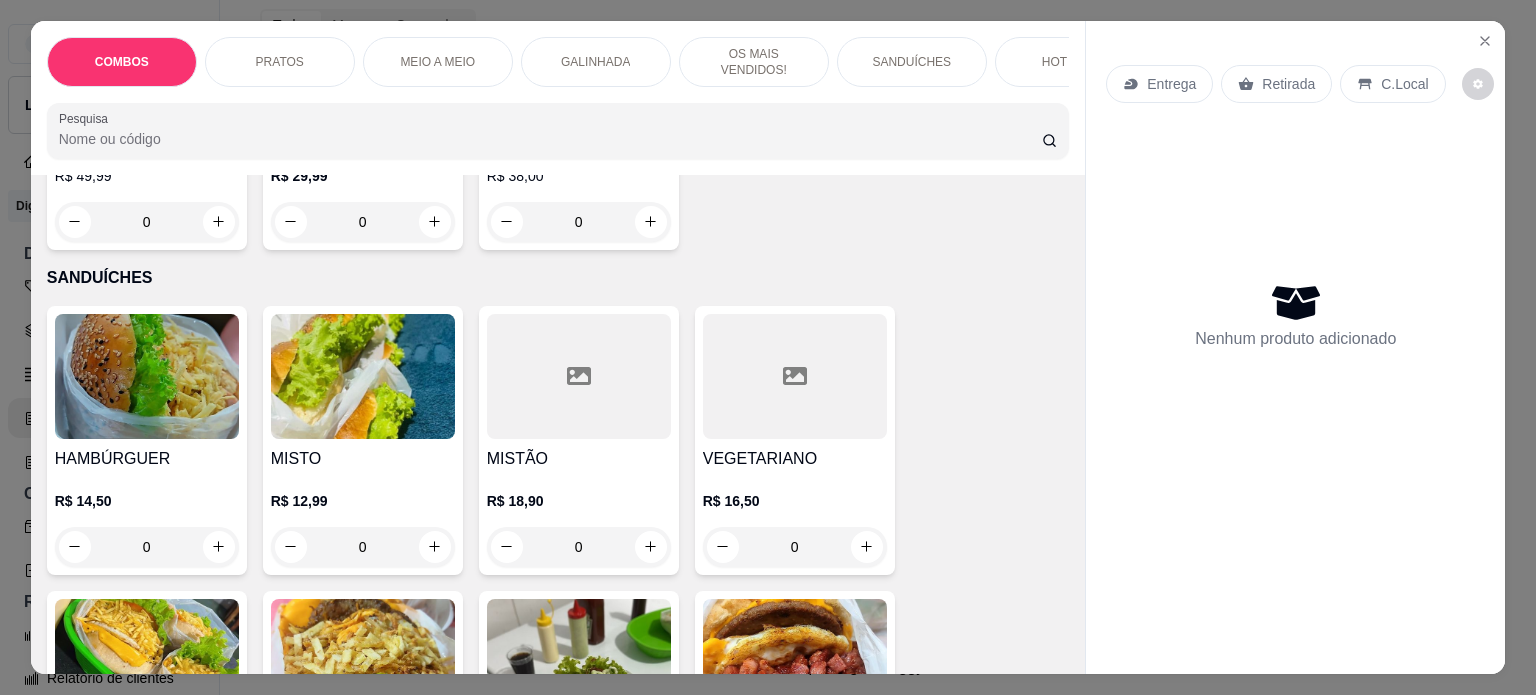 scroll, scrollTop: 1722, scrollLeft: 0, axis: vertical 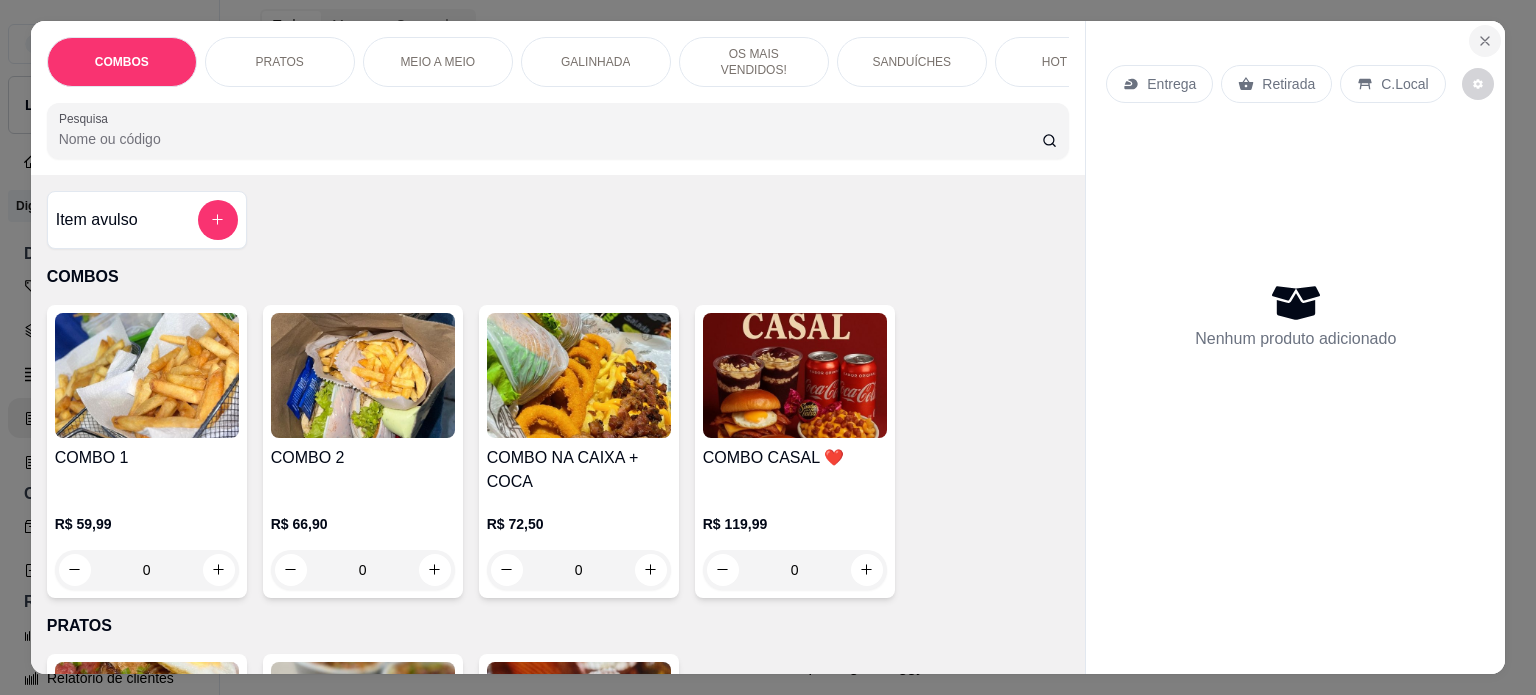 click 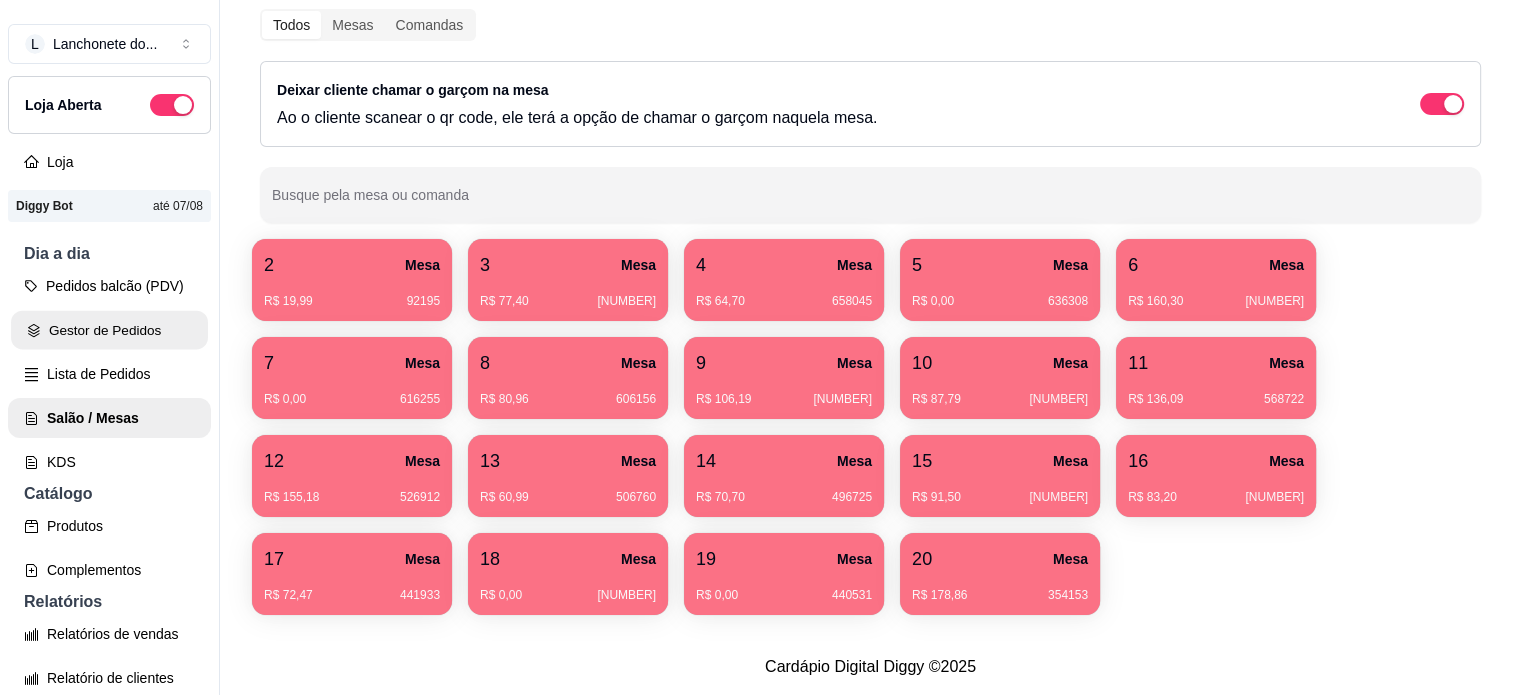 click on "Gestor de Pedidos" at bounding box center (109, 330) 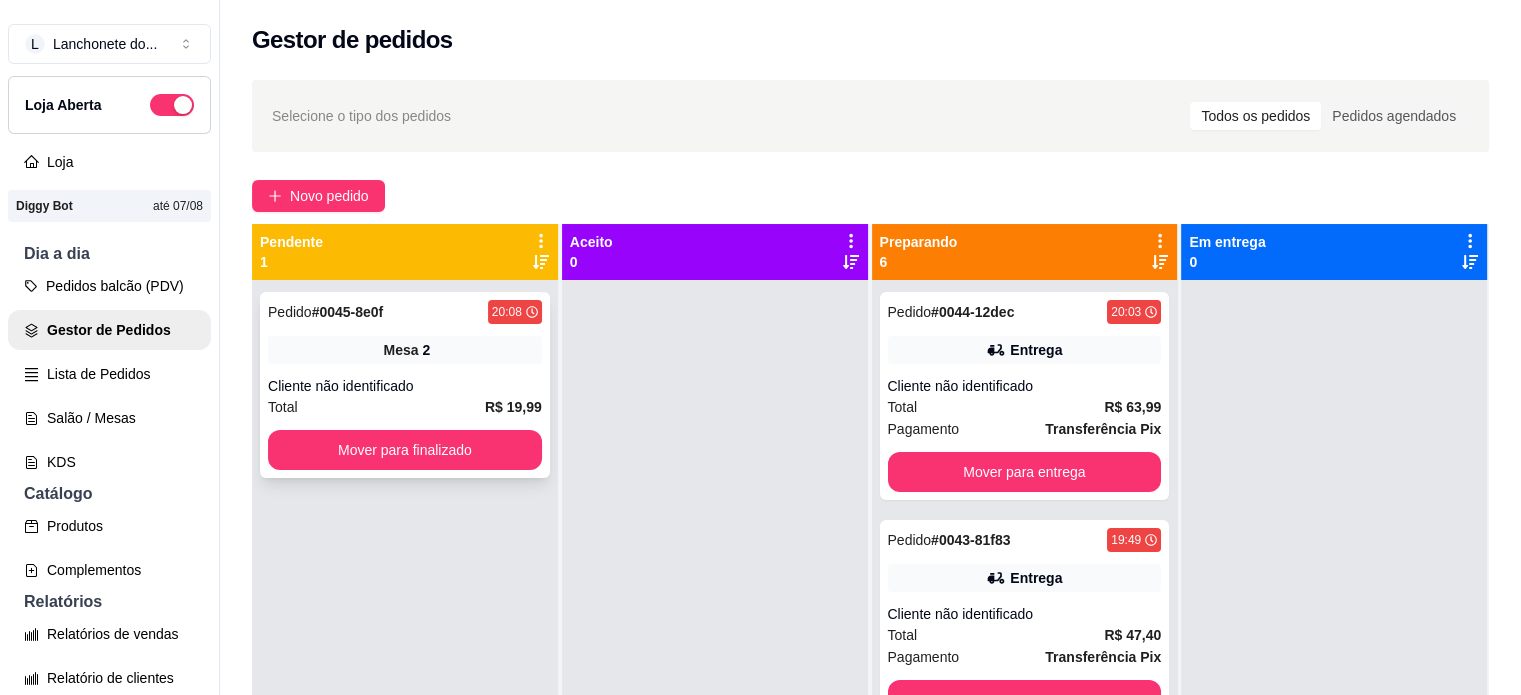 click on "Cliente não identificado" at bounding box center (405, 386) 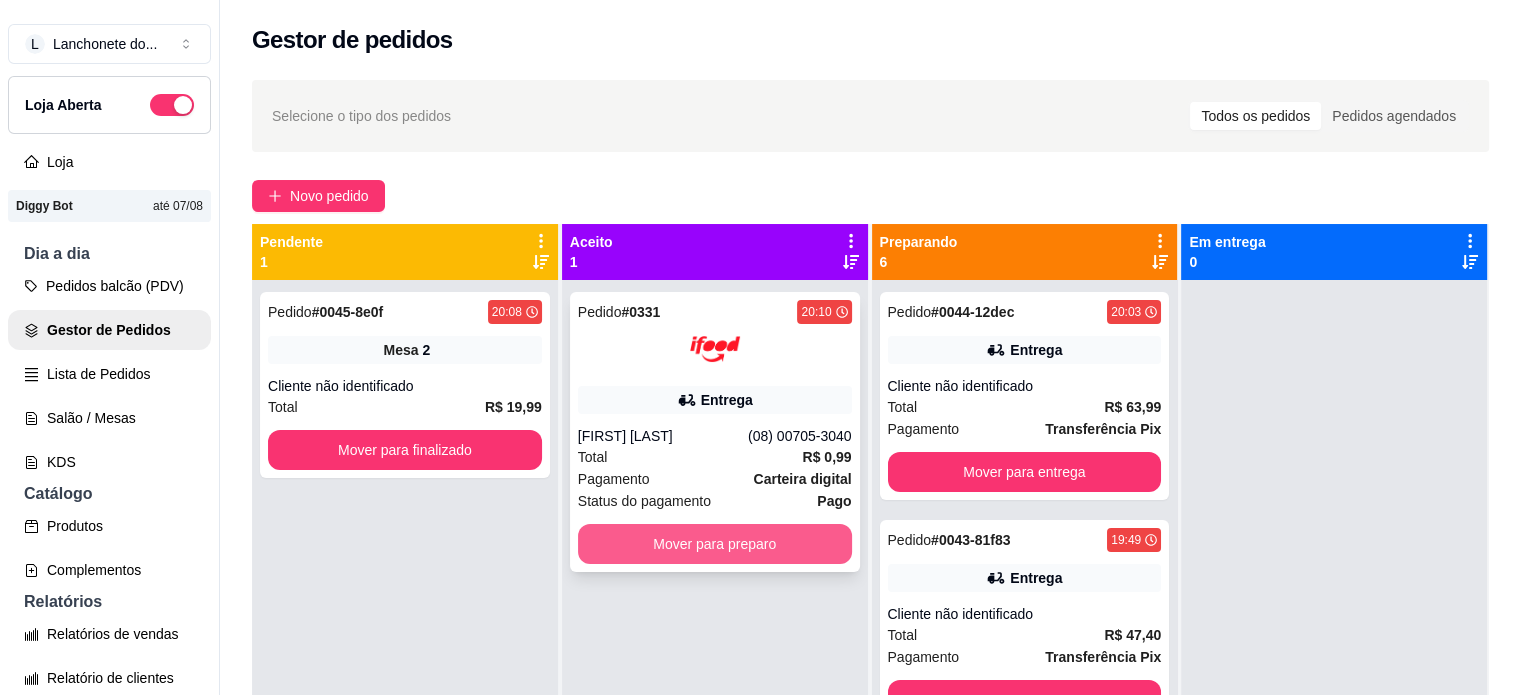 click on "Mover para preparo" at bounding box center [715, 544] 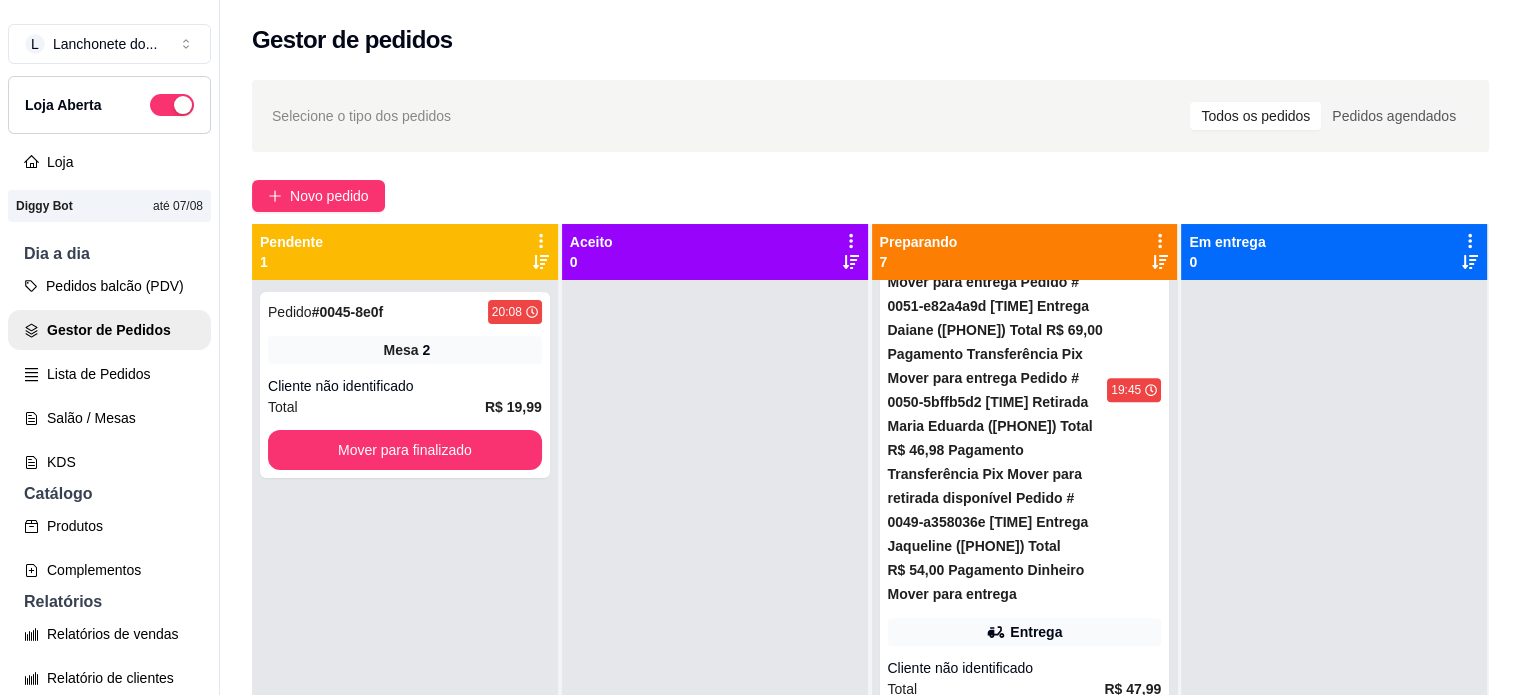 scroll, scrollTop: 992, scrollLeft: 0, axis: vertical 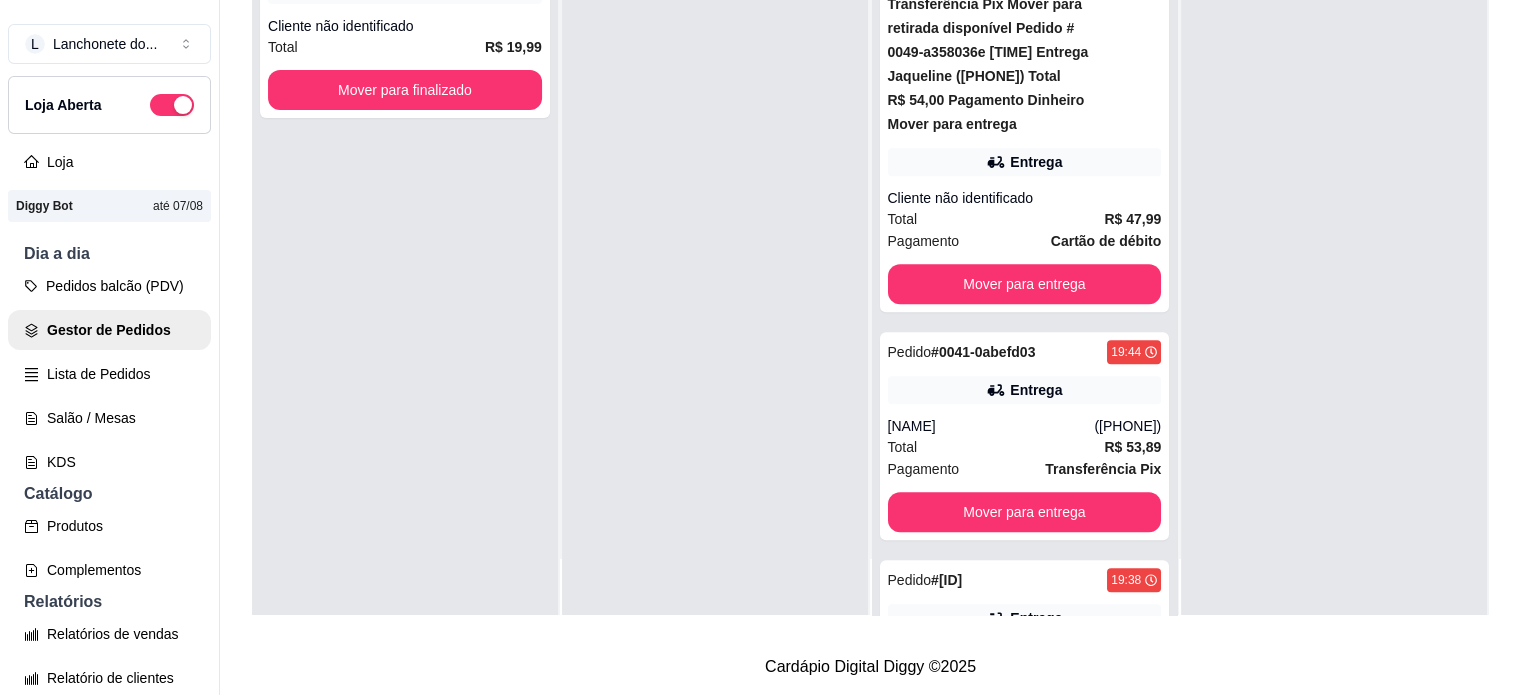 click on "Mover para entrega" at bounding box center [1025, 968] 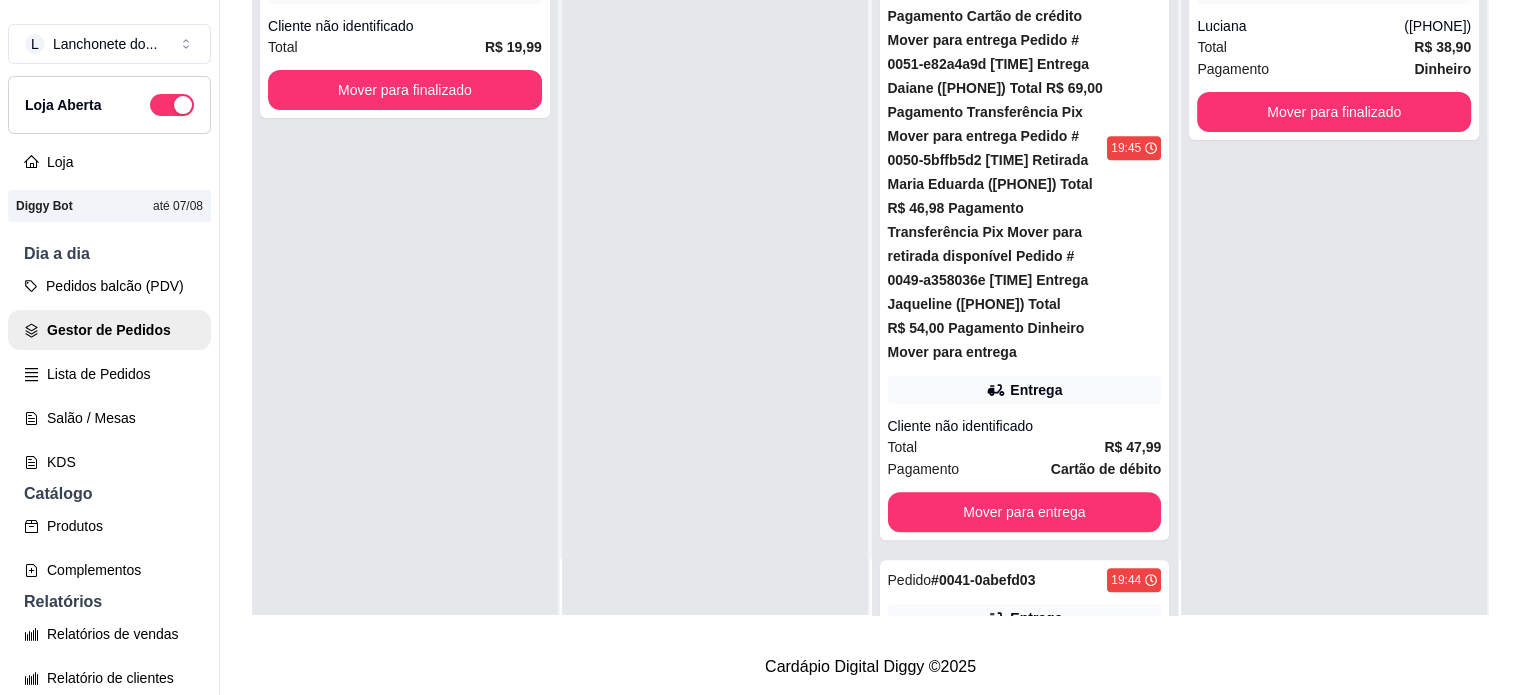 click on "Mover para entrega" at bounding box center (1025, 968) 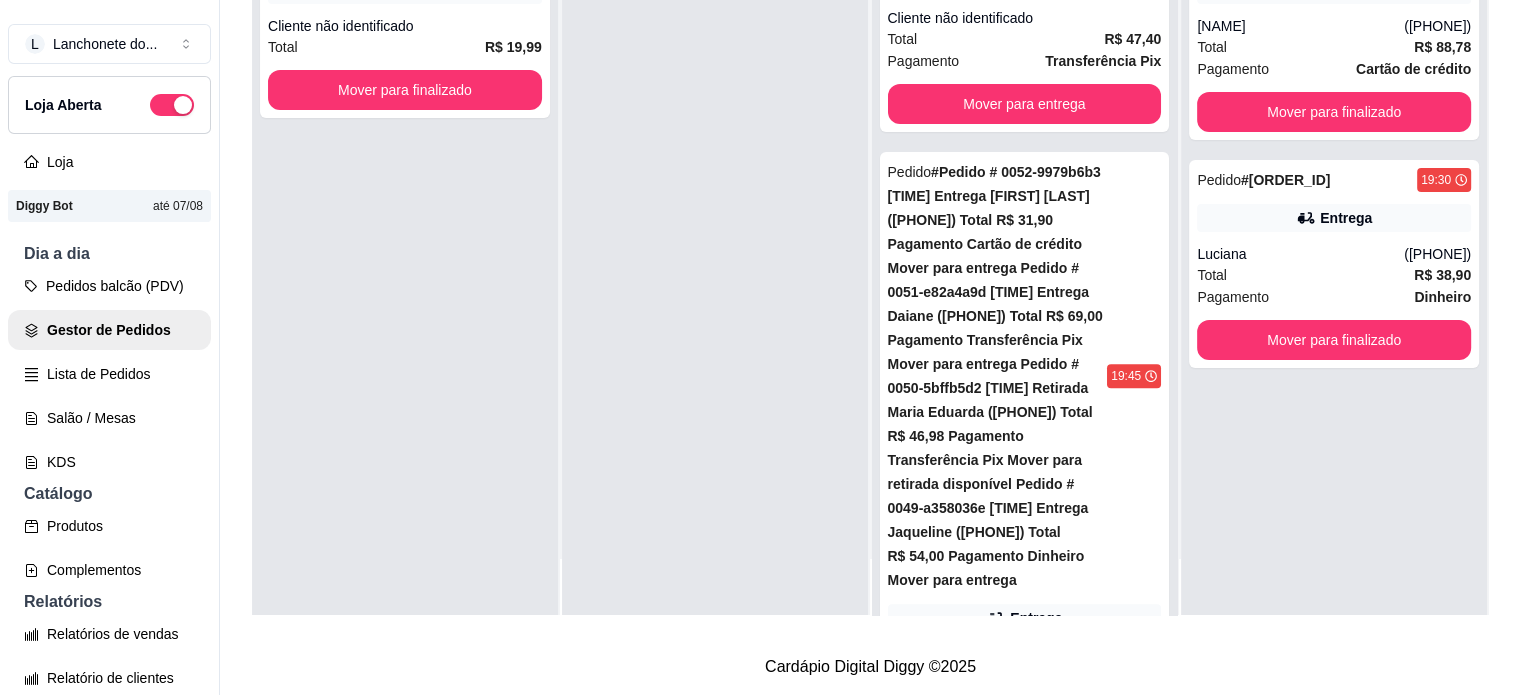 click on "Mover para entrega" at bounding box center [1025, 968] 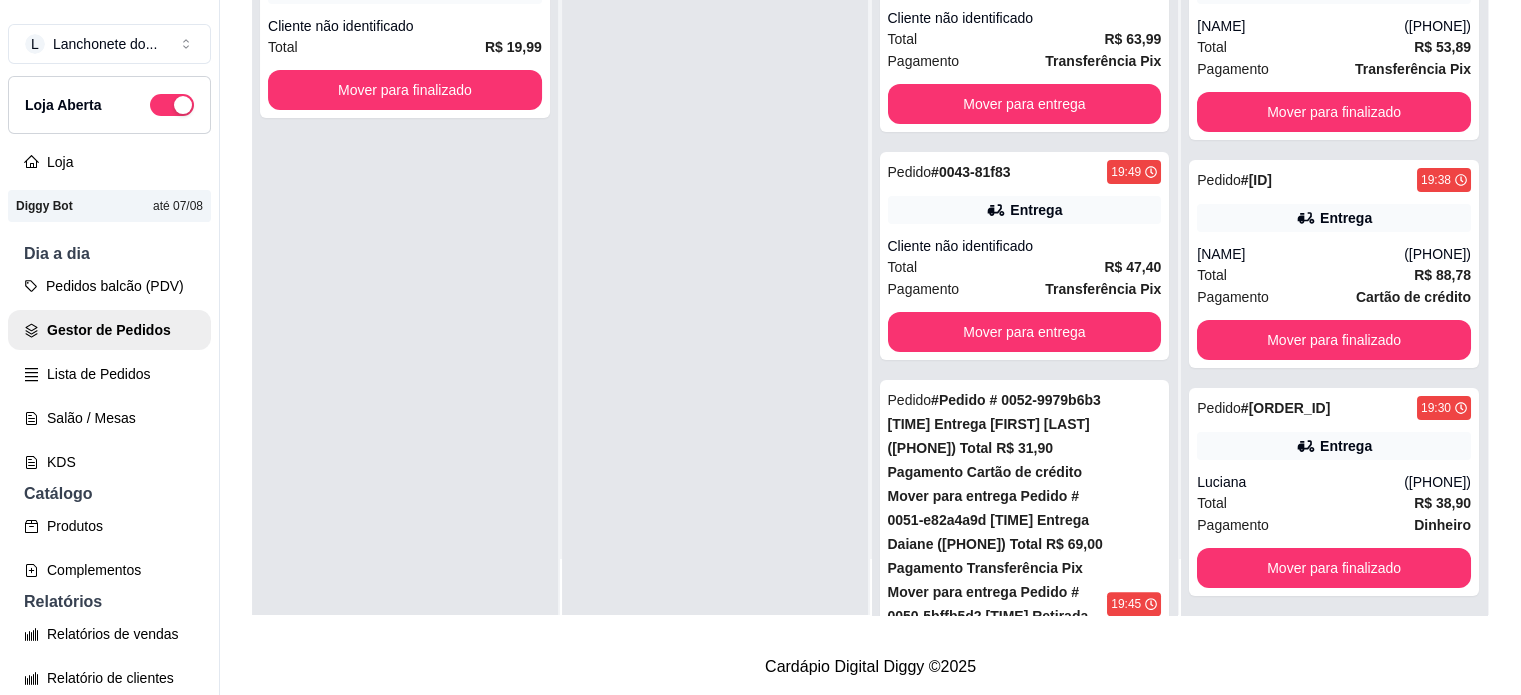 click on "Mover para entrega" at bounding box center [1025, 968] 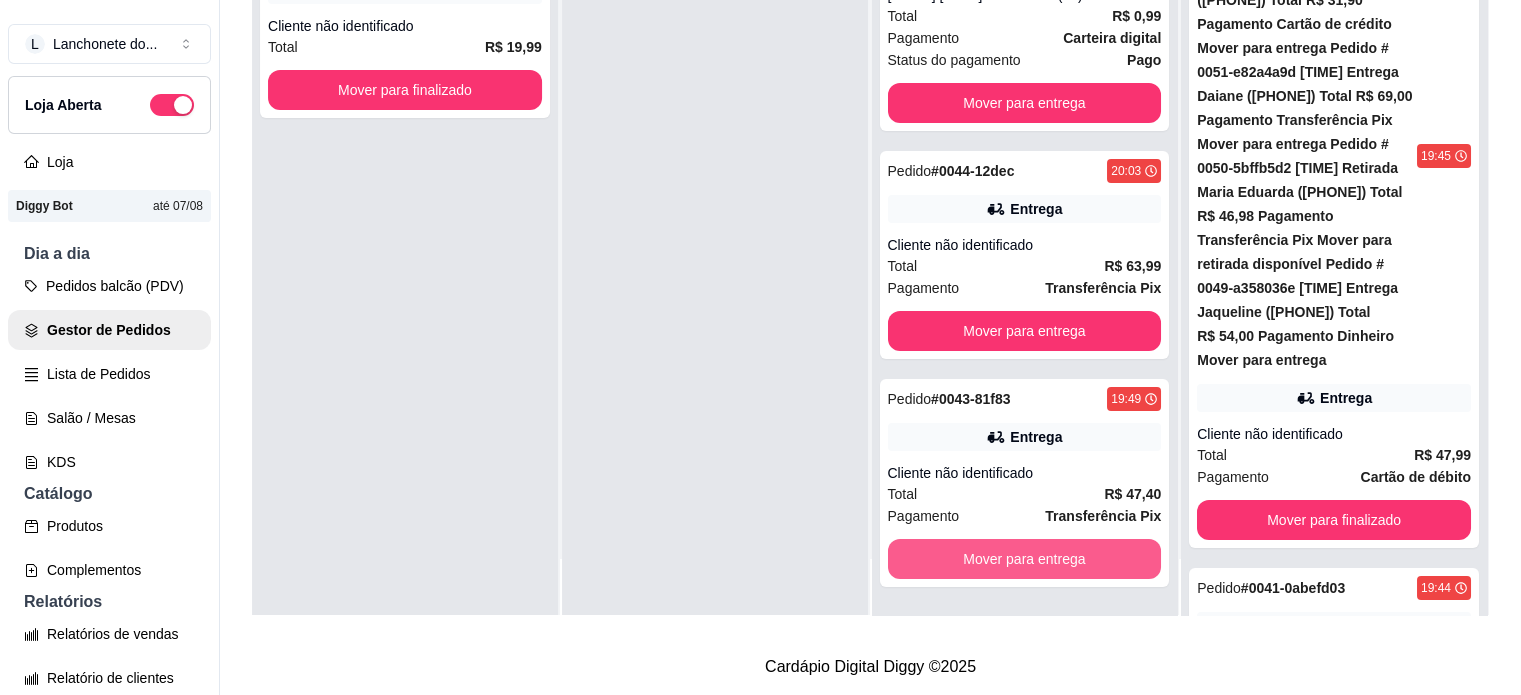 scroll, scrollTop: 80, scrollLeft: 0, axis: vertical 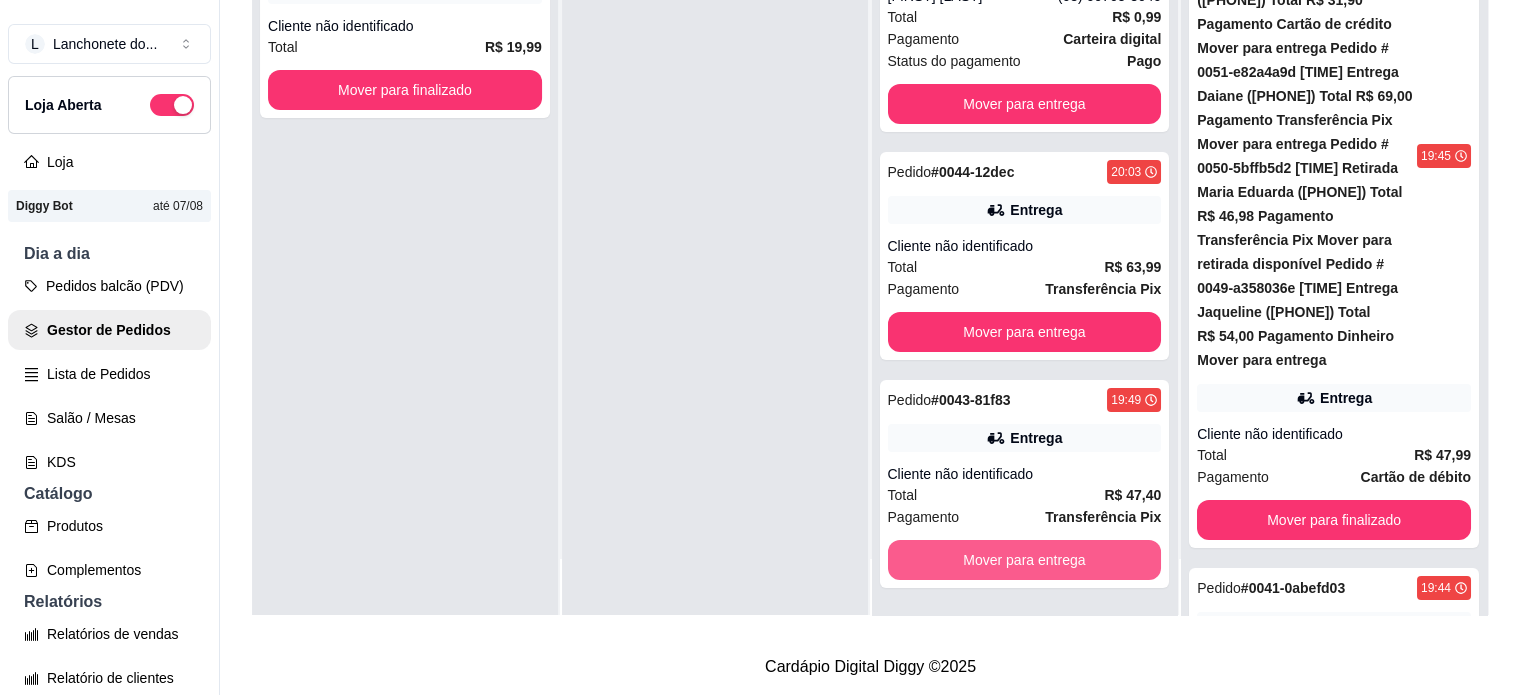 click on "Mover para entrega" at bounding box center (1025, 560) 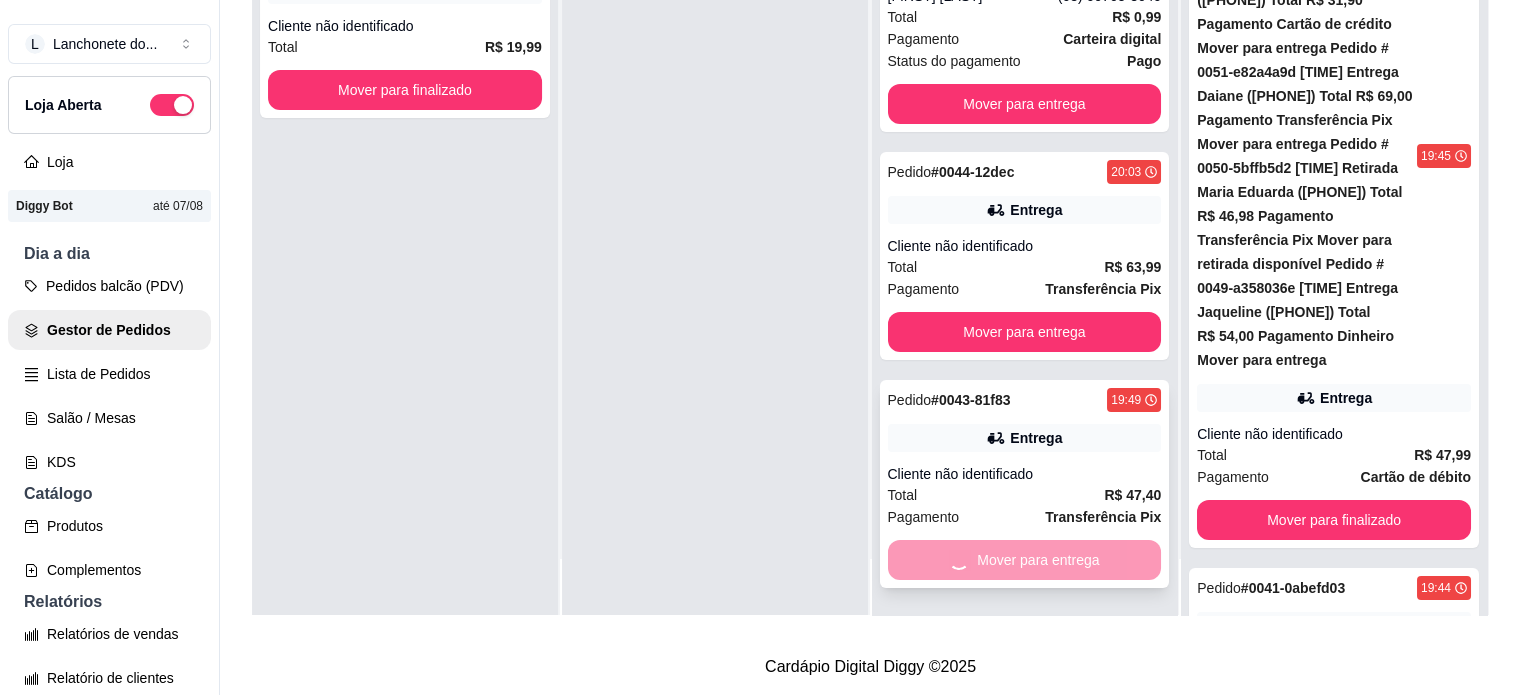 scroll, scrollTop: 0, scrollLeft: 0, axis: both 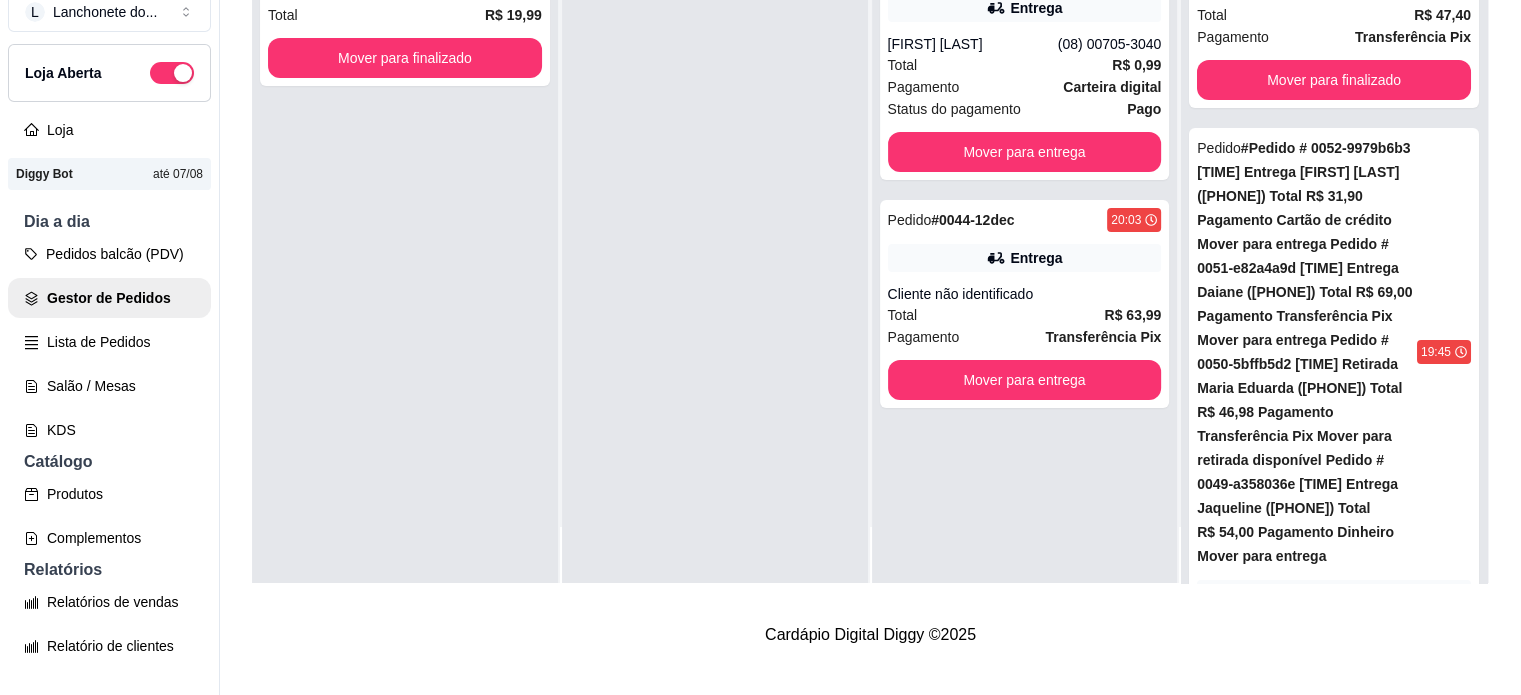 click on "Mover para finalizado" at bounding box center (1334, 944) 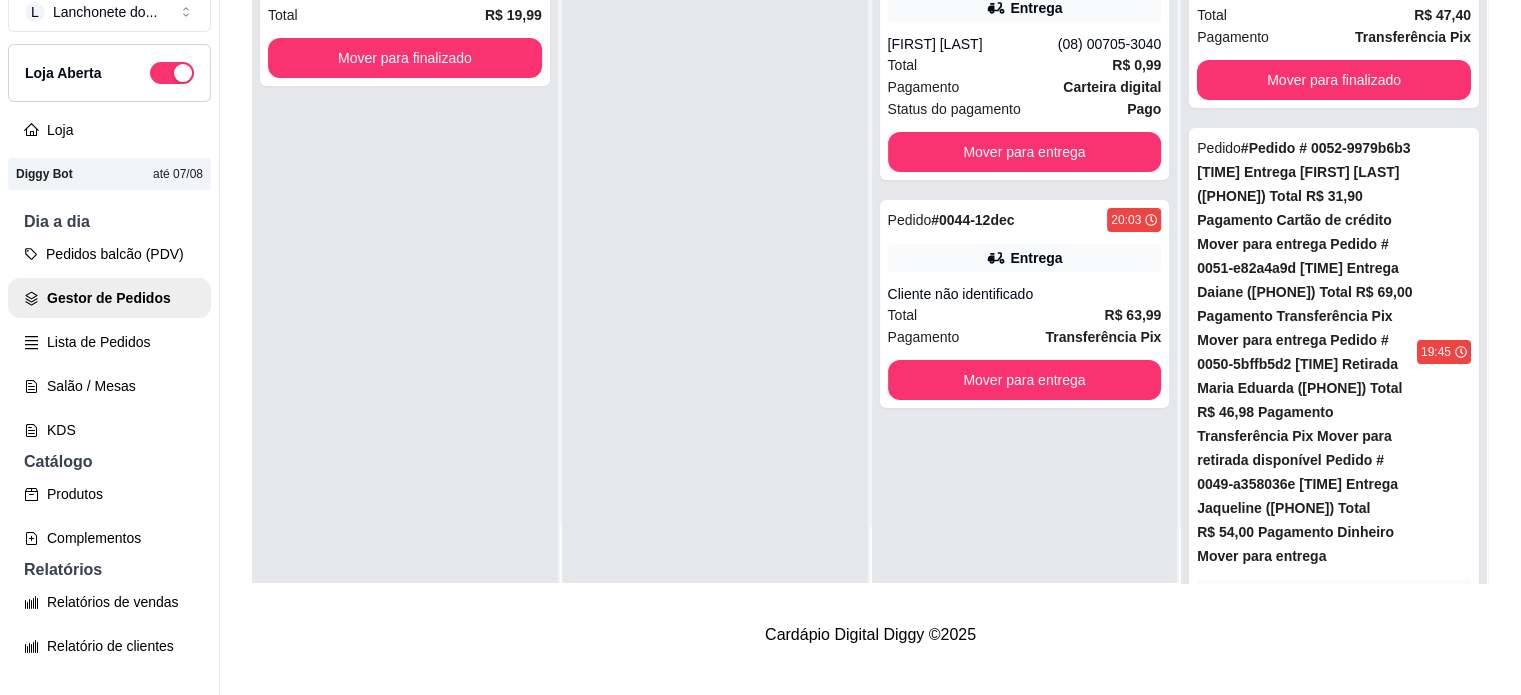 click on "Mover para finalizado" at bounding box center (1334, 944) 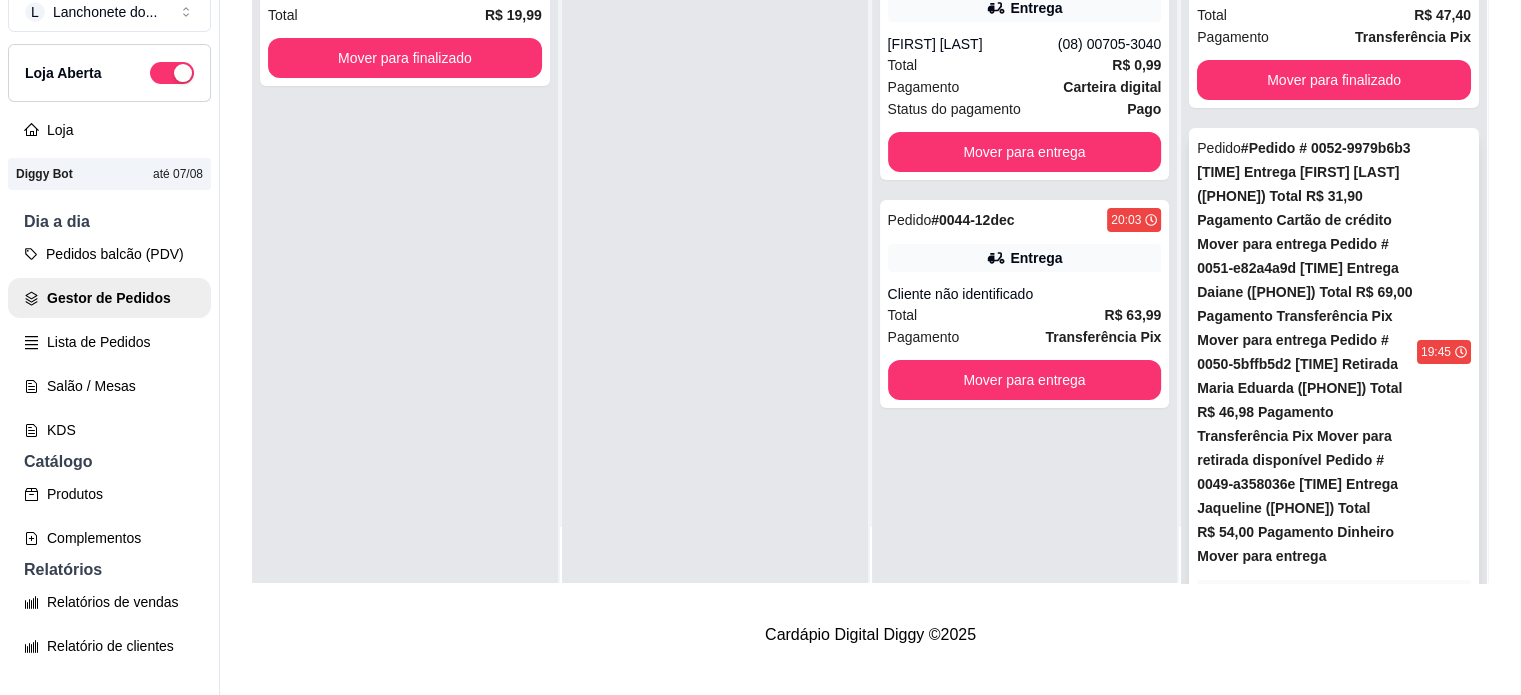 click on "Mover para finalizado" at bounding box center (1334, 716) 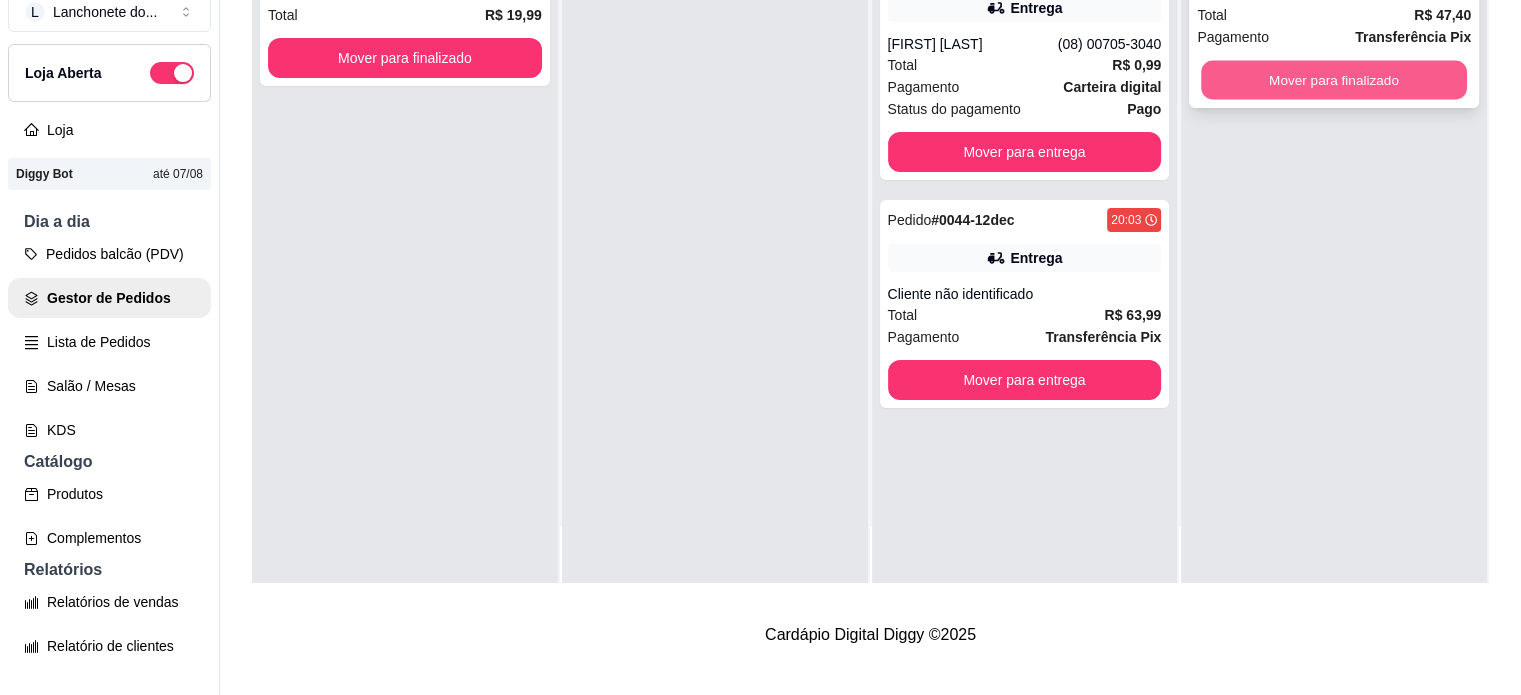 click on "Mover para finalizado" at bounding box center [1334, 80] 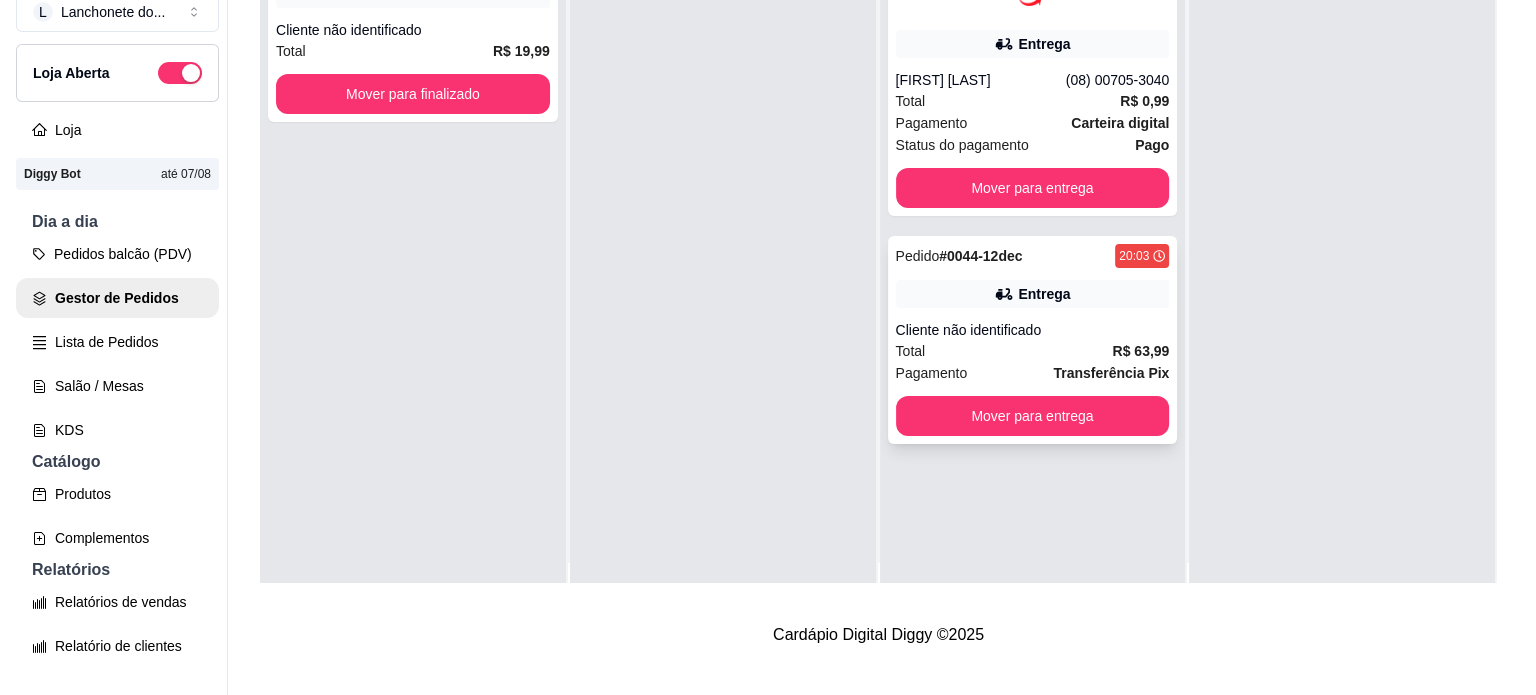 scroll, scrollTop: 0, scrollLeft: 0, axis: both 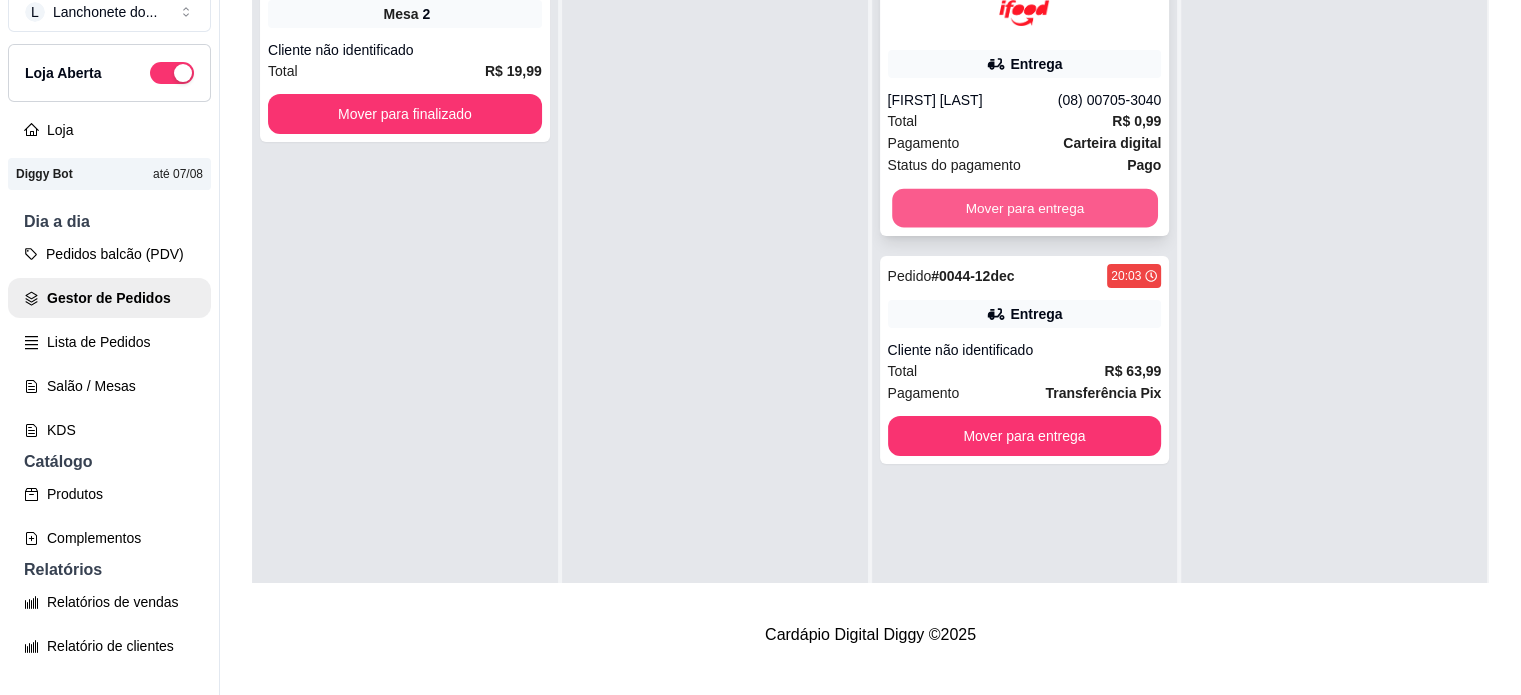 click on "Mover para entrega" at bounding box center (1025, 208) 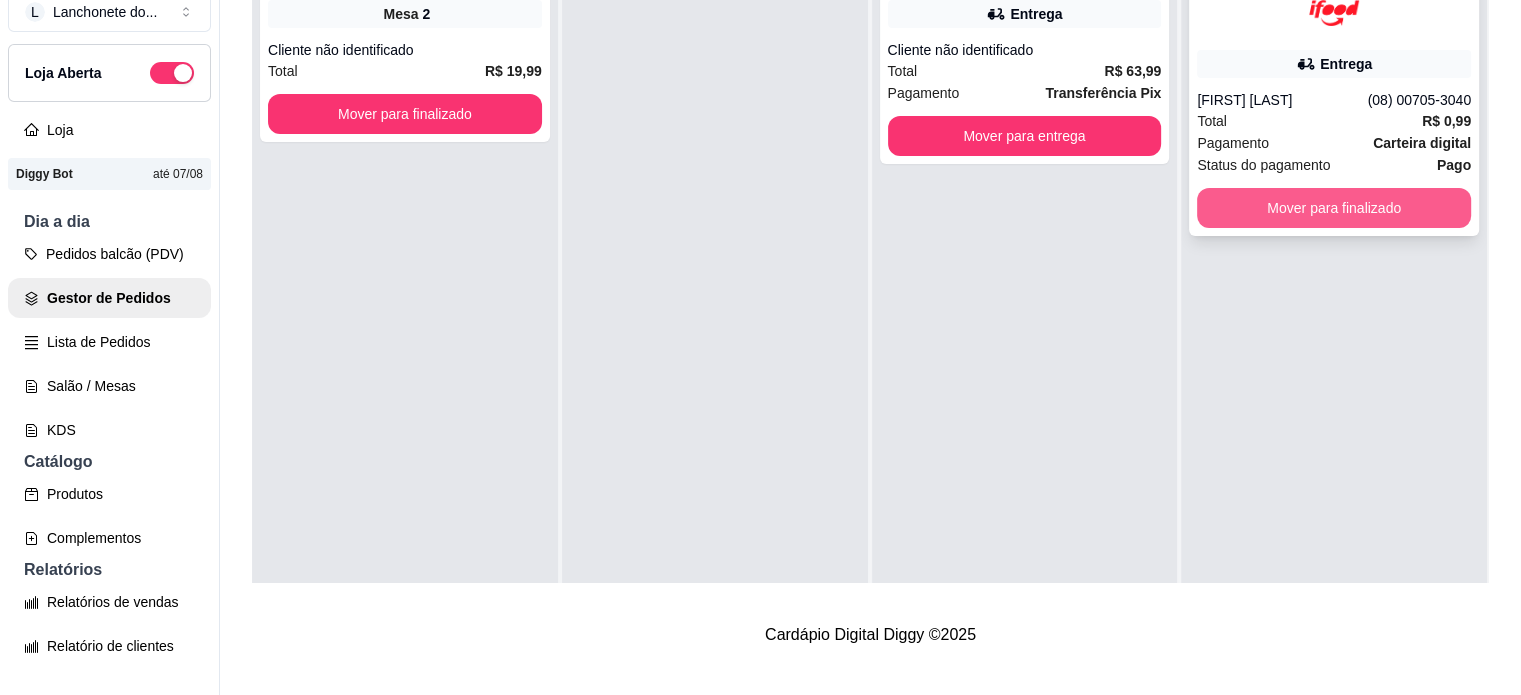 click on "Mover para finalizado" at bounding box center [1334, 208] 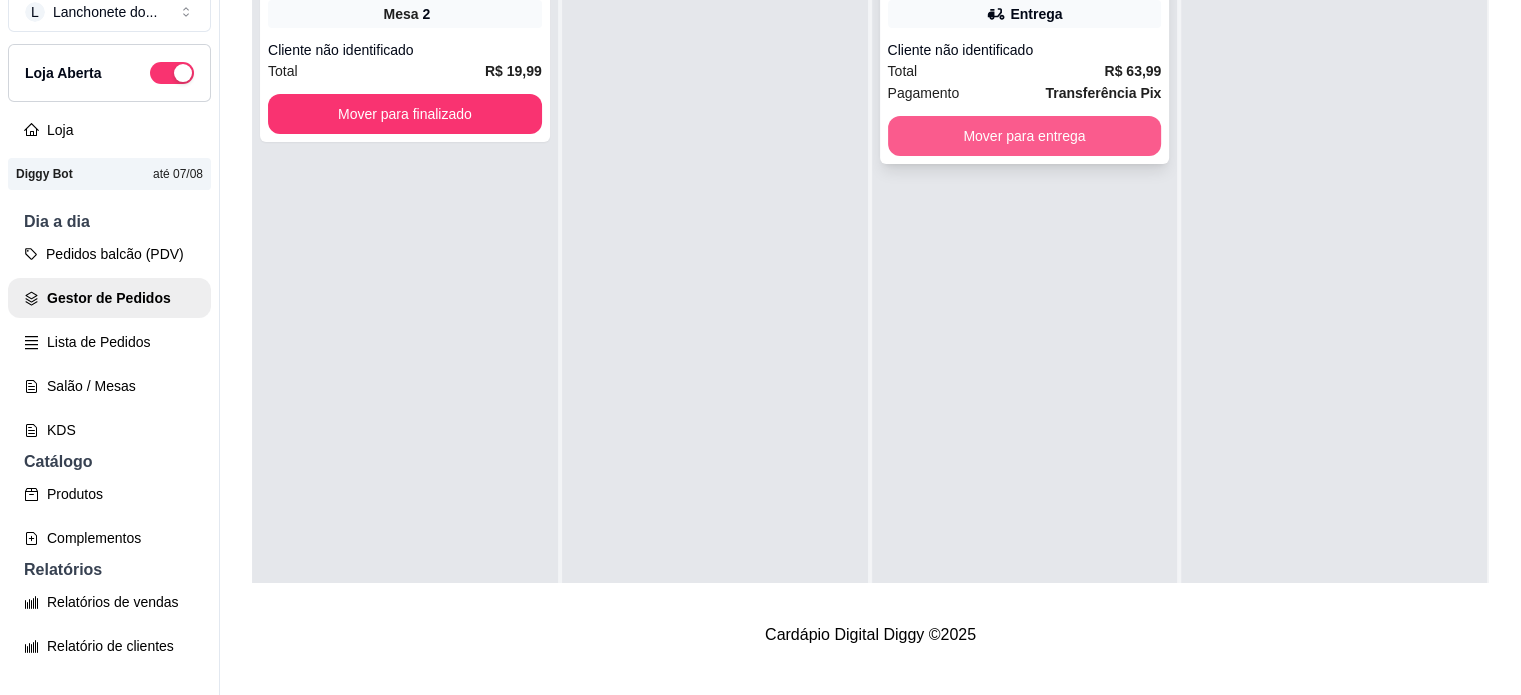 click on "Mover para entrega" at bounding box center [1025, 136] 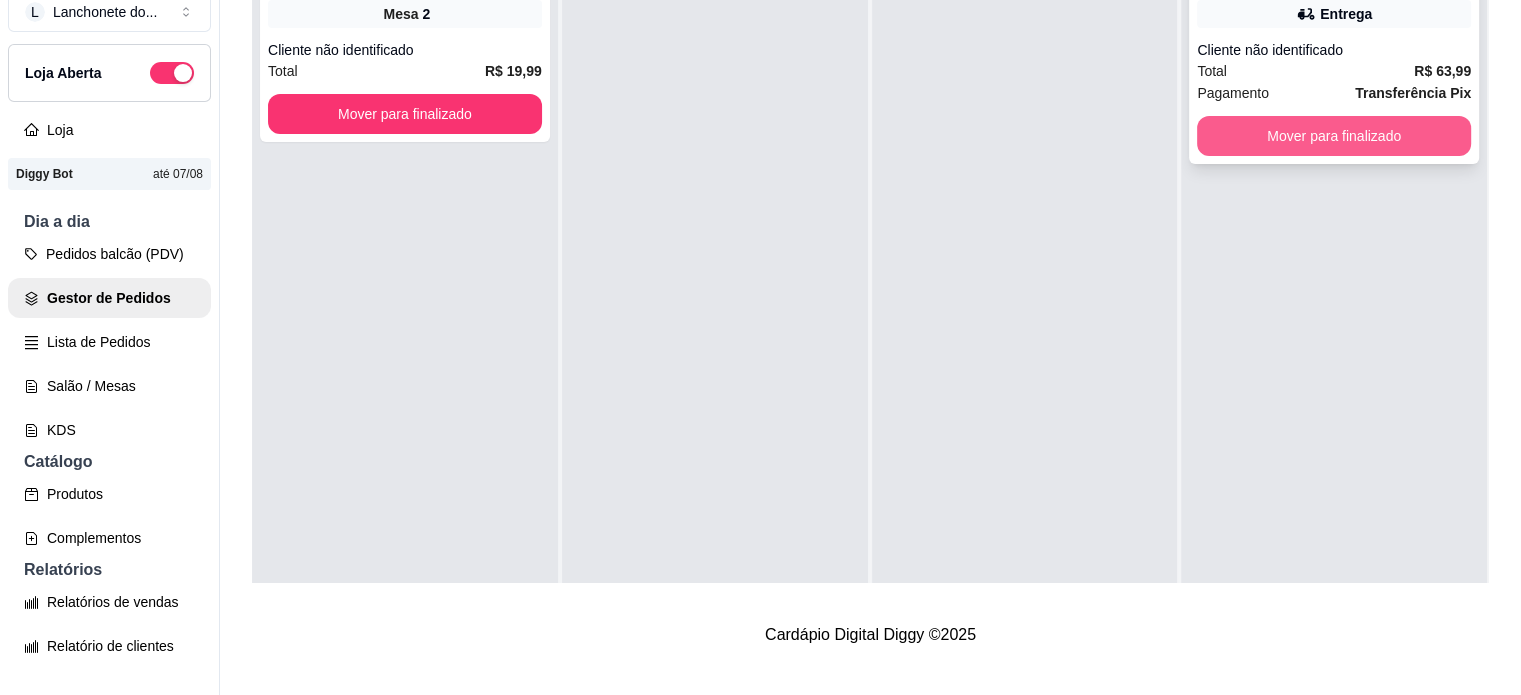 click on "Mover para finalizado" at bounding box center [1334, 136] 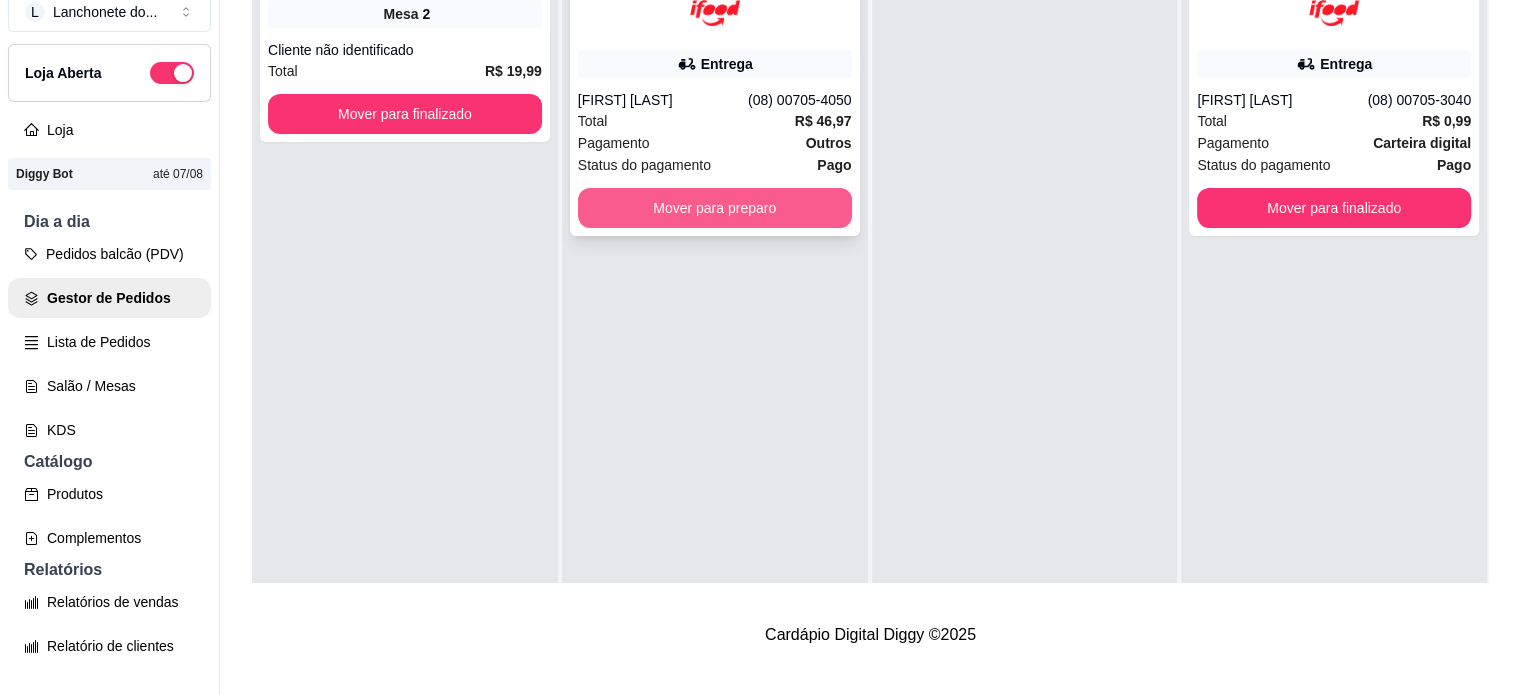 click on "Mover para preparo" at bounding box center (715, 208) 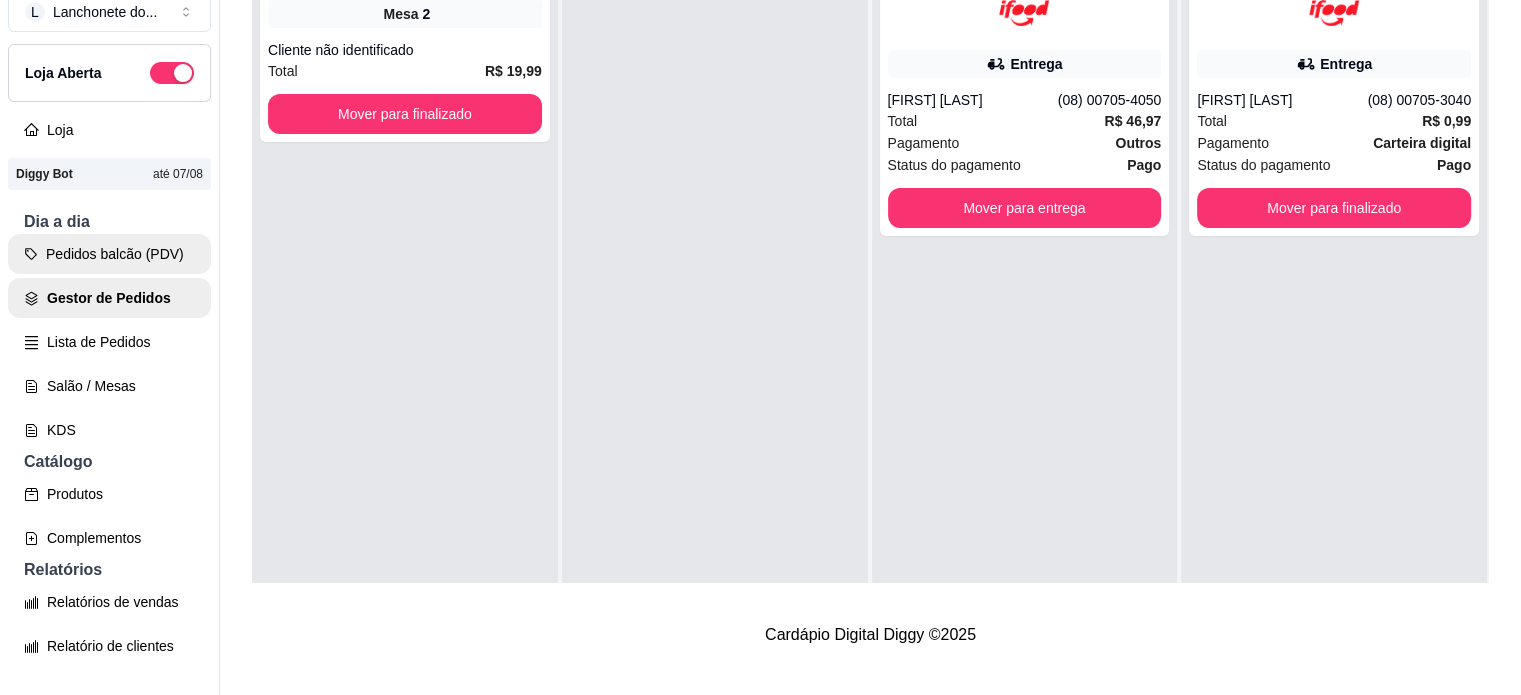 click on "Pedidos balcão (PDV)" at bounding box center [109, 254] 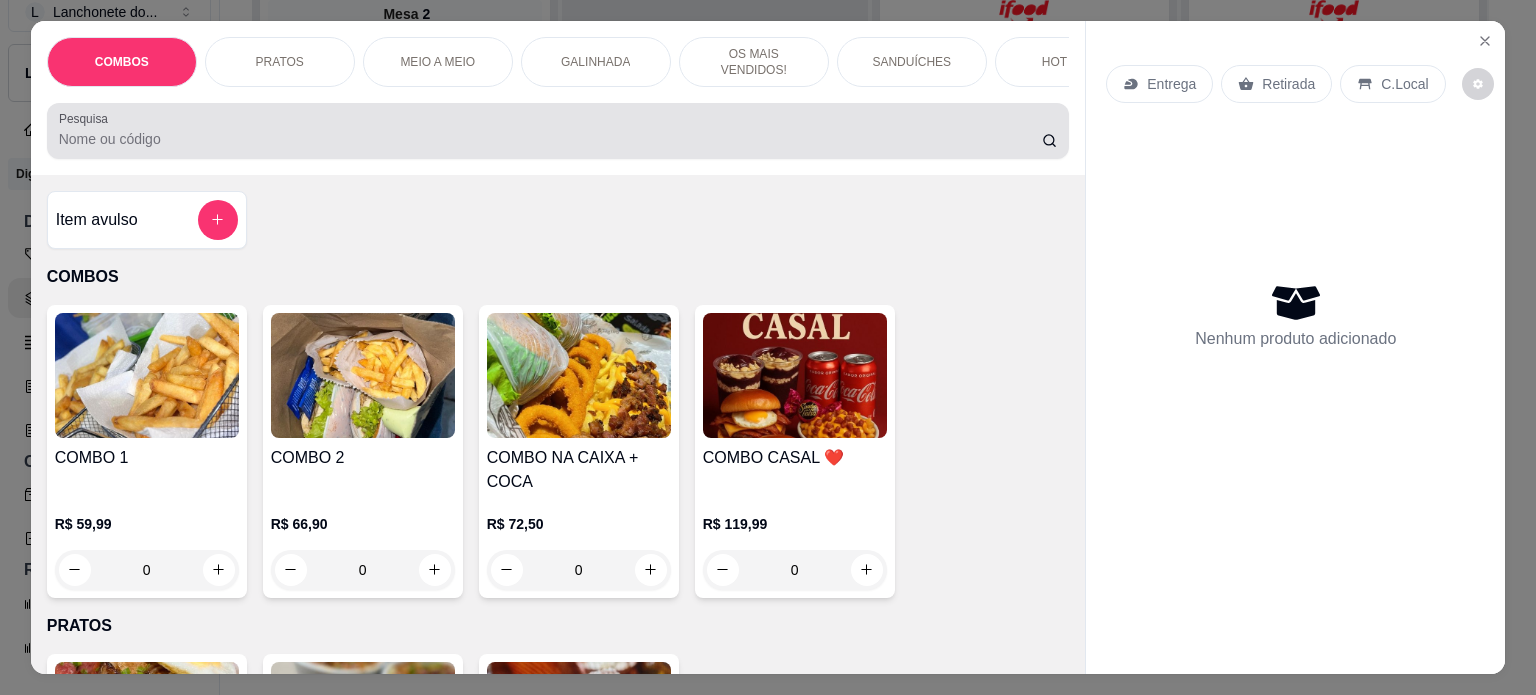 click on "Pesquisa" at bounding box center (550, 139) 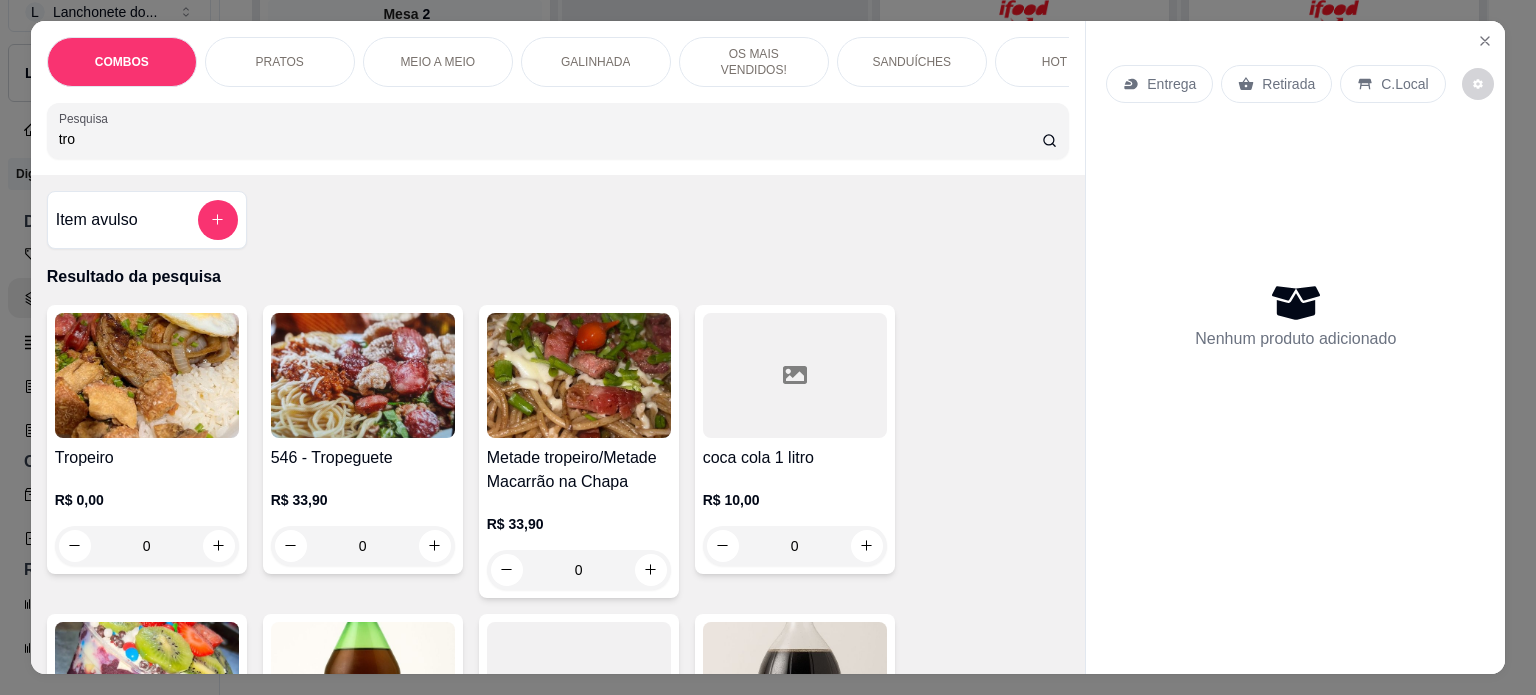 type on "tro" 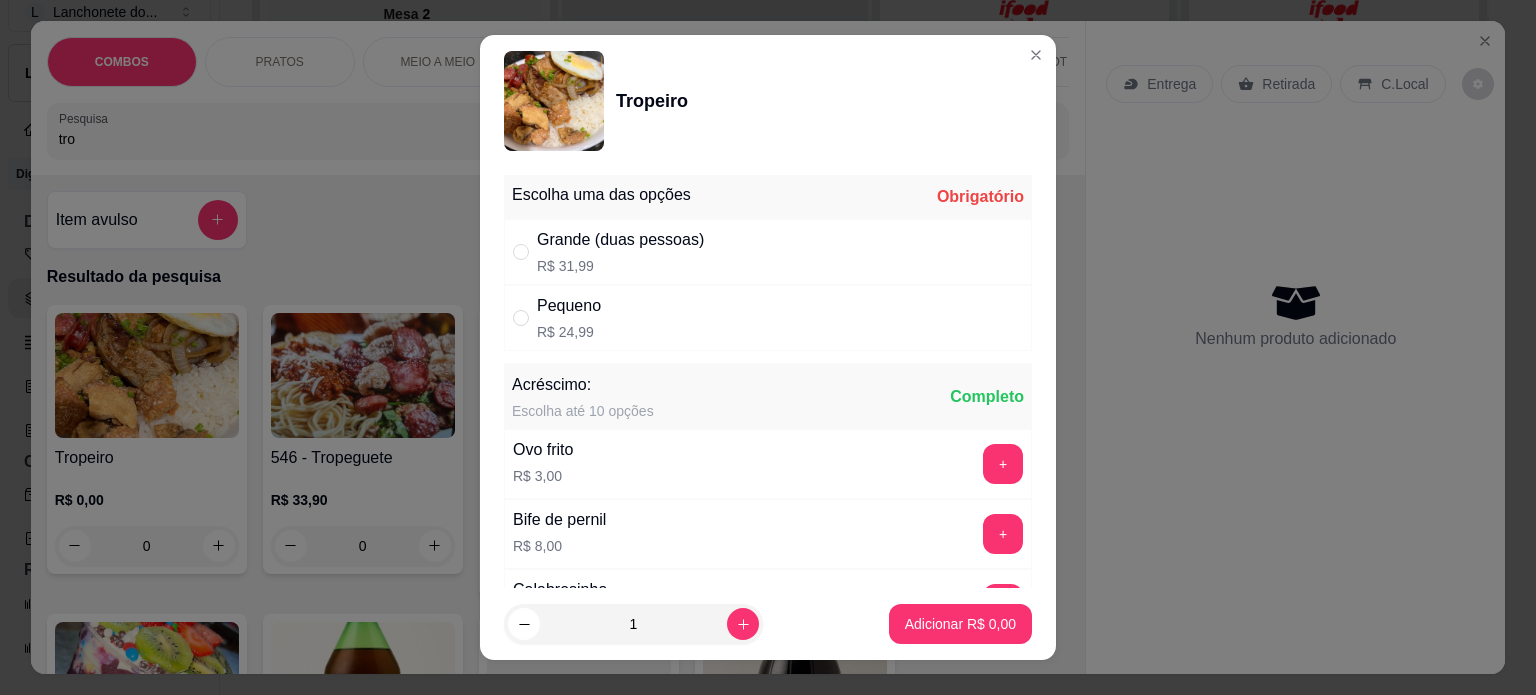 click on "R$ 31,99" at bounding box center (620, 266) 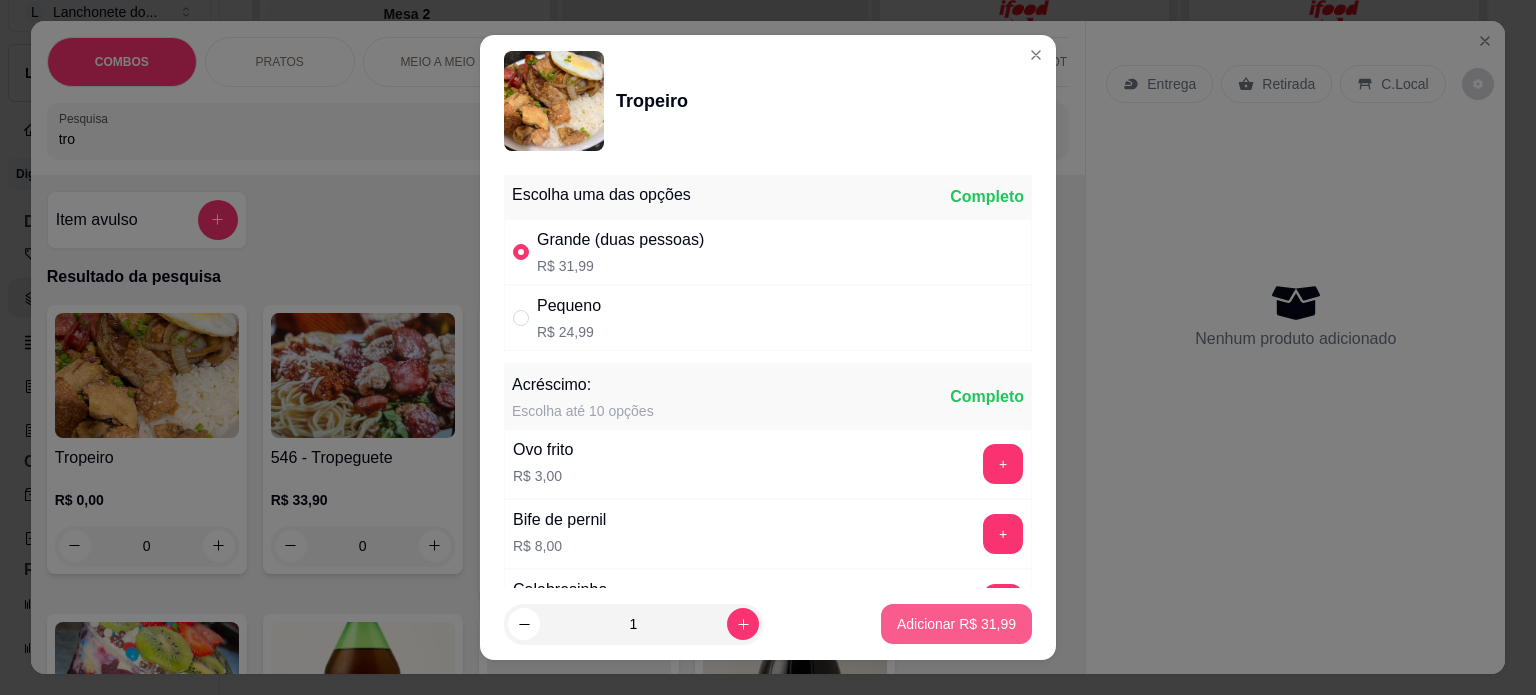 click on "Adicionar   R$ 31,99" at bounding box center [956, 624] 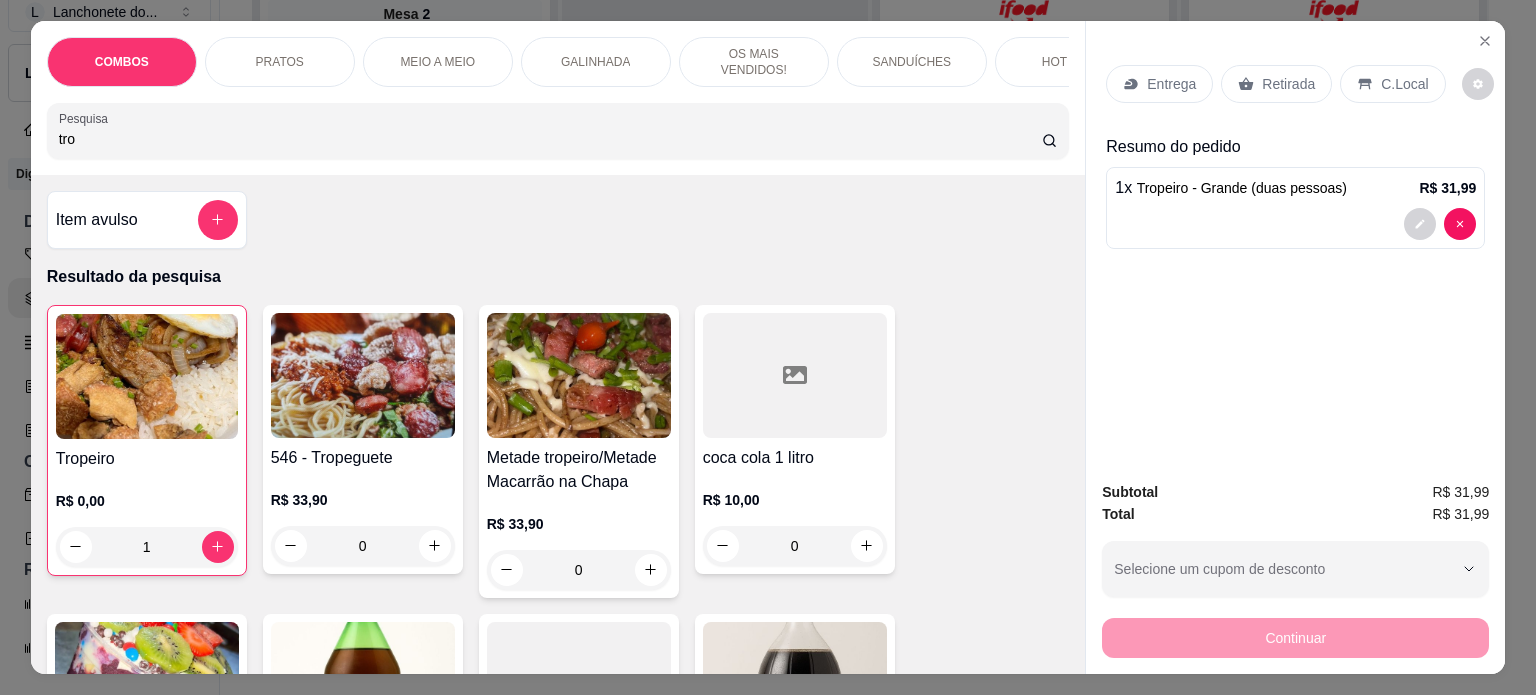 click on "Retirada" at bounding box center [1288, 84] 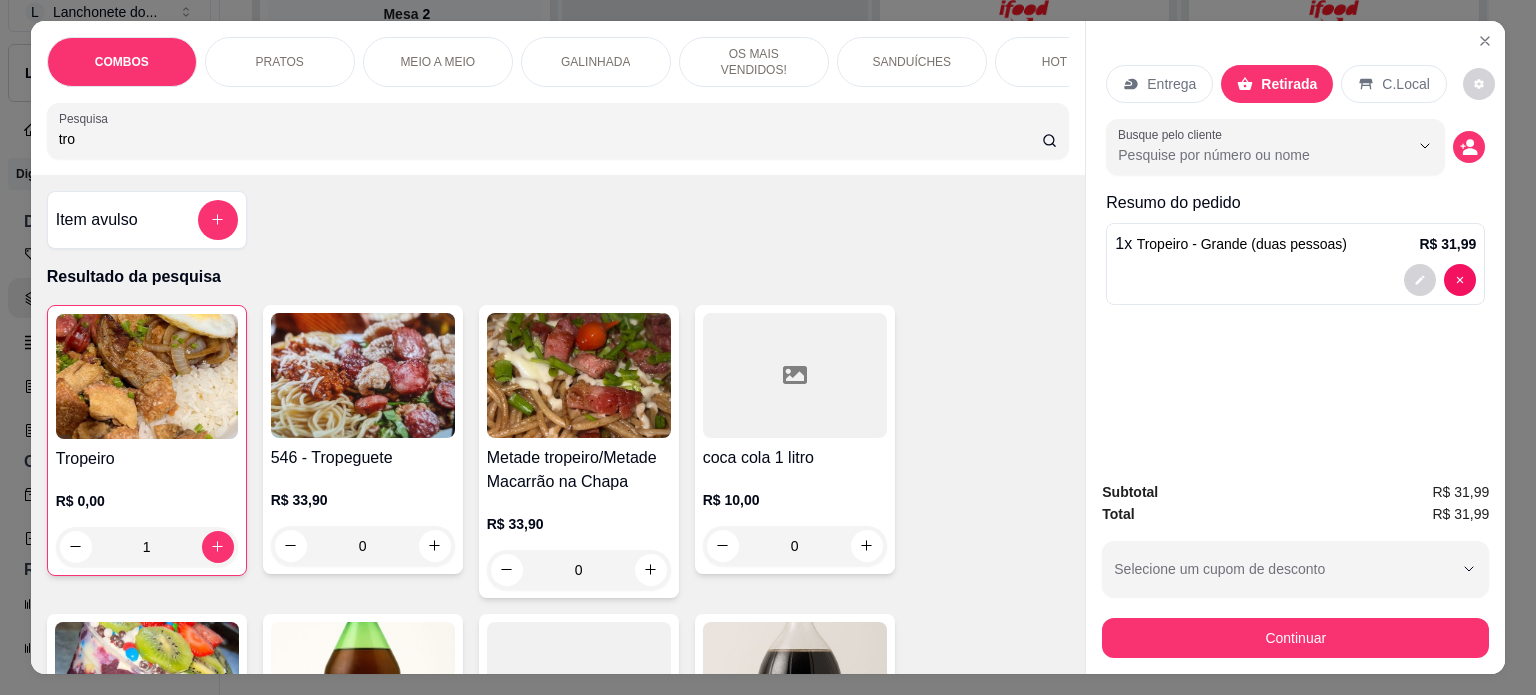 click on "1 x   [PRODUCT]  - Grande (duas pessoas) R$ 31,99" at bounding box center (1295, 264) 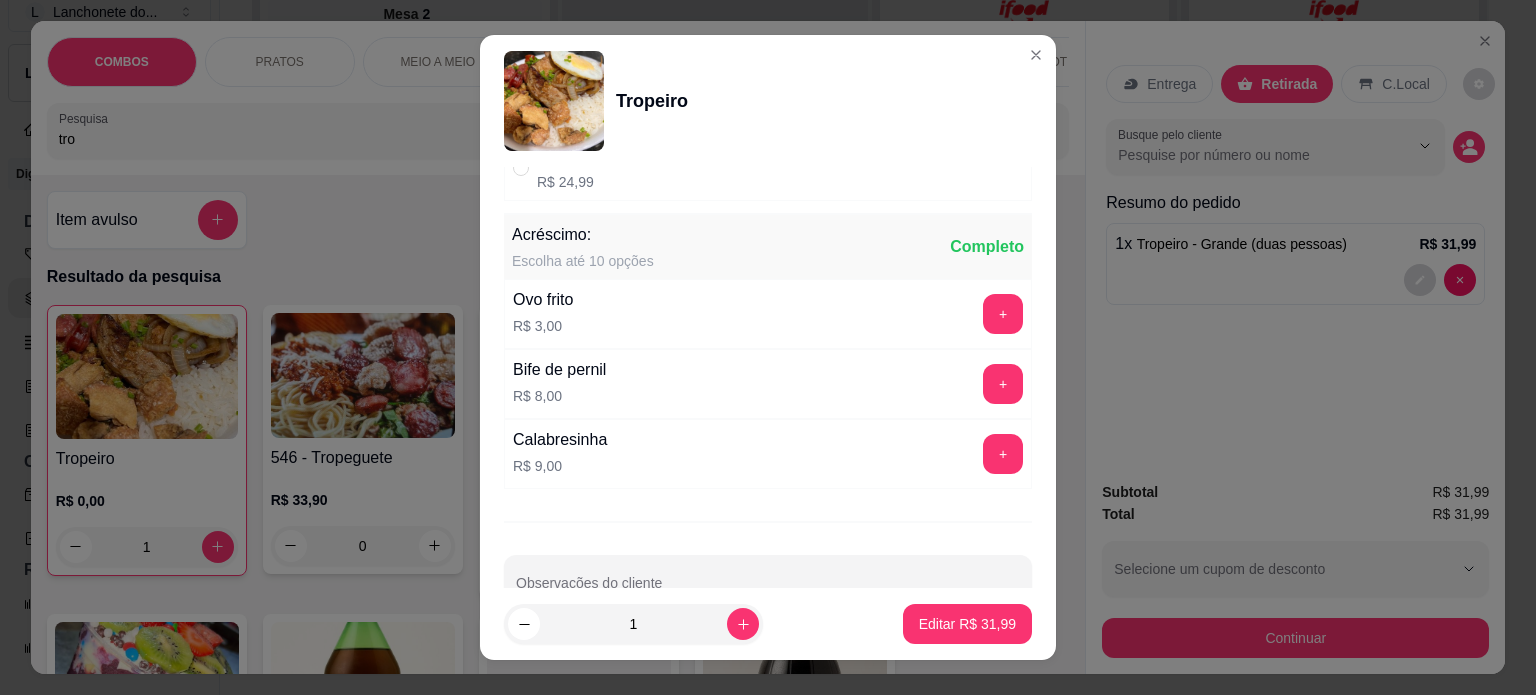 scroll, scrollTop: 163, scrollLeft: 0, axis: vertical 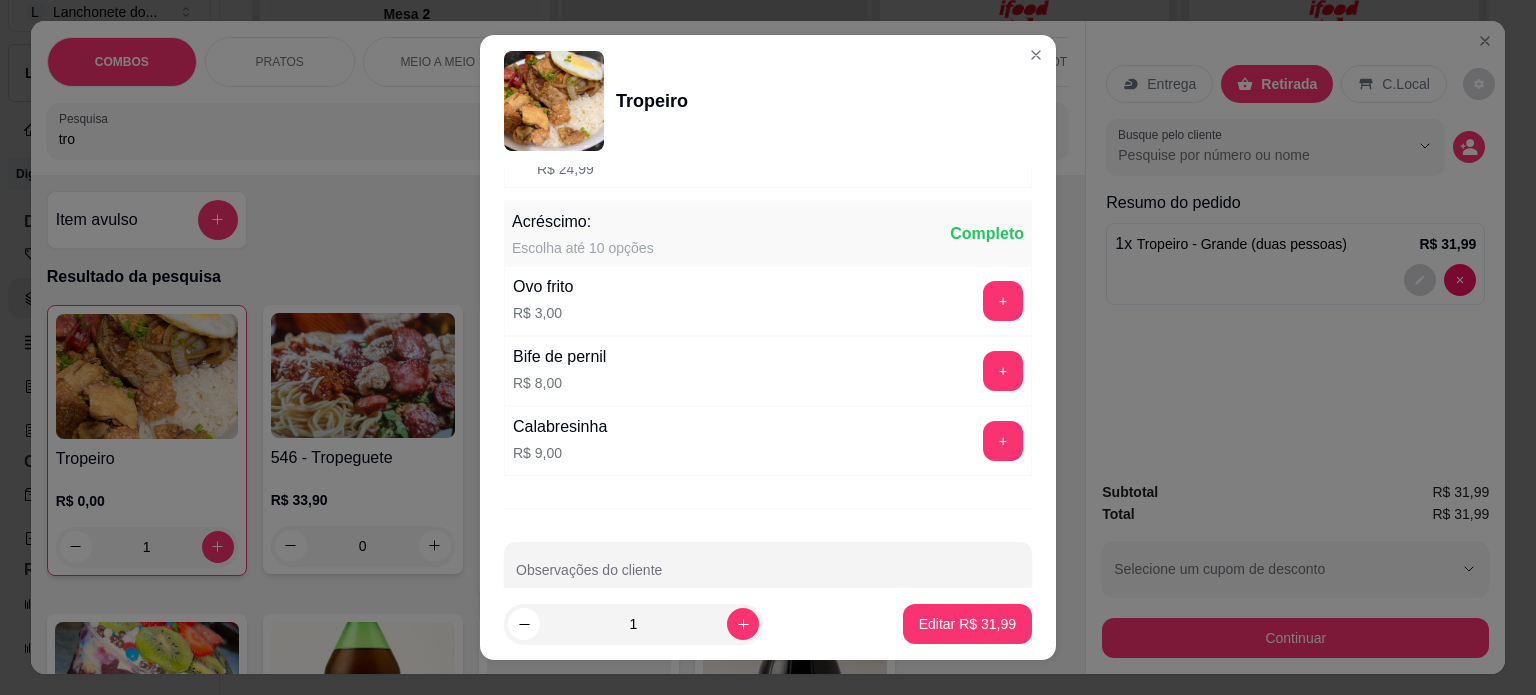 drag, startPoint x: 1015, startPoint y: 366, endPoint x: 866, endPoint y: 468, distance: 180.56854 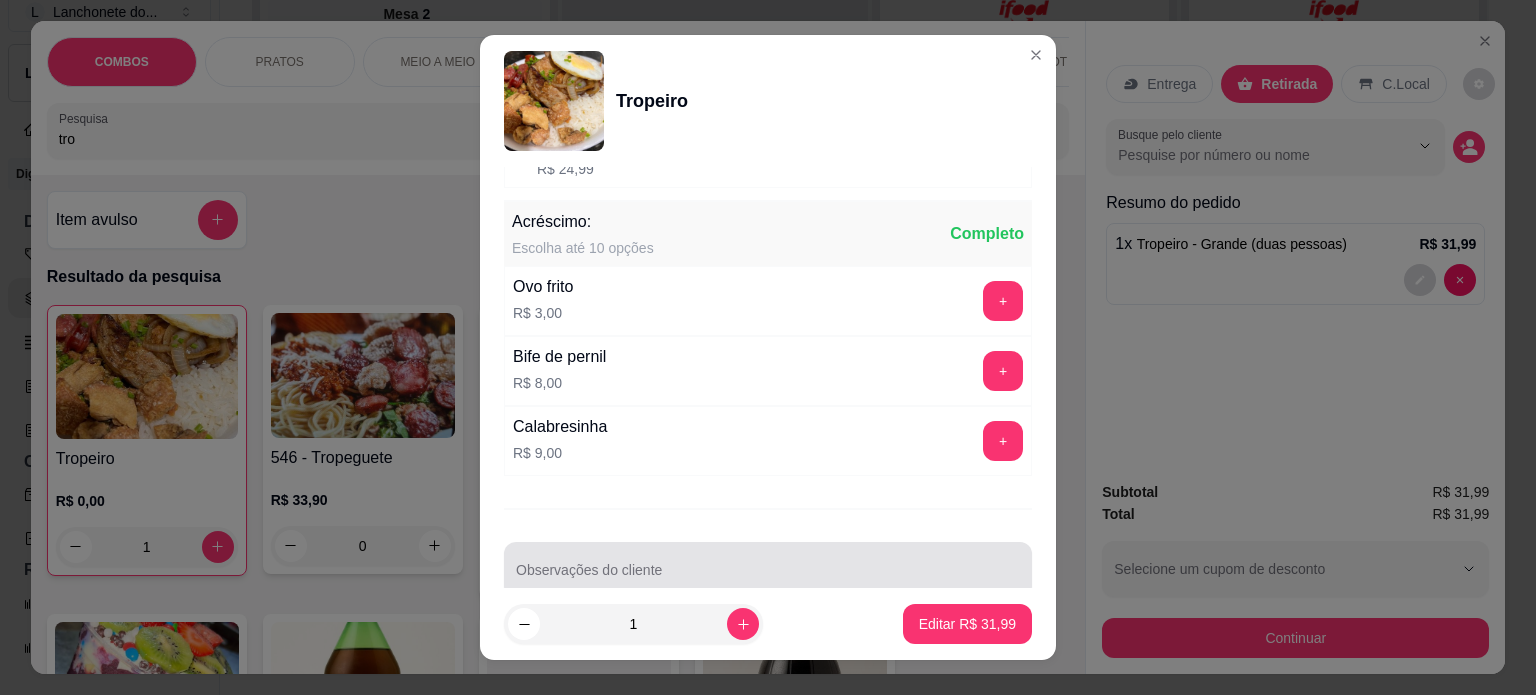 click on "Observações do cliente" at bounding box center (768, 578) 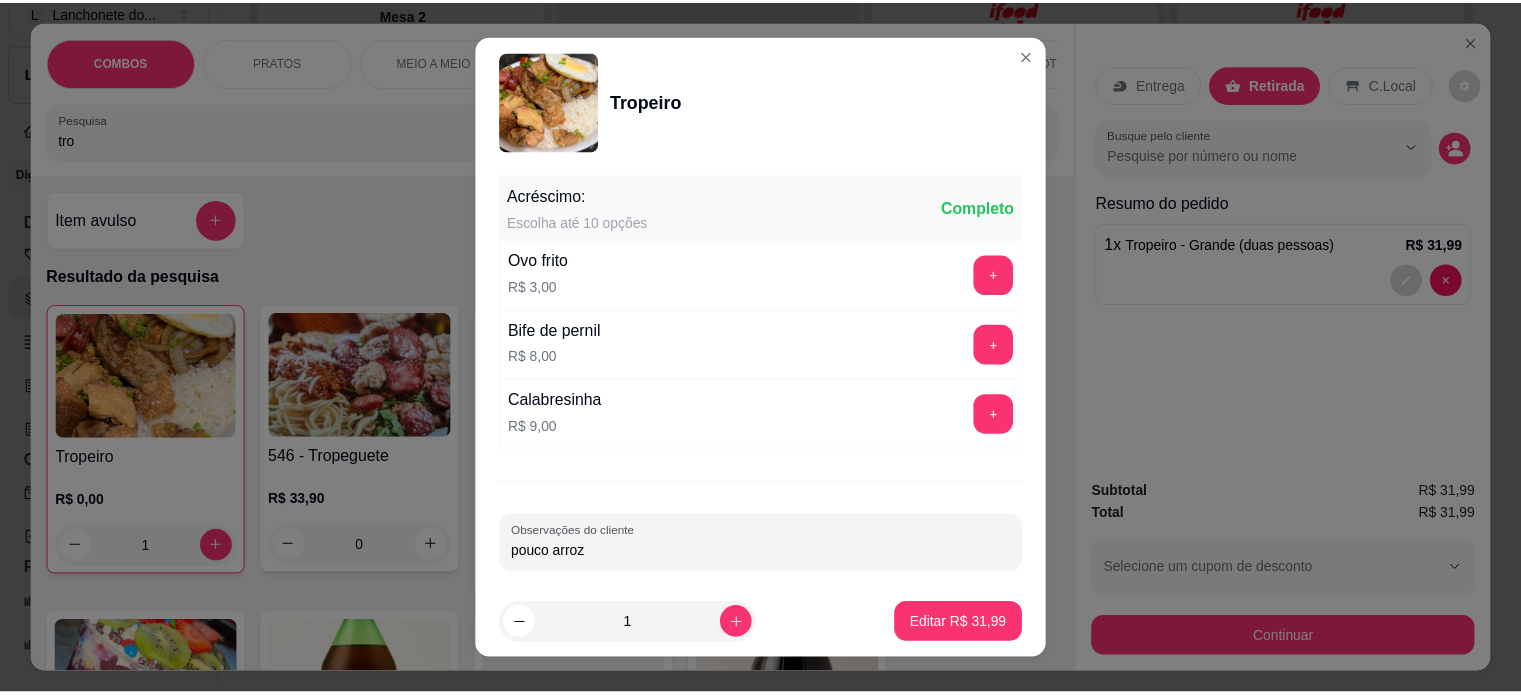 scroll, scrollTop: 196, scrollLeft: 0, axis: vertical 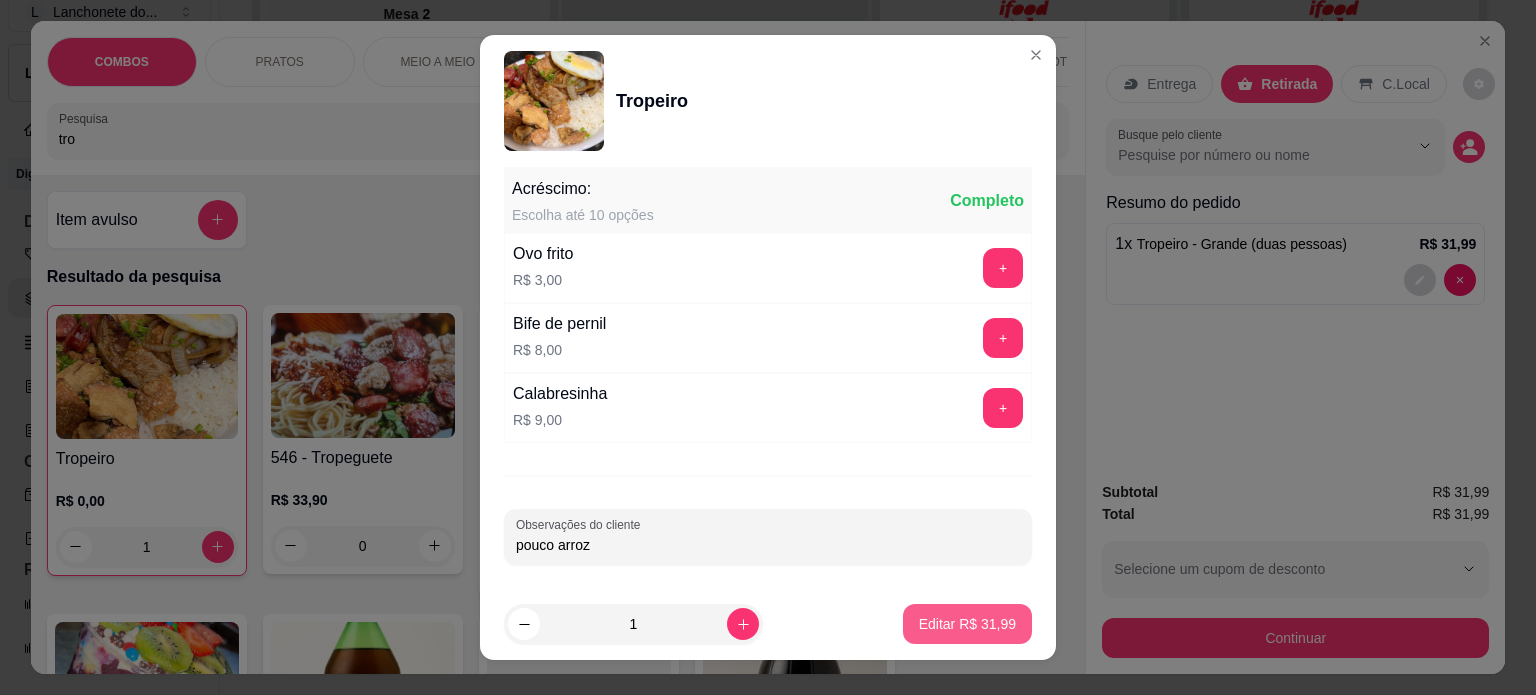type on "pouco arroz" 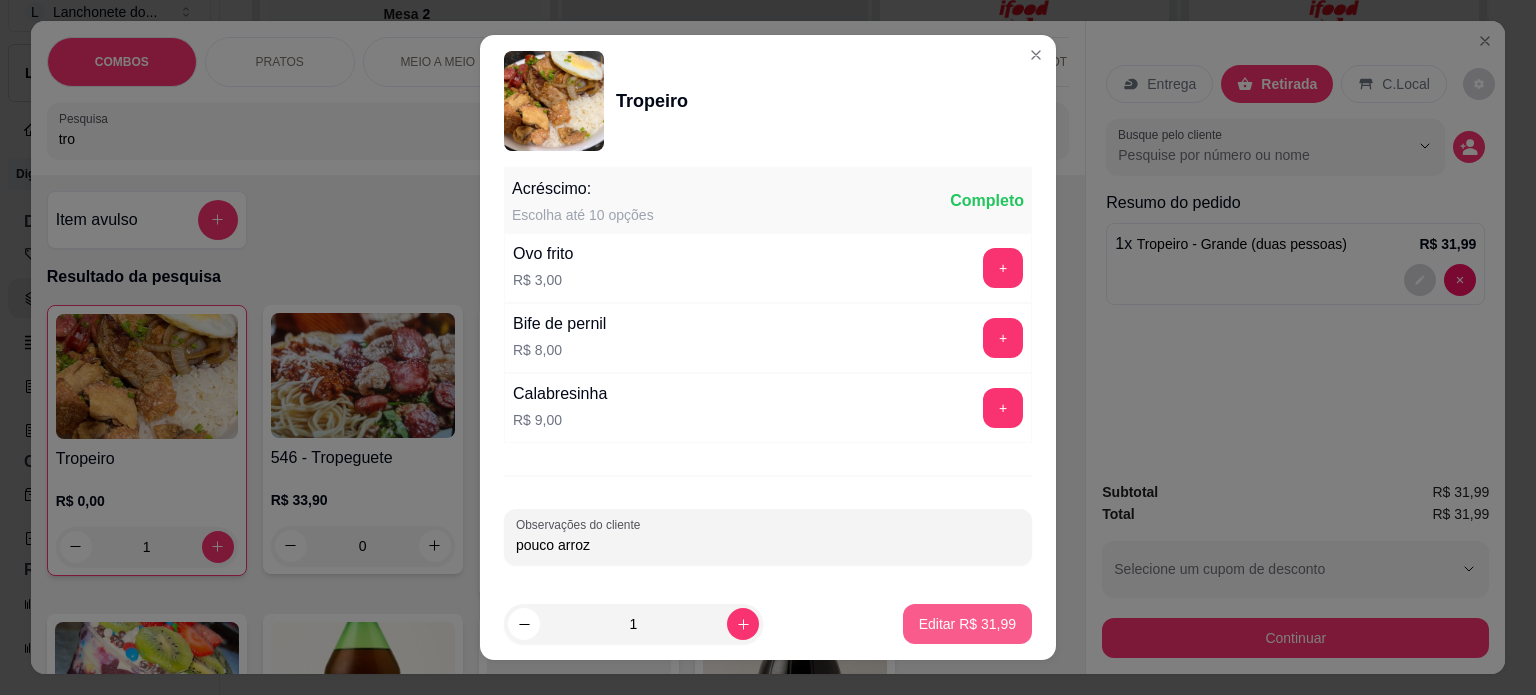 click on "Editar   R$ 31,99" at bounding box center [967, 624] 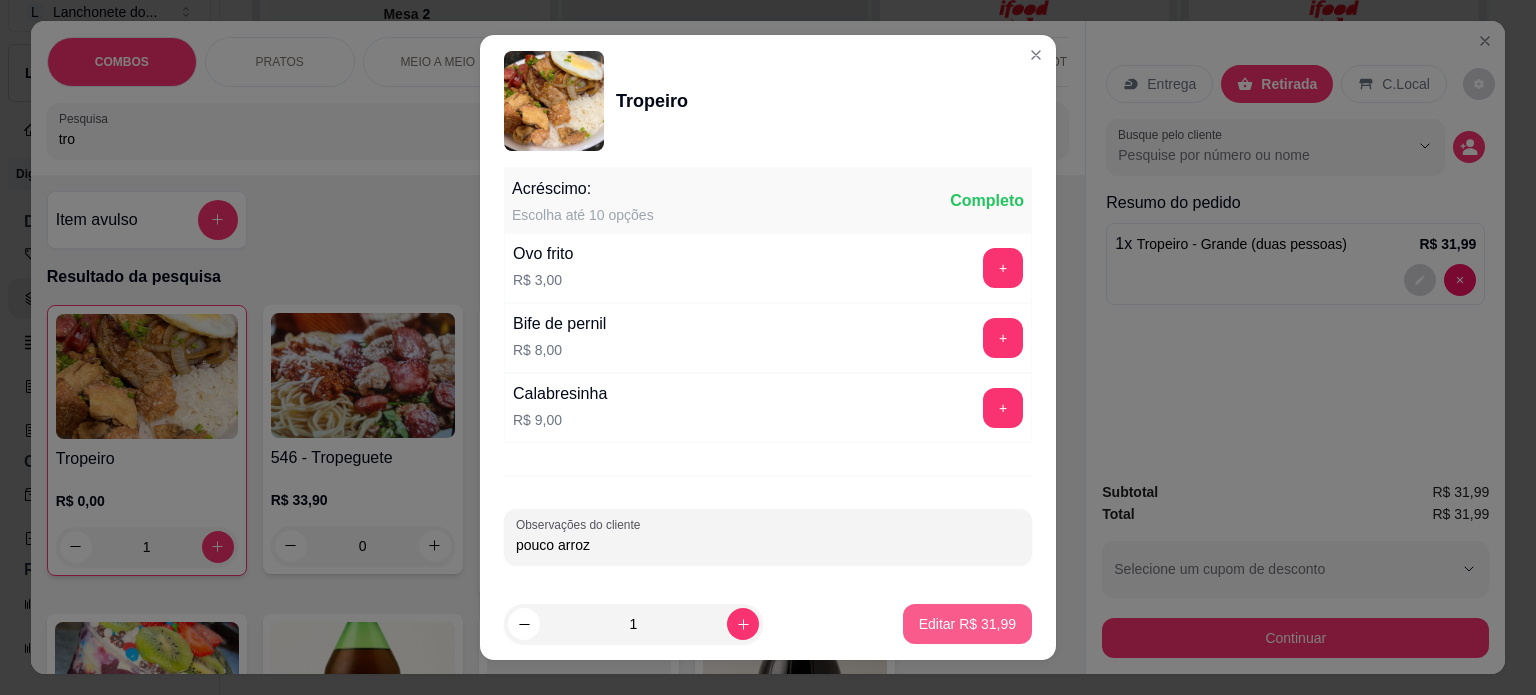 type on "0" 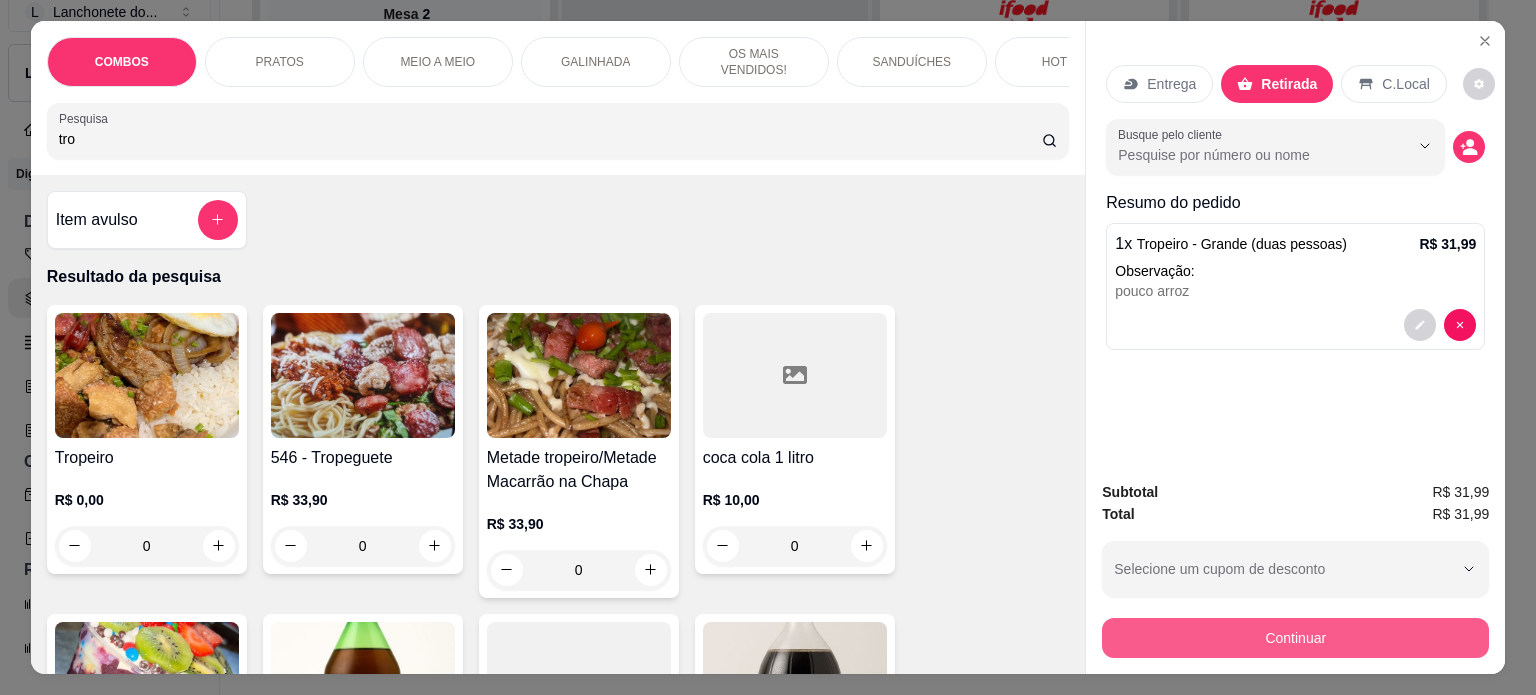 click on "Continuar" at bounding box center (1295, 638) 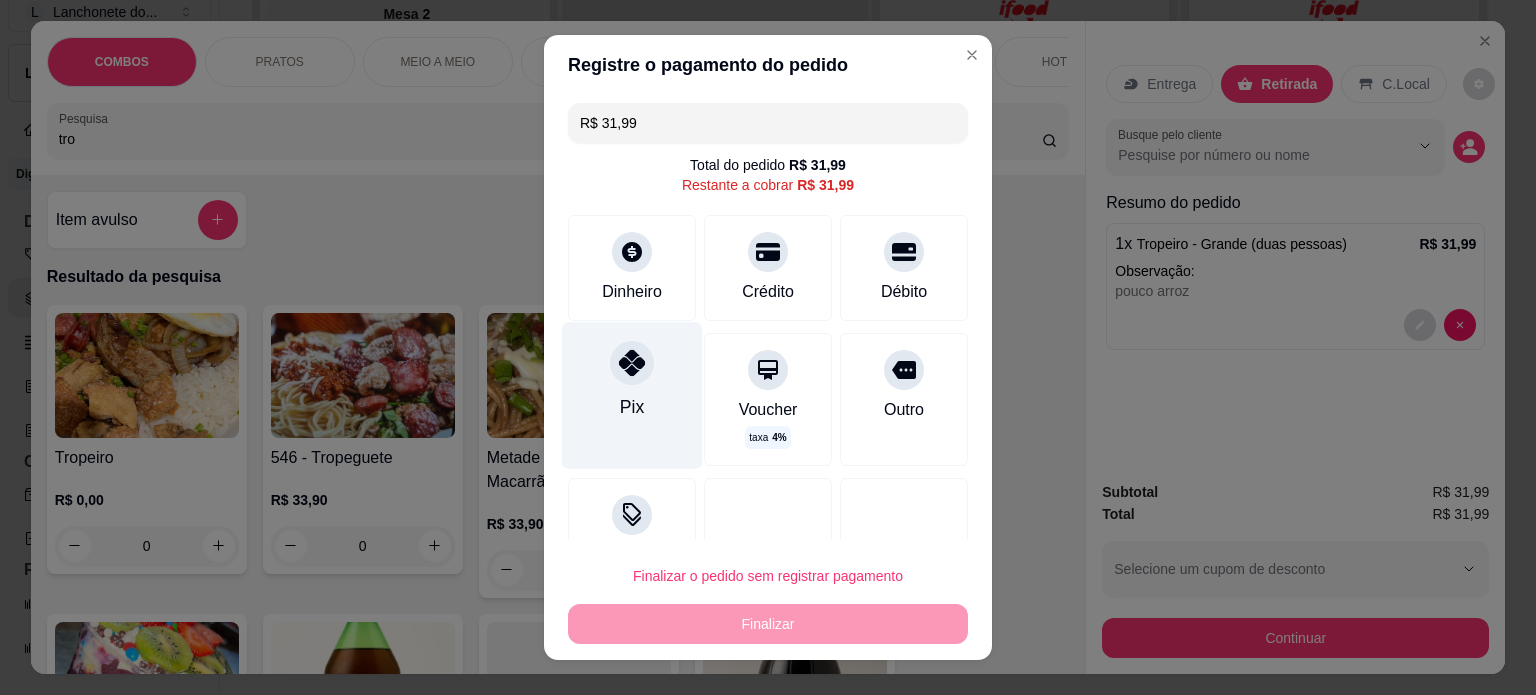 click at bounding box center [632, 363] 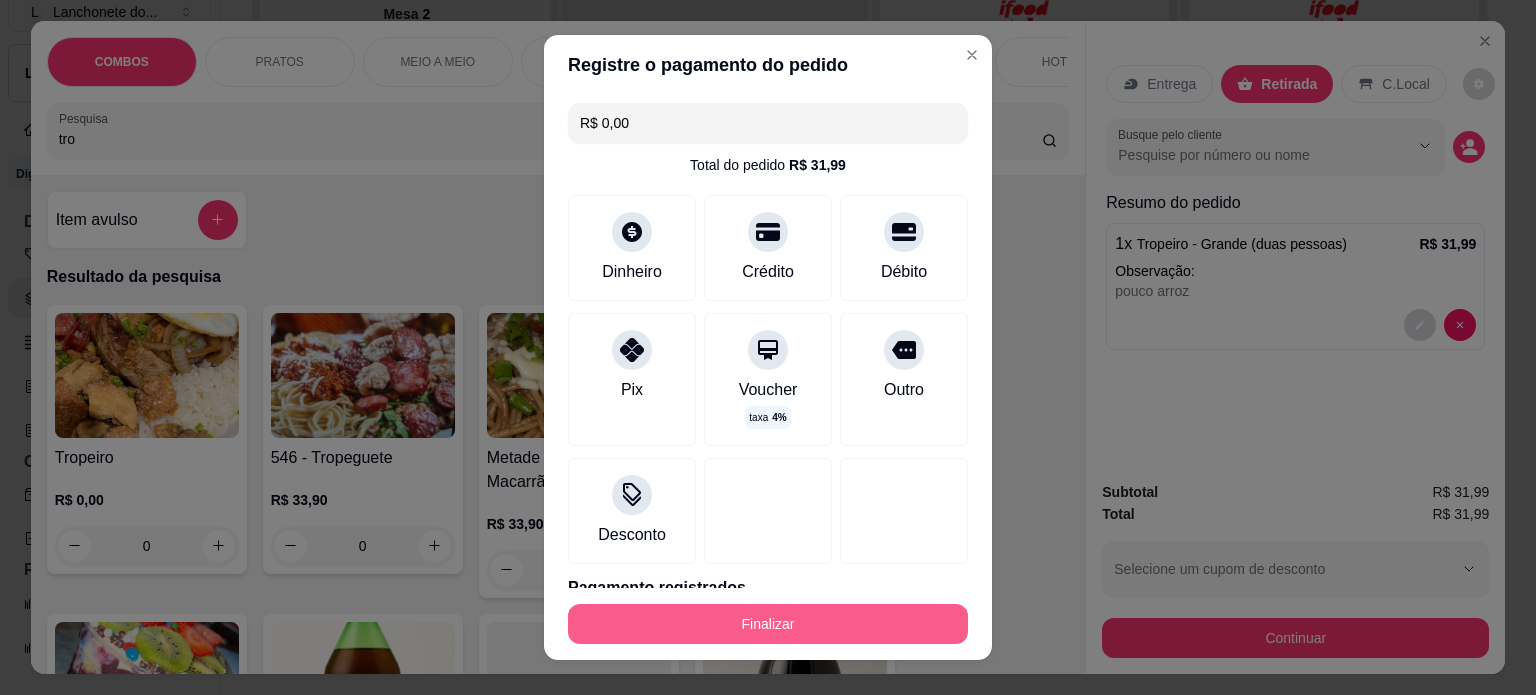 click on "Finalizar" at bounding box center [768, 624] 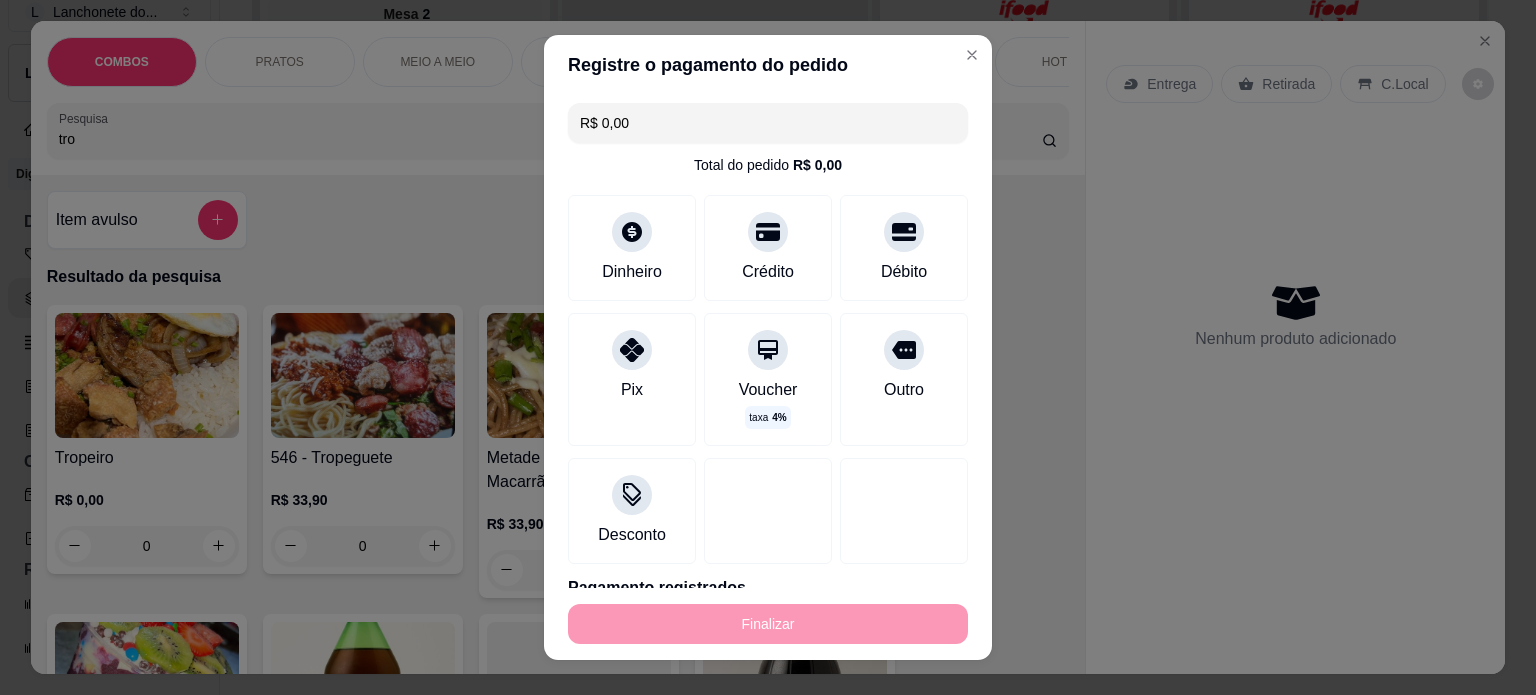 type on "-R$ 31,99" 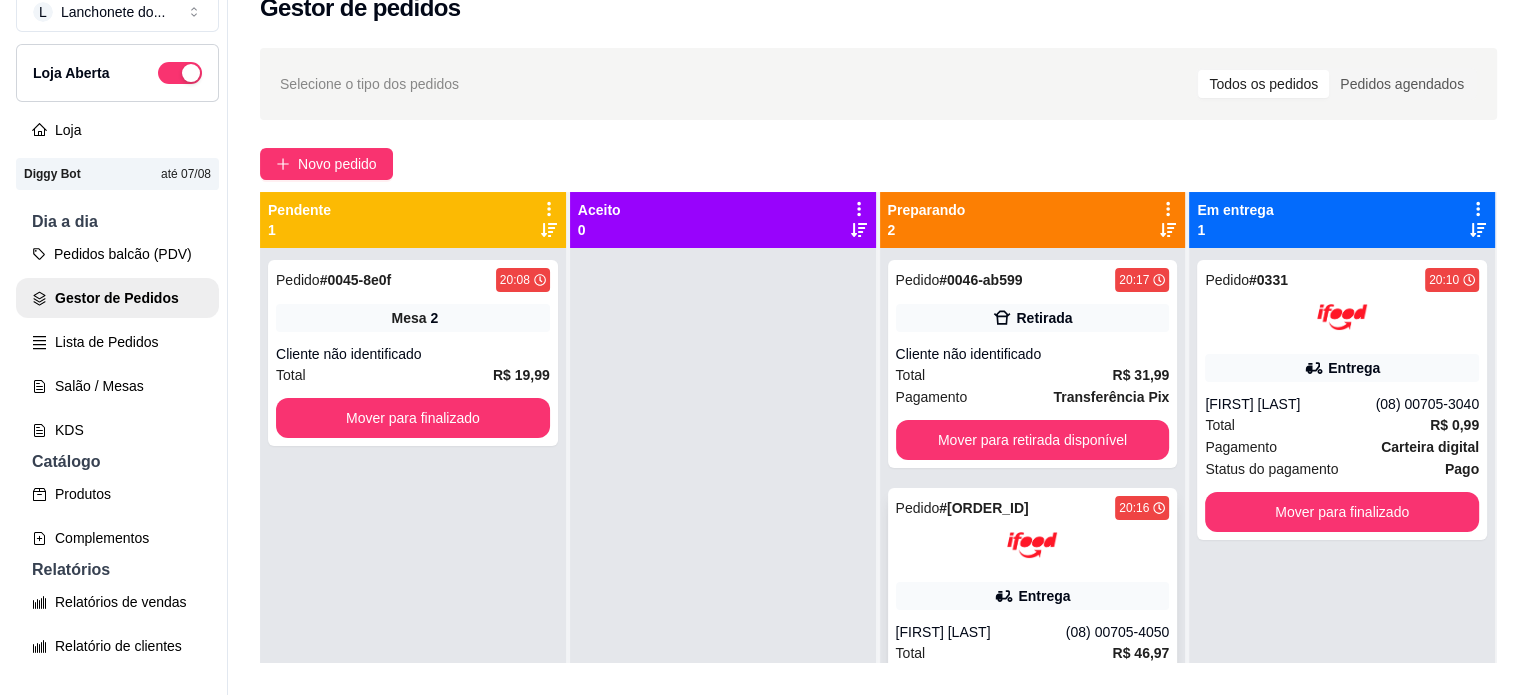 scroll, scrollTop: 0, scrollLeft: 0, axis: both 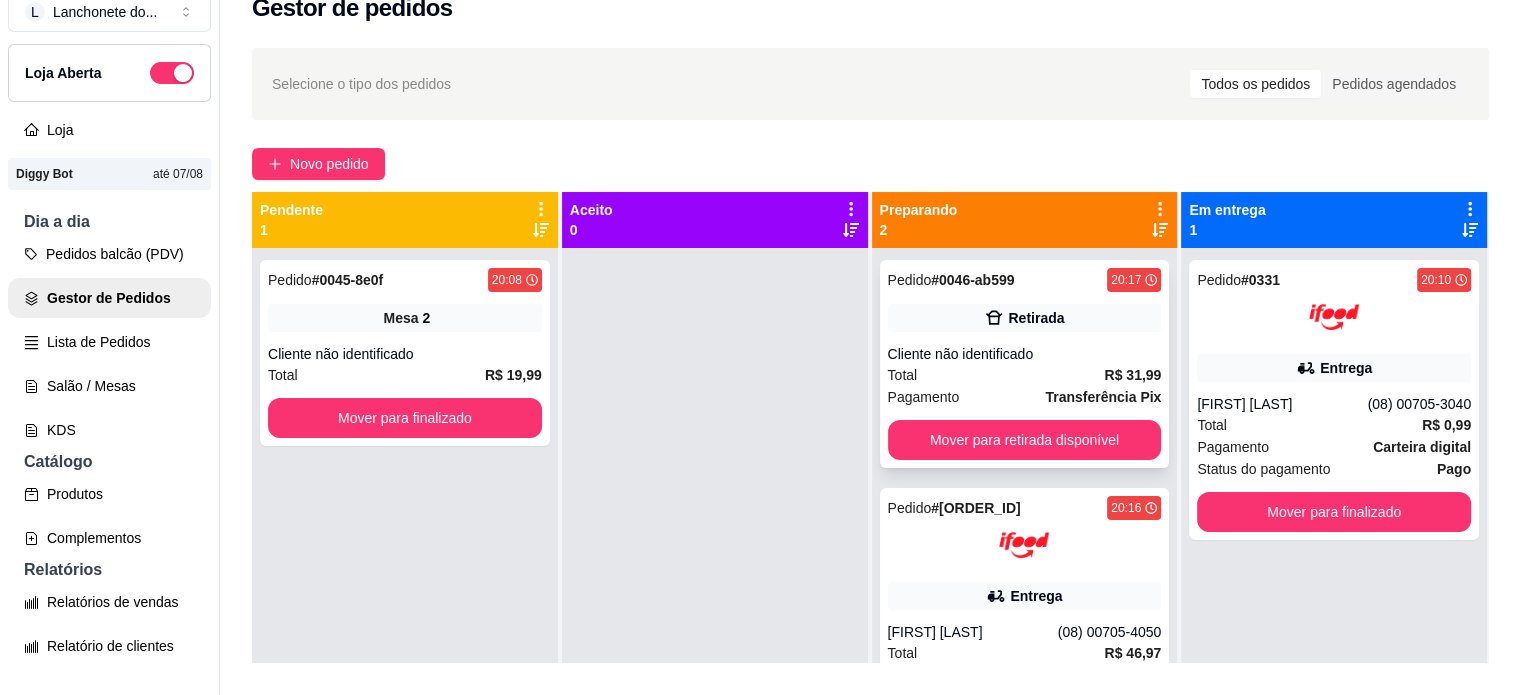 click on "Total R$ 31,99" at bounding box center (1025, 375) 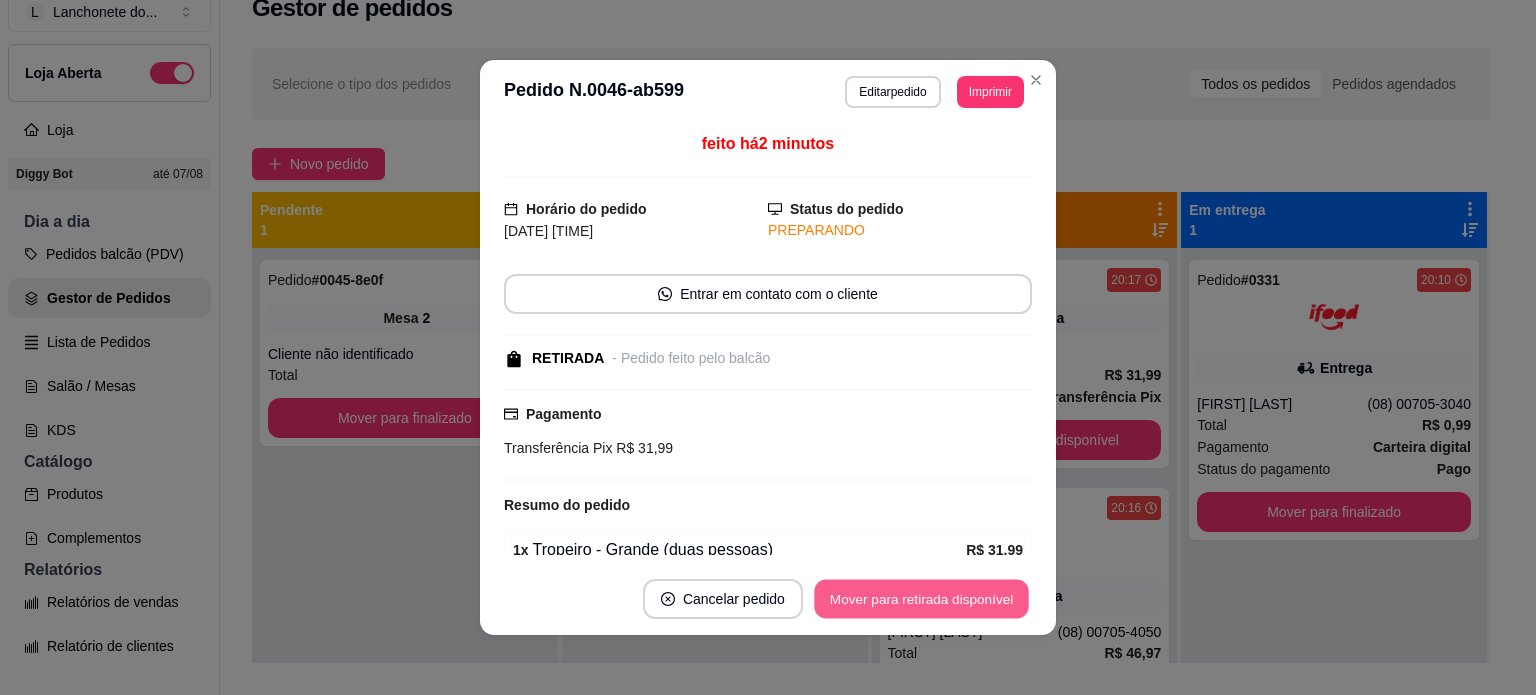 click on "Mover para retirada disponível" at bounding box center [921, 599] 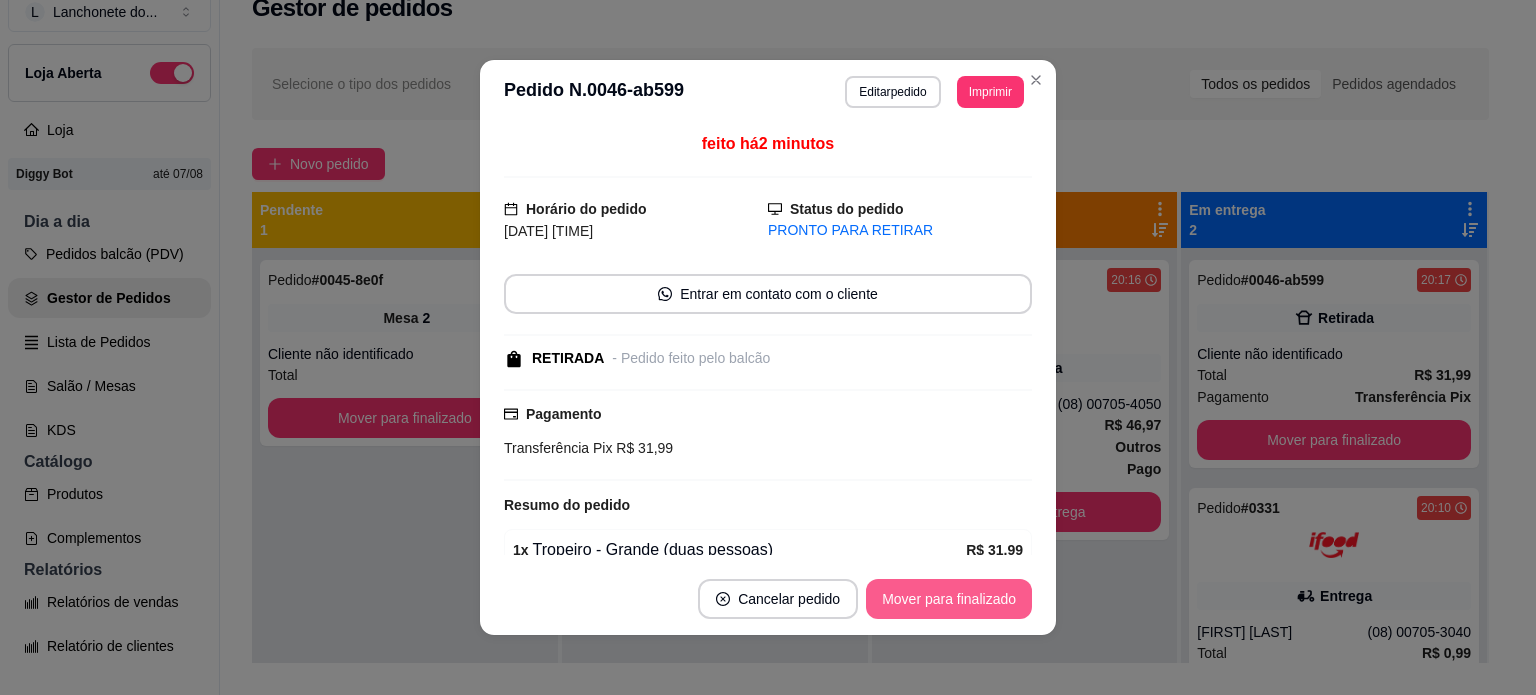 click on "Mover para finalizado" at bounding box center [949, 599] 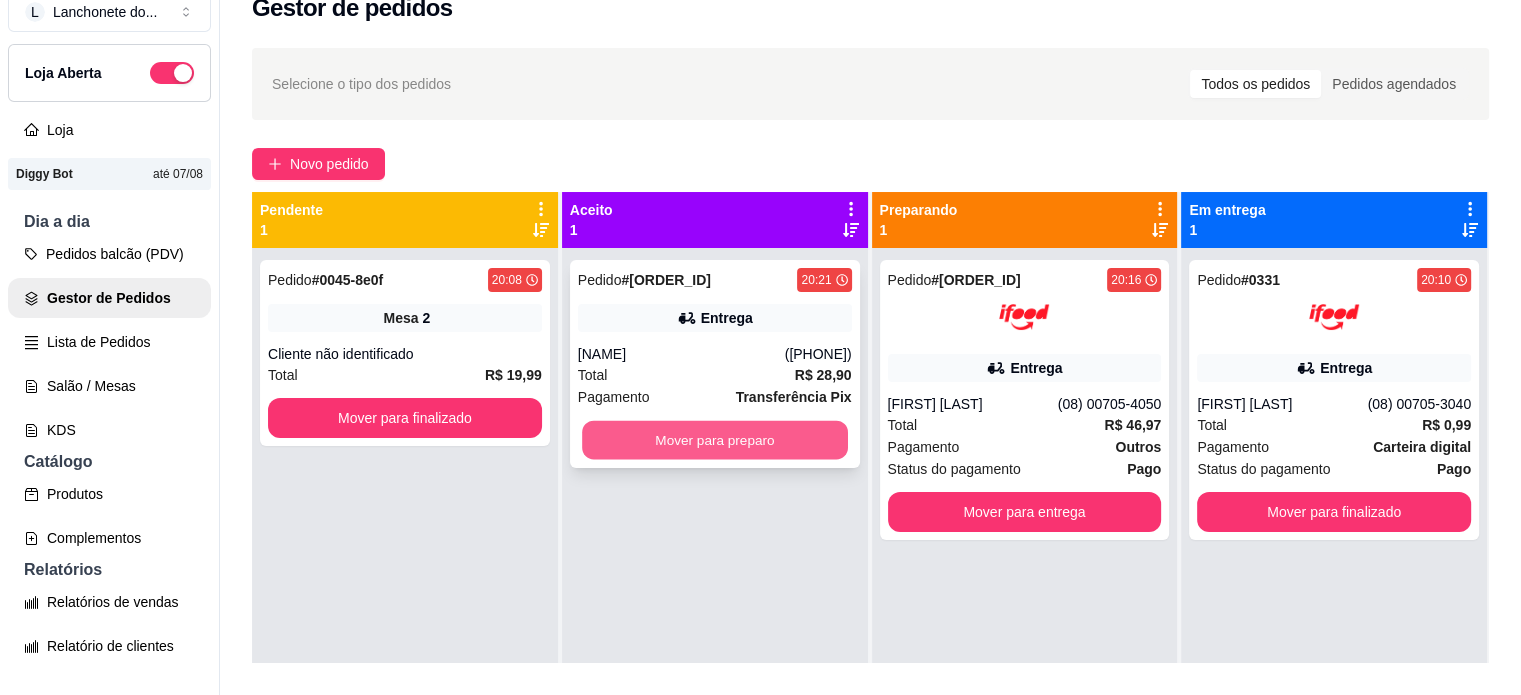 click on "Mover para preparo" at bounding box center (715, 440) 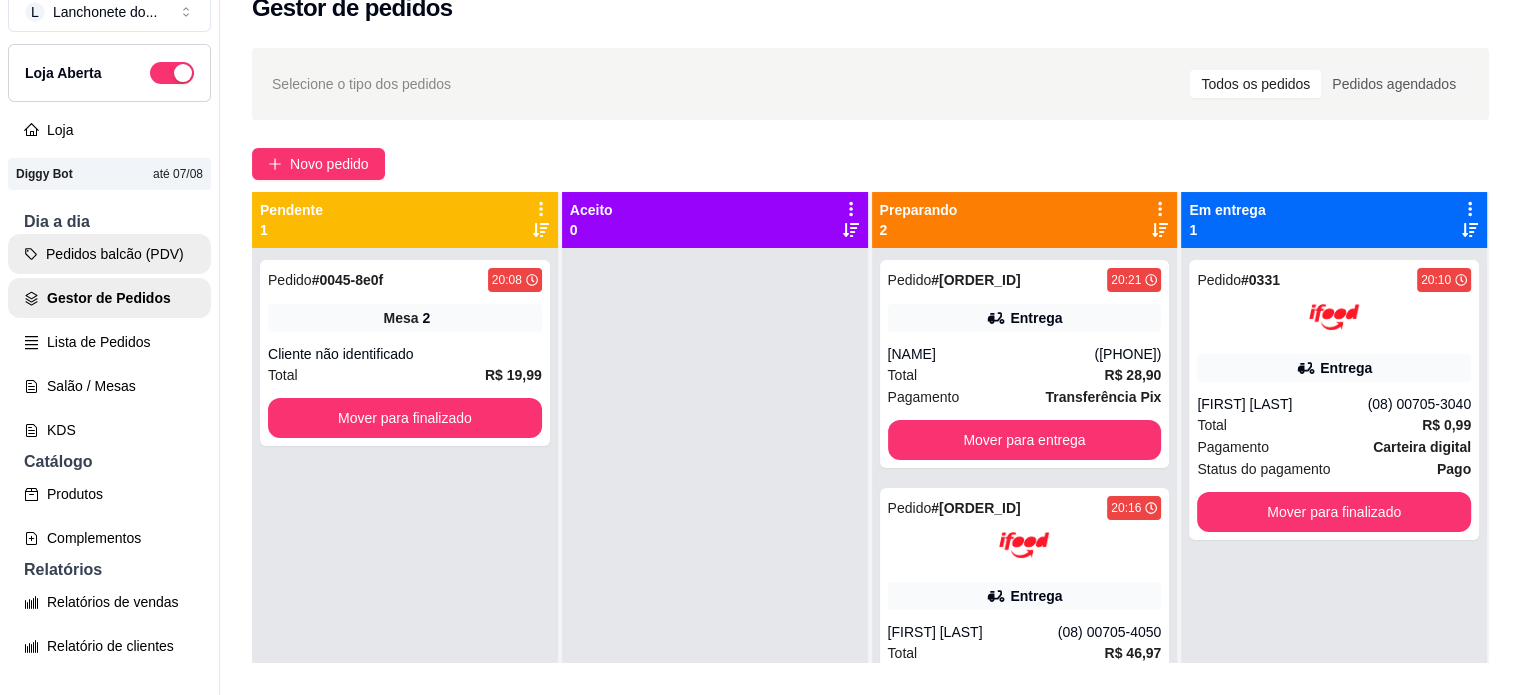 click on "Pedidos balcão (PDV)" at bounding box center [109, 254] 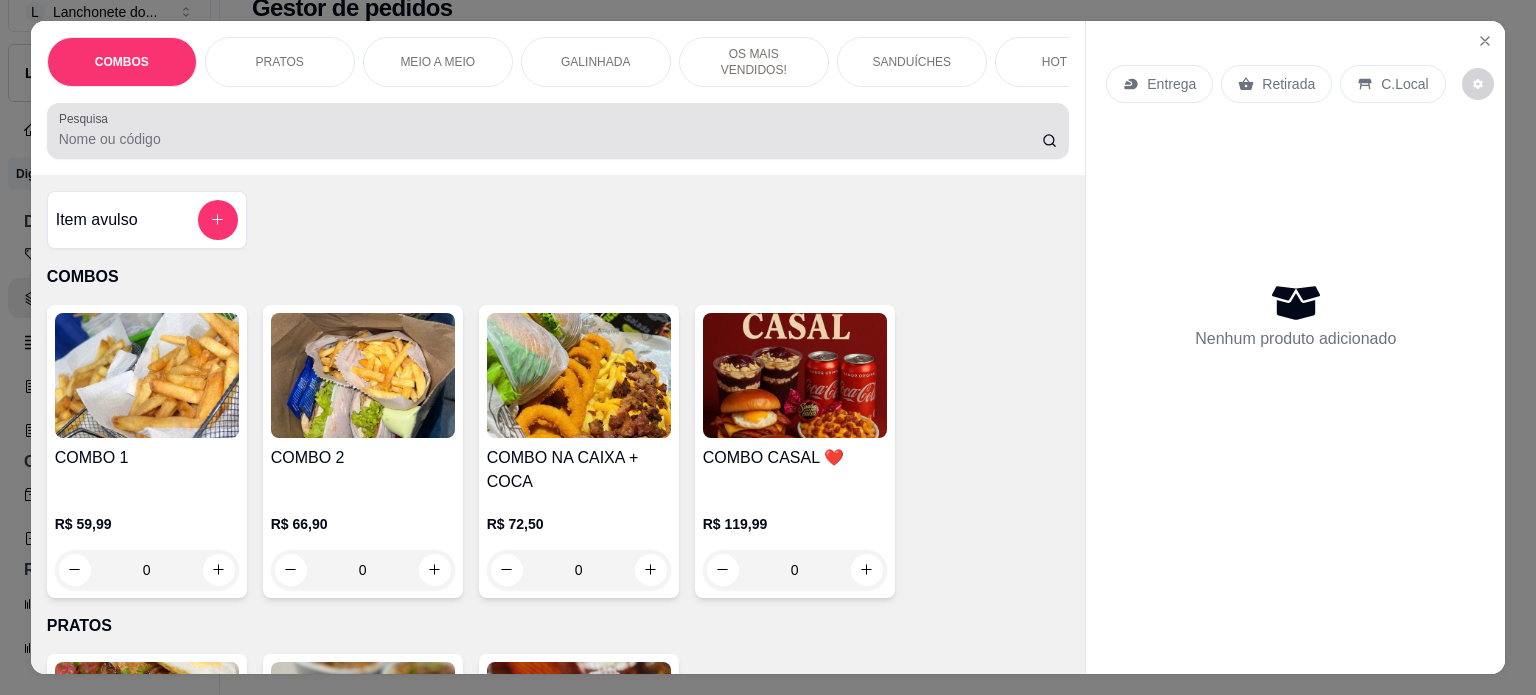 click on "Pesquisa" at bounding box center [550, 139] 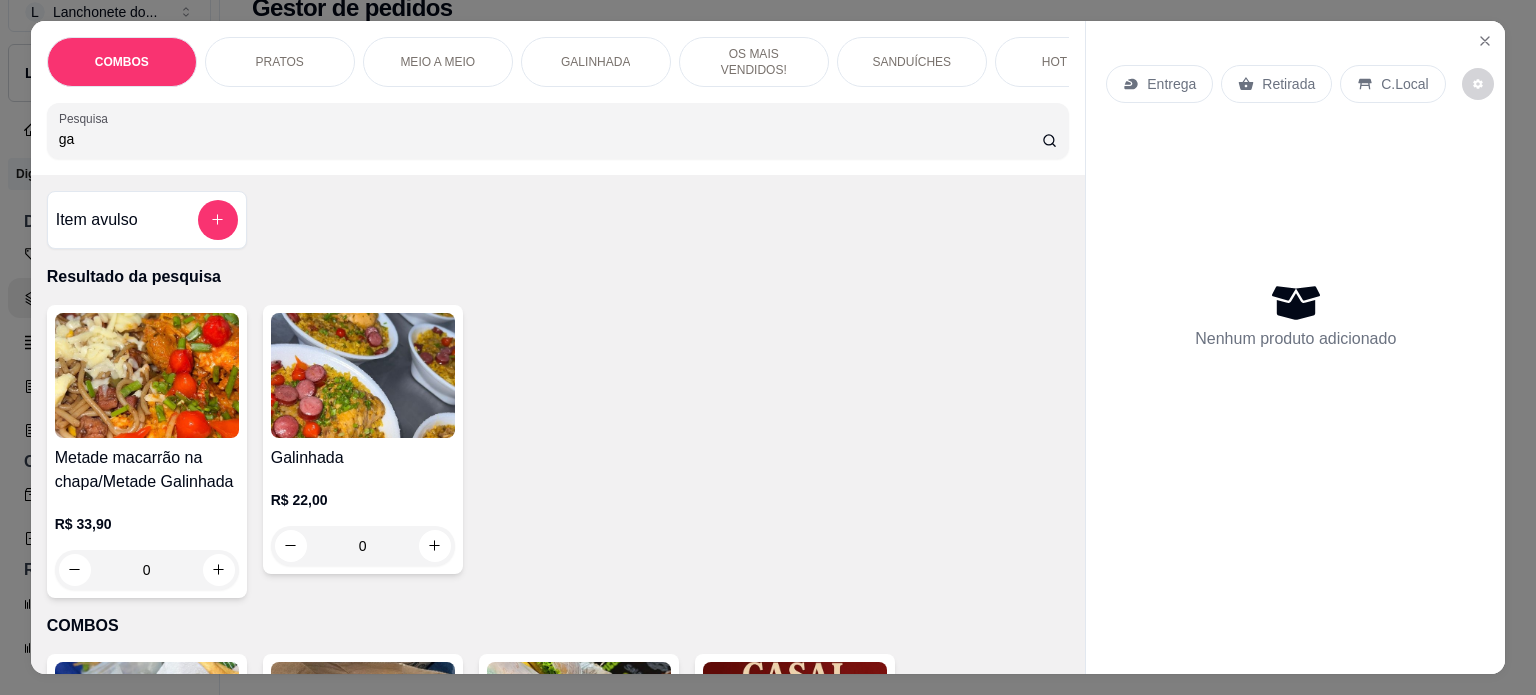 type on "ga" 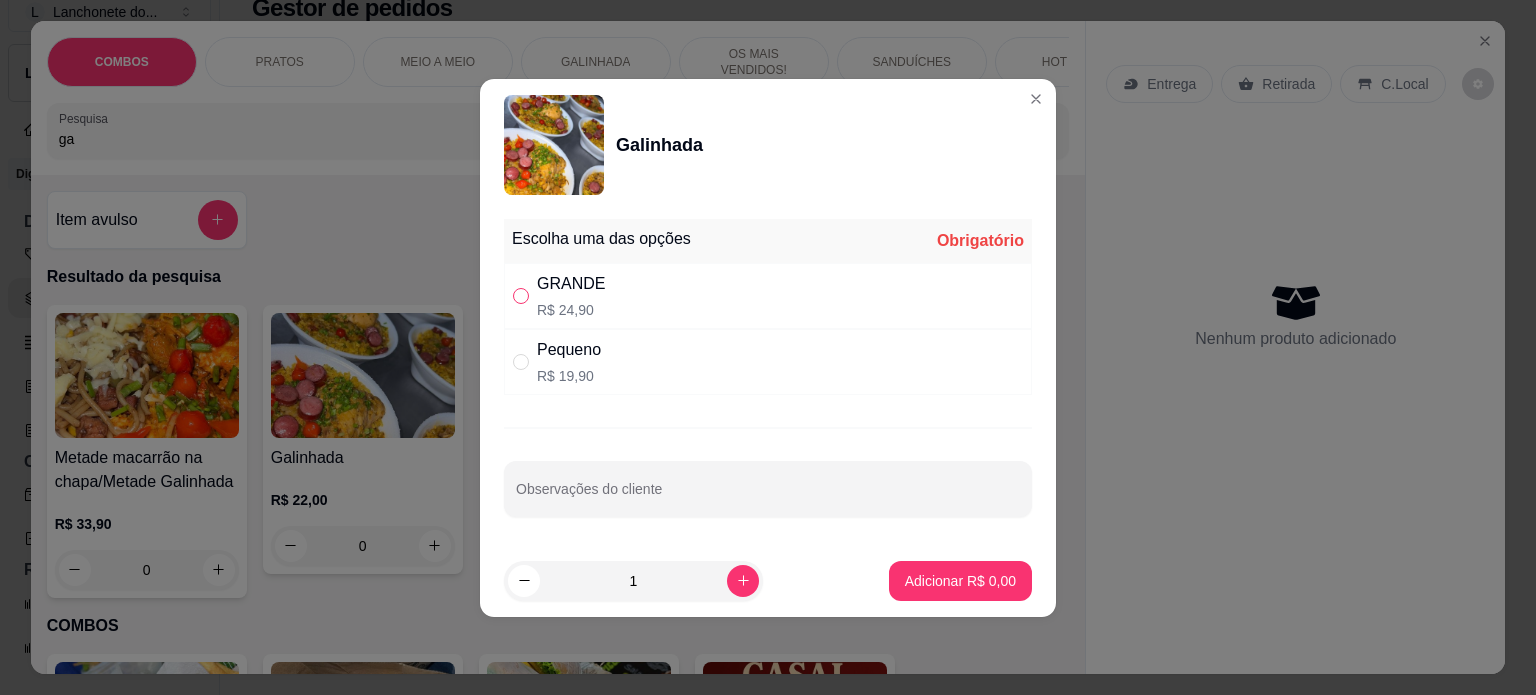 click at bounding box center [521, 296] 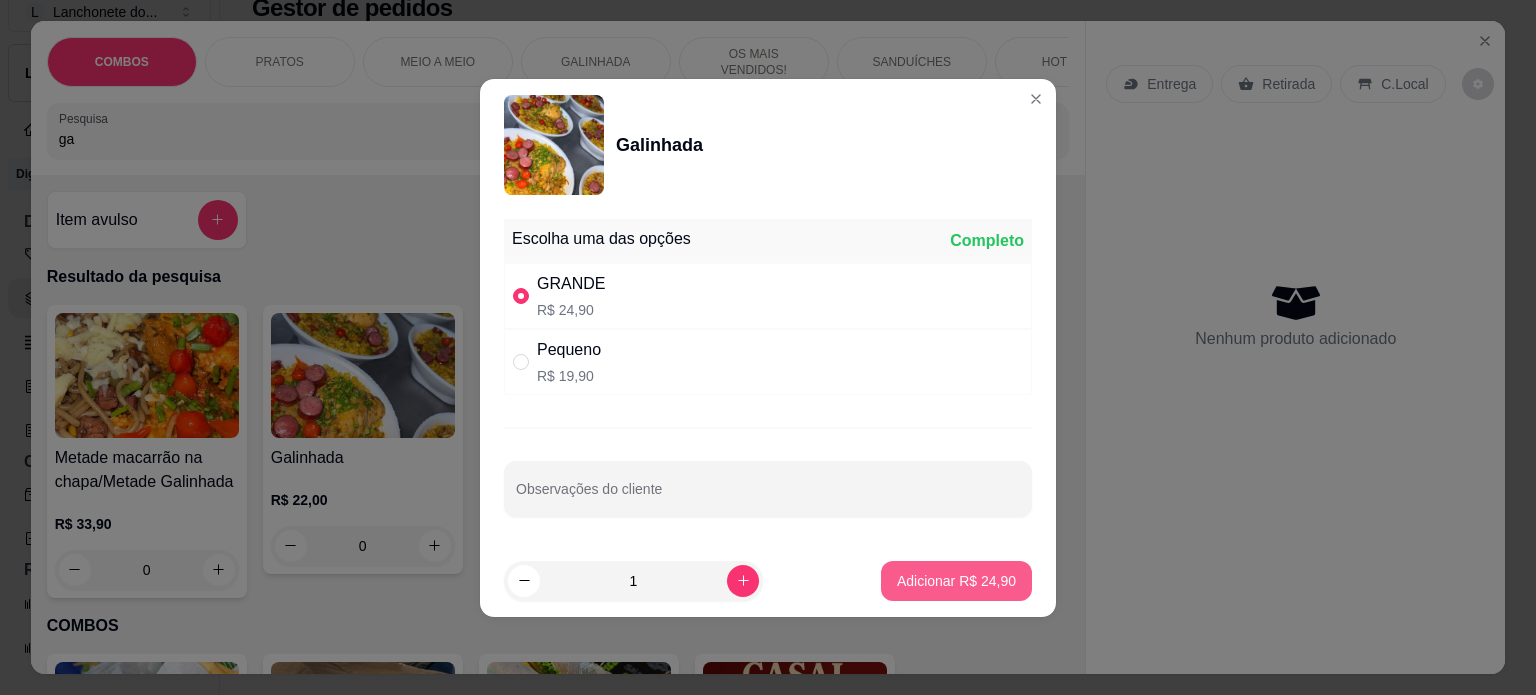 click on "Adicionar   R$ 24,90" at bounding box center (956, 581) 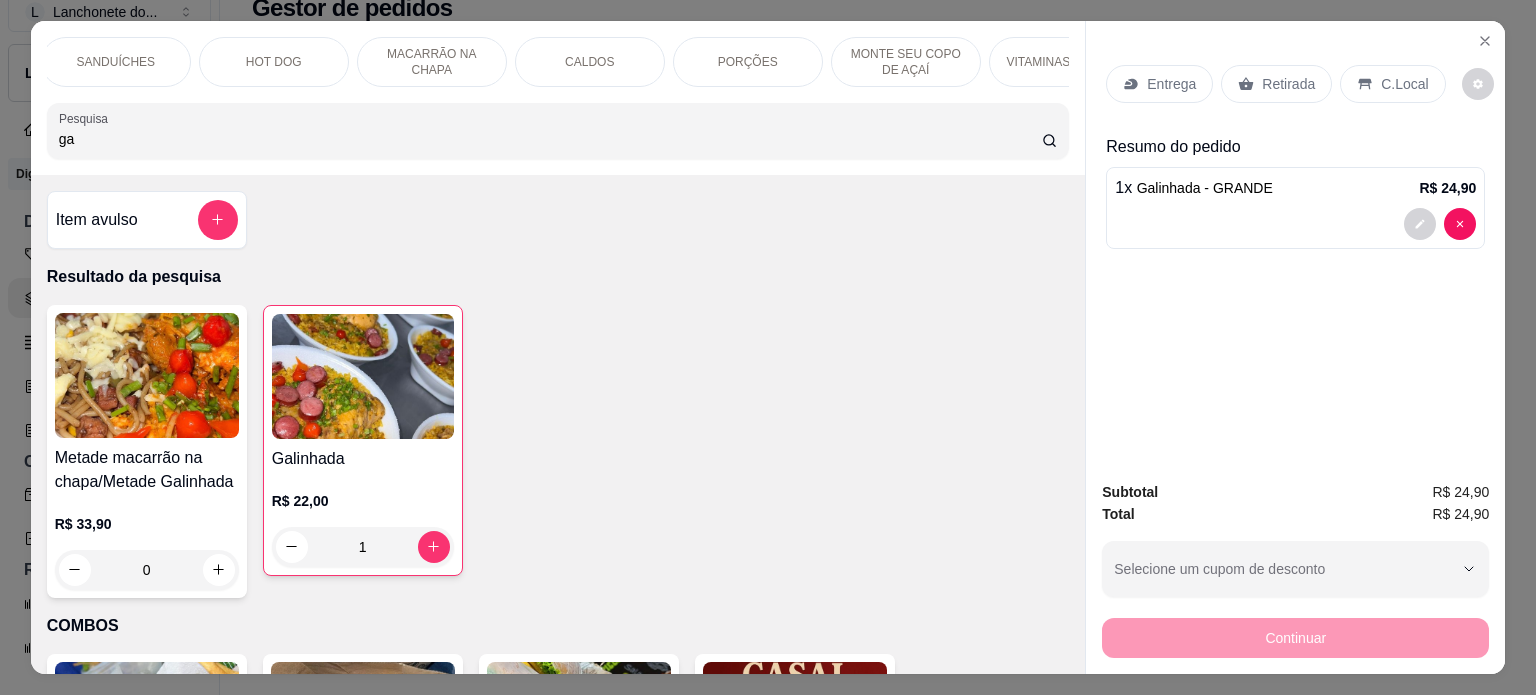 scroll, scrollTop: 0, scrollLeft: 1023, axis: horizontal 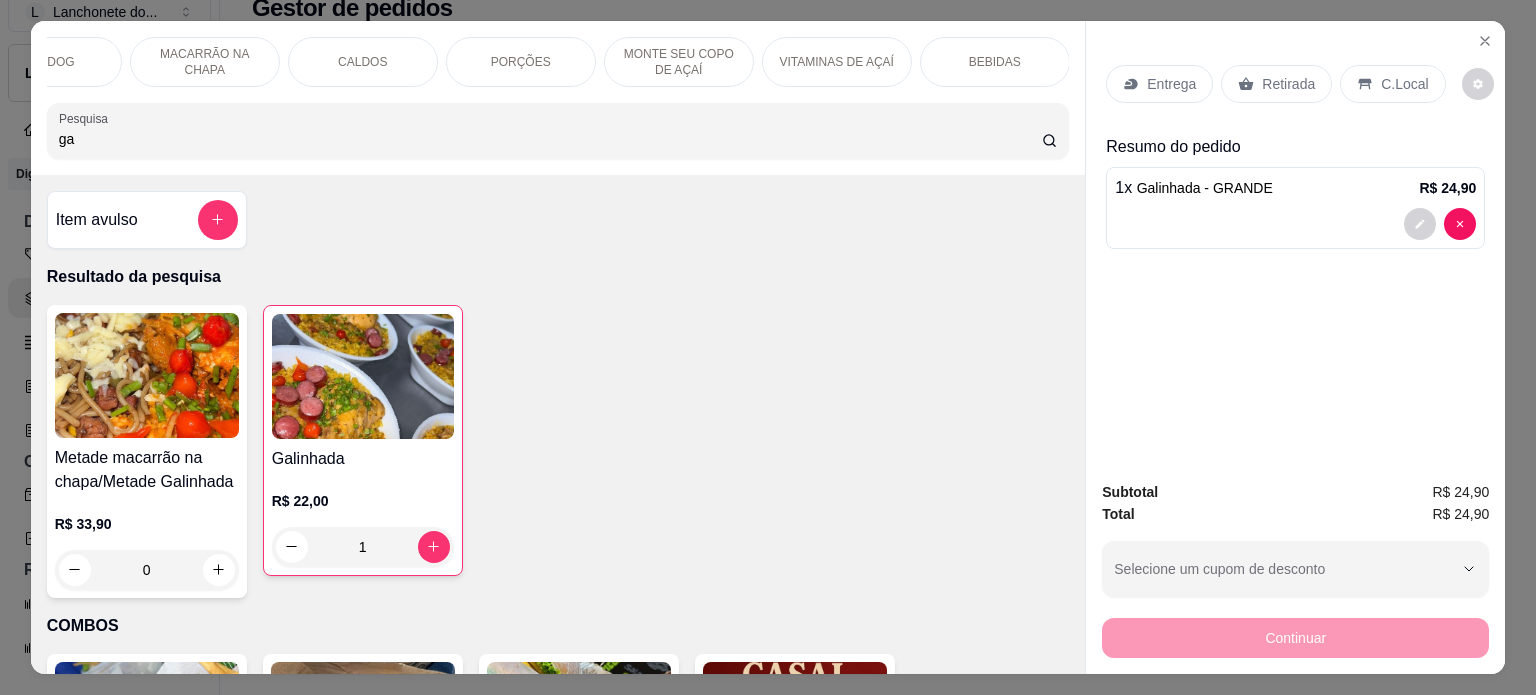 click on "BEBIDAS" at bounding box center (995, 62) 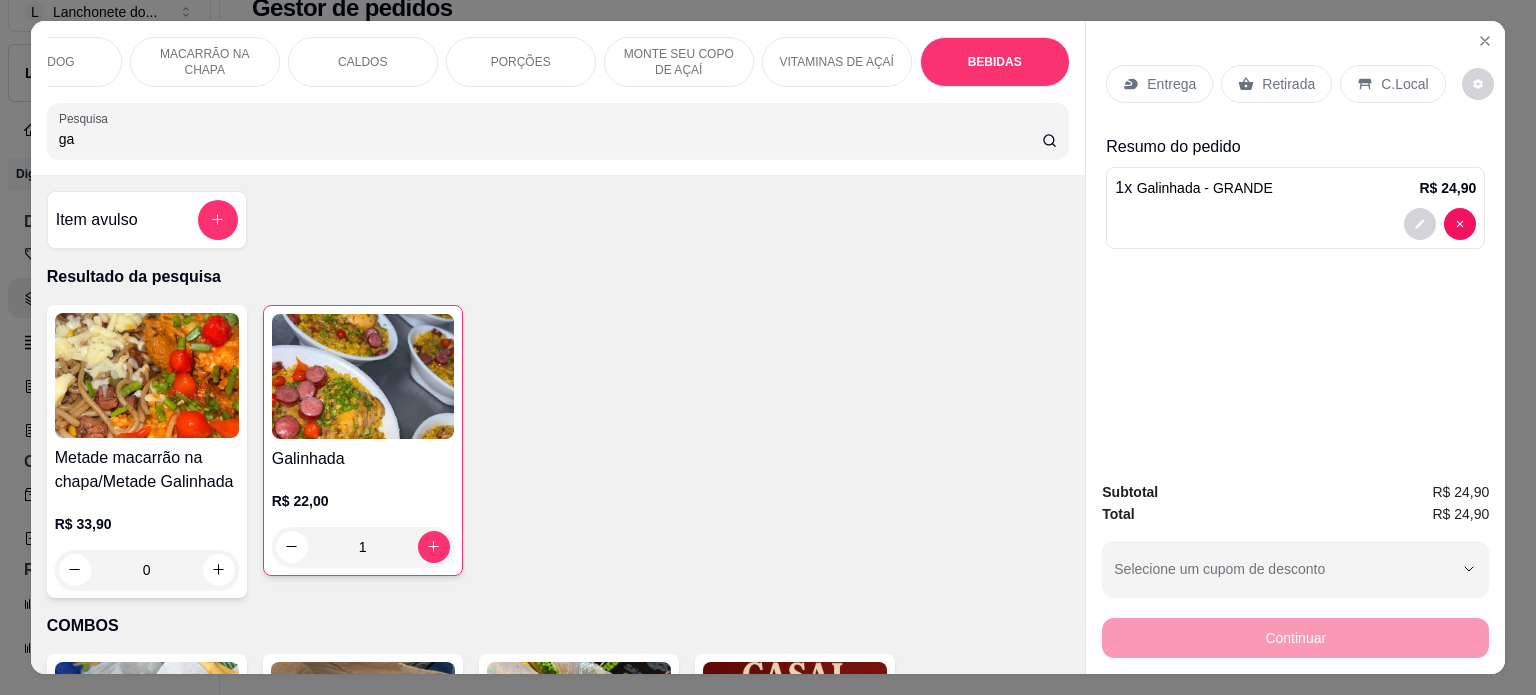 scroll, scrollTop: 5379, scrollLeft: 0, axis: vertical 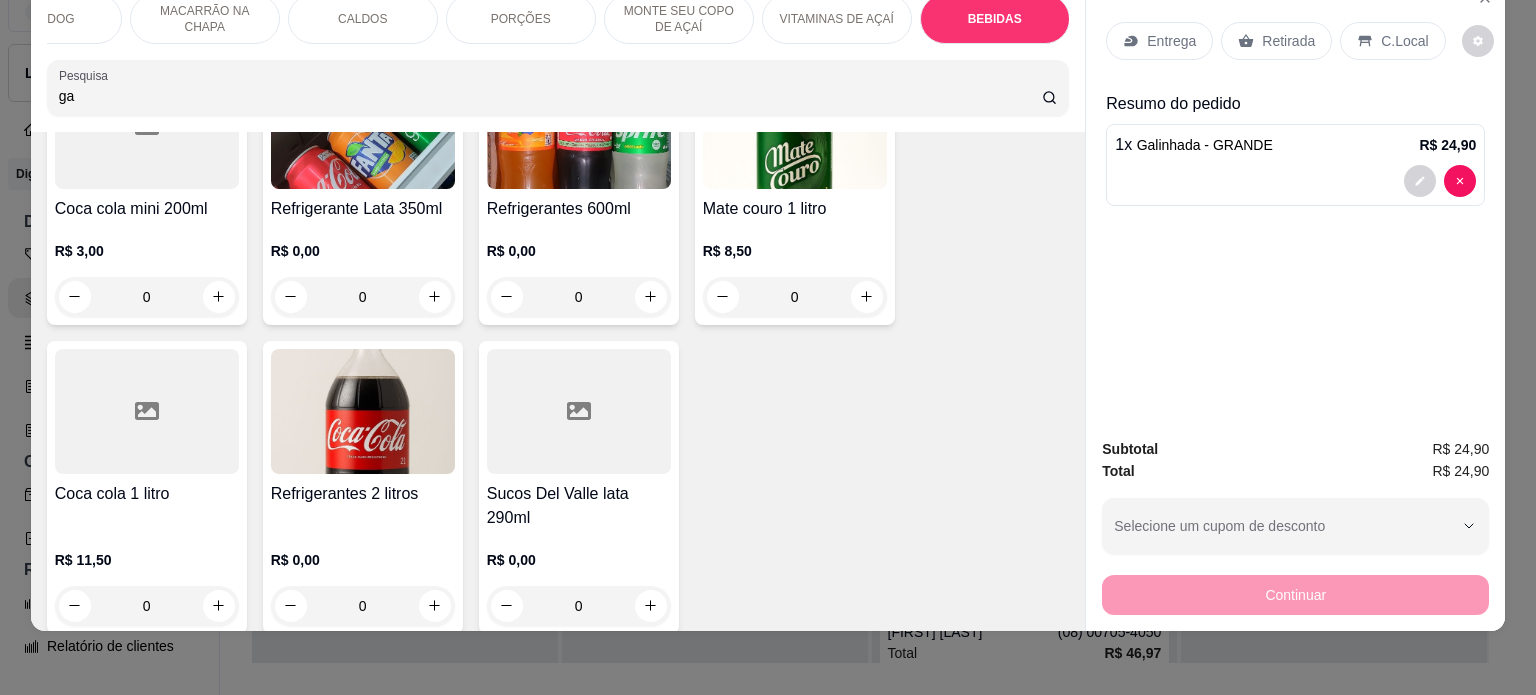 click at bounding box center [579, 411] 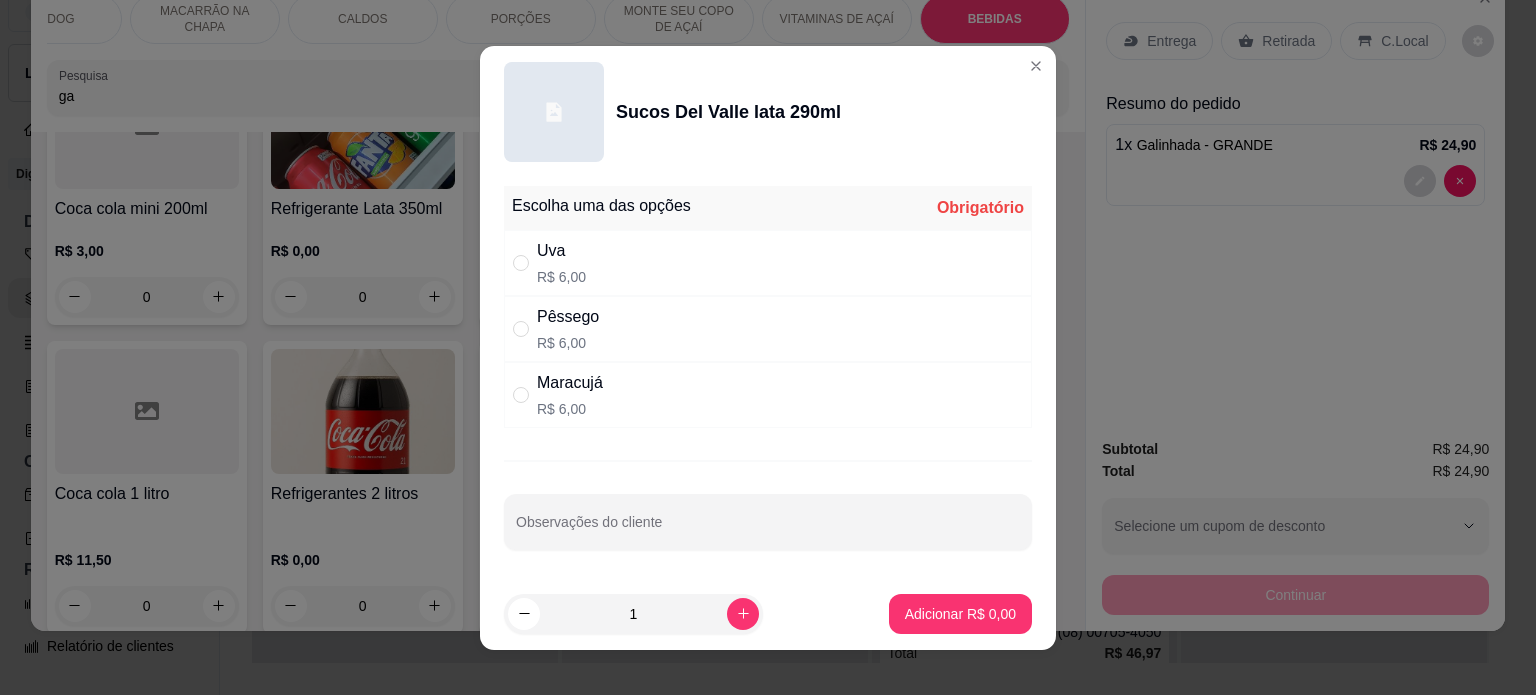 click on "R$ 6,00" at bounding box center [568, 343] 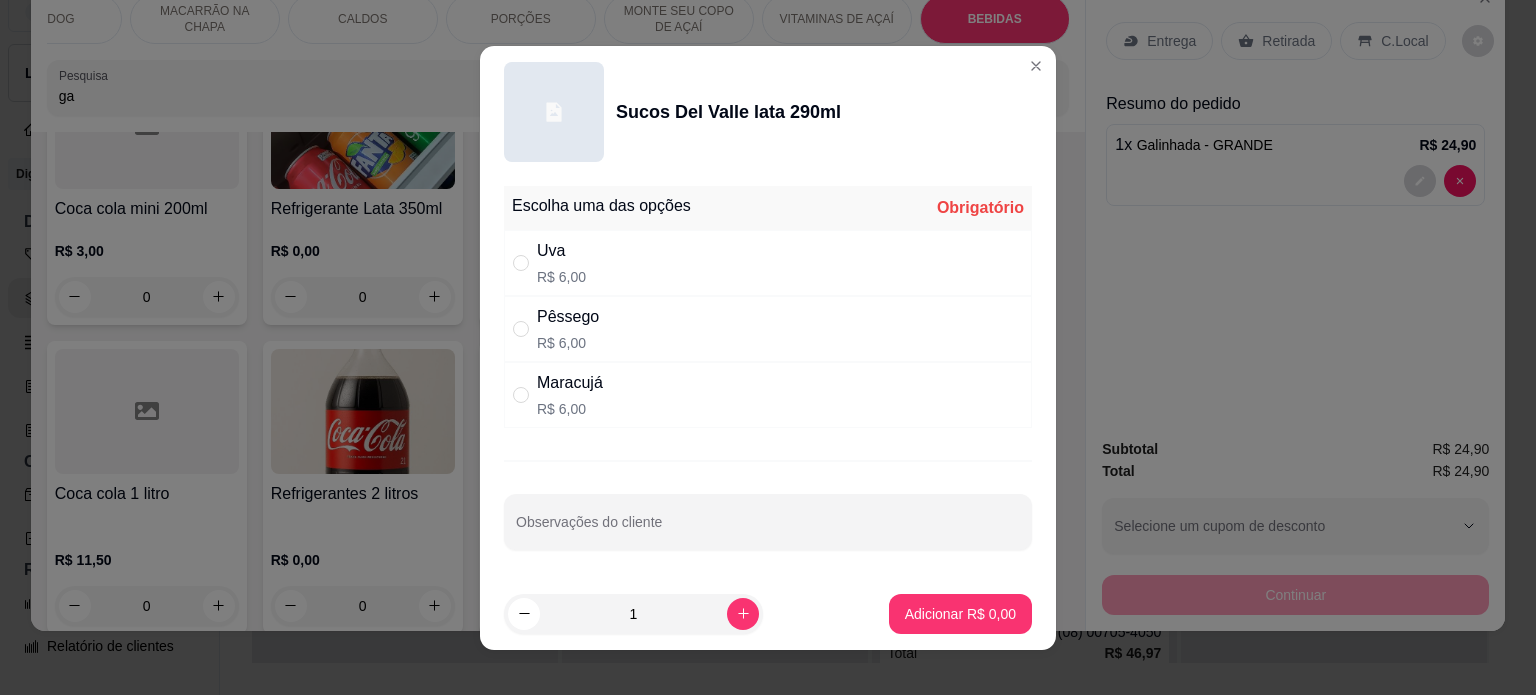 radio on "true" 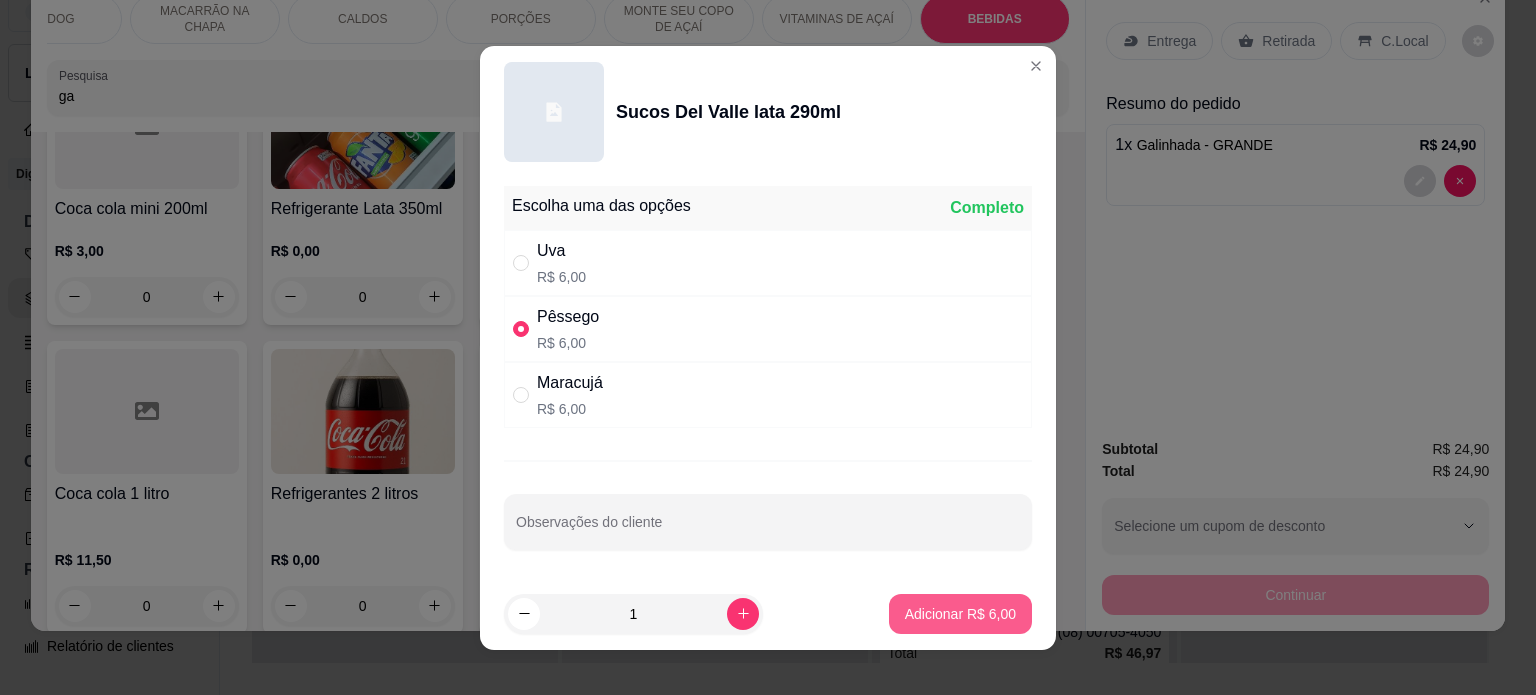 click on "Adicionar   R$ 6,00" at bounding box center (960, 614) 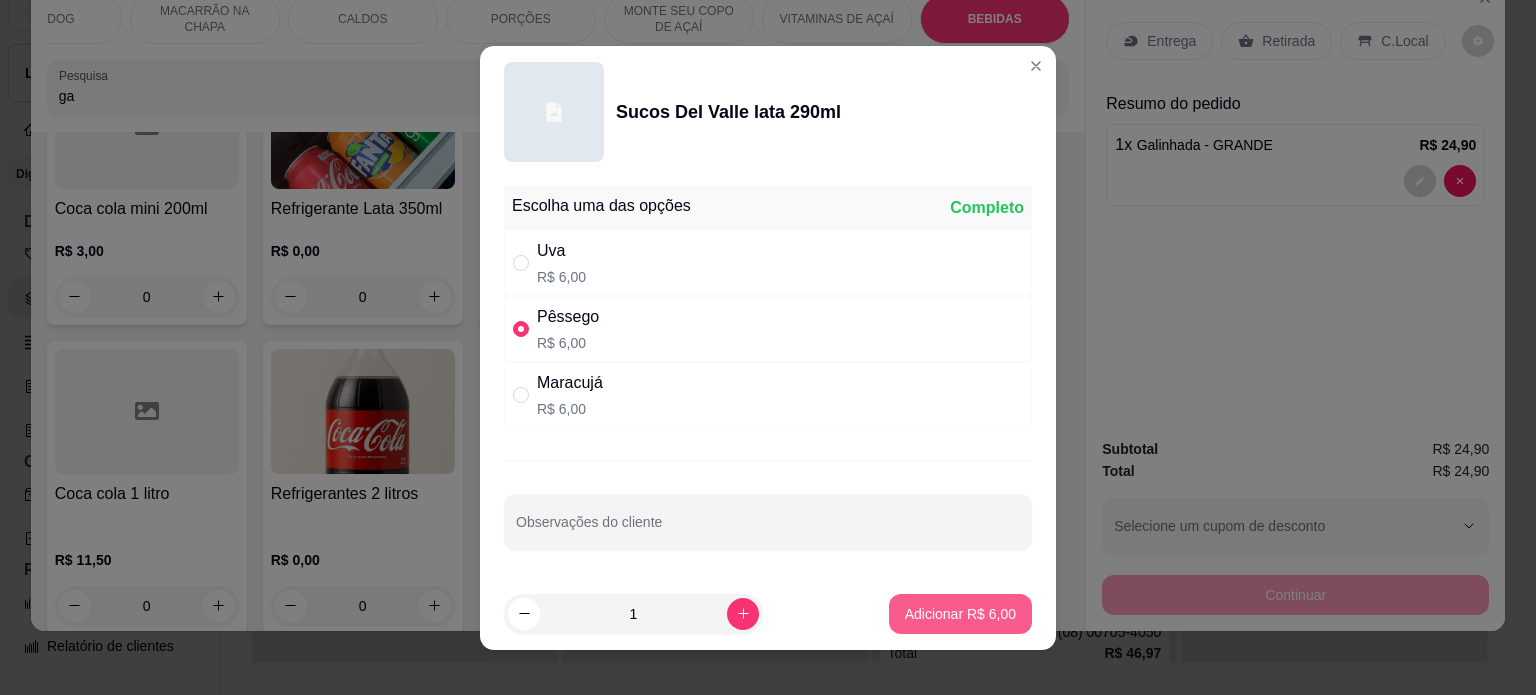 type on "1" 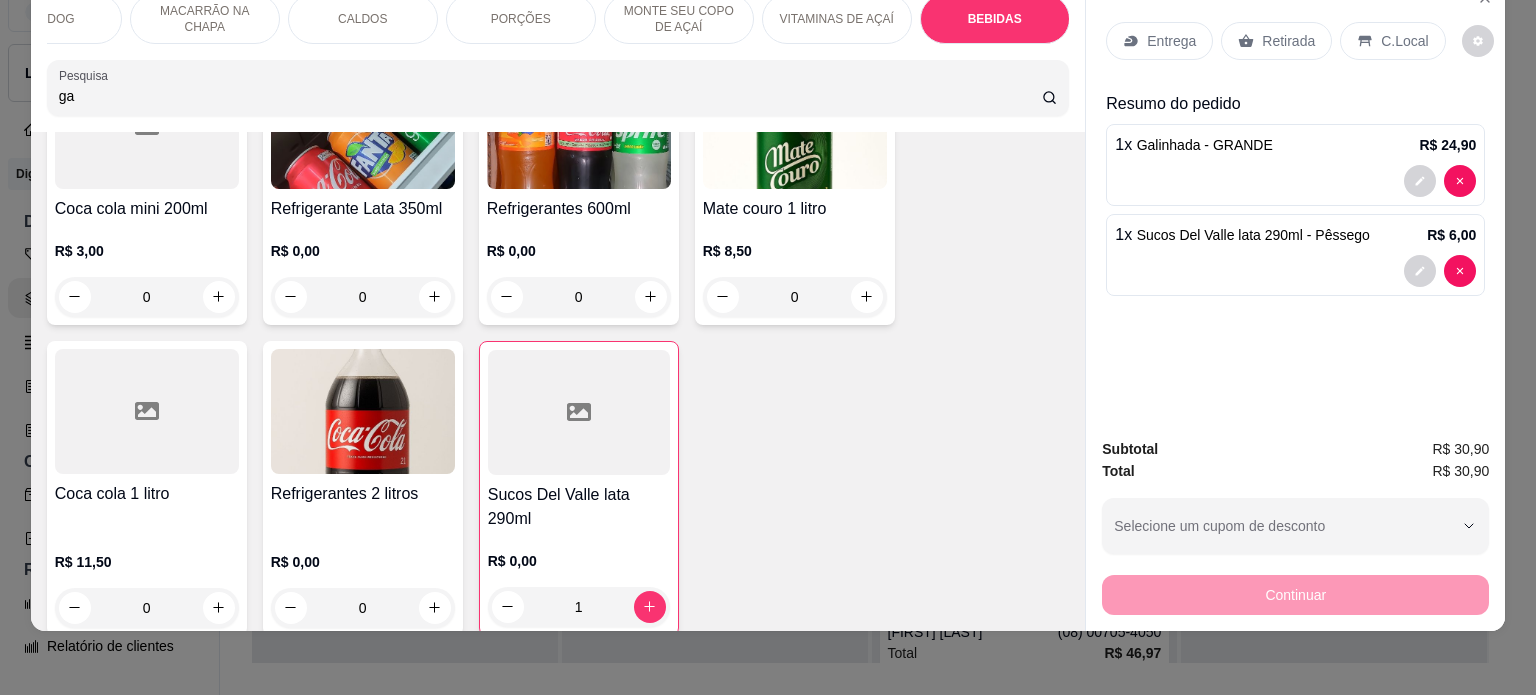 click on "Entrega" at bounding box center (1171, 41) 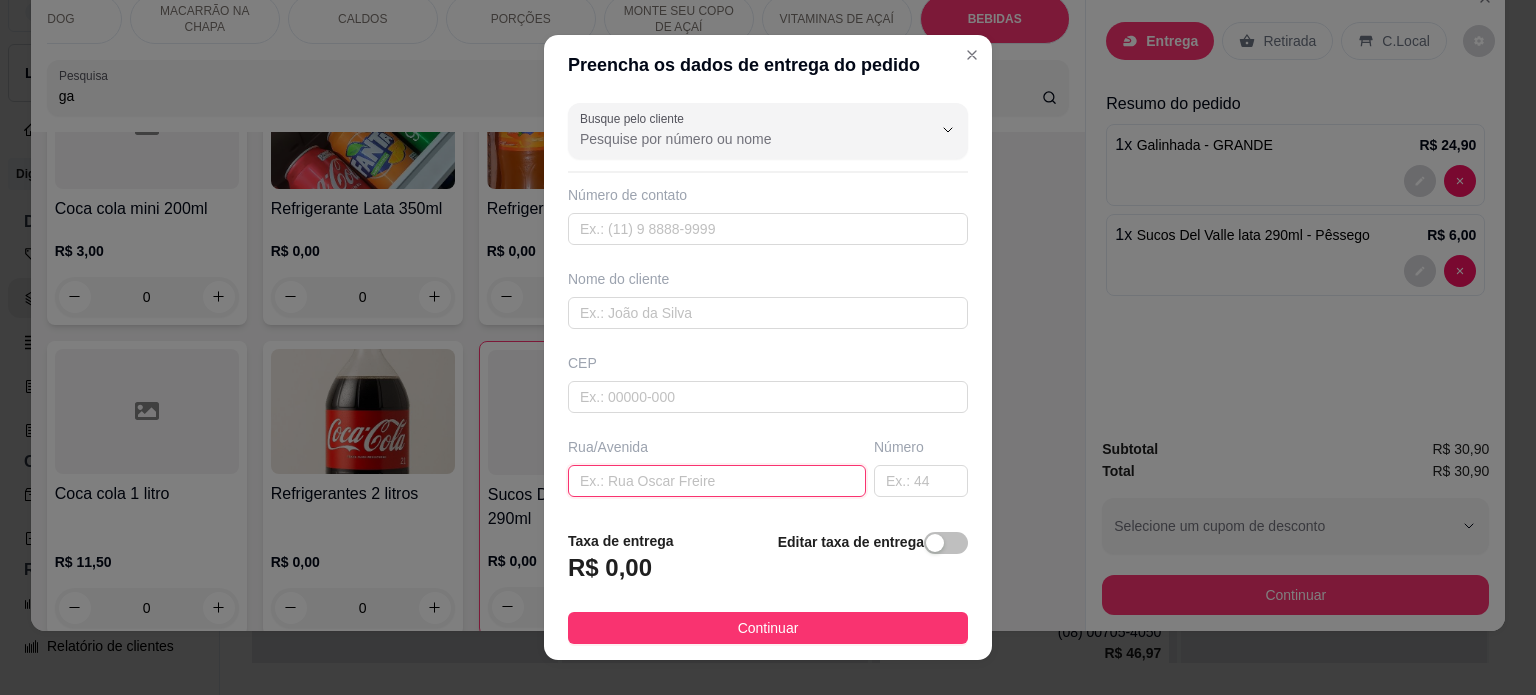click at bounding box center [717, 481] 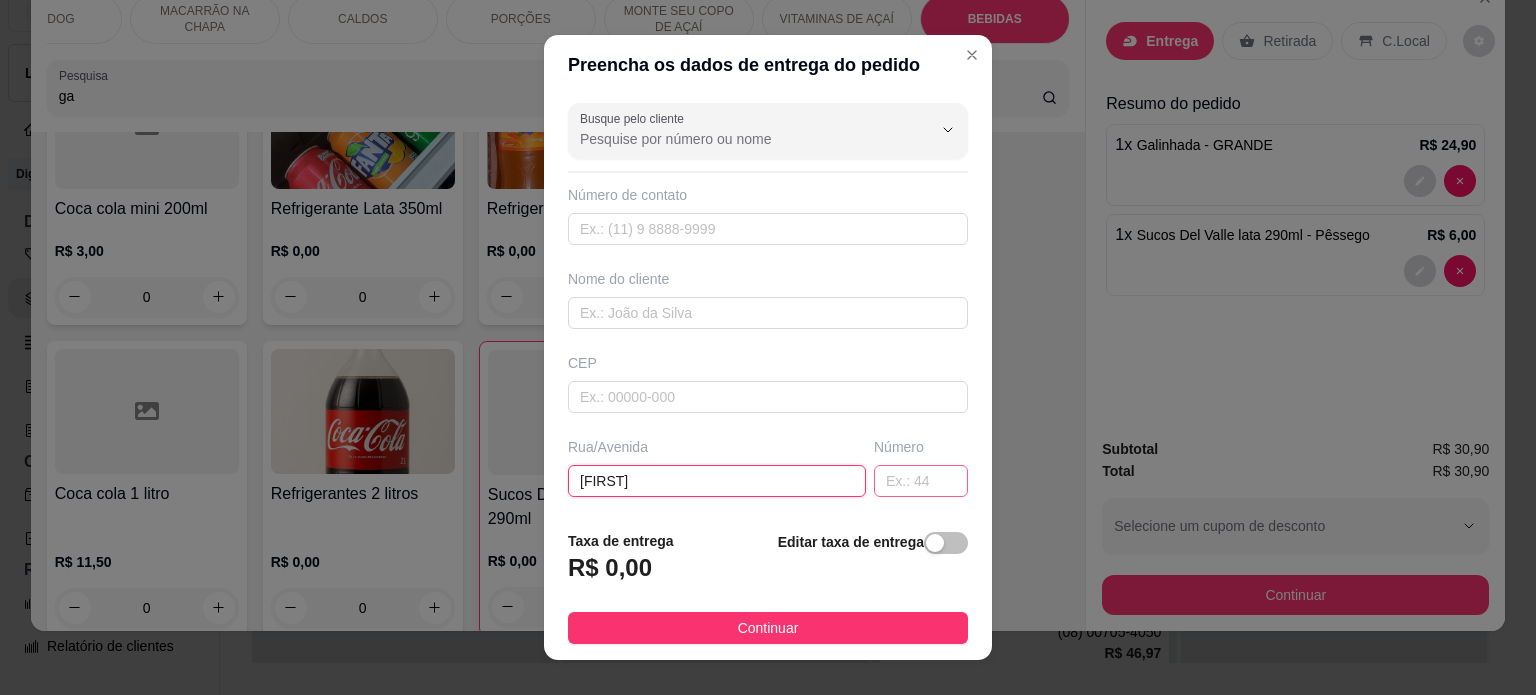 type on "[FIRST]" 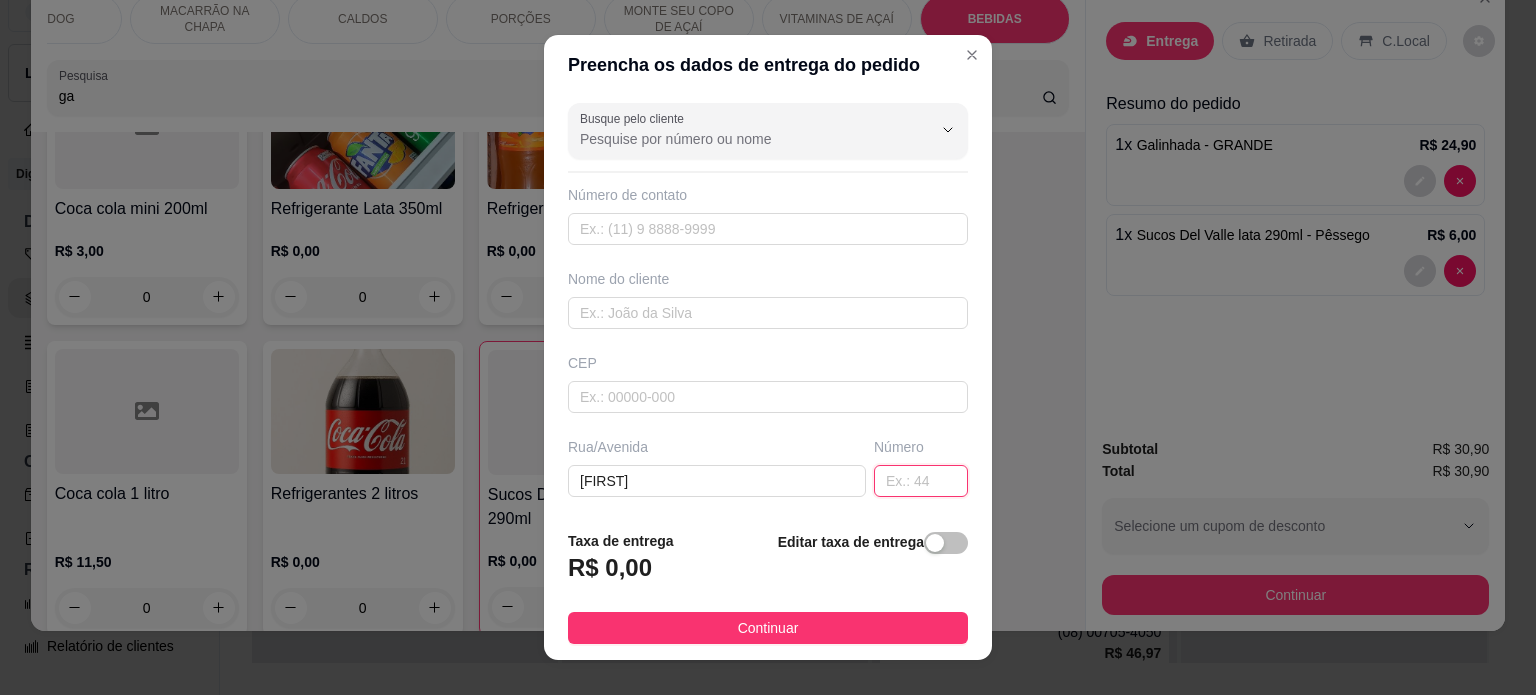 click at bounding box center [921, 481] 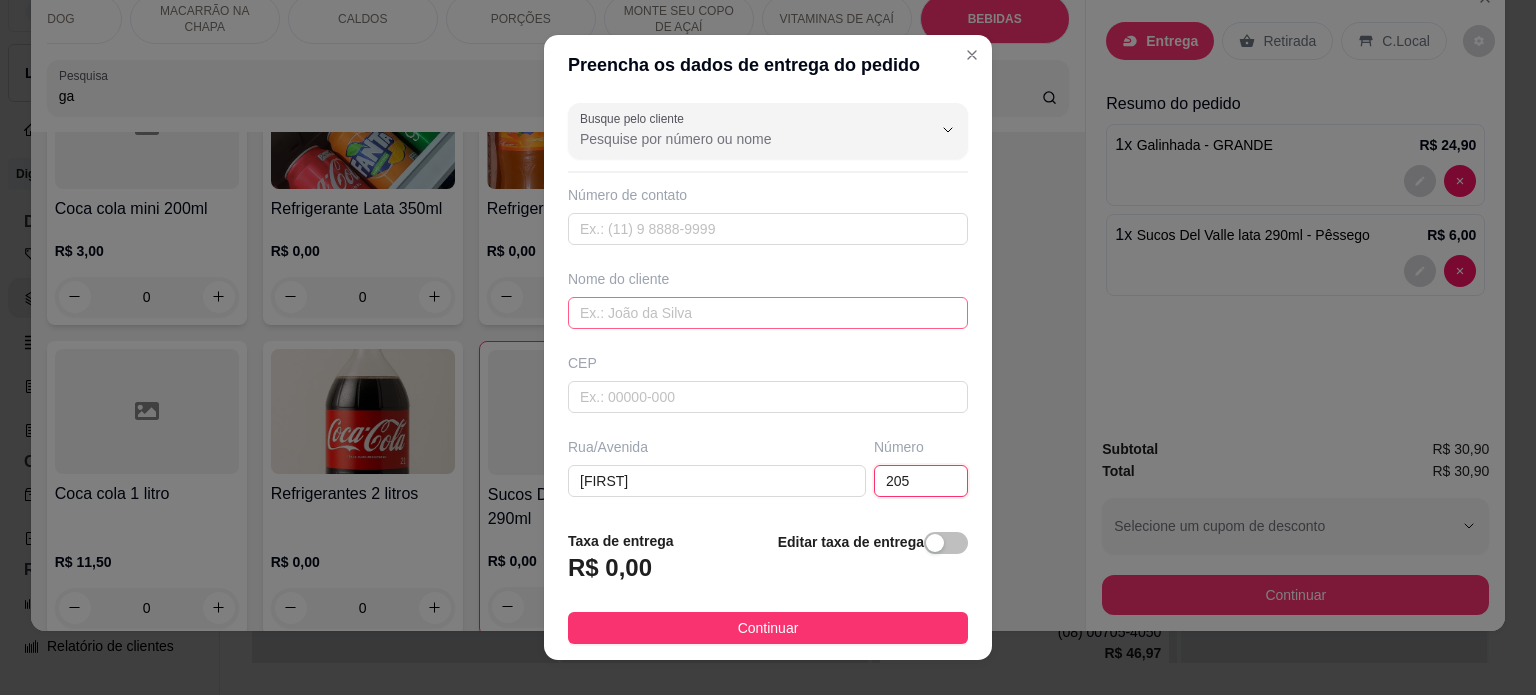 type on "205" 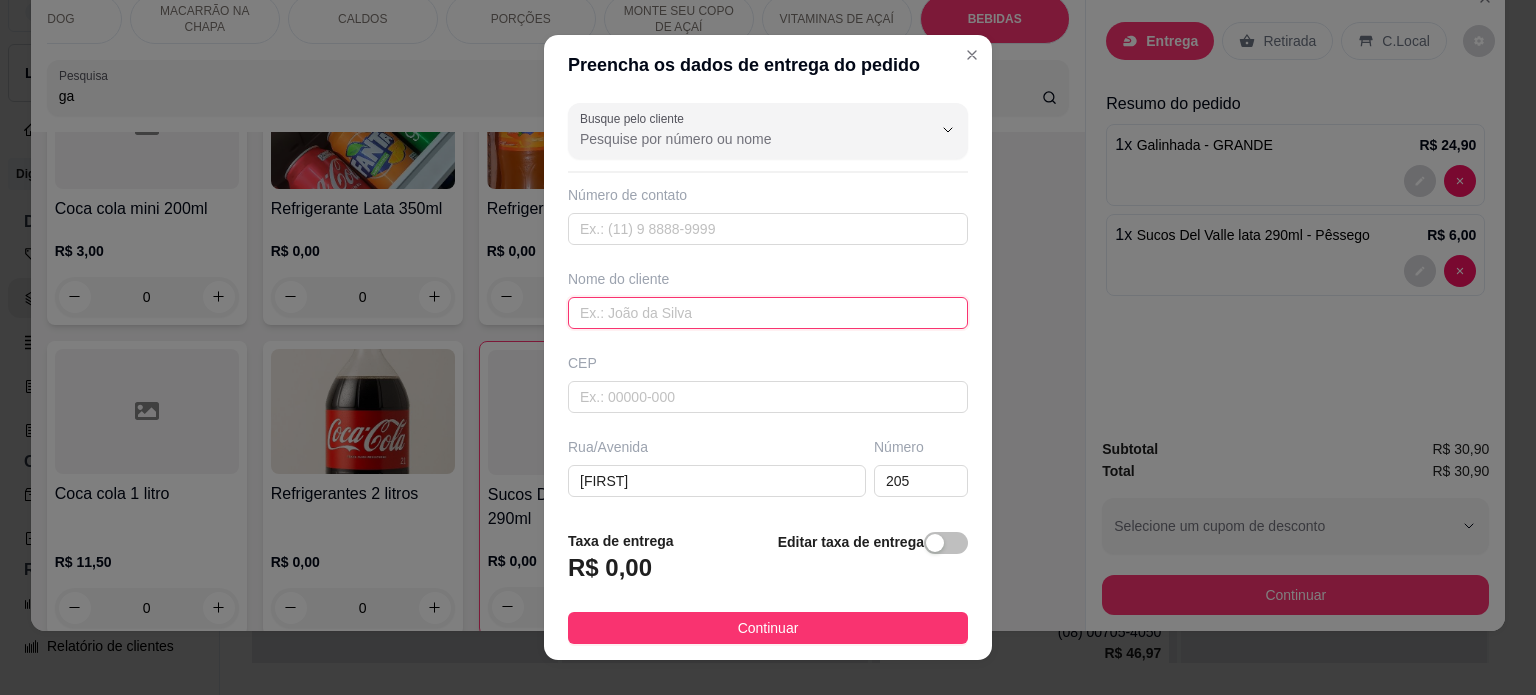 click at bounding box center (768, 313) 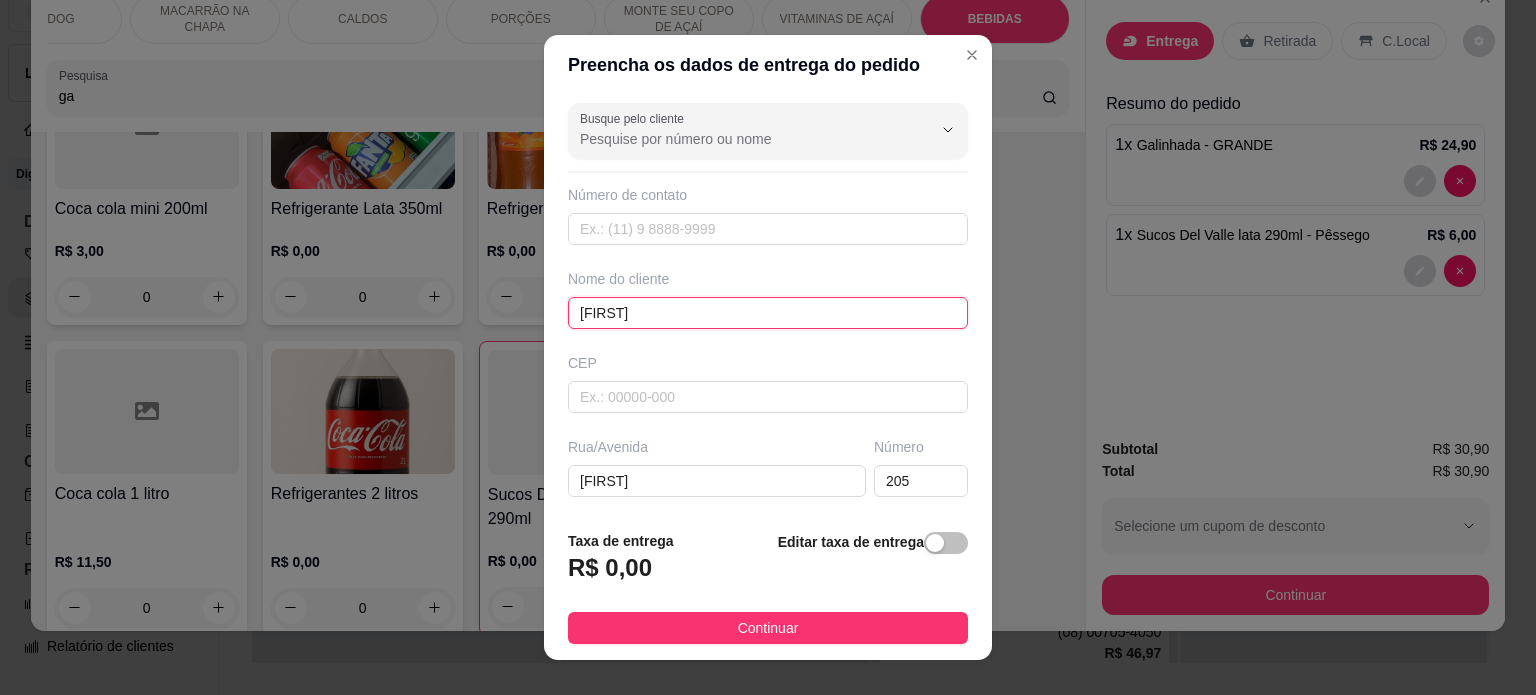 type on "[FIRST]" 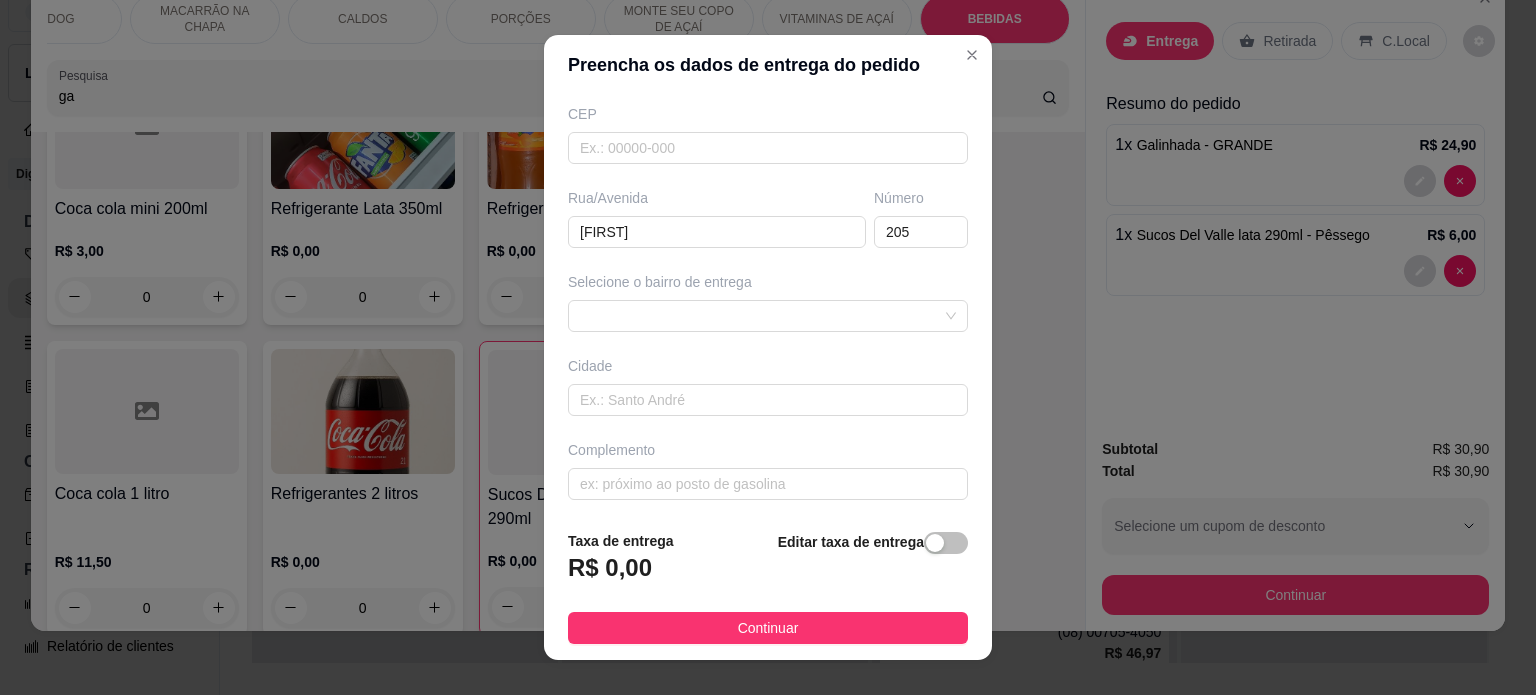 scroll, scrollTop: 251, scrollLeft: 0, axis: vertical 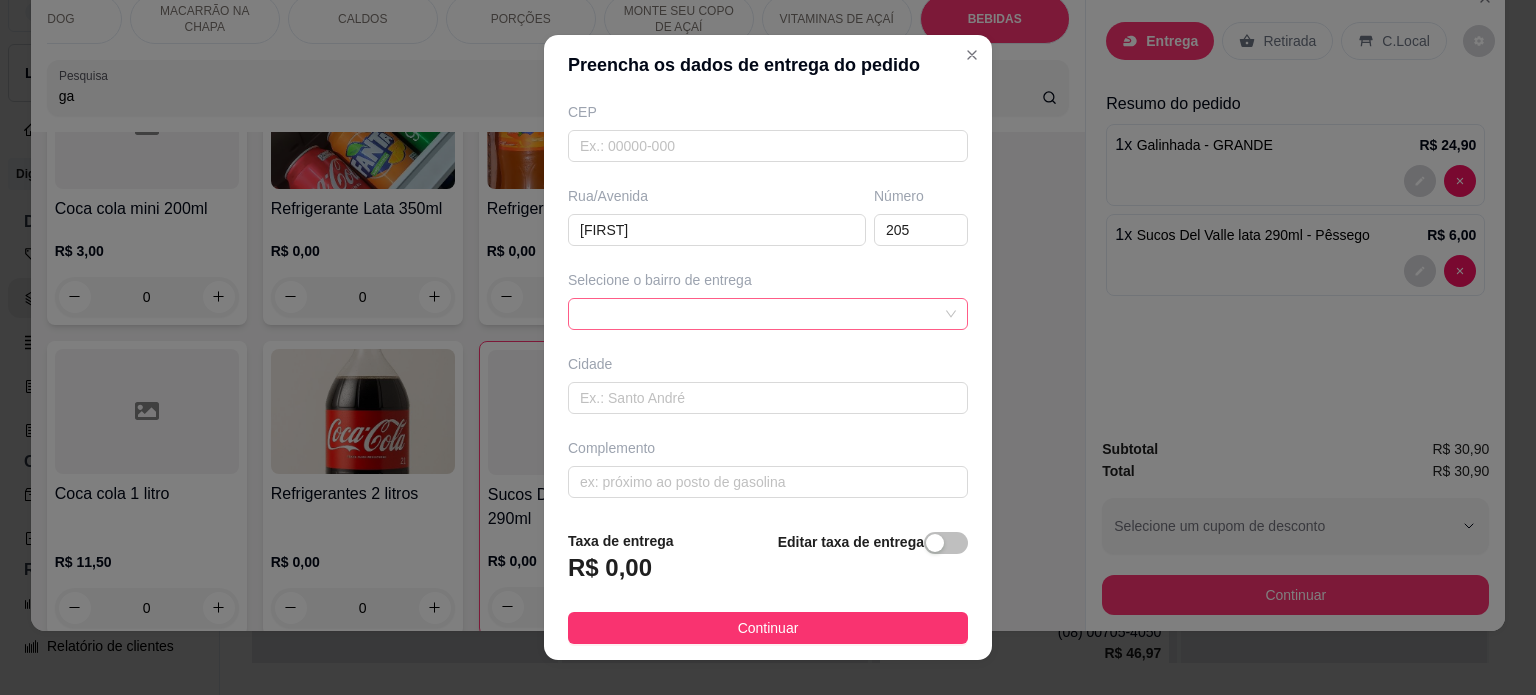 click at bounding box center [768, 314] 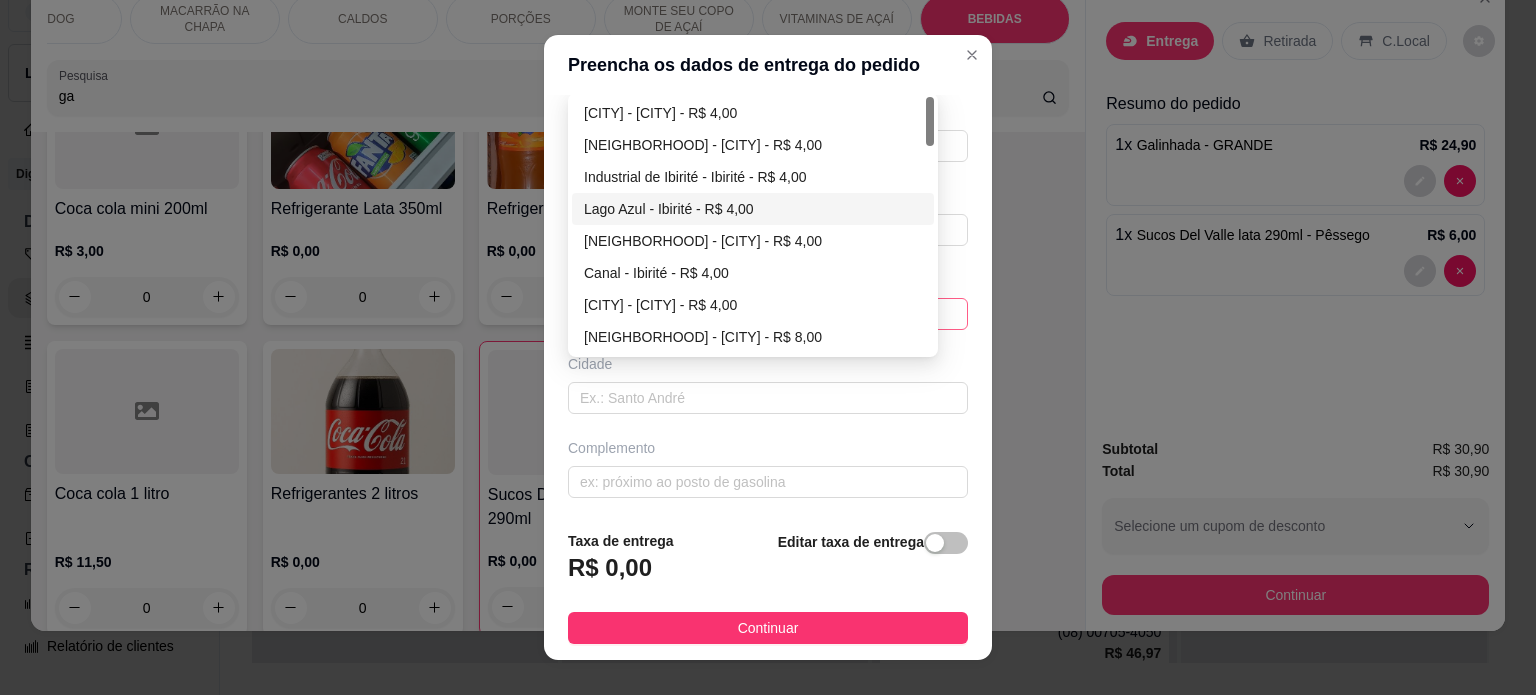 click on "Lago Azul - Ibirité -  R$ 4,00" at bounding box center [753, 209] 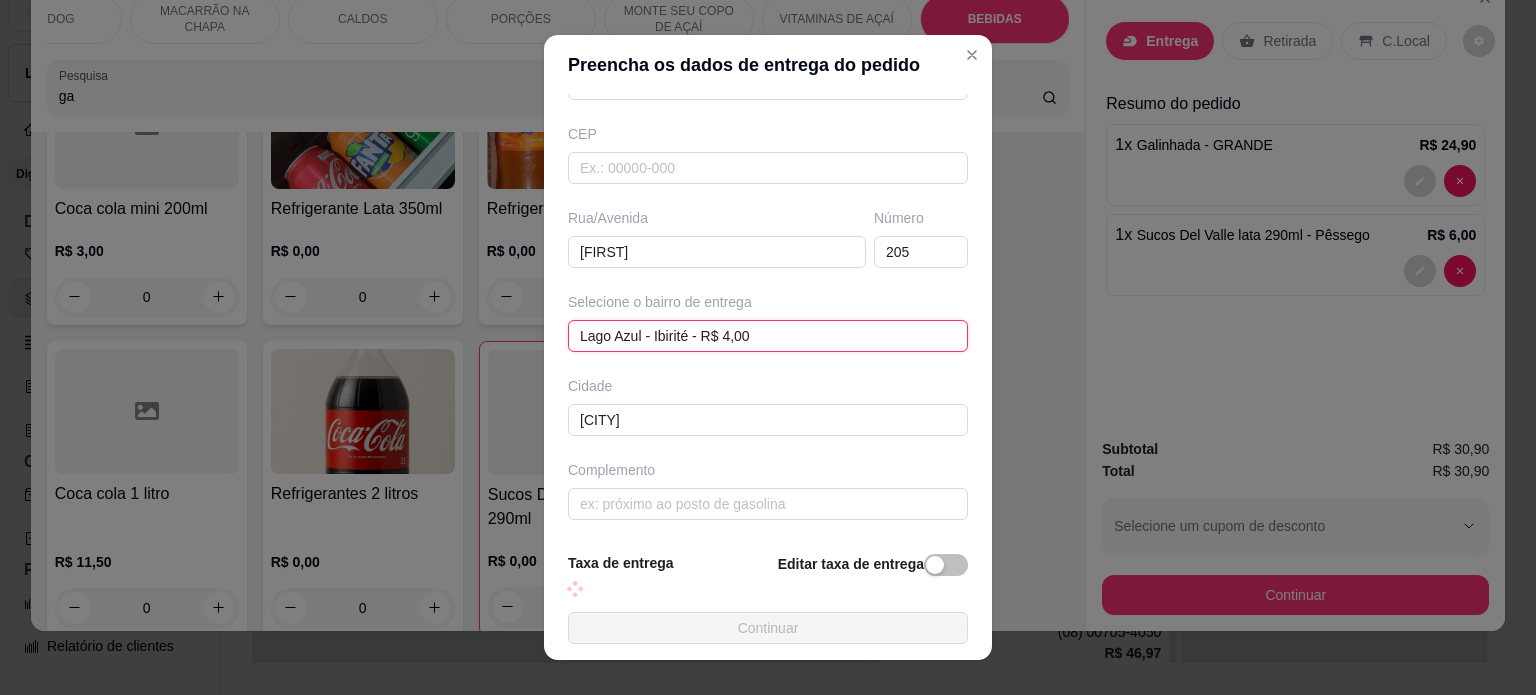 scroll, scrollTop: 251, scrollLeft: 0, axis: vertical 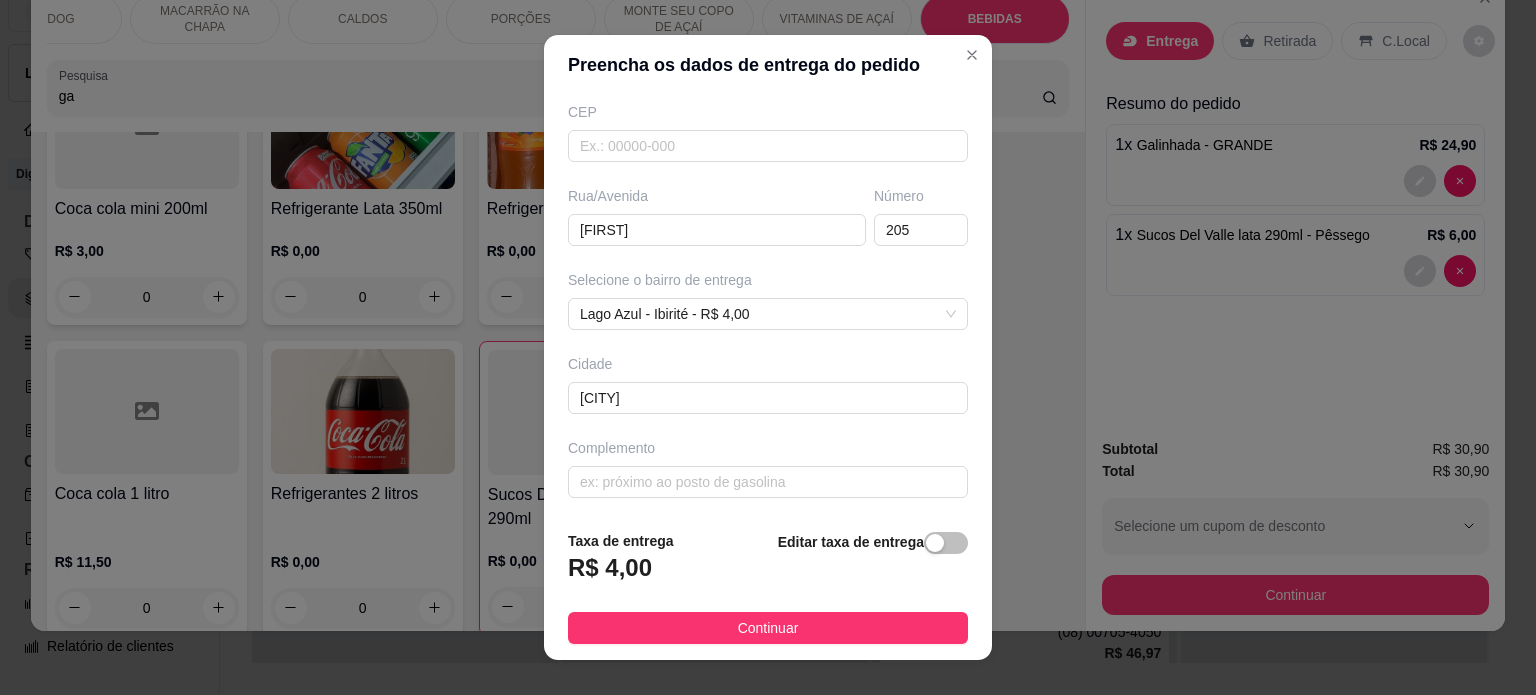 click on "Continuar" at bounding box center (768, 628) 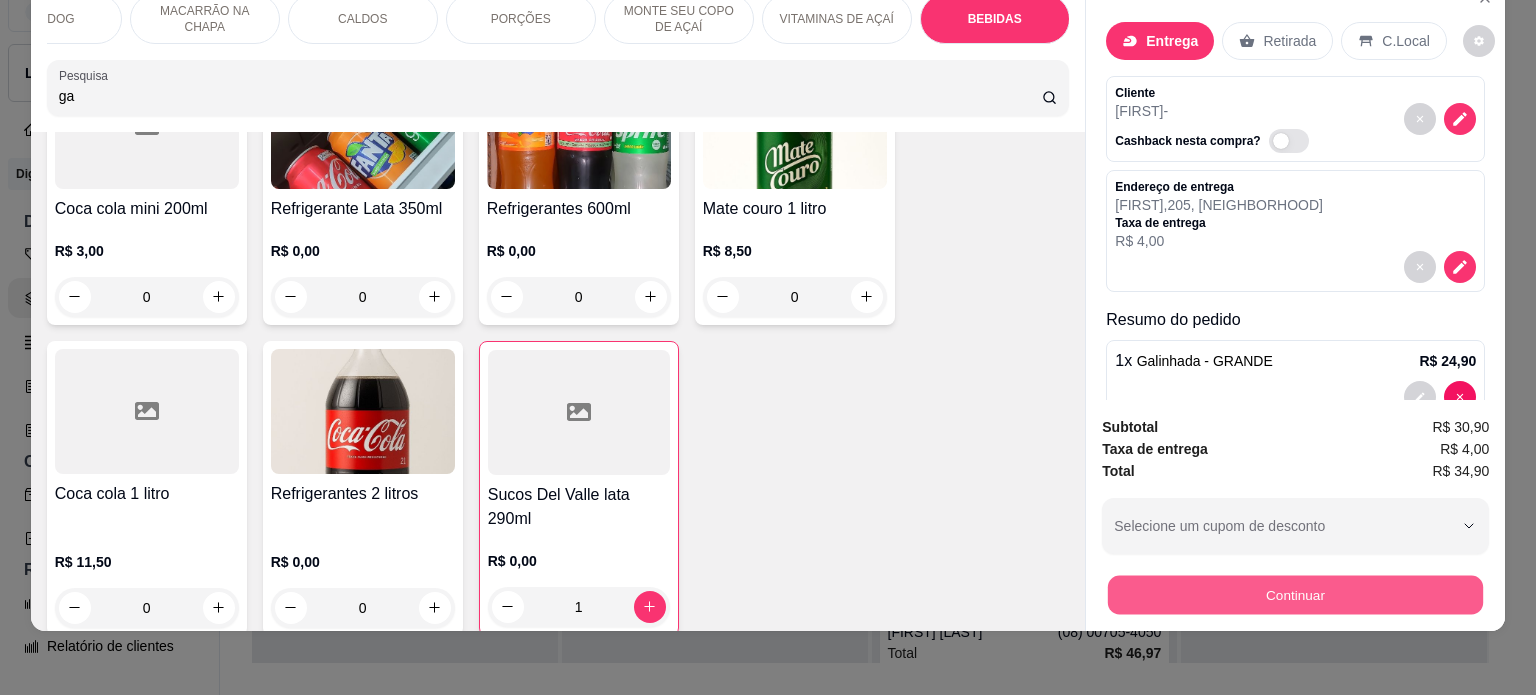 click on "Continuar" at bounding box center [1295, 595] 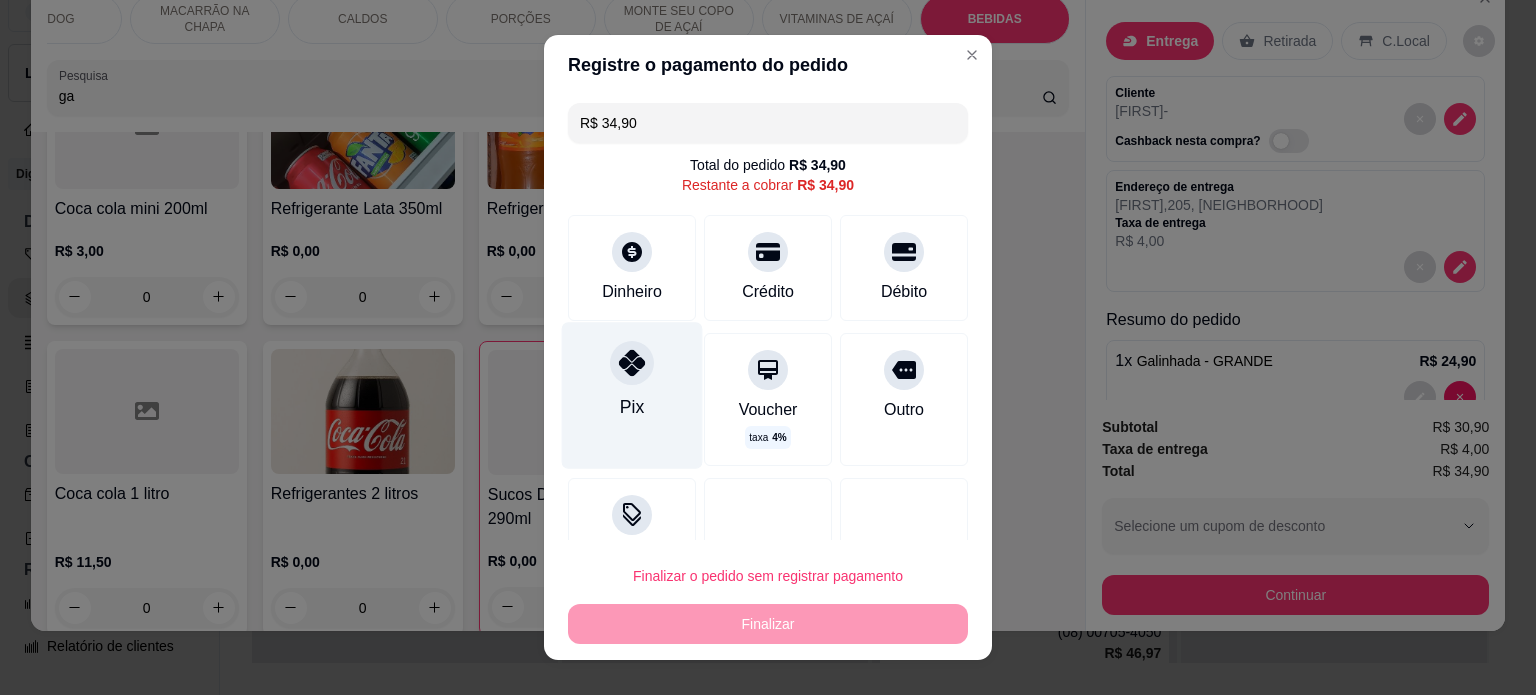 click on "Pix" at bounding box center (632, 395) 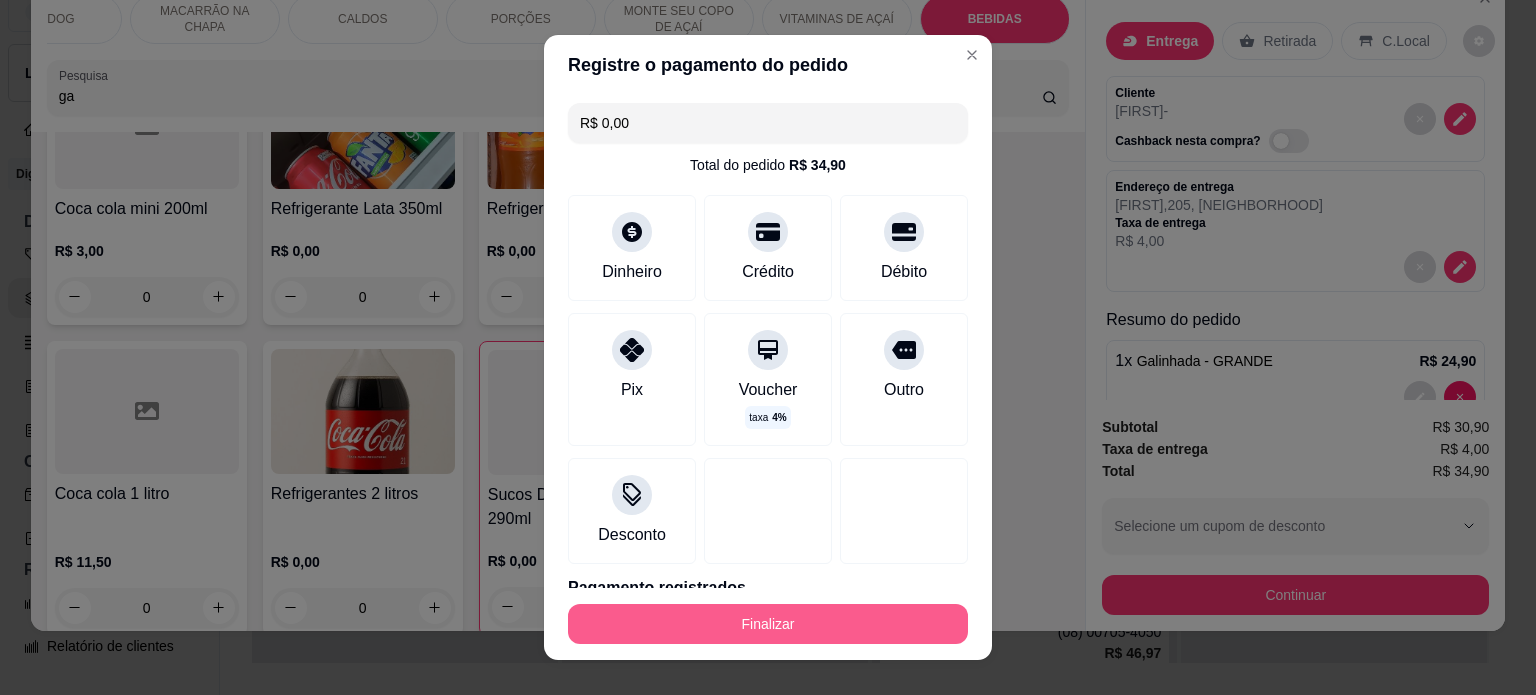 click on "Finalizar" at bounding box center (768, 624) 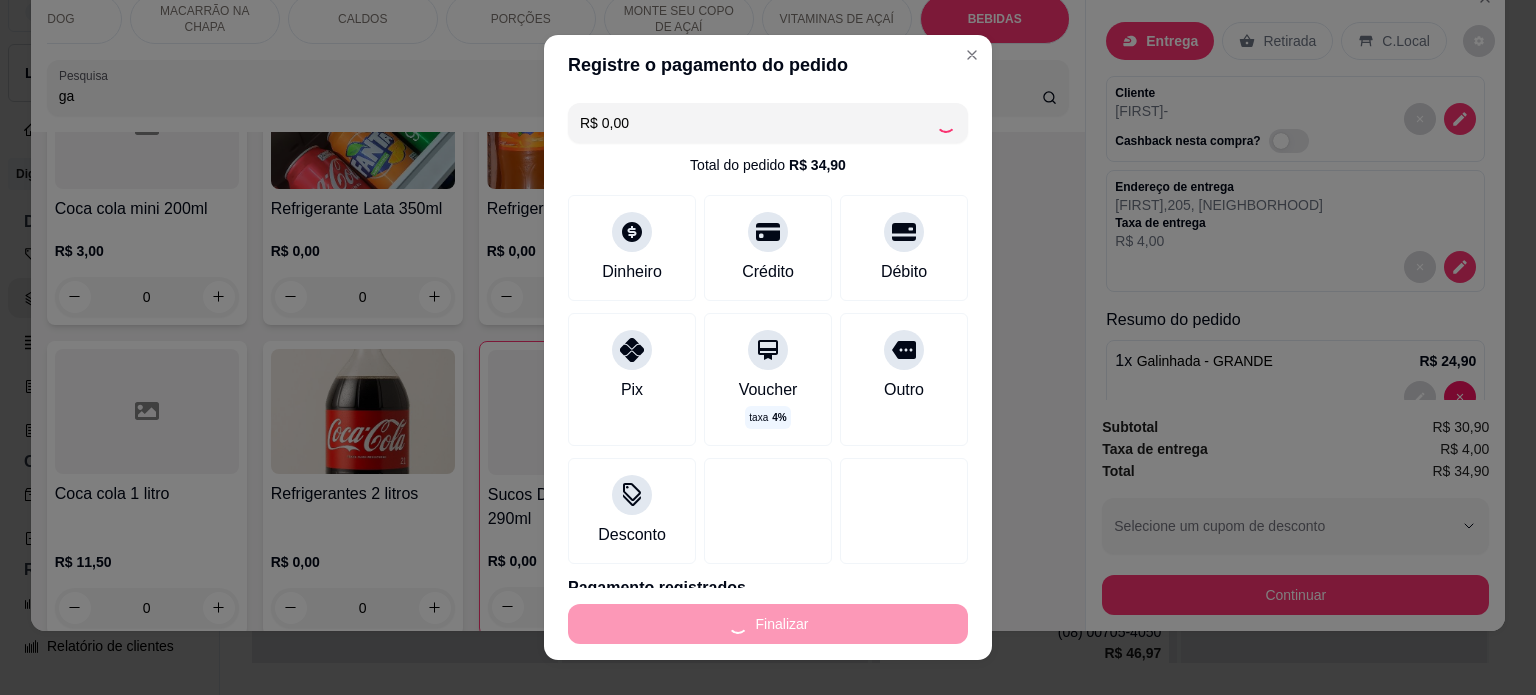 type on "0" 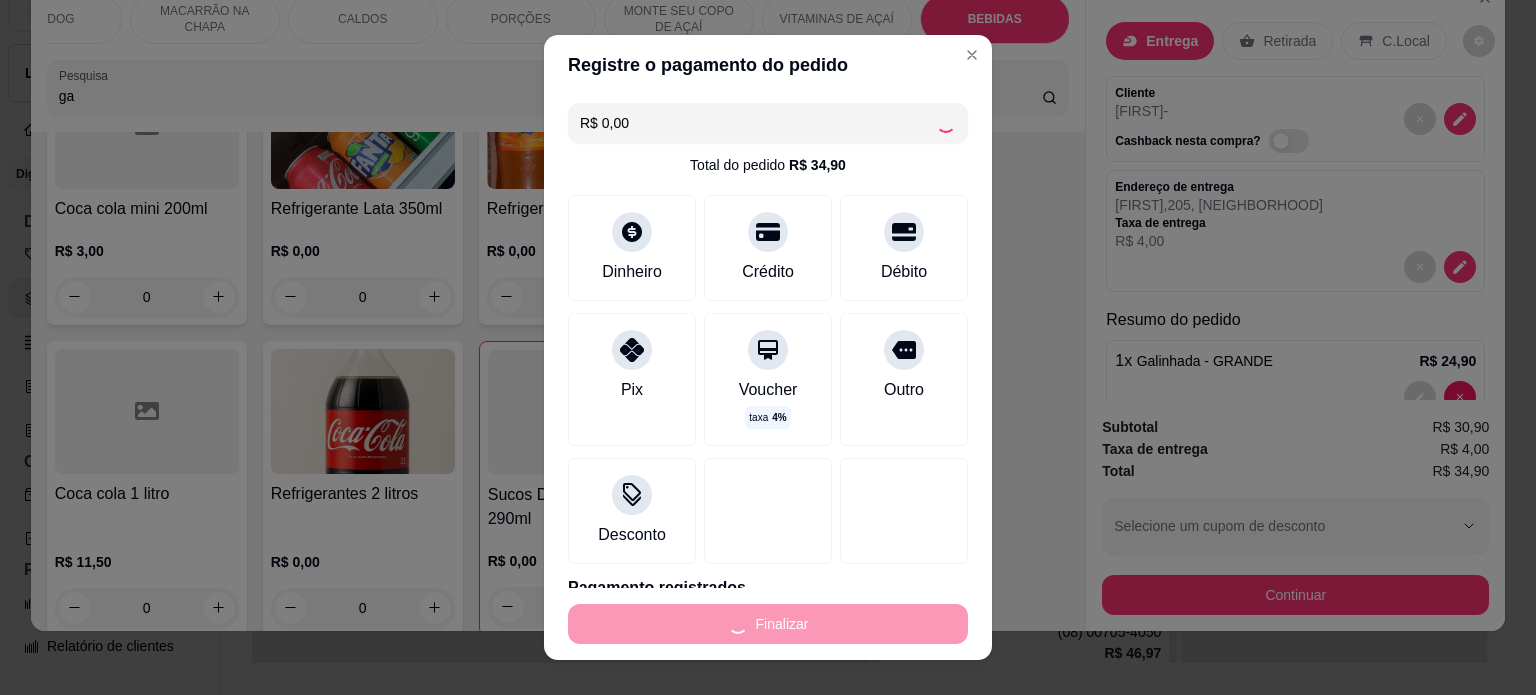 type on "0" 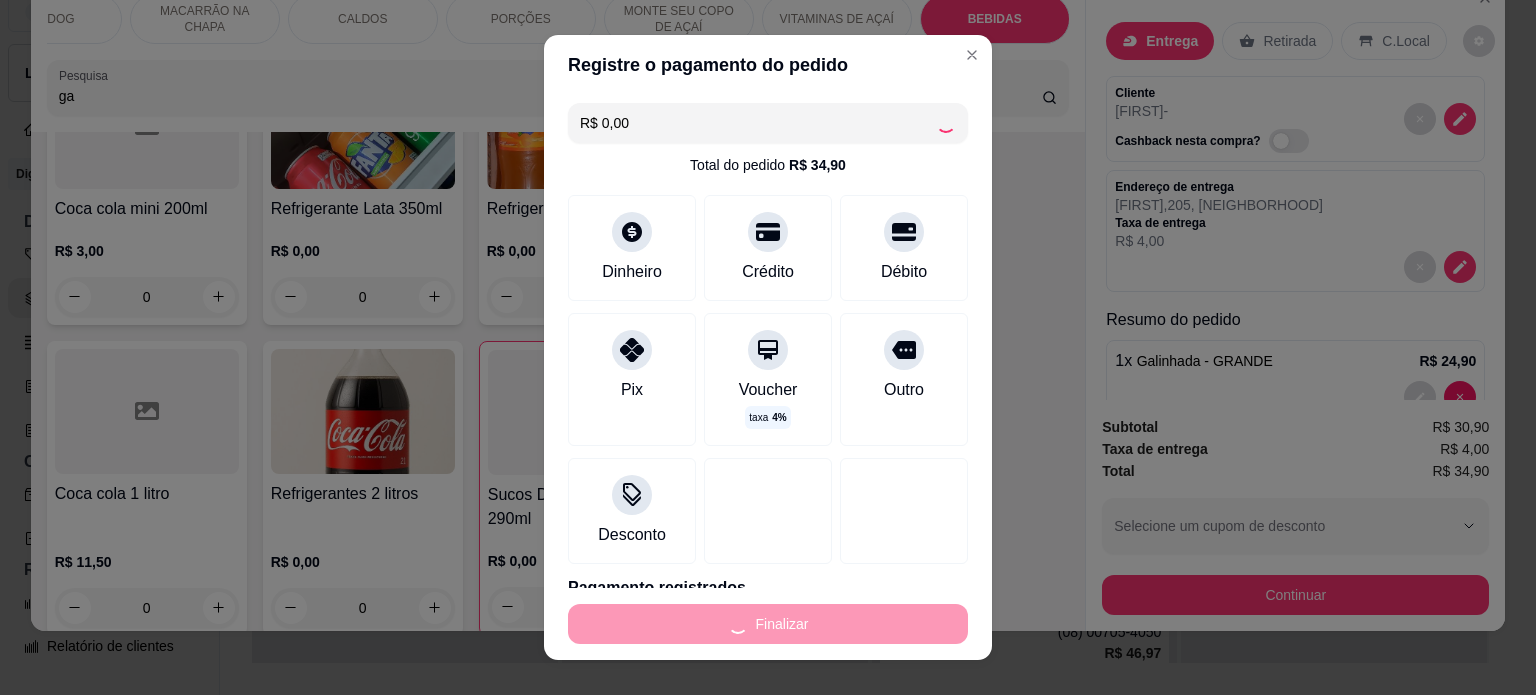 type on "-R$ 34,90" 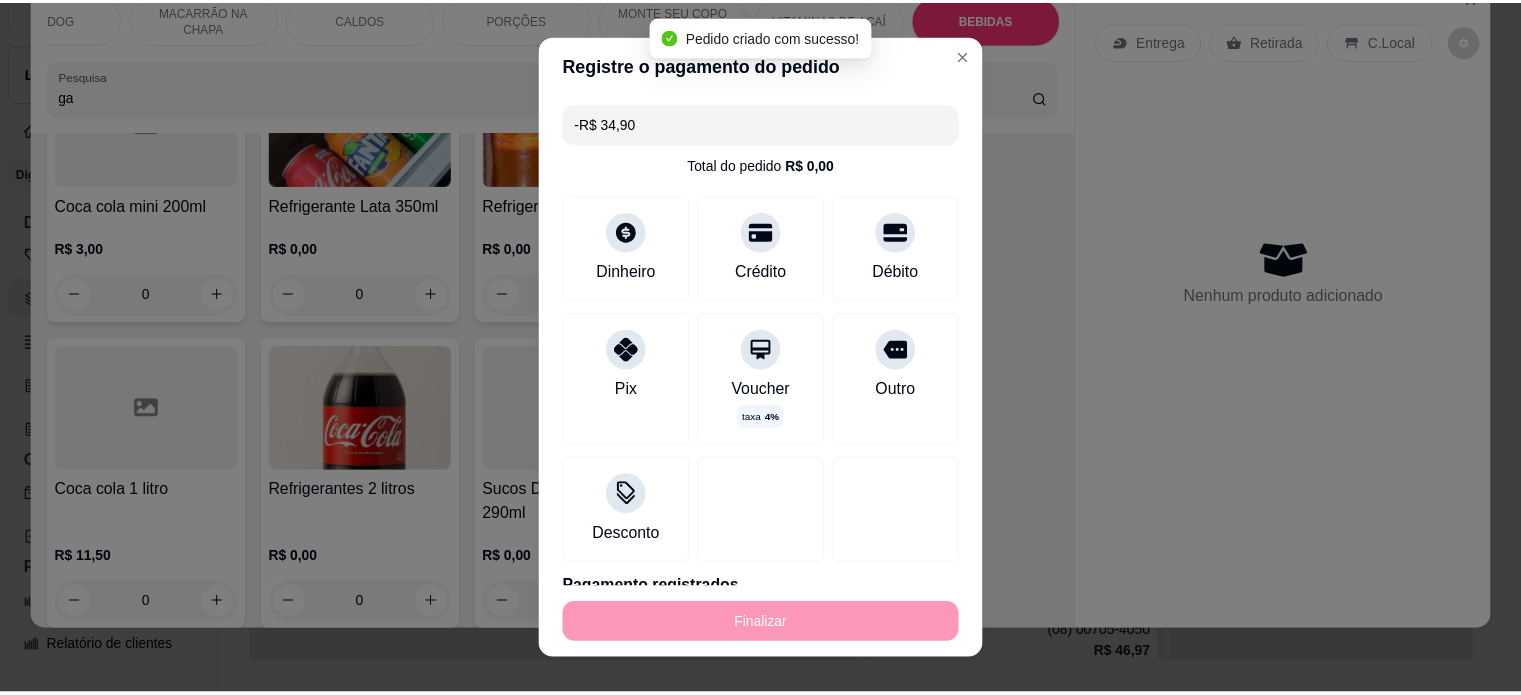 scroll, scrollTop: 5527, scrollLeft: 0, axis: vertical 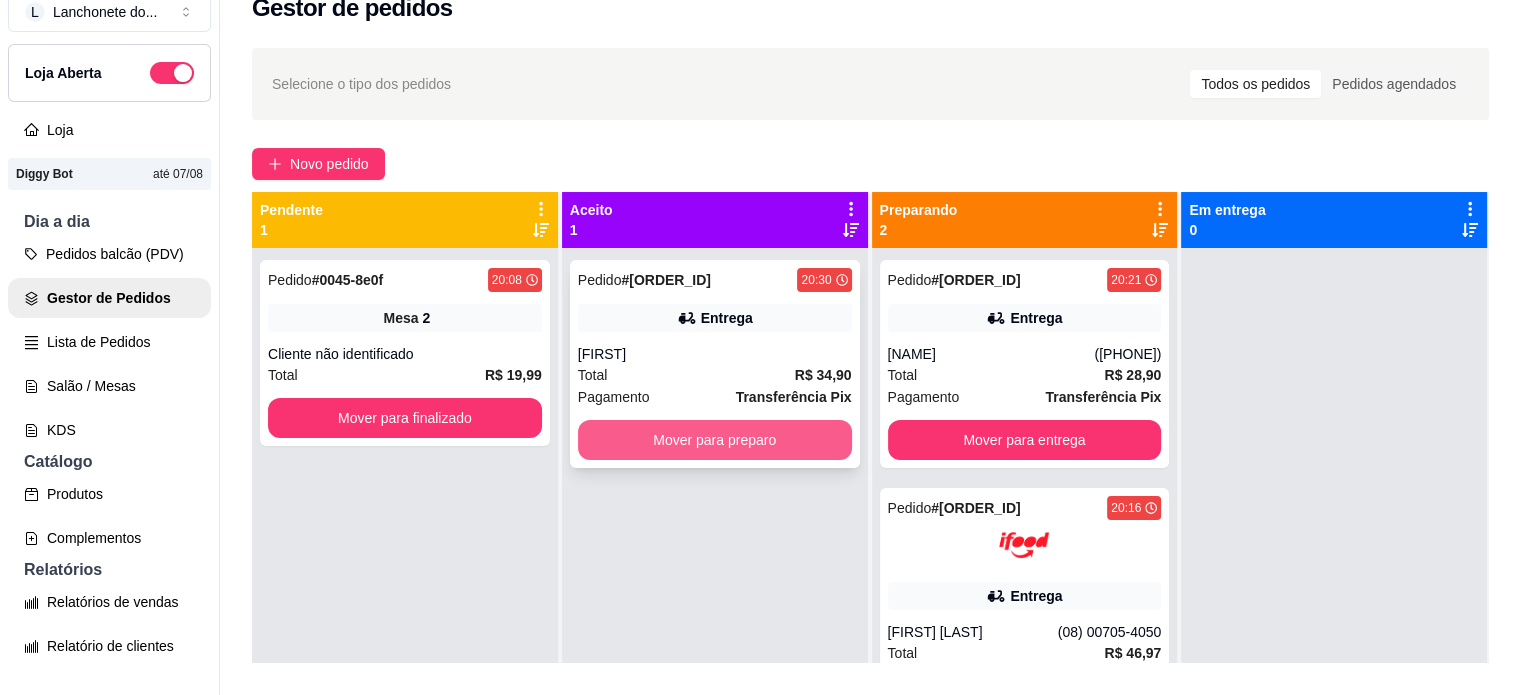 click on "Mover para preparo" at bounding box center [715, 440] 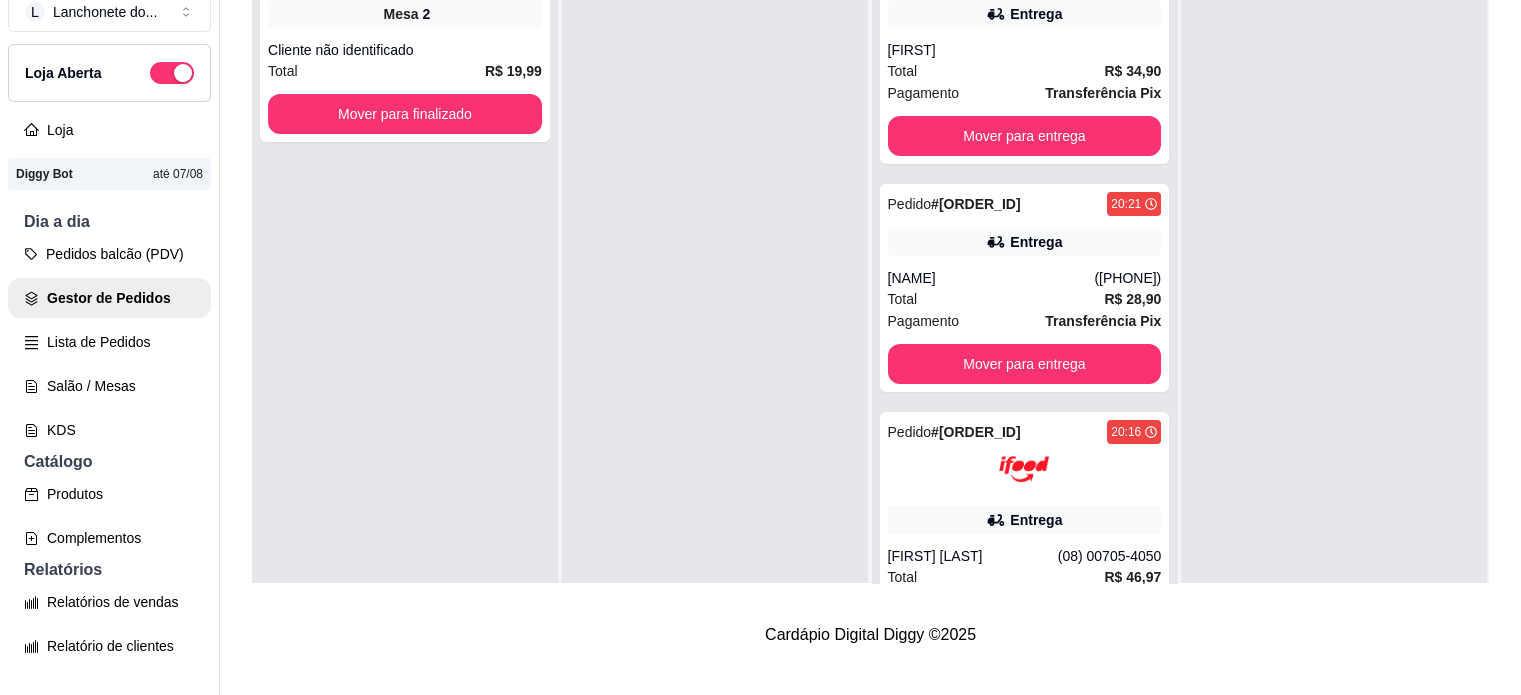 scroll, scrollTop: 316, scrollLeft: 0, axis: vertical 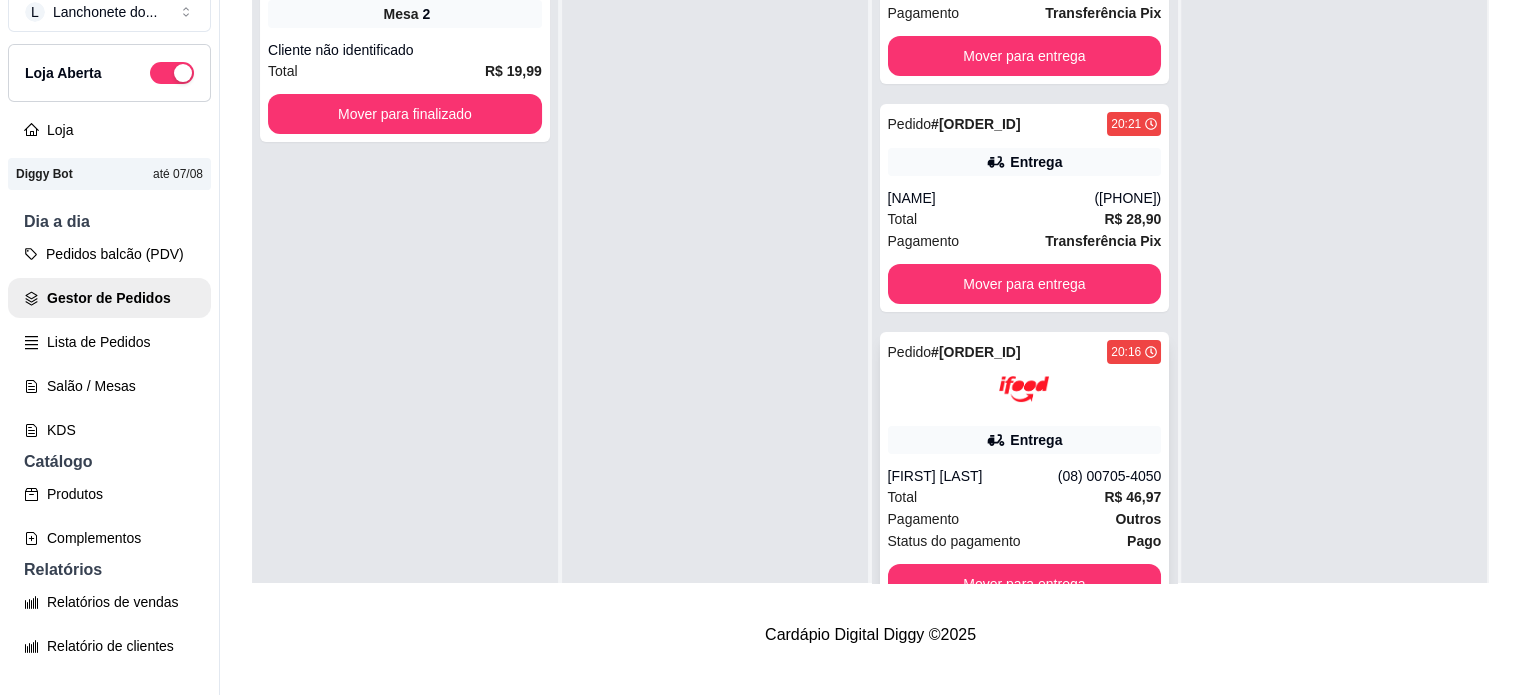 click on "Pago" at bounding box center [1144, 541] 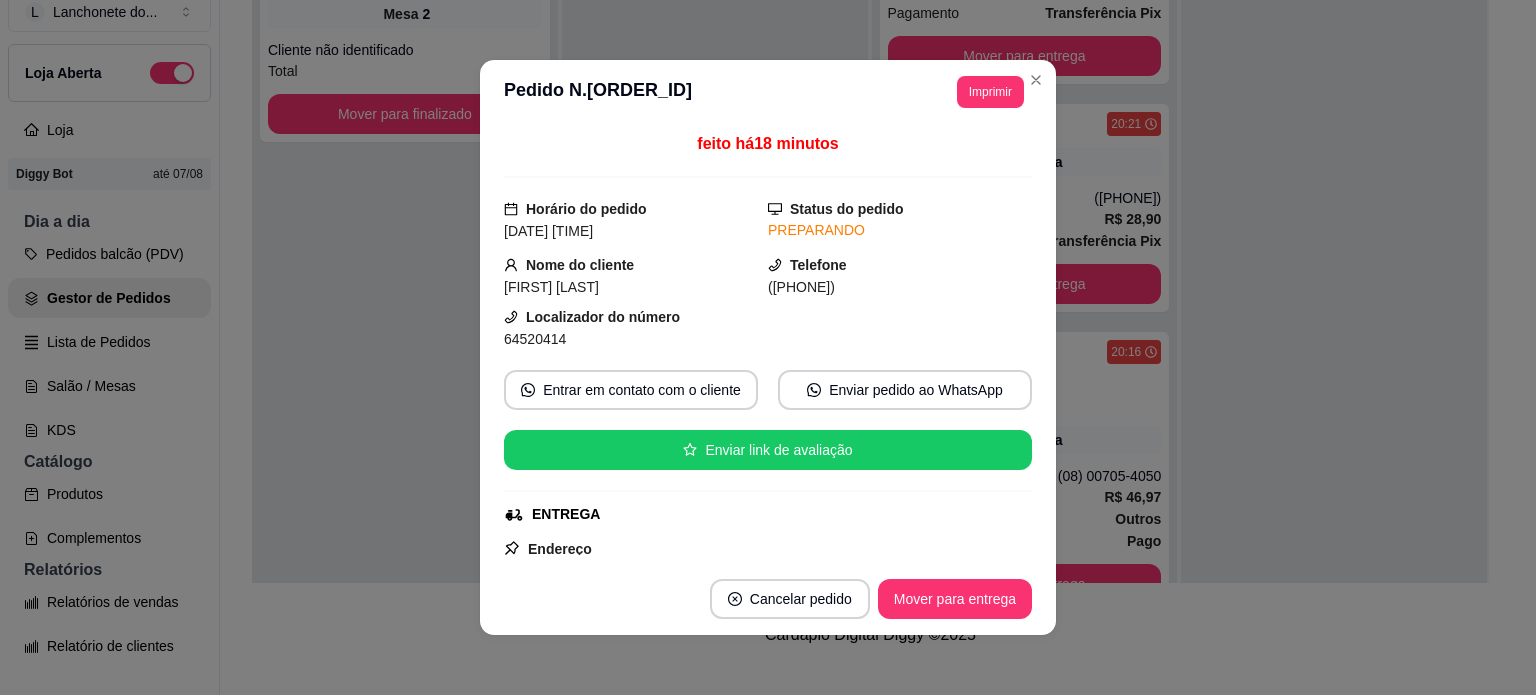 scroll, scrollTop: 370, scrollLeft: 0, axis: vertical 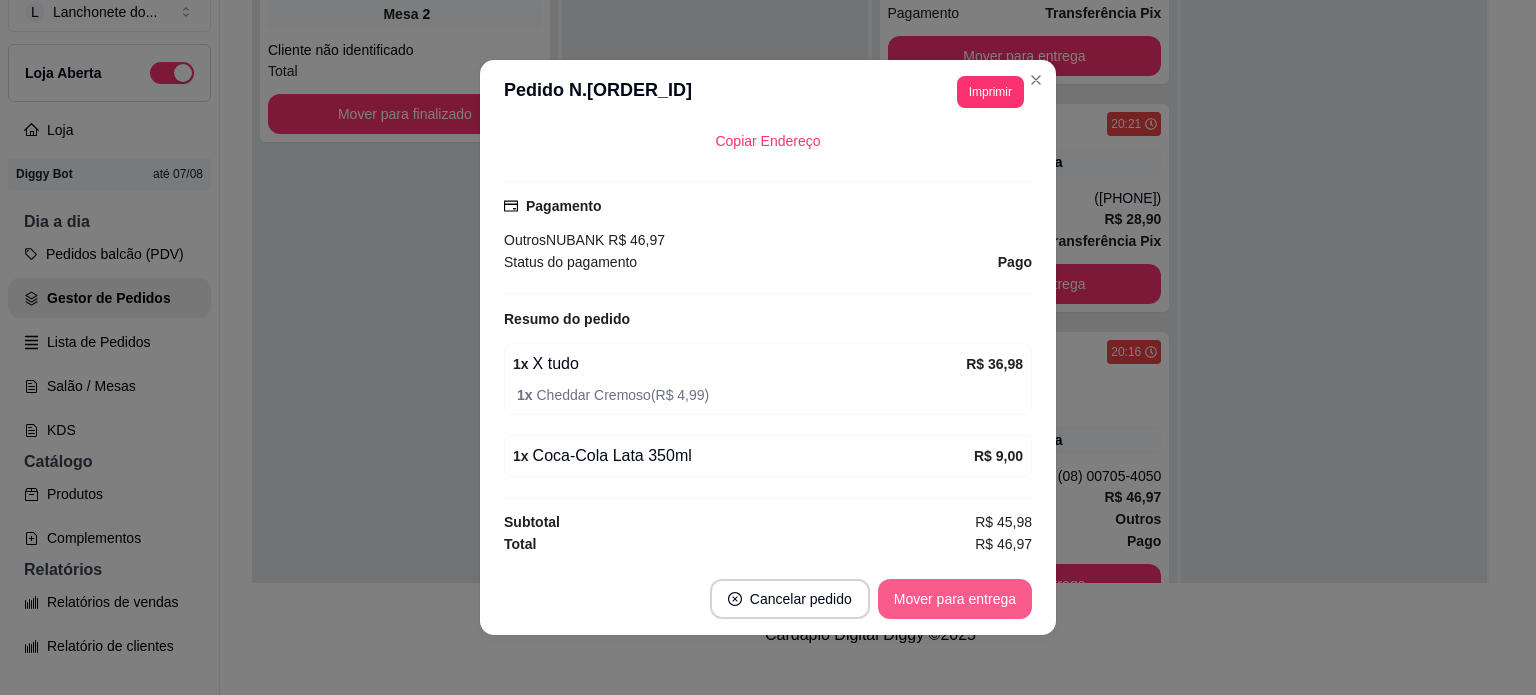 click on "Mover para entrega" at bounding box center (955, 599) 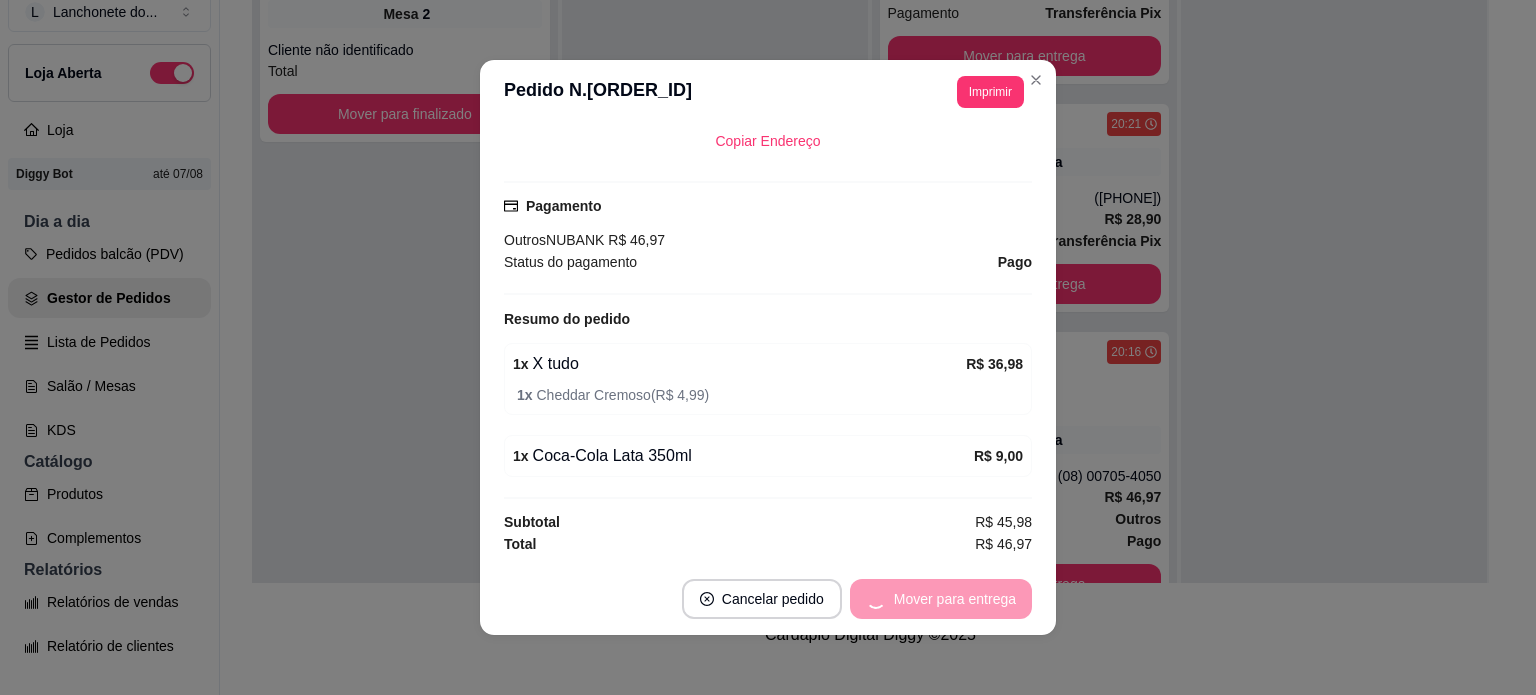 scroll, scrollTop: 0, scrollLeft: 0, axis: both 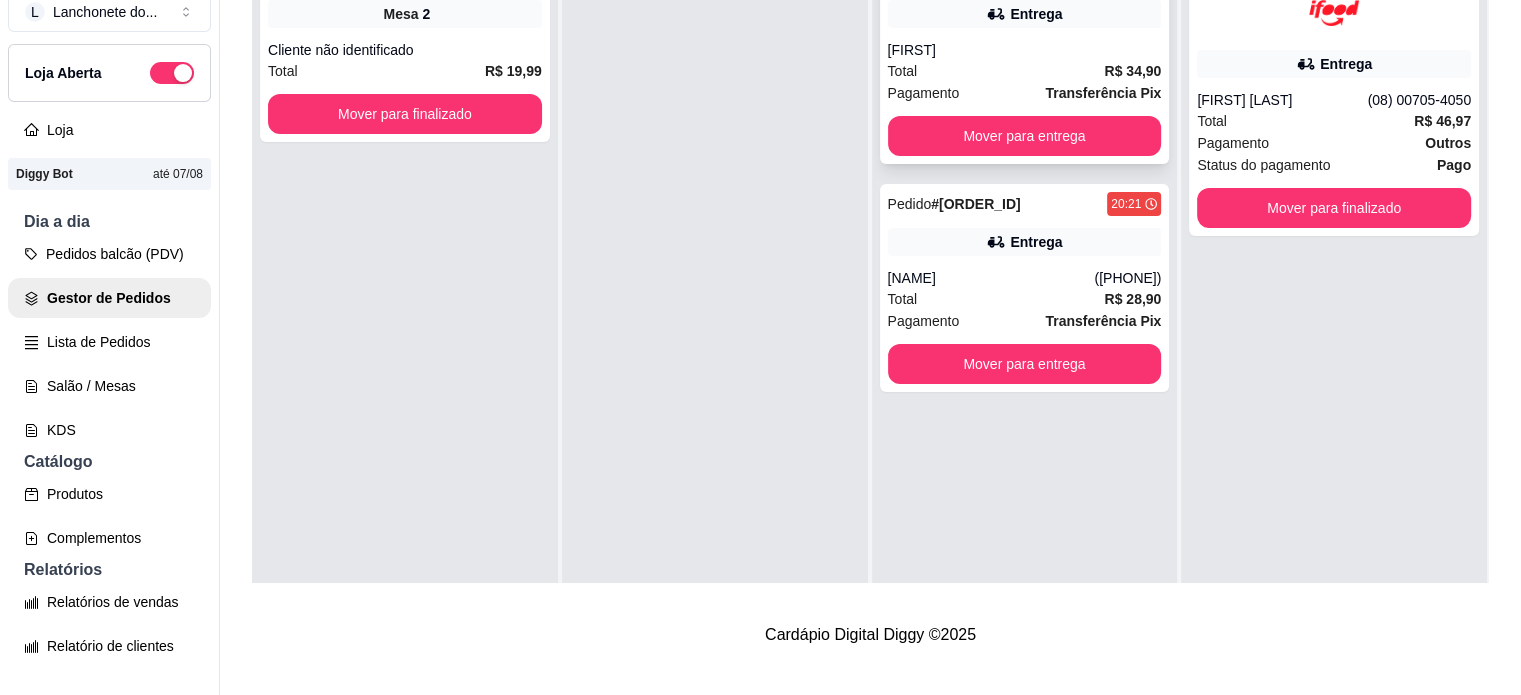 click on "Total R$ 34,90" at bounding box center [1025, 71] 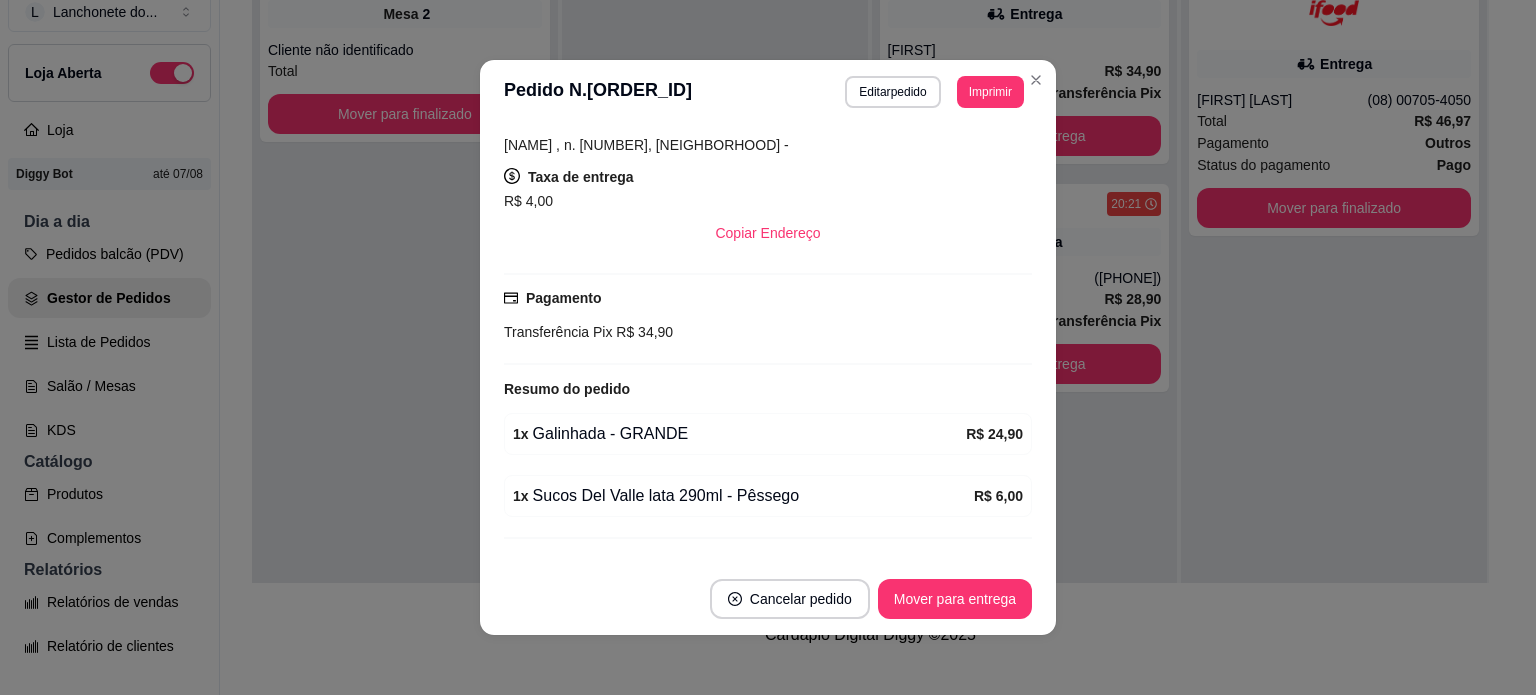 scroll, scrollTop: 352, scrollLeft: 0, axis: vertical 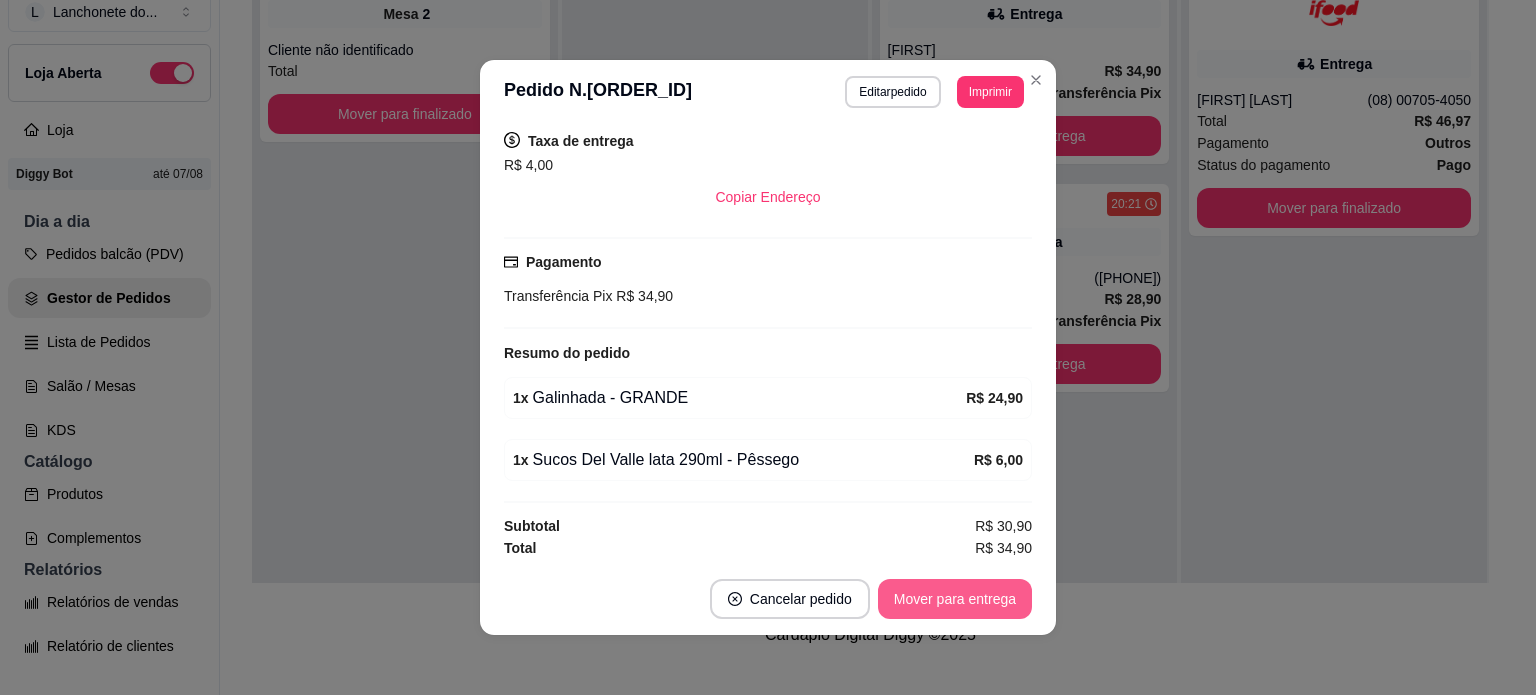 click on "Mover para entrega" at bounding box center (955, 599) 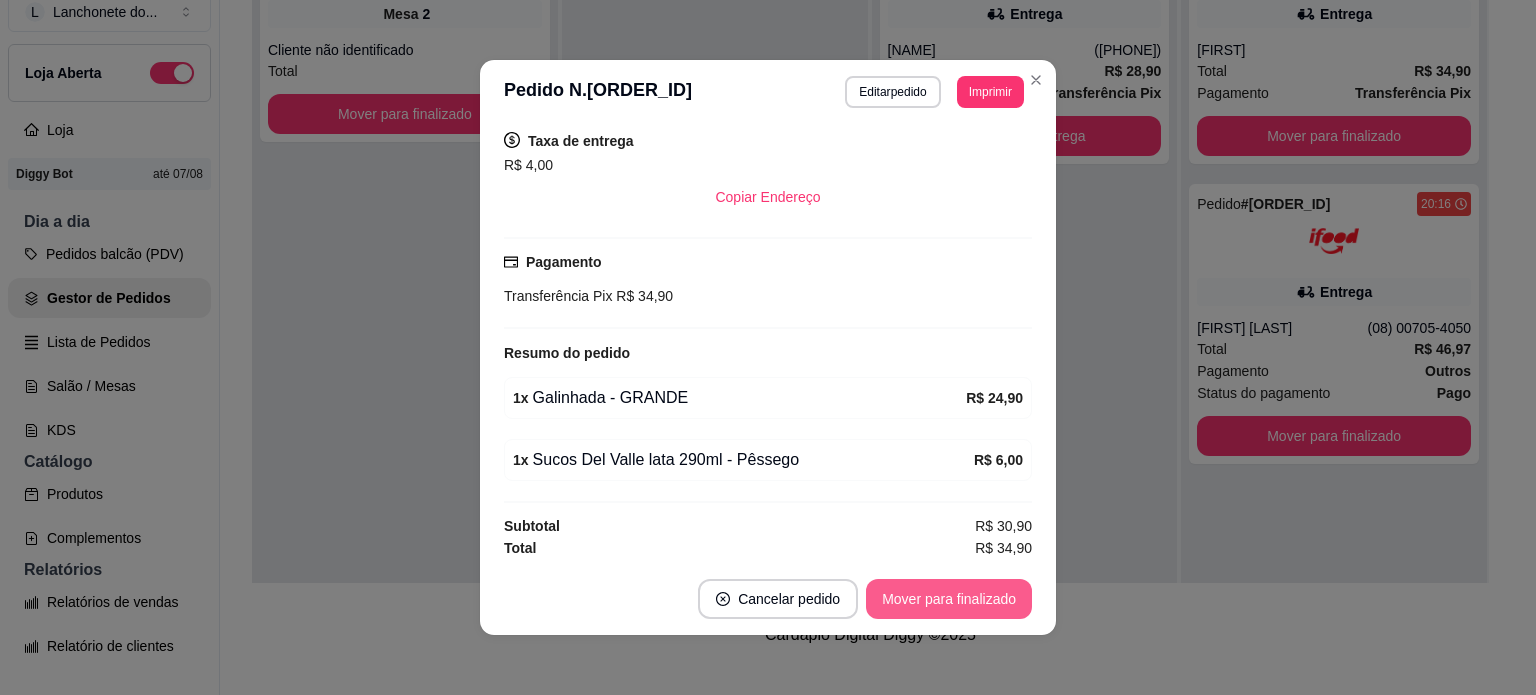 click on "Mover para finalizado" at bounding box center [949, 599] 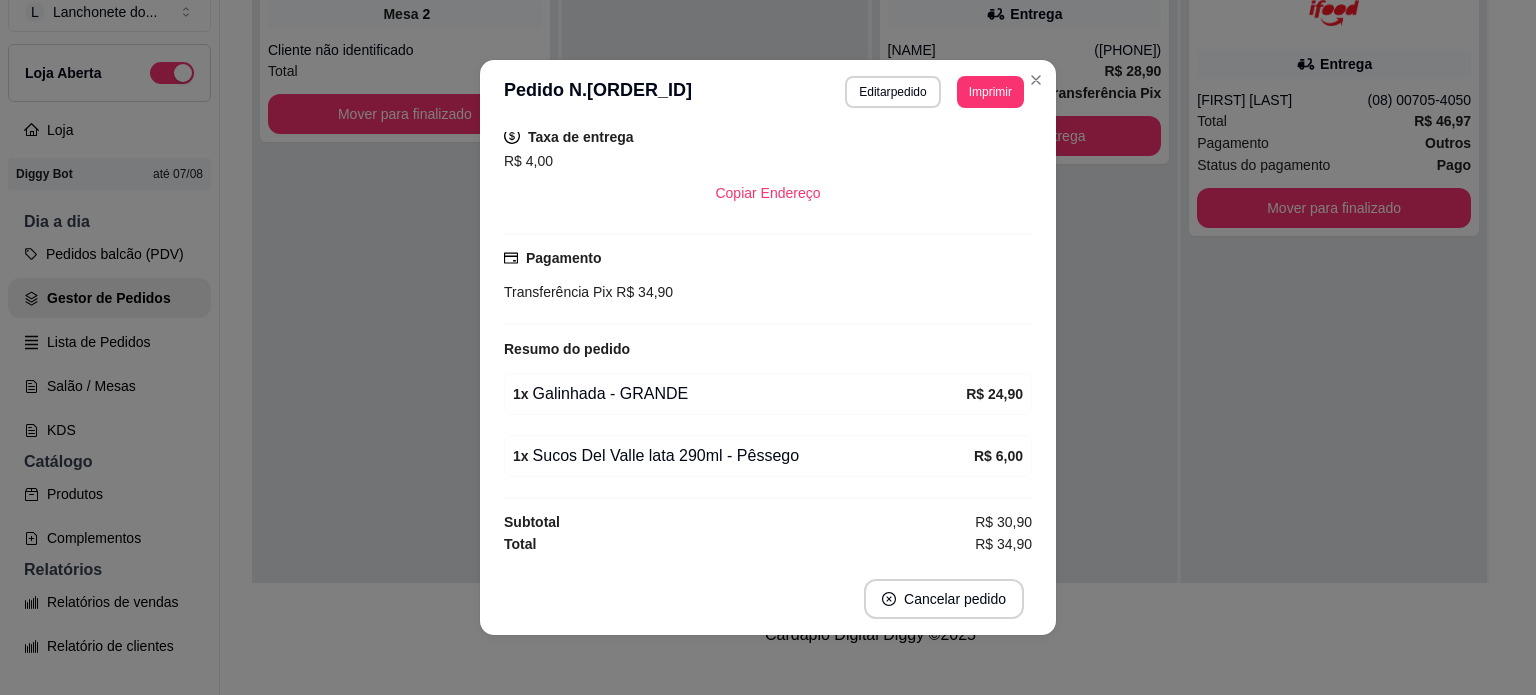 scroll, scrollTop: 267, scrollLeft: 0, axis: vertical 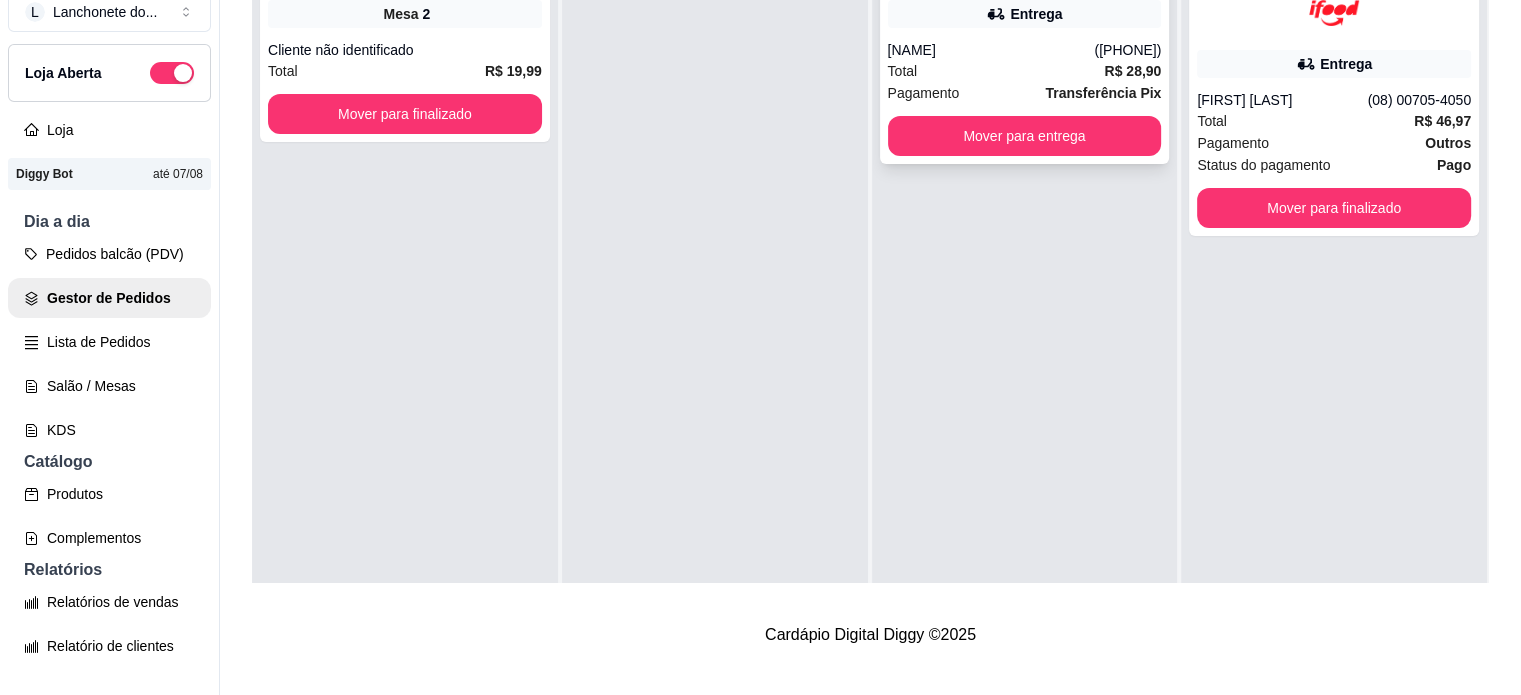 click on "Total R$ 28,90" at bounding box center [1025, 71] 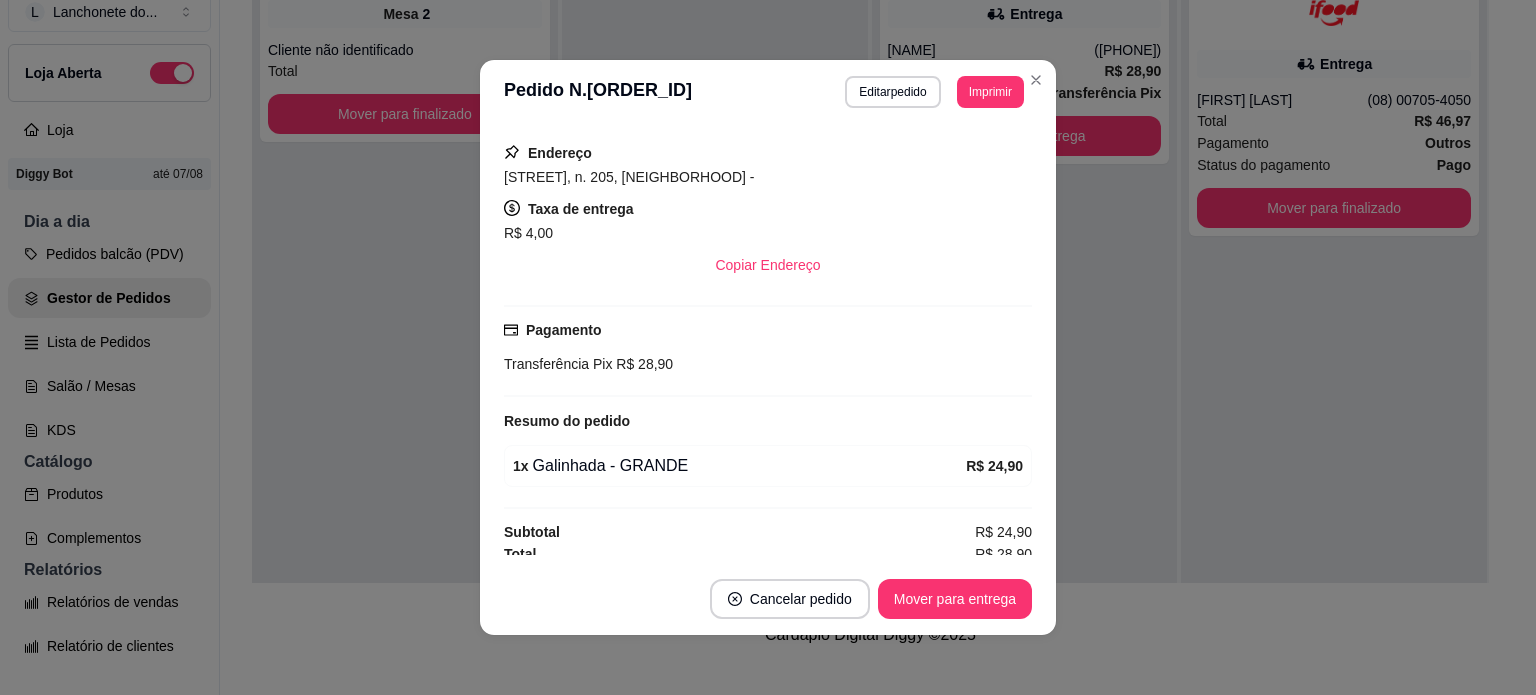 scroll, scrollTop: 351, scrollLeft: 0, axis: vertical 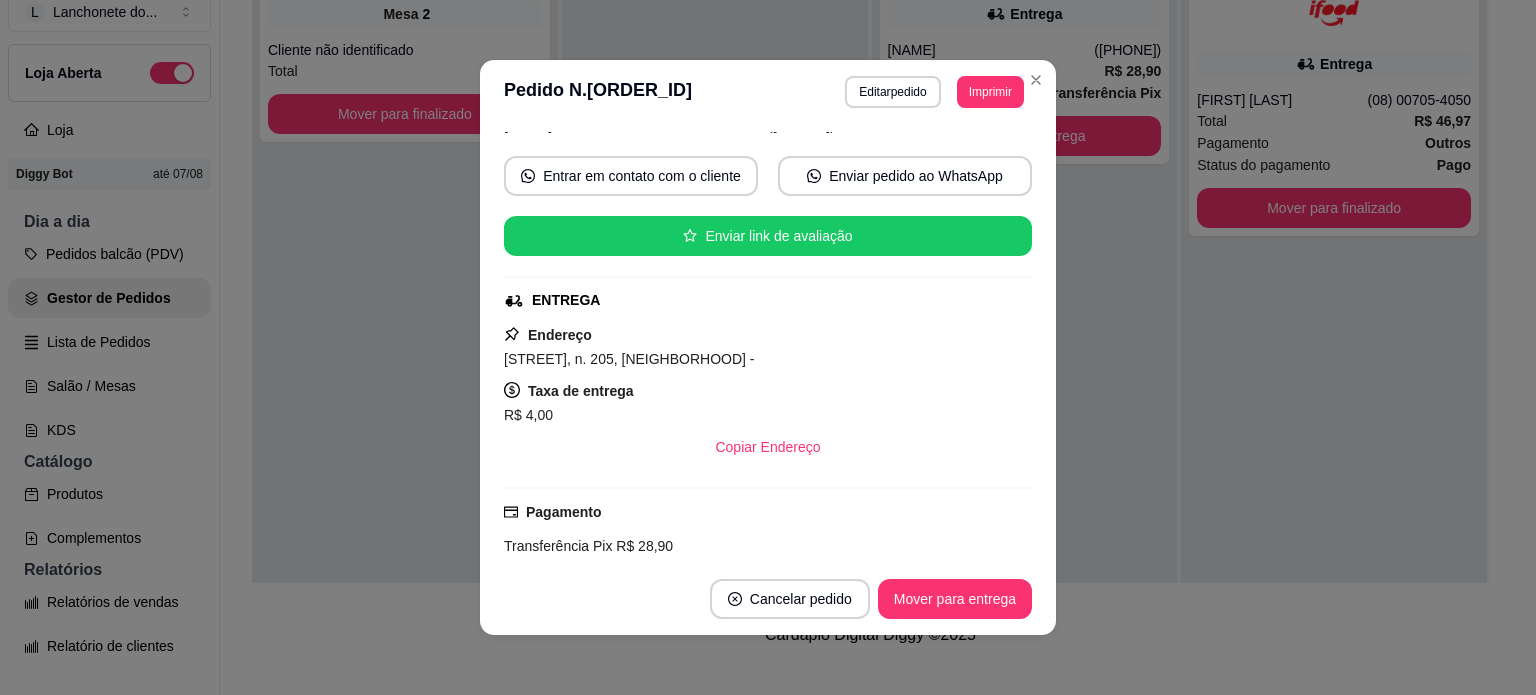 drag, startPoint x: 1006, startPoint y: 385, endPoint x: 1000, endPoint y: 475, distance: 90.199776 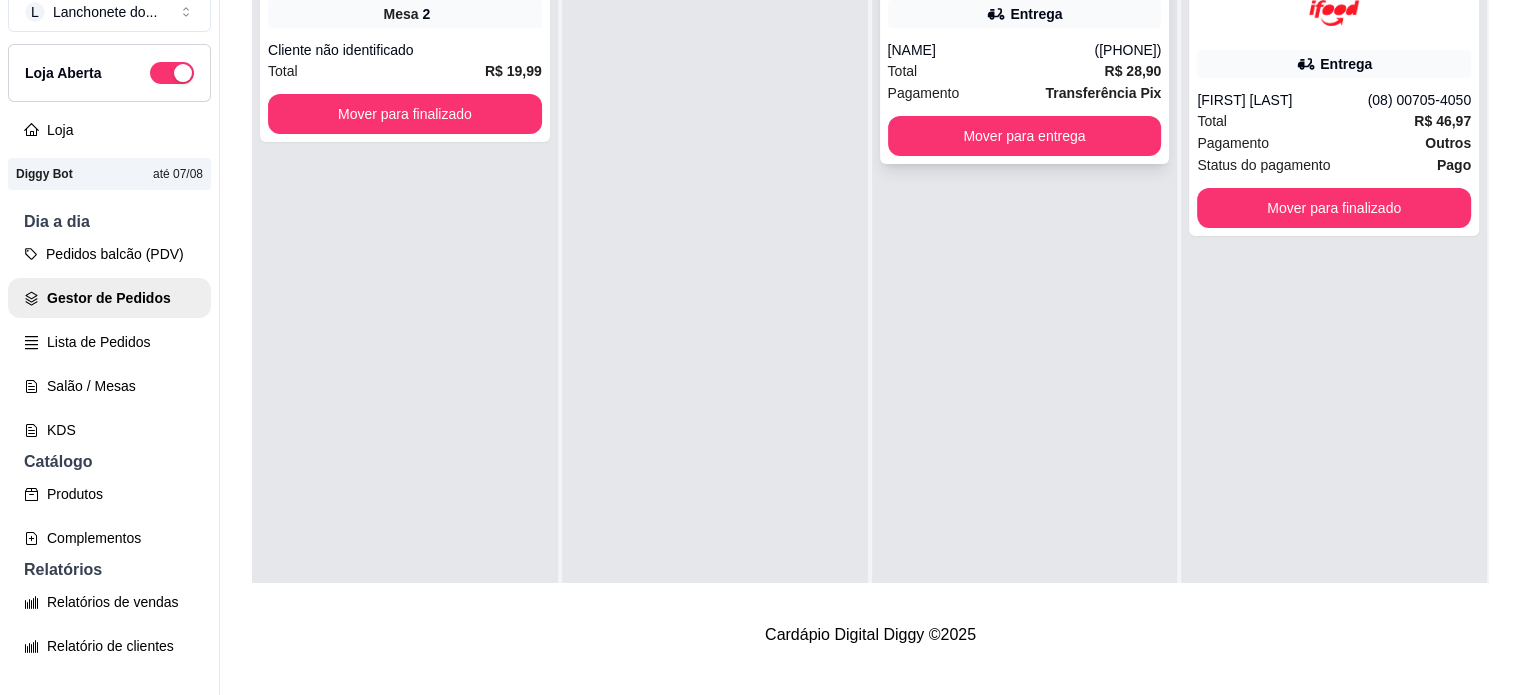 click on "Total R$ 28,90" at bounding box center [1025, 71] 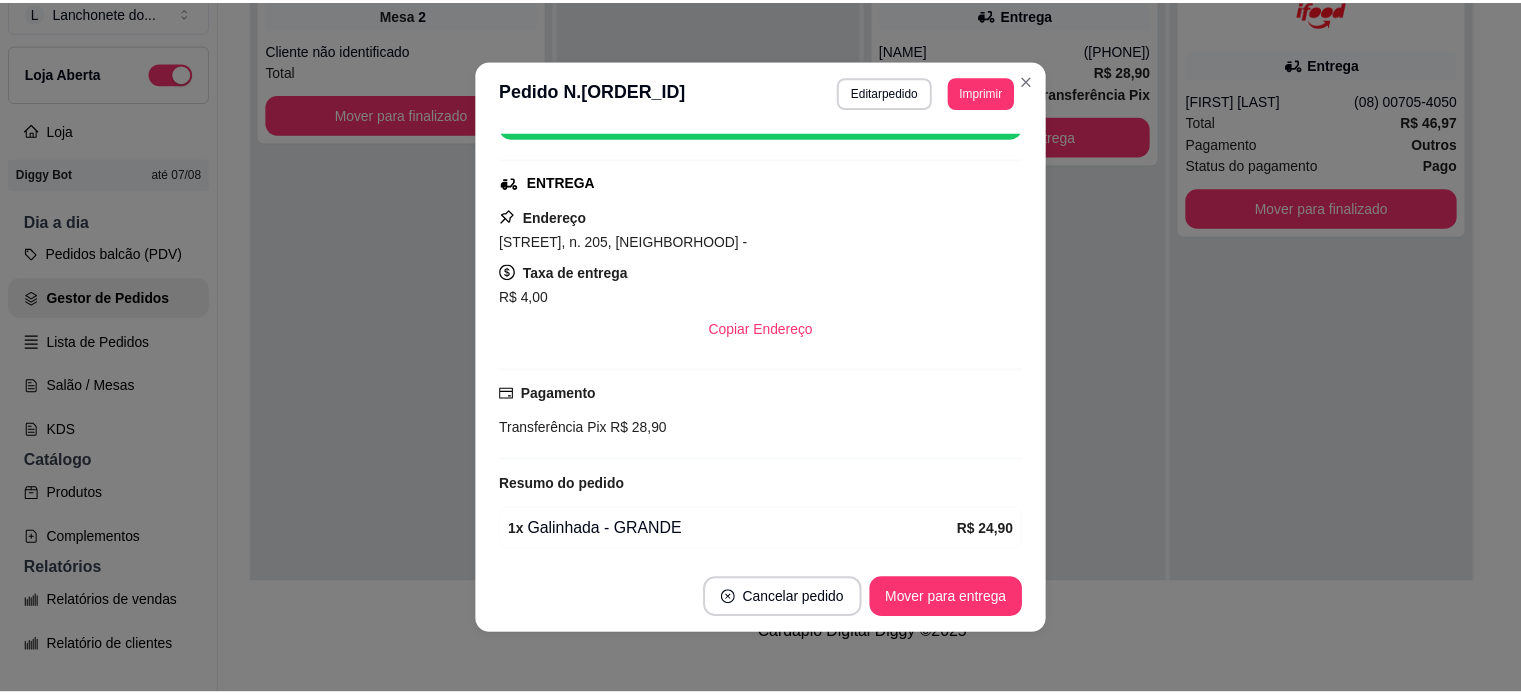 scroll, scrollTop: 351, scrollLeft: 0, axis: vertical 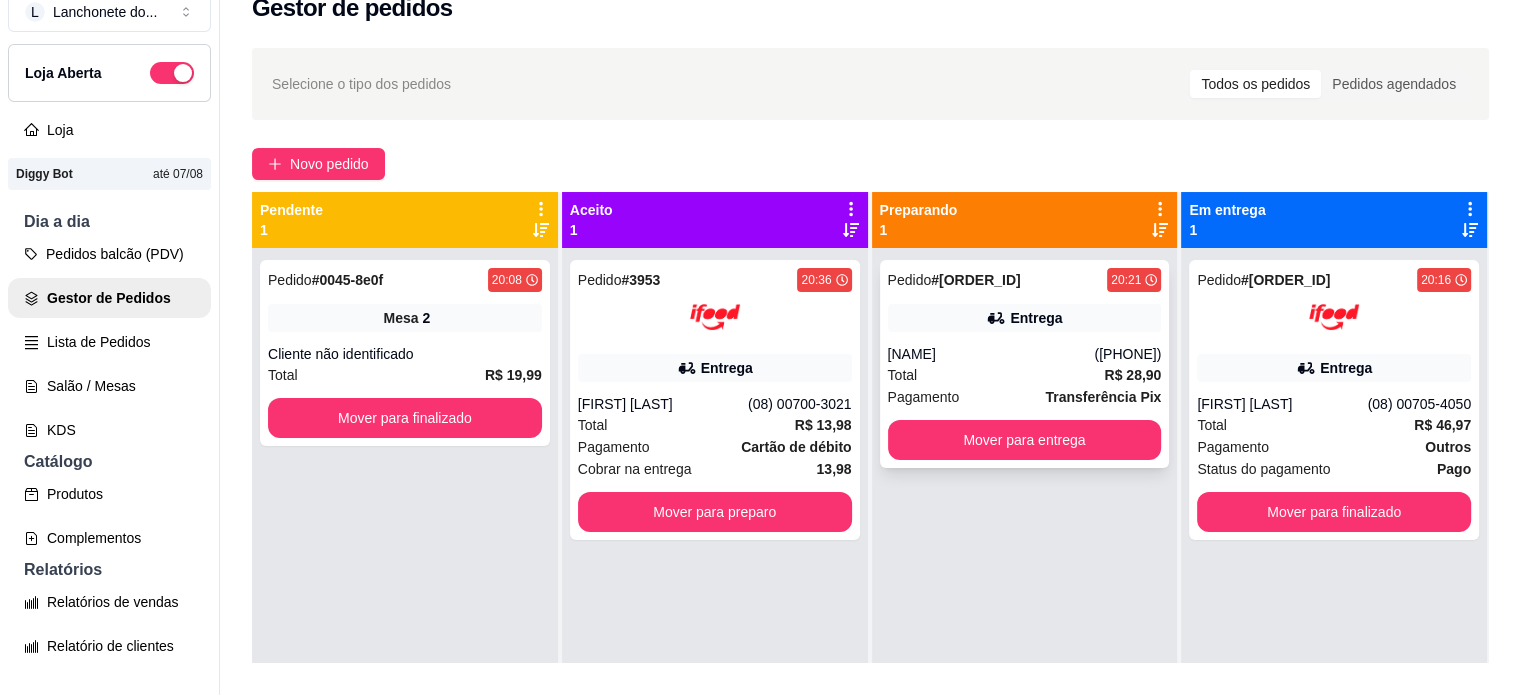 click on "[NAME]" at bounding box center [991, 354] 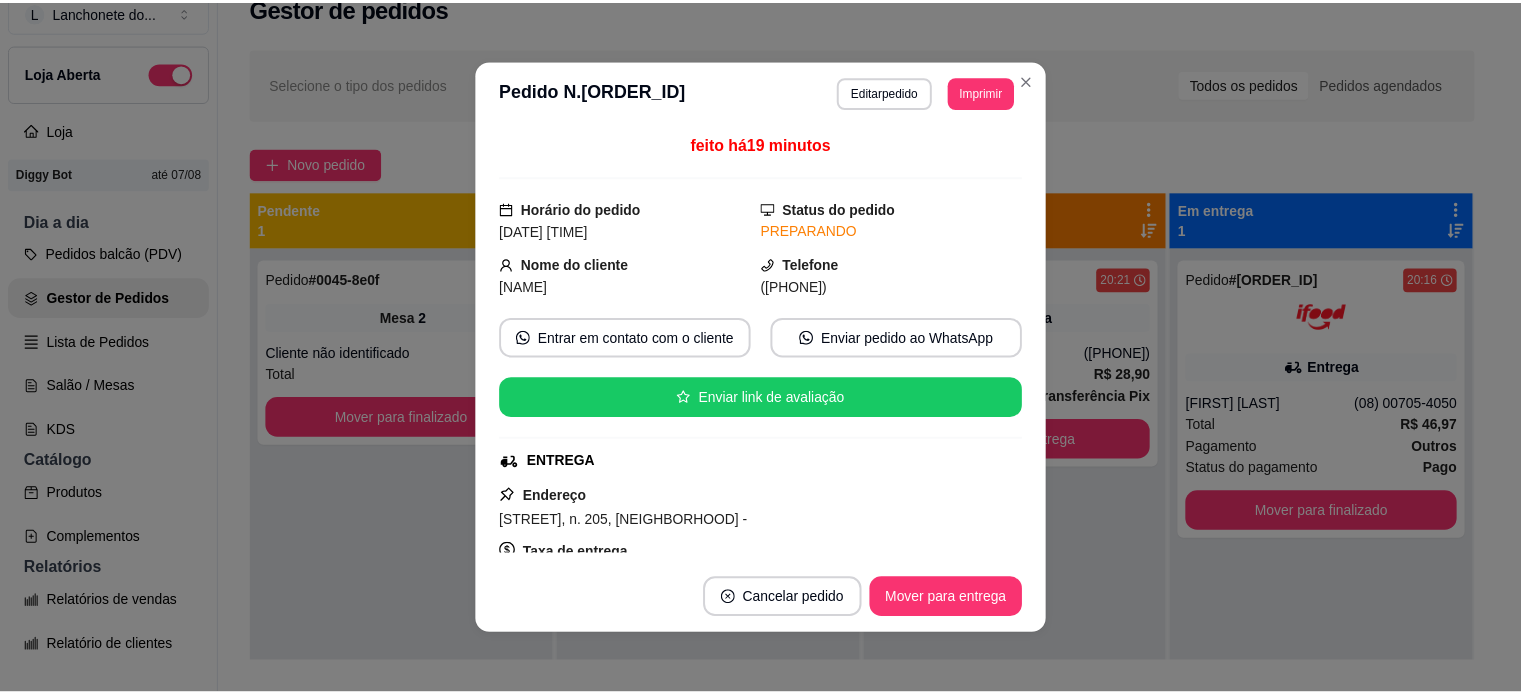 scroll, scrollTop: 351, scrollLeft: 0, axis: vertical 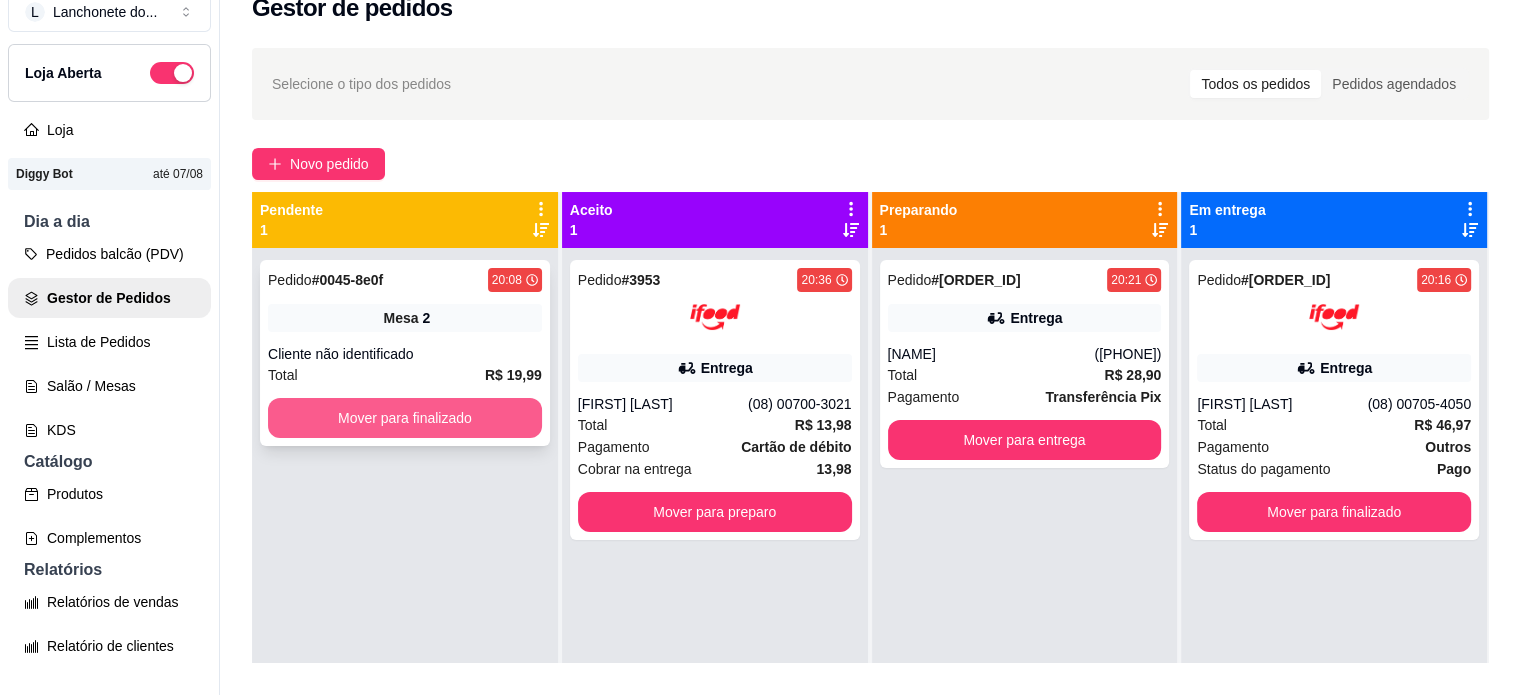 click on "Mover para finalizado" at bounding box center (405, 418) 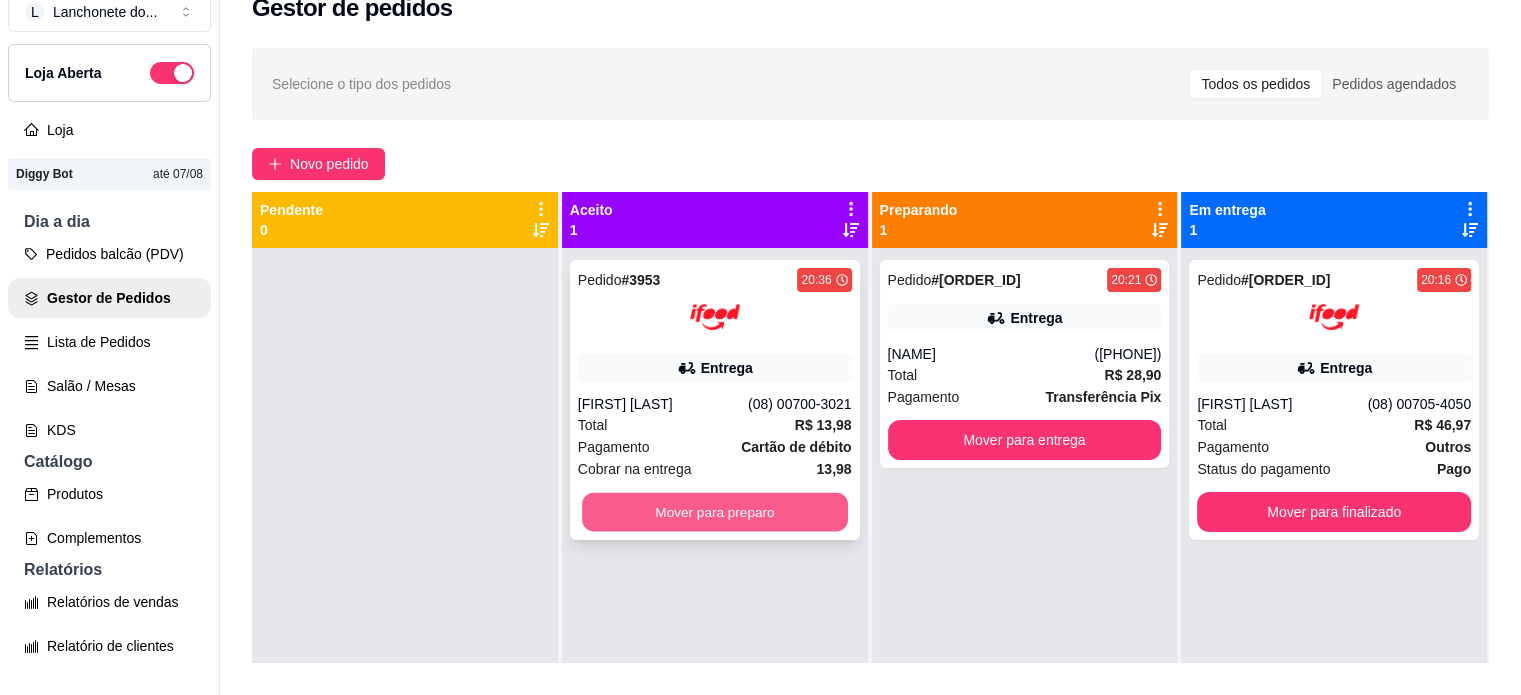 click on "Mover para preparo" at bounding box center (715, 512) 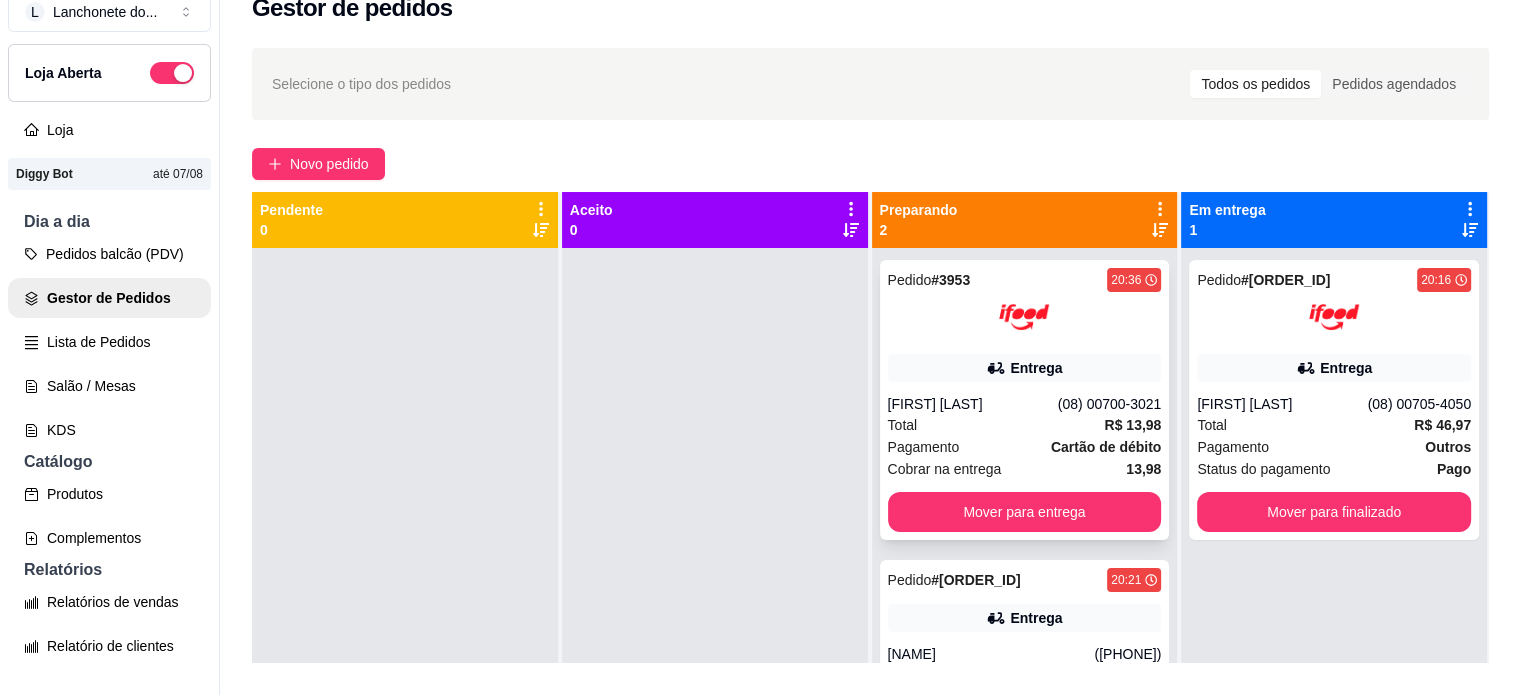 scroll, scrollTop: 56, scrollLeft: 0, axis: vertical 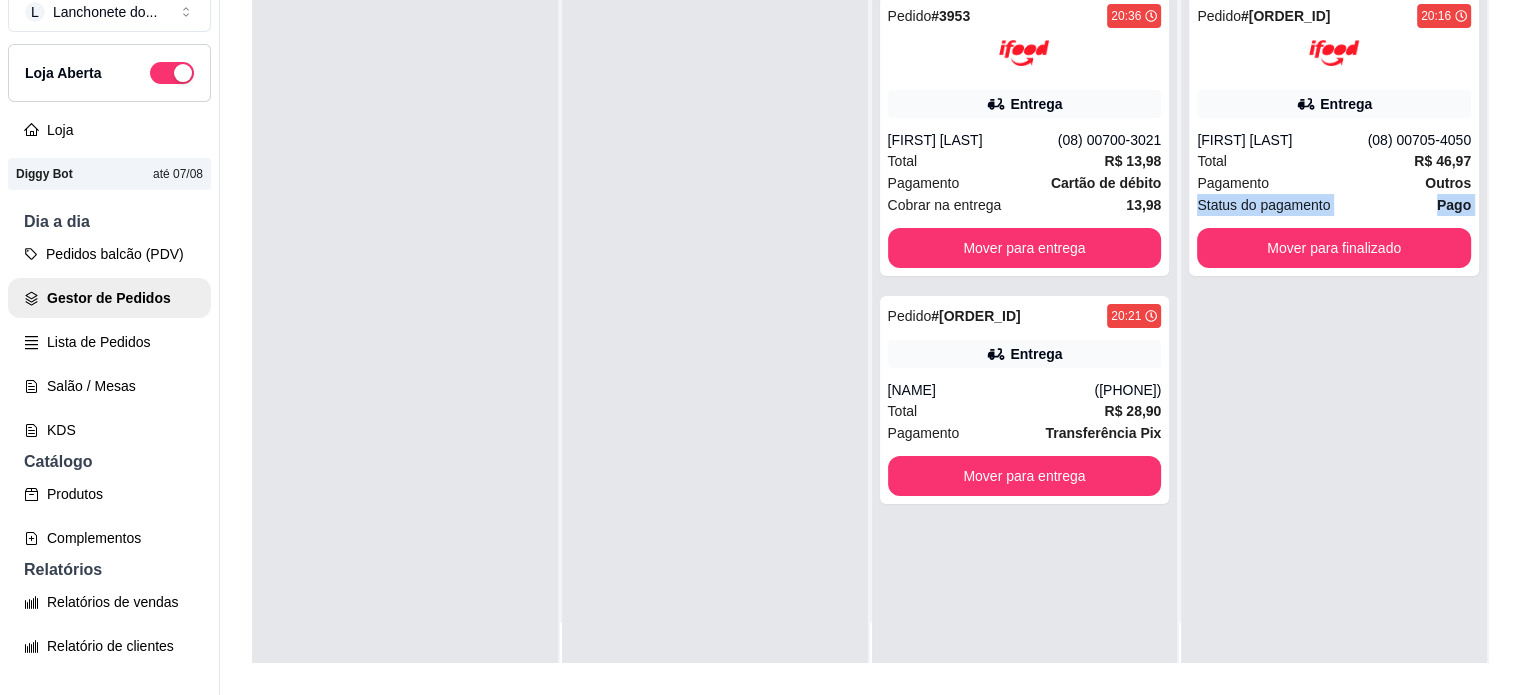 drag, startPoint x: 1502, startPoint y: 229, endPoint x: 1497, endPoint y: 193, distance: 36.345562 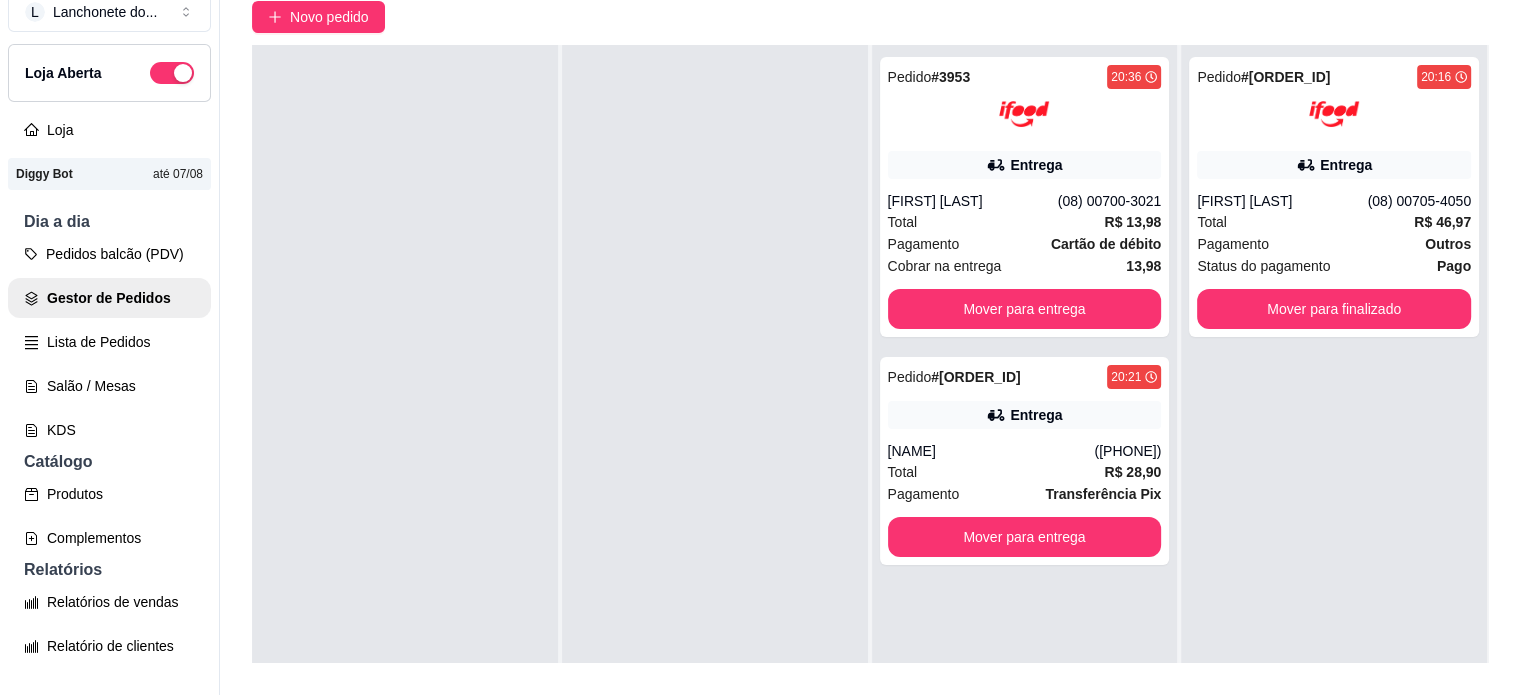 scroll, scrollTop: 140, scrollLeft: 0, axis: vertical 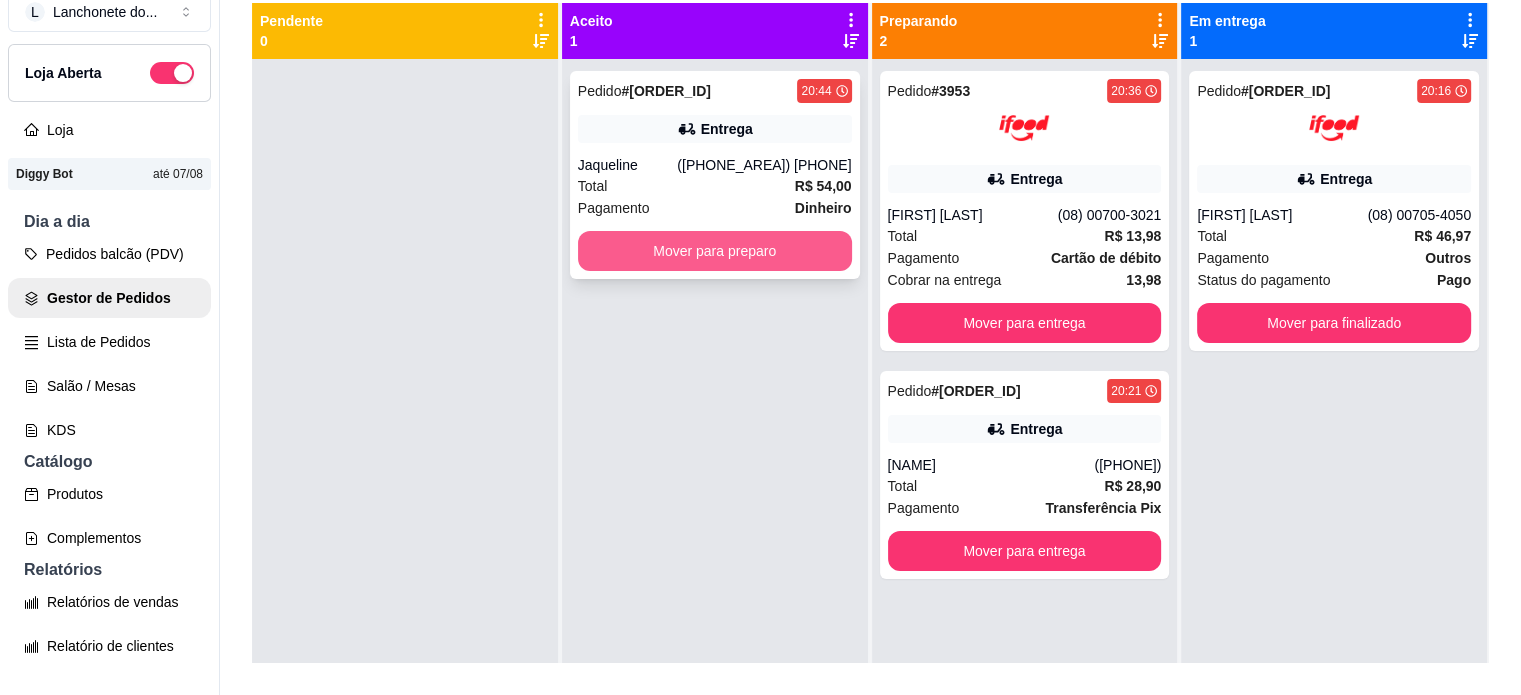 click on "Mover para preparo" at bounding box center [715, 251] 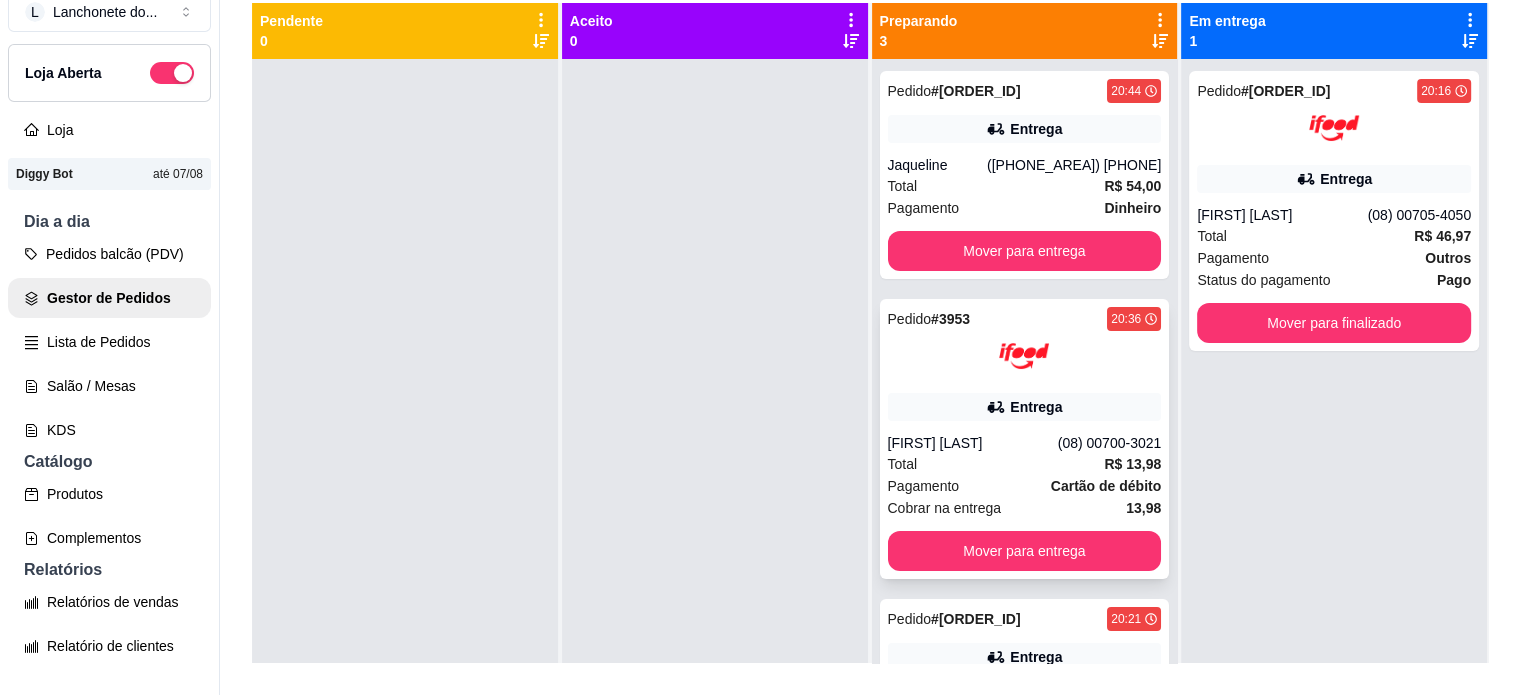 scroll, scrollTop: 80, scrollLeft: 0, axis: vertical 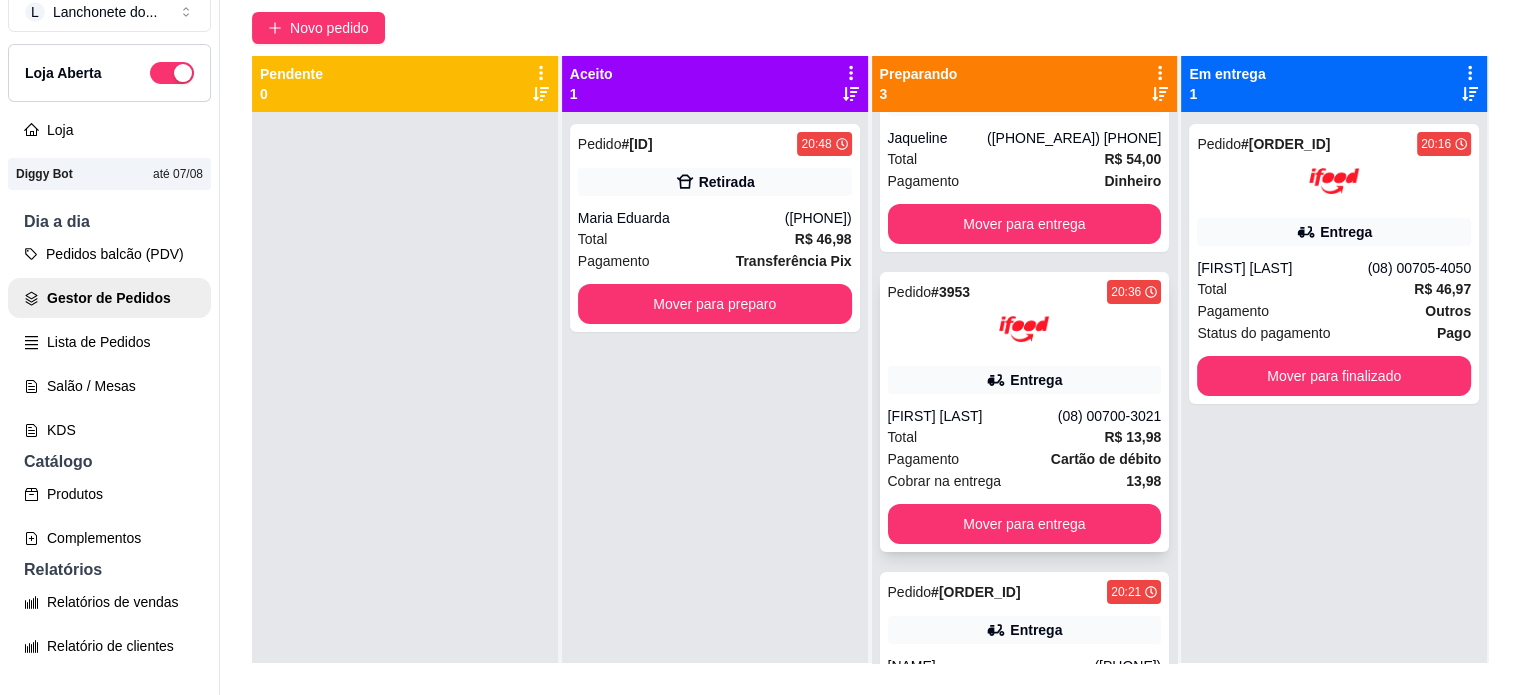 click on "(08) 00700-3021" at bounding box center [1110, 416] 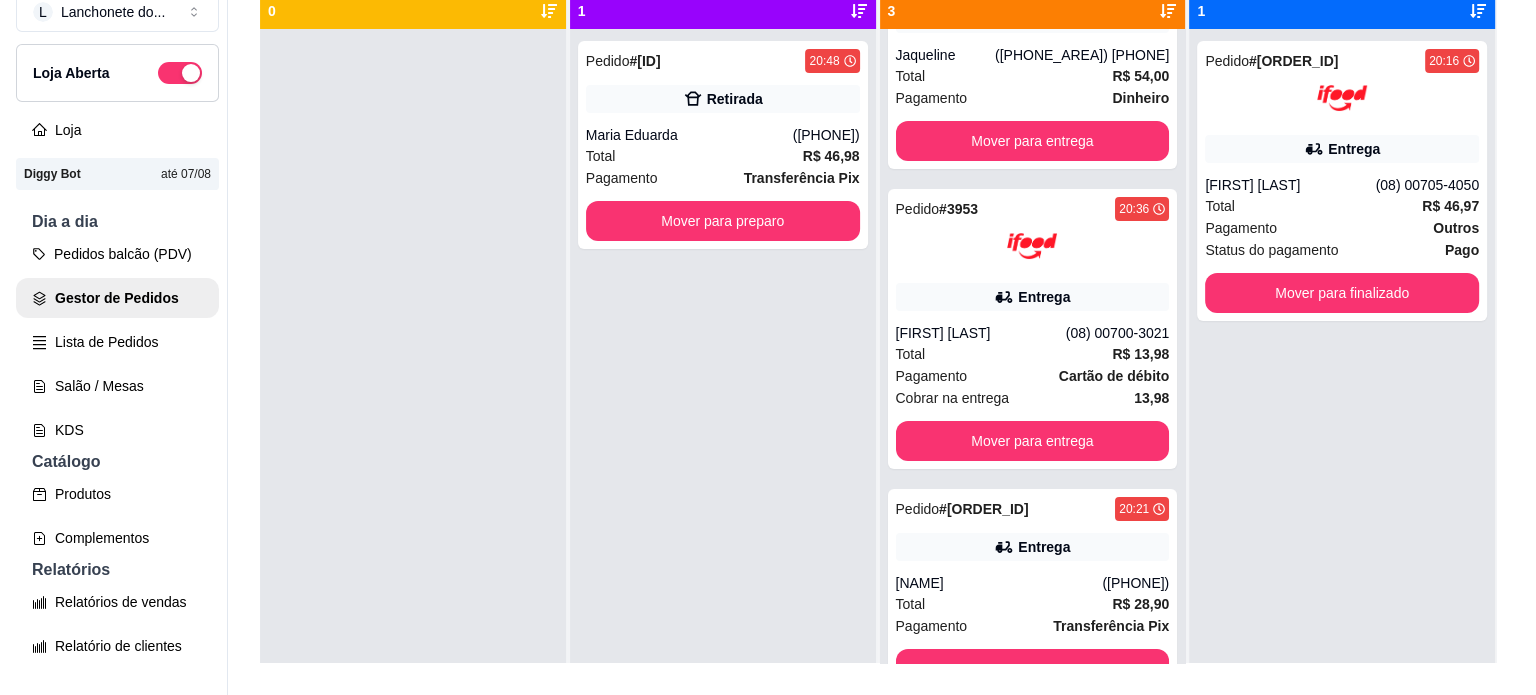scroll, scrollTop: 319, scrollLeft: 0, axis: vertical 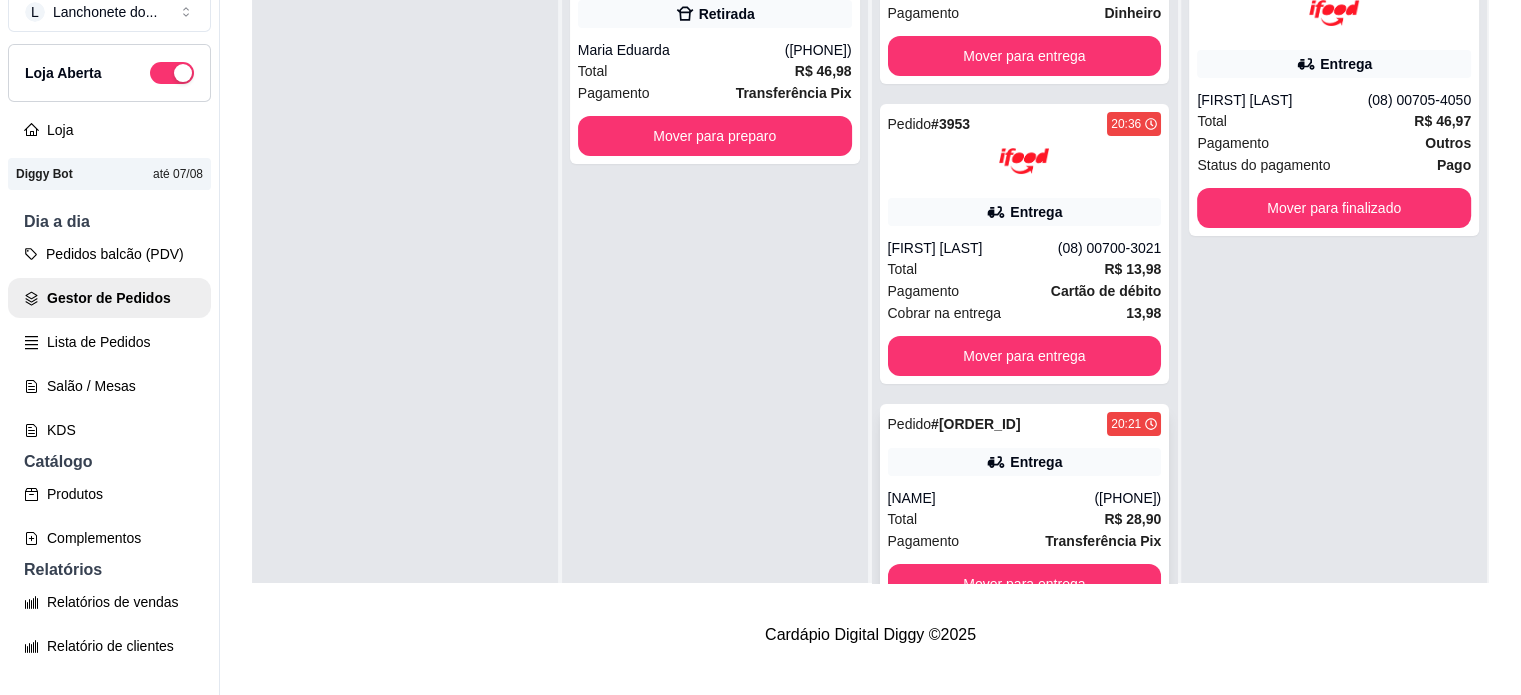 click on "Pedido  # [ORDER_ID] [TIME] Entrega [NAME] ([PHONE_AREA]) [PHONE] Total R$ 28,90 Pagamento Transferência Pix Mover para entrega" at bounding box center [1025, 508] 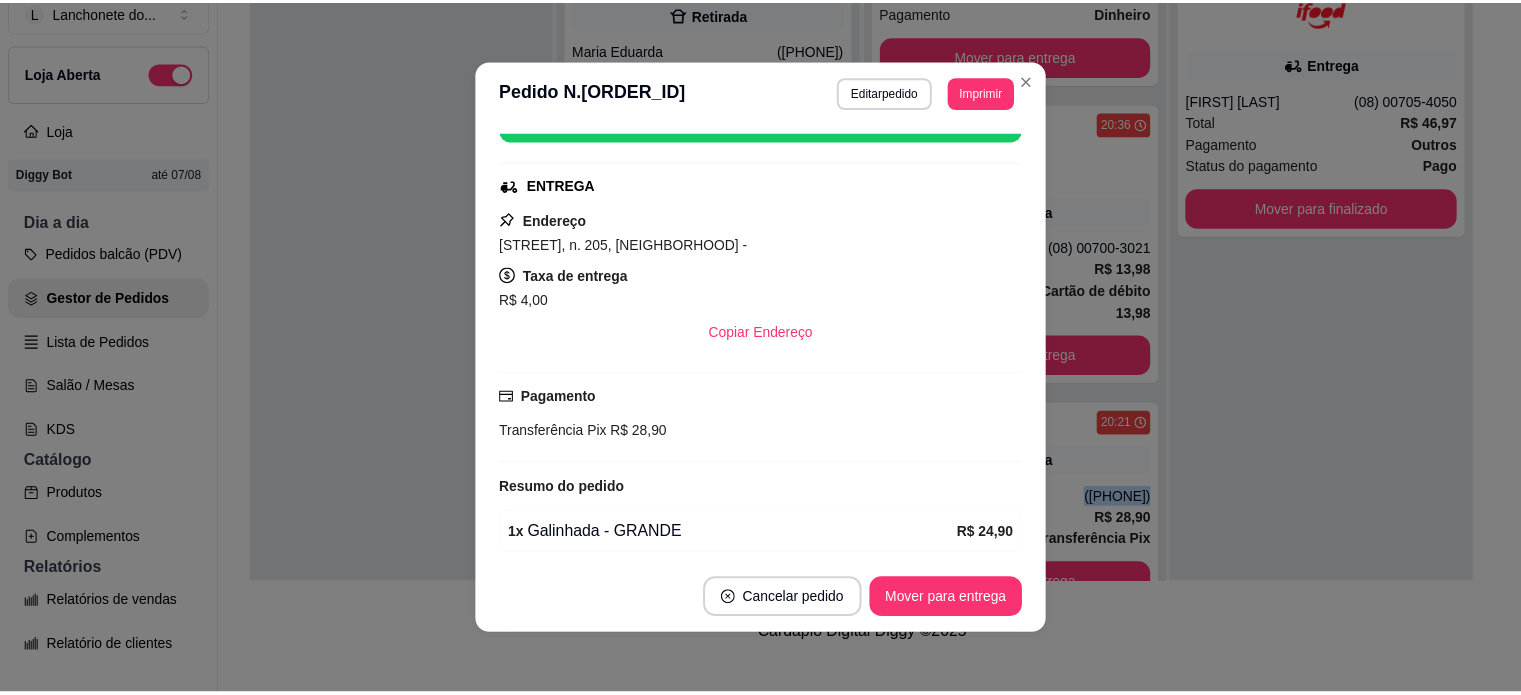 scroll, scrollTop: 351, scrollLeft: 0, axis: vertical 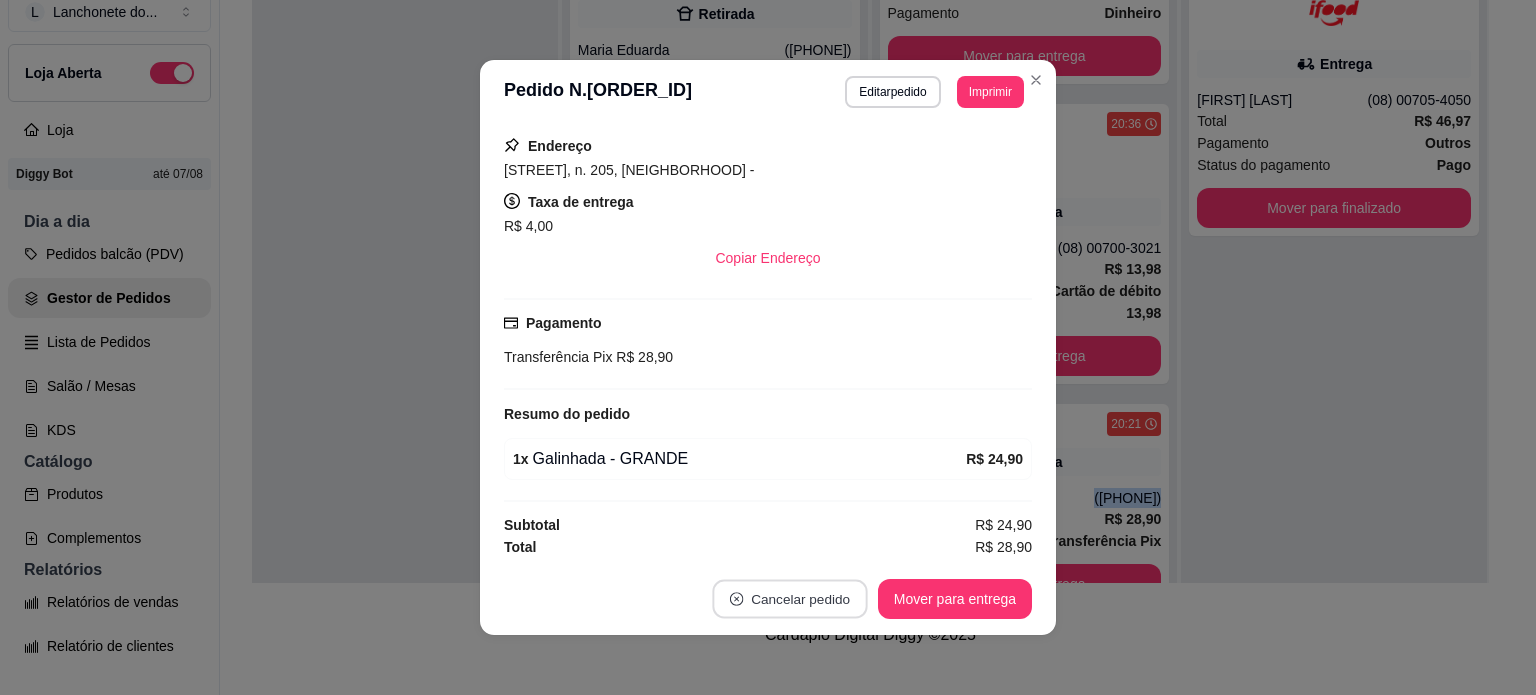 click on "Cancelar pedido" at bounding box center (789, 599) 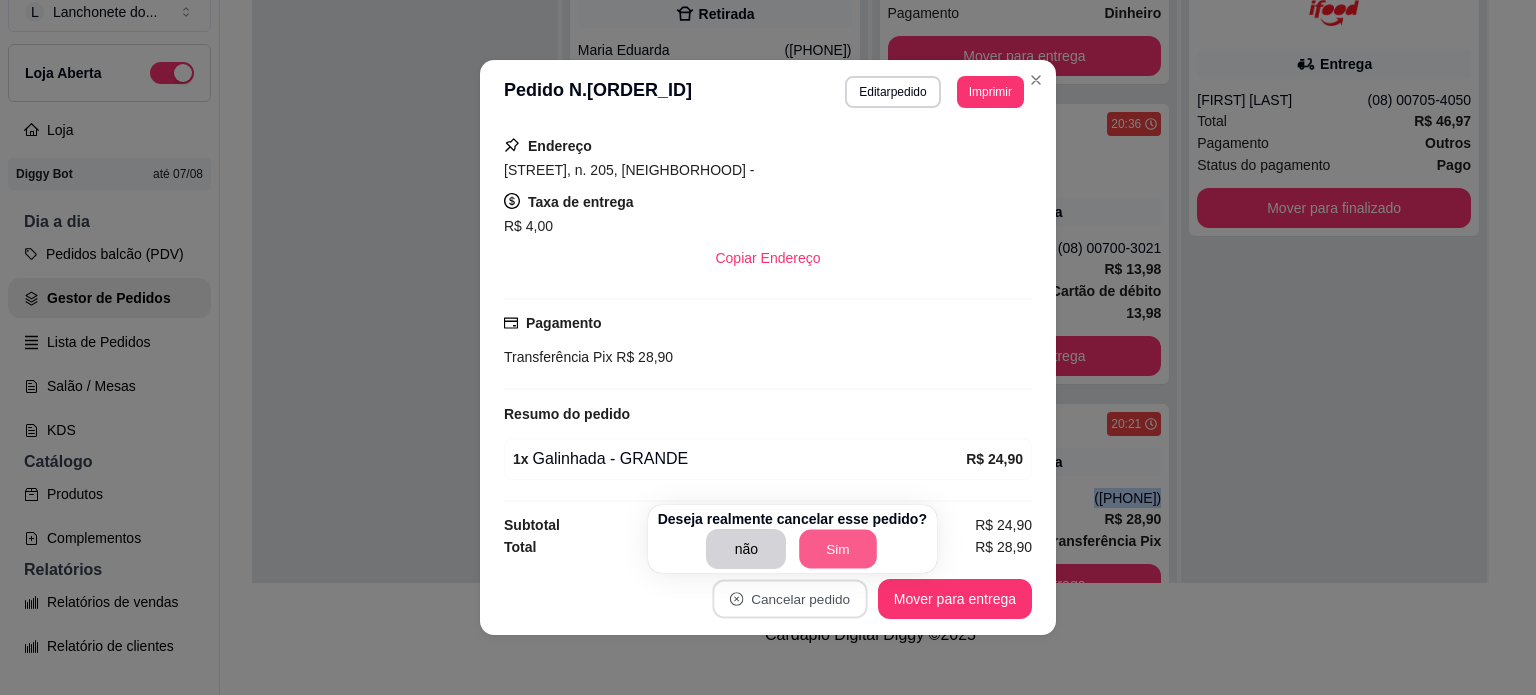 click on "Sim" at bounding box center (839, 549) 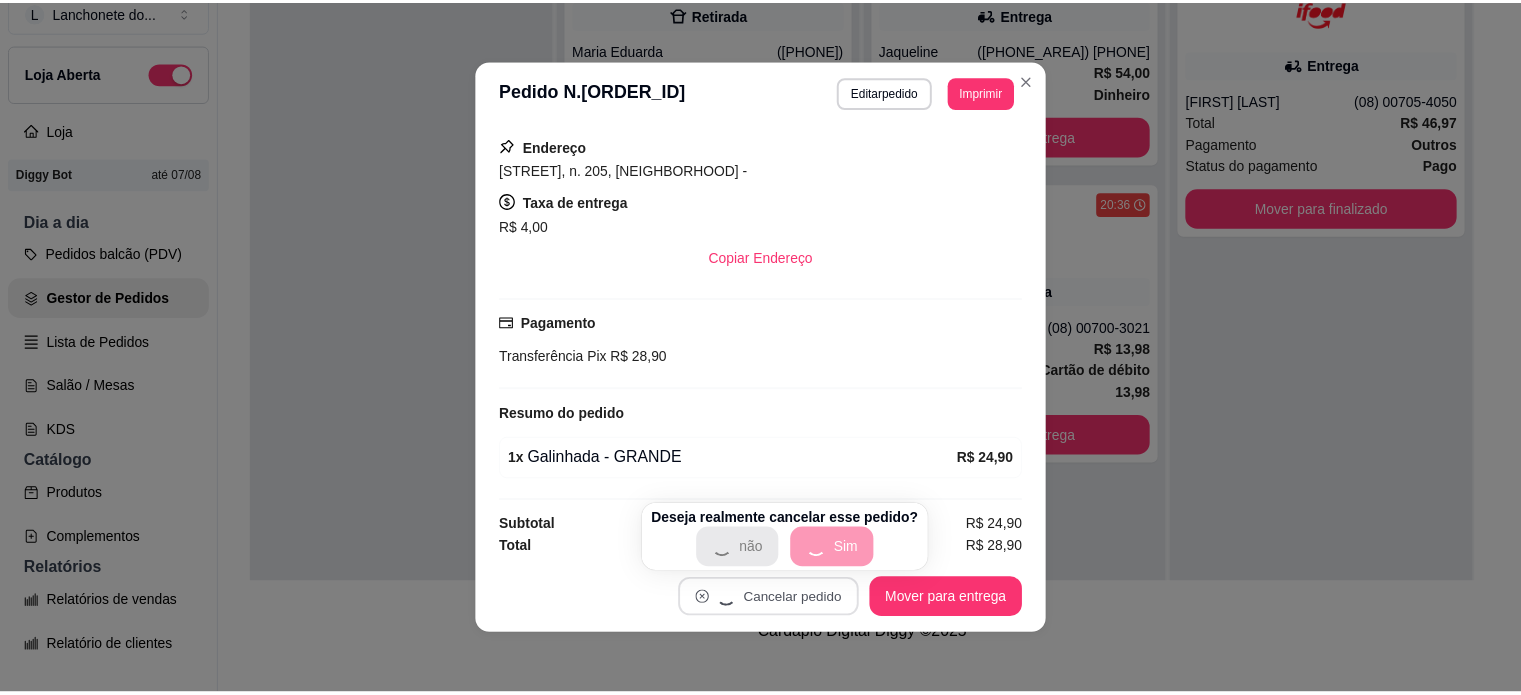 scroll, scrollTop: 0, scrollLeft: 0, axis: both 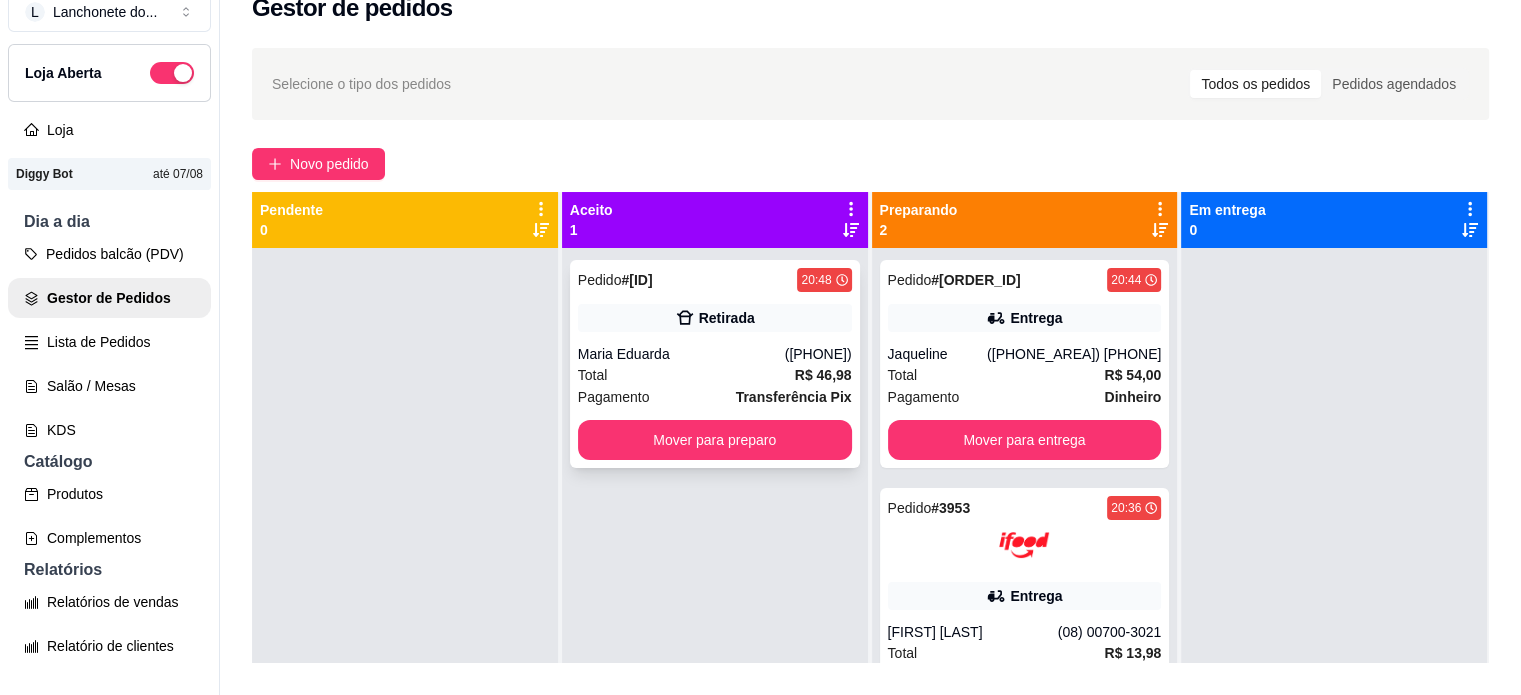 click on "Retirada" at bounding box center [715, 318] 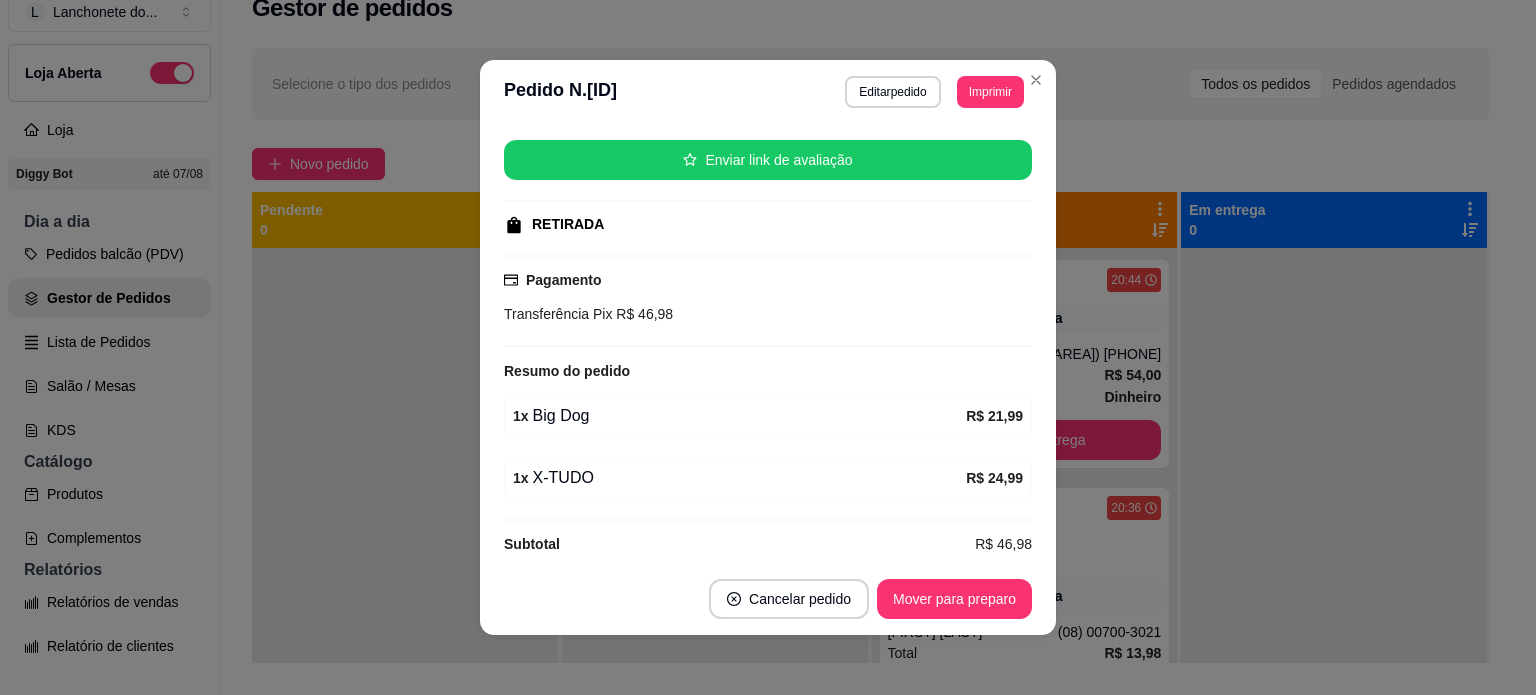 scroll, scrollTop: 256, scrollLeft: 0, axis: vertical 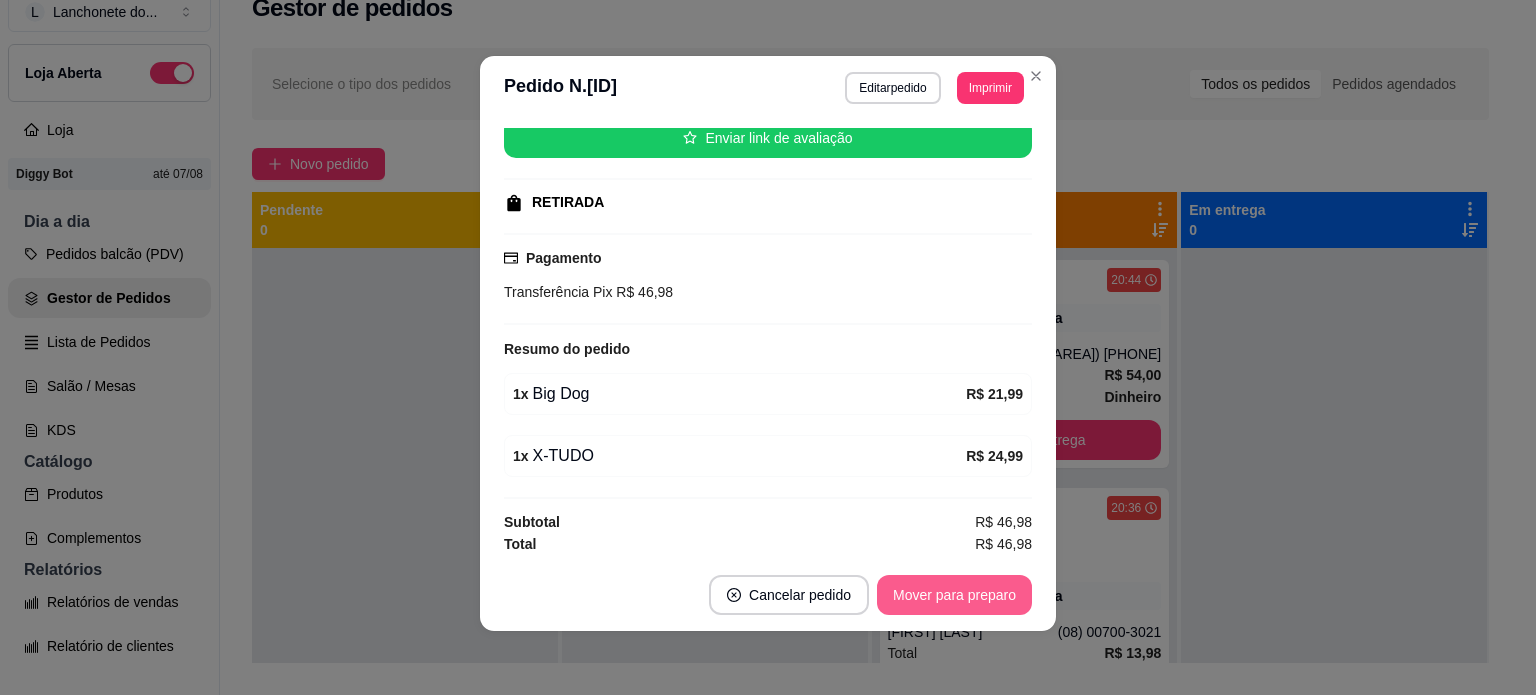 click on "Mover para preparo" at bounding box center (954, 595) 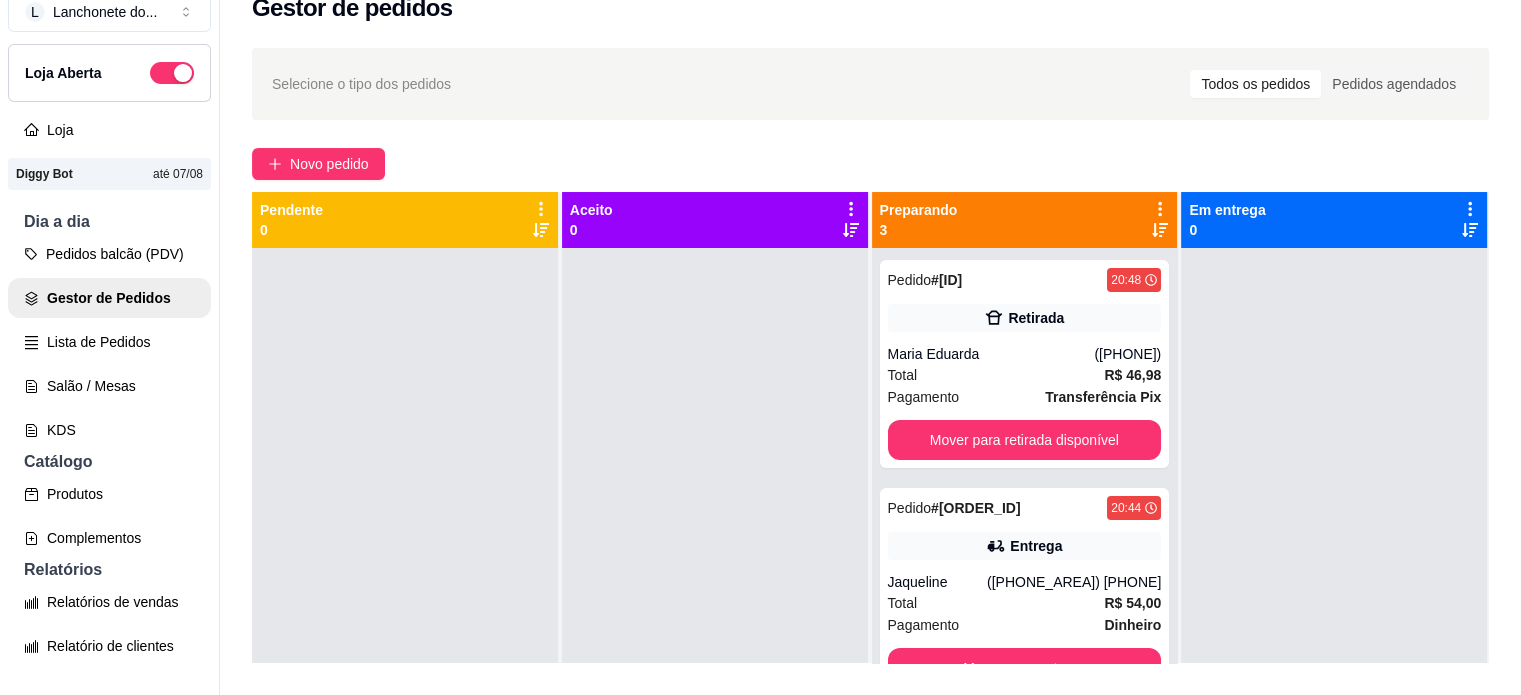 drag, startPoint x: 1504, startPoint y: 190, endPoint x: 1504, endPoint y: 267, distance: 77 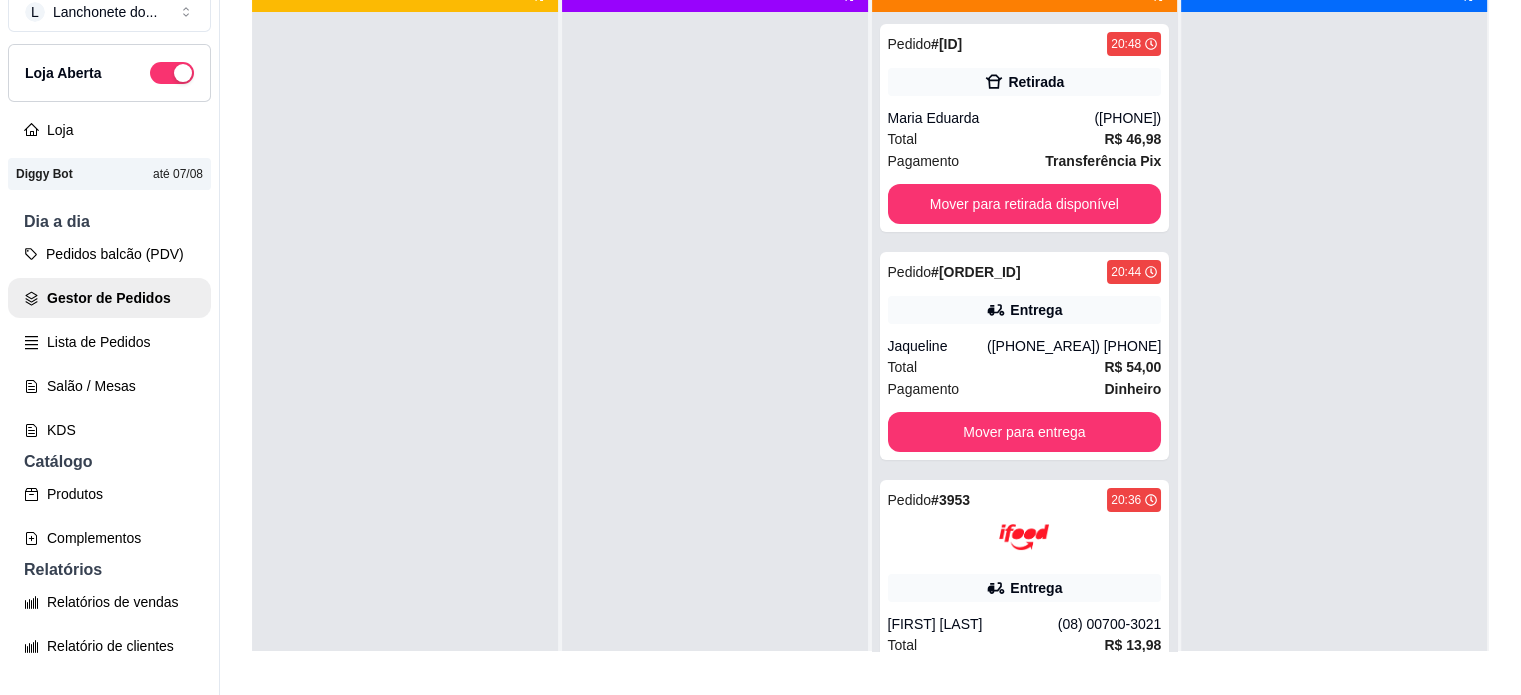 scroll, scrollTop: 238, scrollLeft: 0, axis: vertical 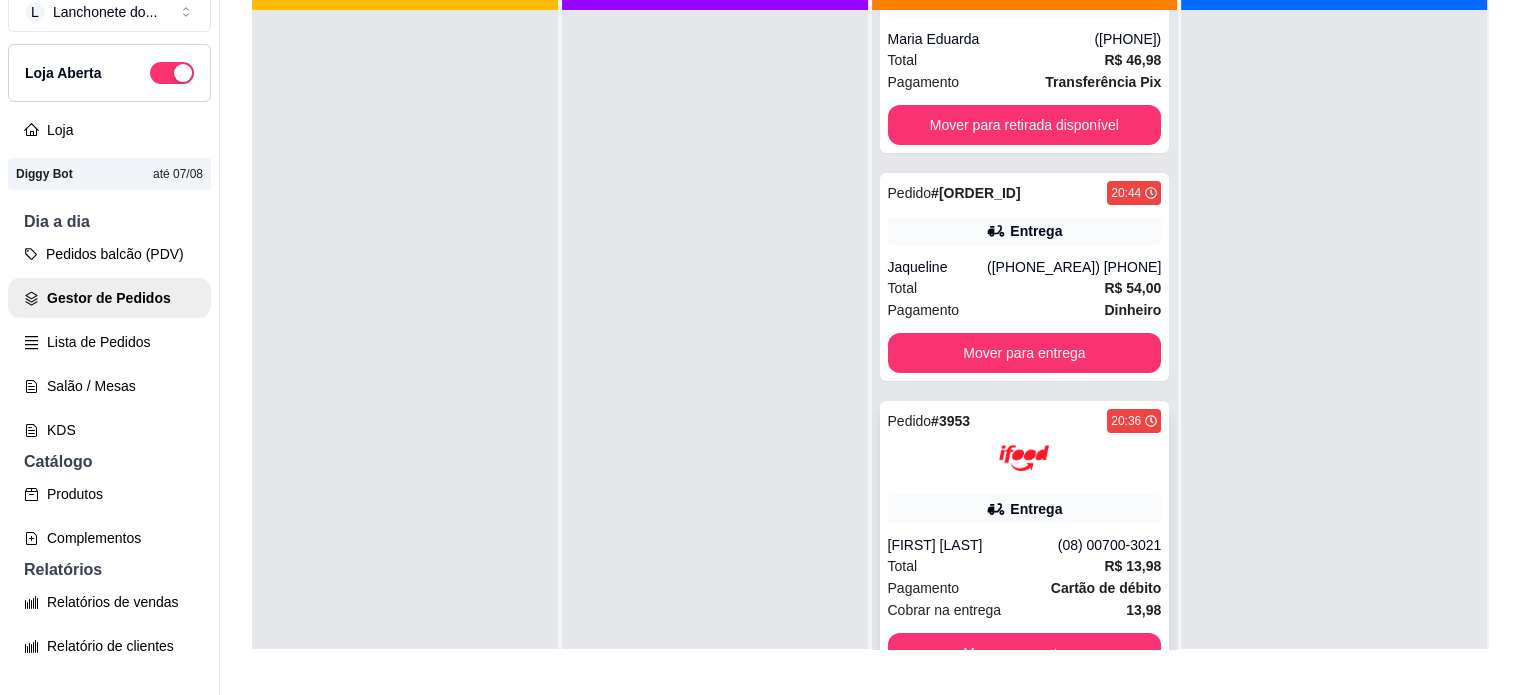click on "(08) 00700-3021" at bounding box center (1110, 545) 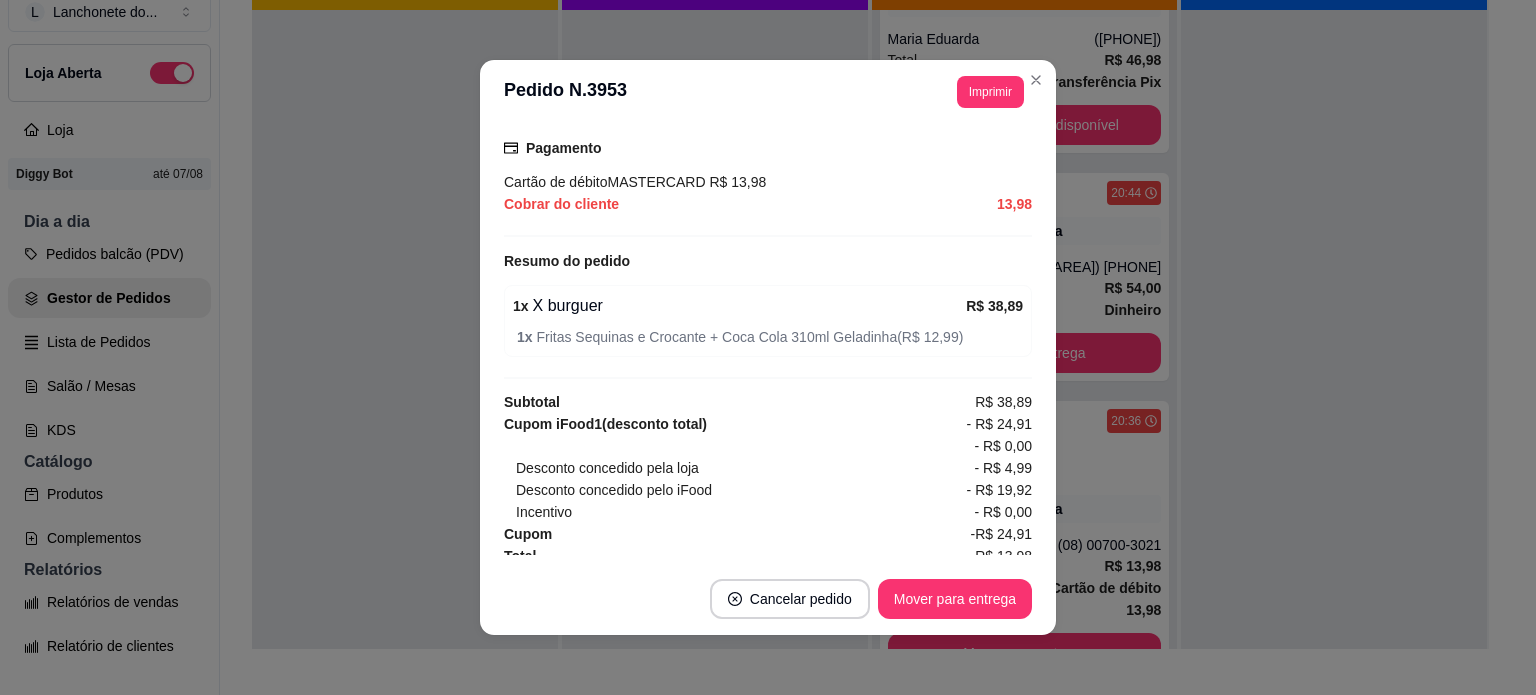 scroll, scrollTop: 659, scrollLeft: 0, axis: vertical 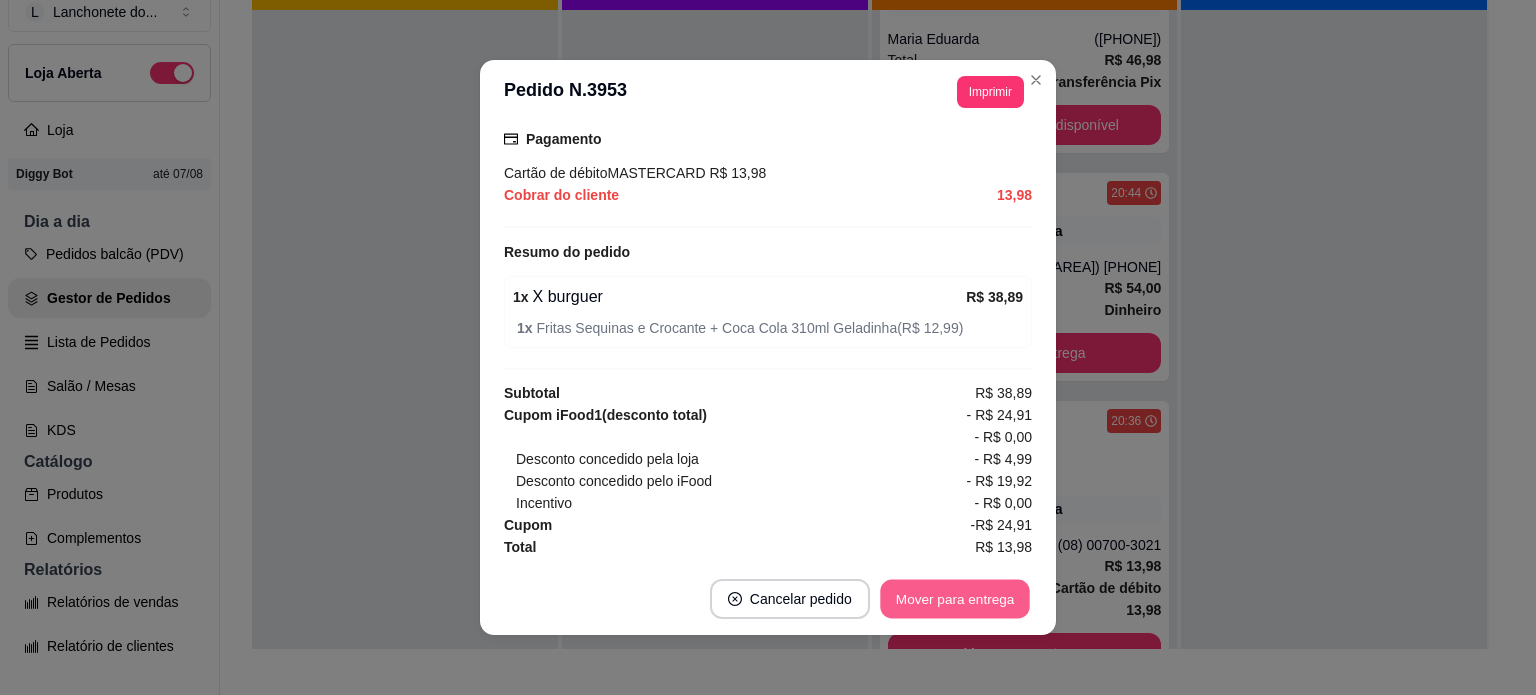 click on "Mover para entrega" at bounding box center [955, 599] 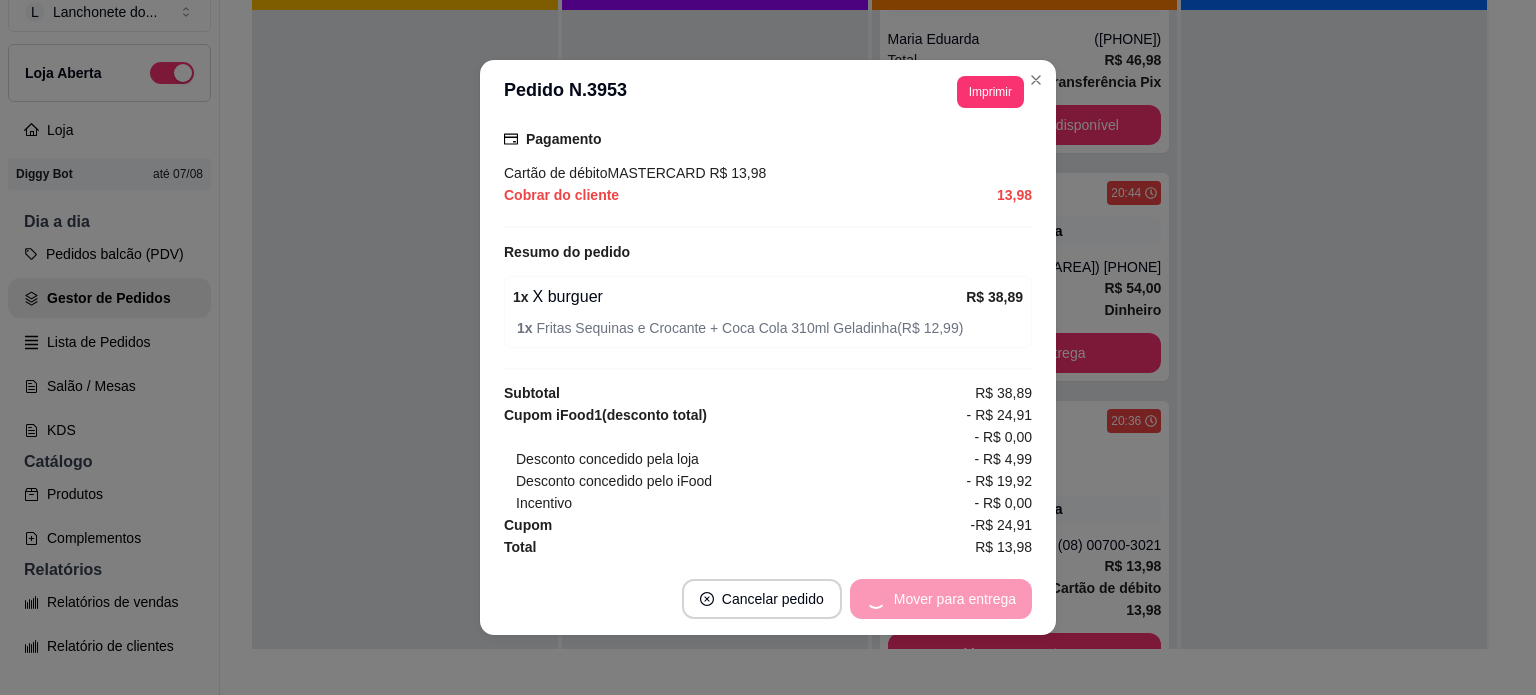 scroll, scrollTop: 0, scrollLeft: 0, axis: both 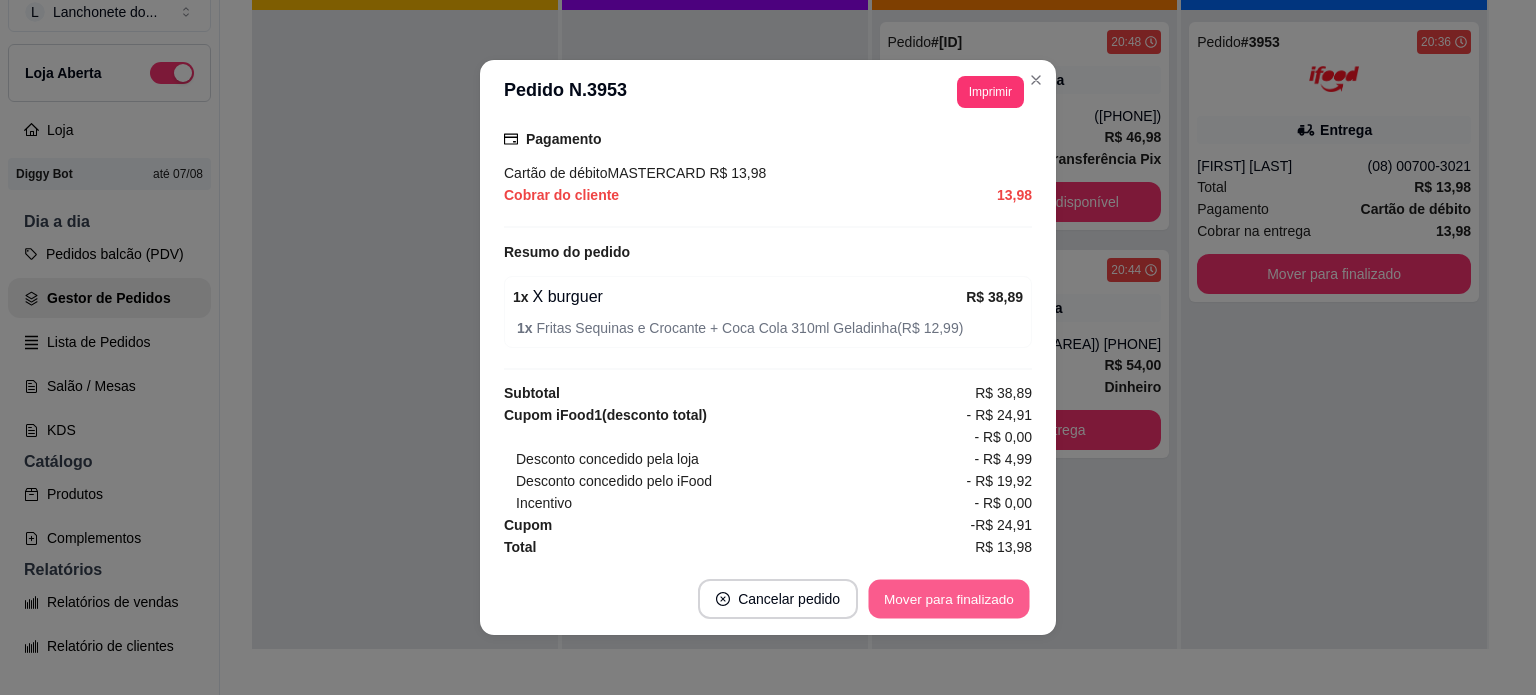 click on "Mover para finalizado" at bounding box center (949, 599) 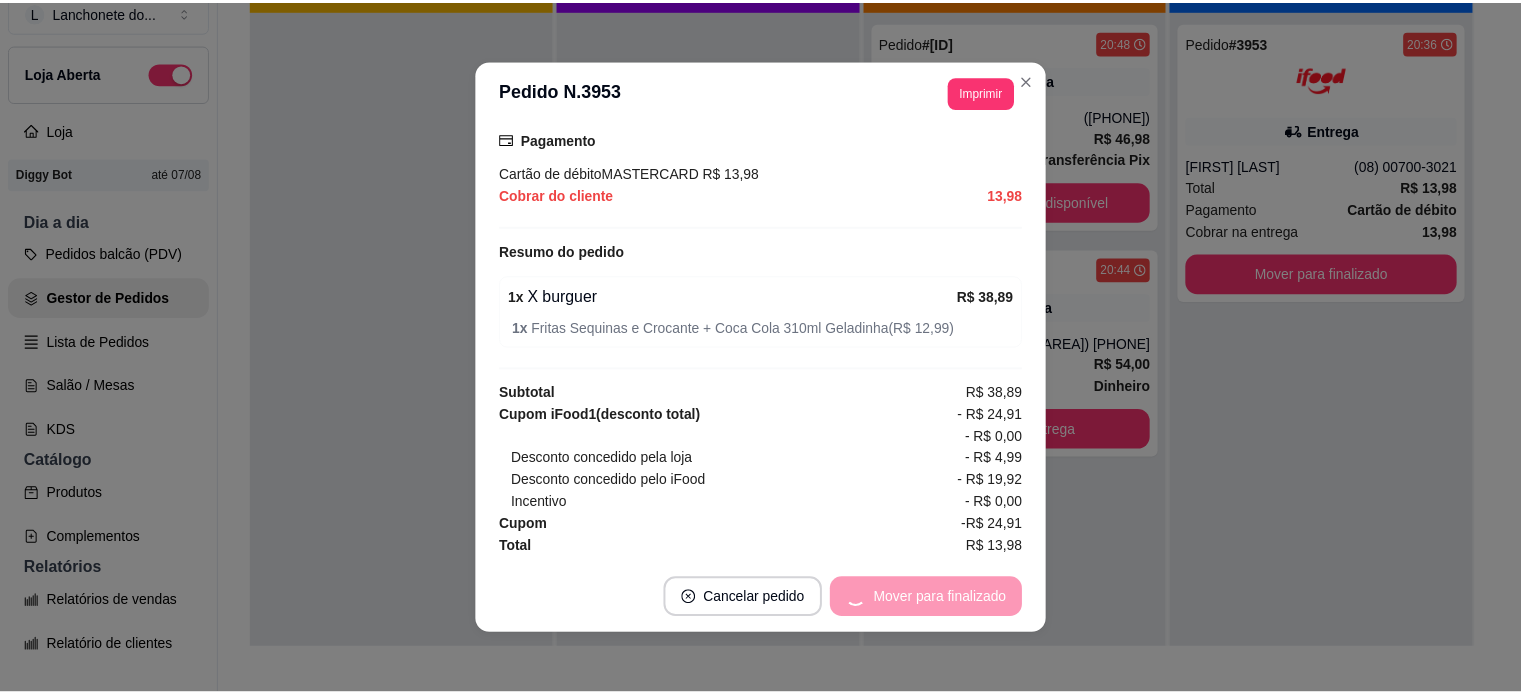 scroll, scrollTop: 613, scrollLeft: 0, axis: vertical 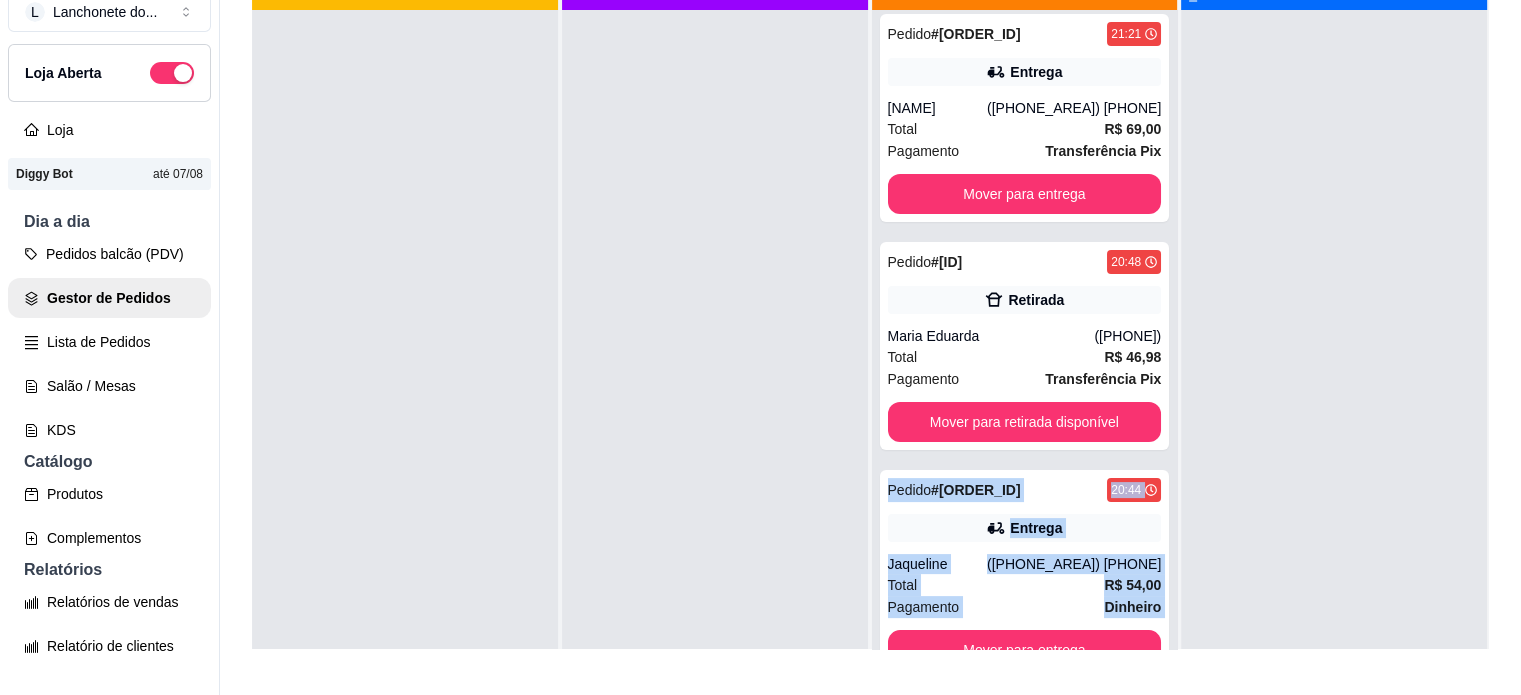 drag, startPoint x: 1139, startPoint y: 417, endPoint x: 1160, endPoint y: 275, distance: 143.54442 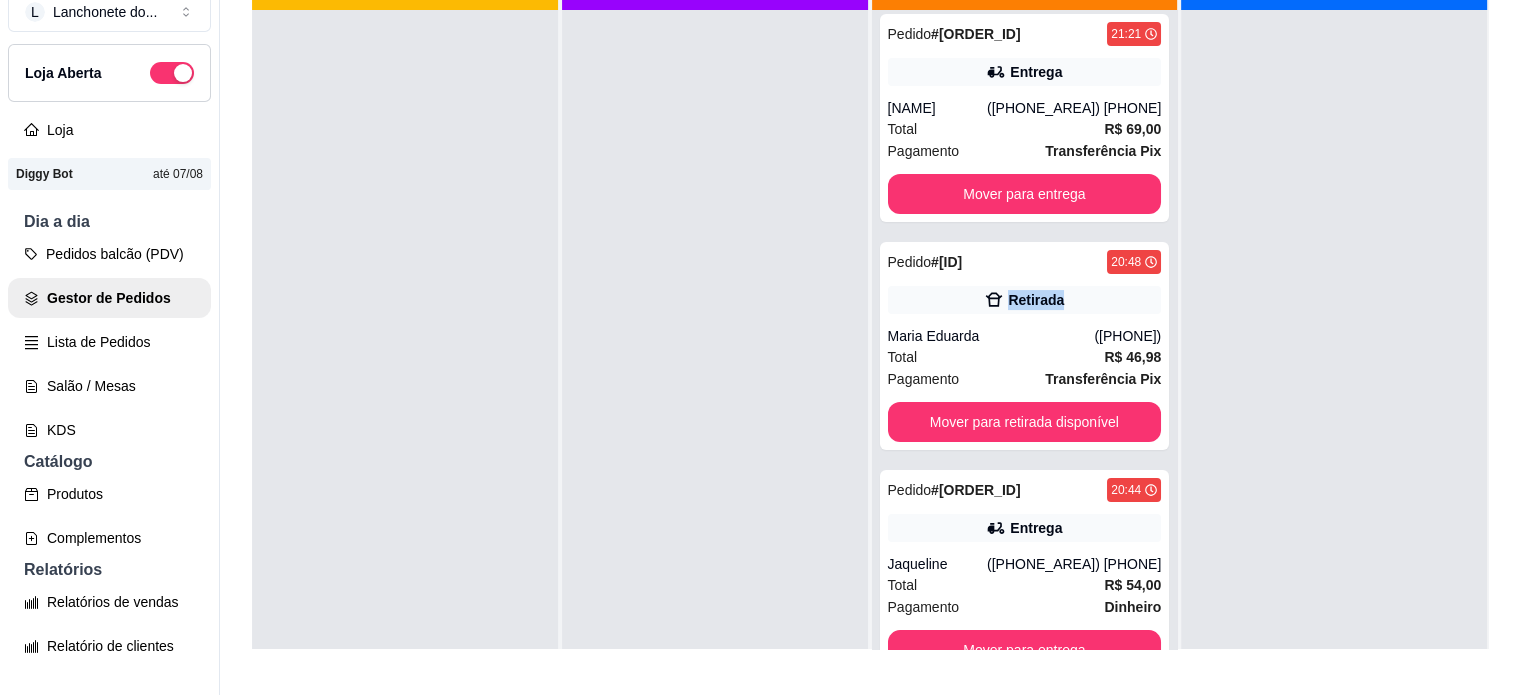 drag, startPoint x: 1139, startPoint y: 309, endPoint x: 1148, endPoint y: 271, distance: 39.051247 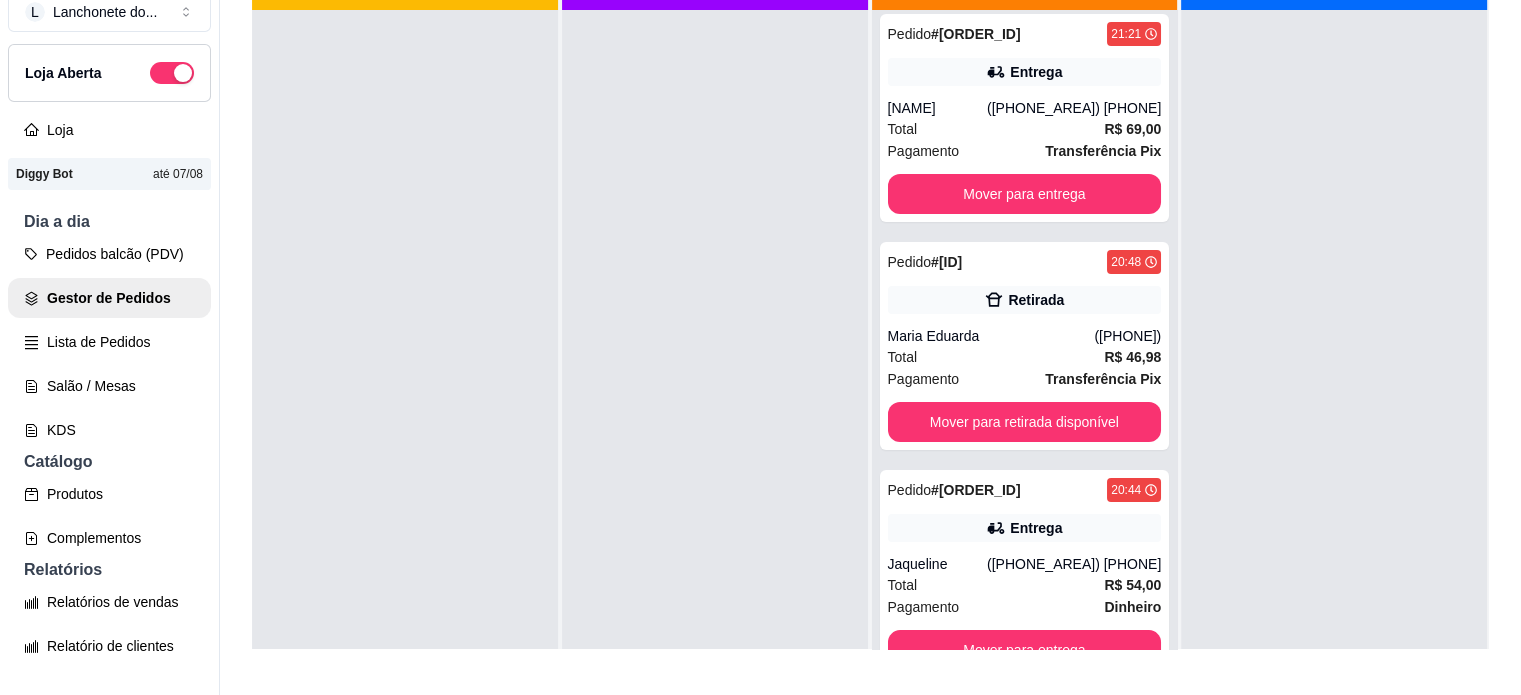 click at bounding box center (1334, 357) 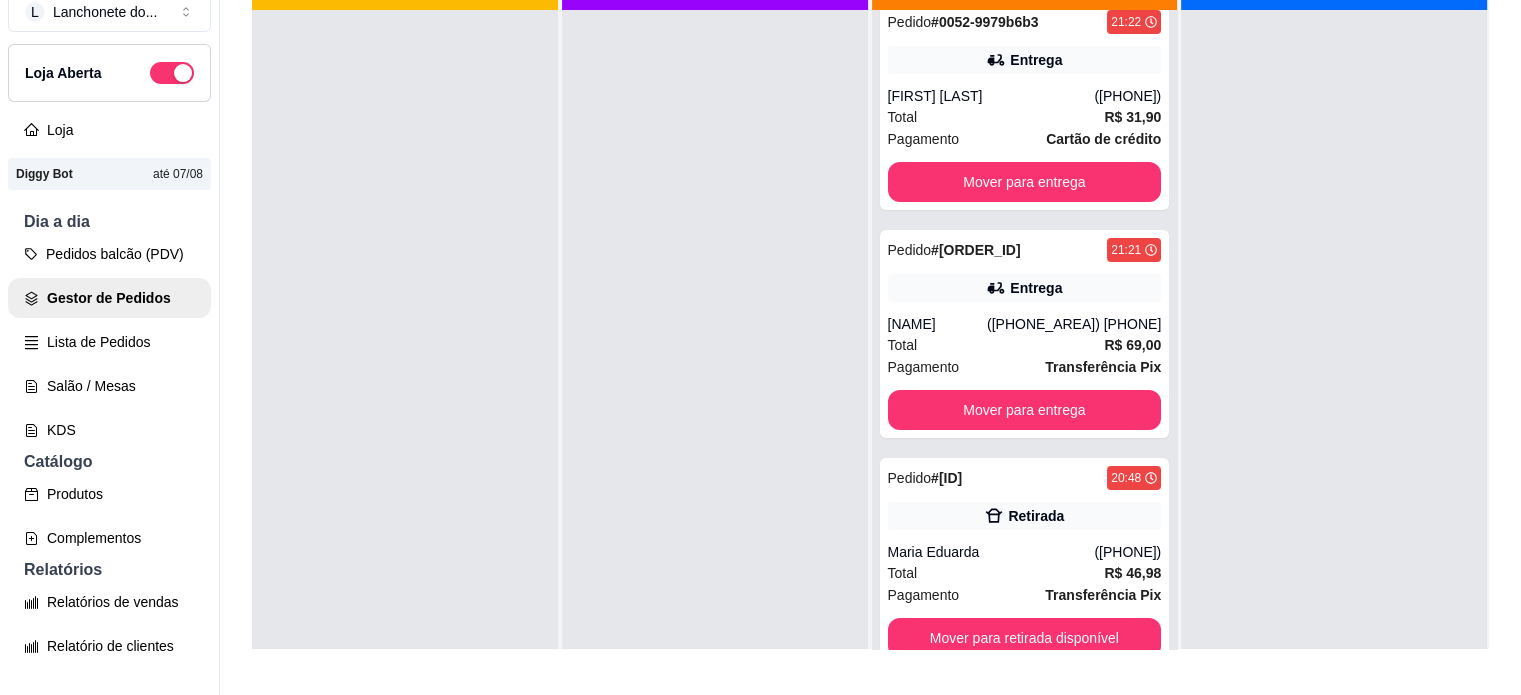 scroll, scrollTop: 9, scrollLeft: 0, axis: vertical 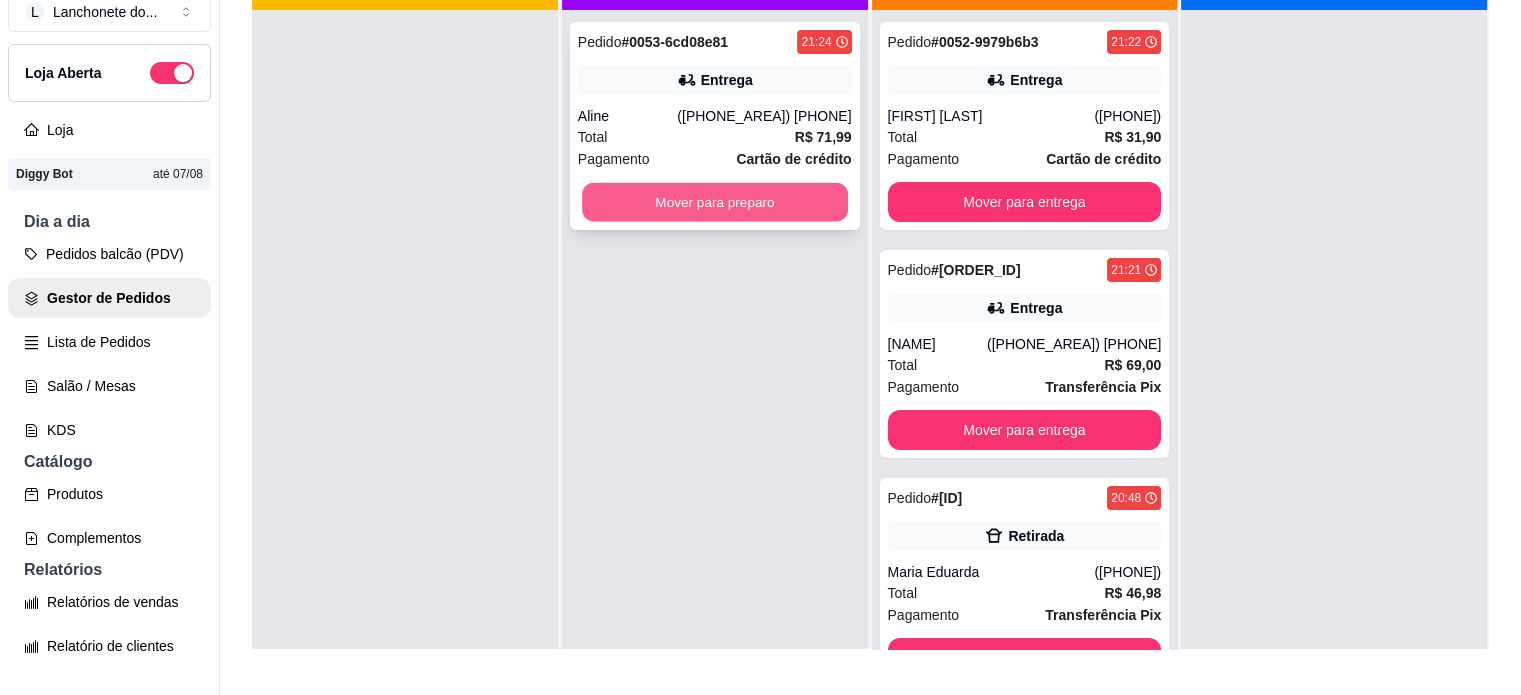 click on "Mover para preparo" at bounding box center (715, 202) 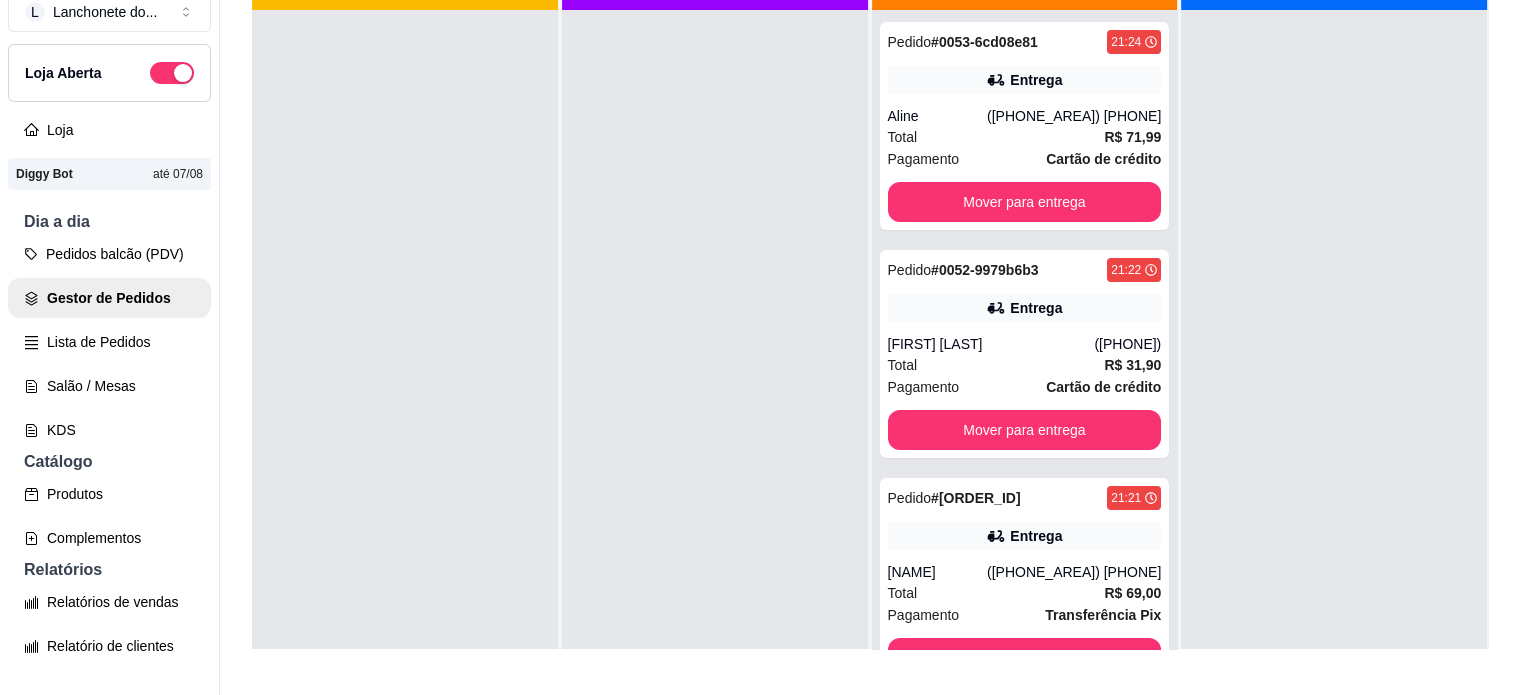 click at bounding box center [715, 357] 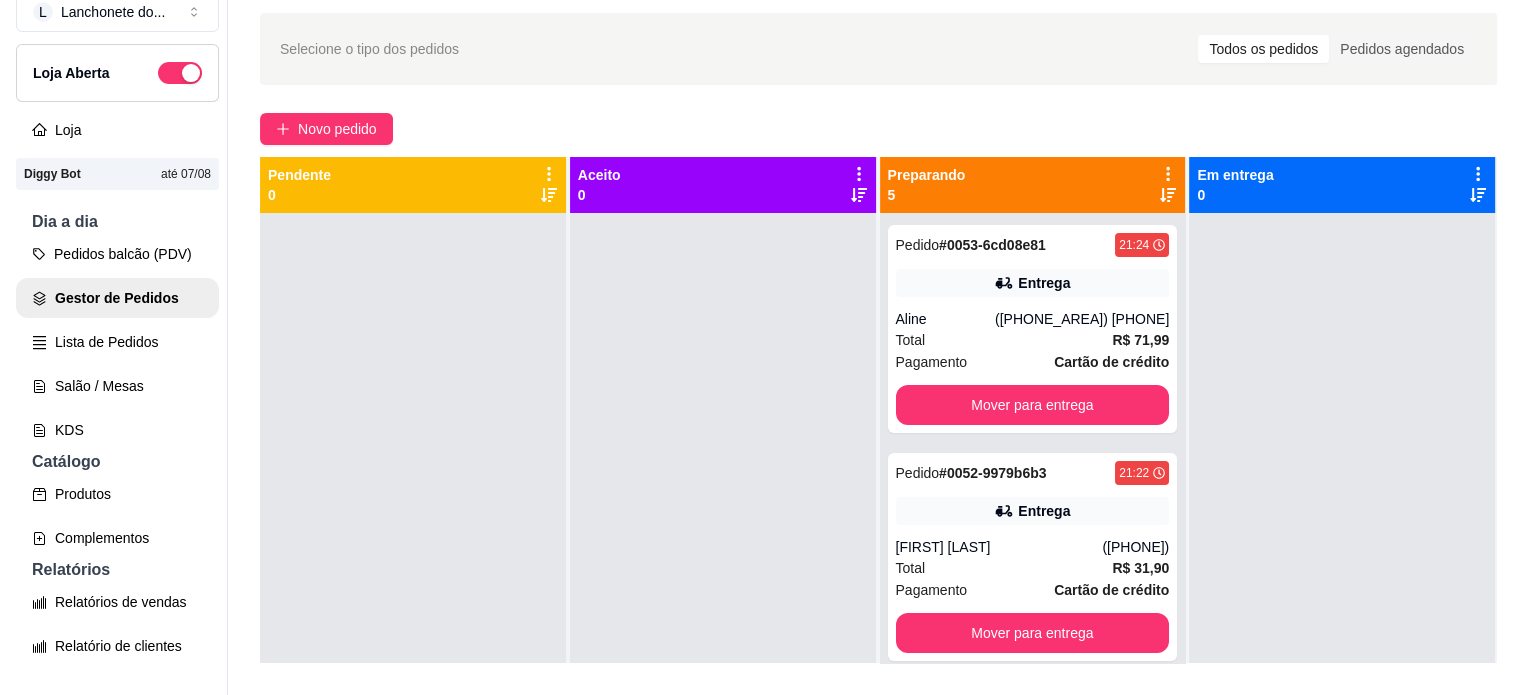 scroll, scrollTop: 0, scrollLeft: 0, axis: both 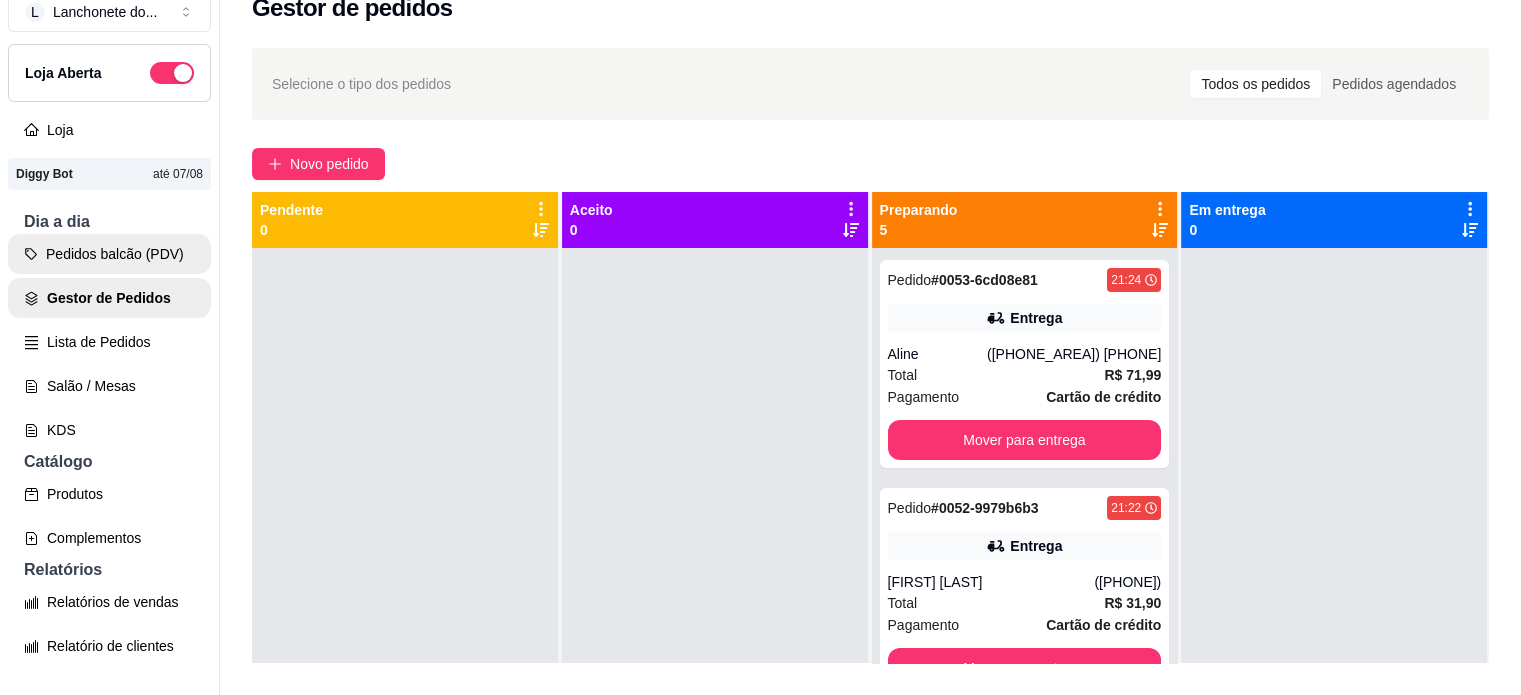 click on "Pedidos balcão (PDV)" at bounding box center (109, 254) 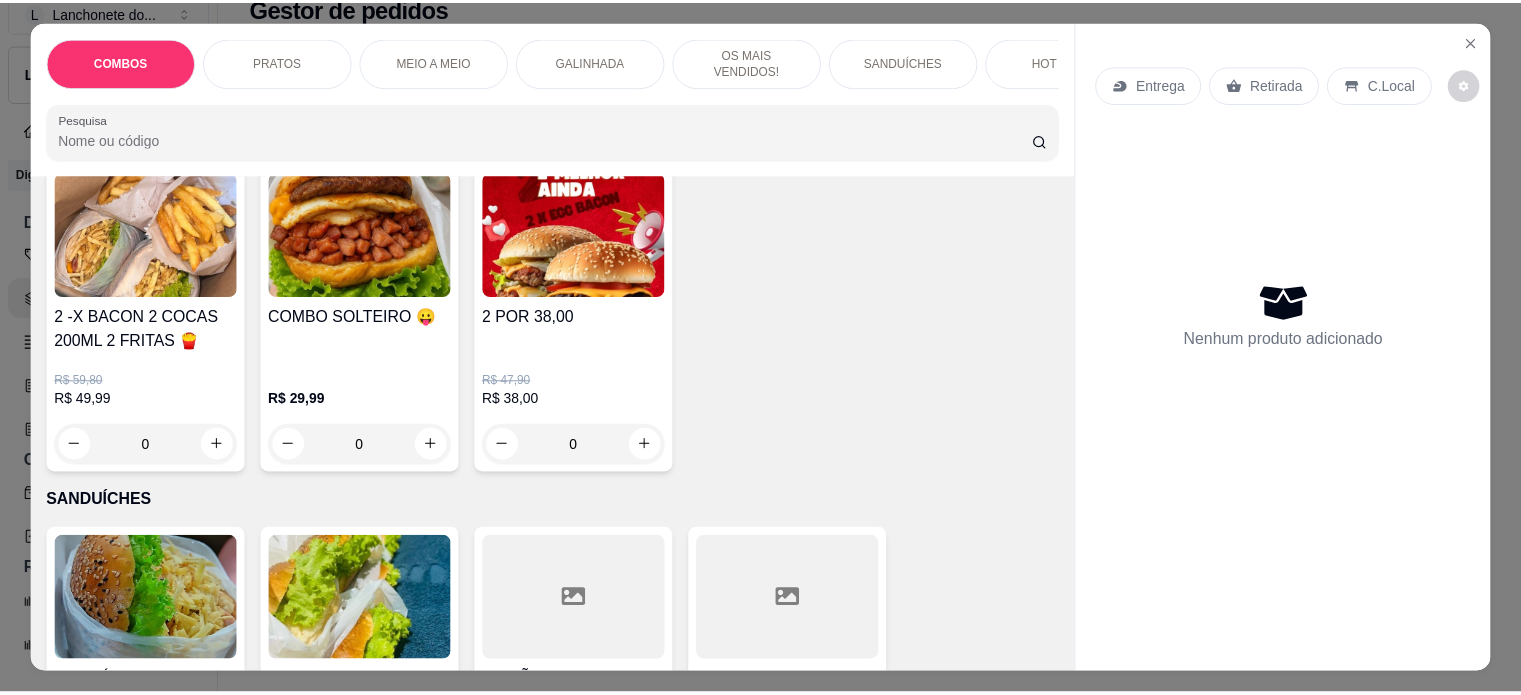 scroll, scrollTop: 1520, scrollLeft: 0, axis: vertical 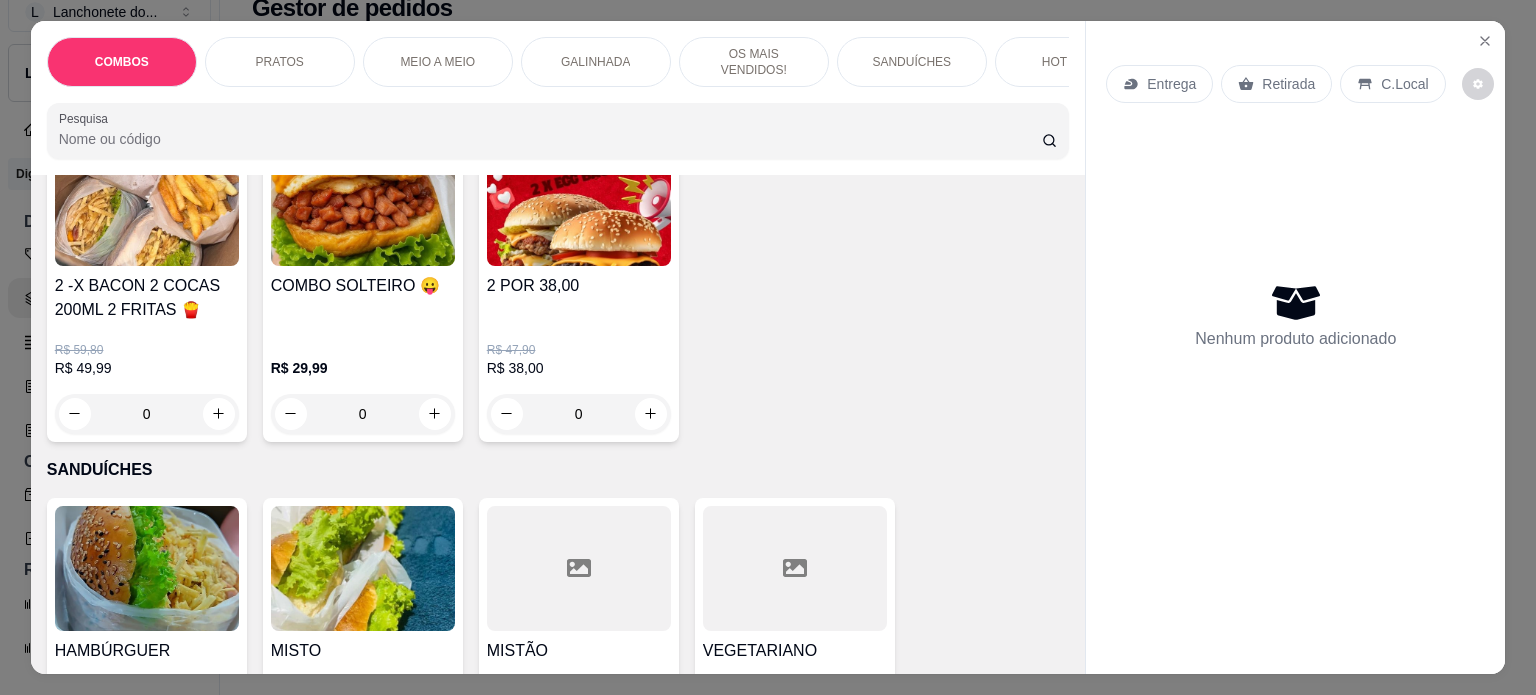 click at bounding box center [147, 203] 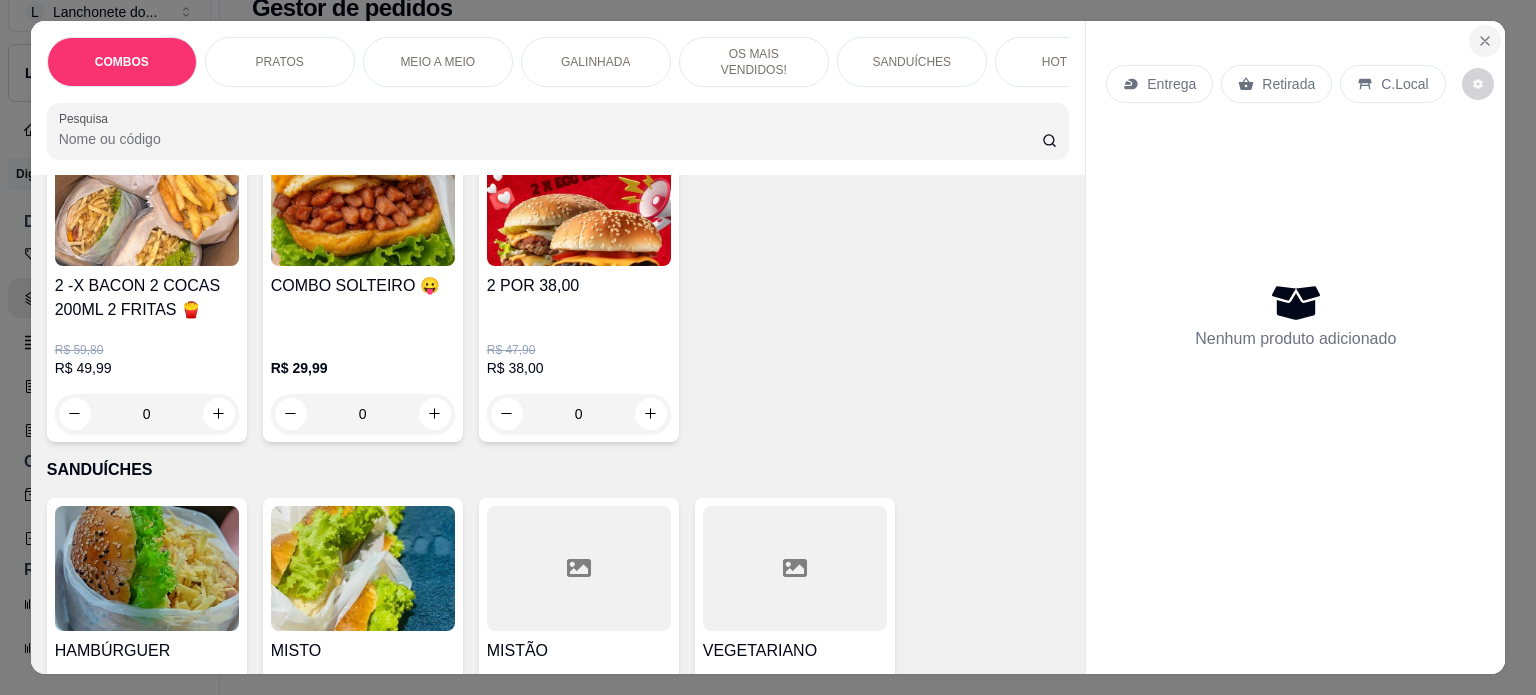 click 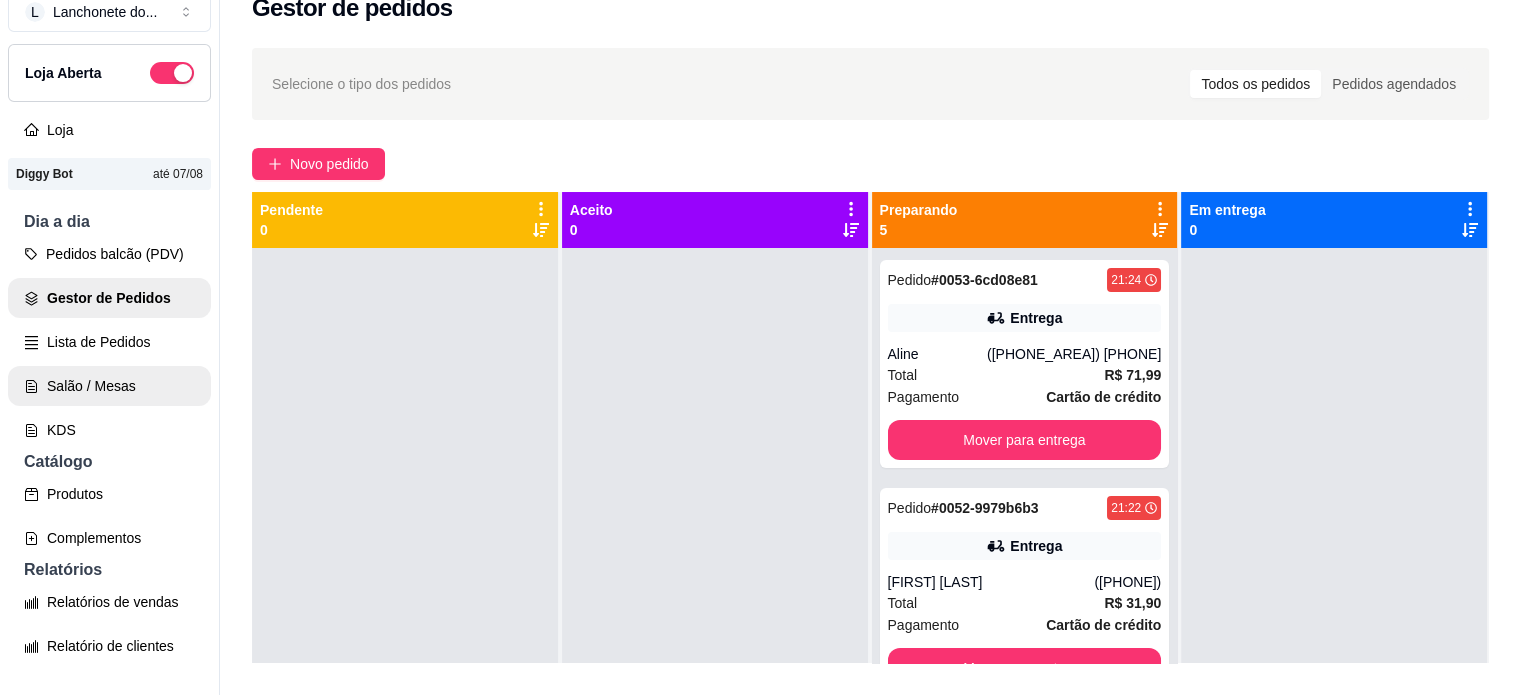 click on "Salão / Mesas" at bounding box center (109, 386) 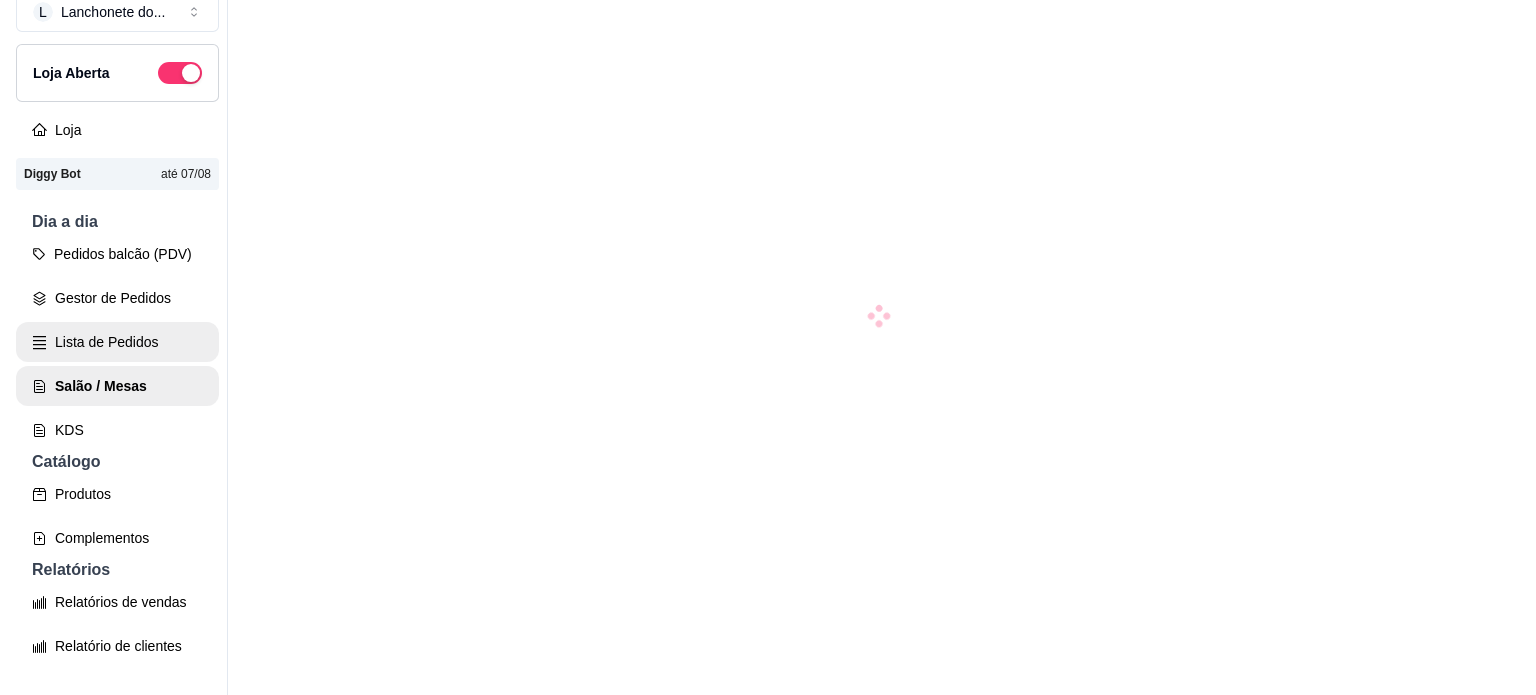 scroll, scrollTop: 0, scrollLeft: 0, axis: both 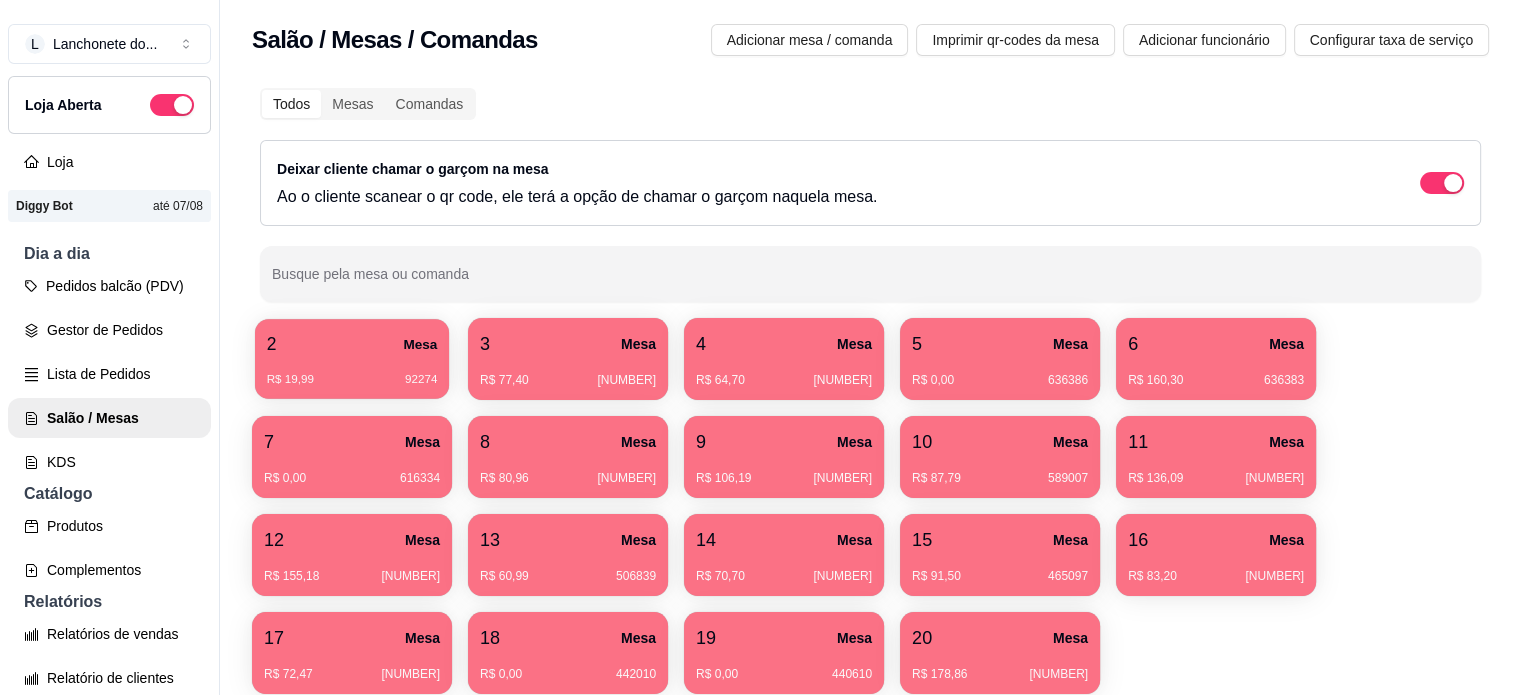 click on "R$ 19,99 92274" at bounding box center [352, 380] 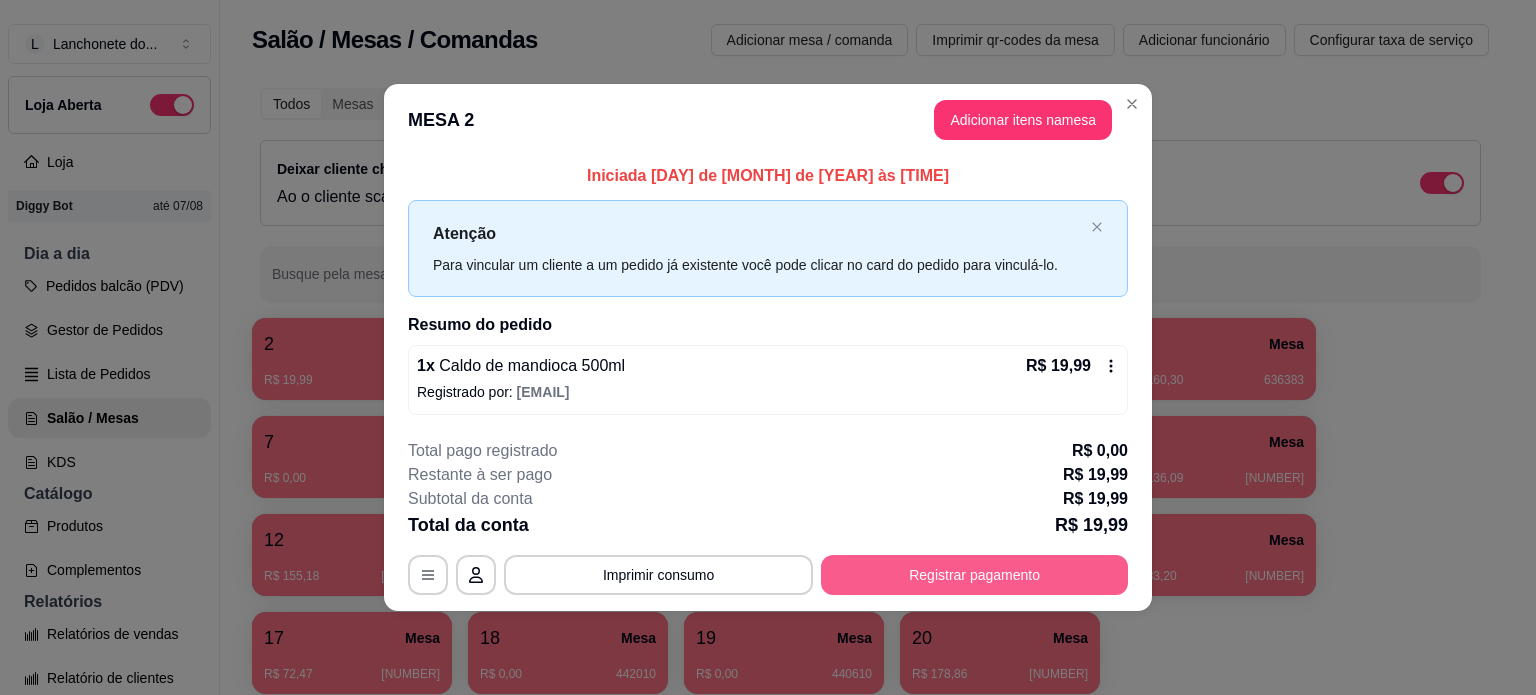 click on "Registrar pagamento" at bounding box center [974, 575] 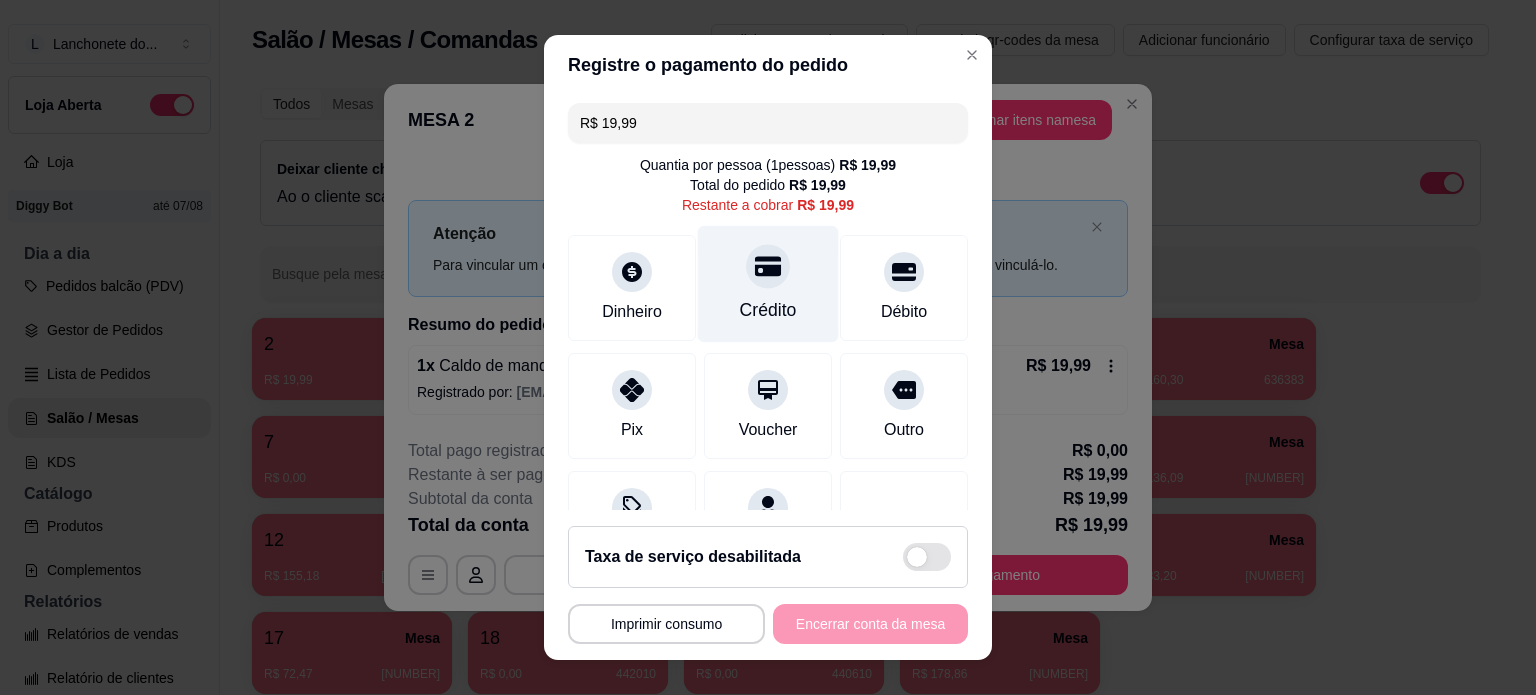 click on "Crédito" at bounding box center [768, 310] 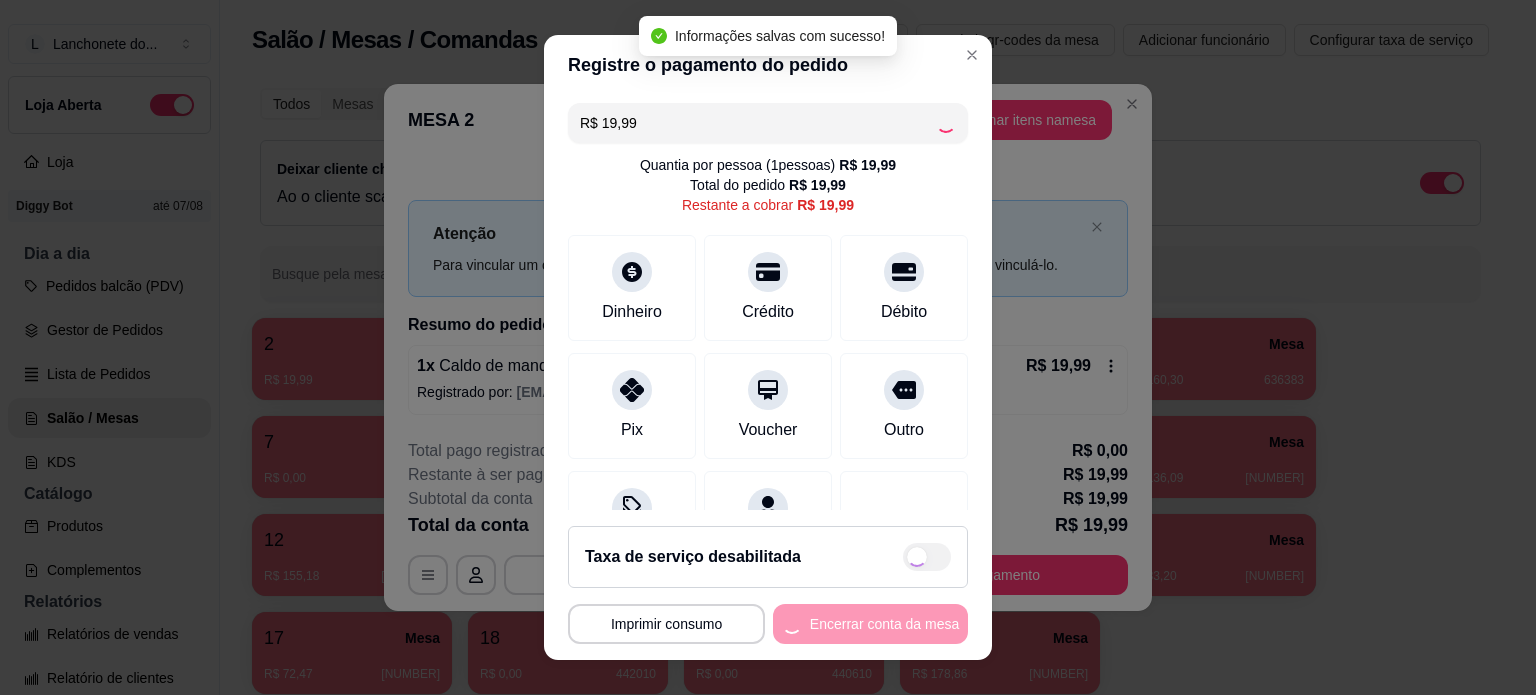type on "R$ 0,00" 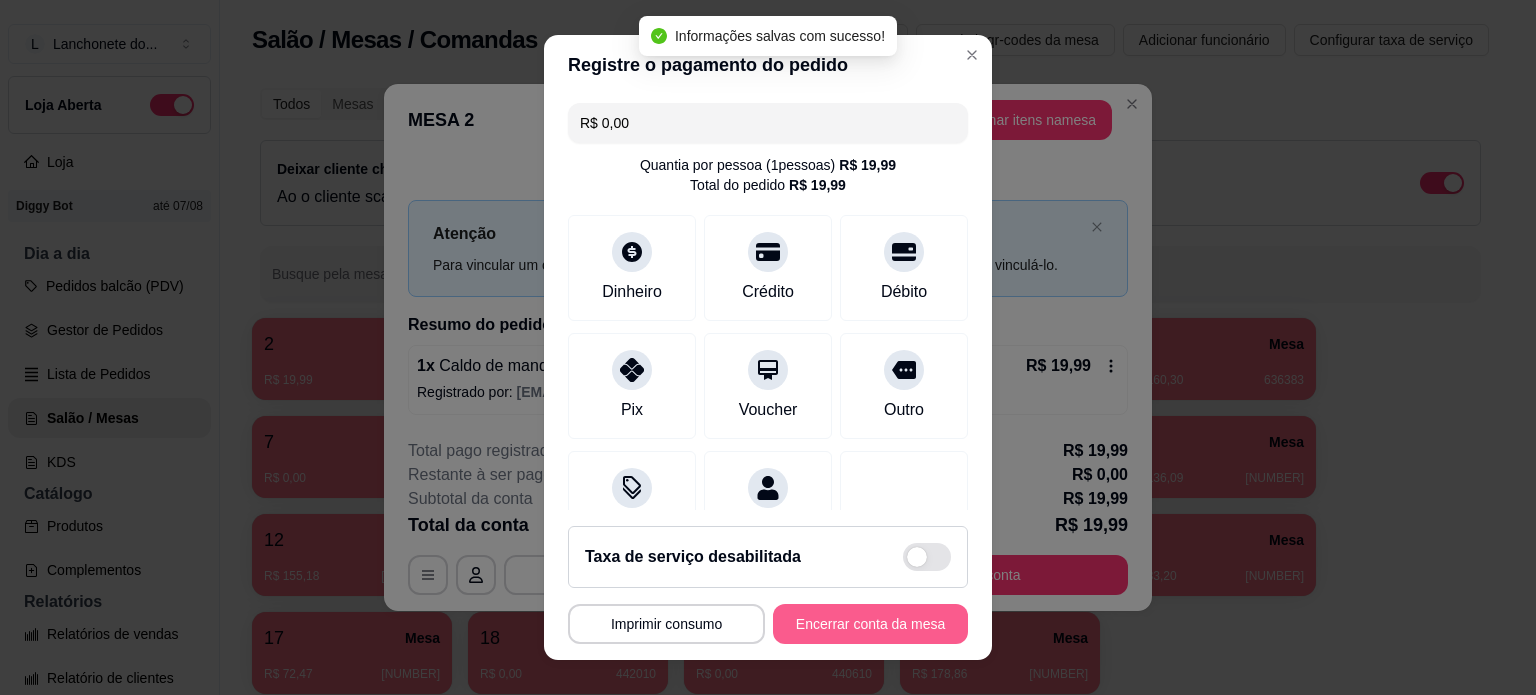 click on "Encerrar conta da mesa" at bounding box center (870, 624) 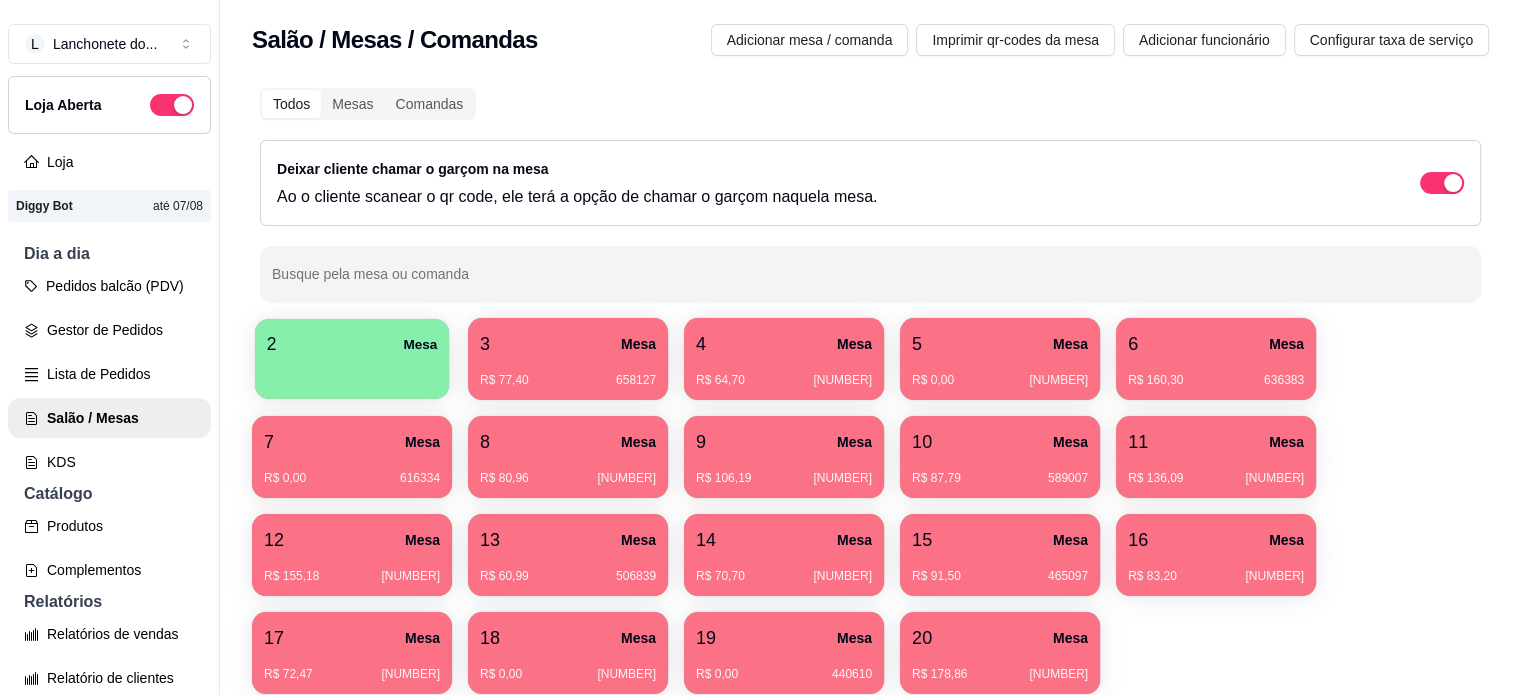 click on "2 Mesa" at bounding box center (352, 344) 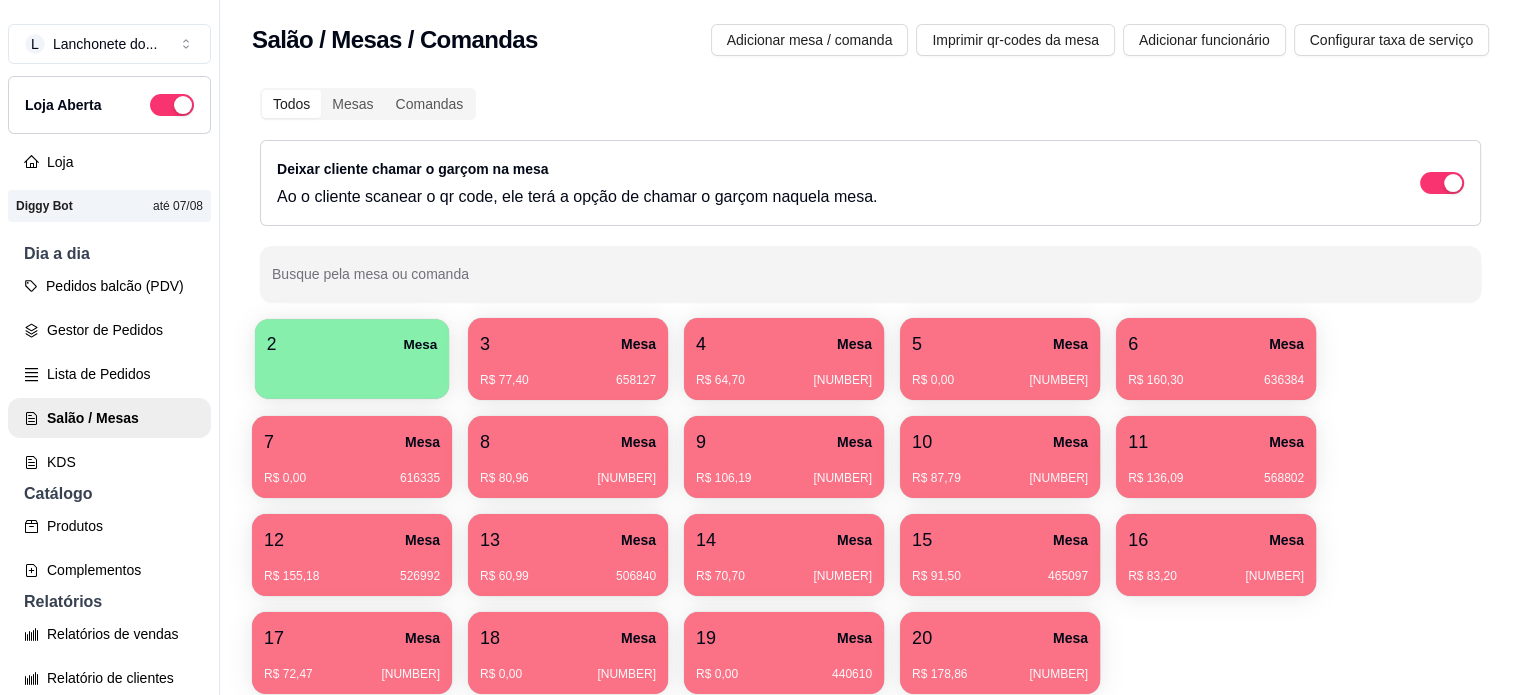 click at bounding box center (352, 372) 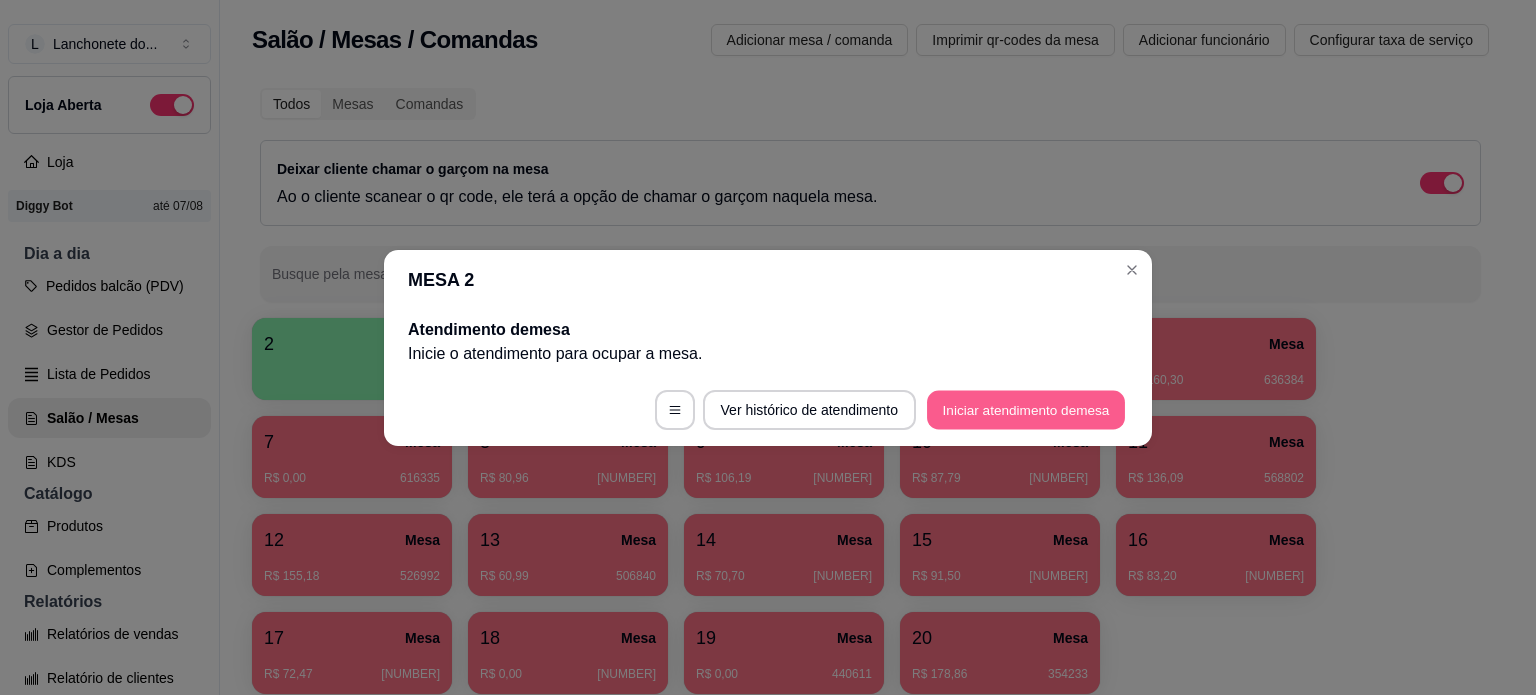 click on "Iniciar atendimento de  mesa" at bounding box center (1026, 409) 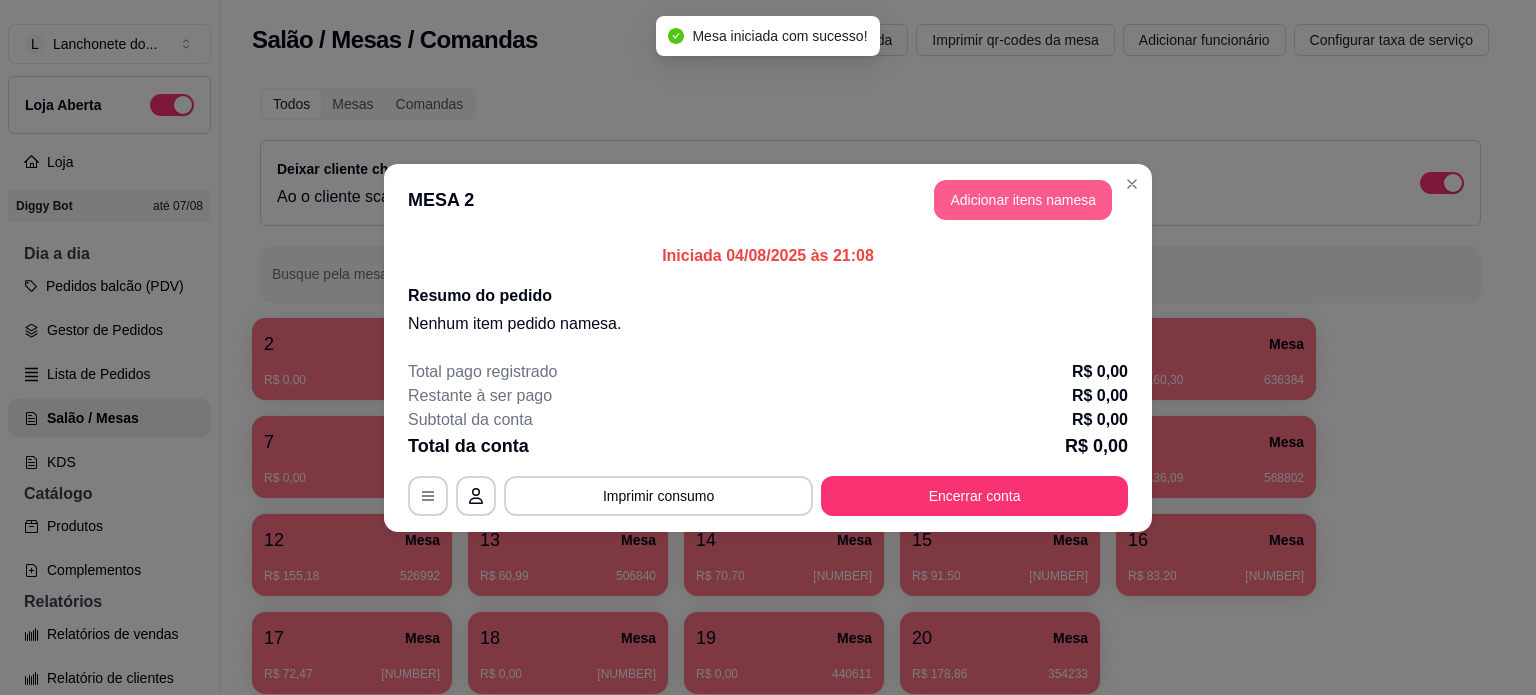 click on "Adicionar itens na  mesa" at bounding box center (1023, 200) 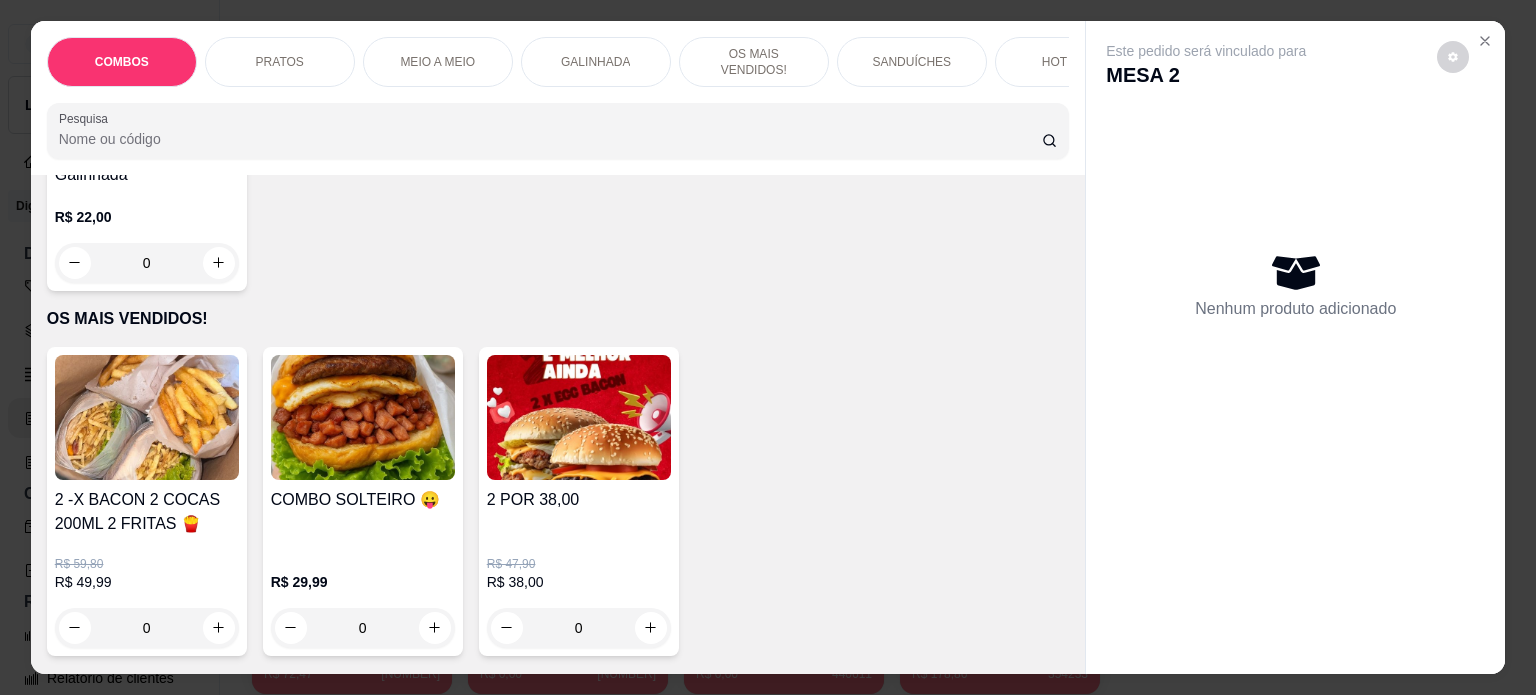 scroll, scrollTop: 1317, scrollLeft: 0, axis: vertical 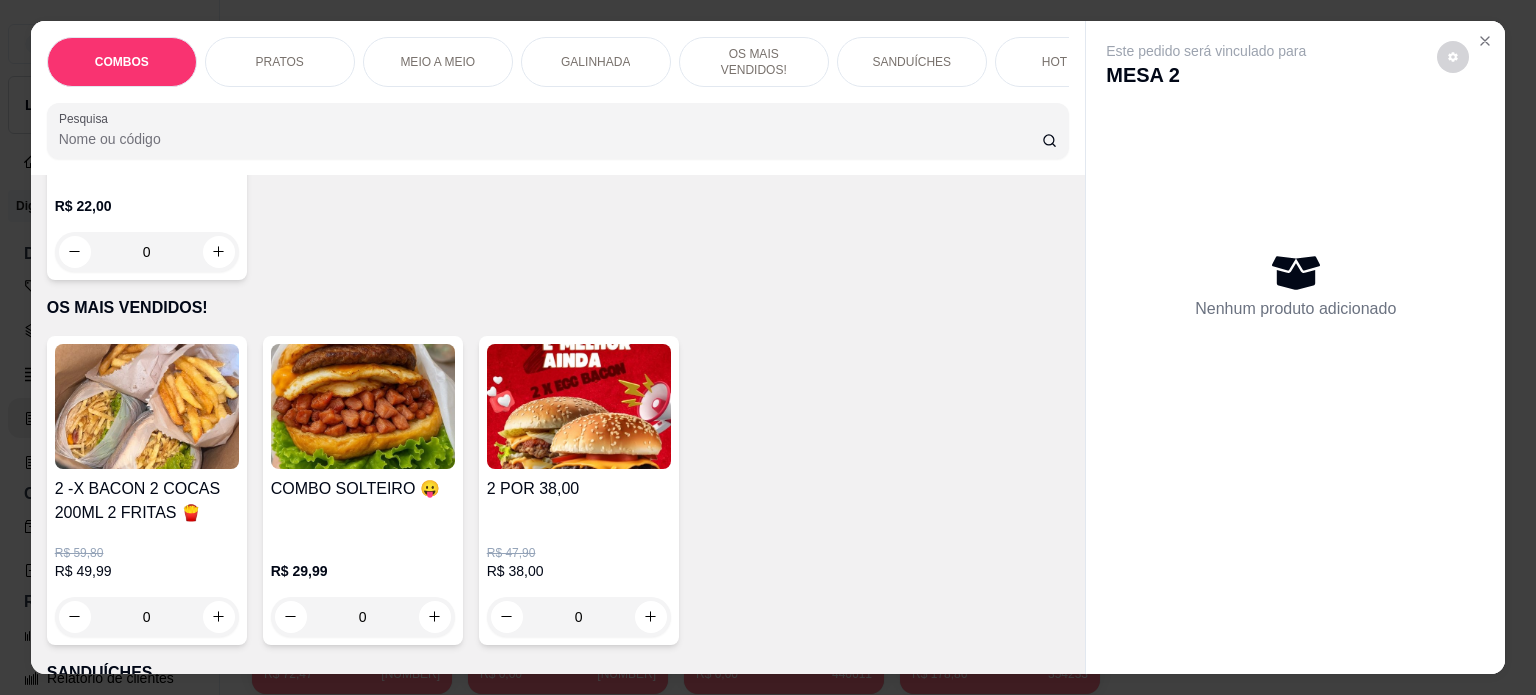 click at bounding box center [147, 406] 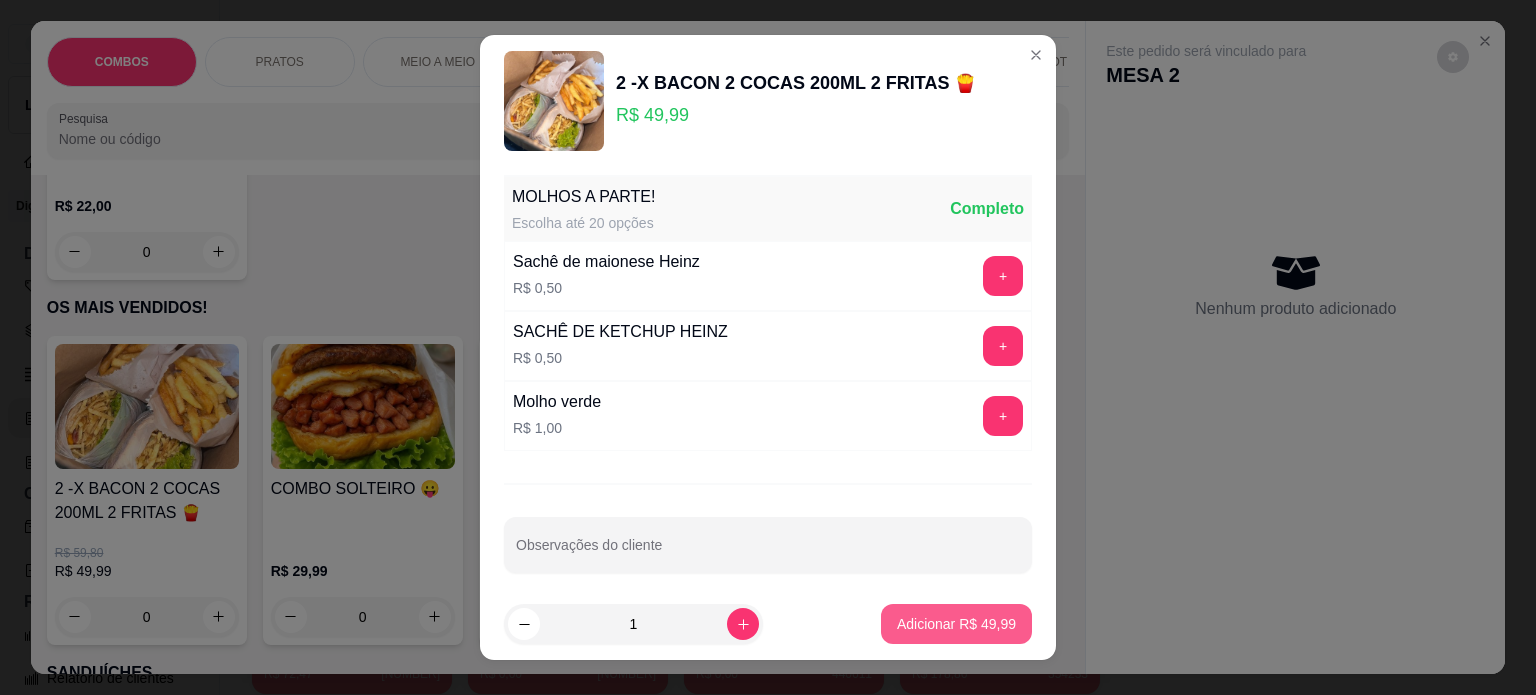 click on "Adicionar   R$ 49,99" at bounding box center [956, 624] 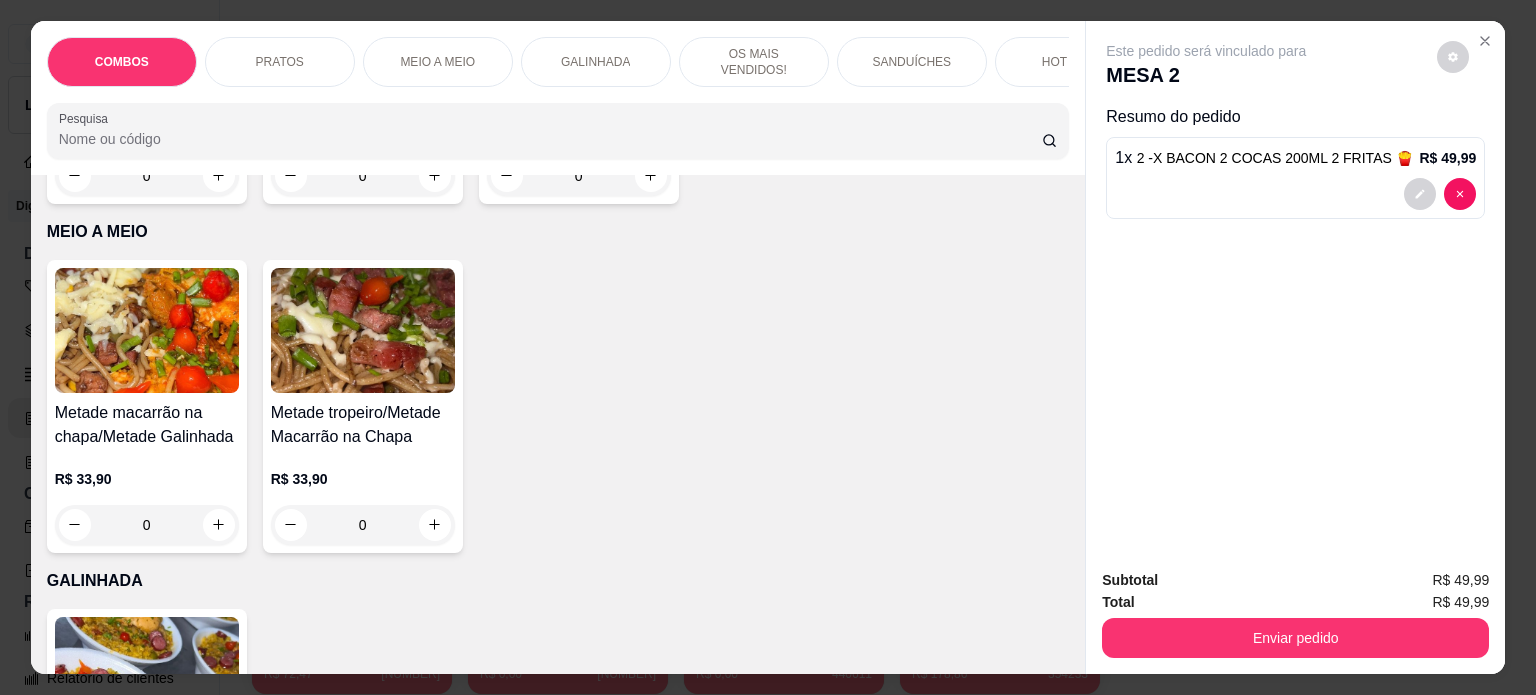 scroll, scrollTop: 699, scrollLeft: 0, axis: vertical 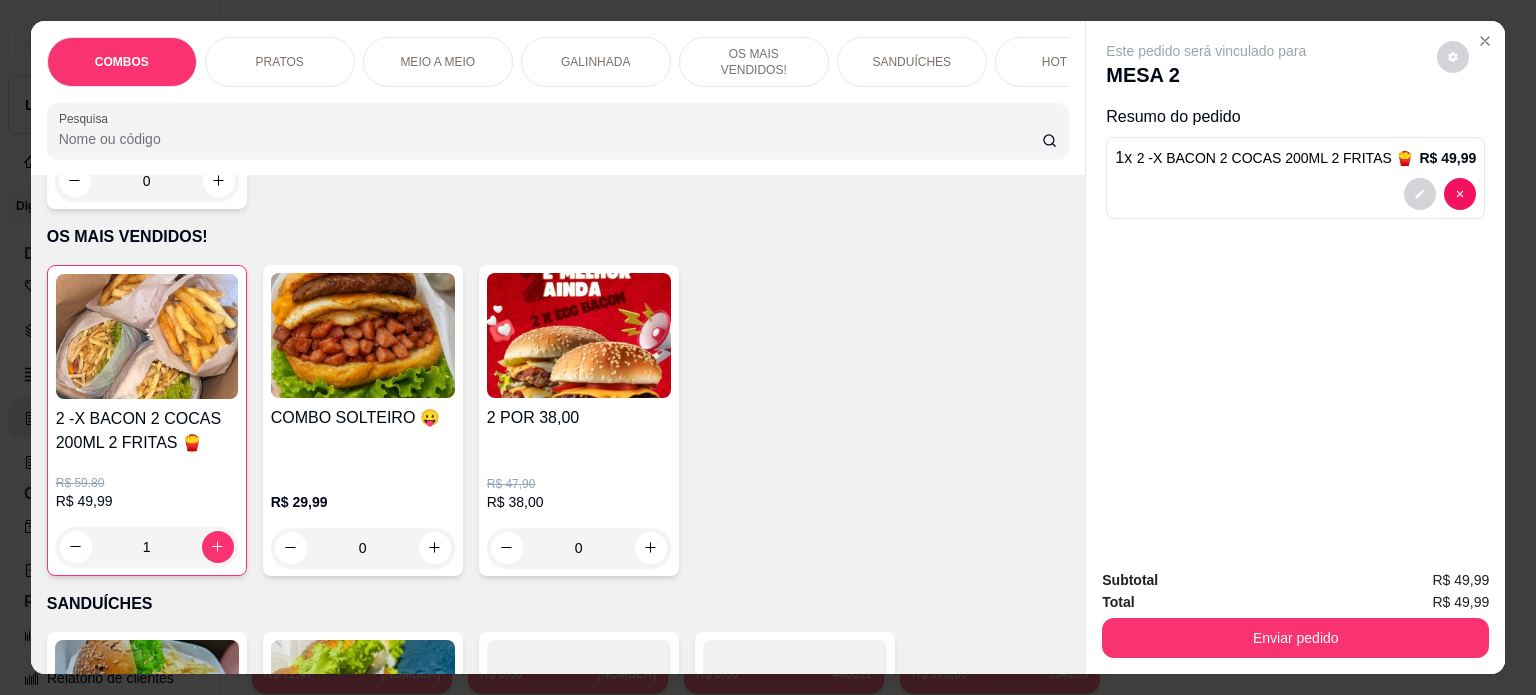 click at bounding box center [363, 335] 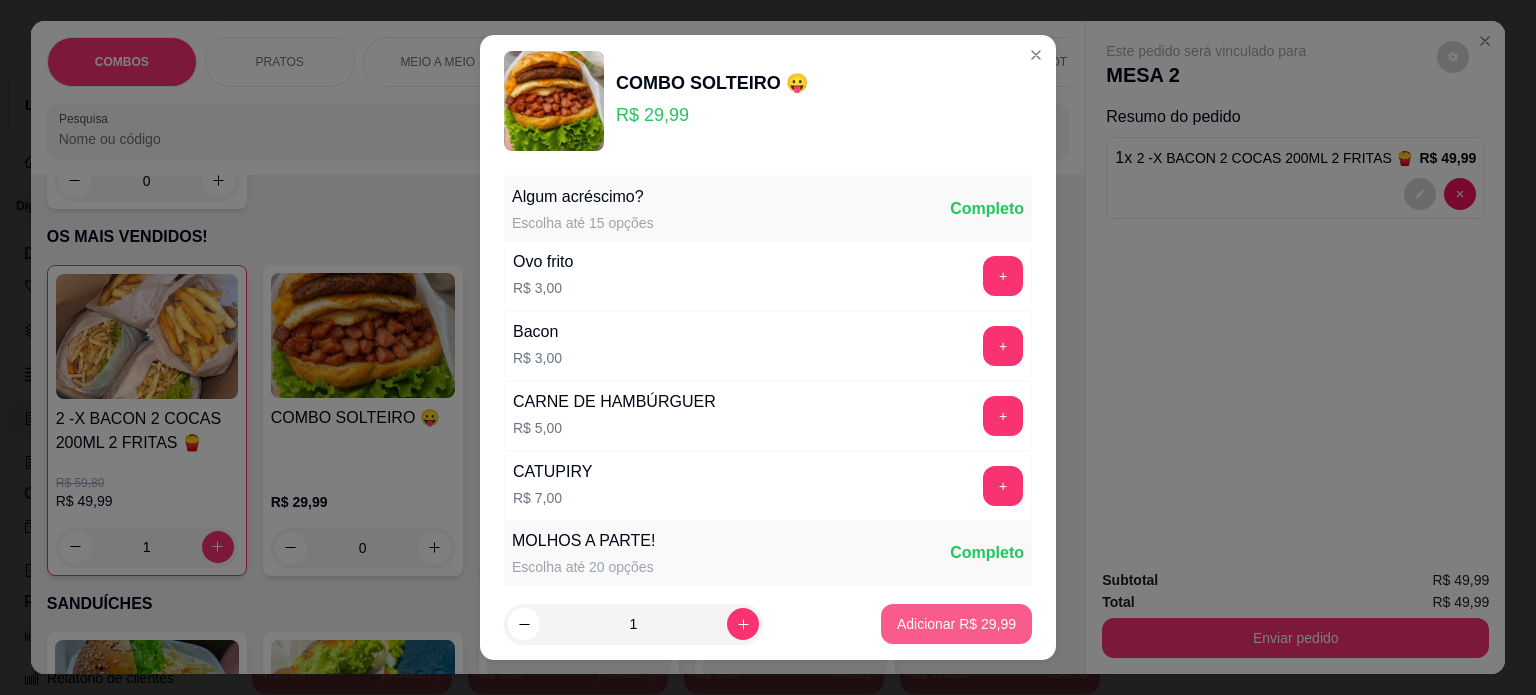 click on "Adicionar   R$ 29,99" at bounding box center [956, 624] 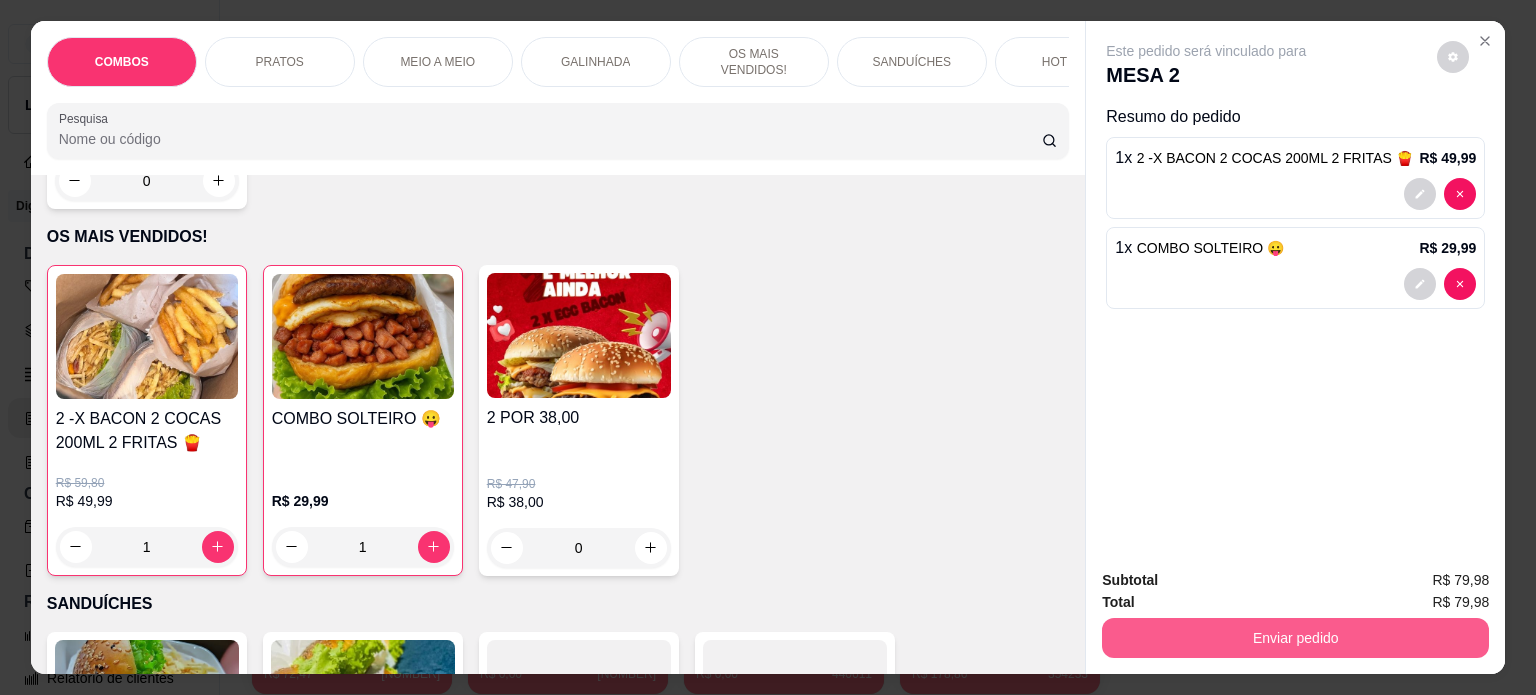 click on "Enviar pedido" at bounding box center (1295, 638) 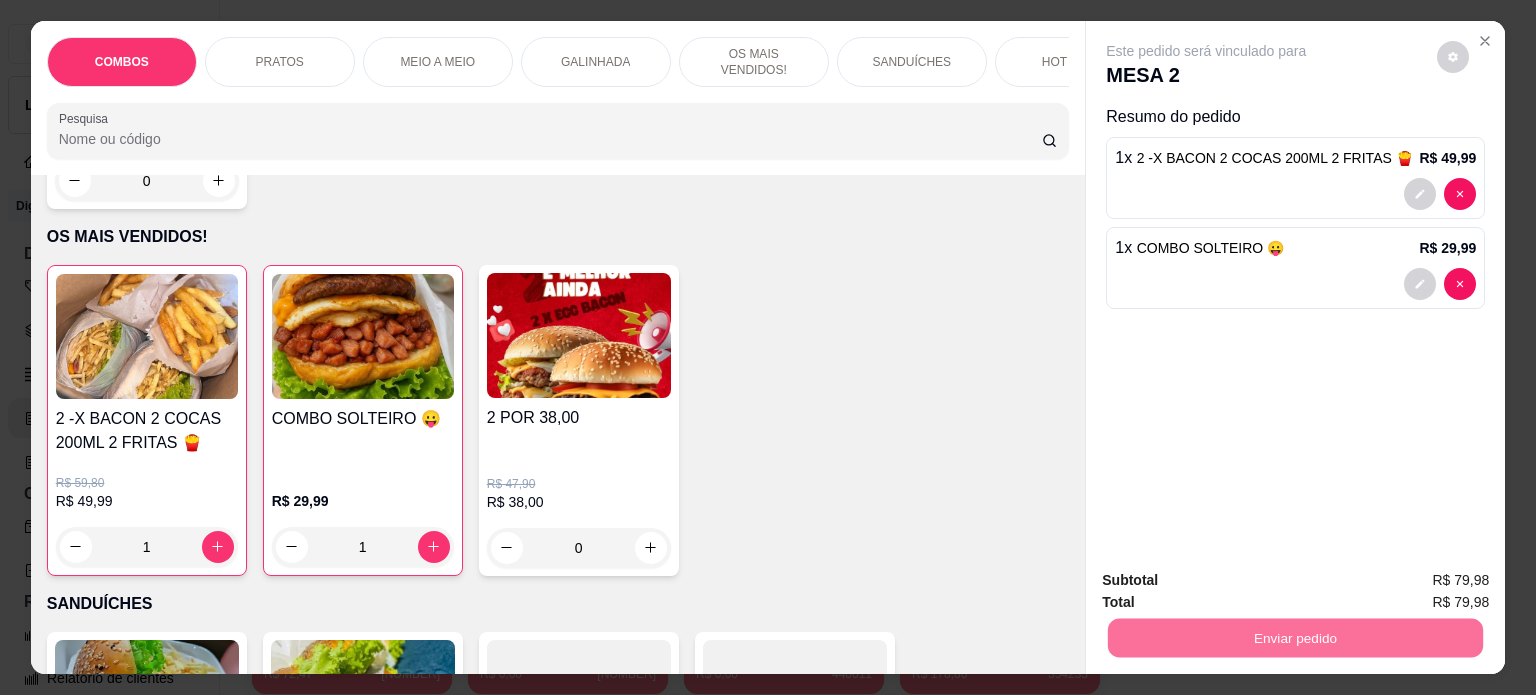 click on "Sim, quero registrar" at bounding box center [1419, 581] 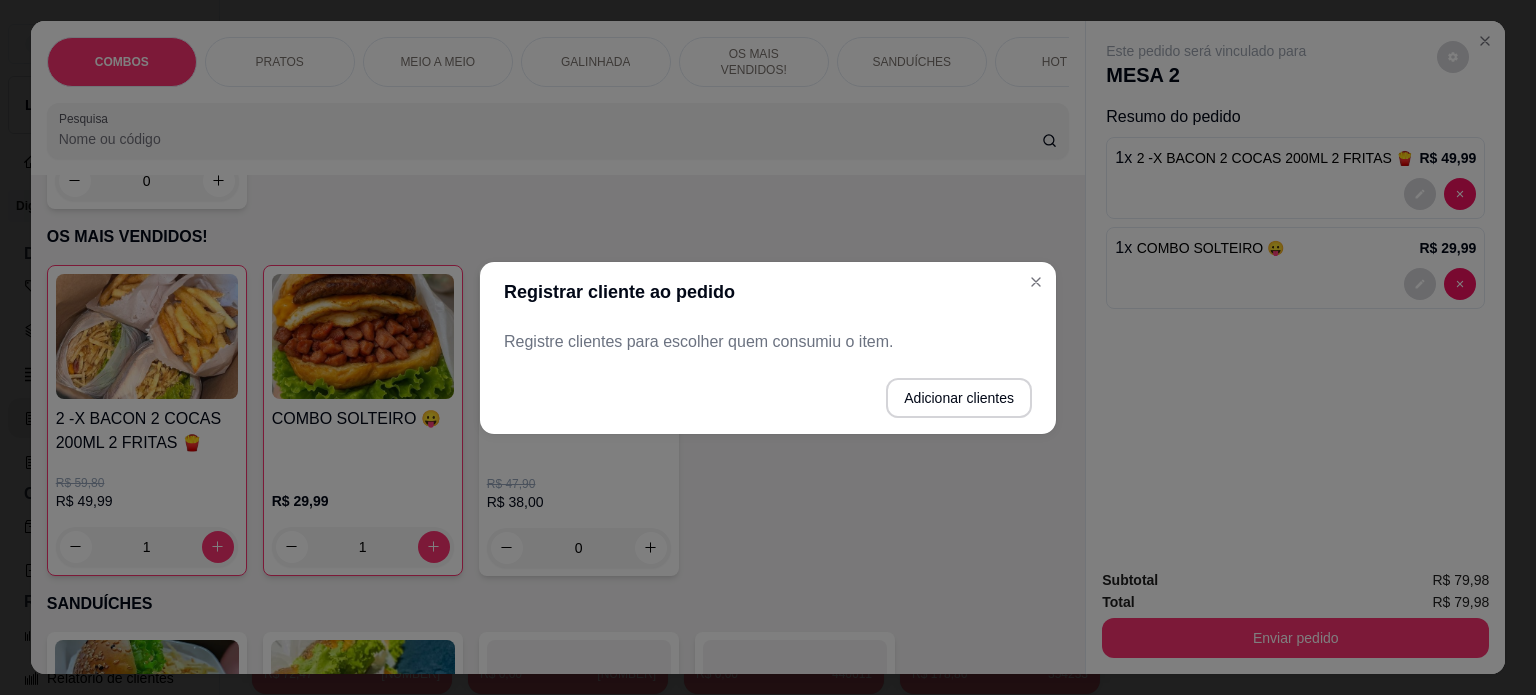 click on "Registre clientes para escolher quem consumiu o item." at bounding box center (768, 342) 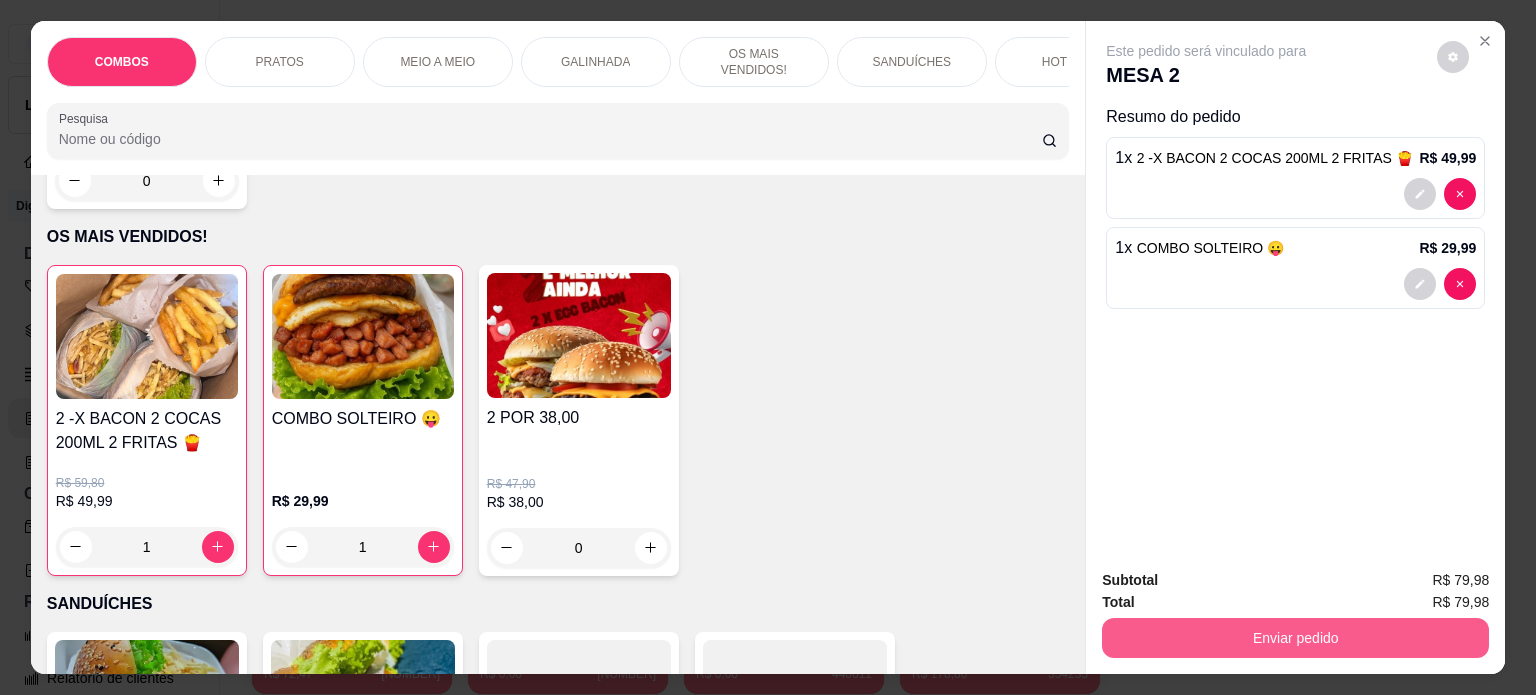 click on "Enviar pedido" at bounding box center (1295, 638) 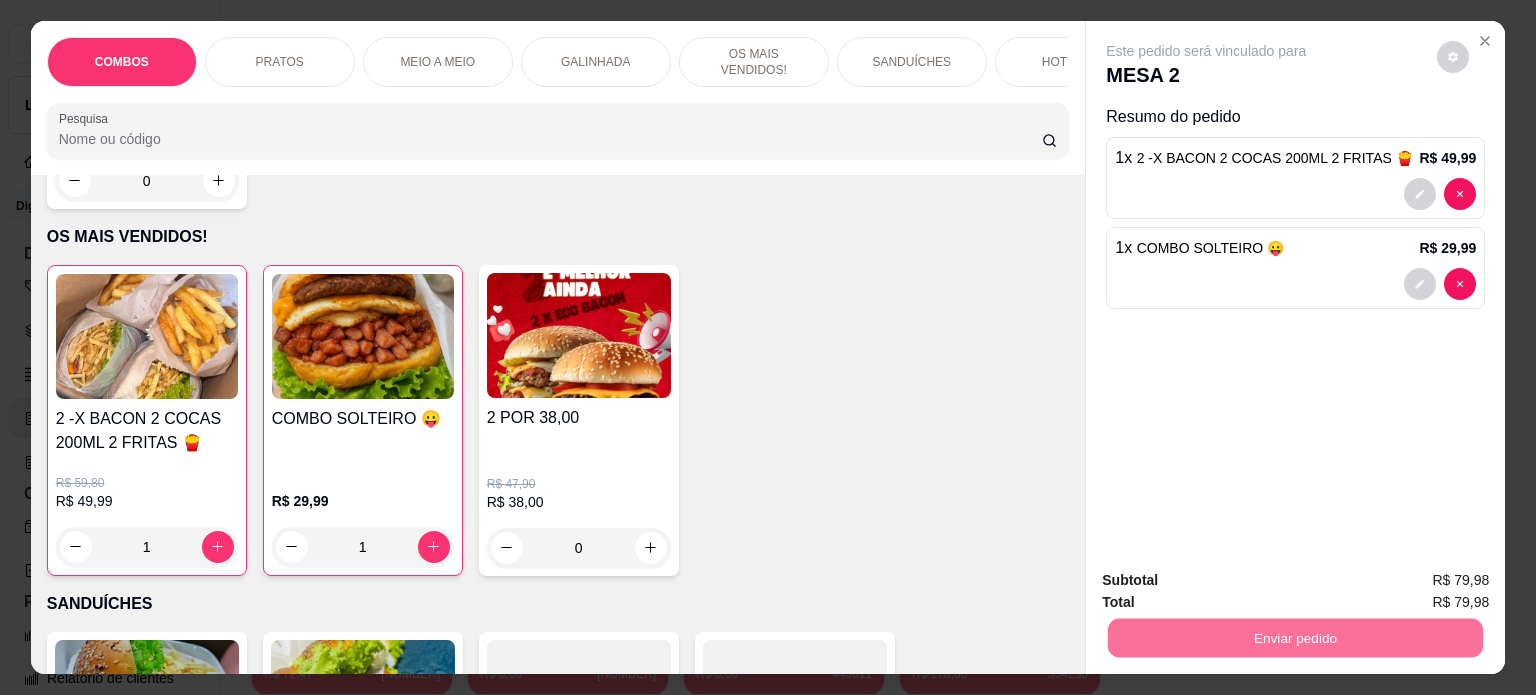 click on "Não registrar e enviar pedido" at bounding box center [1229, 581] 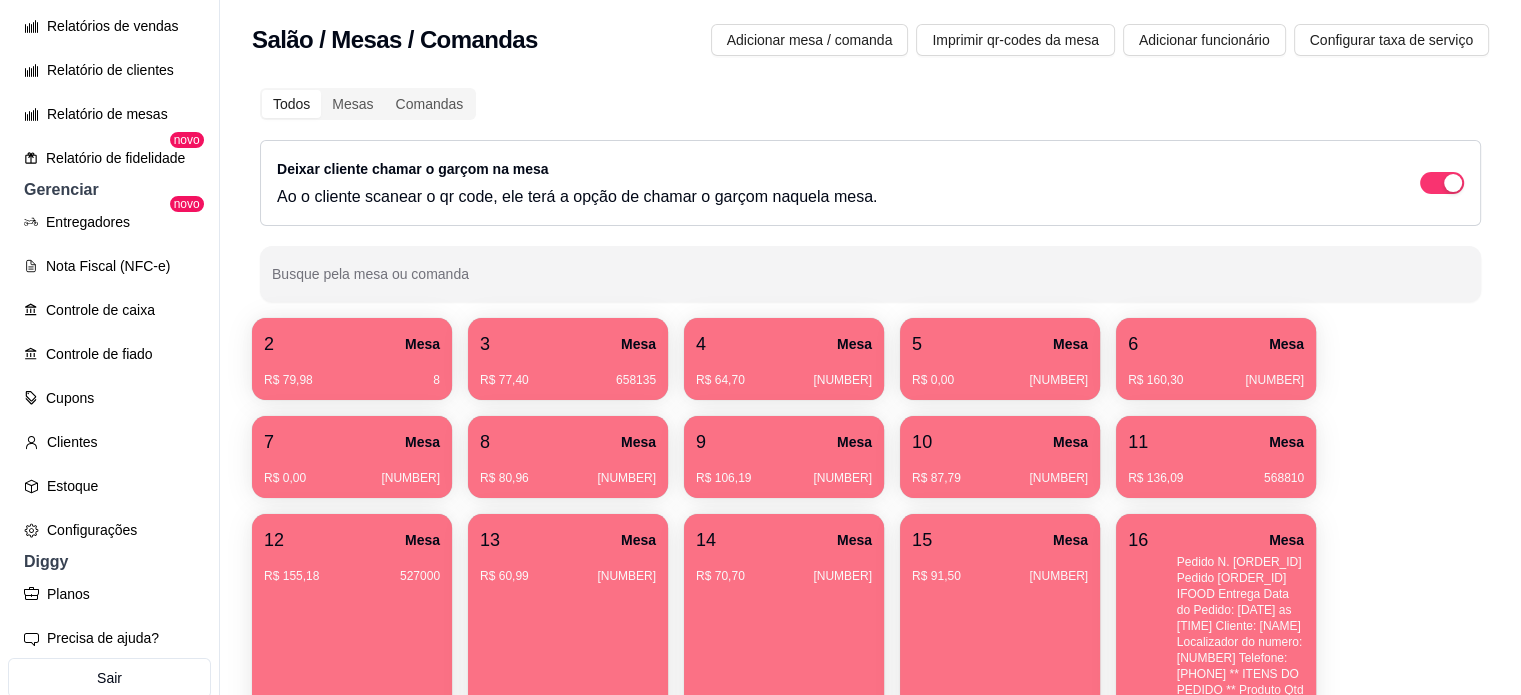 scroll, scrollTop: 674, scrollLeft: 0, axis: vertical 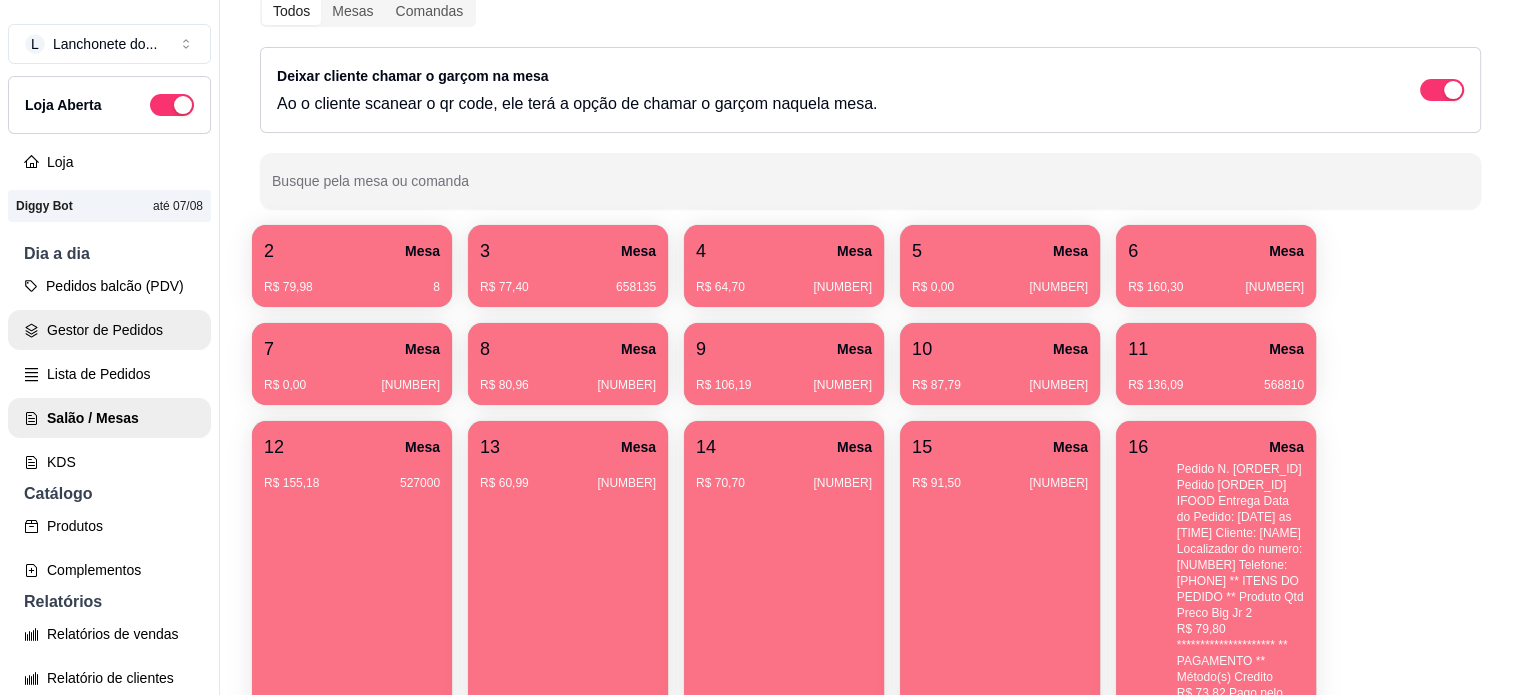 click on "Gestor de Pedidos" at bounding box center (109, 330) 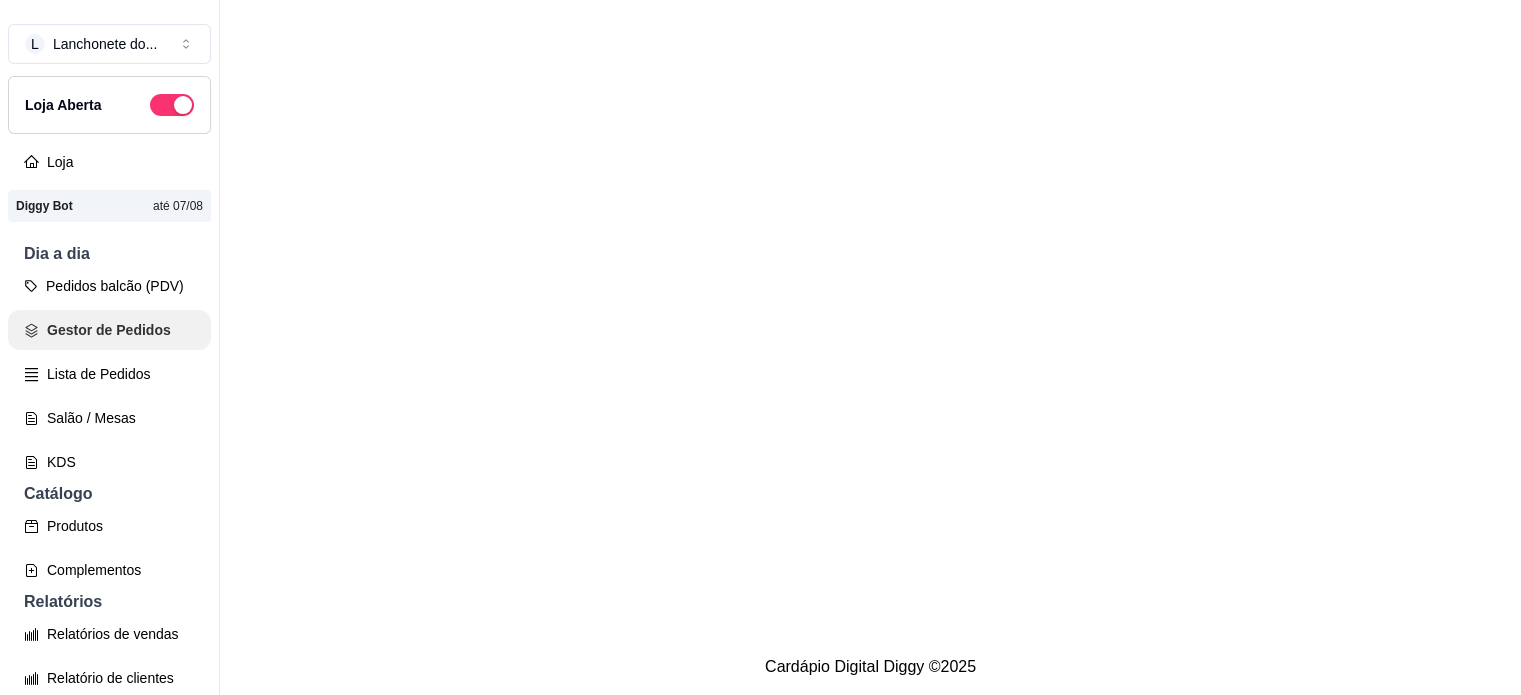 scroll, scrollTop: 0, scrollLeft: 0, axis: both 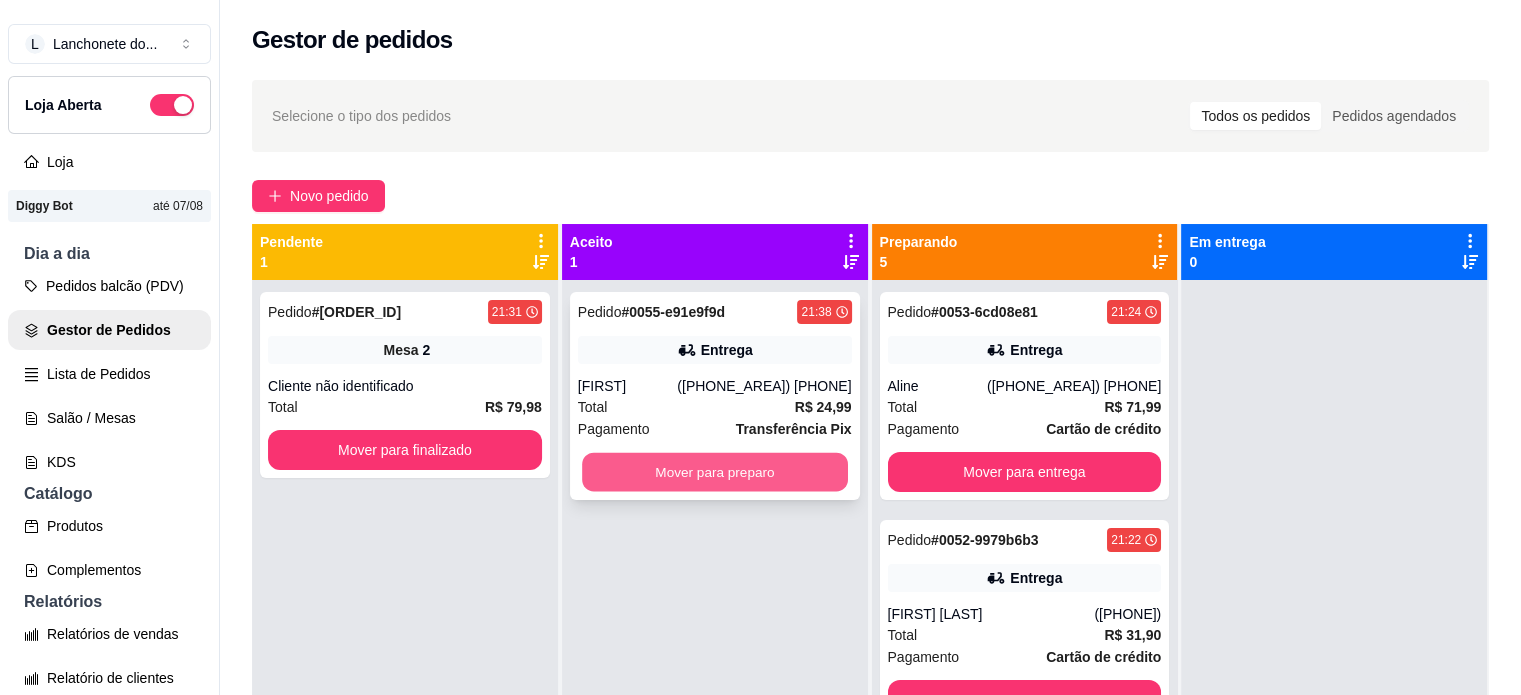 click on "Mover para preparo" at bounding box center [715, 472] 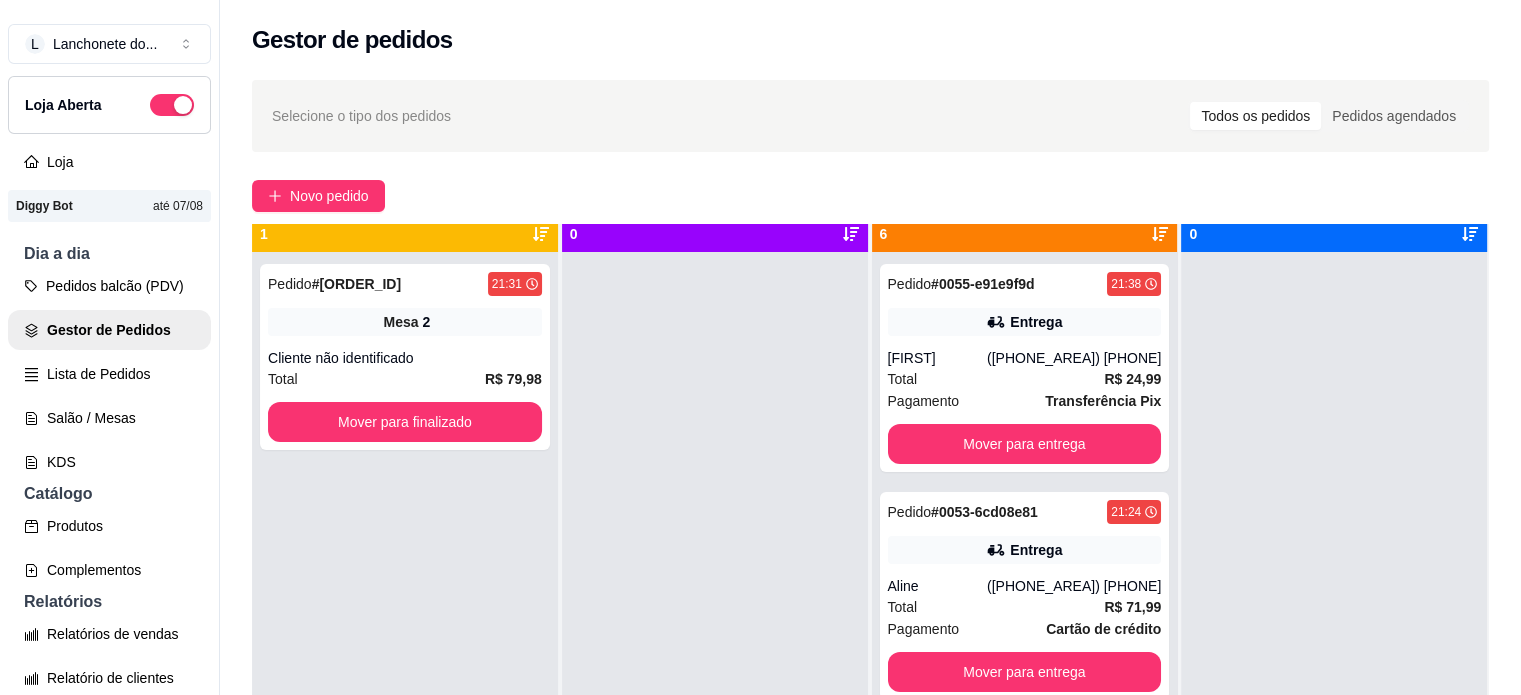 scroll, scrollTop: 56, scrollLeft: 0, axis: vertical 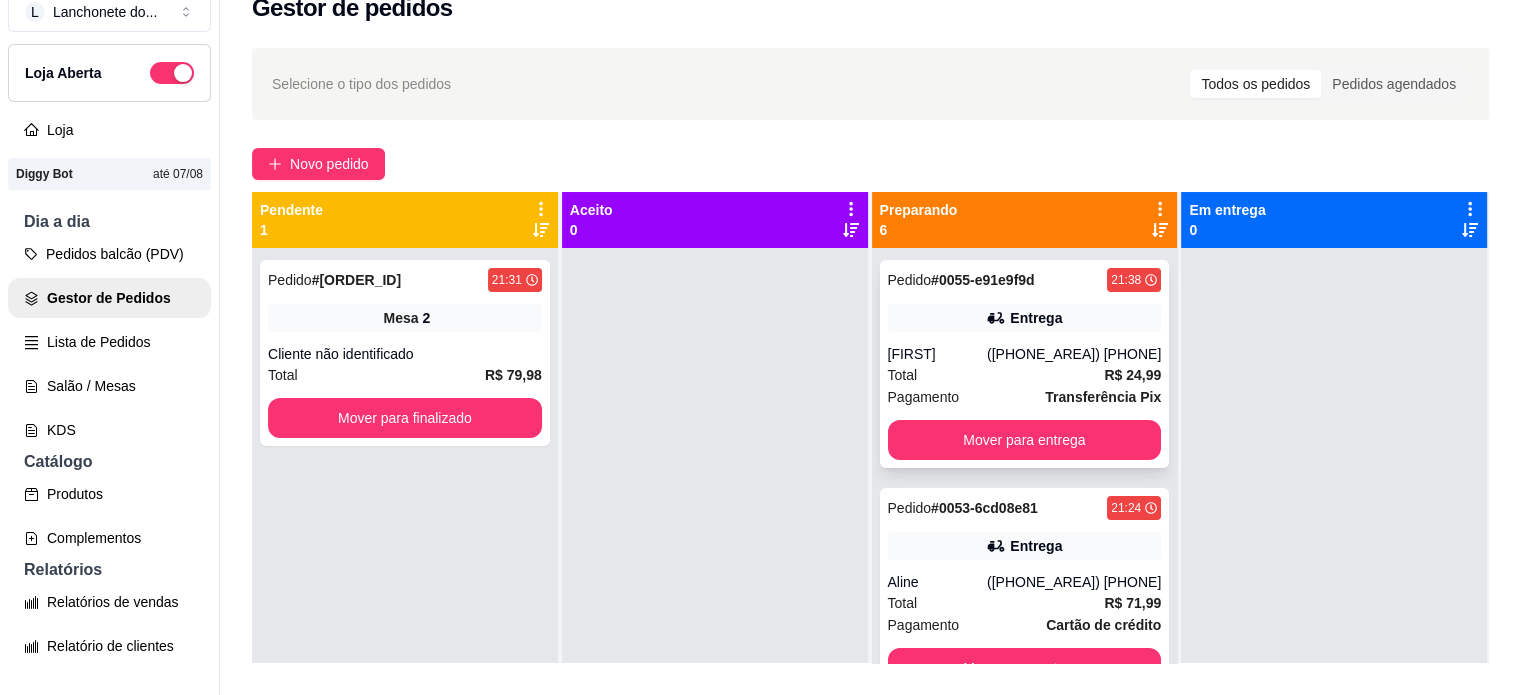 click on "Total R$ 24,99" at bounding box center (1025, 375) 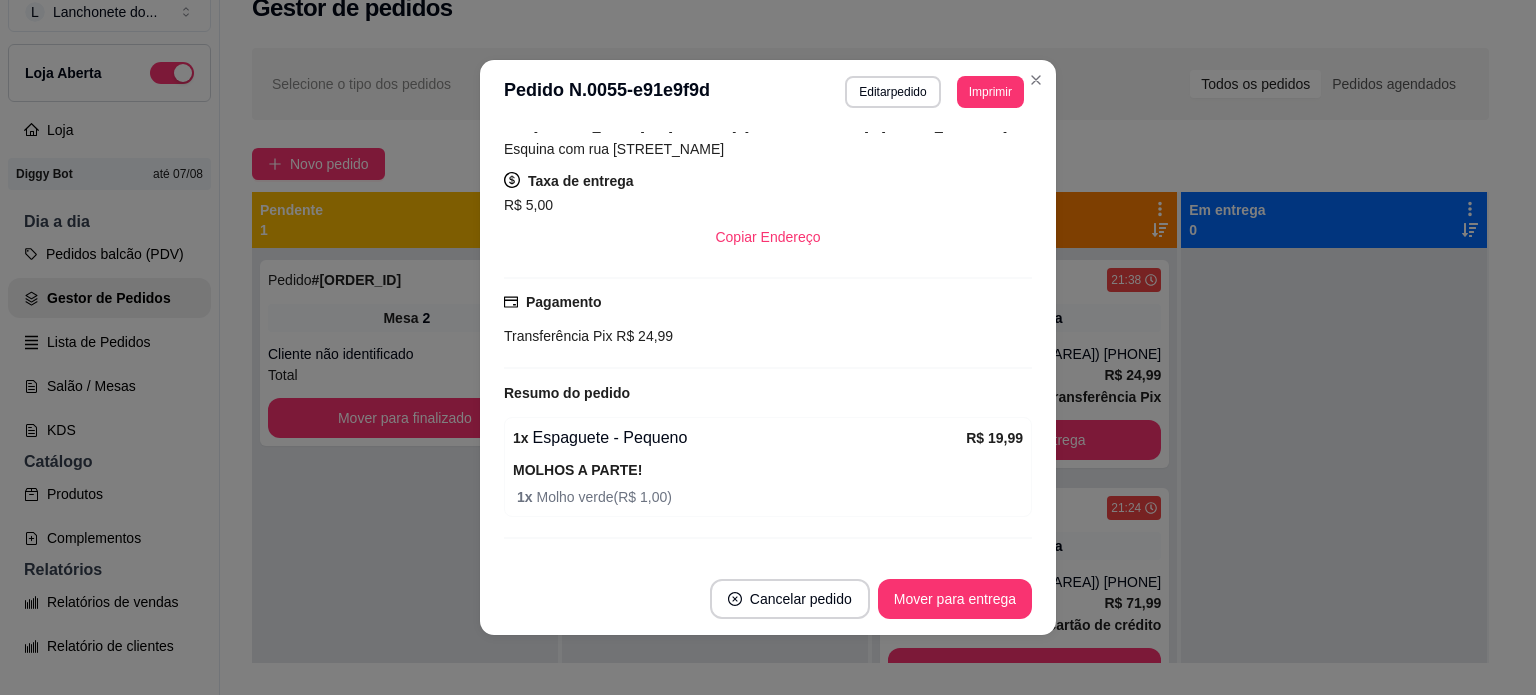 scroll, scrollTop: 409, scrollLeft: 0, axis: vertical 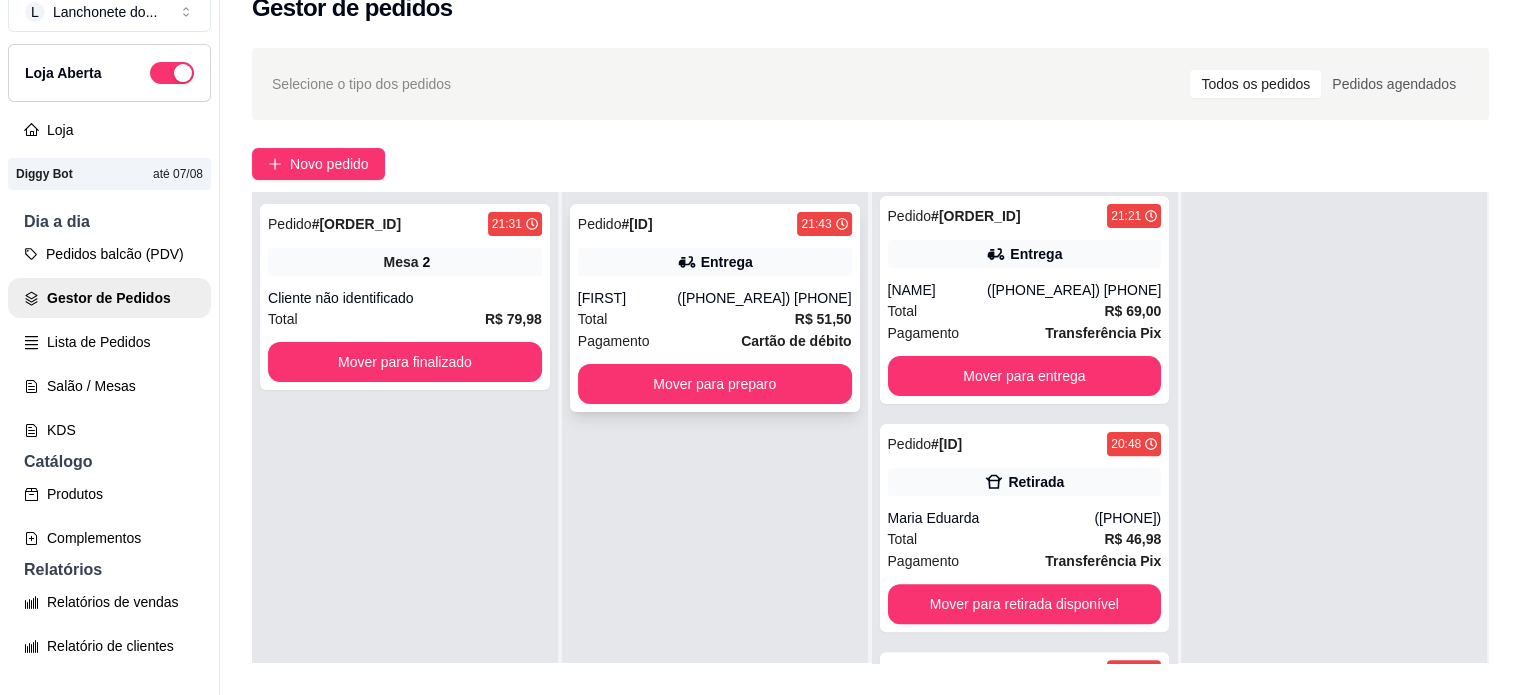 click on "Pagamento Cartão de débito" at bounding box center [715, 341] 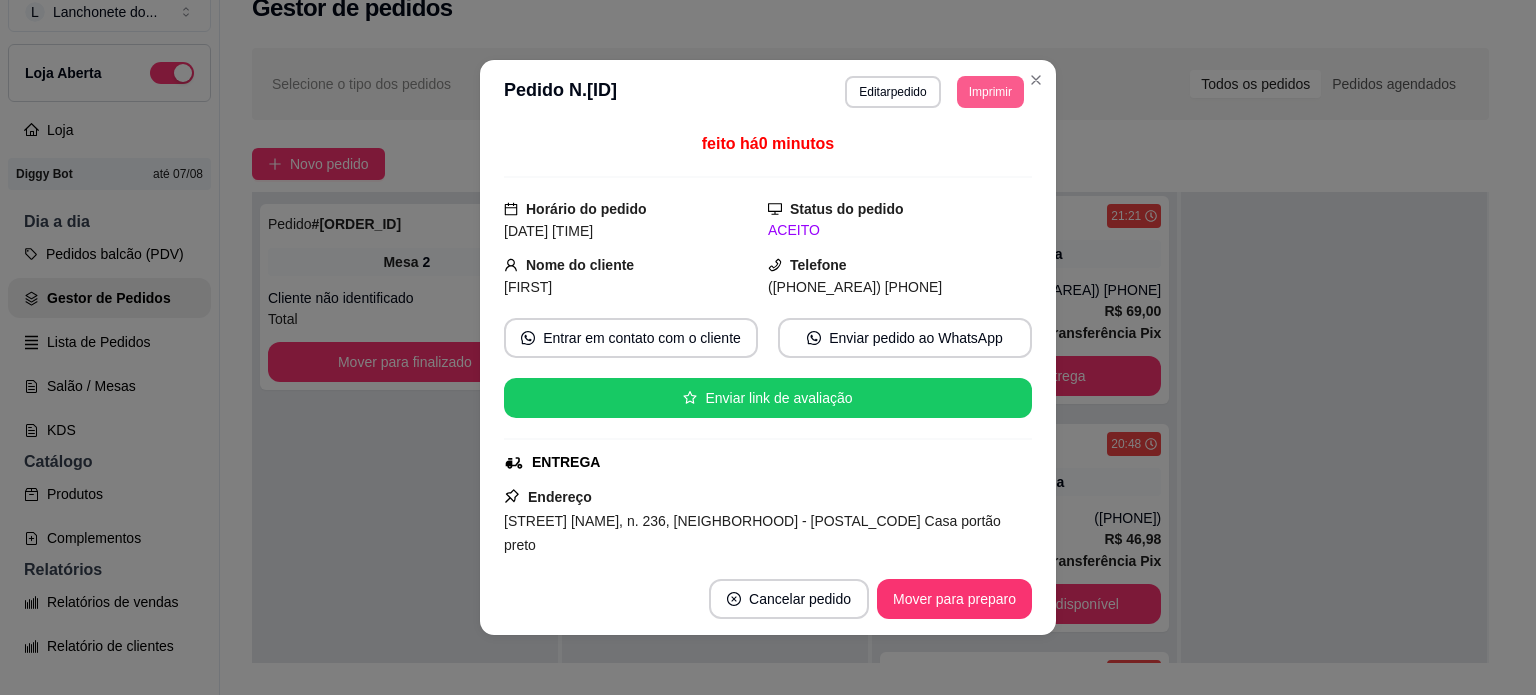 click on "Imprimir" at bounding box center (990, 92) 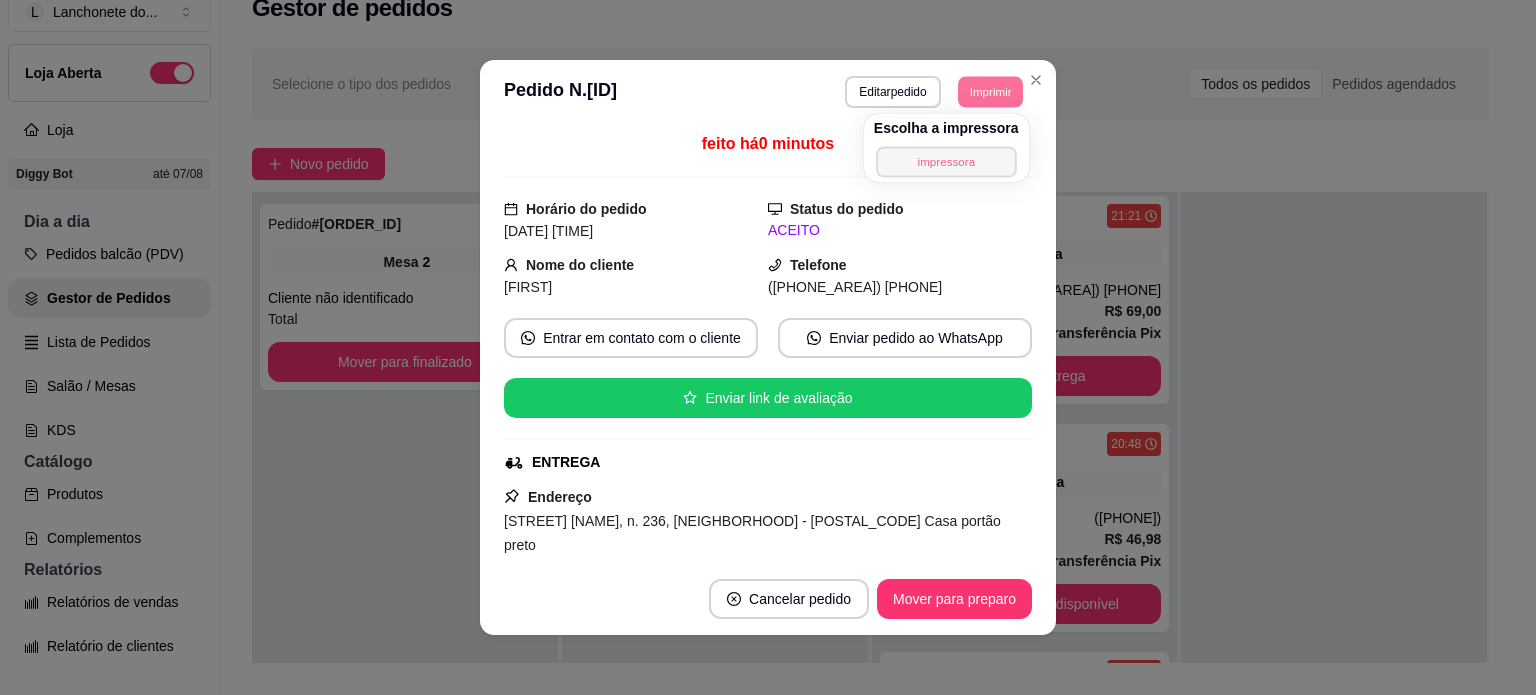 click on "impressora" at bounding box center (946, 161) 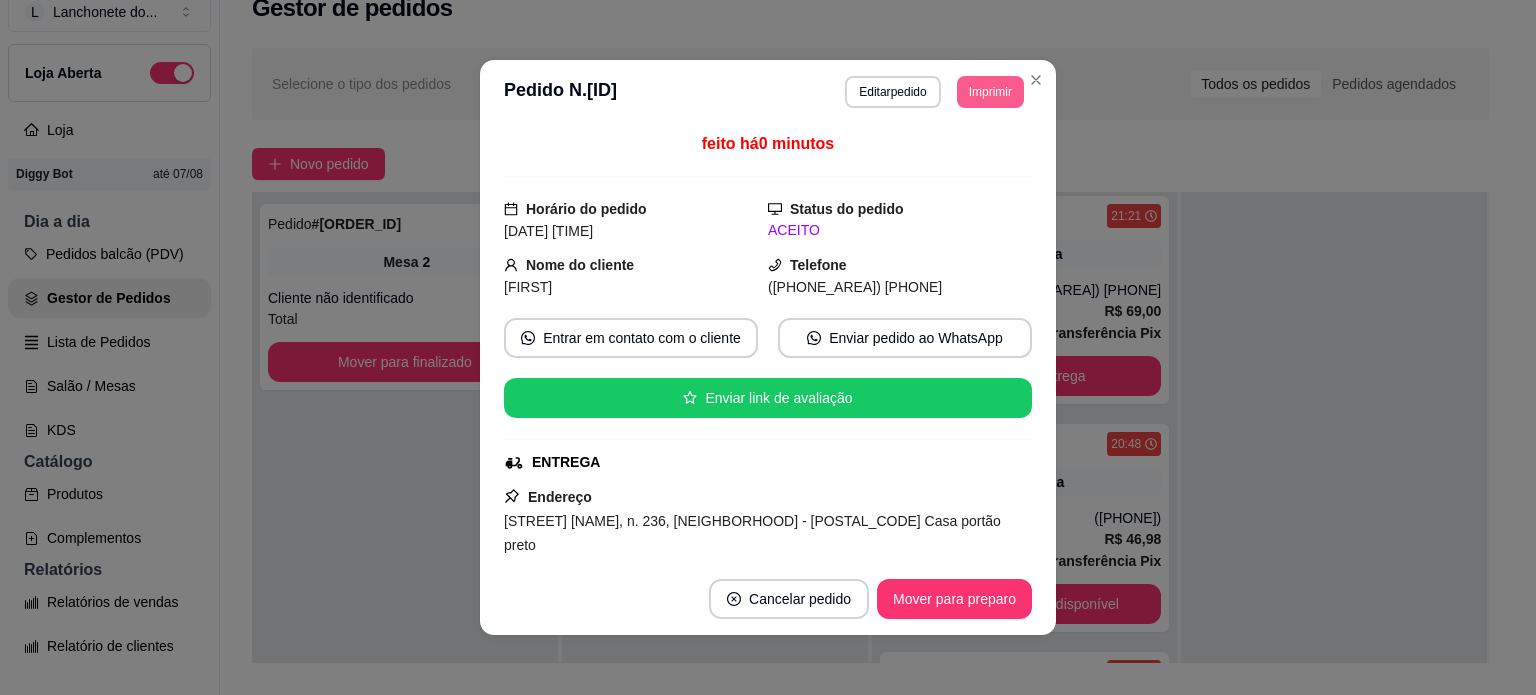 click on "Imprimir" at bounding box center (990, 92) 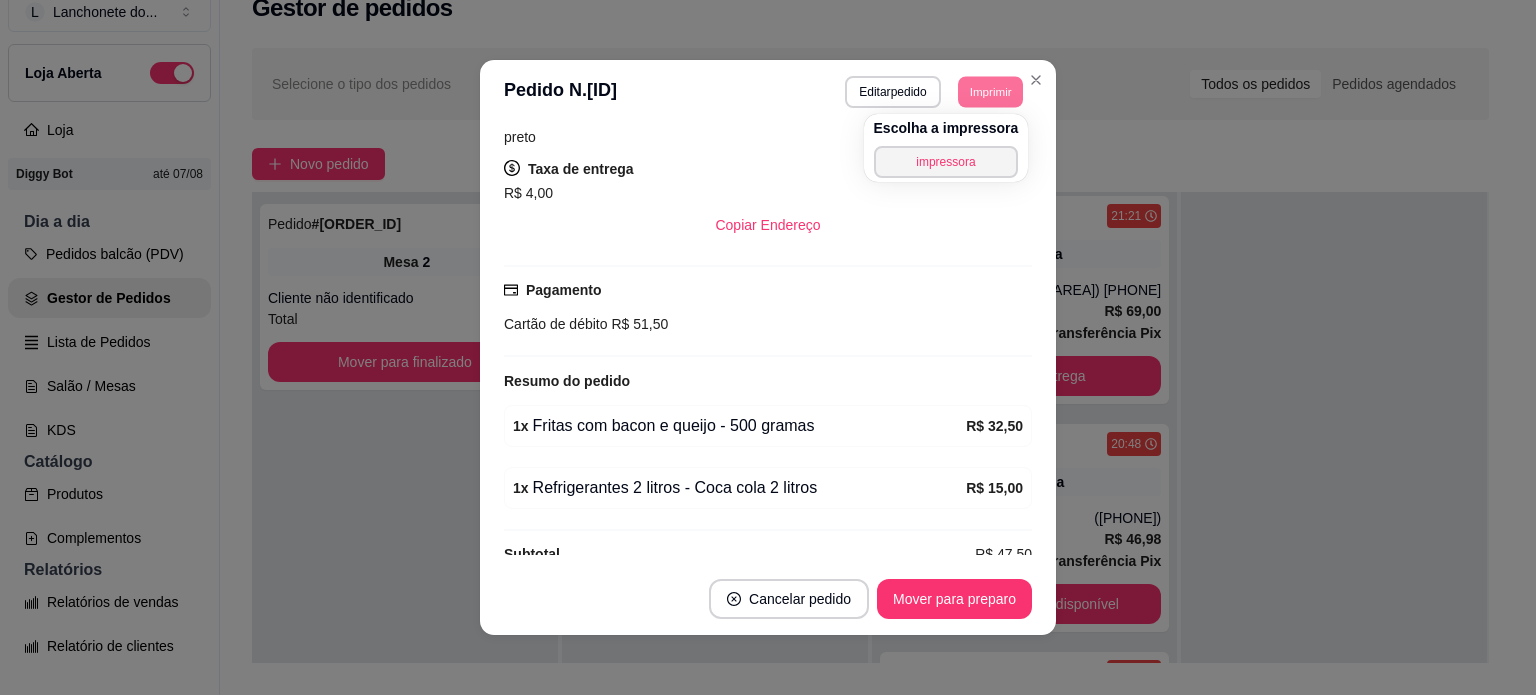 scroll, scrollTop: 412, scrollLeft: 0, axis: vertical 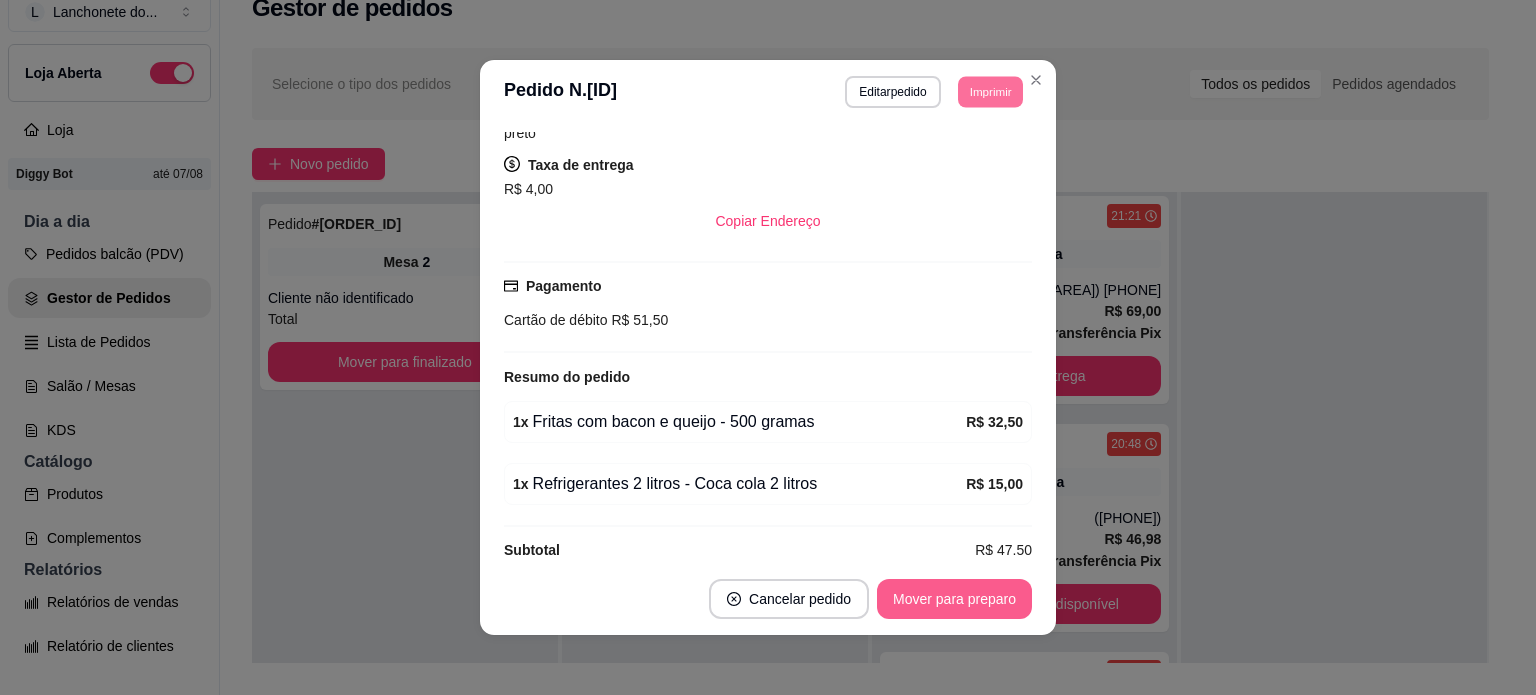 click on "Mover para preparo" at bounding box center [954, 599] 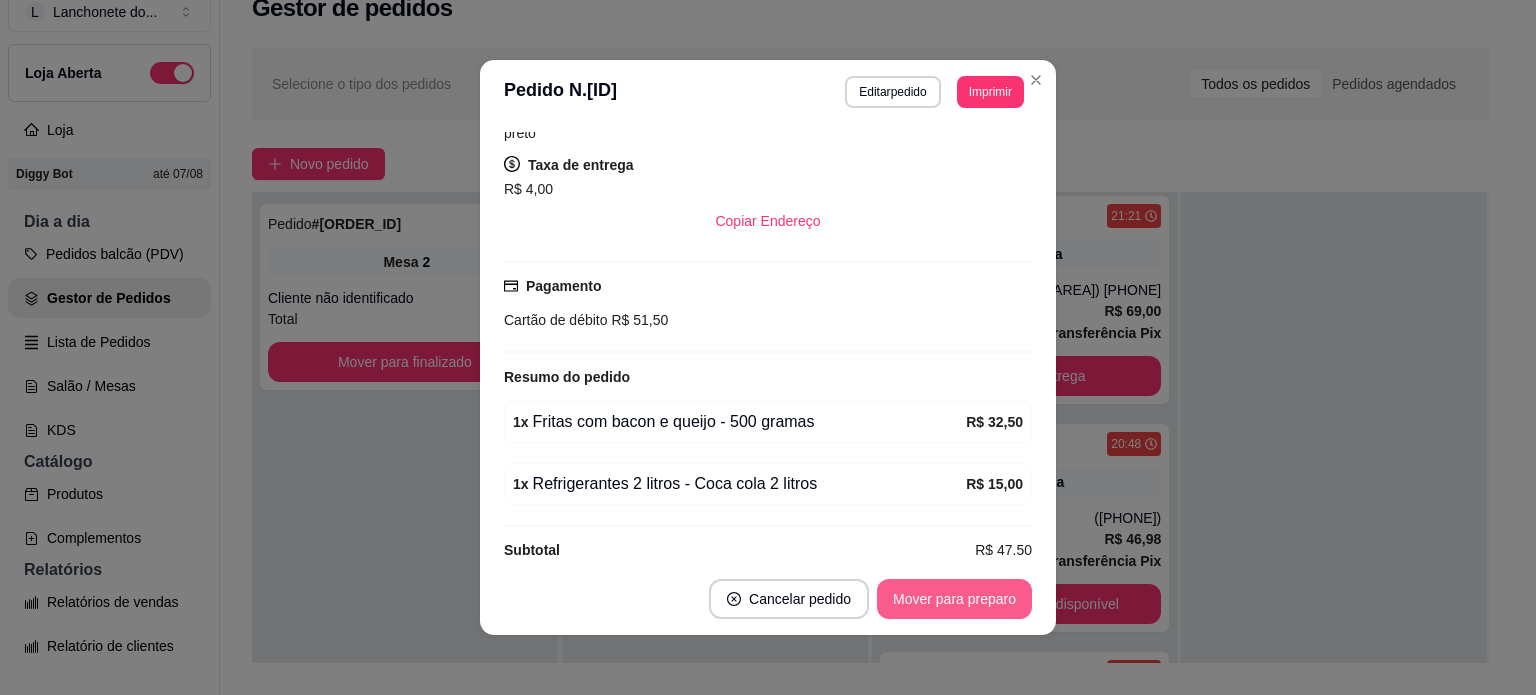 click on "Mover para preparo" at bounding box center (954, 599) 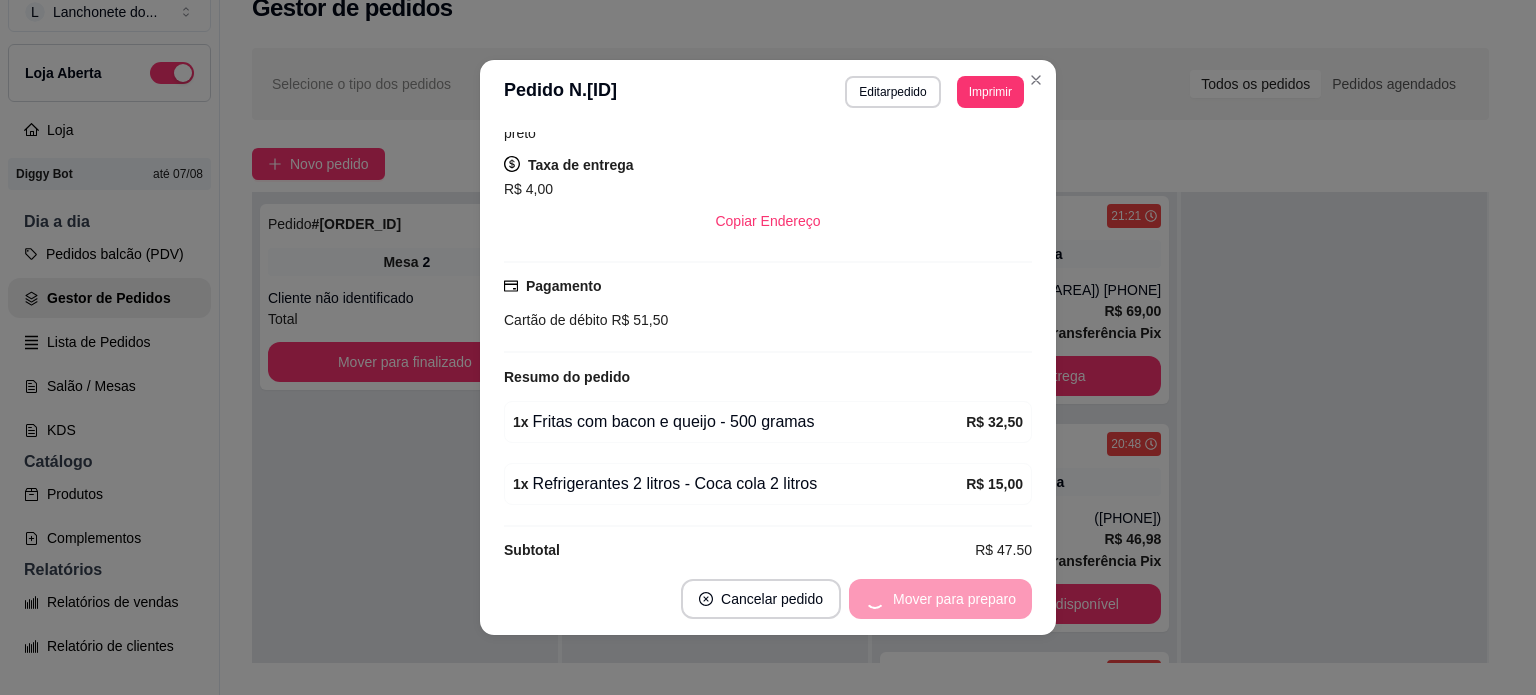 click on "Mover para preparo" at bounding box center (940, 599) 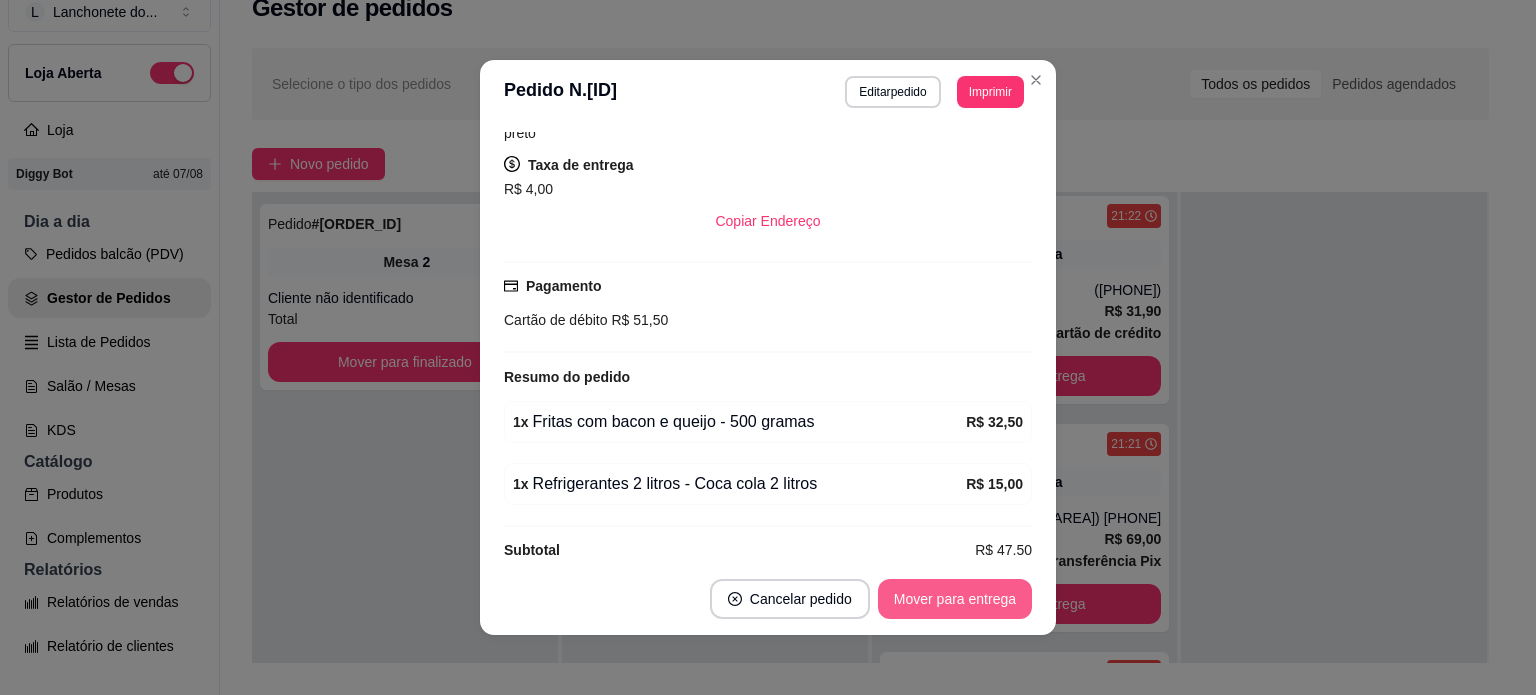 scroll, scrollTop: 920, scrollLeft: 0, axis: vertical 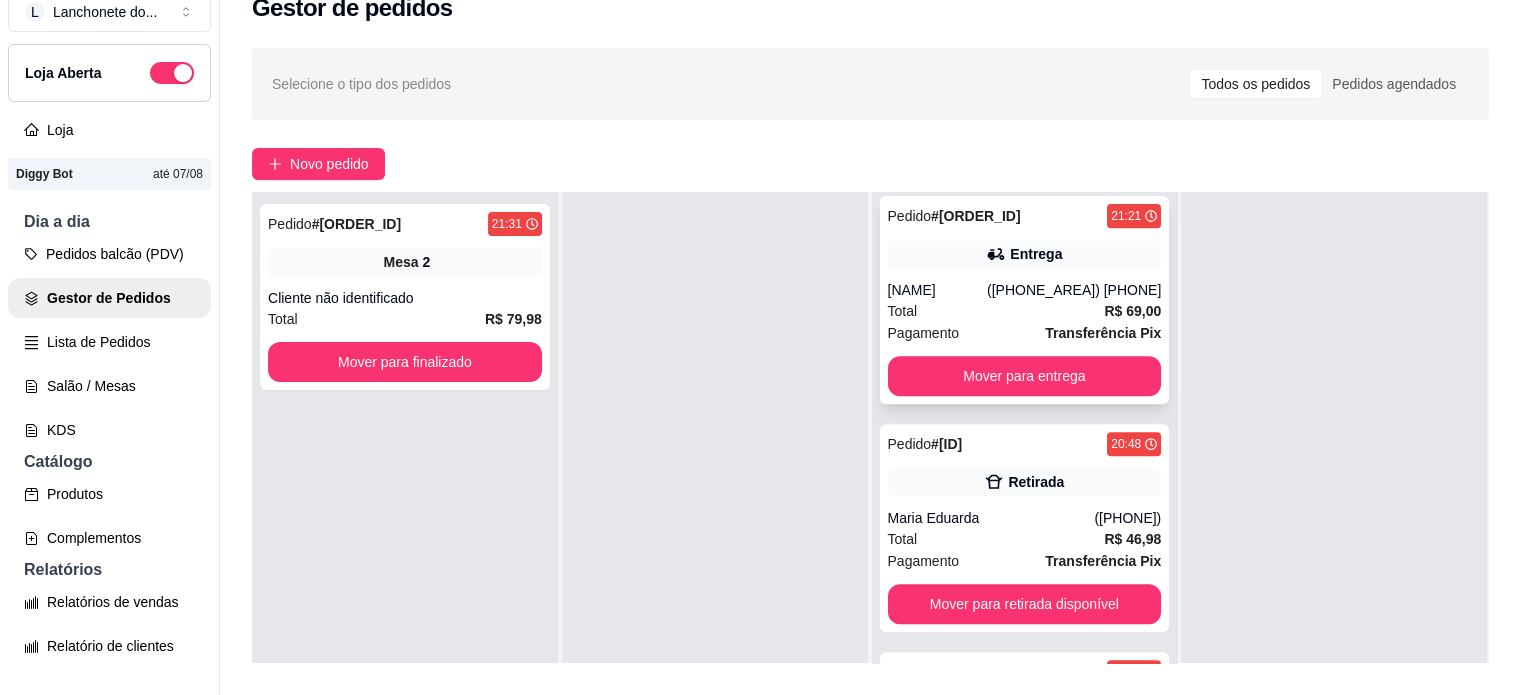 click on "[NAME]" at bounding box center [937, 290] 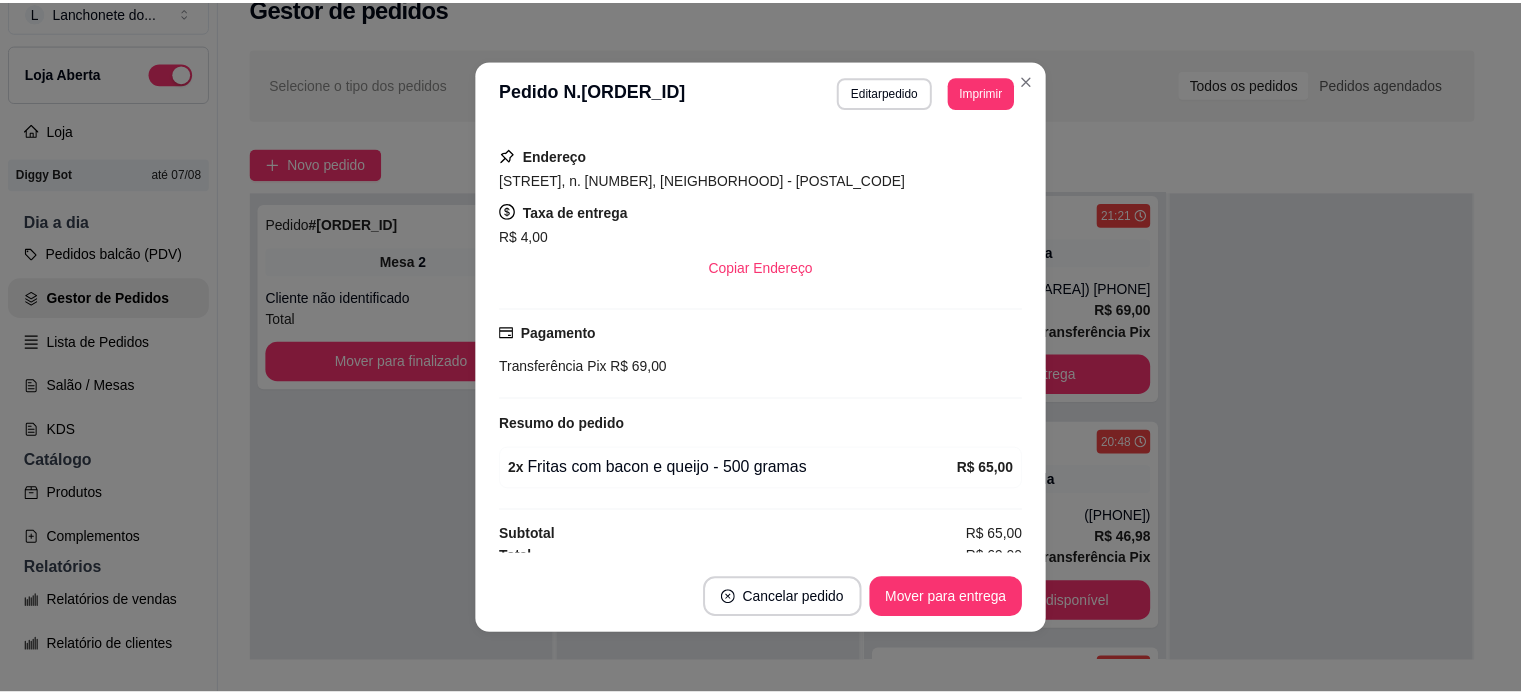 scroll, scrollTop: 351, scrollLeft: 0, axis: vertical 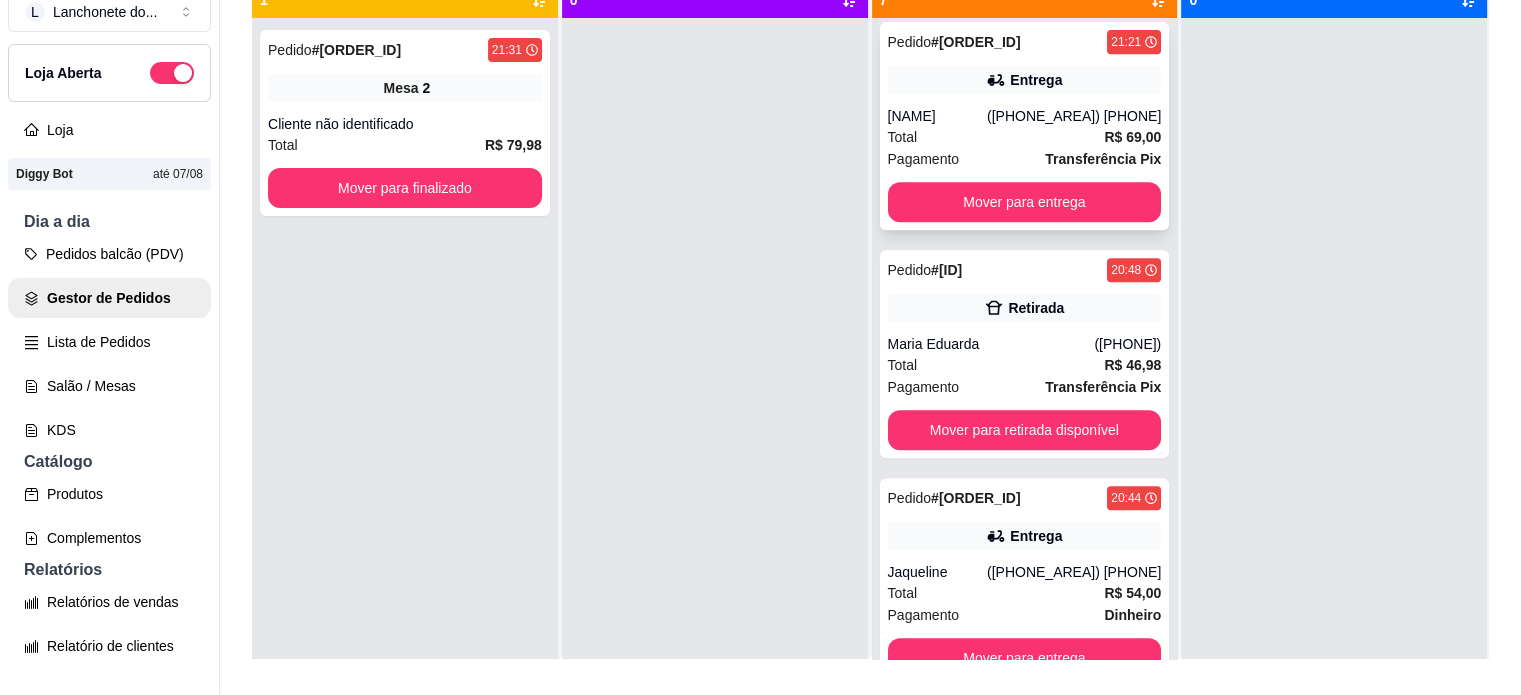 click on "([PHONE_AREA]) [PHONE]" at bounding box center (1074, 116) 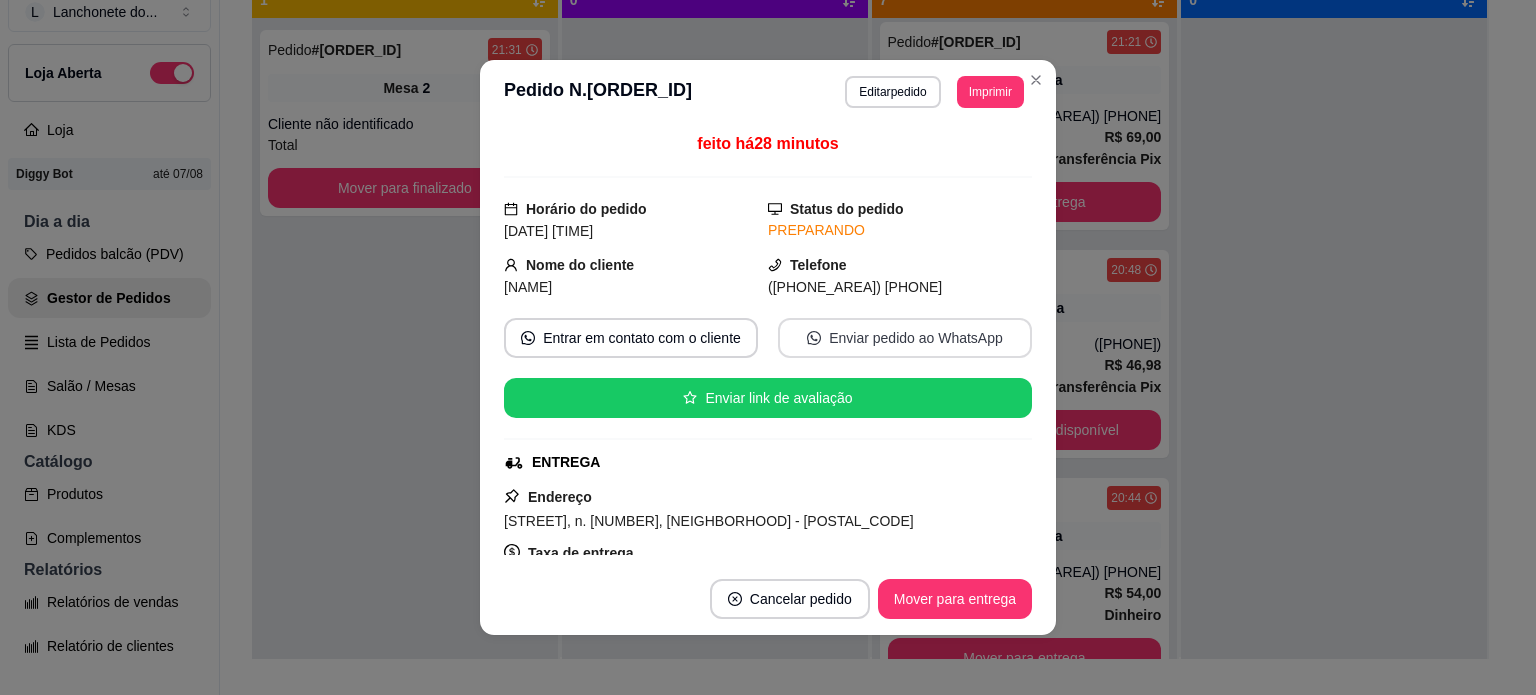 scroll, scrollTop: 351, scrollLeft: 0, axis: vertical 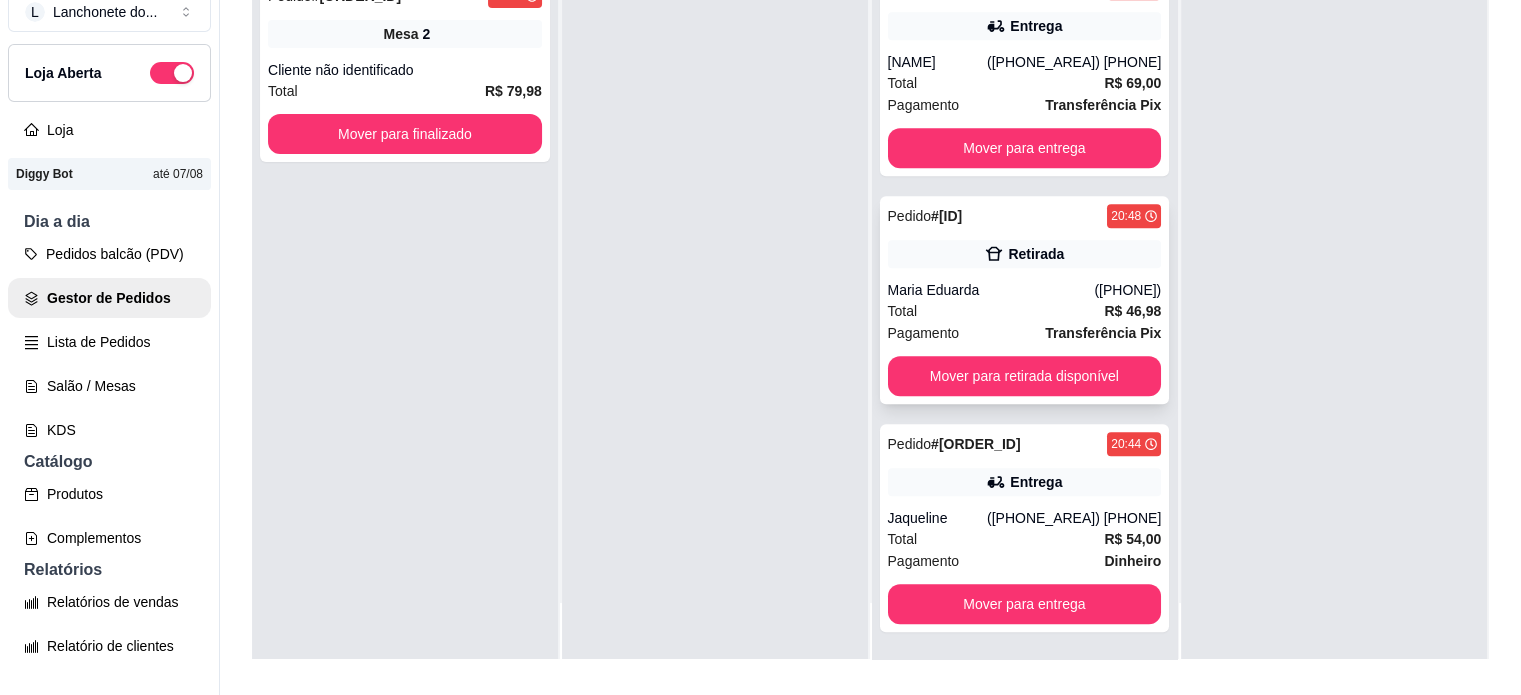 click on "([PHONE])" at bounding box center [1127, 290] 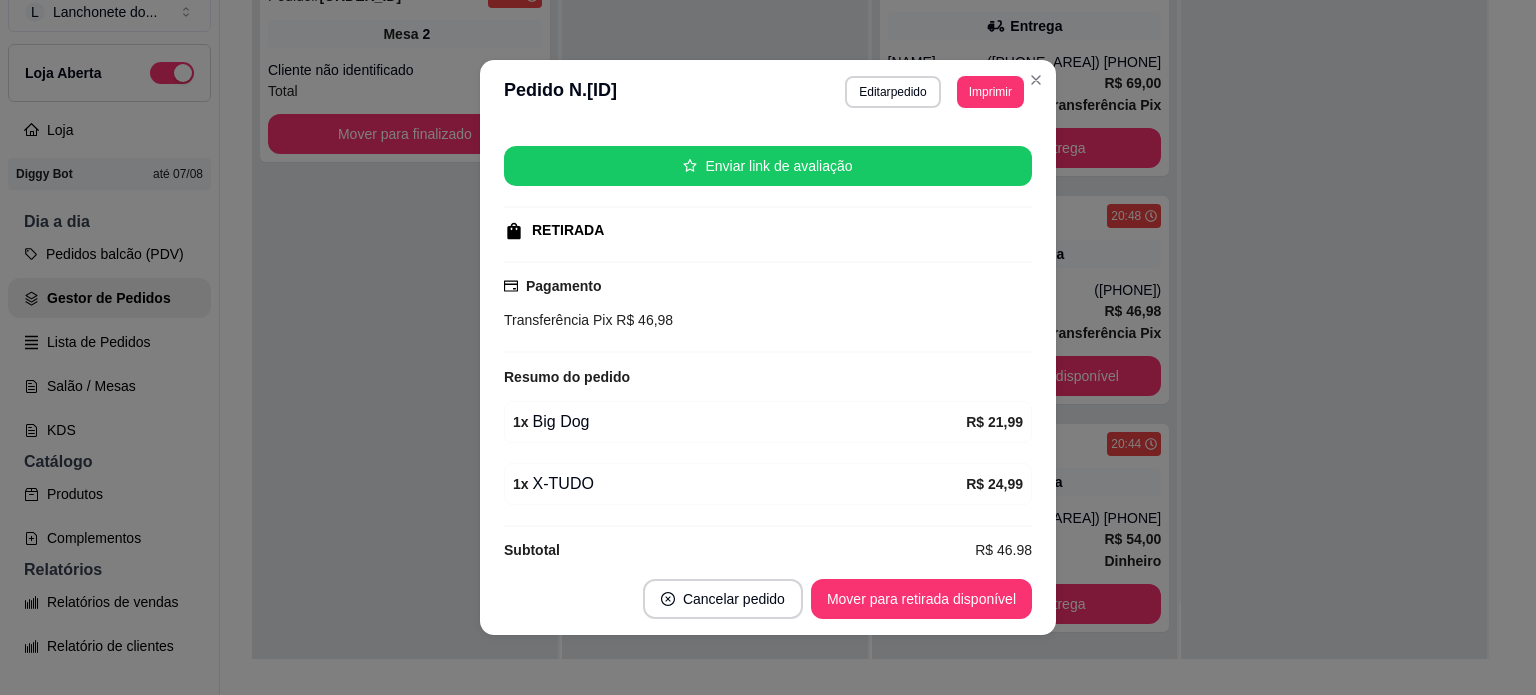 scroll, scrollTop: 256, scrollLeft: 0, axis: vertical 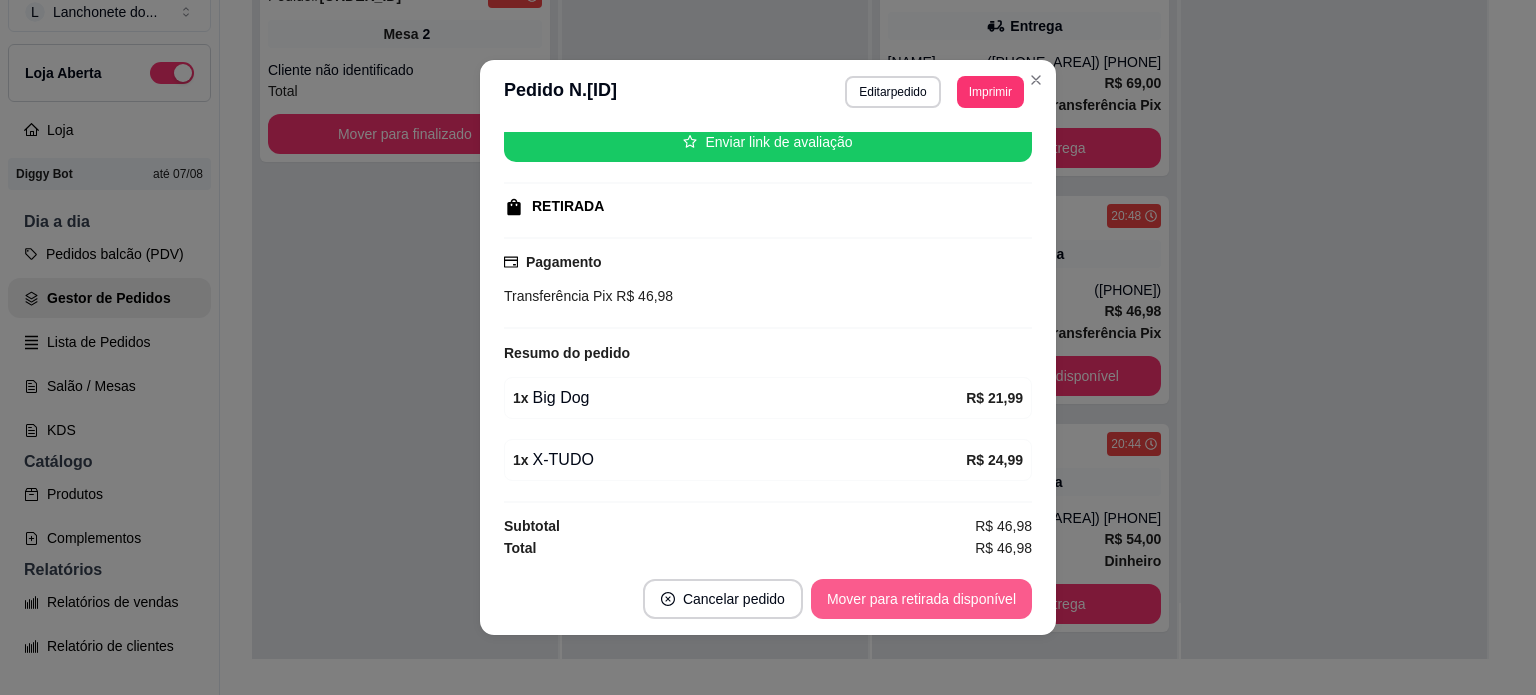click on "Mover para retirada disponível" at bounding box center (921, 599) 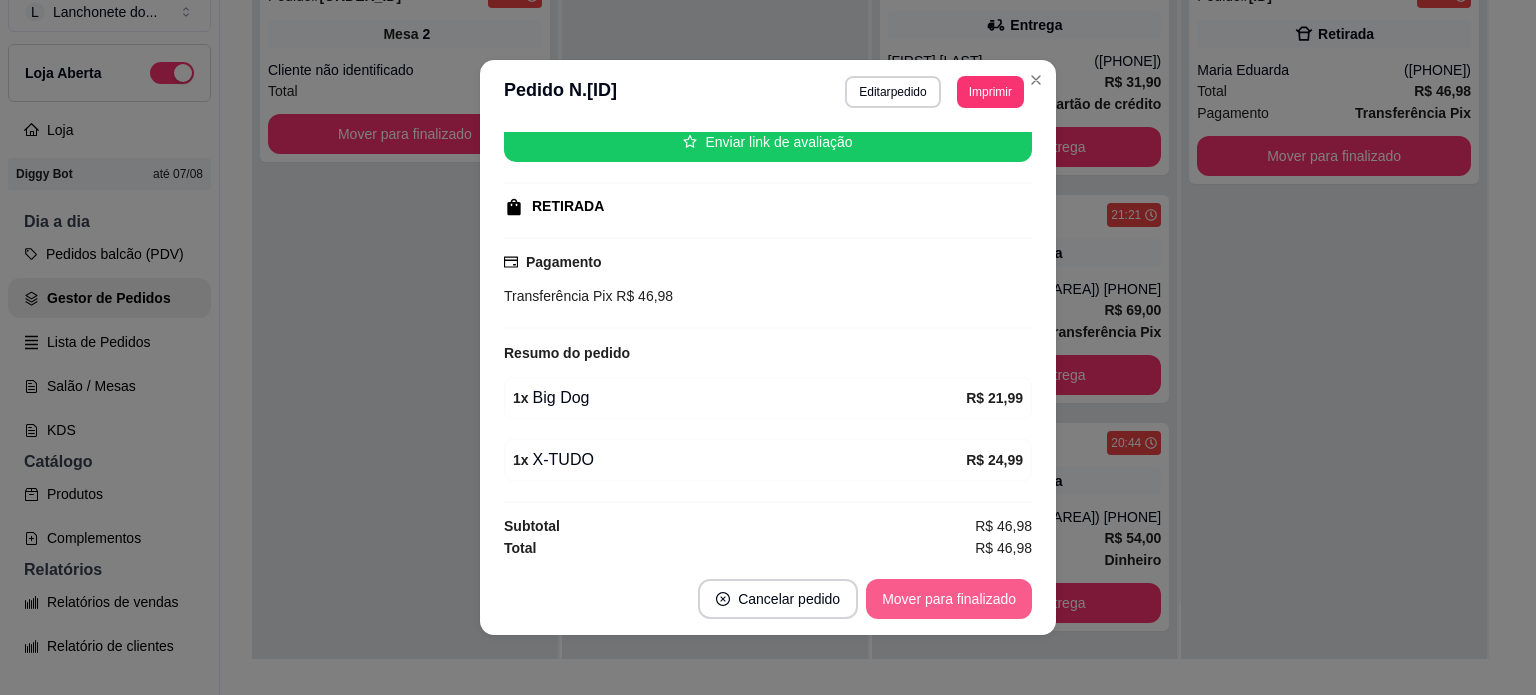 scroll, scrollTop: 692, scrollLeft: 0, axis: vertical 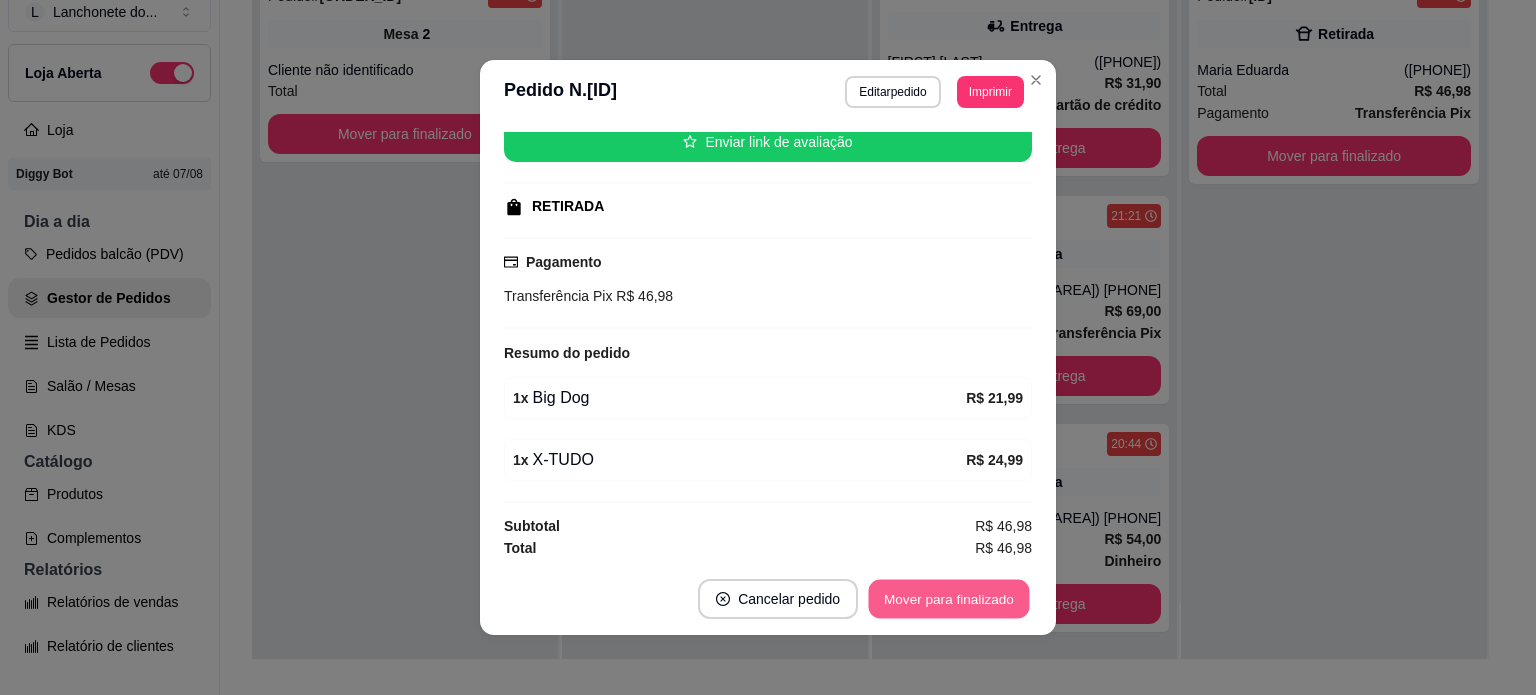 click on "Mover para finalizado" at bounding box center [949, 599] 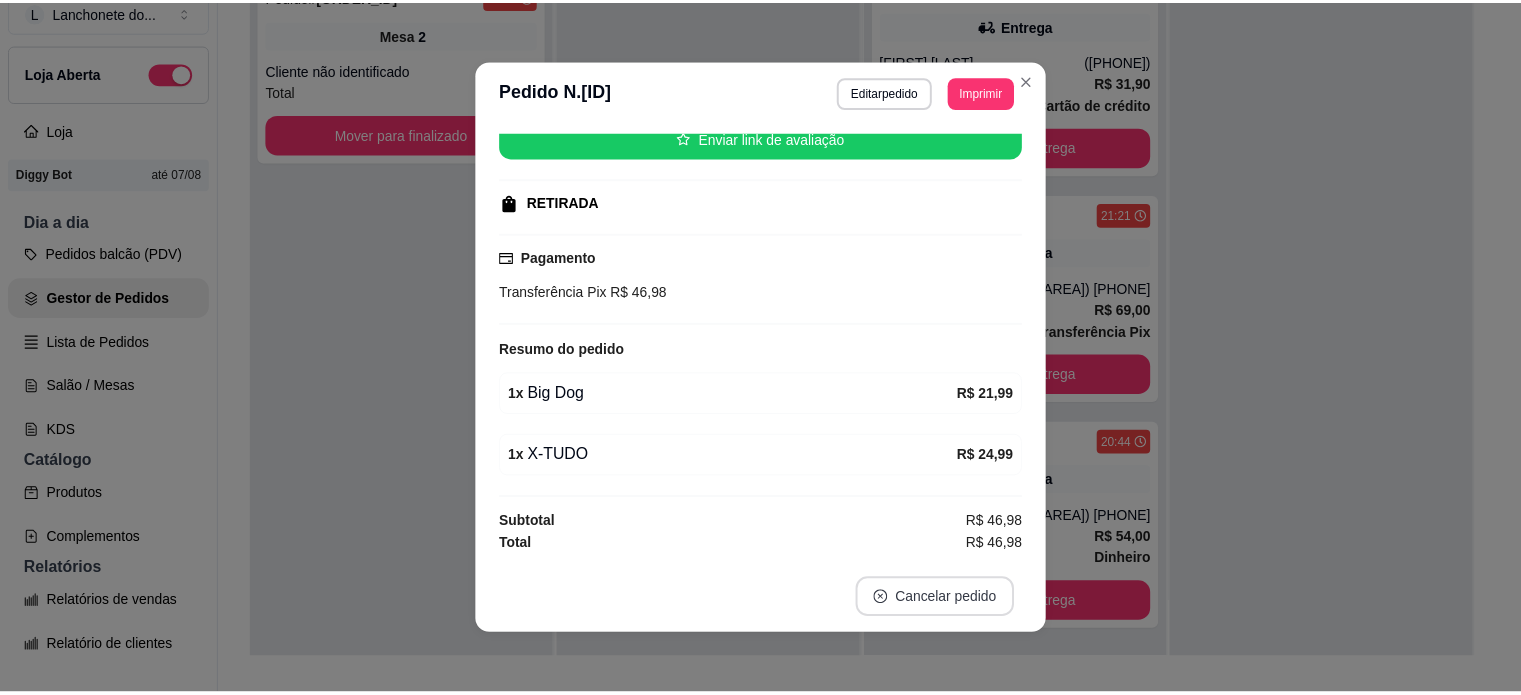 scroll, scrollTop: 211, scrollLeft: 0, axis: vertical 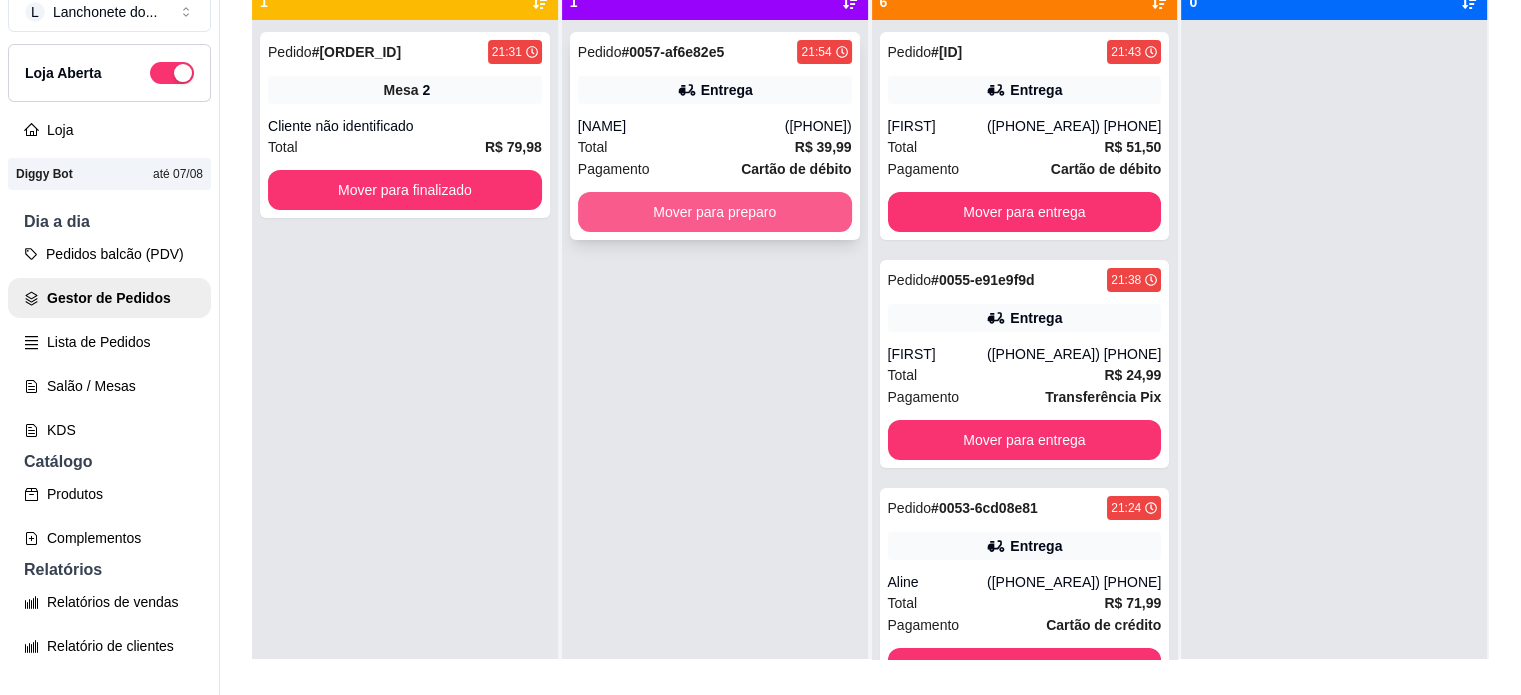click on "Mover para preparo" at bounding box center (715, 212) 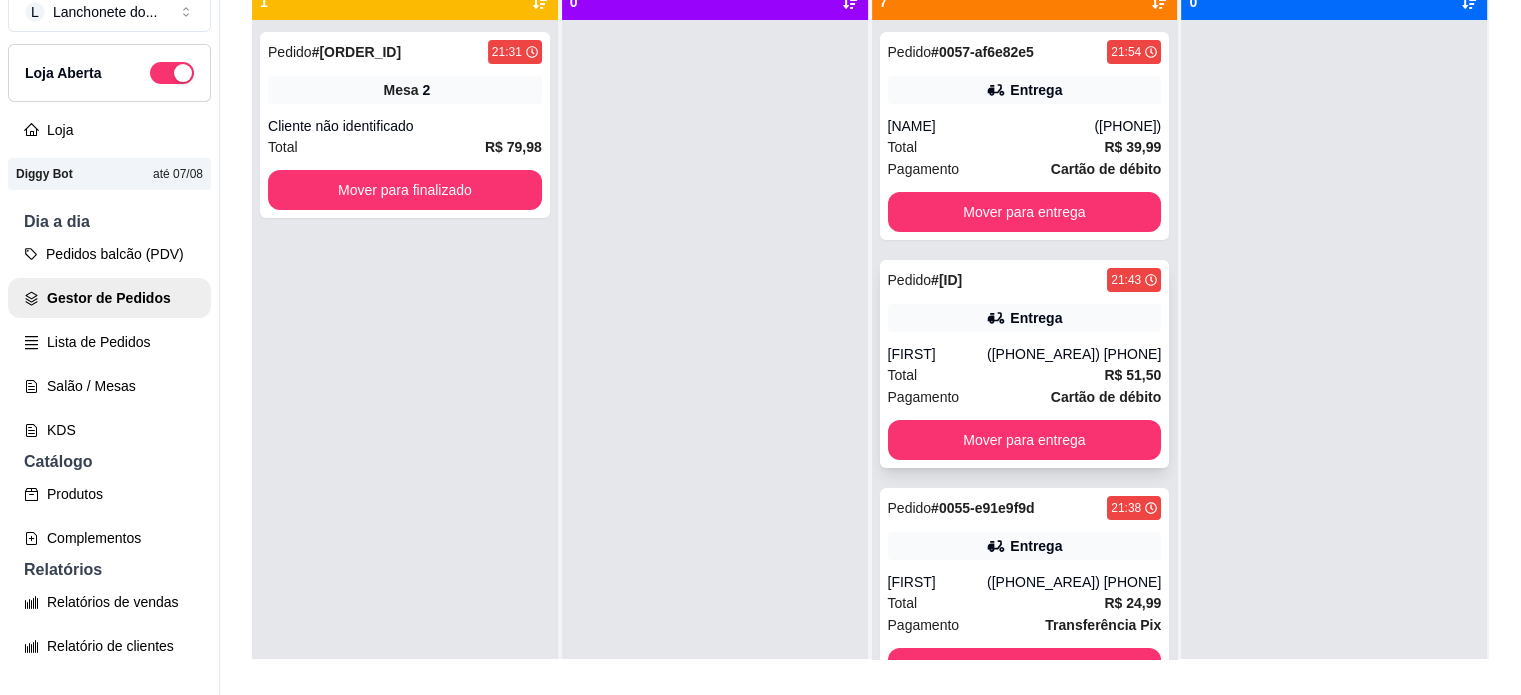 scroll, scrollTop: 608, scrollLeft: 0, axis: vertical 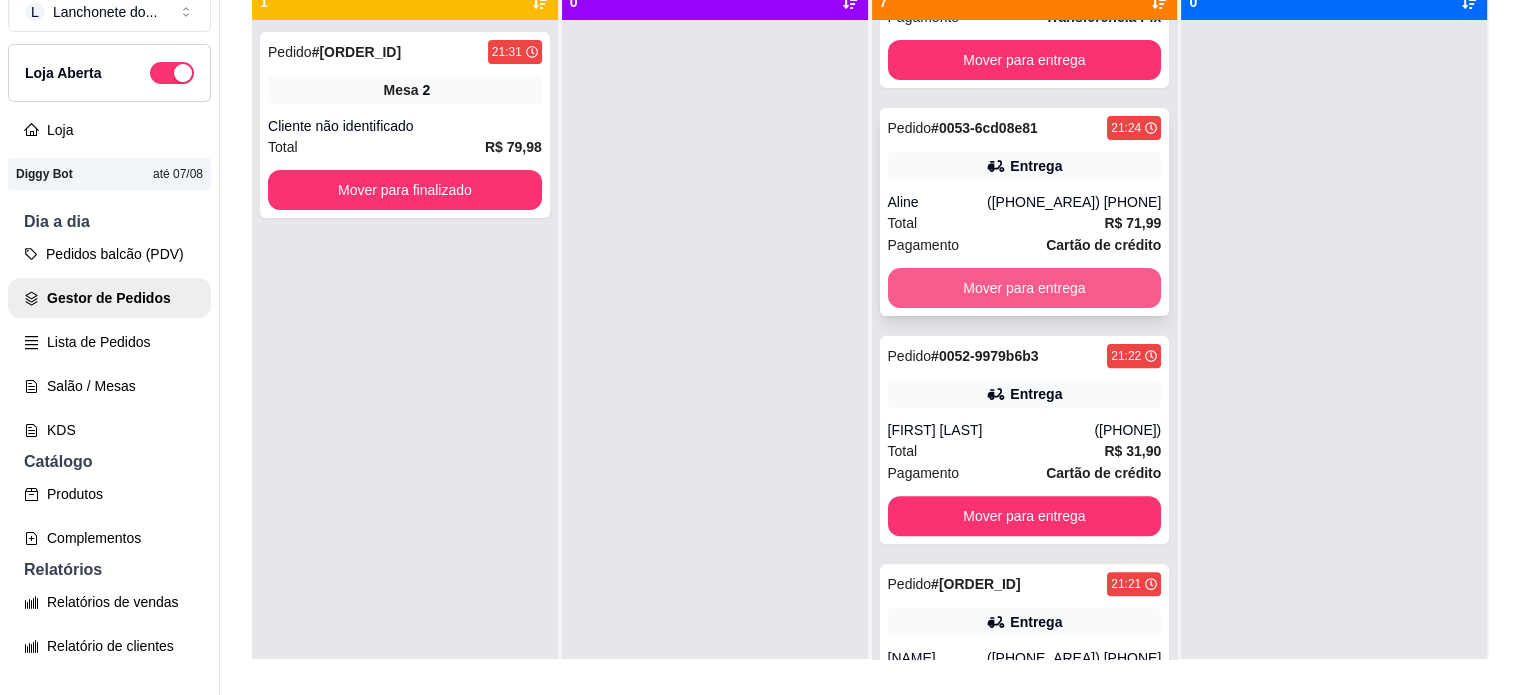 click on "Mover para entrega" at bounding box center [1025, 288] 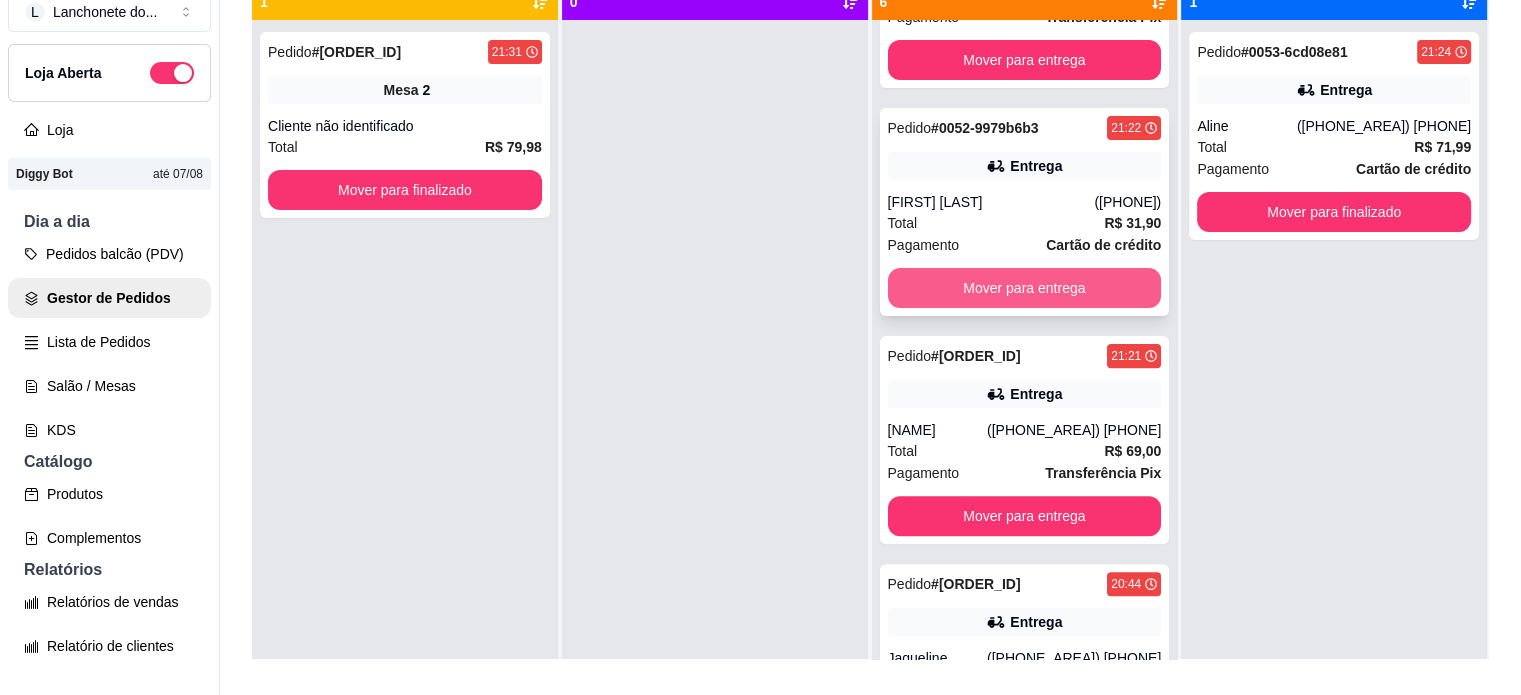 scroll, scrollTop: 0, scrollLeft: 0, axis: both 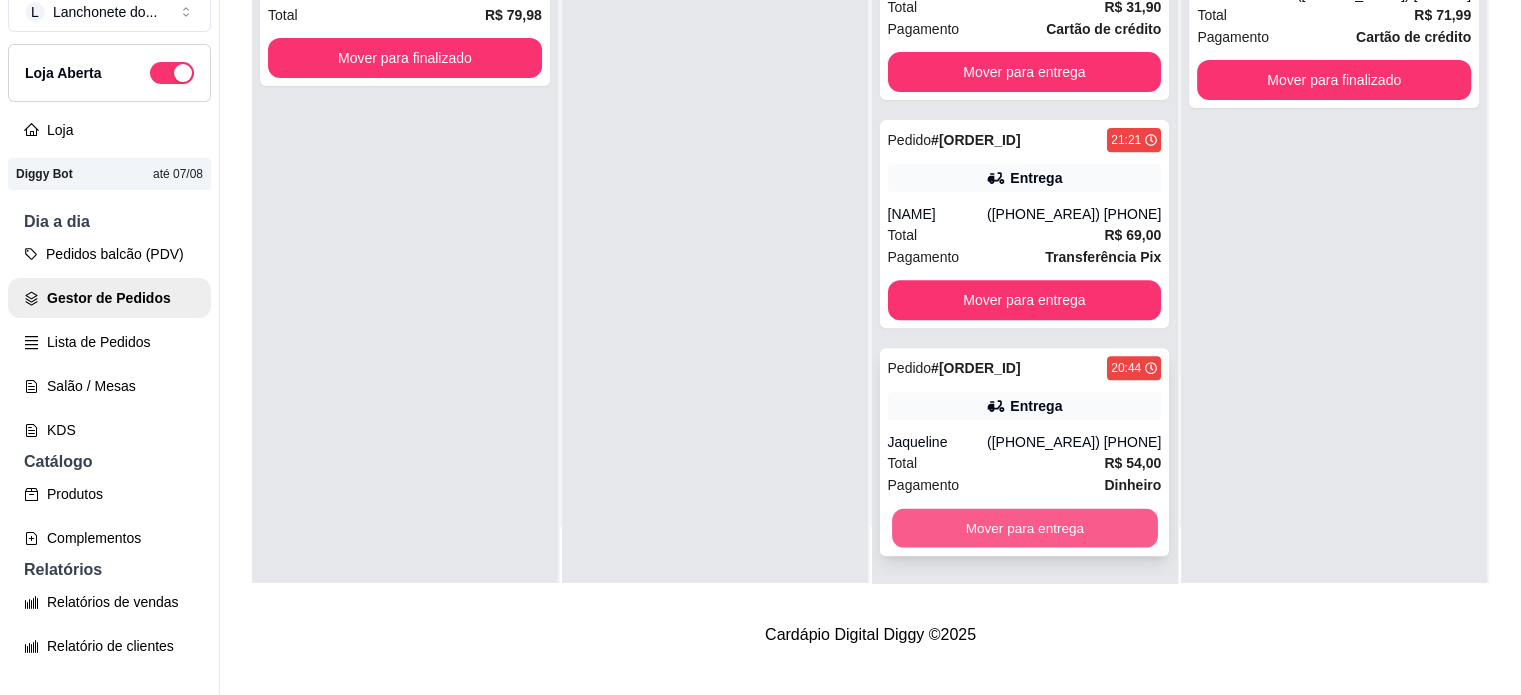 click on "Mover para entrega" at bounding box center [1025, 528] 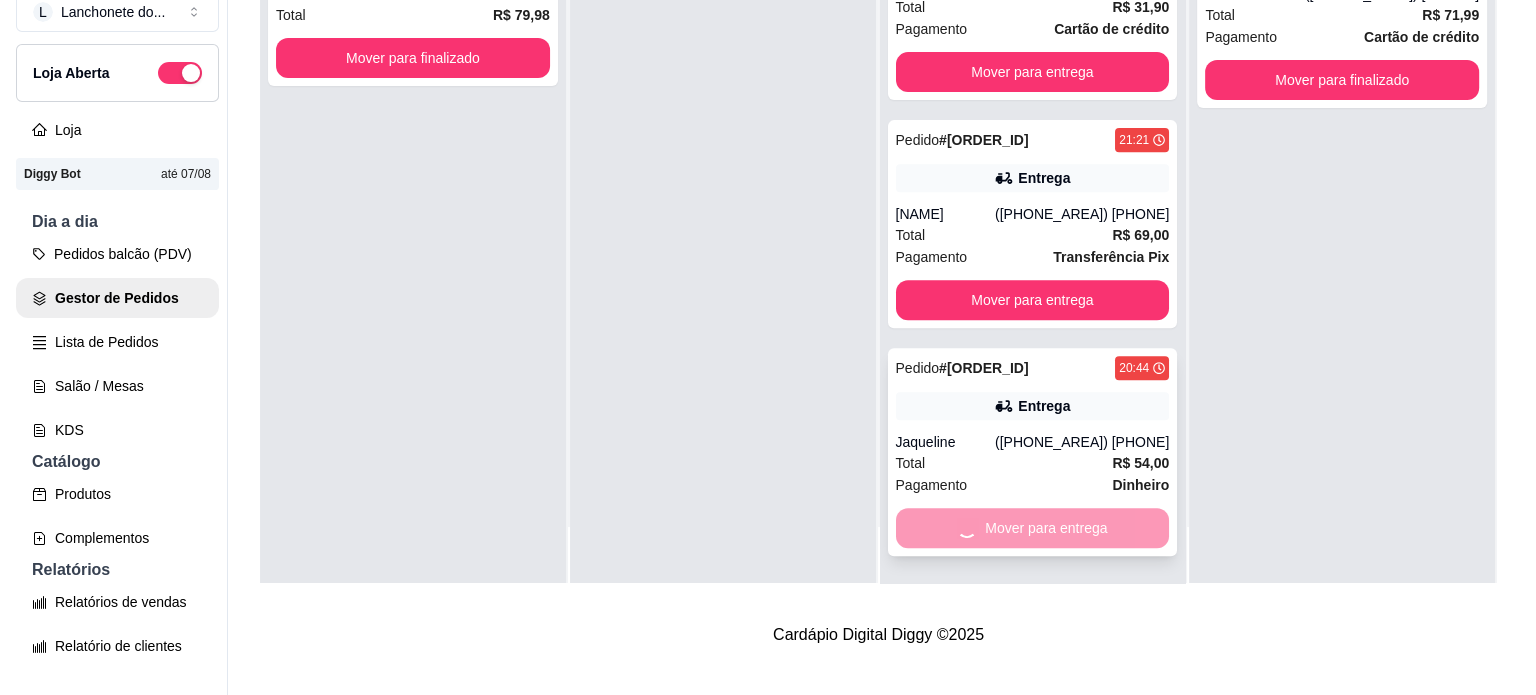 scroll, scrollTop: 464, scrollLeft: 0, axis: vertical 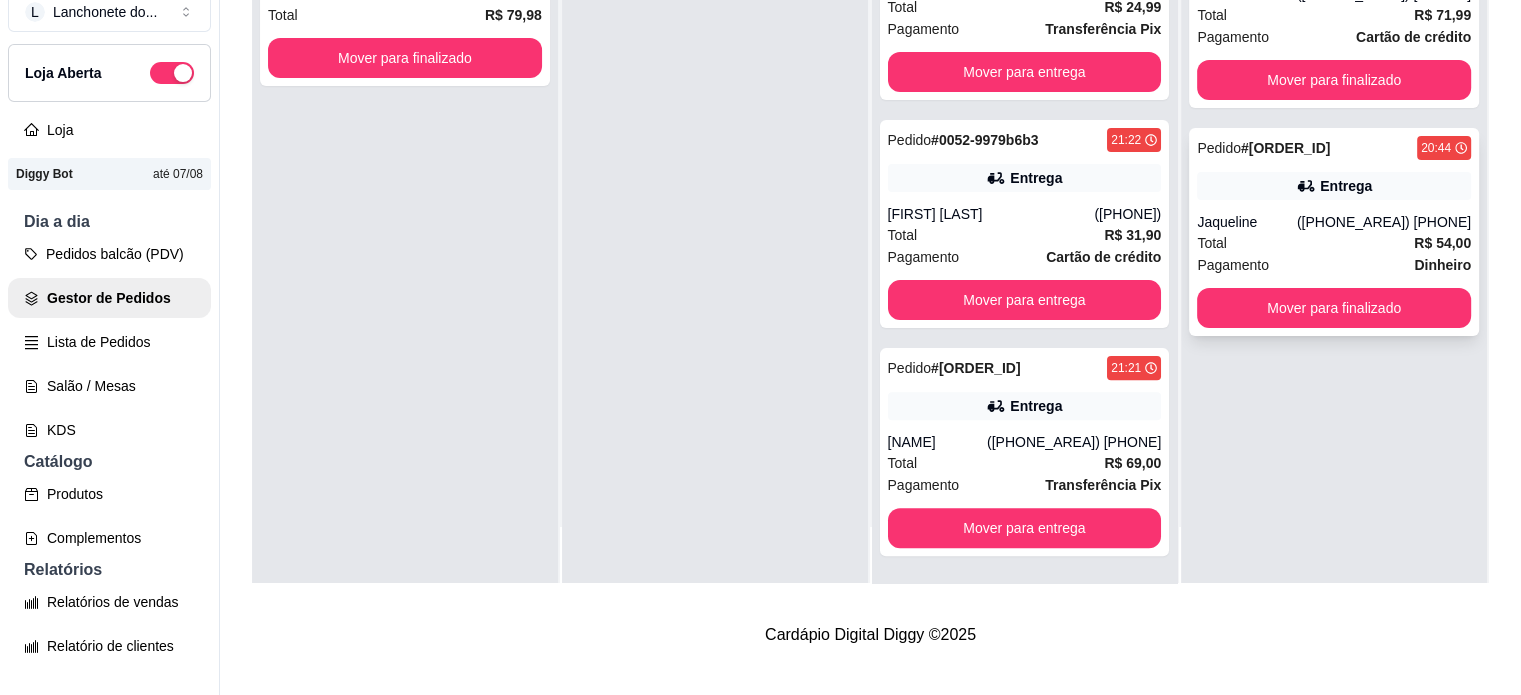 click on "Jaqueline" at bounding box center [1246, 222] 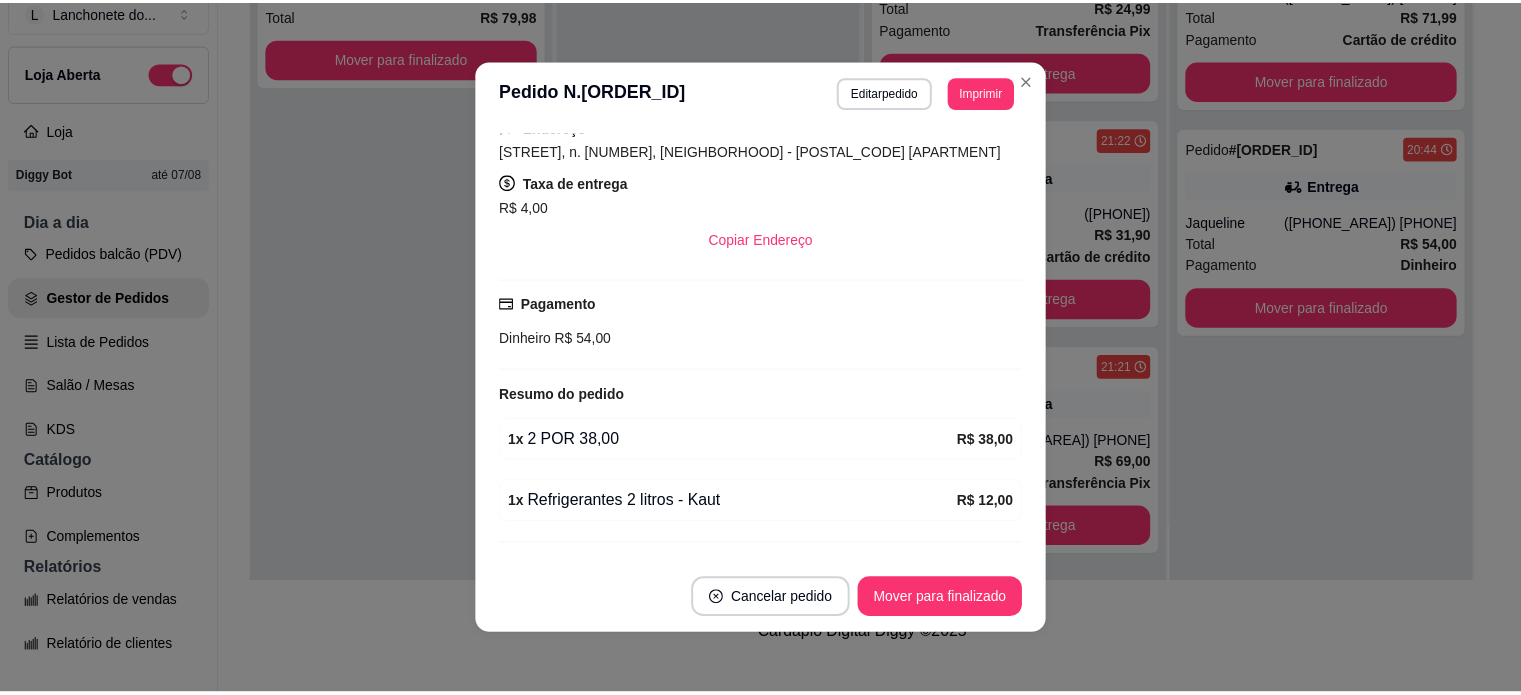scroll, scrollTop: 0, scrollLeft: 0, axis: both 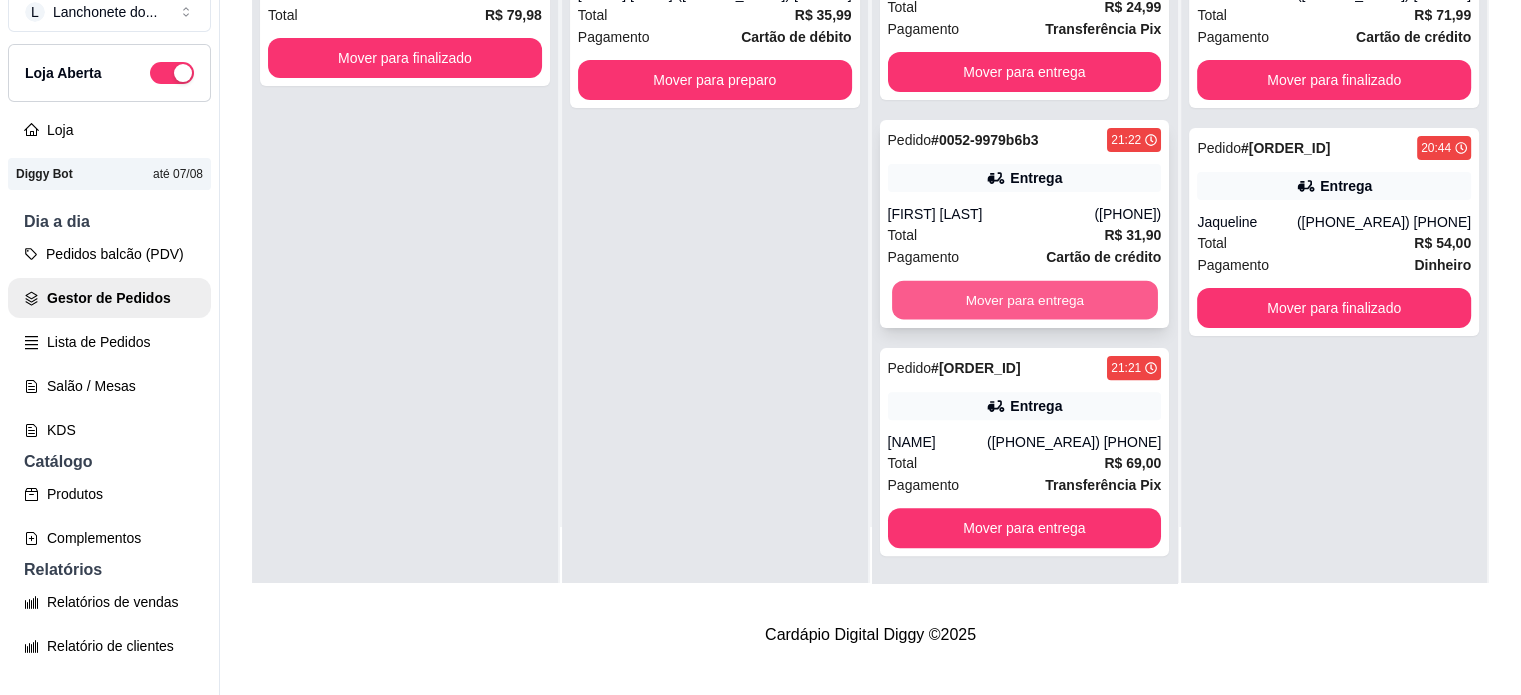 click on "Mover para entrega" at bounding box center (1025, 300) 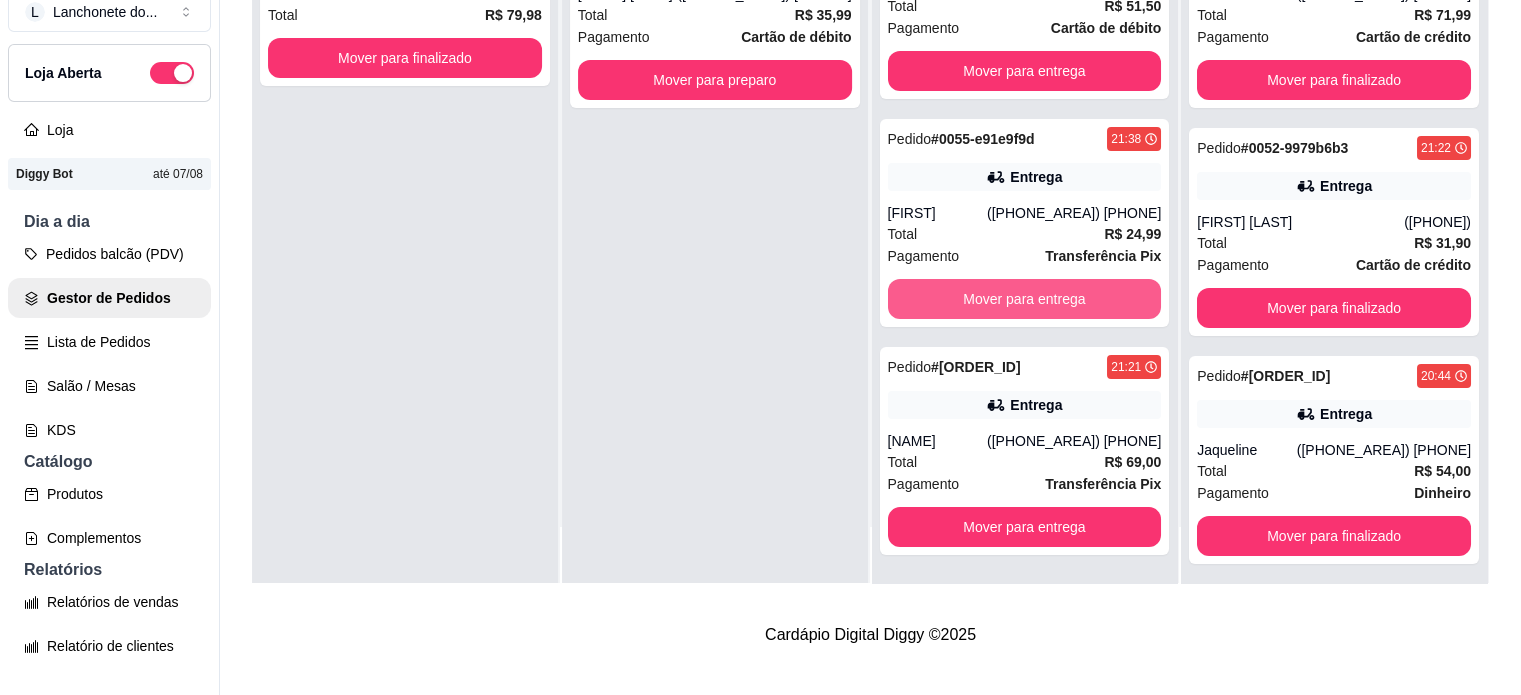 scroll, scrollTop: 236, scrollLeft: 0, axis: vertical 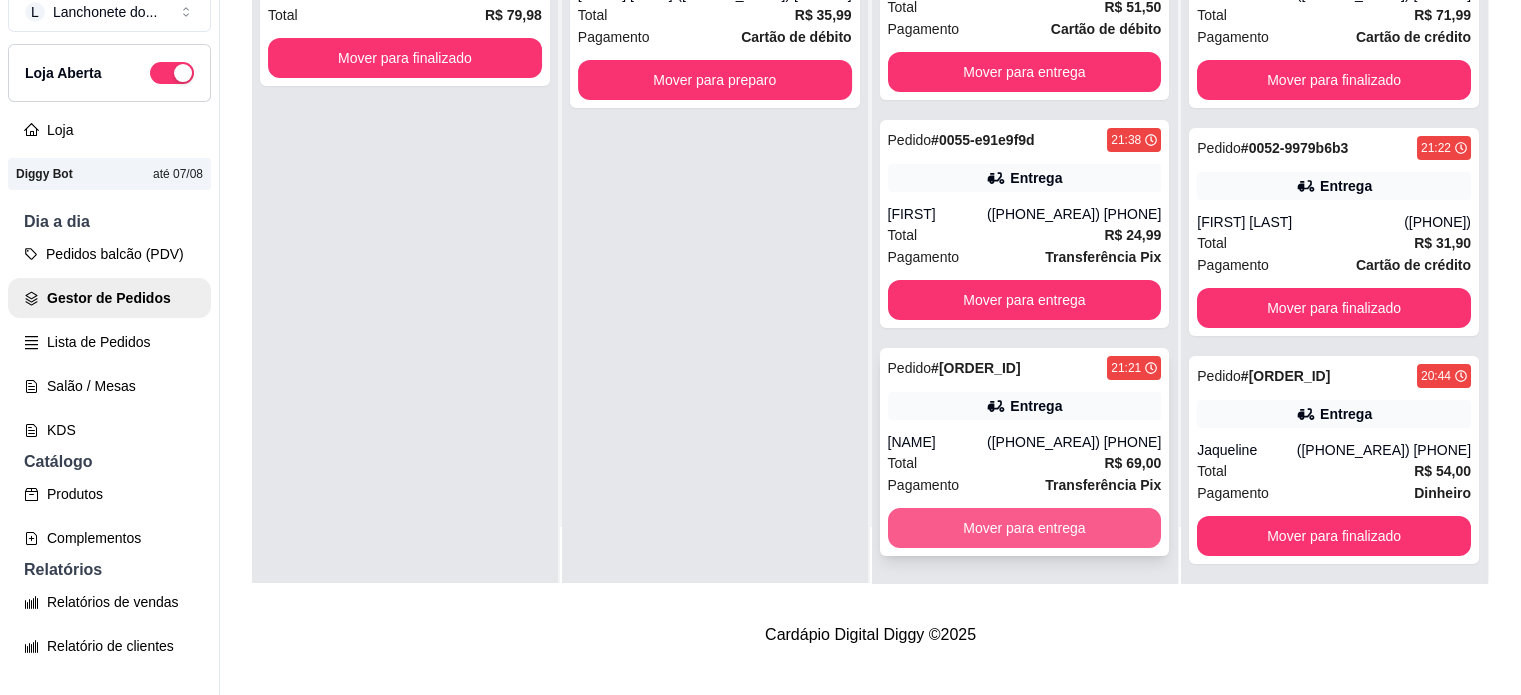 click on "Mover para entrega" at bounding box center (1025, 528) 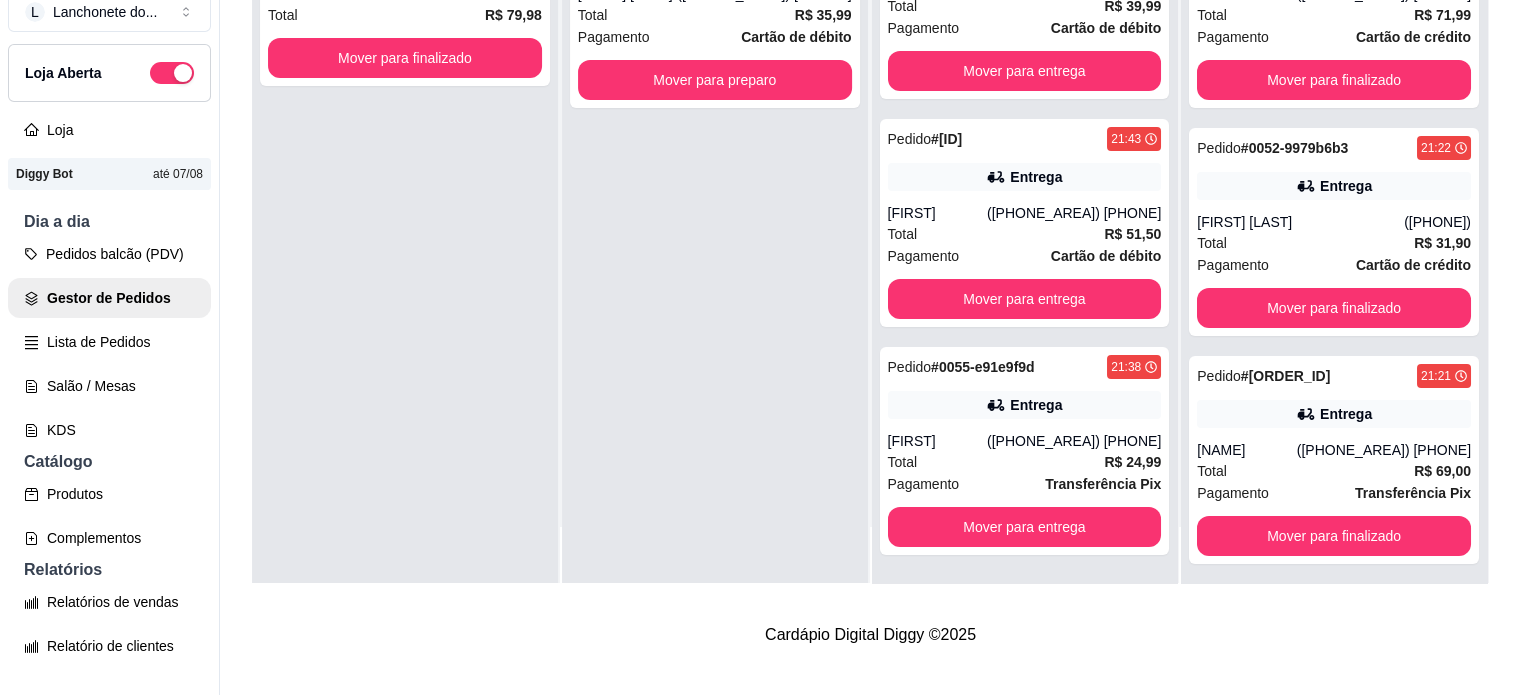 scroll, scrollTop: 8, scrollLeft: 0, axis: vertical 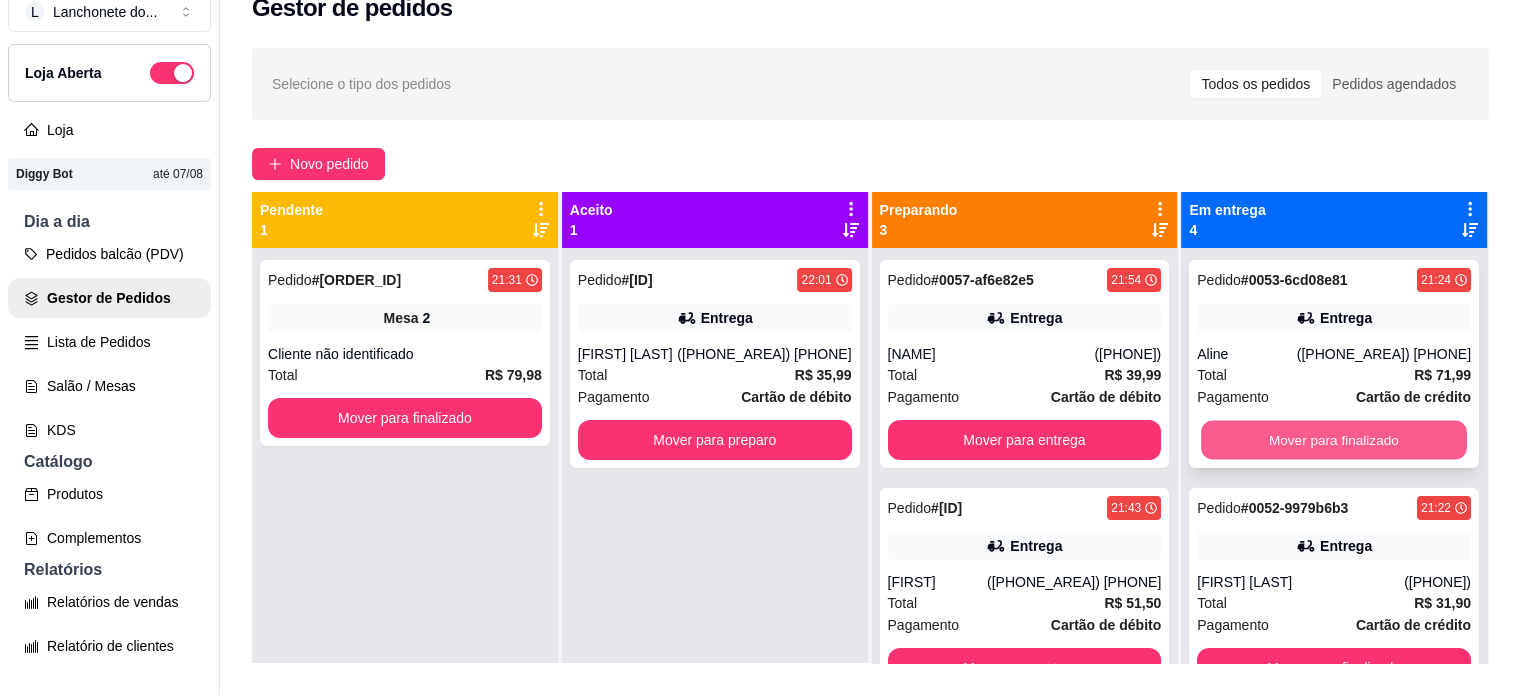 click on "Mover para finalizado" at bounding box center (1334, 440) 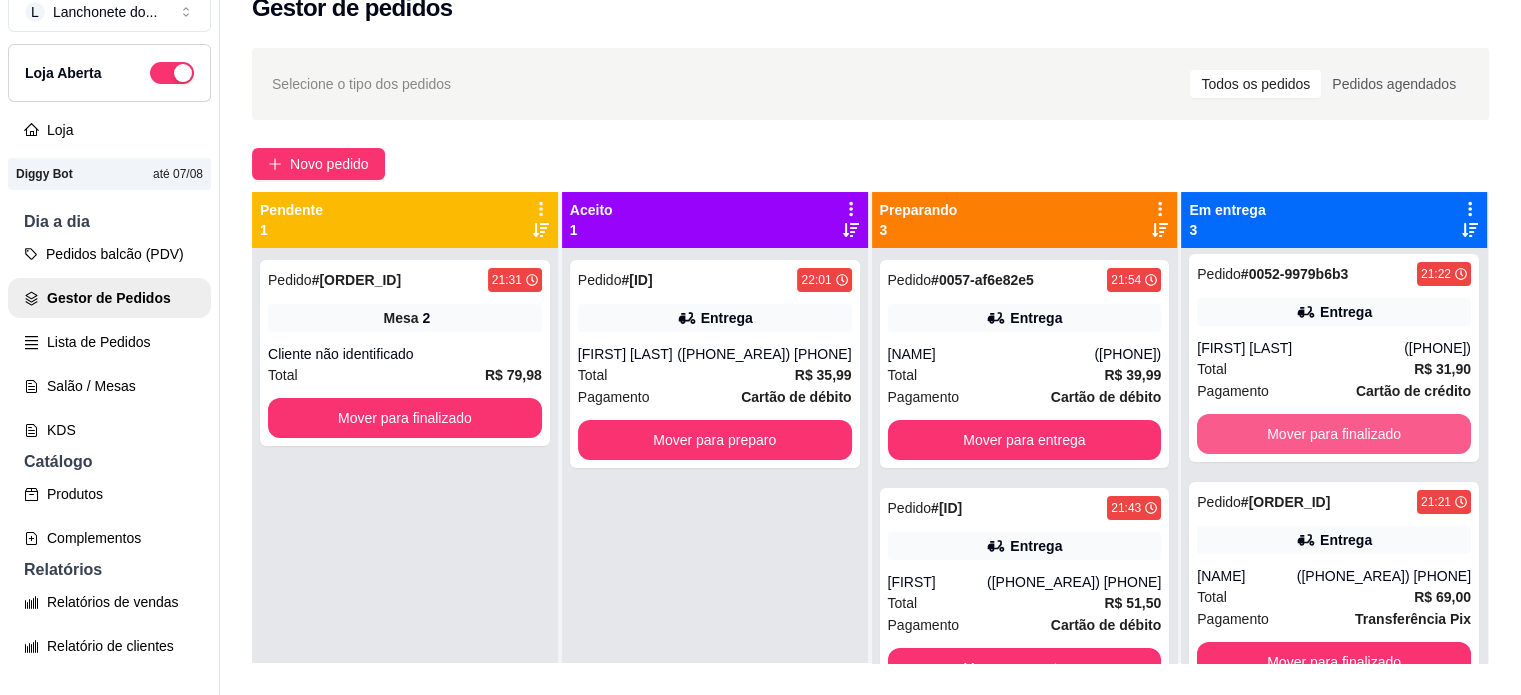 scroll, scrollTop: 8, scrollLeft: 0, axis: vertical 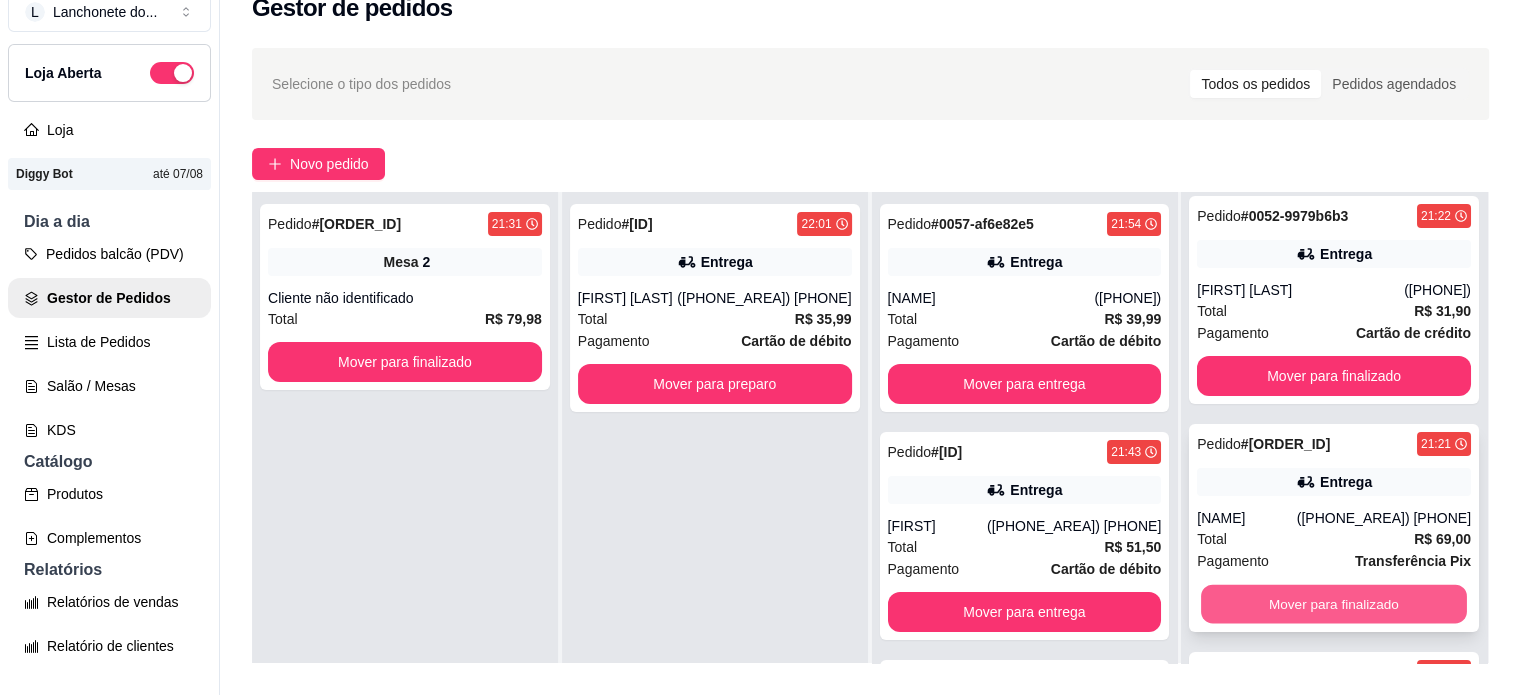 click on "Mover para finalizado" at bounding box center [1334, 604] 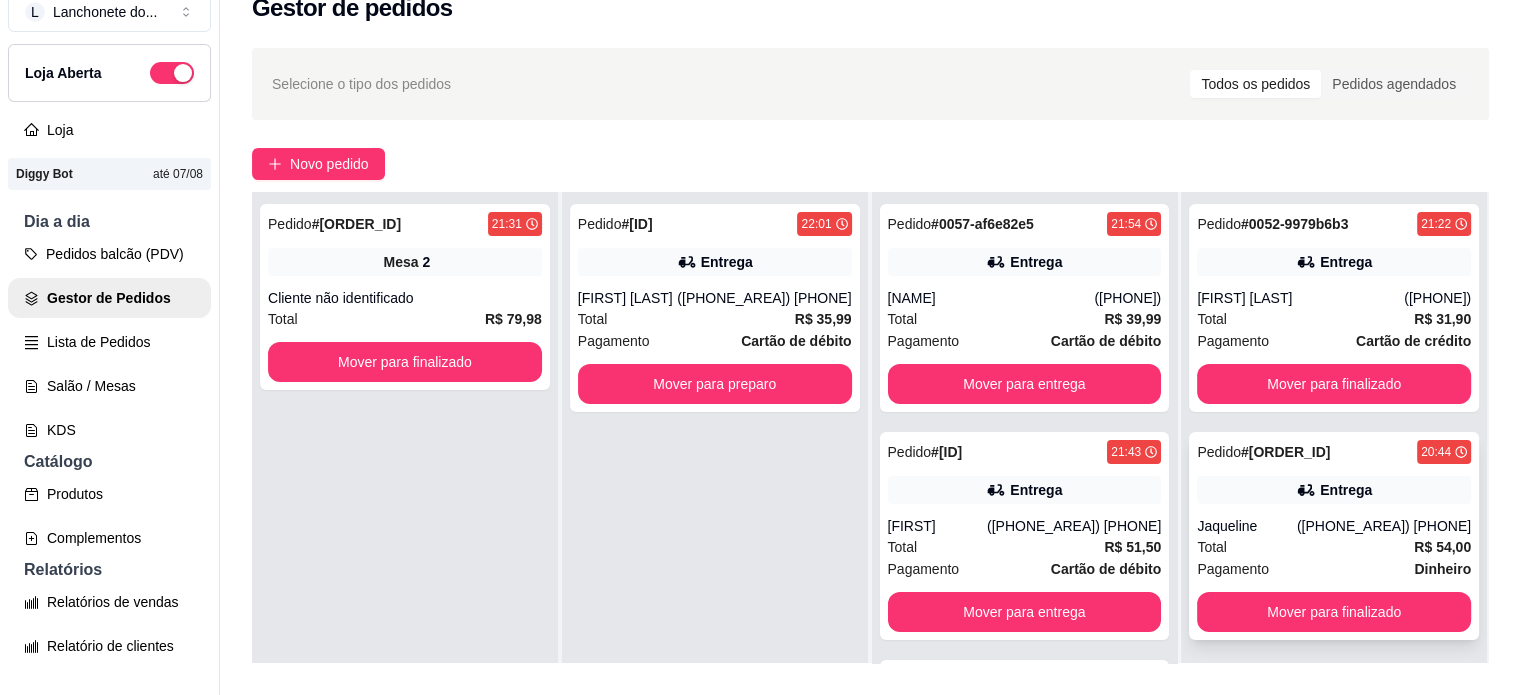 scroll, scrollTop: 0, scrollLeft: 0, axis: both 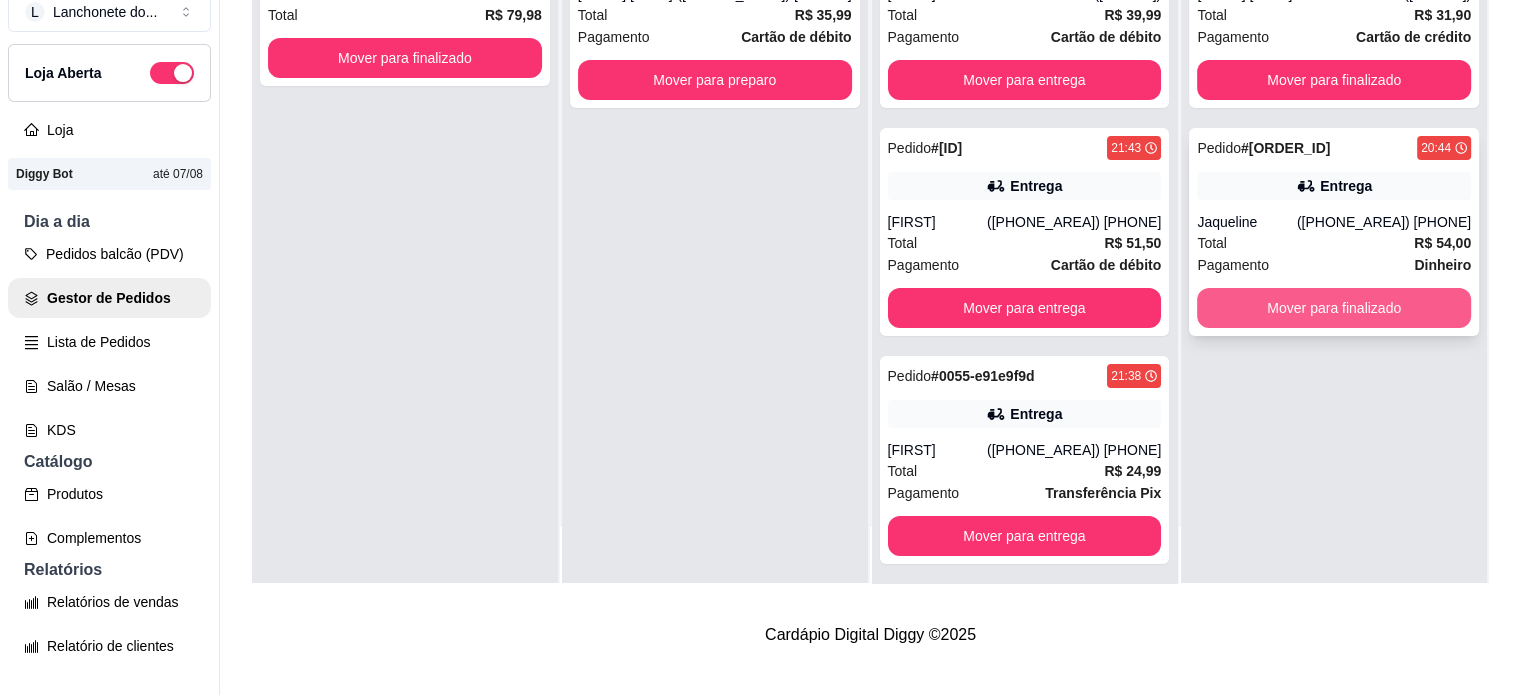 click on "Mover para finalizado" at bounding box center (1334, 308) 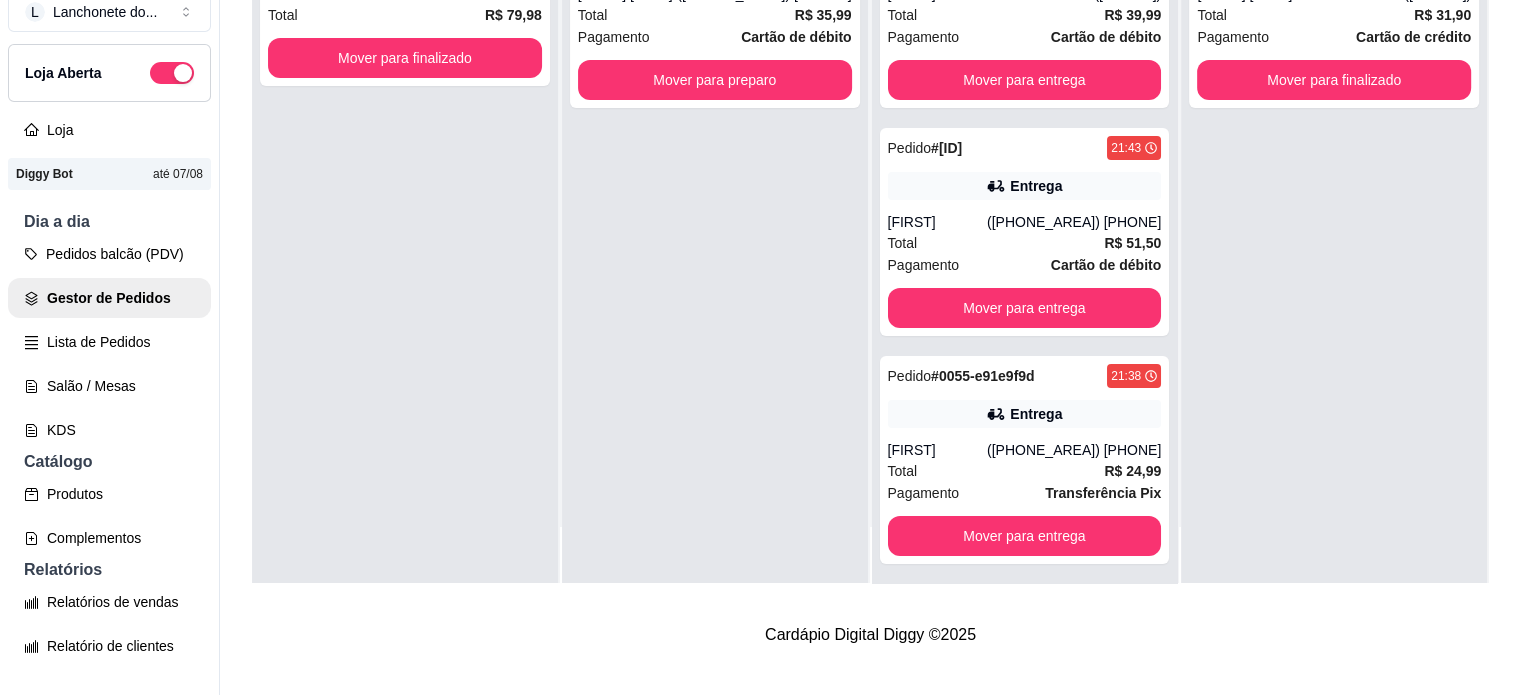 scroll, scrollTop: 0, scrollLeft: 0, axis: both 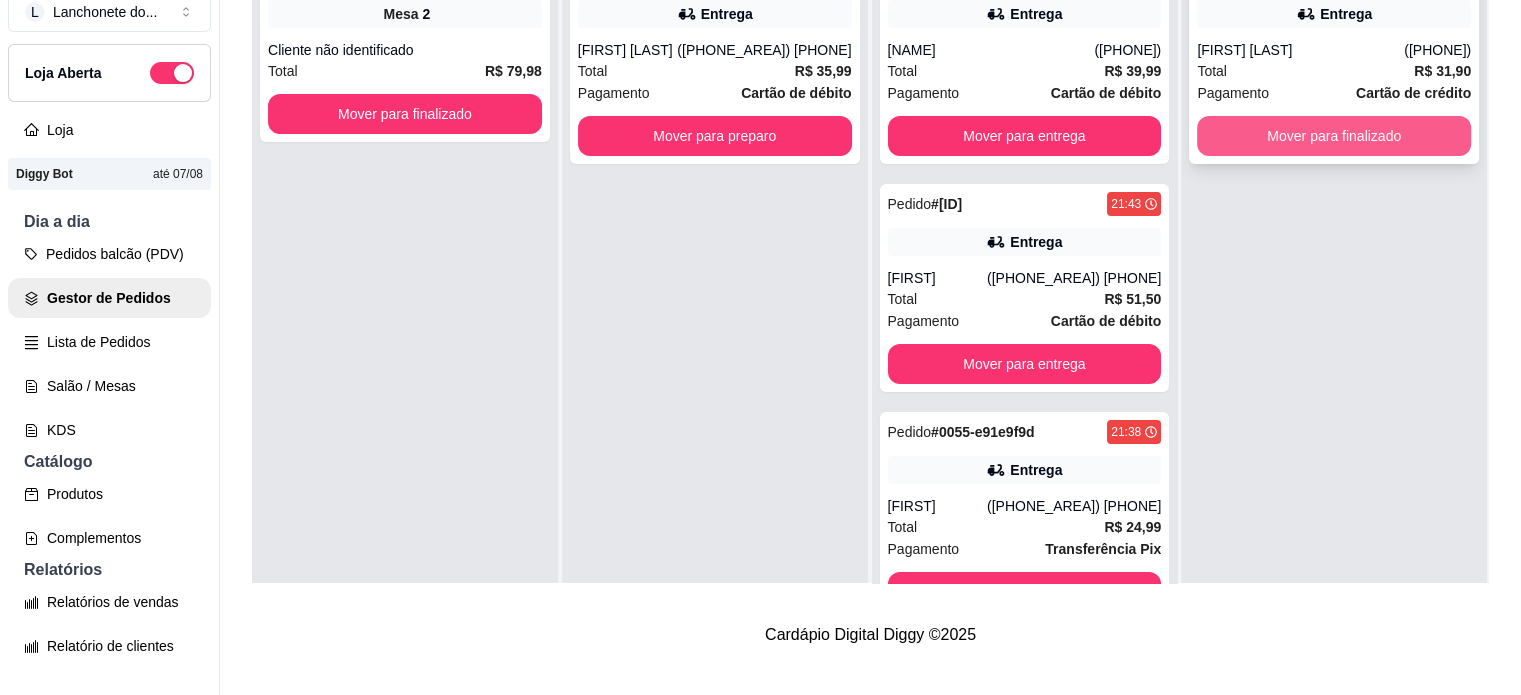 click on "Mover para finalizado" at bounding box center (1334, 136) 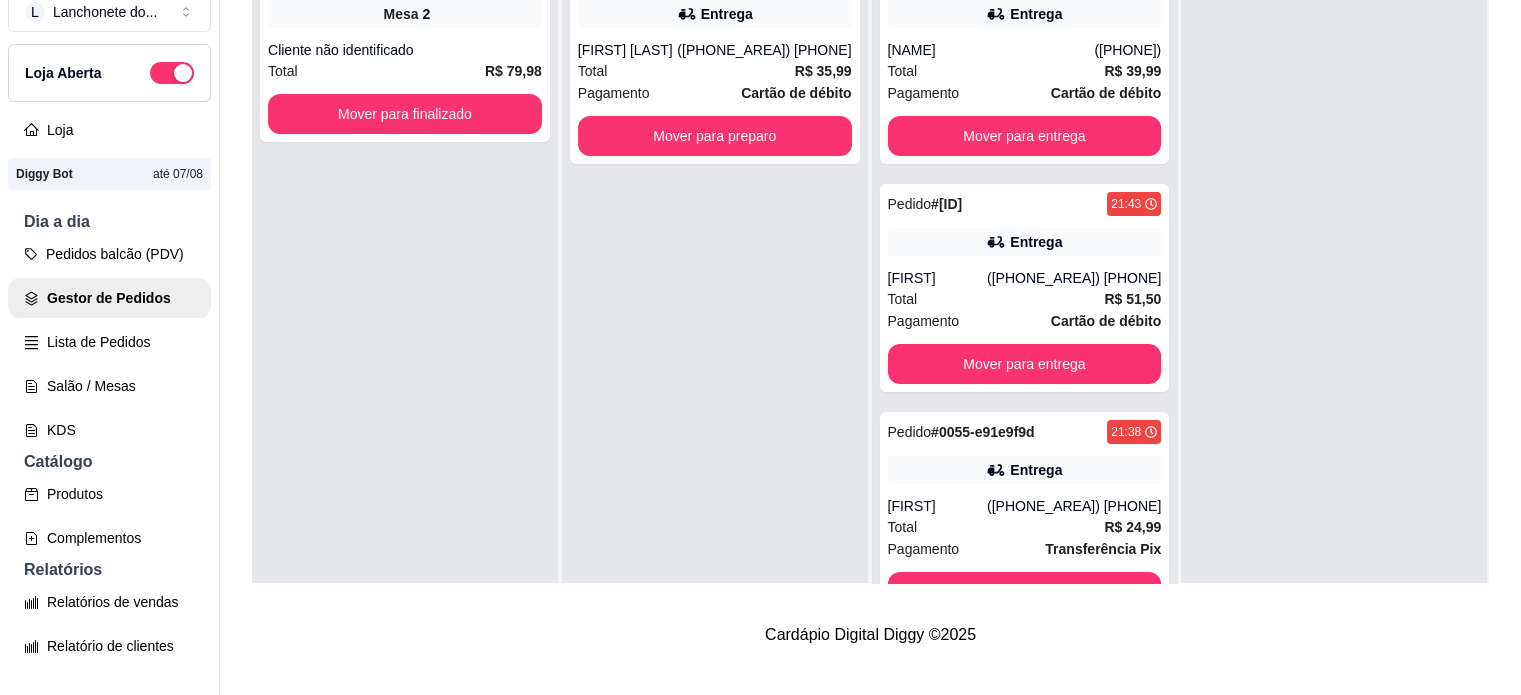 scroll, scrollTop: 0, scrollLeft: 0, axis: both 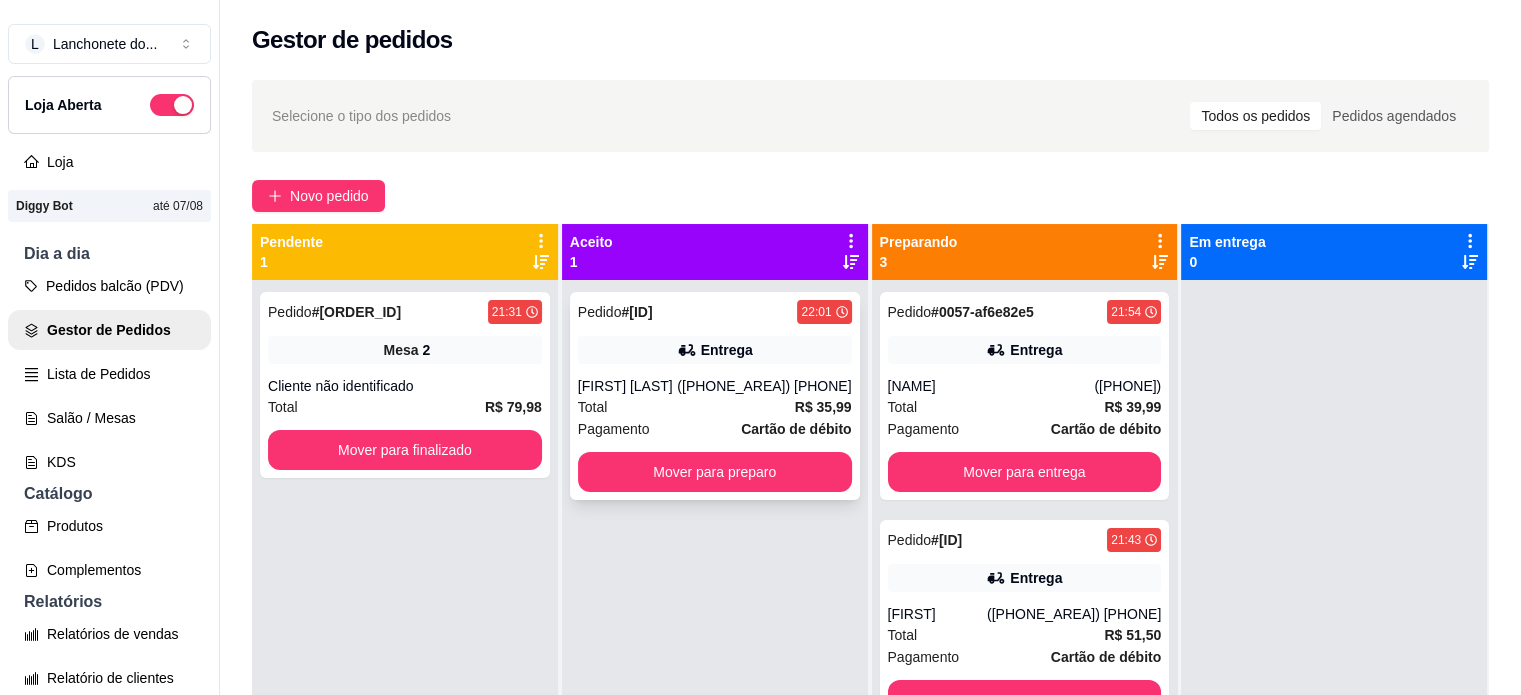 click on "Entrega" at bounding box center (715, 350) 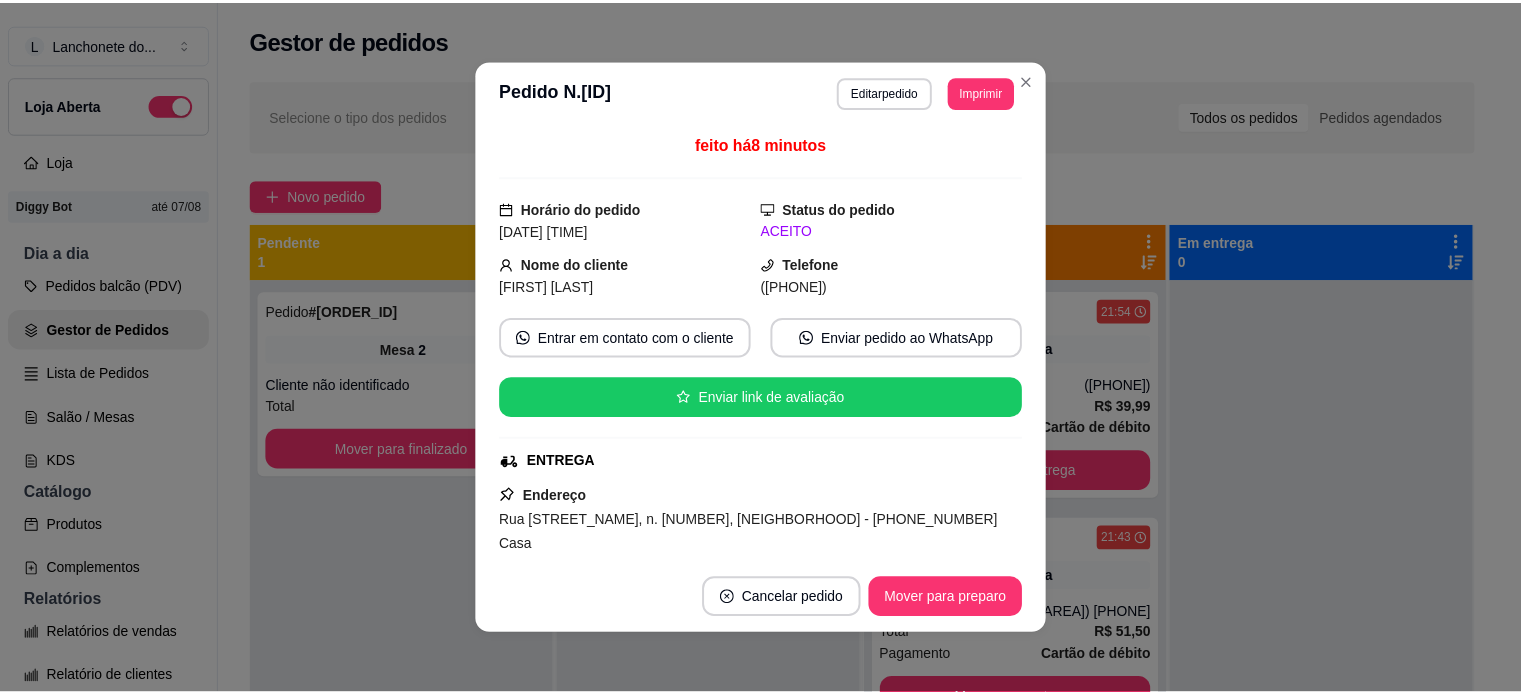 scroll, scrollTop: 370, scrollLeft: 0, axis: vertical 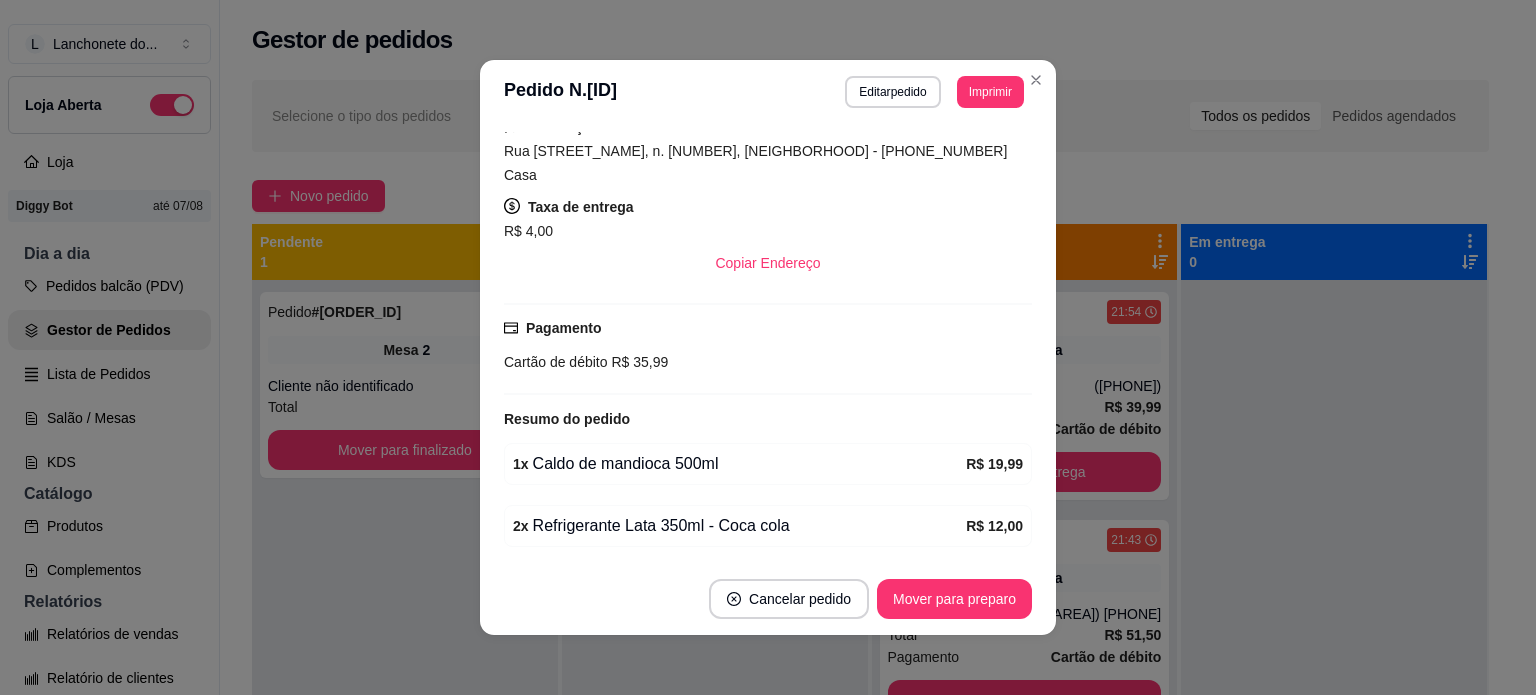 click on "Cancelar pedido Mover para preparo" at bounding box center [768, 599] 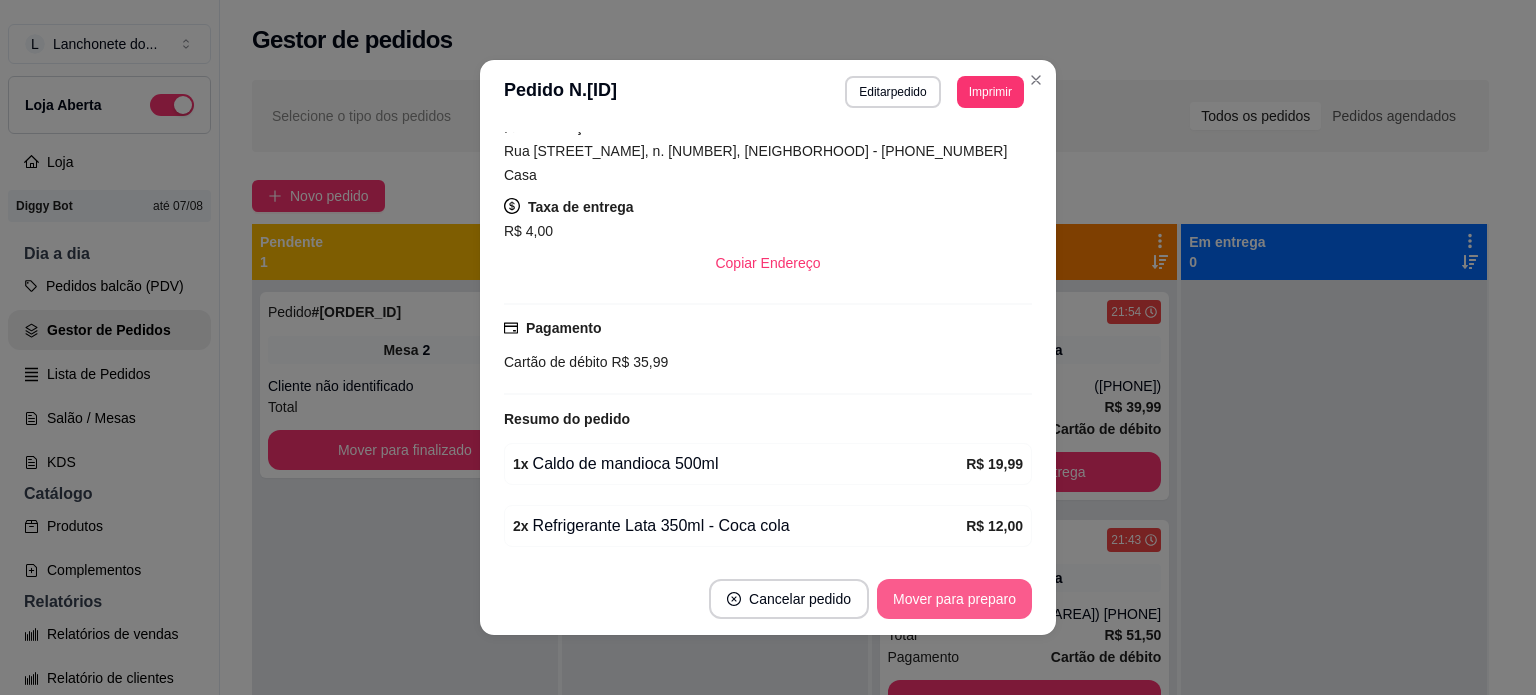 click on "Mover para preparo" at bounding box center [954, 599] 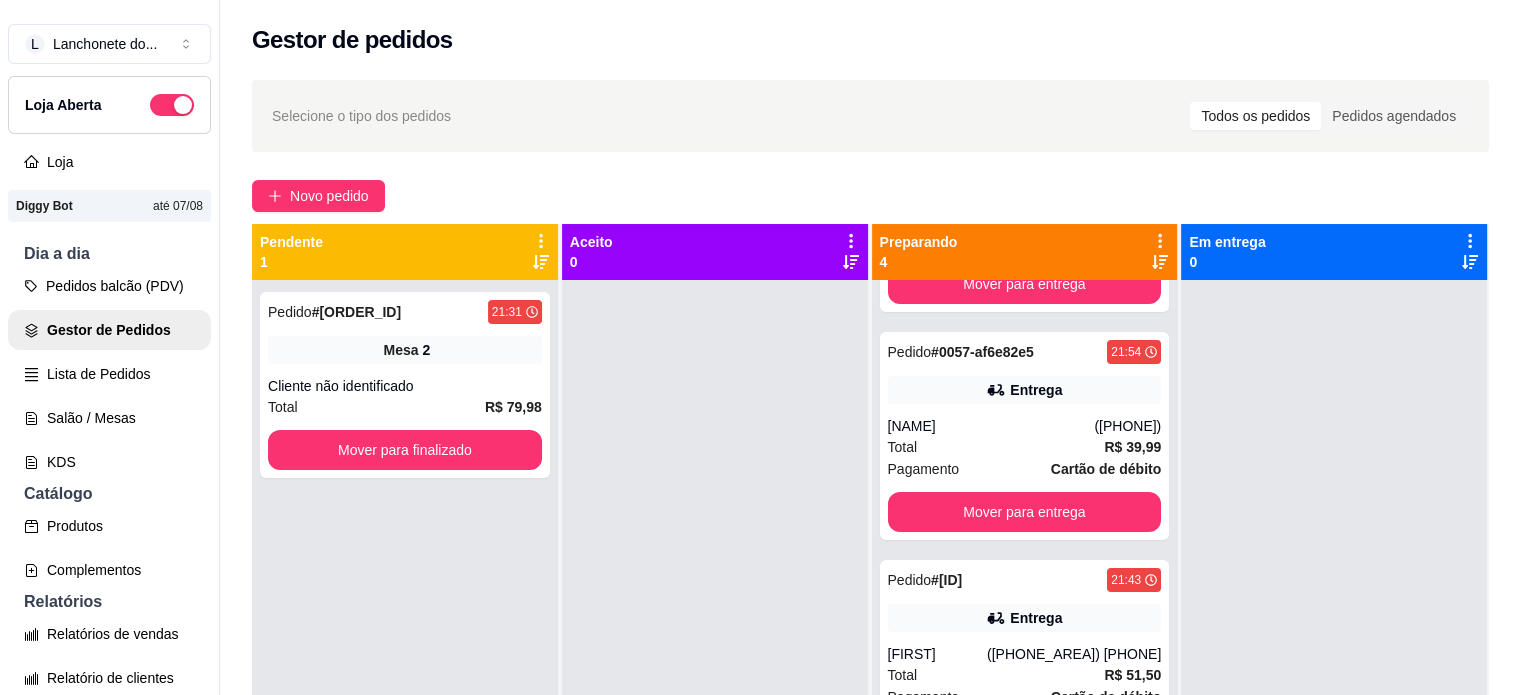 scroll, scrollTop: 168, scrollLeft: 0, axis: vertical 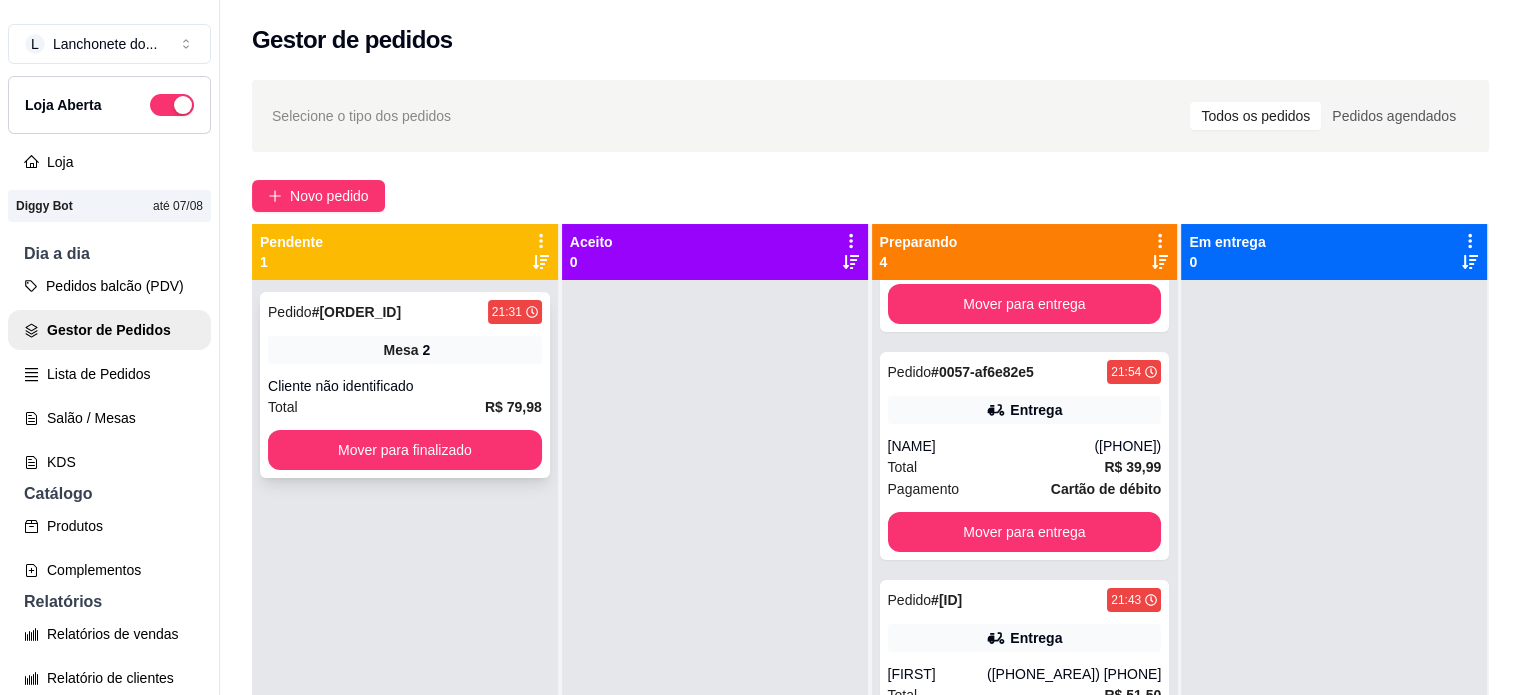 click on "Mesa 2" at bounding box center (405, 350) 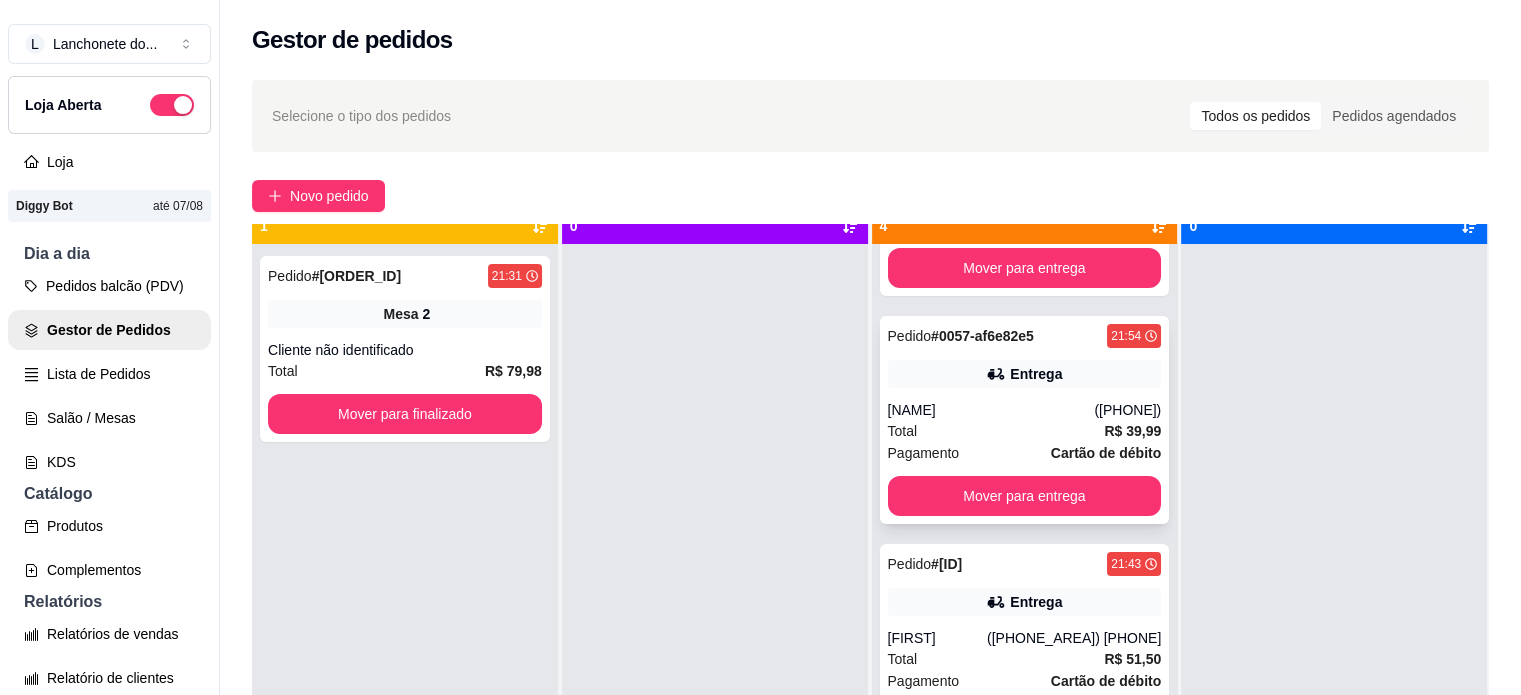 scroll, scrollTop: 56, scrollLeft: 0, axis: vertical 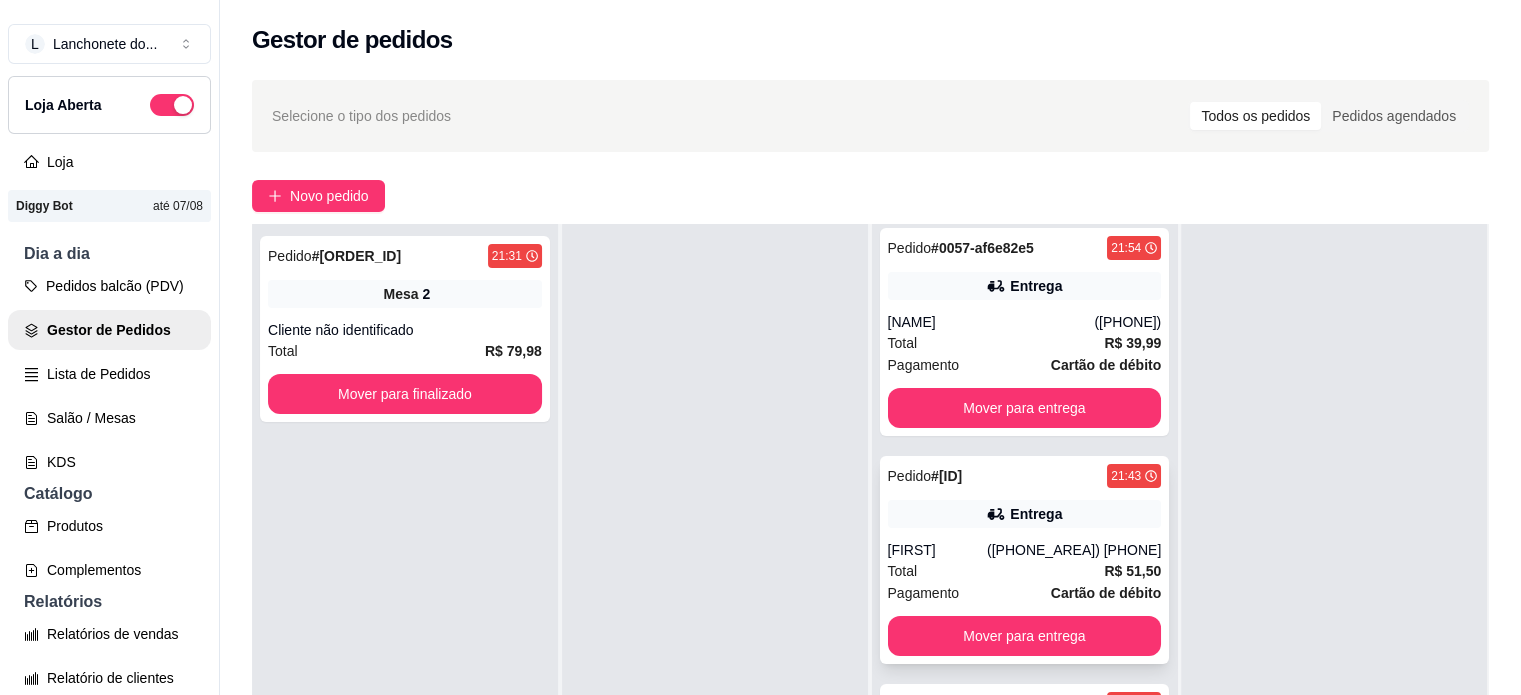 click on "Total R$ 51,50" at bounding box center (1025, 571) 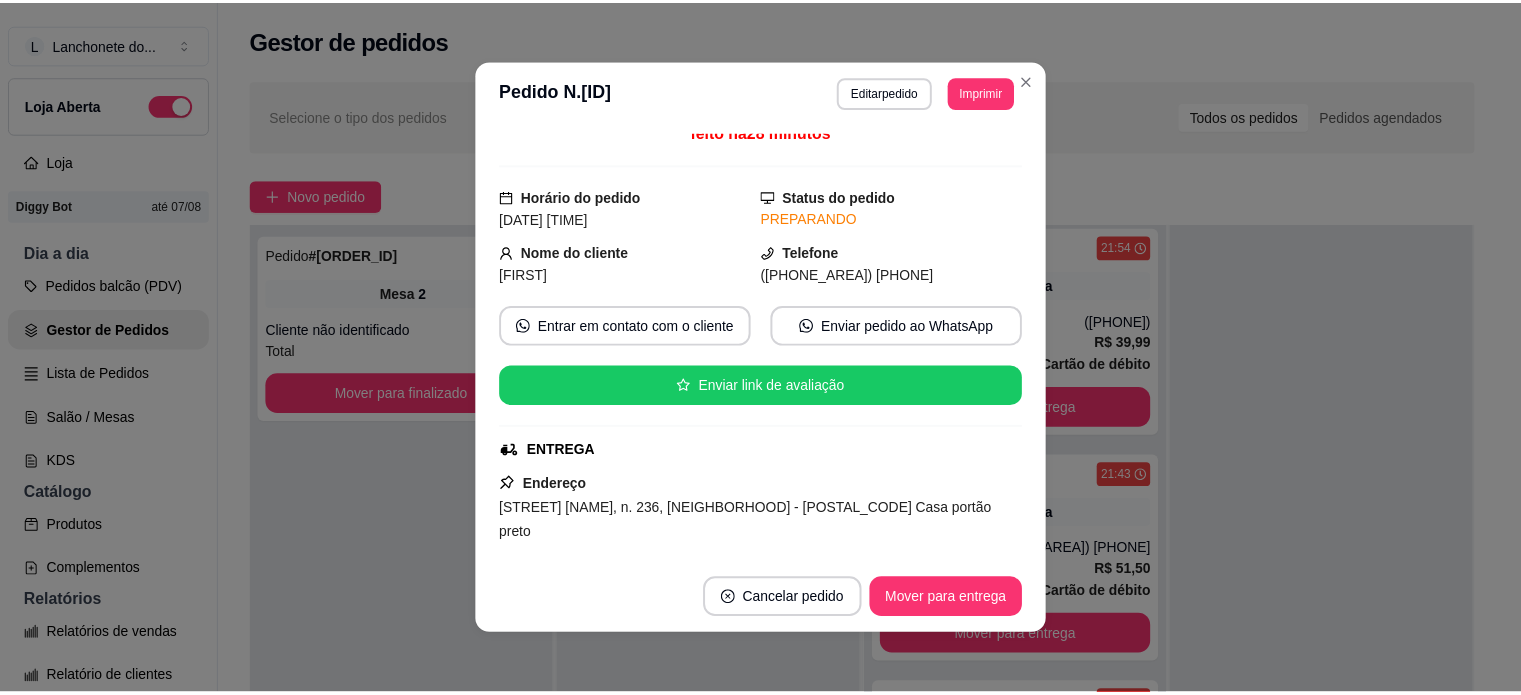 scroll, scrollTop: 0, scrollLeft: 0, axis: both 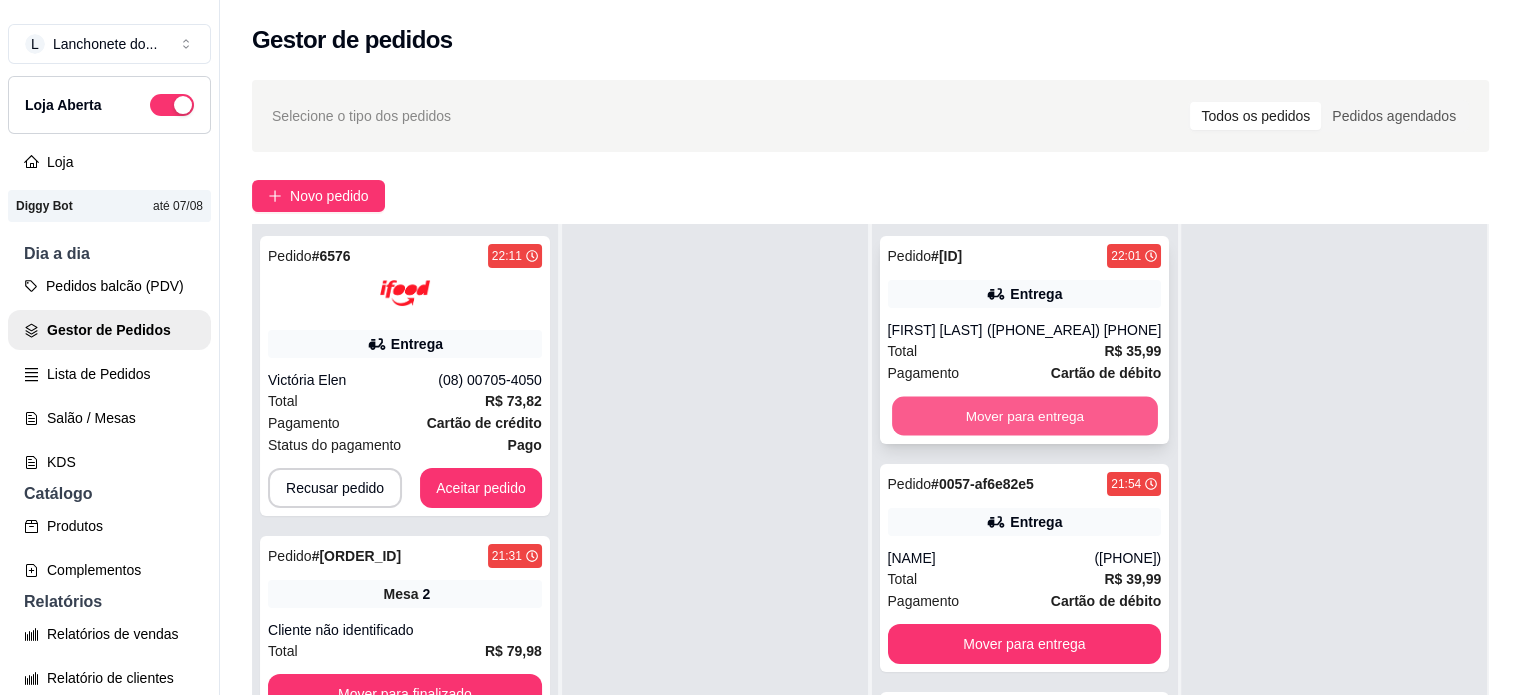 click on "Mover para entrega" at bounding box center (1025, 416) 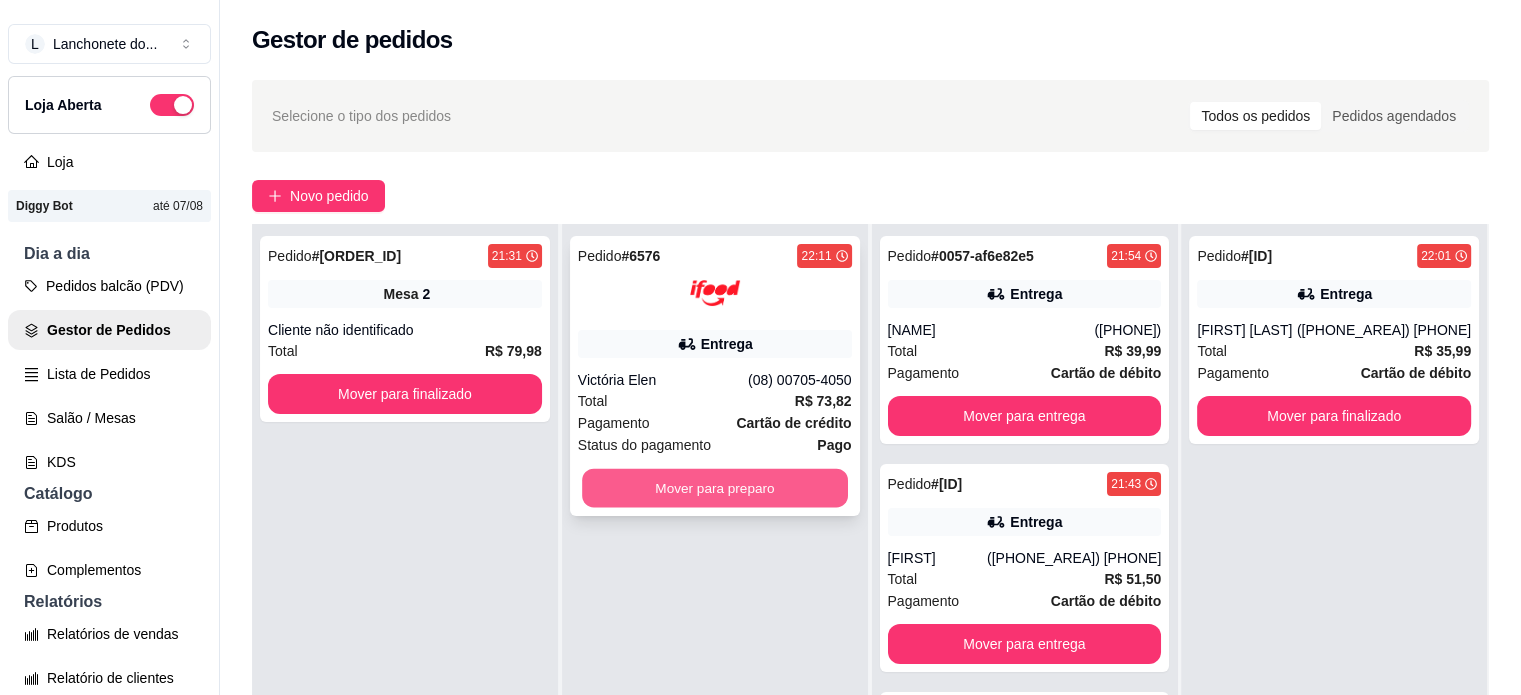 click on "Mover para preparo" at bounding box center (715, 488) 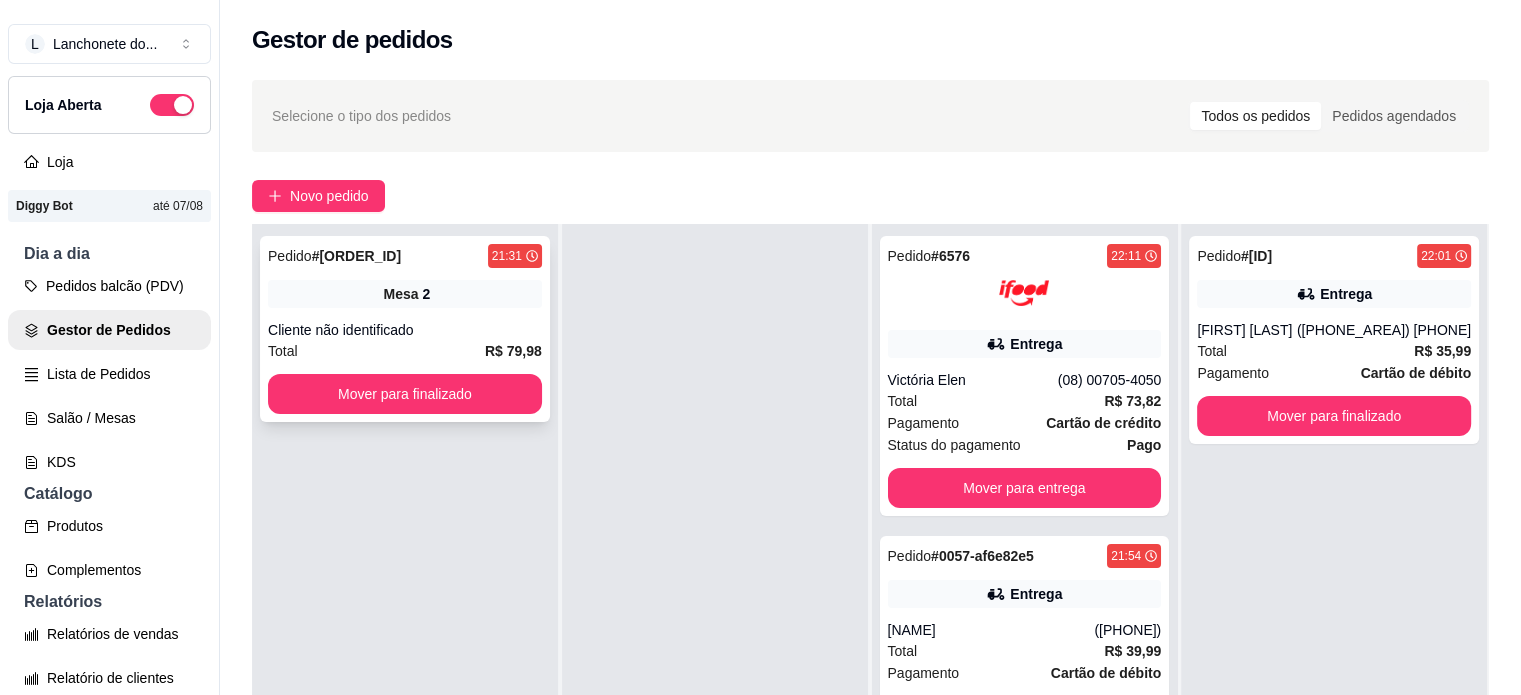 click on "Cliente não identificado" at bounding box center (405, 330) 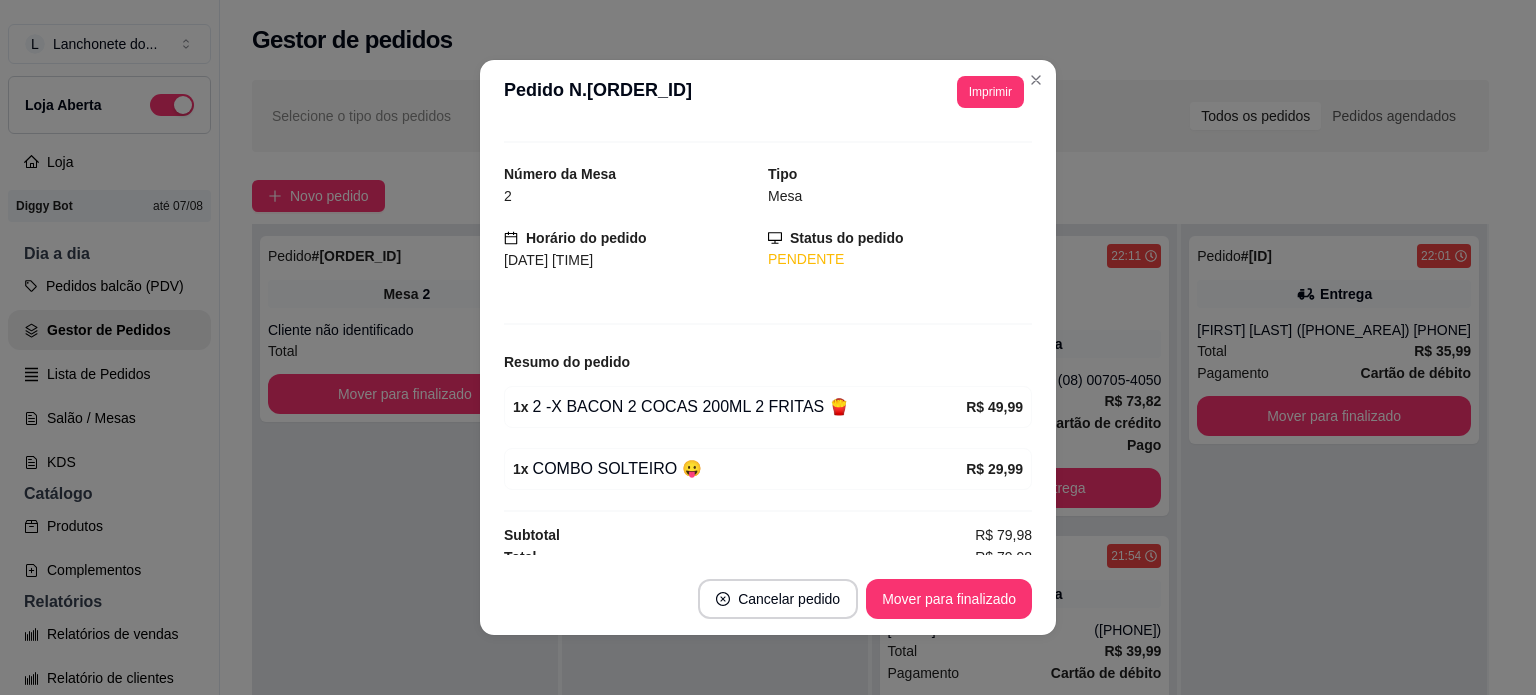 scroll, scrollTop: 45, scrollLeft: 0, axis: vertical 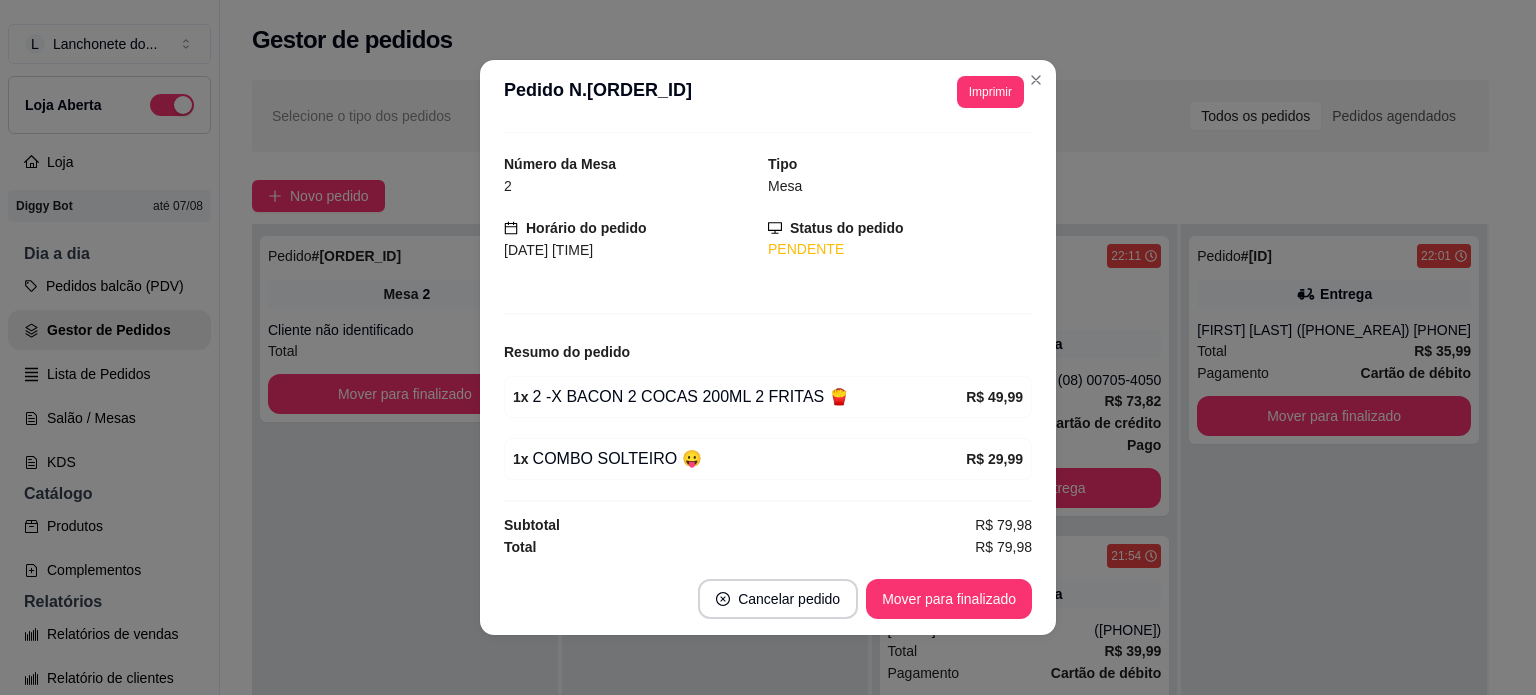 click on "1 x     COMBO SOLTEIRO 😛" at bounding box center (739, 459) 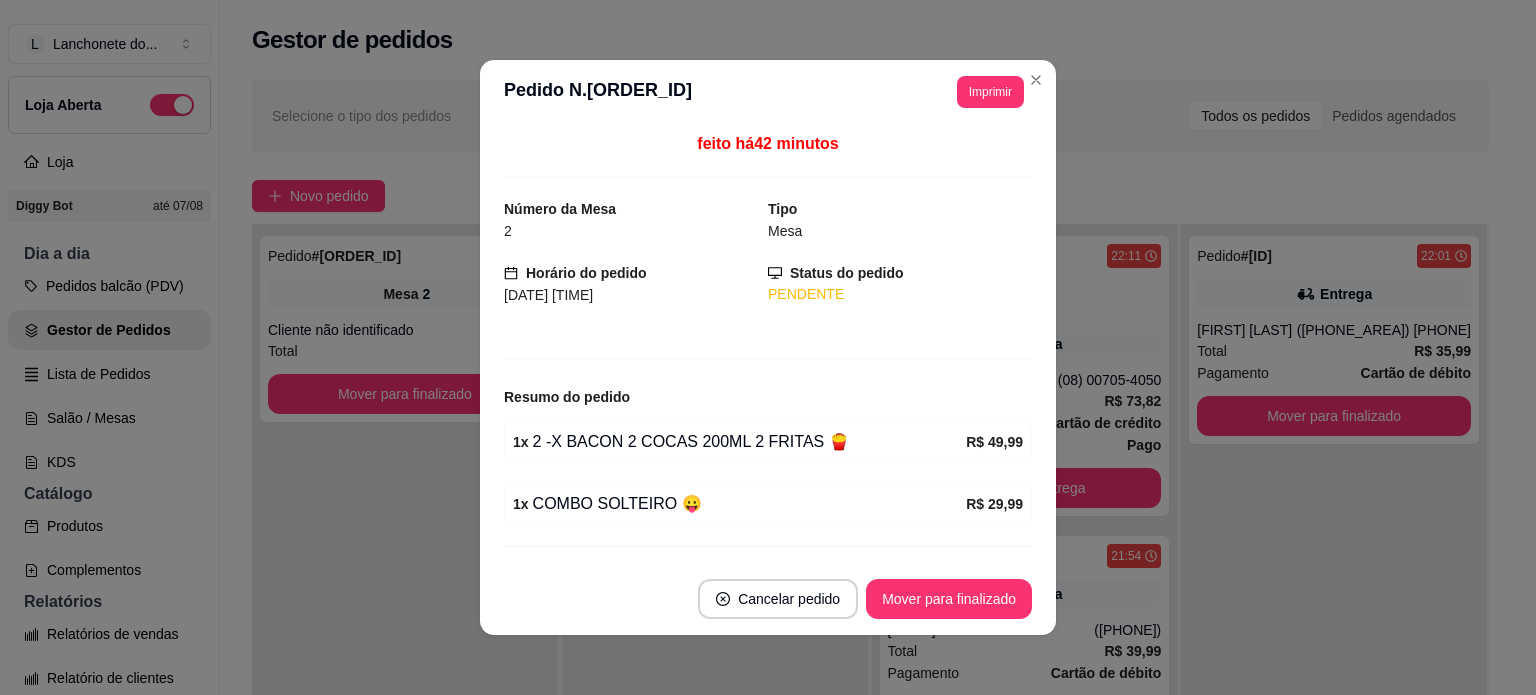 scroll, scrollTop: 45, scrollLeft: 0, axis: vertical 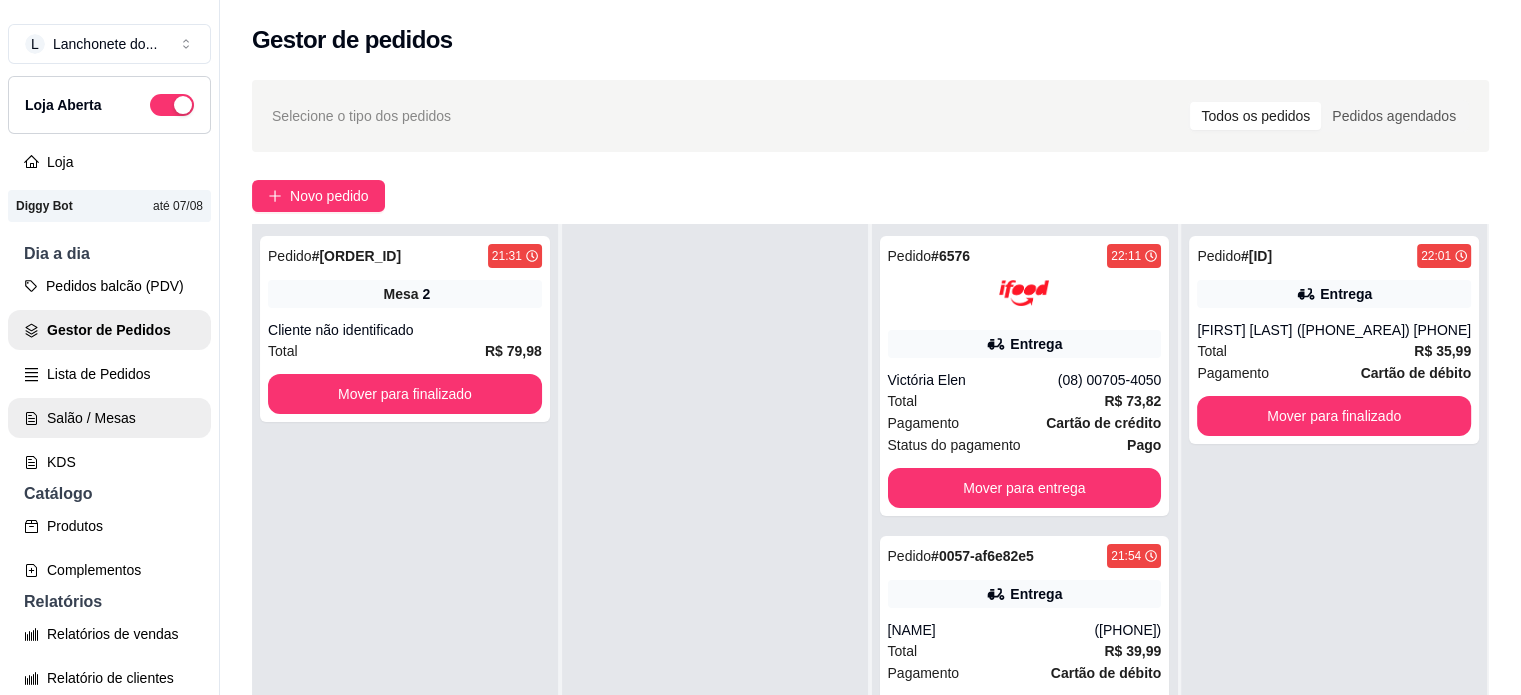 click on "Salão / Mesas" at bounding box center (109, 418) 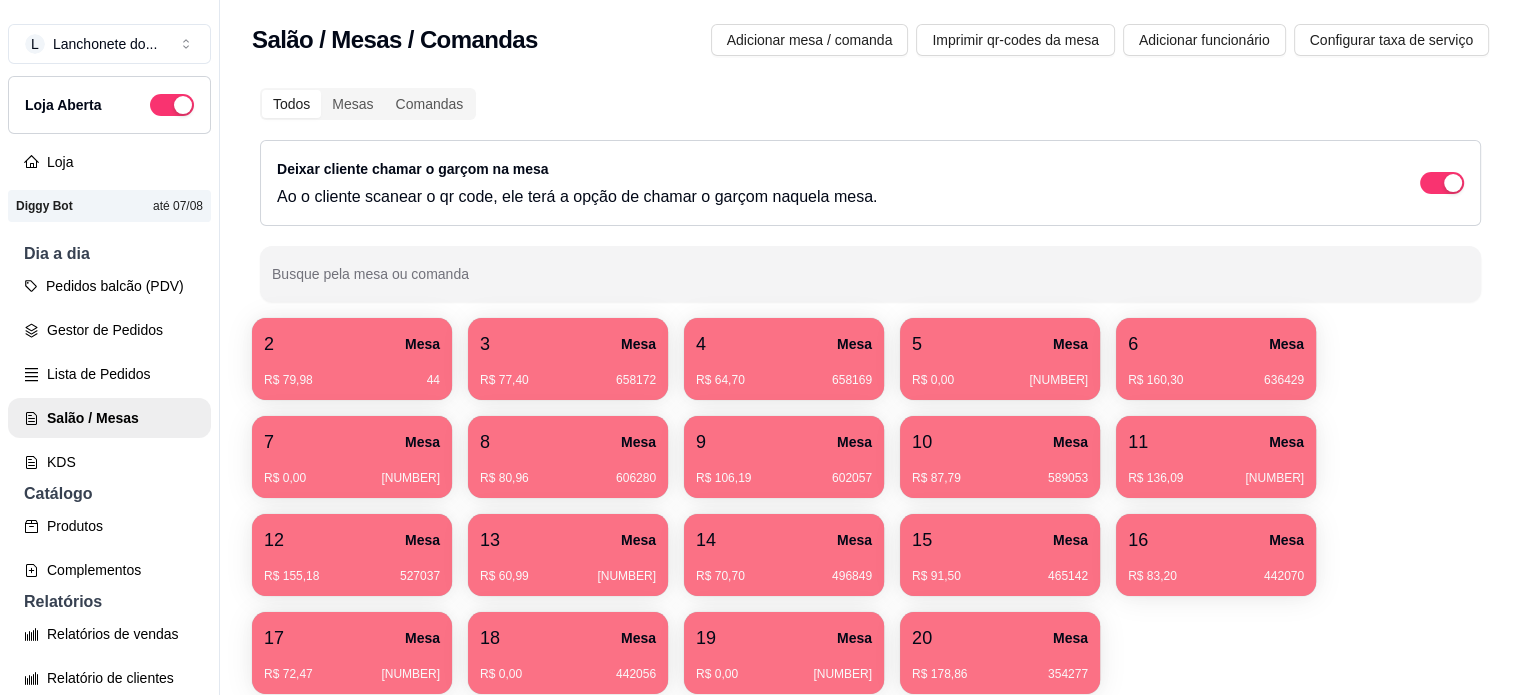 click on "2 Mesa" at bounding box center (352, 344) 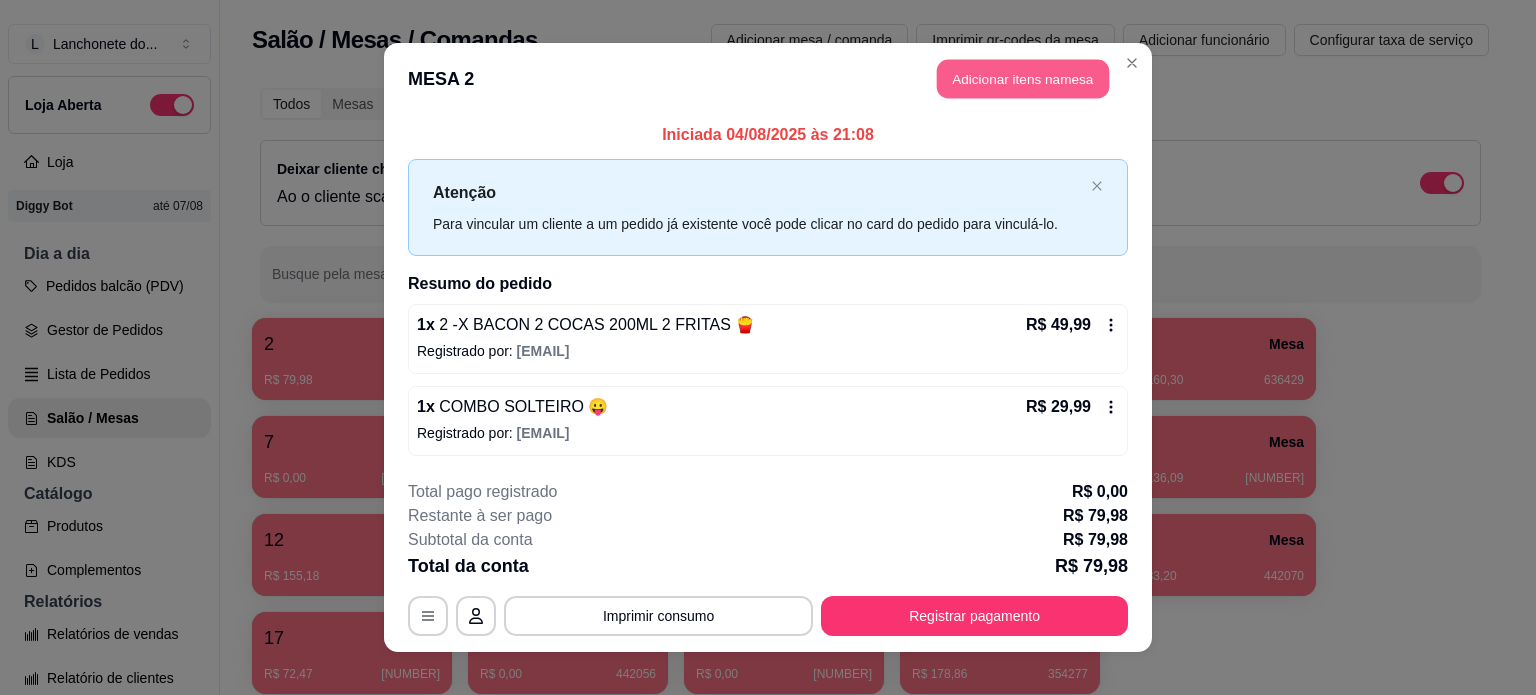 click on "Adicionar itens na  mesa" at bounding box center [1023, 79] 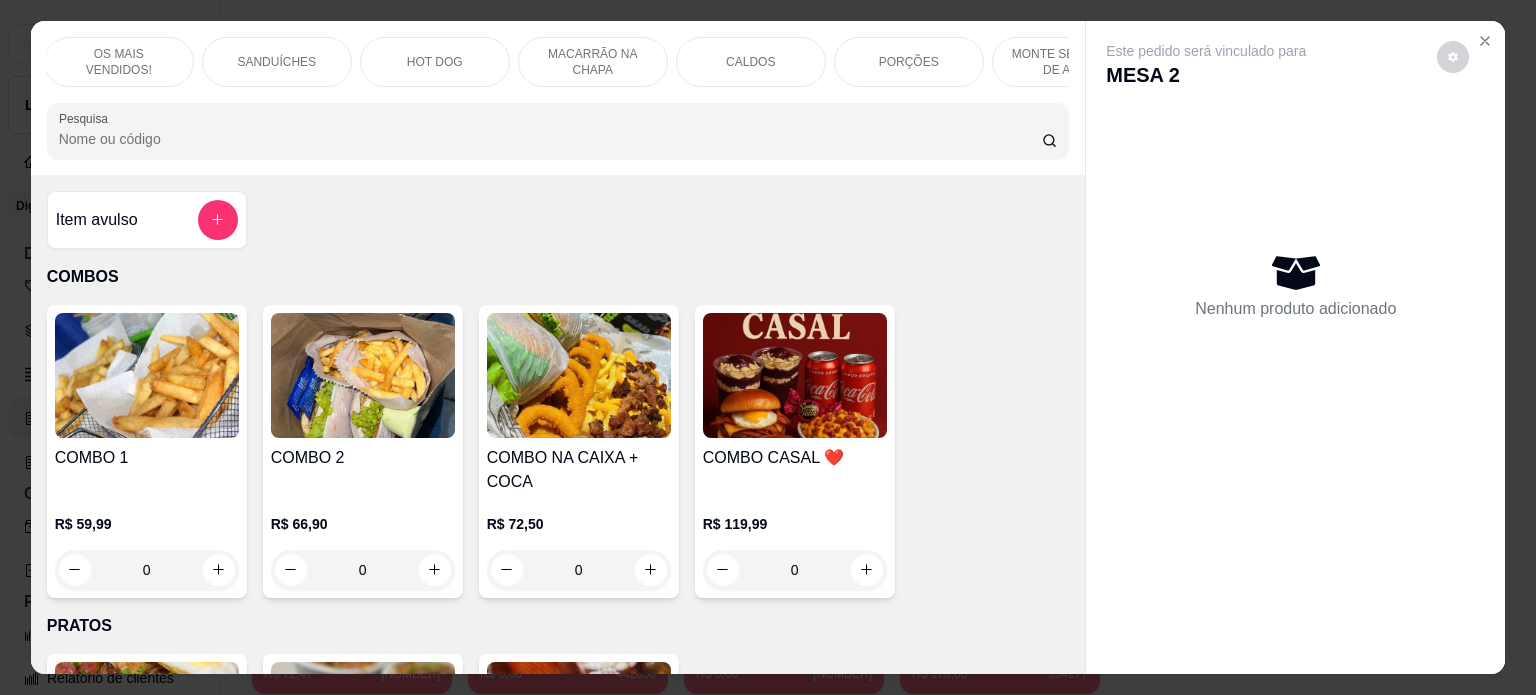 scroll, scrollTop: 0, scrollLeft: 1023, axis: horizontal 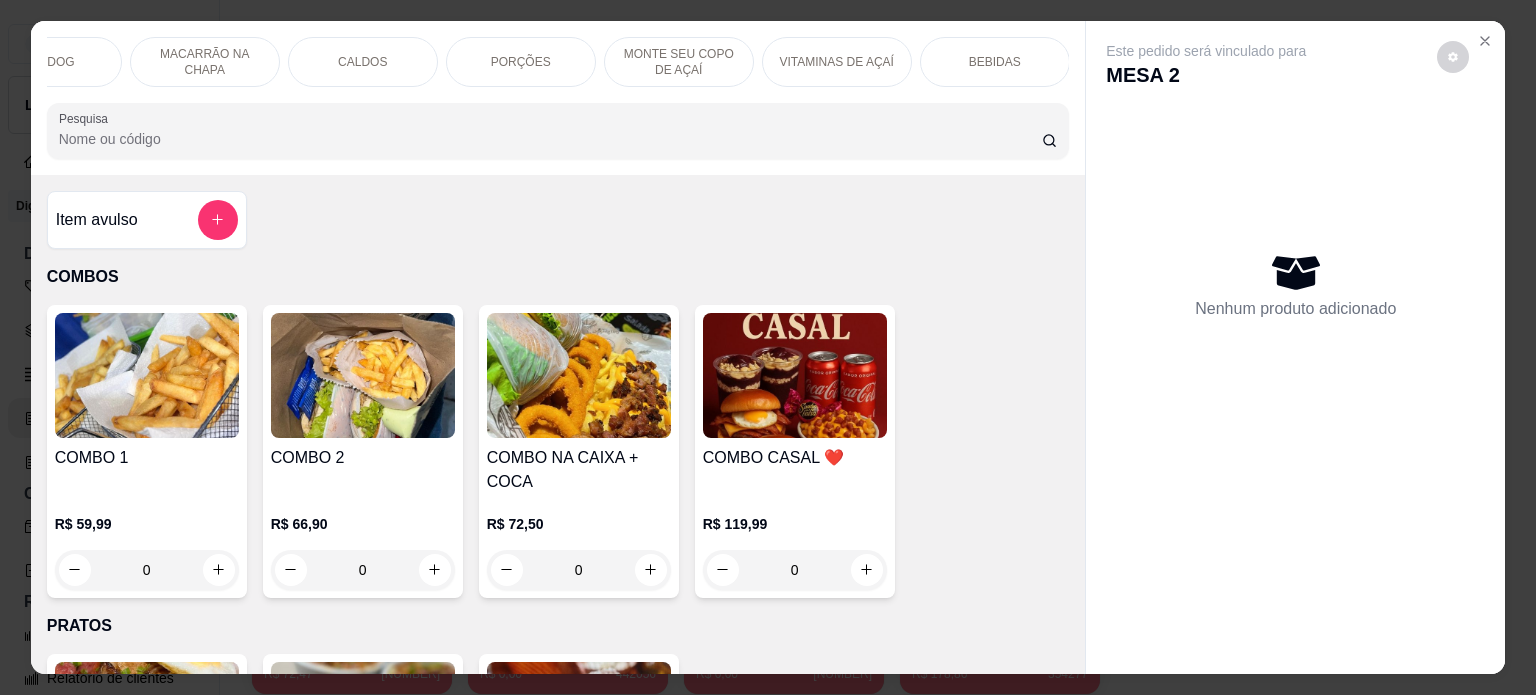 click on "BEBIDAS" at bounding box center [995, 62] 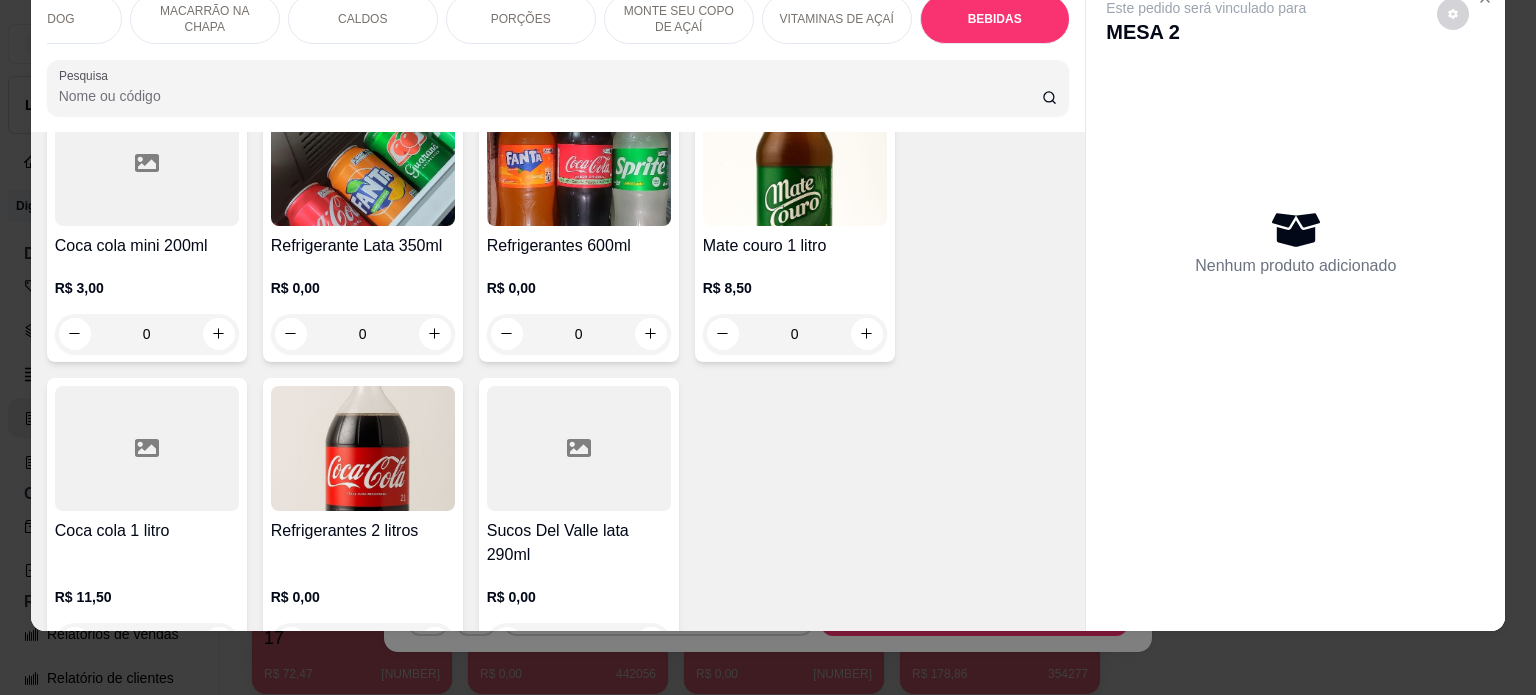 scroll, scrollTop: 5177, scrollLeft: 0, axis: vertical 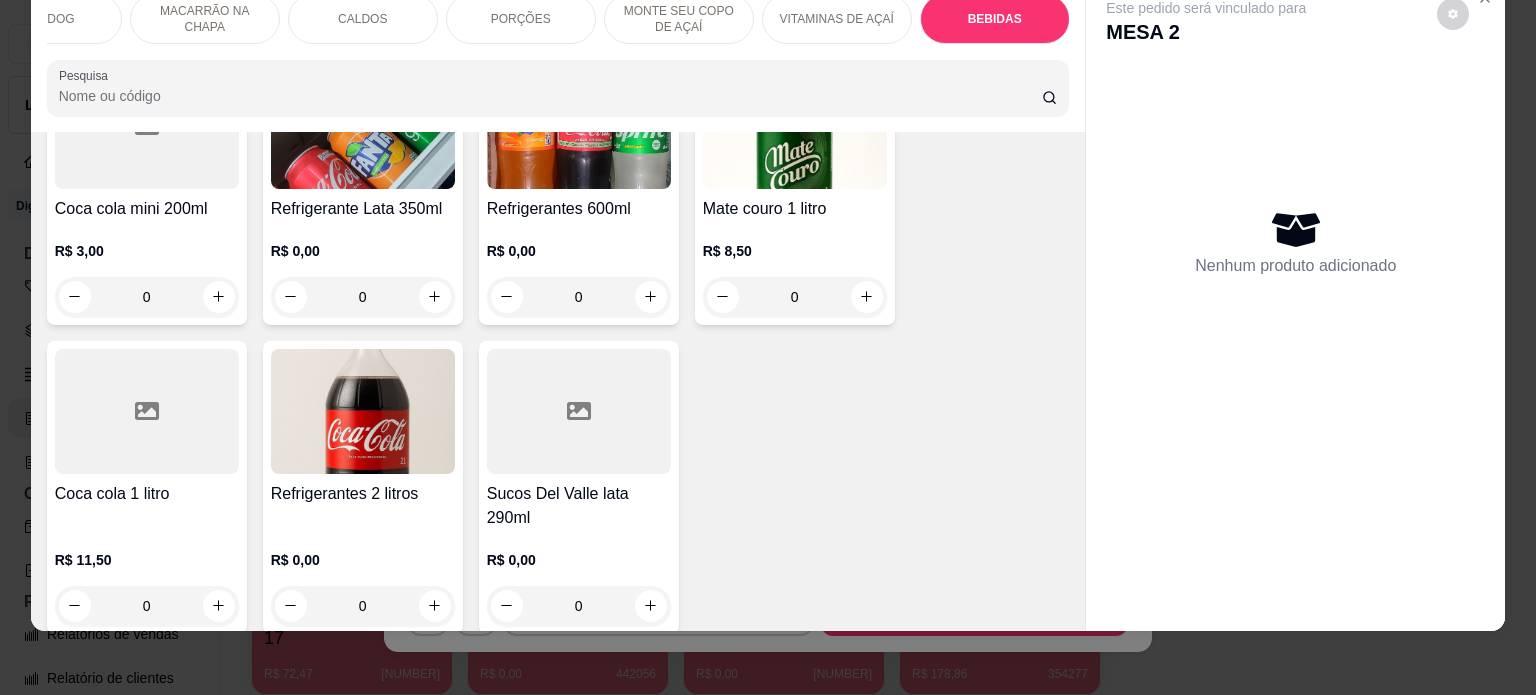 click at bounding box center (147, 411) 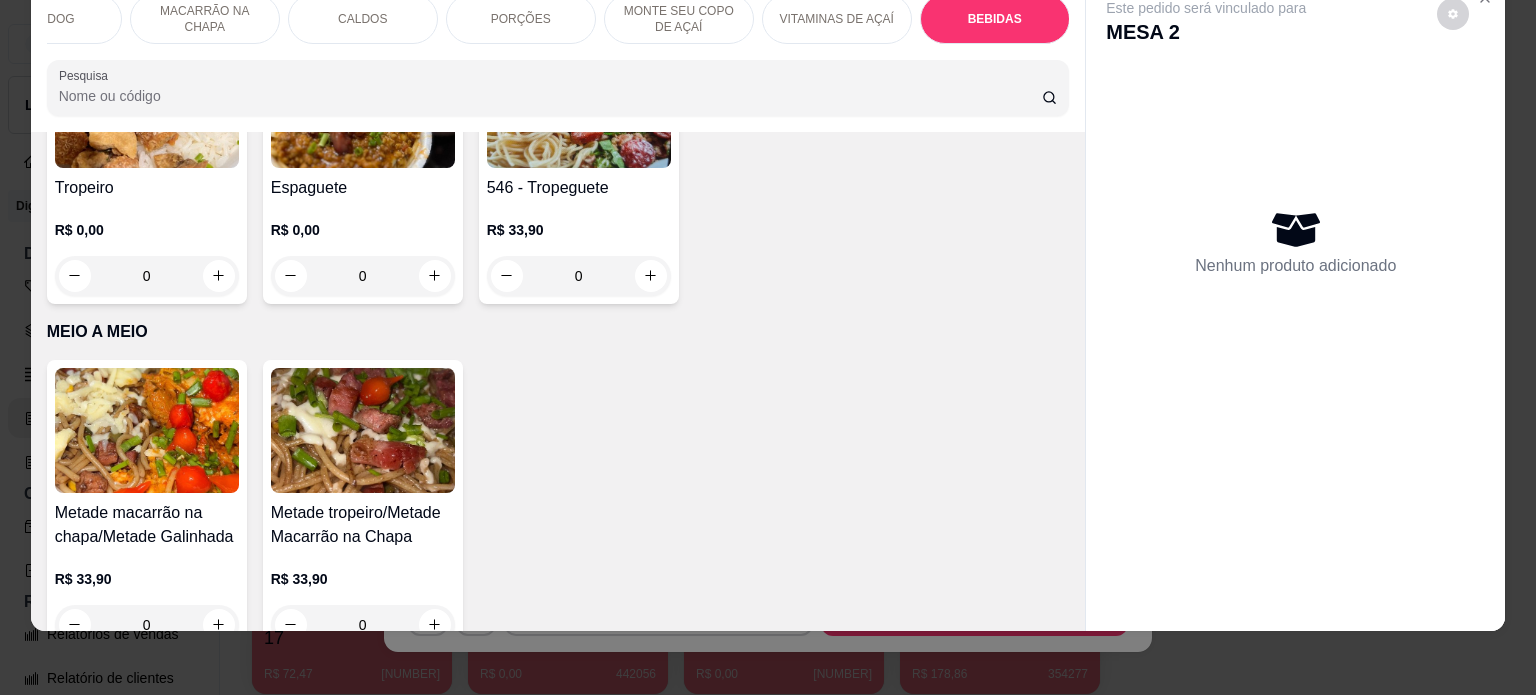 scroll, scrollTop: 0, scrollLeft: 0, axis: both 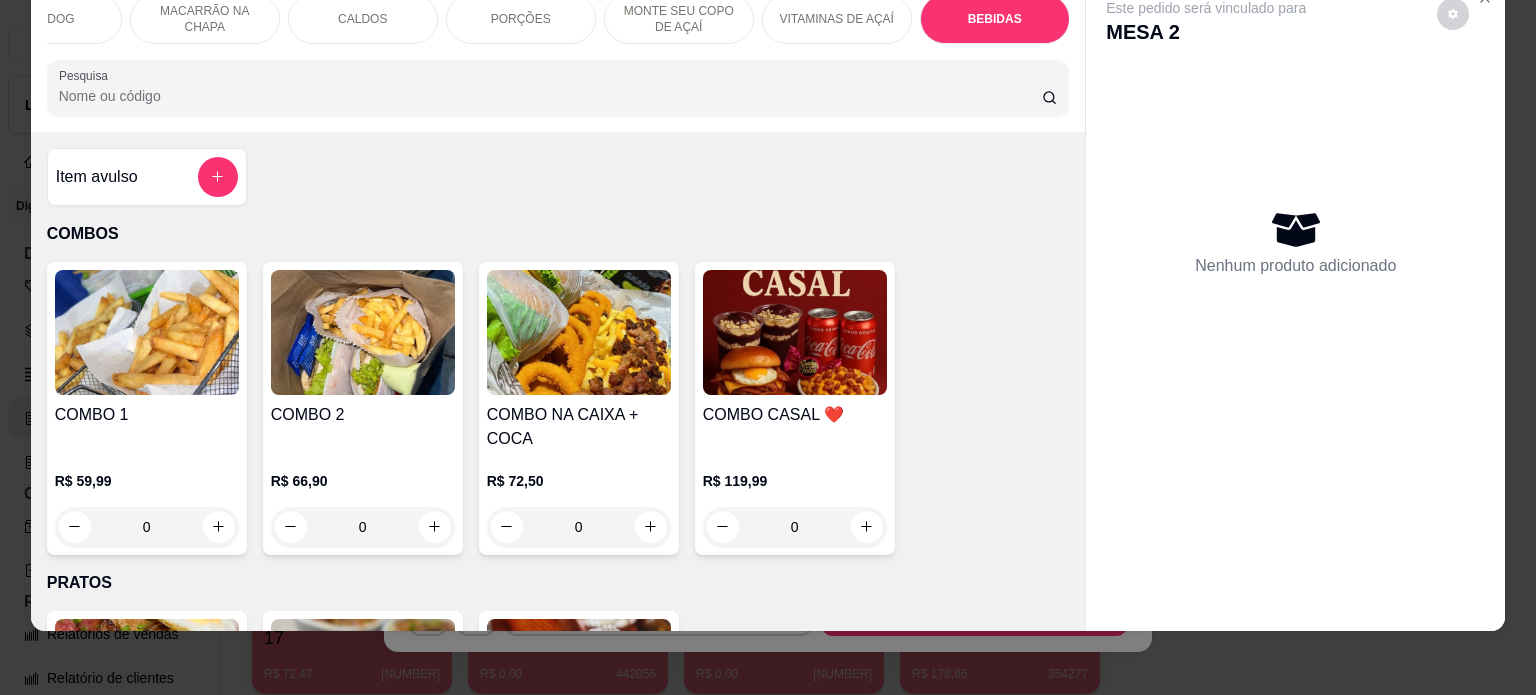 click on "Item avulso" at bounding box center [147, 177] 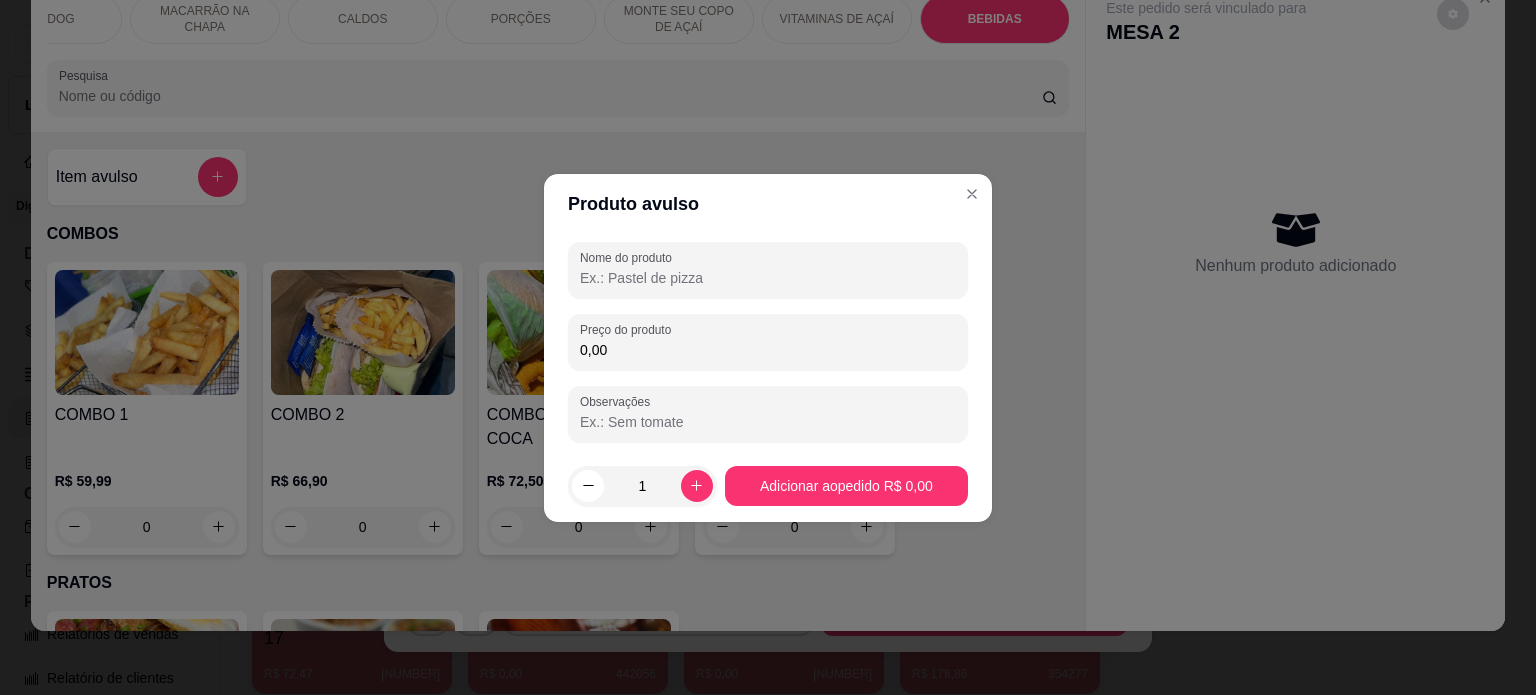 click on "Nome do produto" at bounding box center [768, 278] 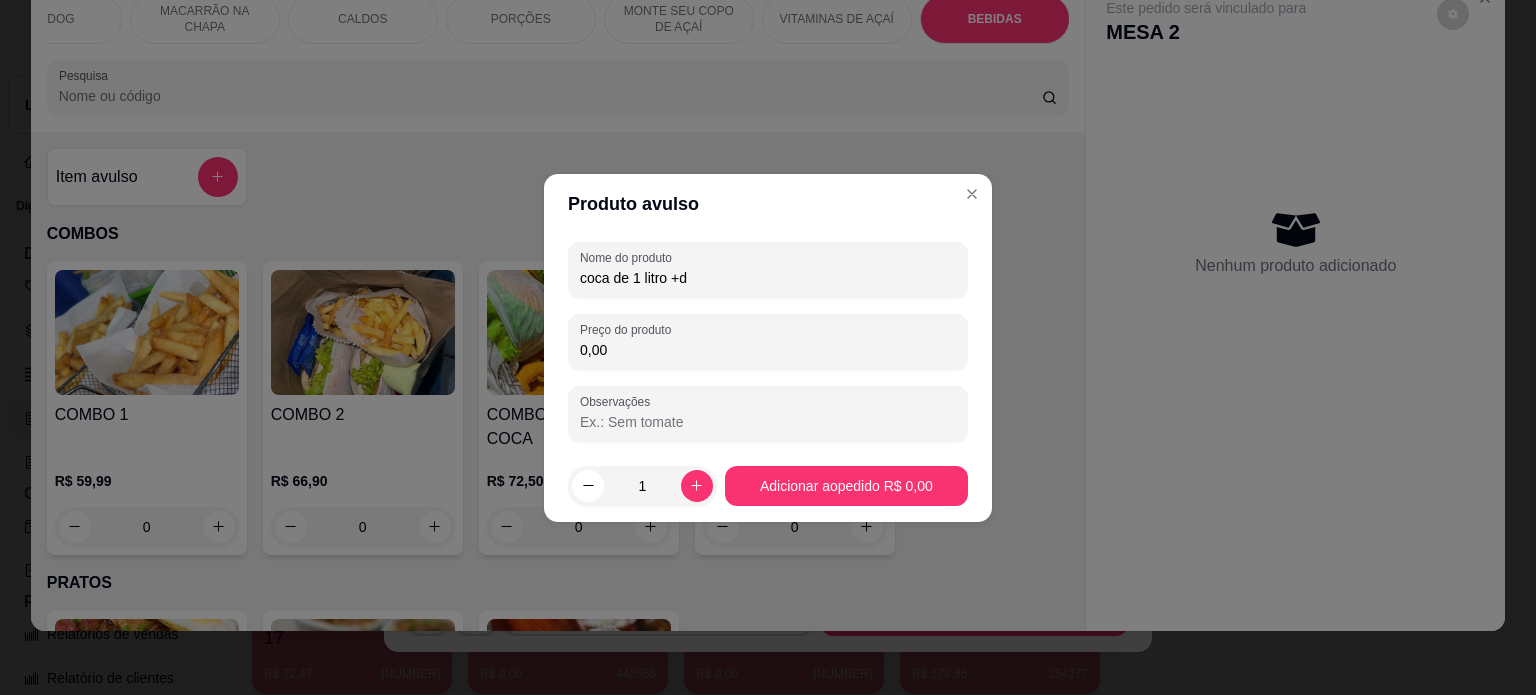 click on "coca de 1 litro +d" at bounding box center [768, 278] 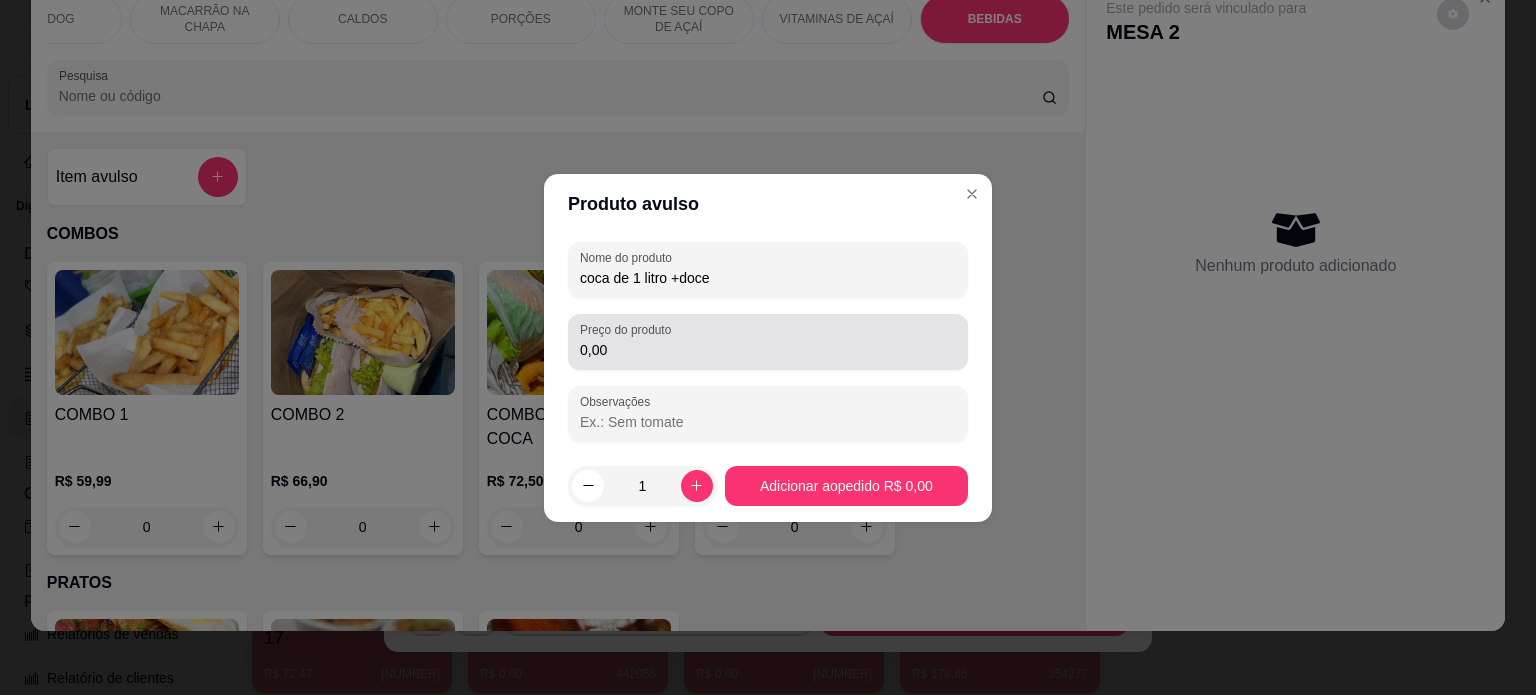 type on "coca de 1 litro +doce" 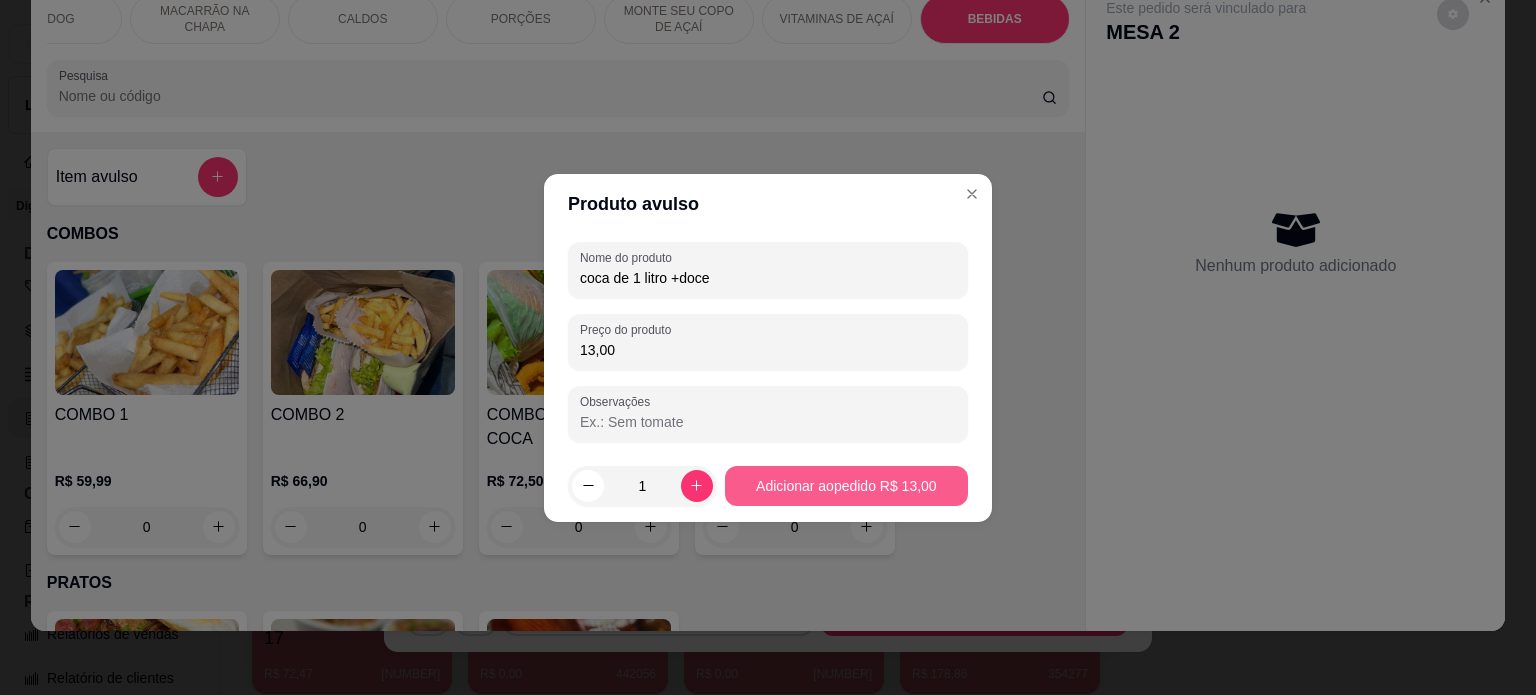 type on "13,00" 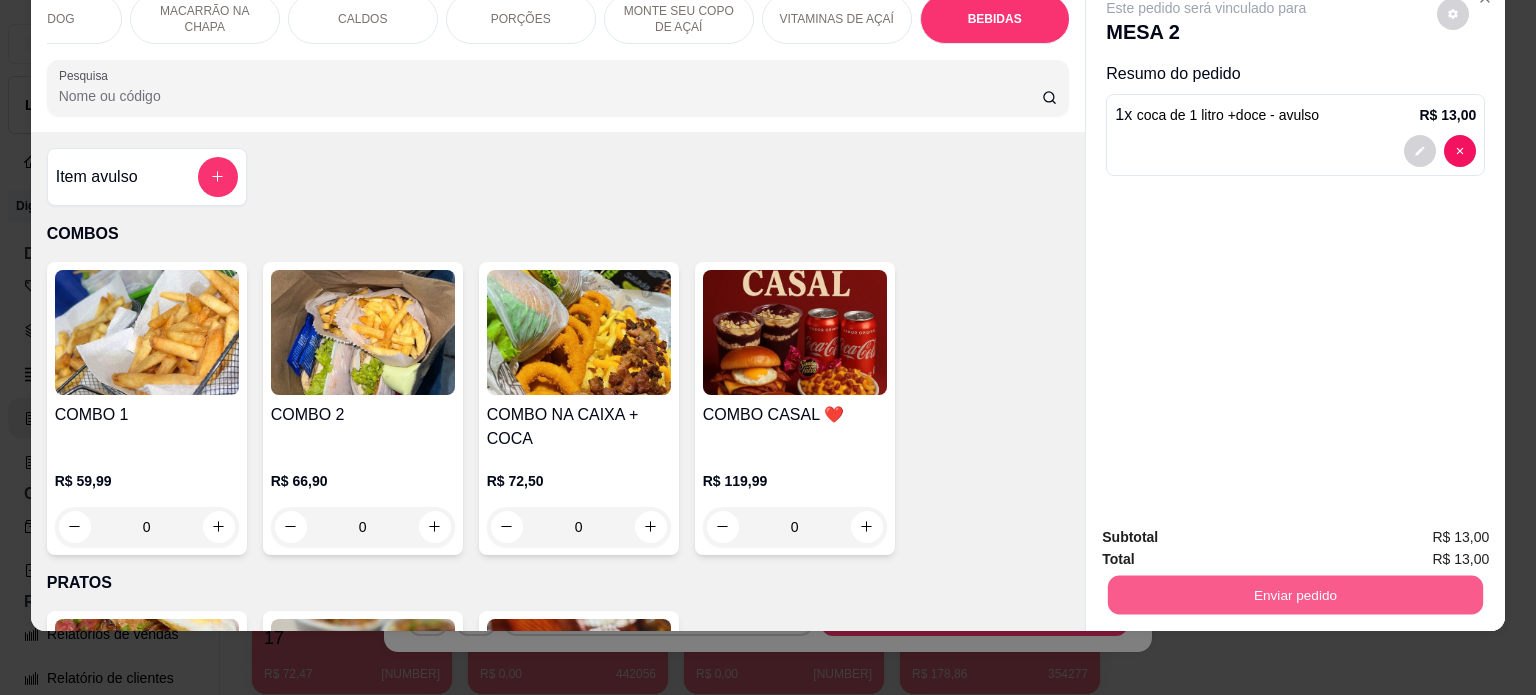 click on "Enviar pedido" at bounding box center [1295, 595] 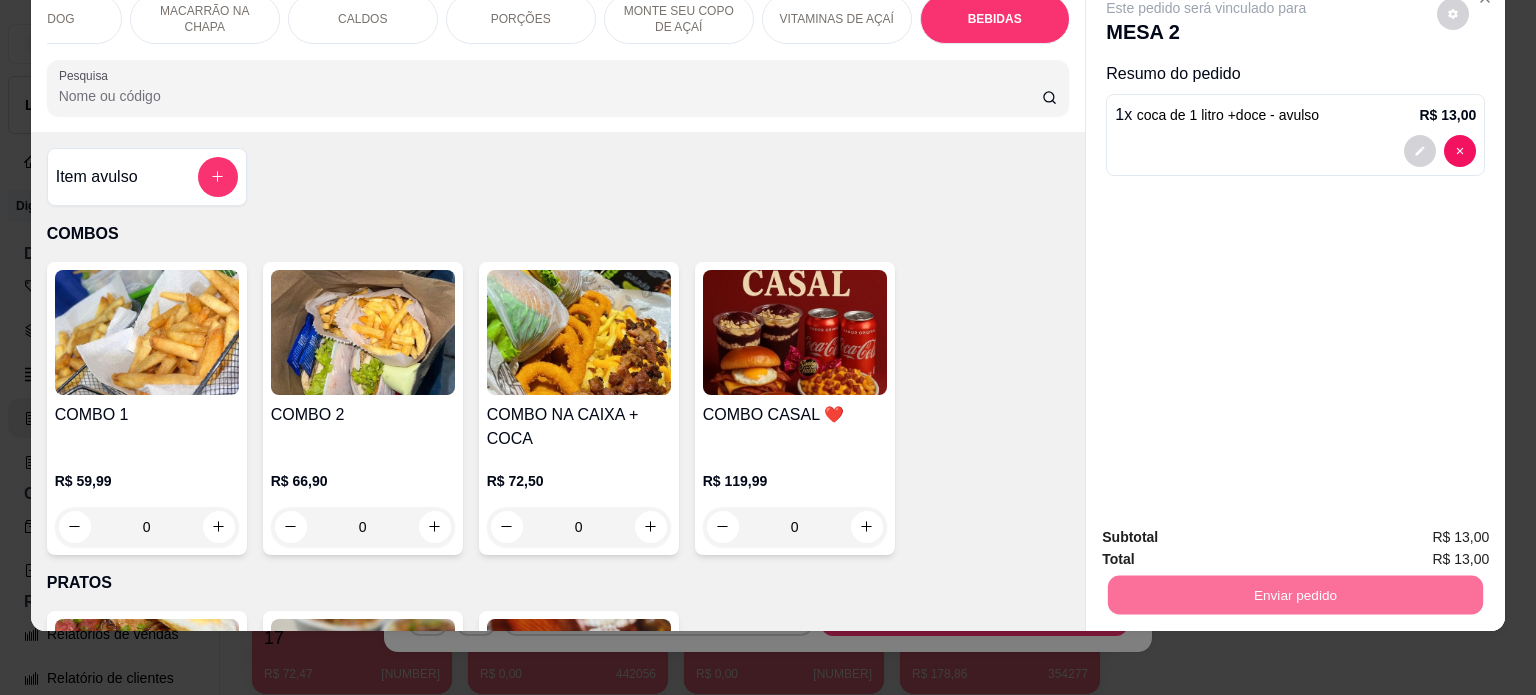 click on "Não registrar e enviar pedido" at bounding box center (1229, 531) 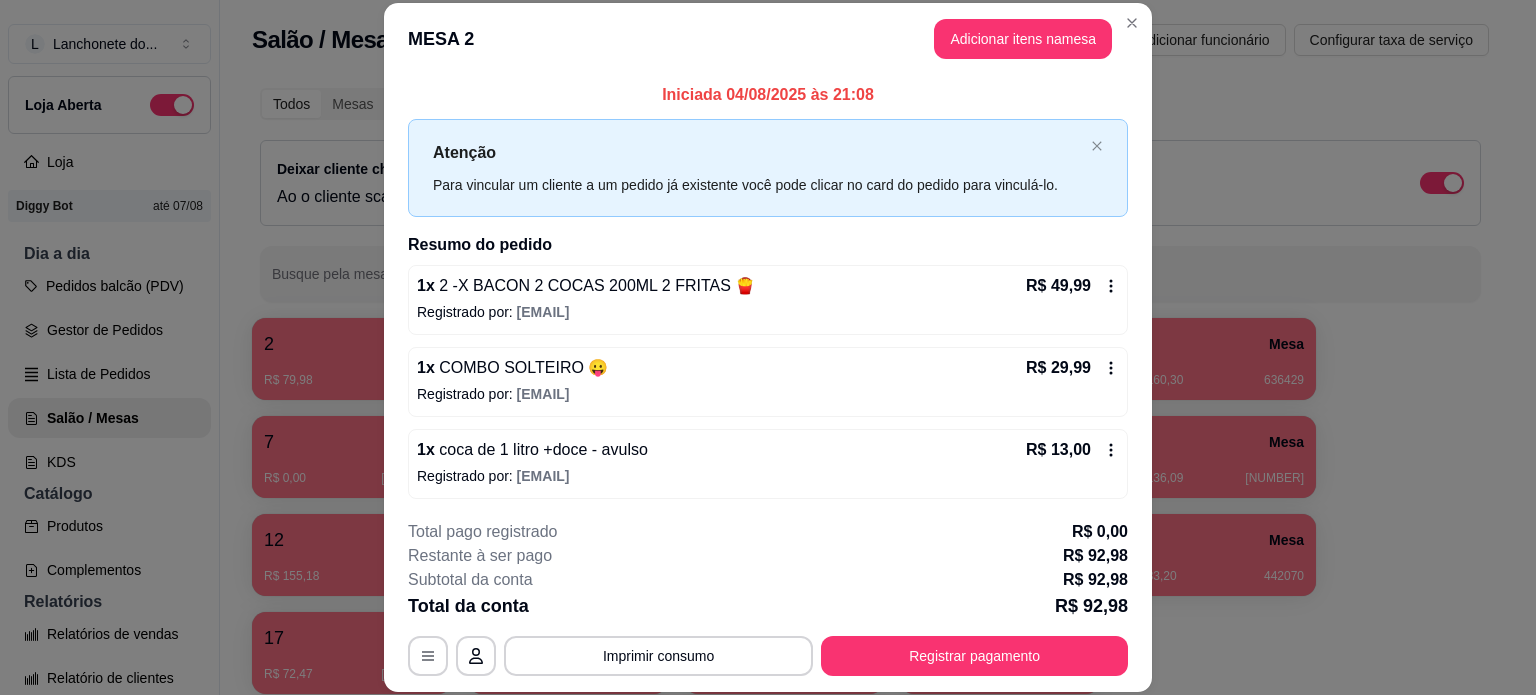 scroll, scrollTop: 0, scrollLeft: 0, axis: both 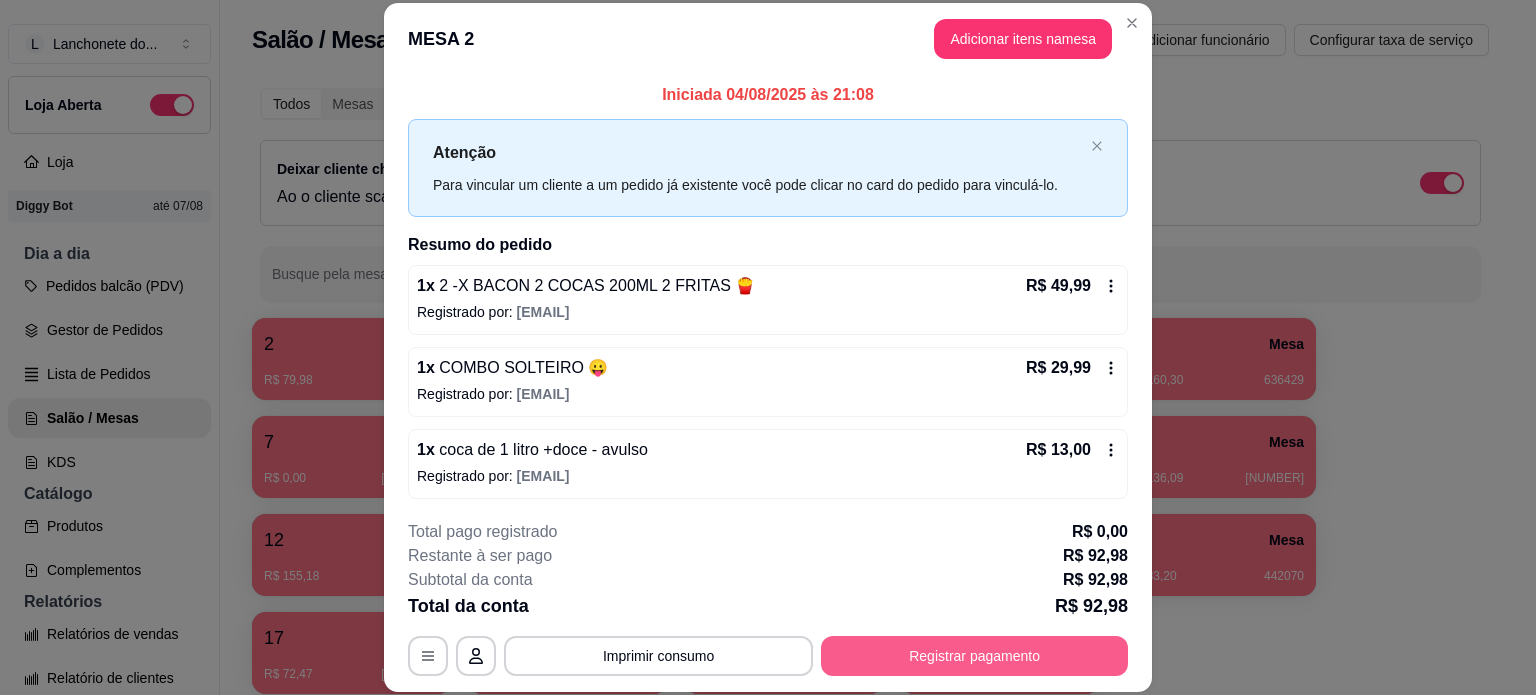 click on "Registrar pagamento" at bounding box center (974, 656) 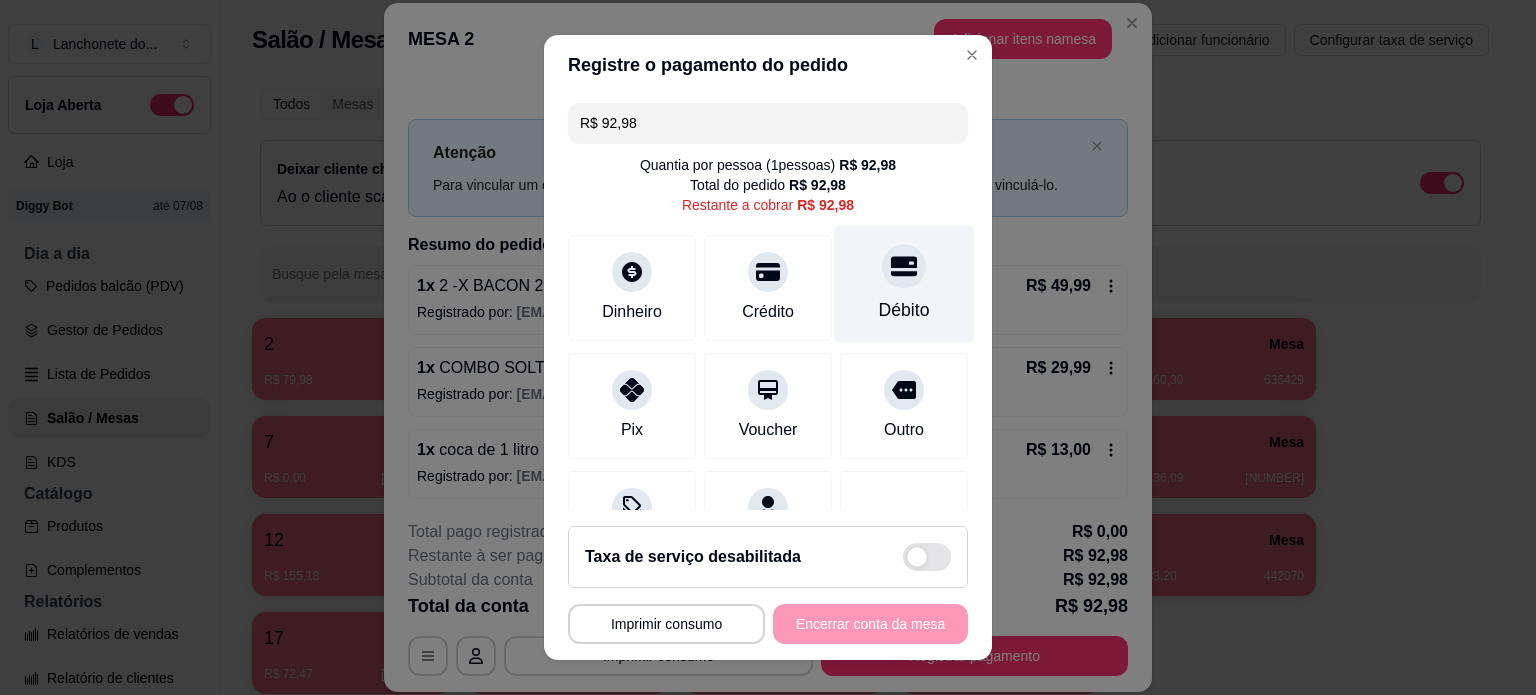click on "Débito" at bounding box center [904, 310] 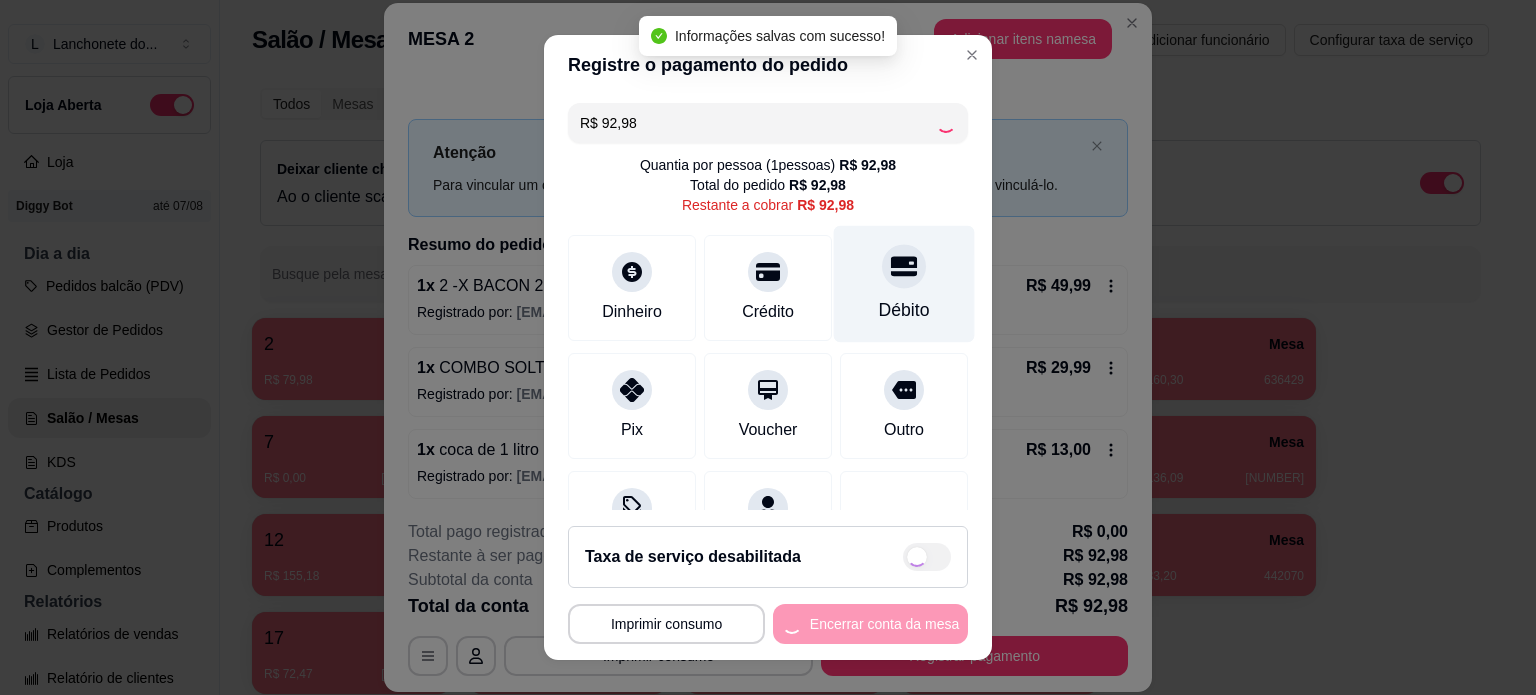type on "R$ 0,00" 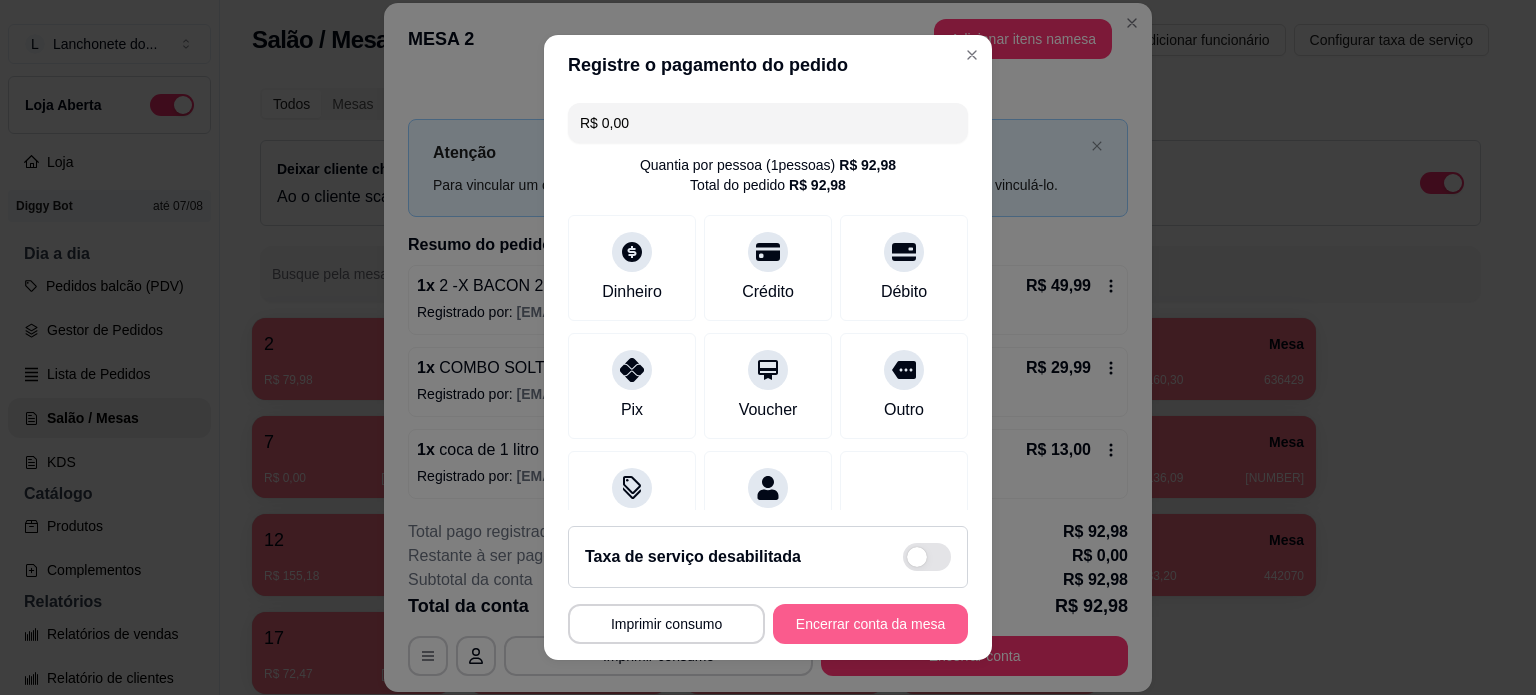click on "Encerrar conta da mesa" at bounding box center [870, 624] 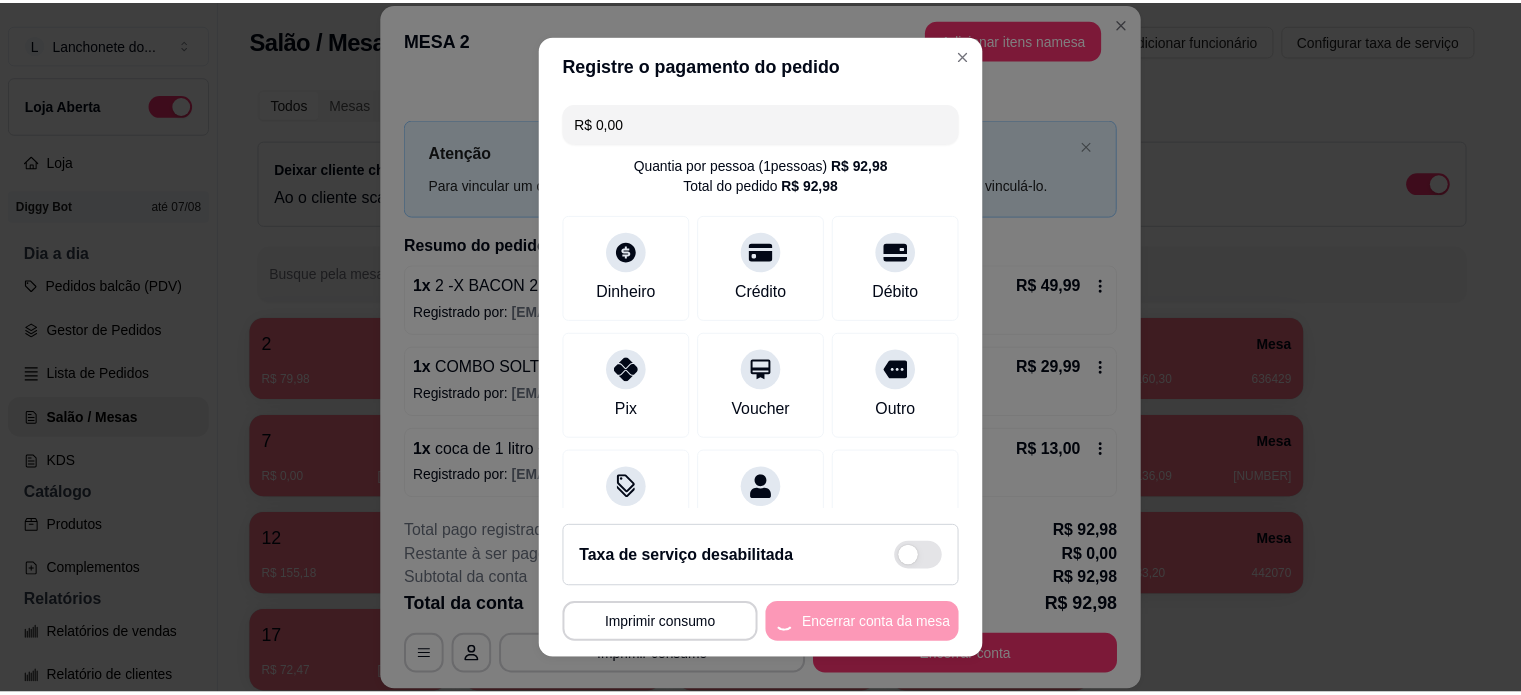 scroll, scrollTop: 0, scrollLeft: 0, axis: both 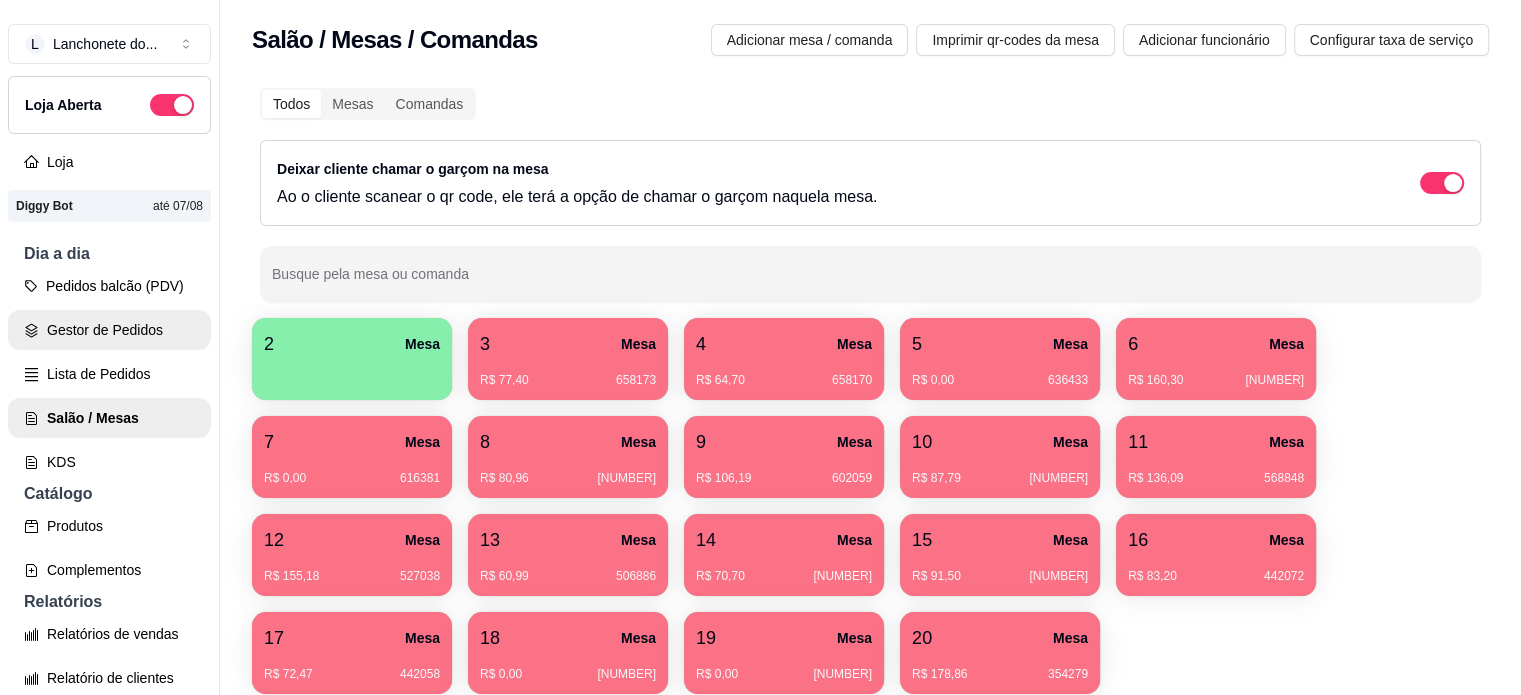 click on "Gestor de Pedidos" at bounding box center (109, 330) 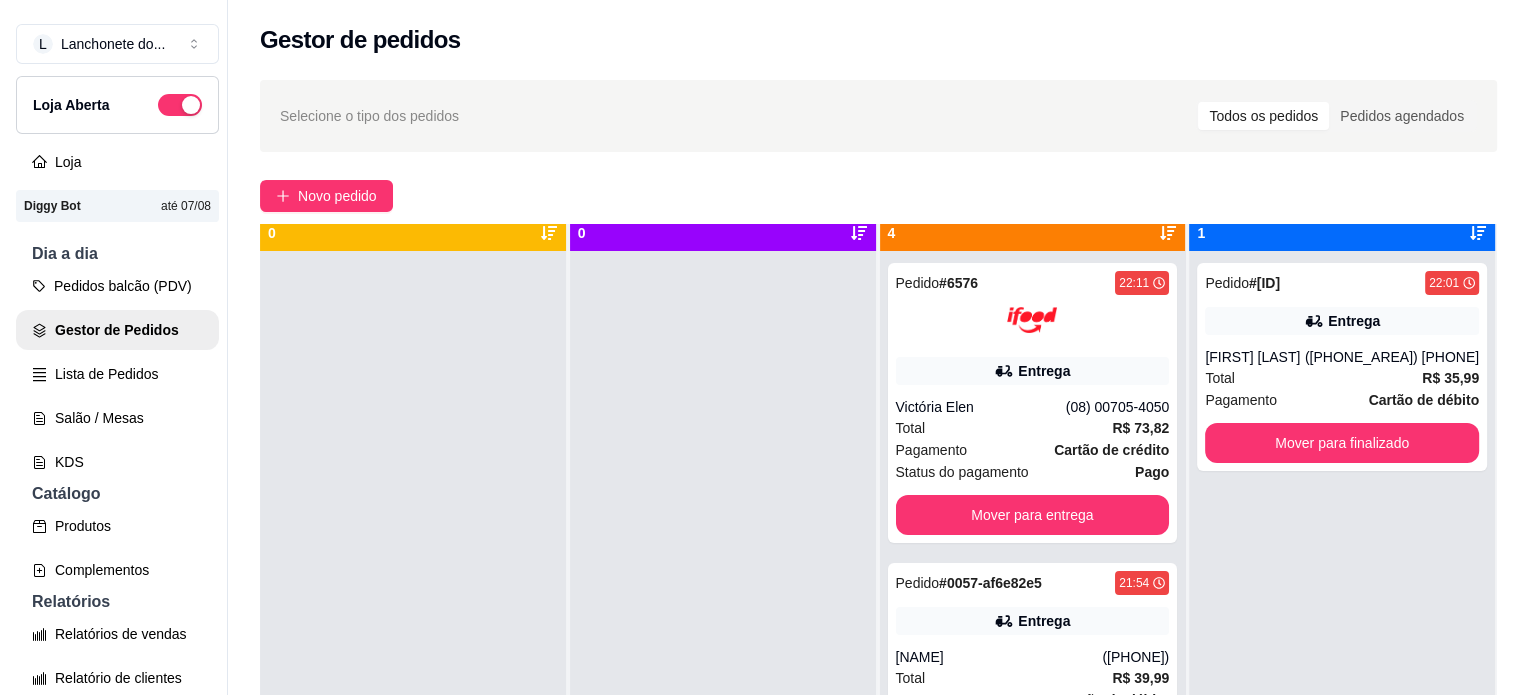 scroll, scrollTop: 56, scrollLeft: 0, axis: vertical 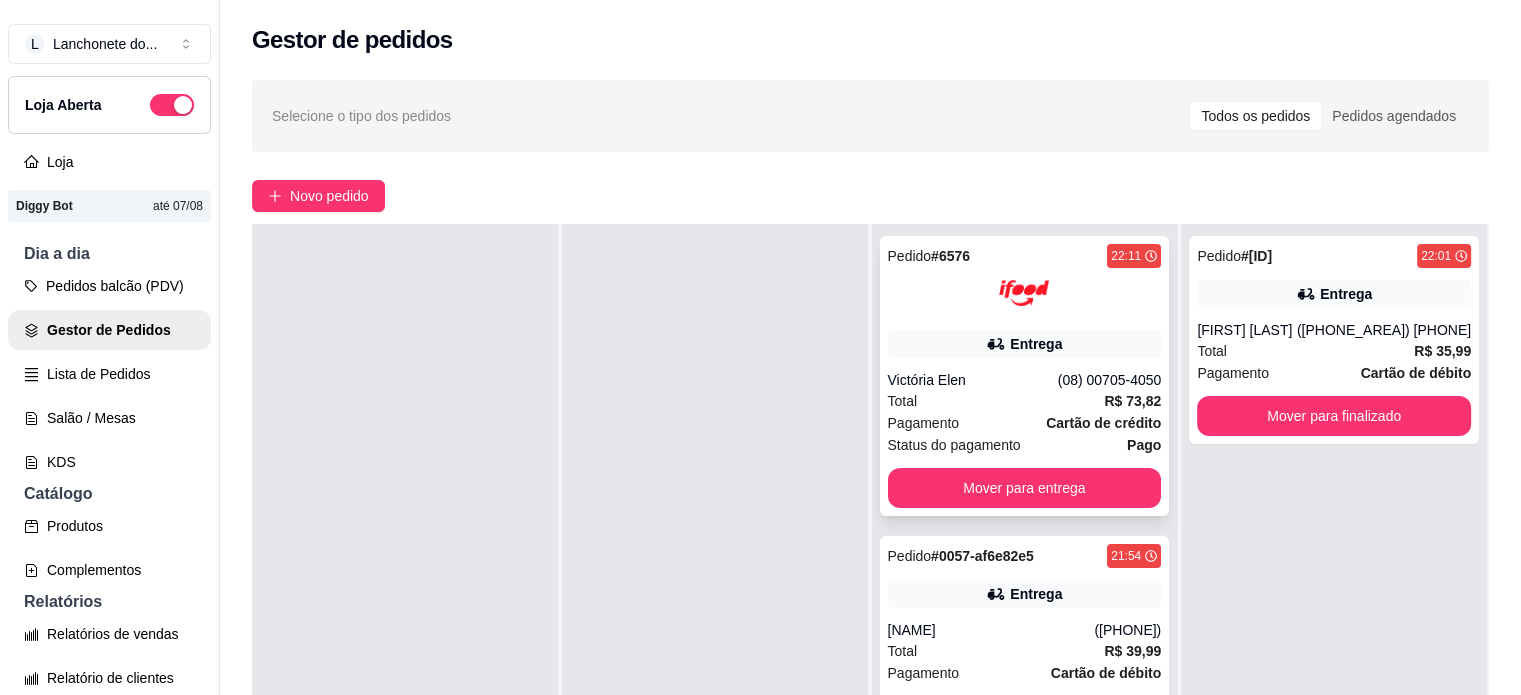 click on "Entrega" at bounding box center (1025, 344) 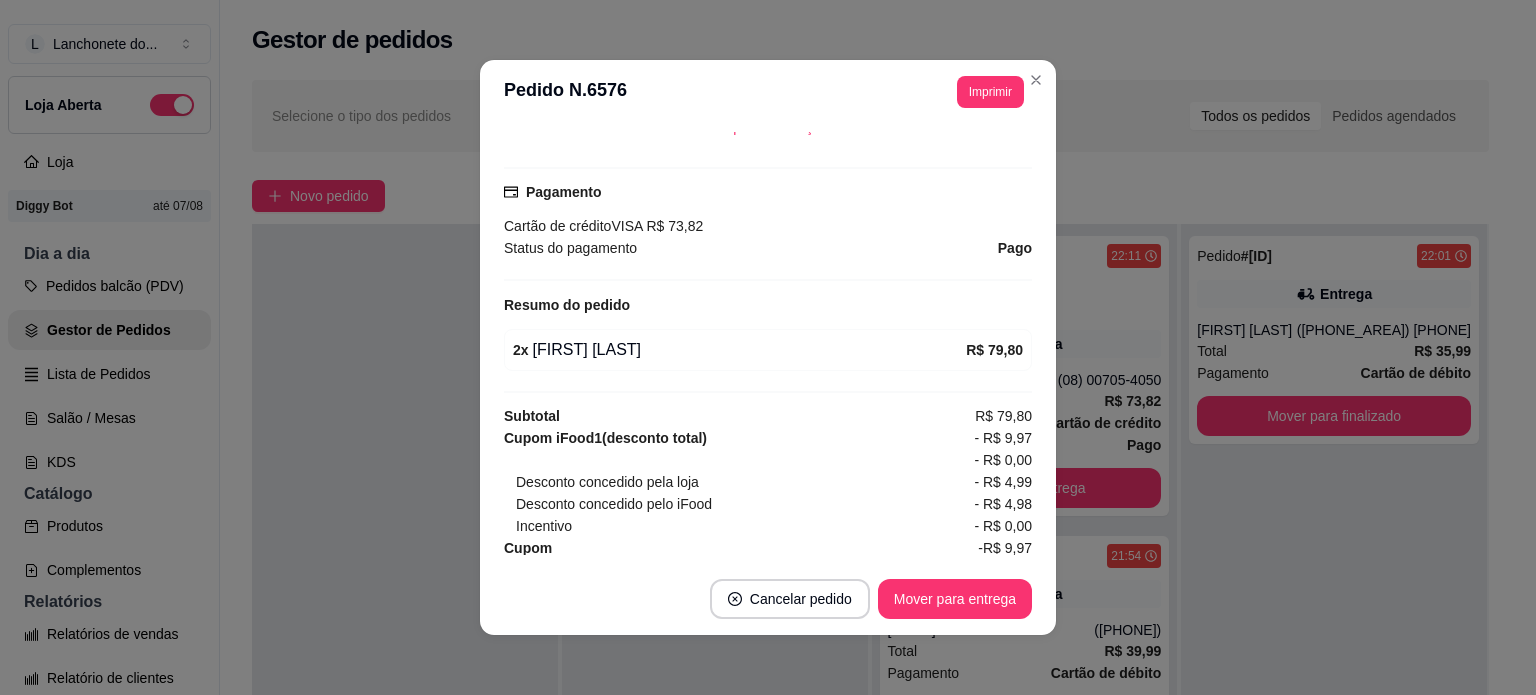 scroll, scrollTop: 557, scrollLeft: 0, axis: vertical 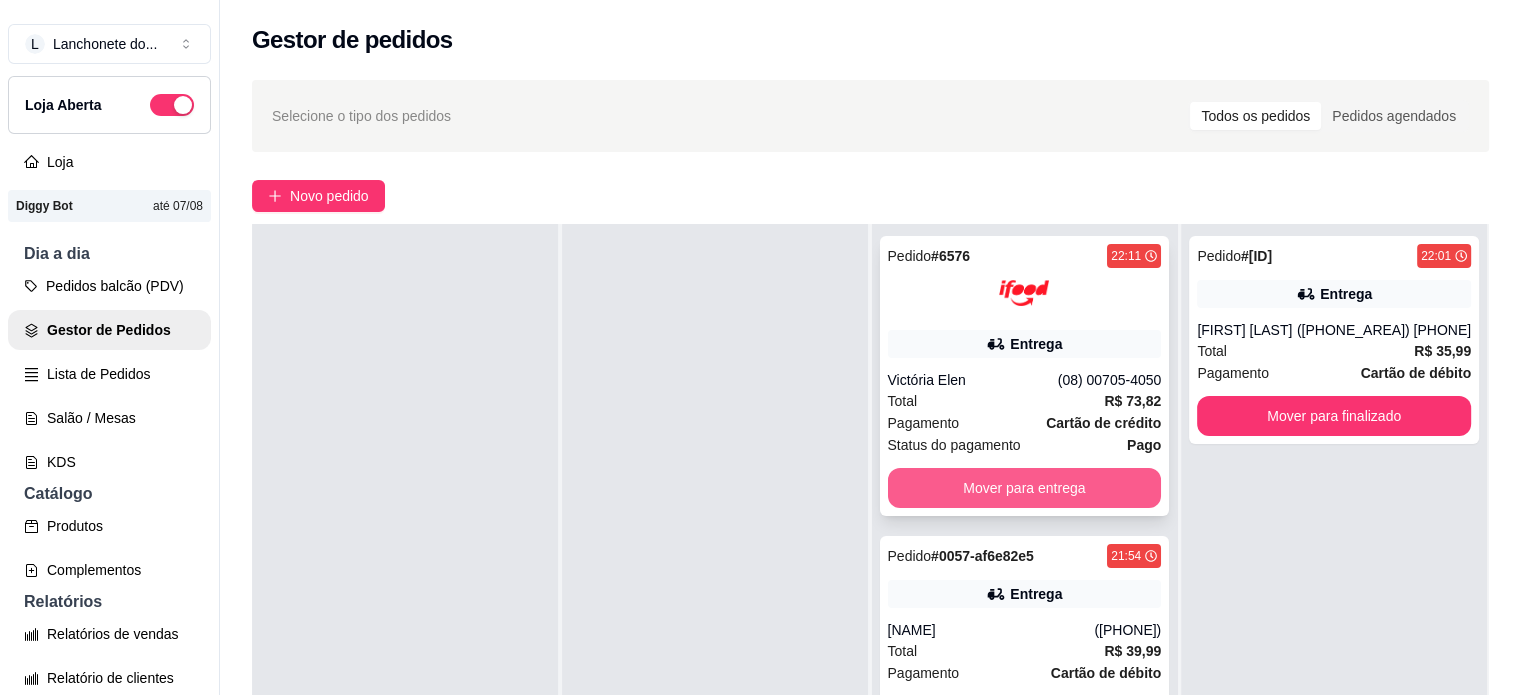 click on "Mover para entrega" at bounding box center (1025, 488) 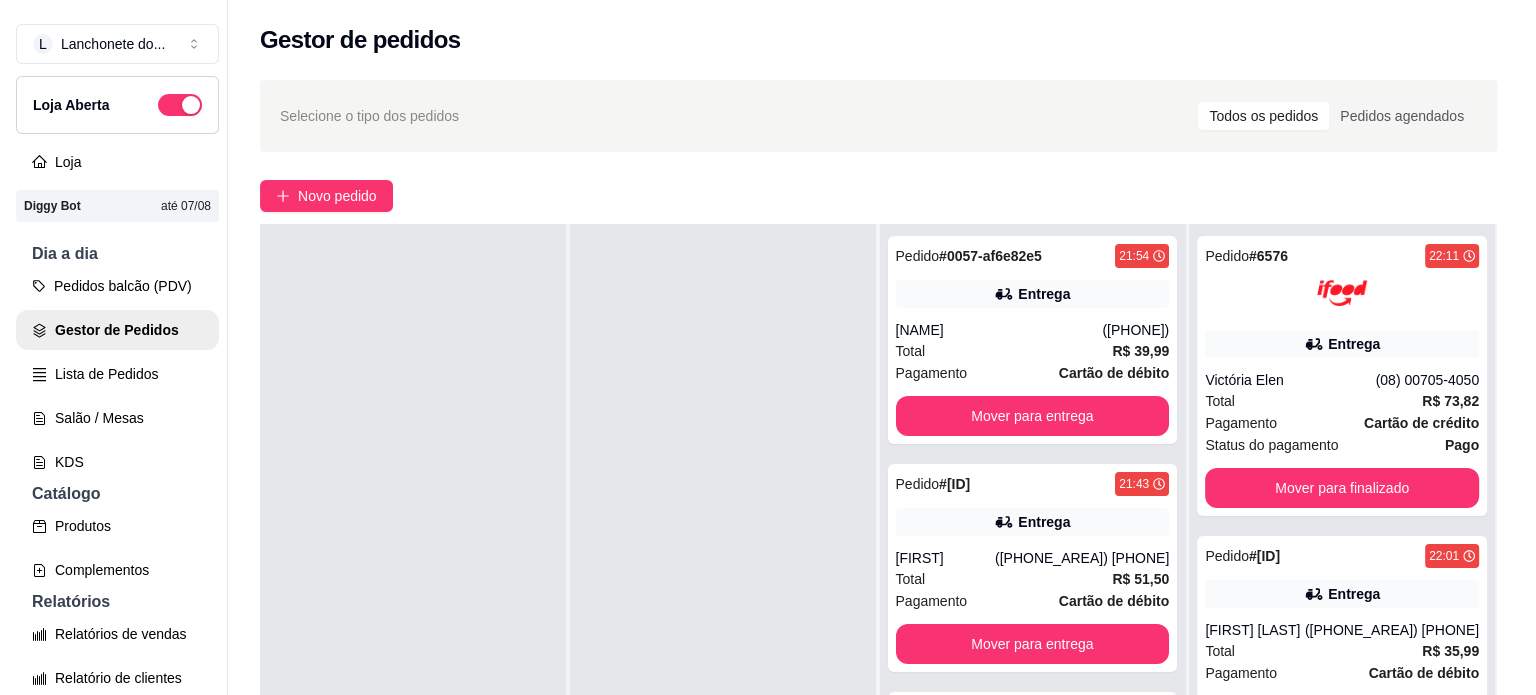 scroll, scrollTop: 8, scrollLeft: 0, axis: vertical 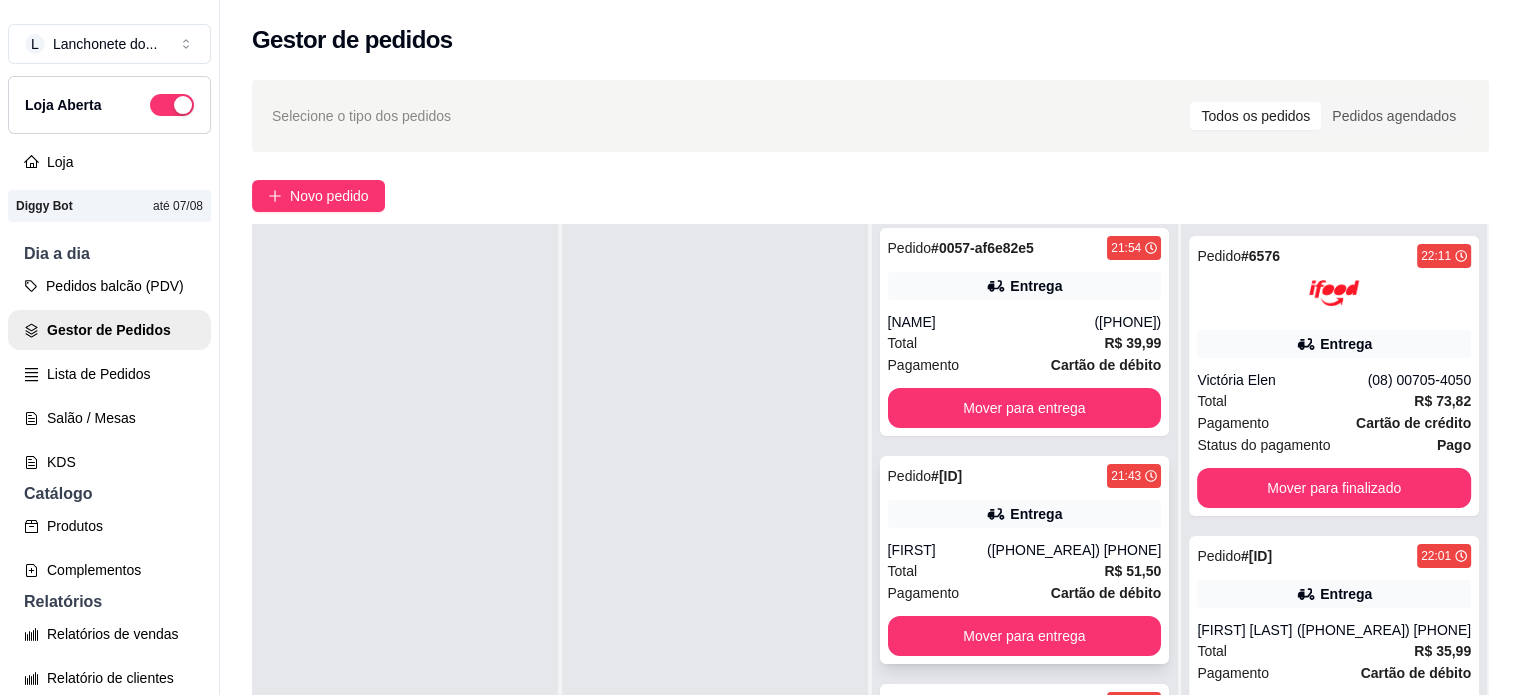 click on "([PHONE_AREA]) [PHONE]" at bounding box center [1074, 550] 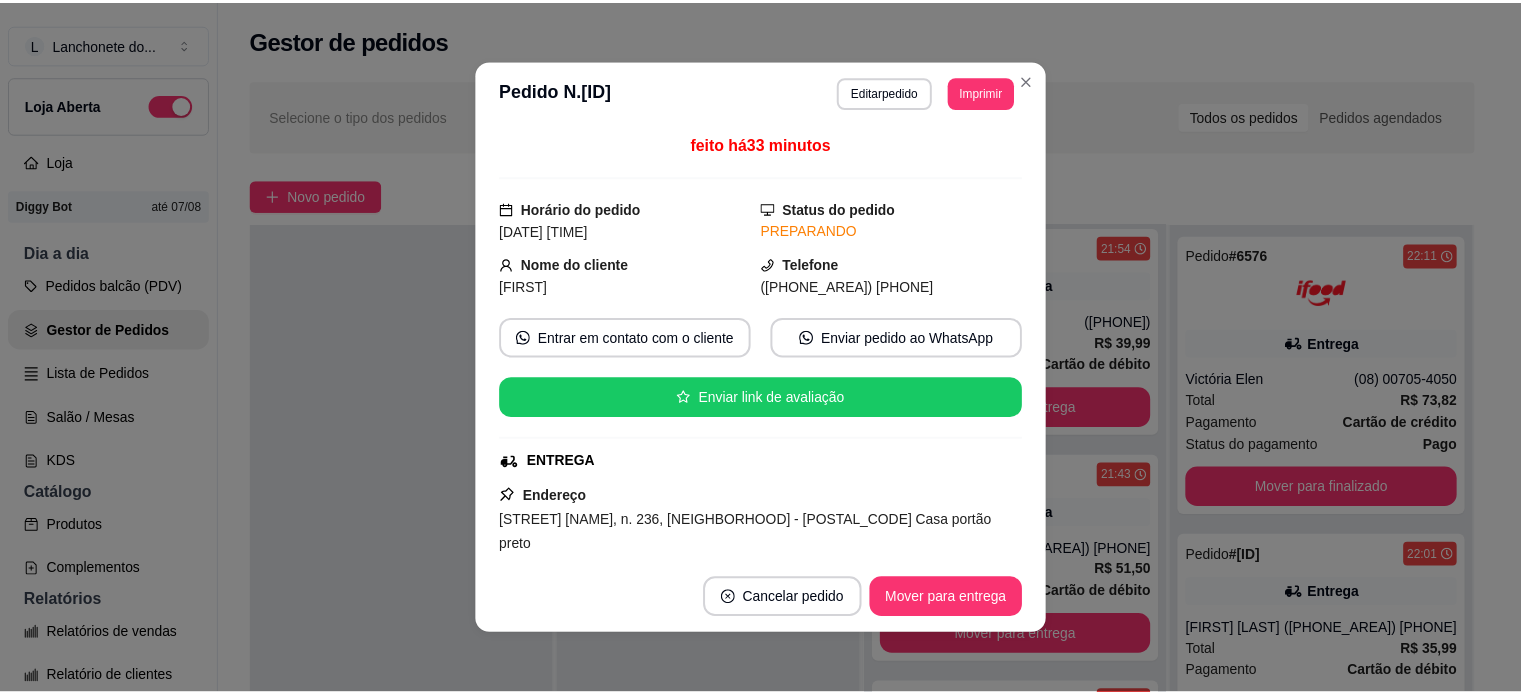 scroll, scrollTop: 412, scrollLeft: 0, axis: vertical 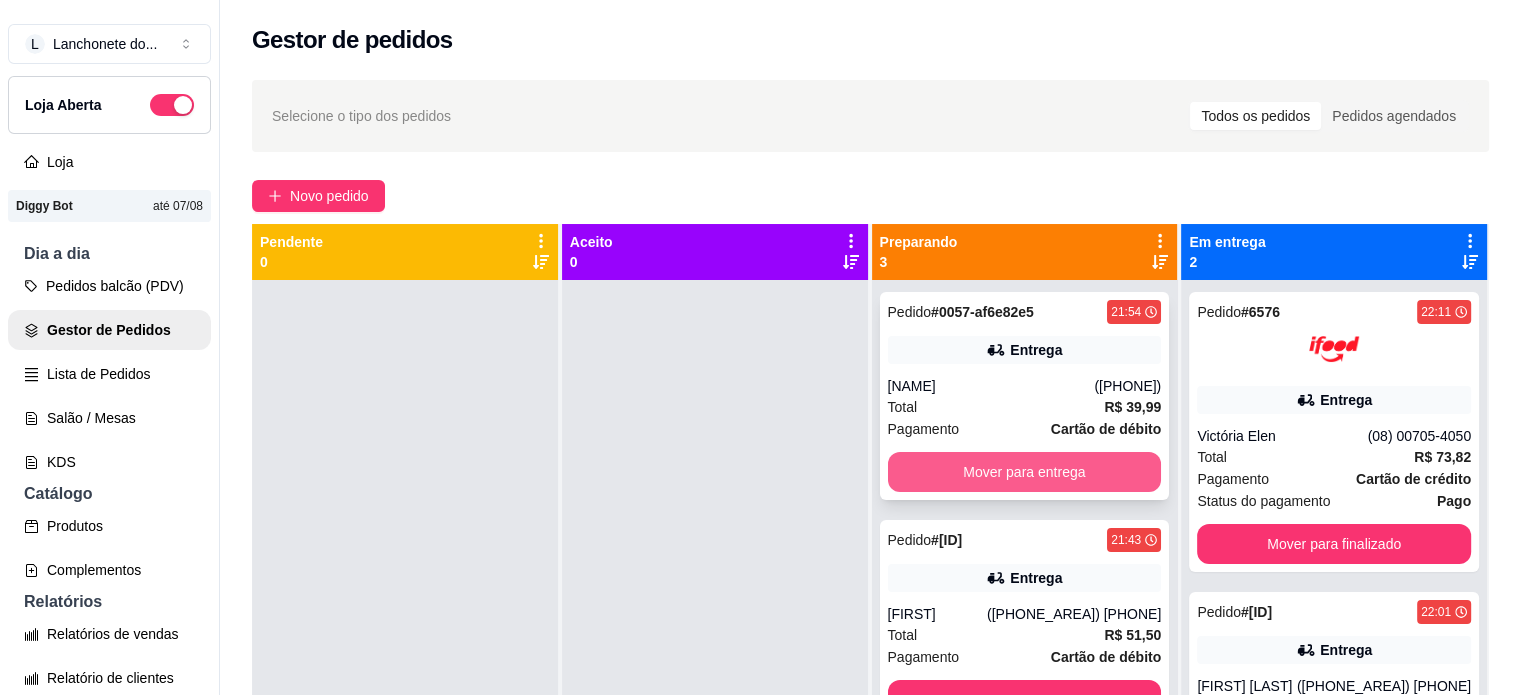 click on "Mover para entrega" at bounding box center [1025, 472] 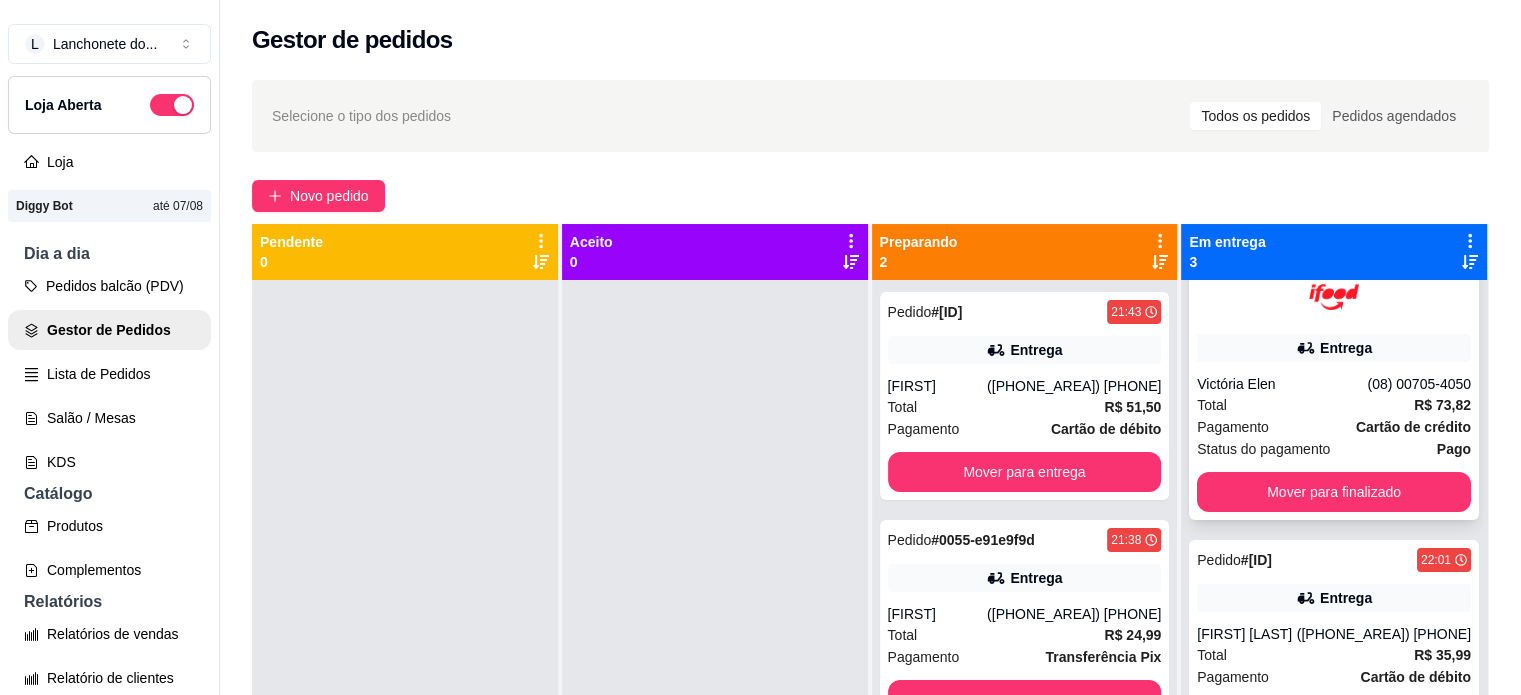 scroll, scrollTop: 80, scrollLeft: 0, axis: vertical 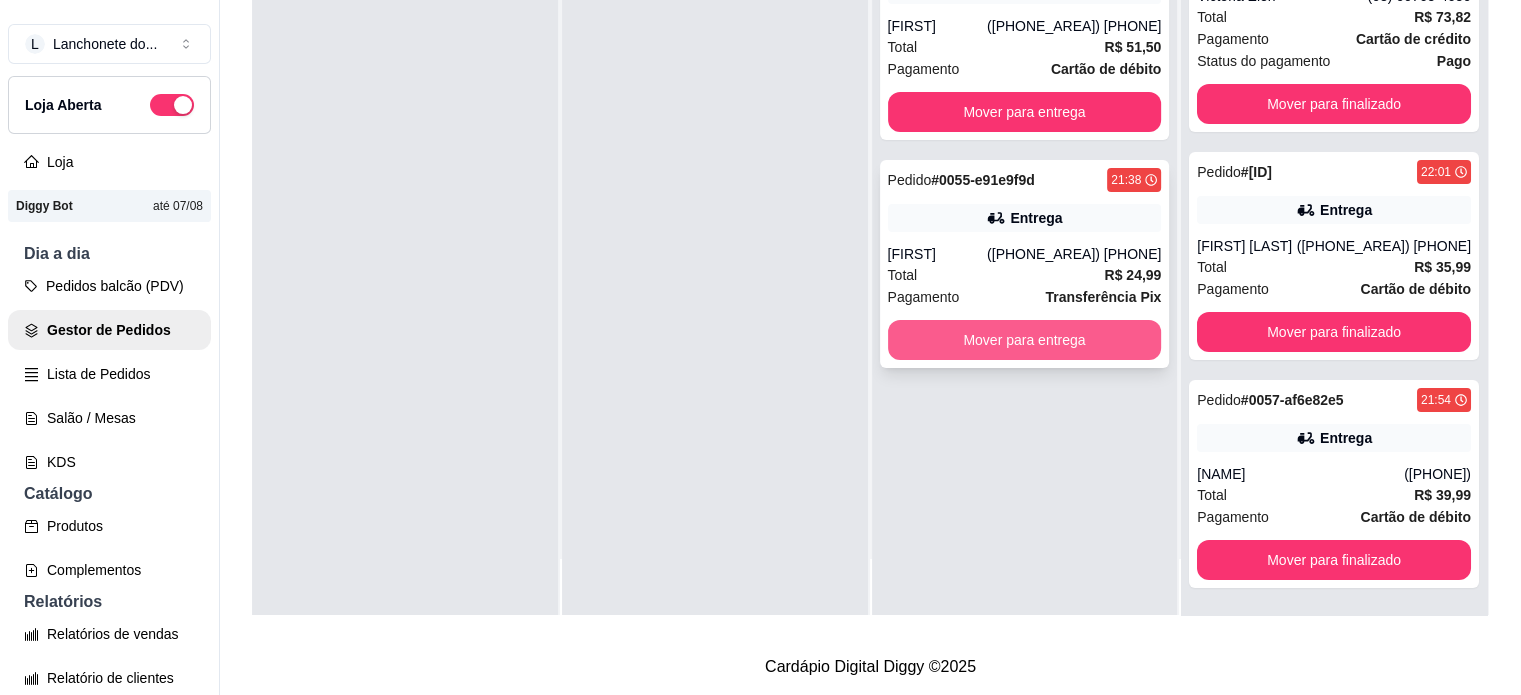 click on "Mover para entrega" at bounding box center (1025, 340) 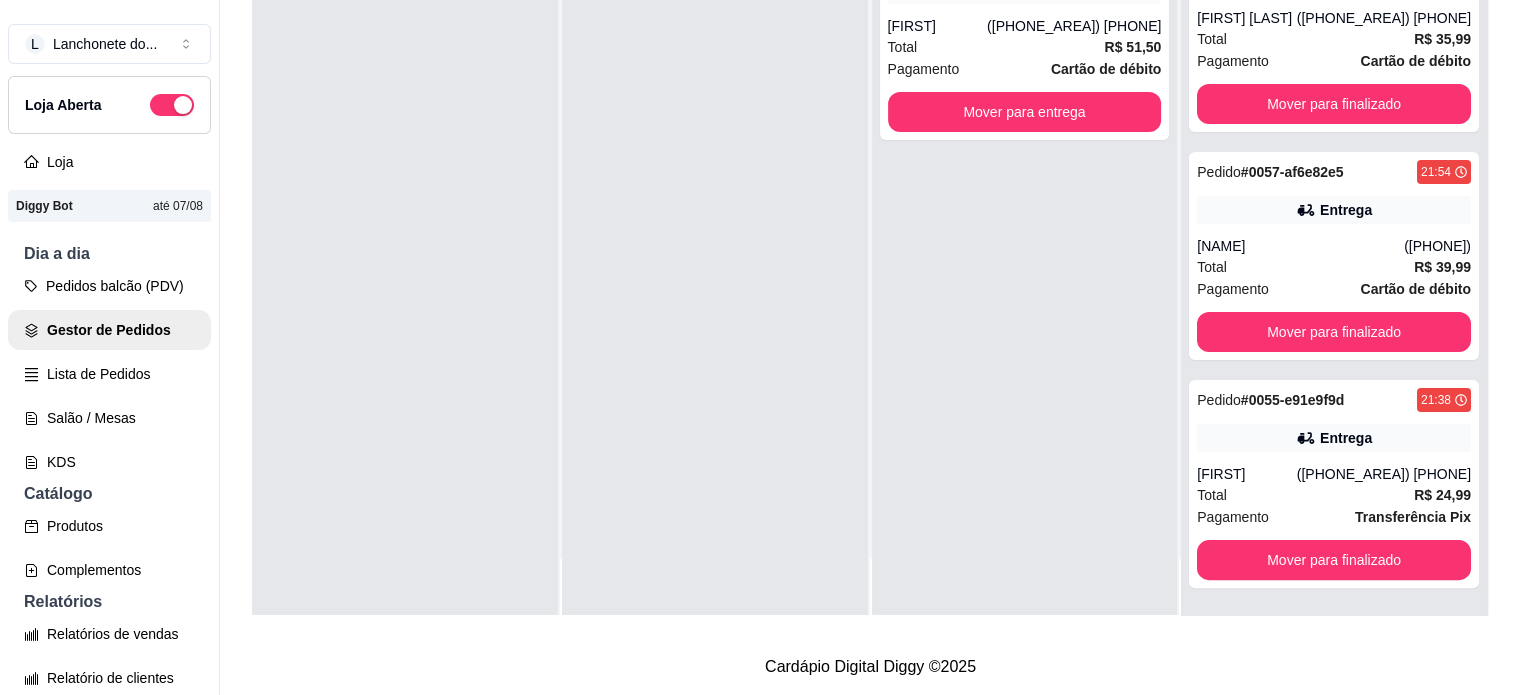scroll, scrollTop: 0, scrollLeft: 0, axis: both 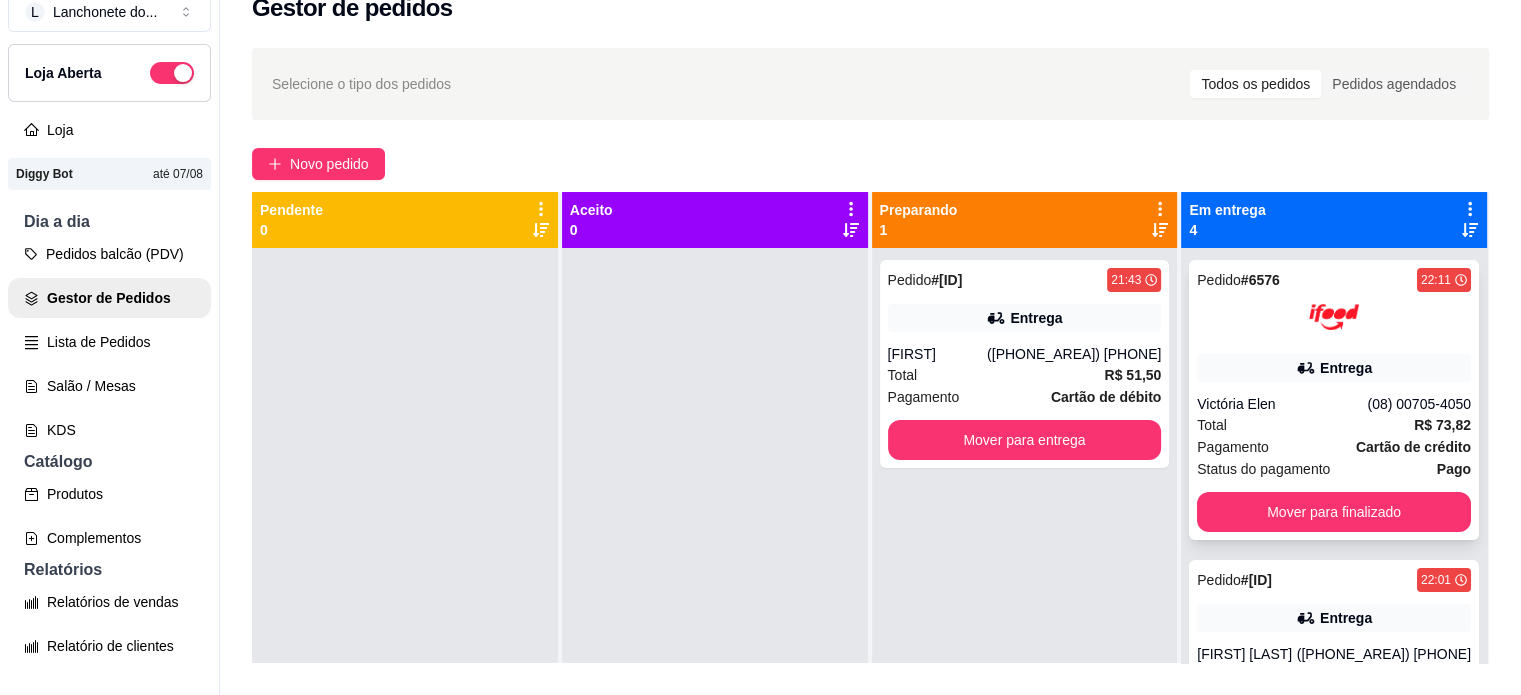 click at bounding box center [1334, 317] 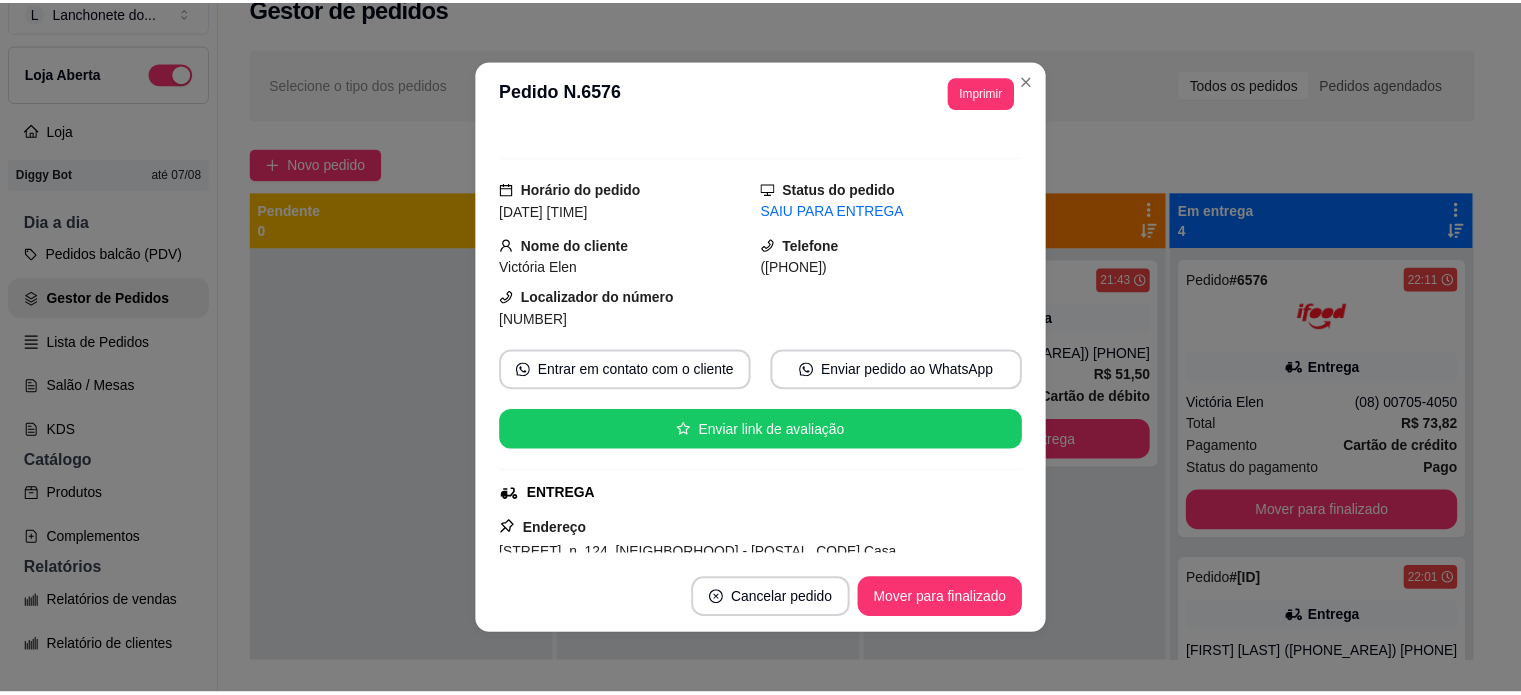 scroll, scrollTop: 0, scrollLeft: 0, axis: both 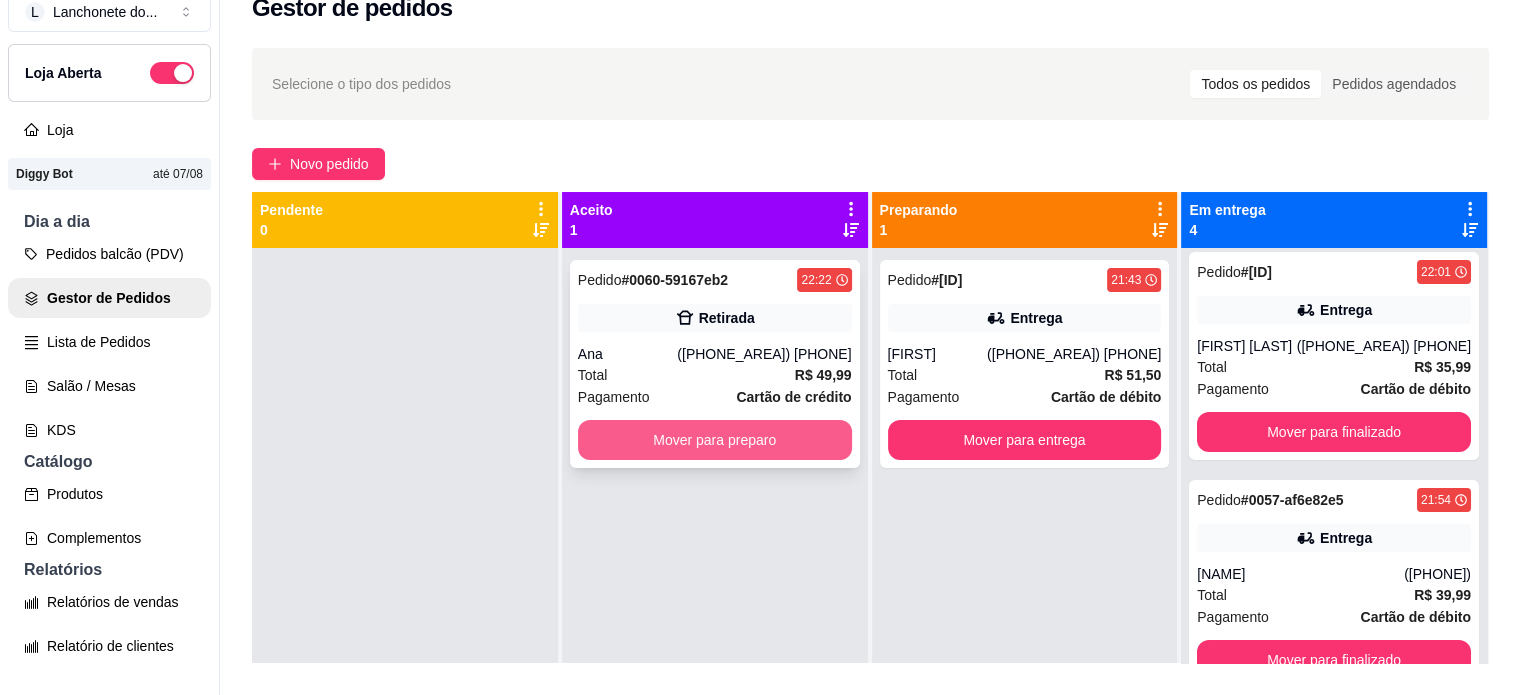 click on "Mover para preparo" at bounding box center (715, 440) 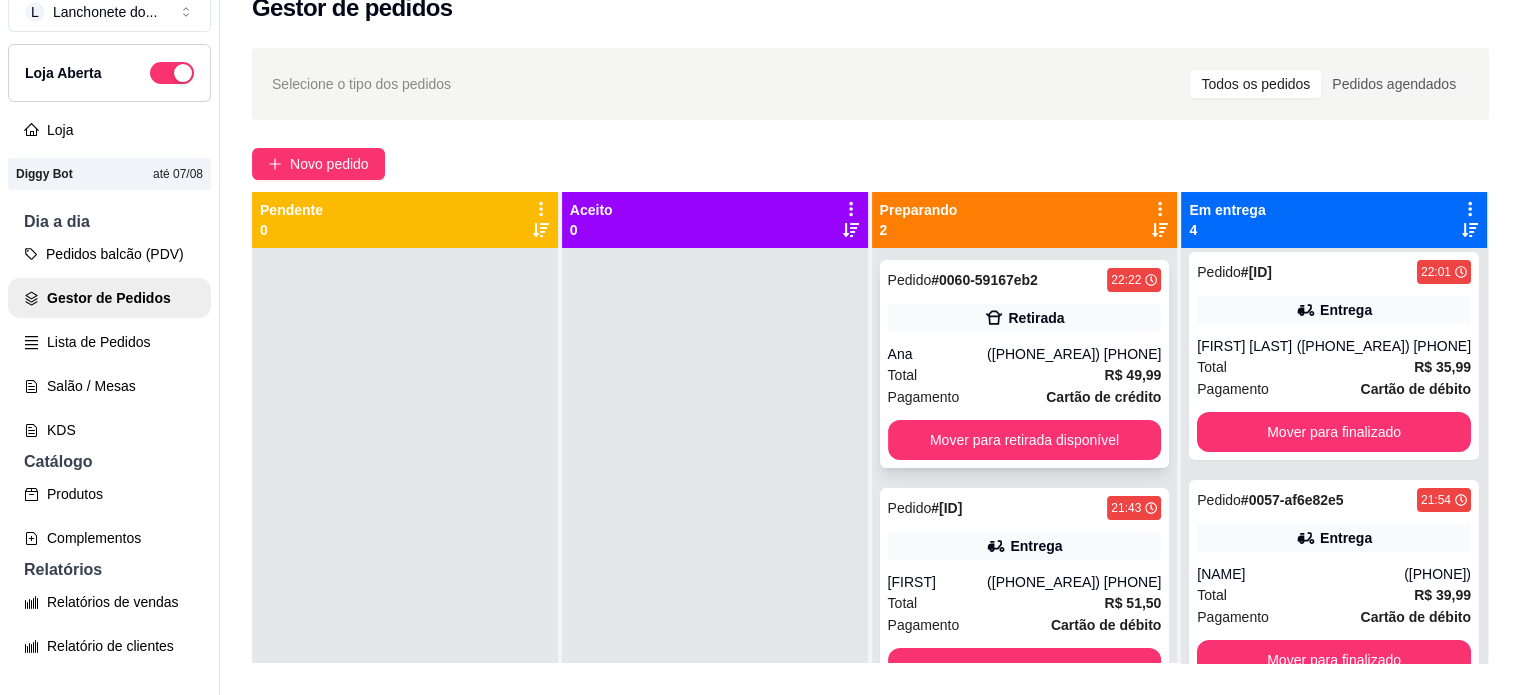 scroll, scrollTop: 56, scrollLeft: 0, axis: vertical 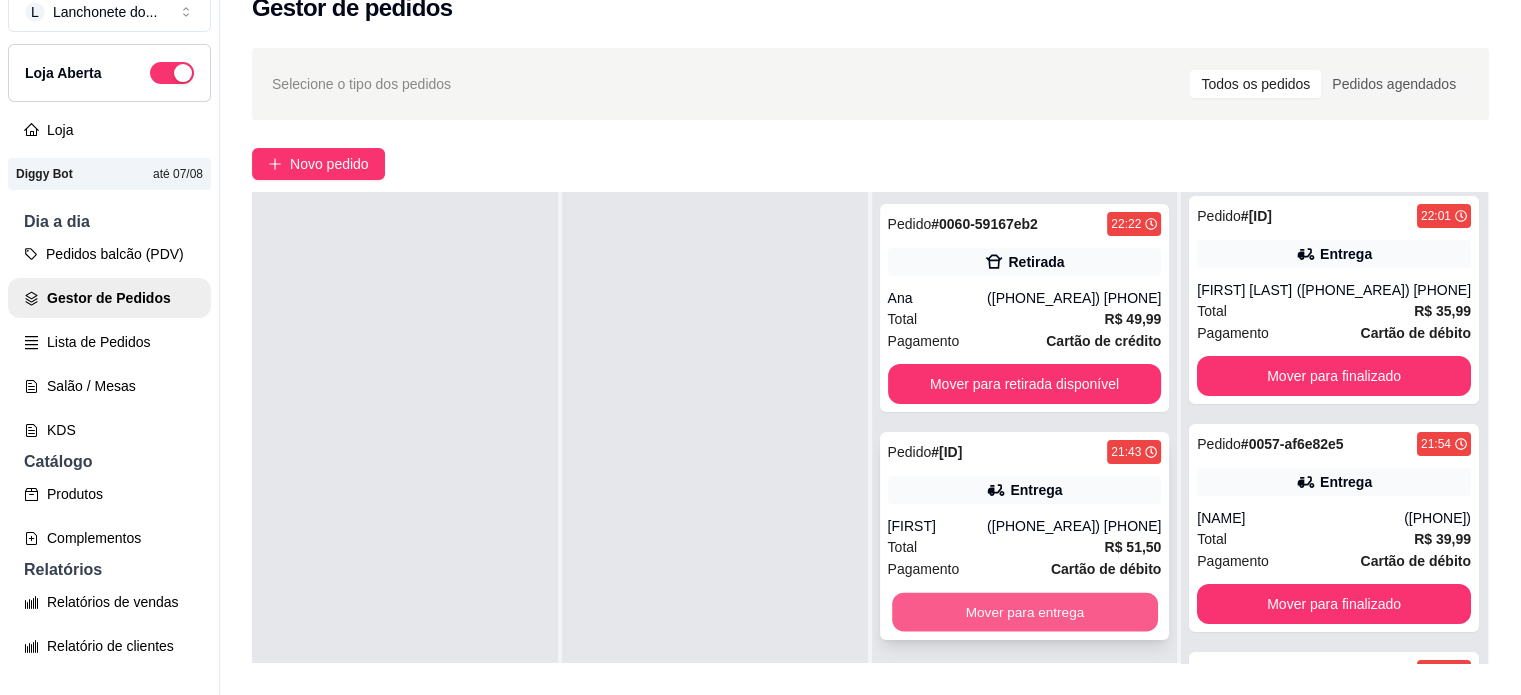 click on "Mover para entrega" at bounding box center [1025, 612] 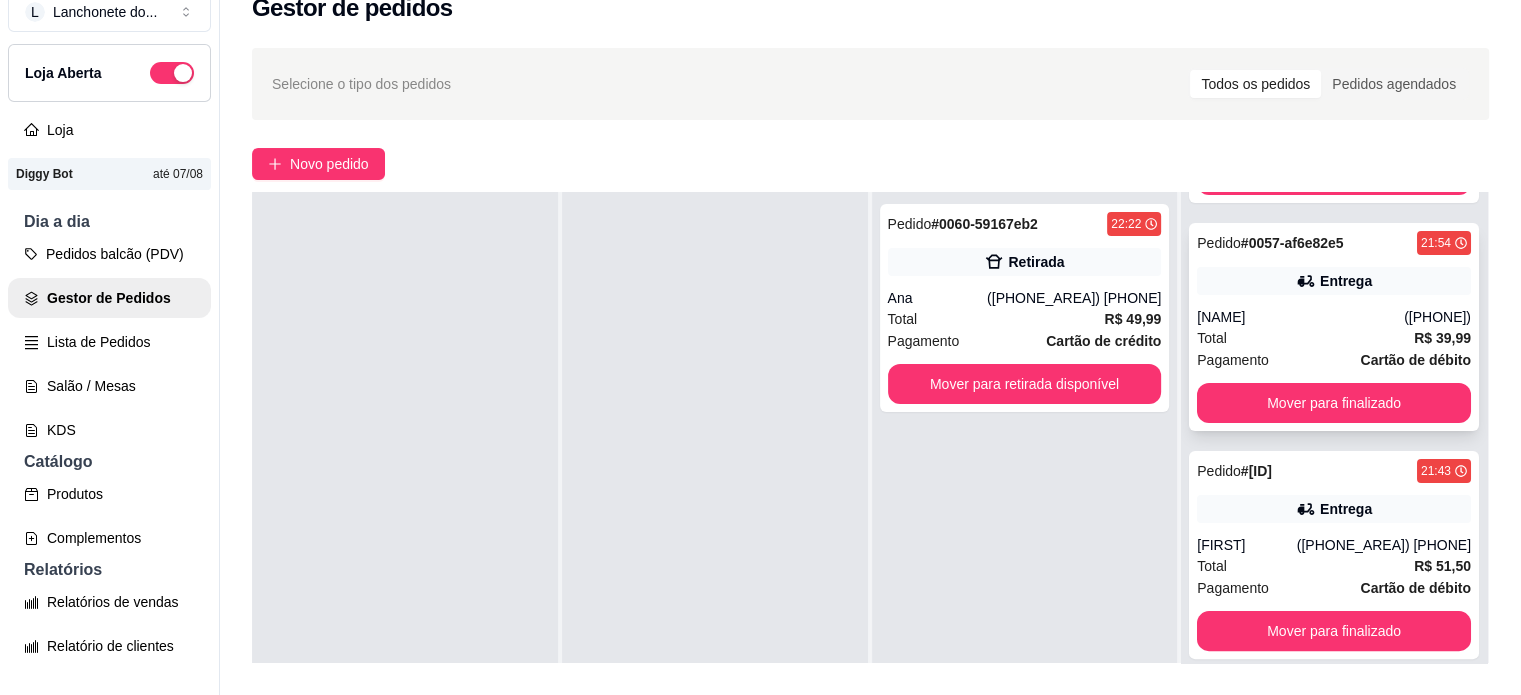 scroll, scrollTop: 536, scrollLeft: 0, axis: vertical 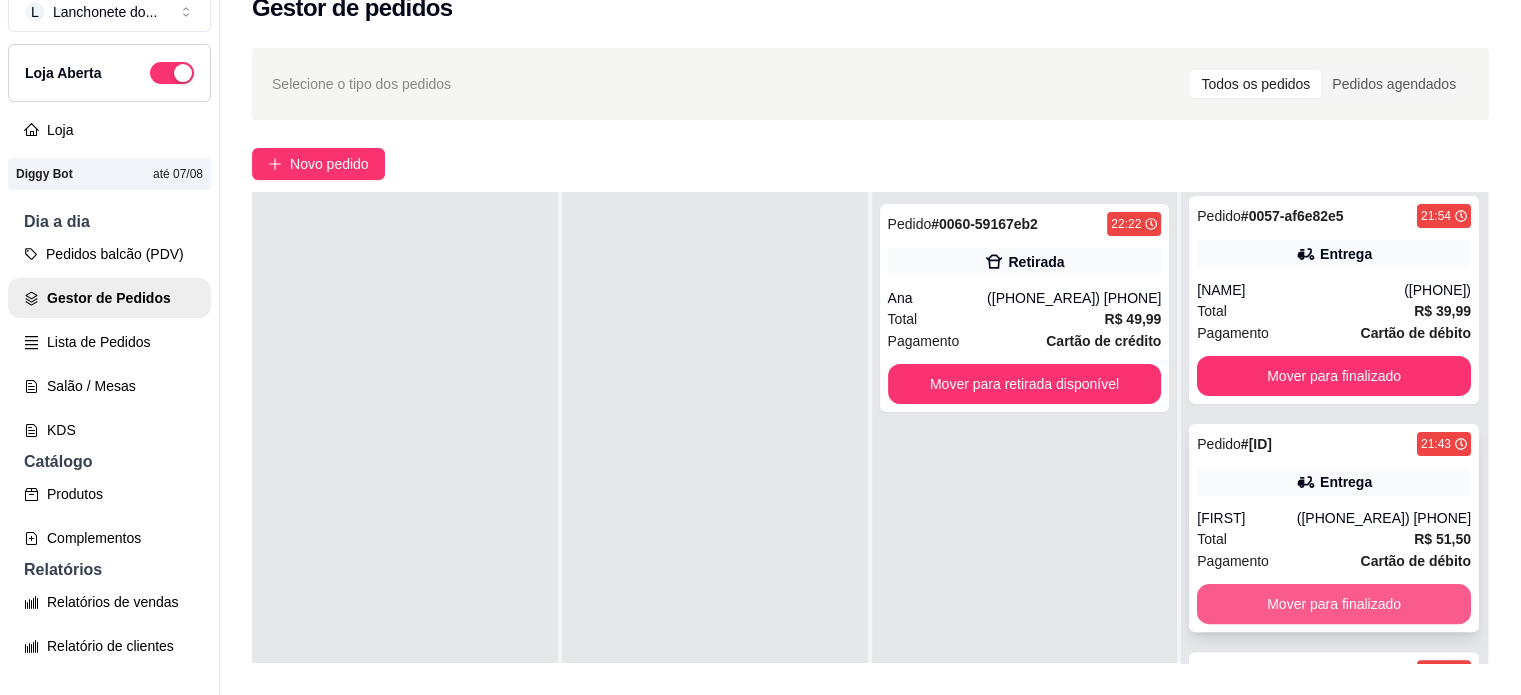 click on "Mover para finalizado" at bounding box center [1334, 604] 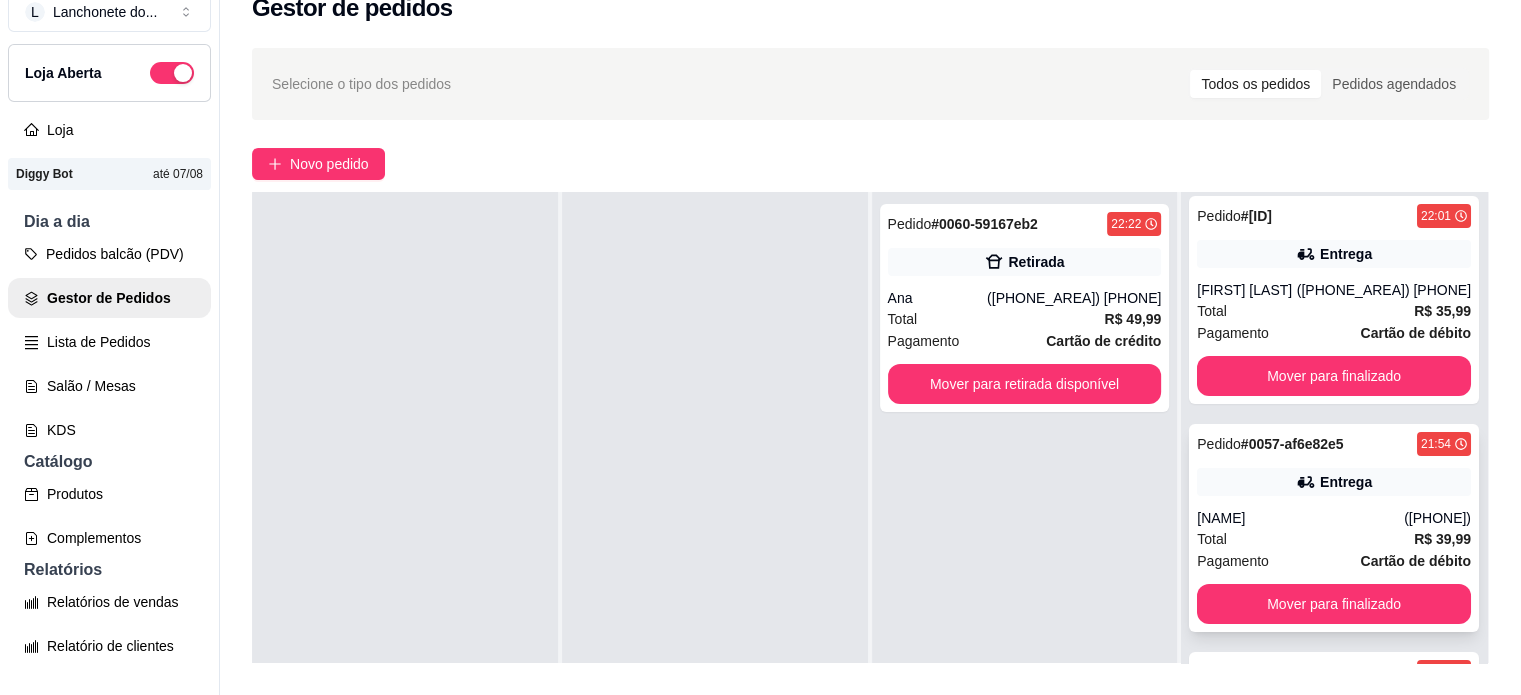 scroll, scrollTop: 0, scrollLeft: 0, axis: both 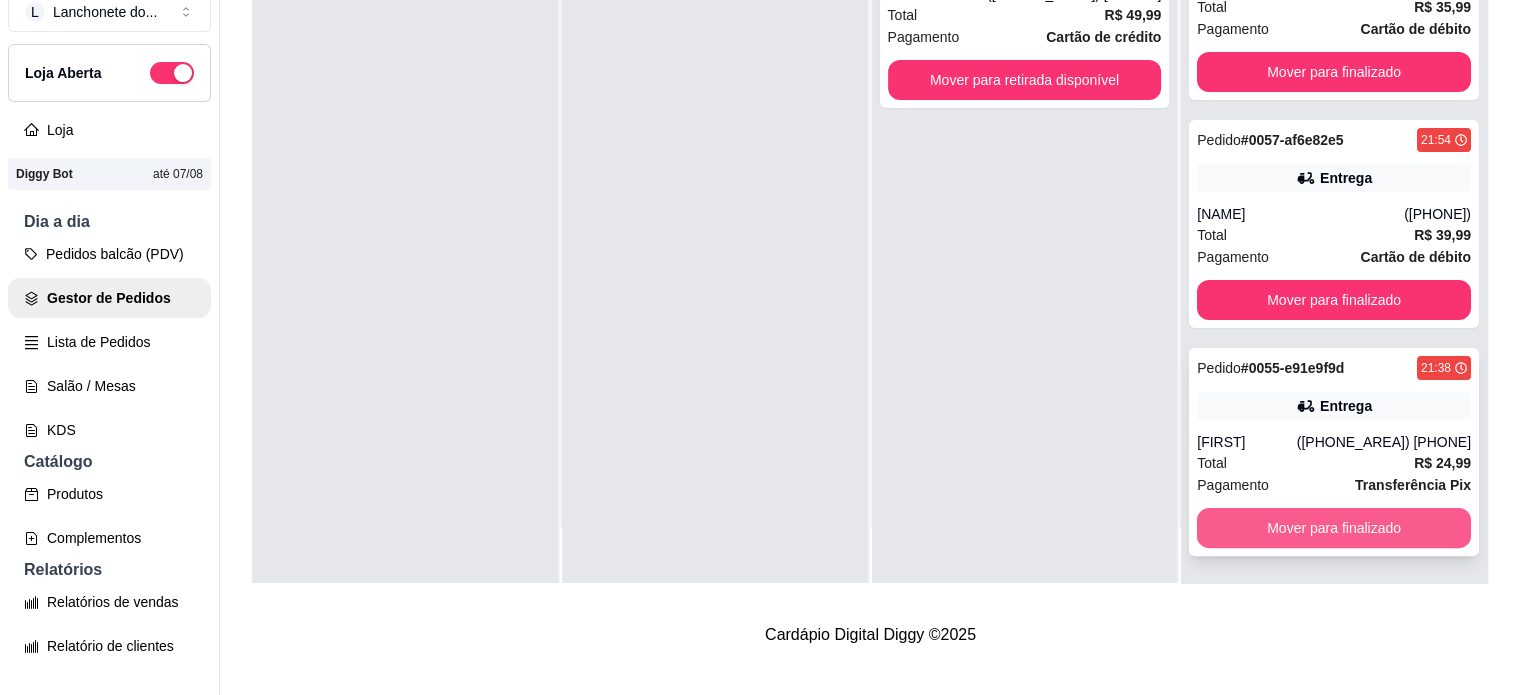 click on "Mover para finalizado" at bounding box center (1334, 528) 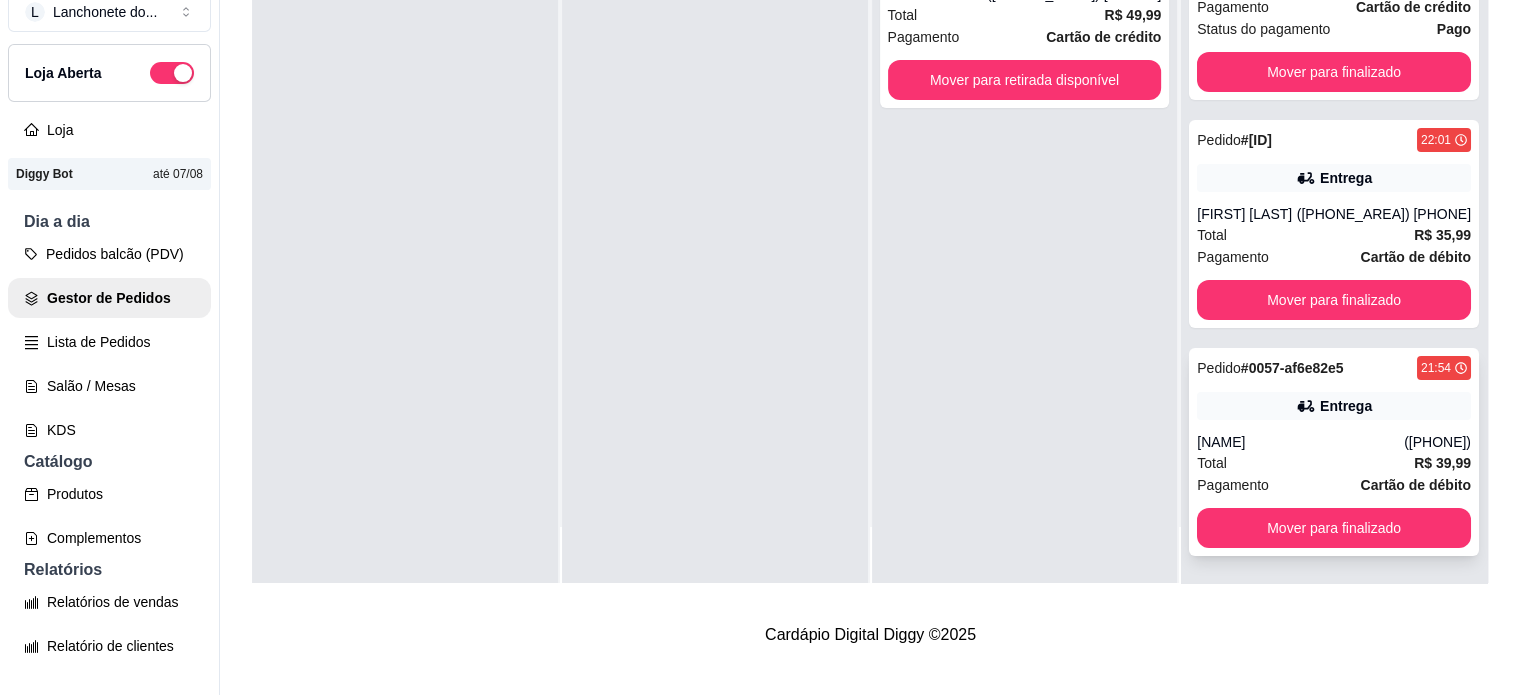 scroll, scrollTop: 0, scrollLeft: 0, axis: both 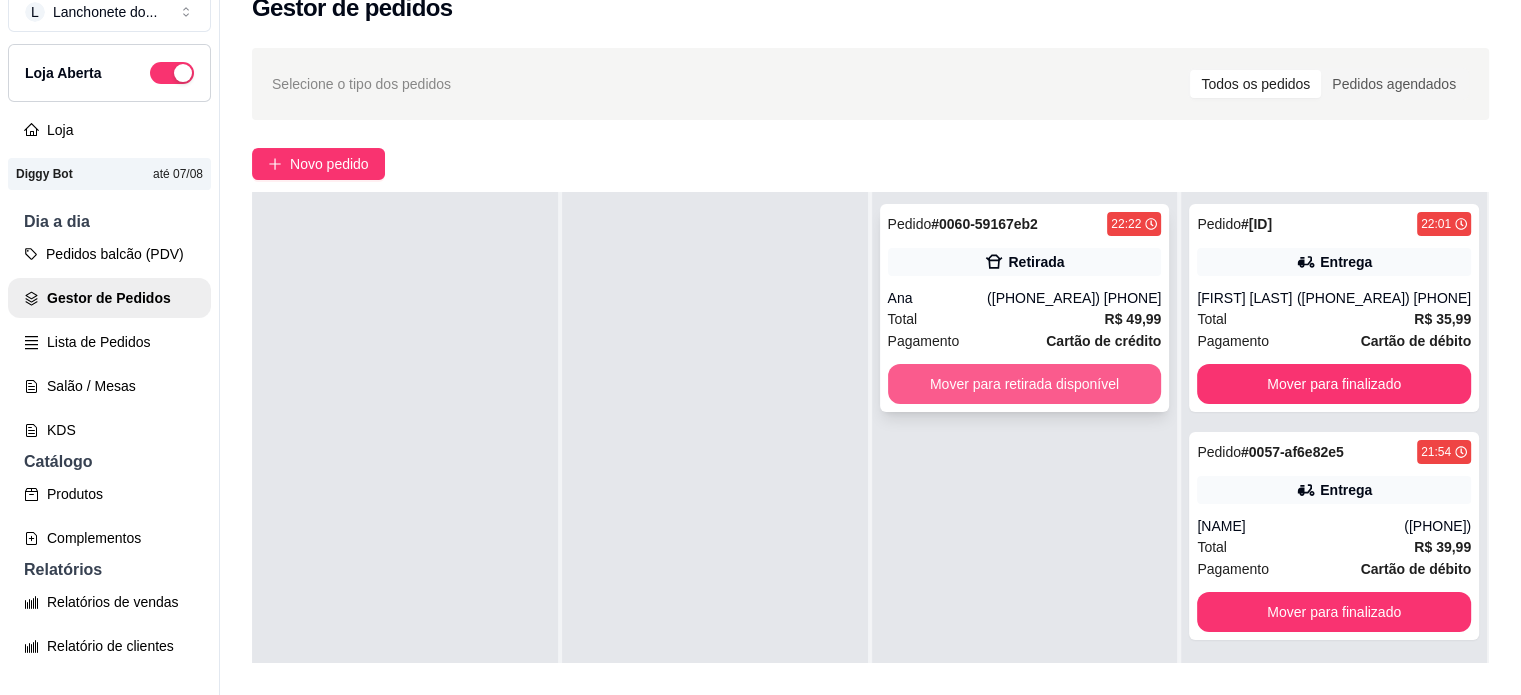 click on "Mover para retirada disponível" at bounding box center (1025, 384) 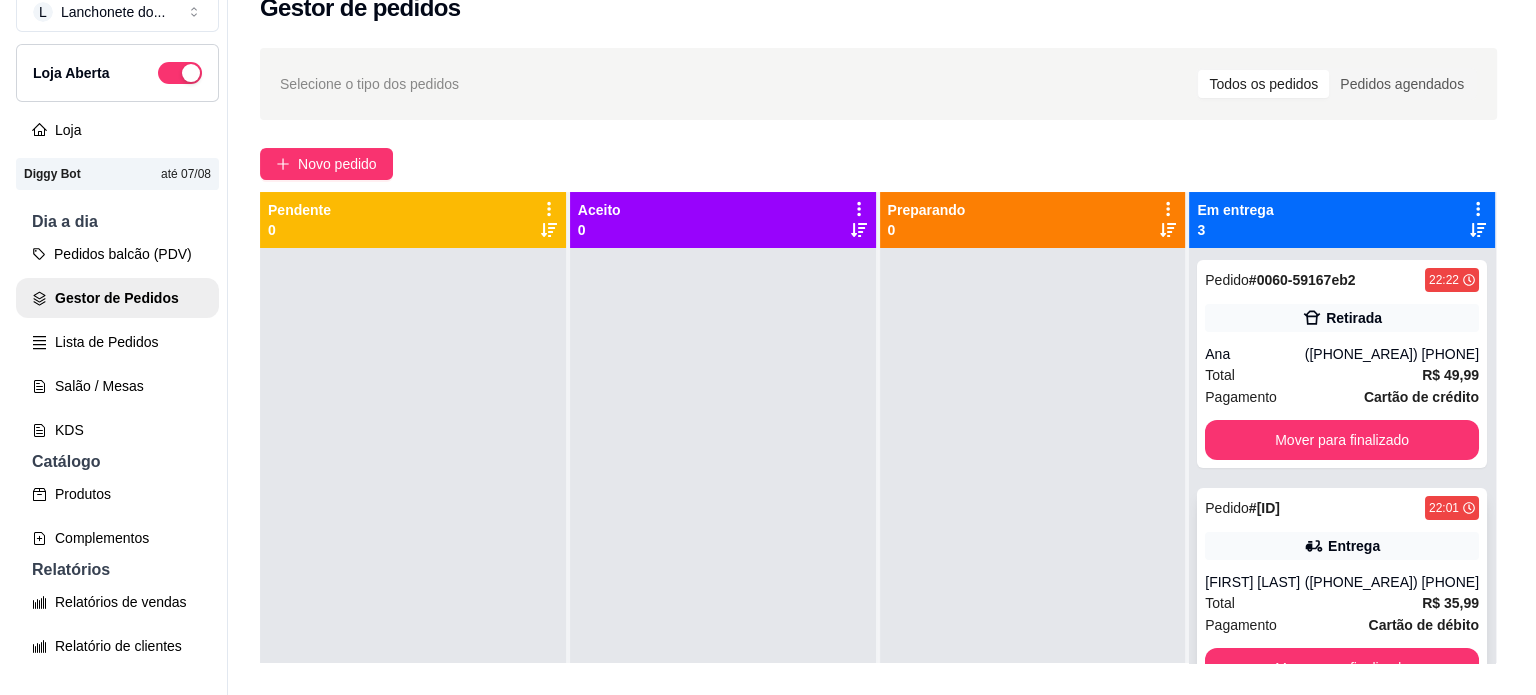 scroll, scrollTop: 56, scrollLeft: 0, axis: vertical 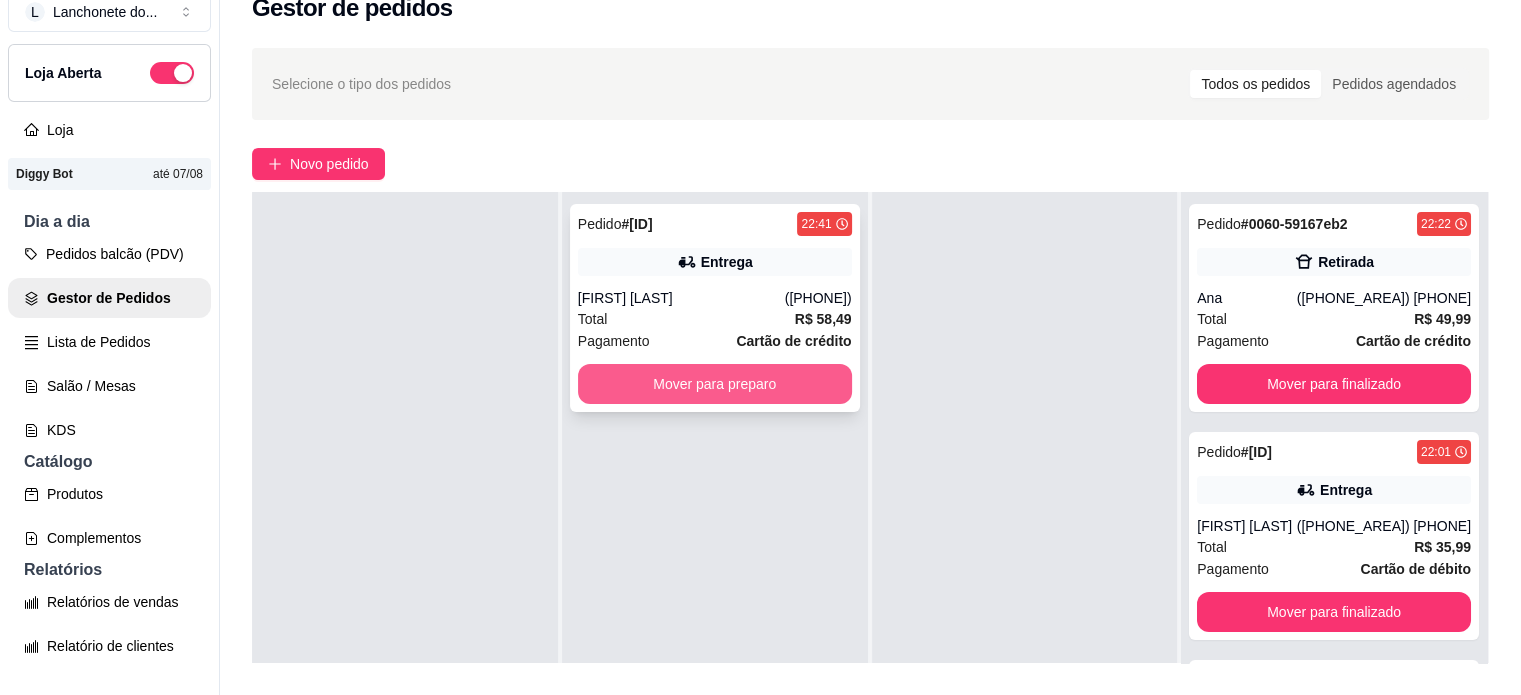 click on "Mover para preparo" at bounding box center [715, 384] 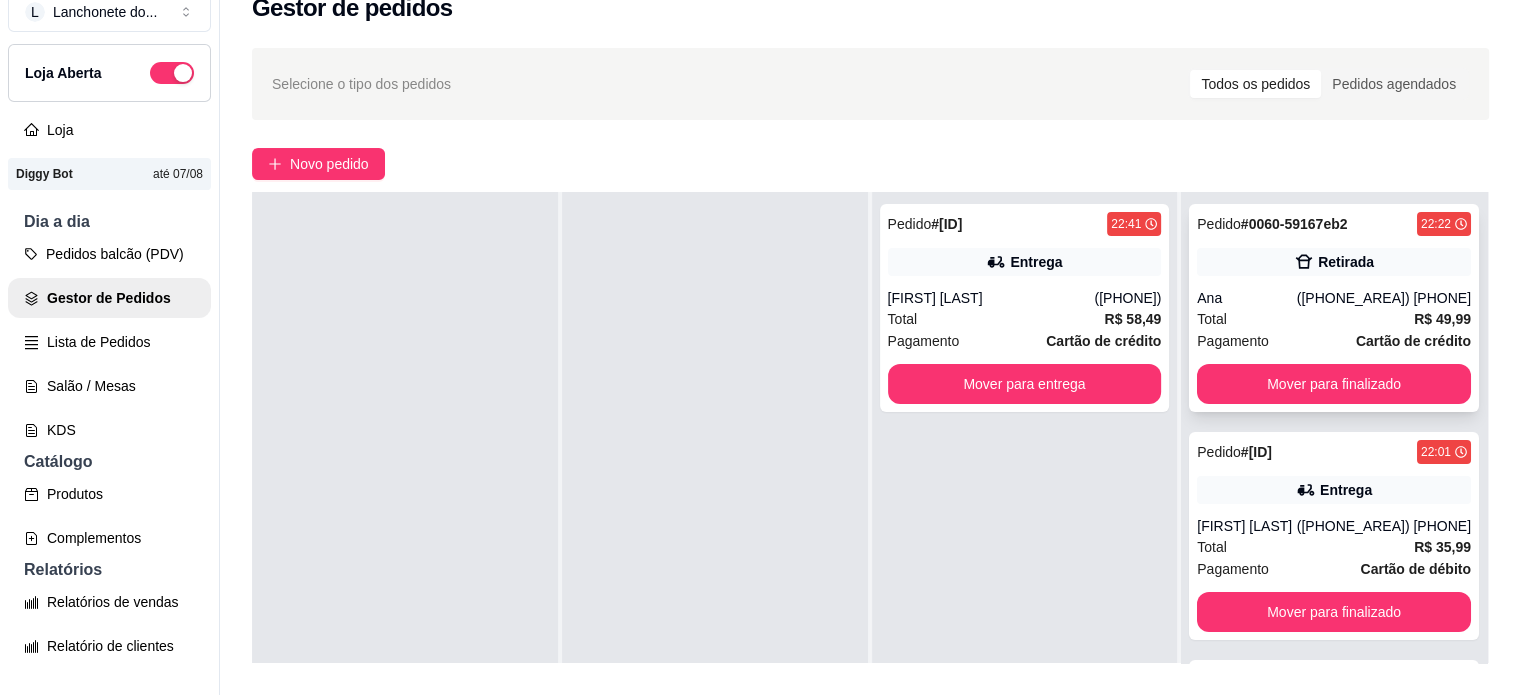 click on "Total R$ 49,99" at bounding box center [1334, 319] 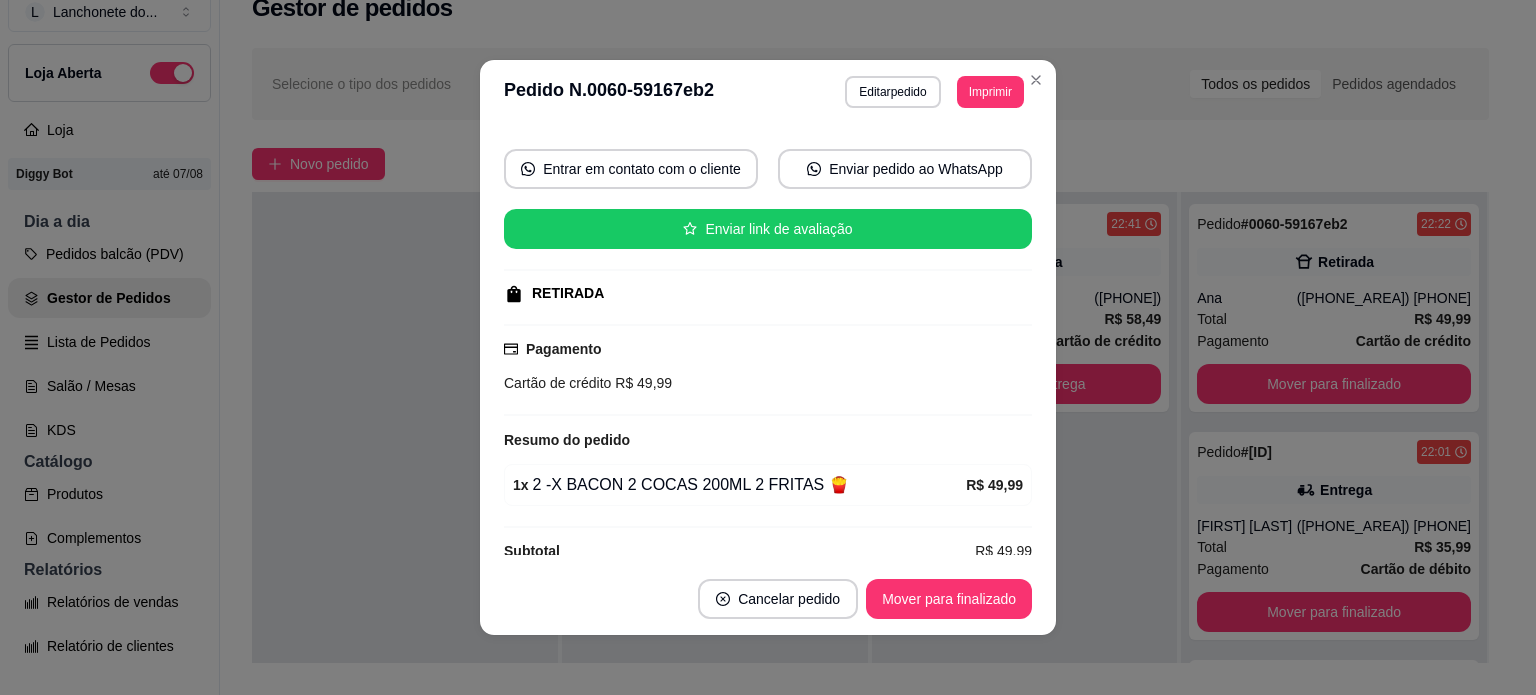 scroll, scrollTop: 195, scrollLeft: 0, axis: vertical 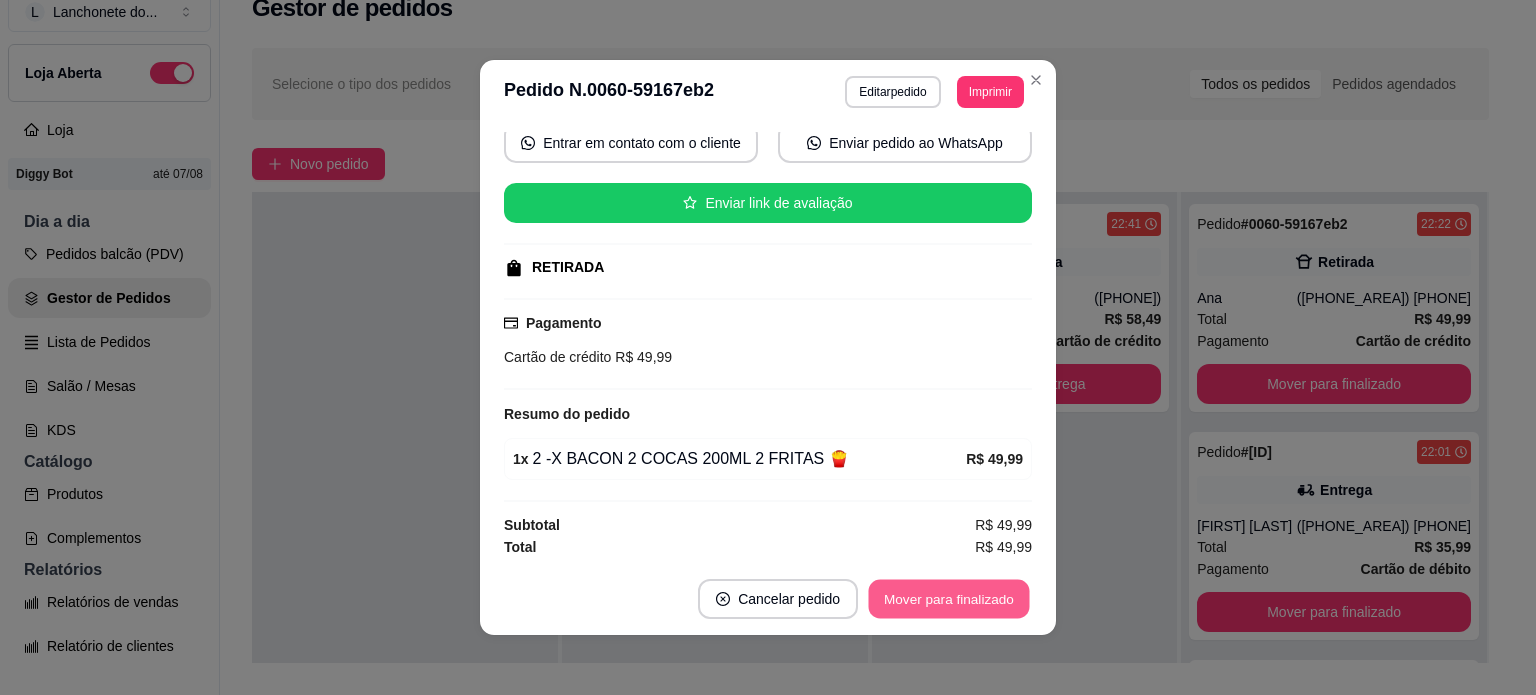 click on "Mover para finalizado" at bounding box center [949, 599] 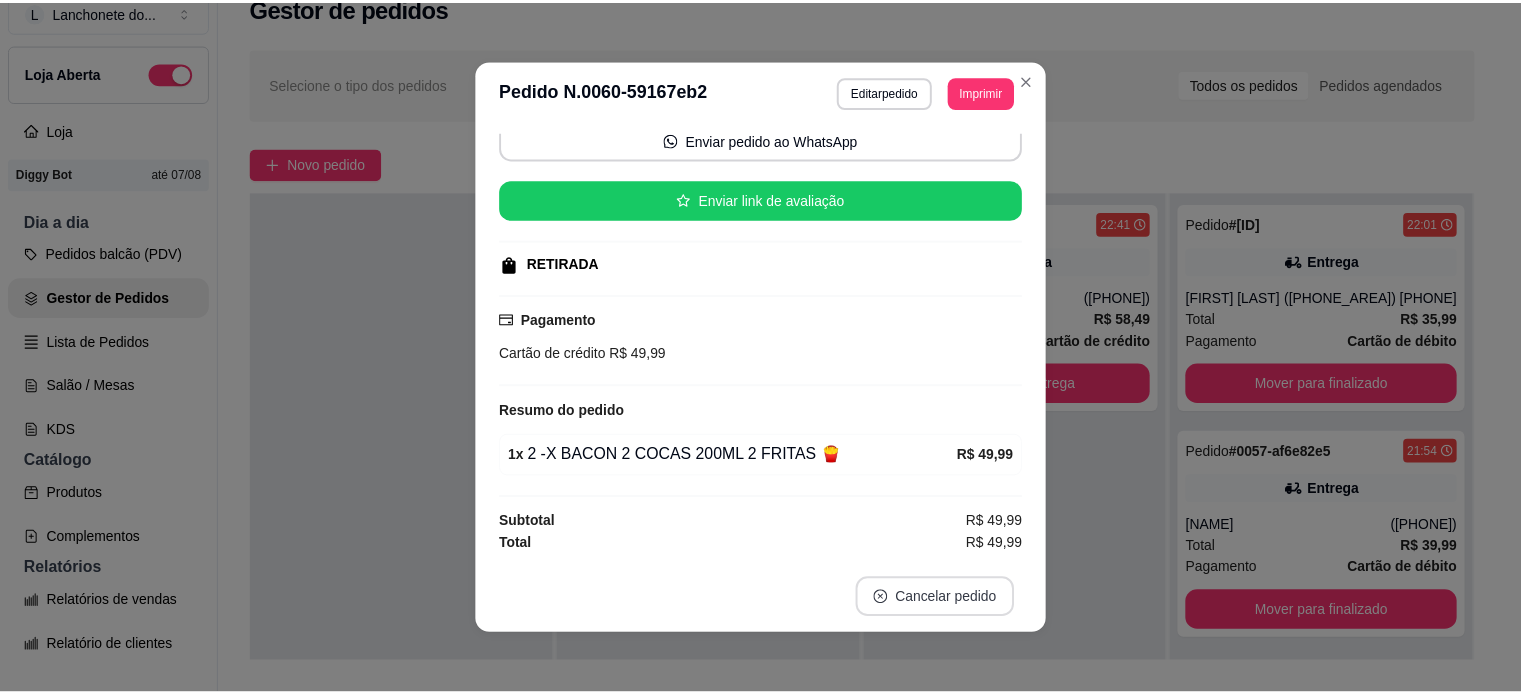 scroll, scrollTop: 149, scrollLeft: 0, axis: vertical 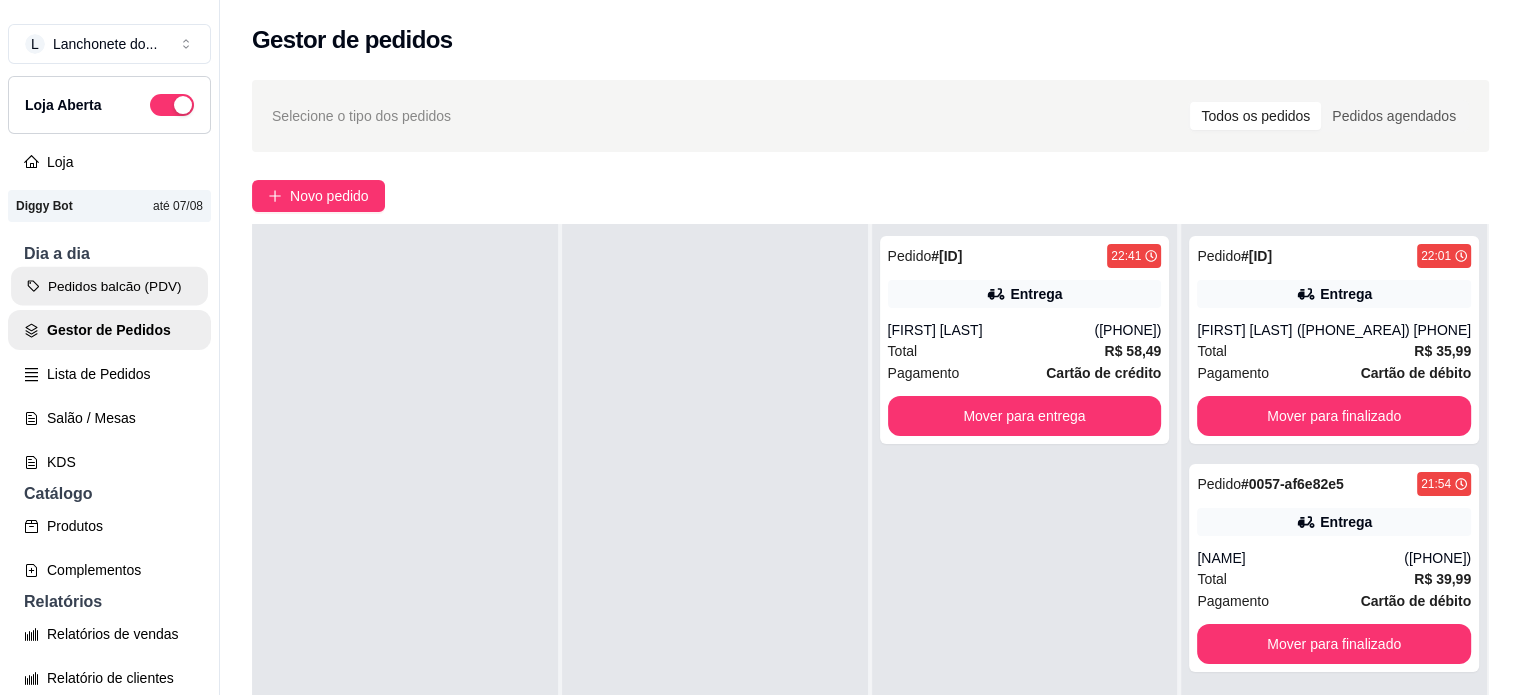 click on "Pedidos balcão (PDV)" at bounding box center [109, 286] 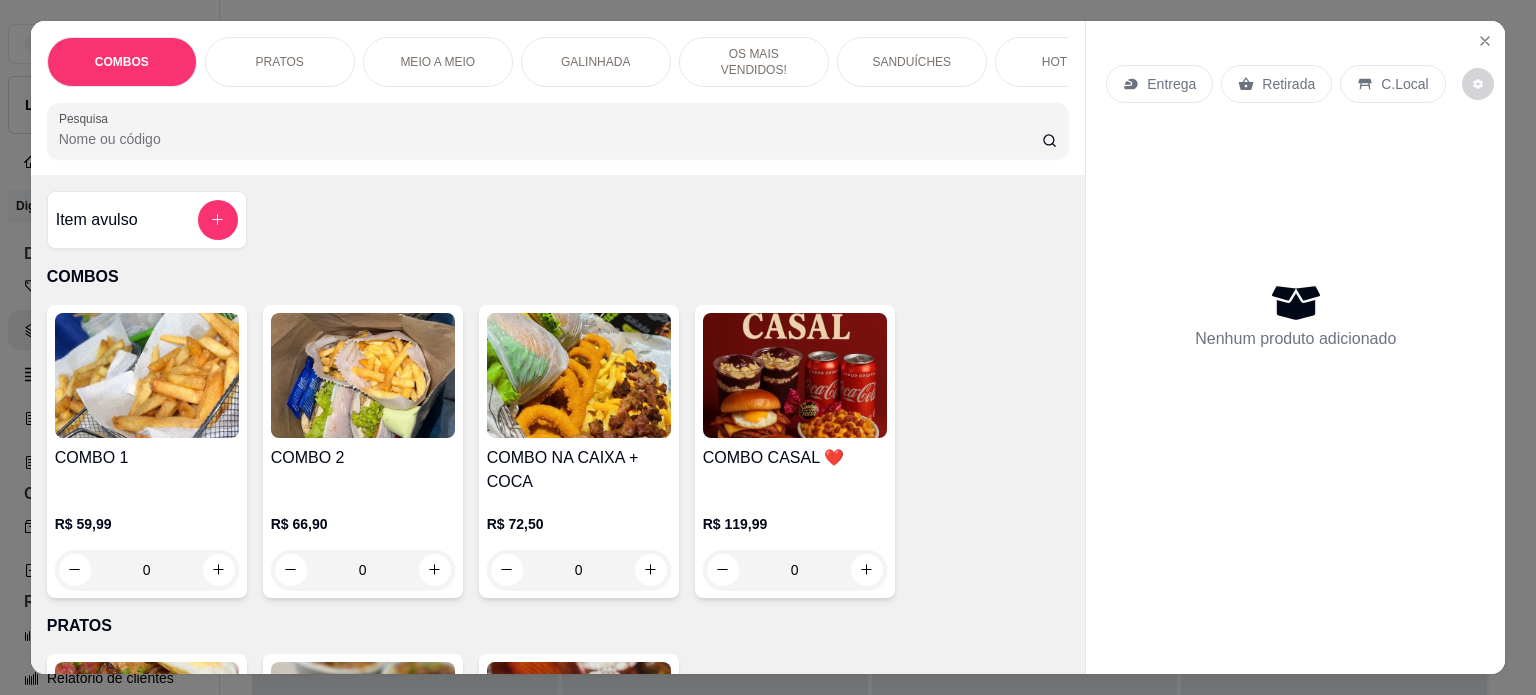 click on "Item avulso" at bounding box center (147, 220) 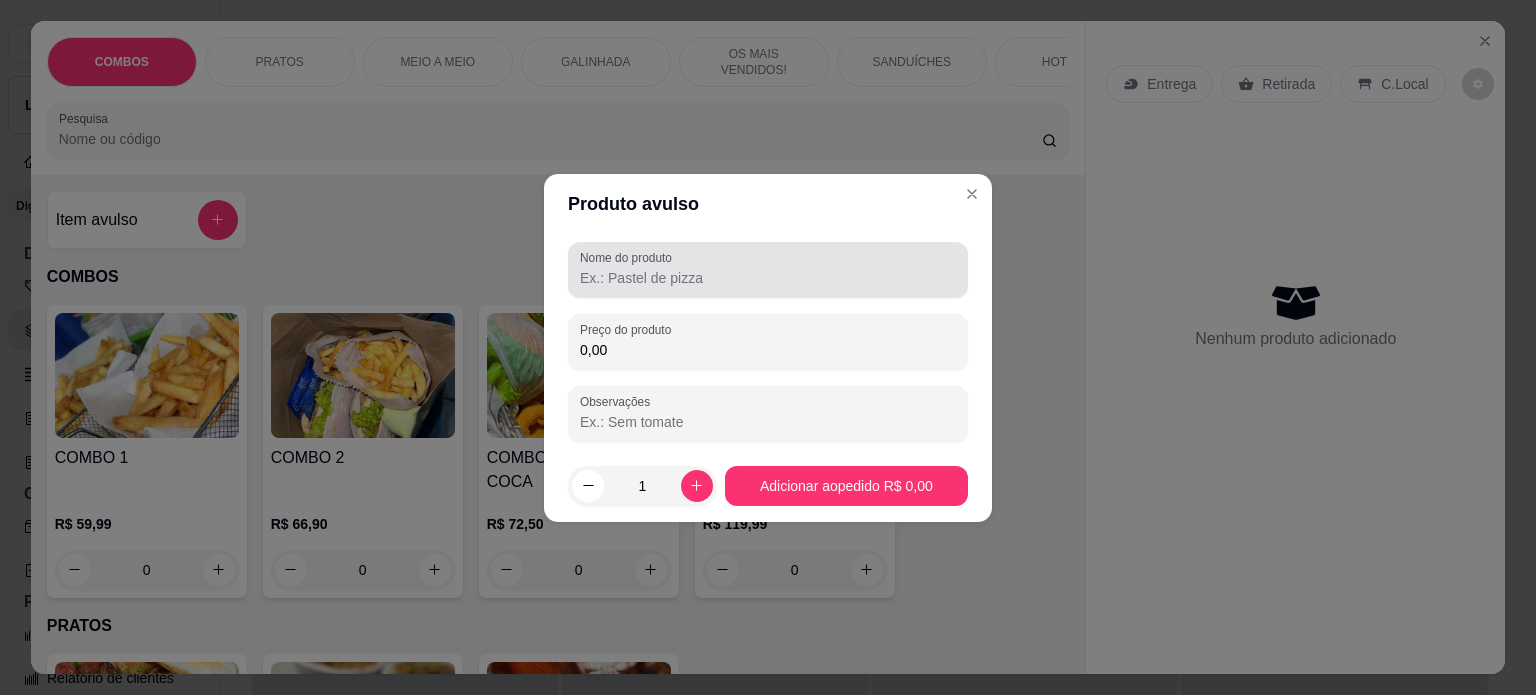 click on "Nome do produto" at bounding box center (768, 270) 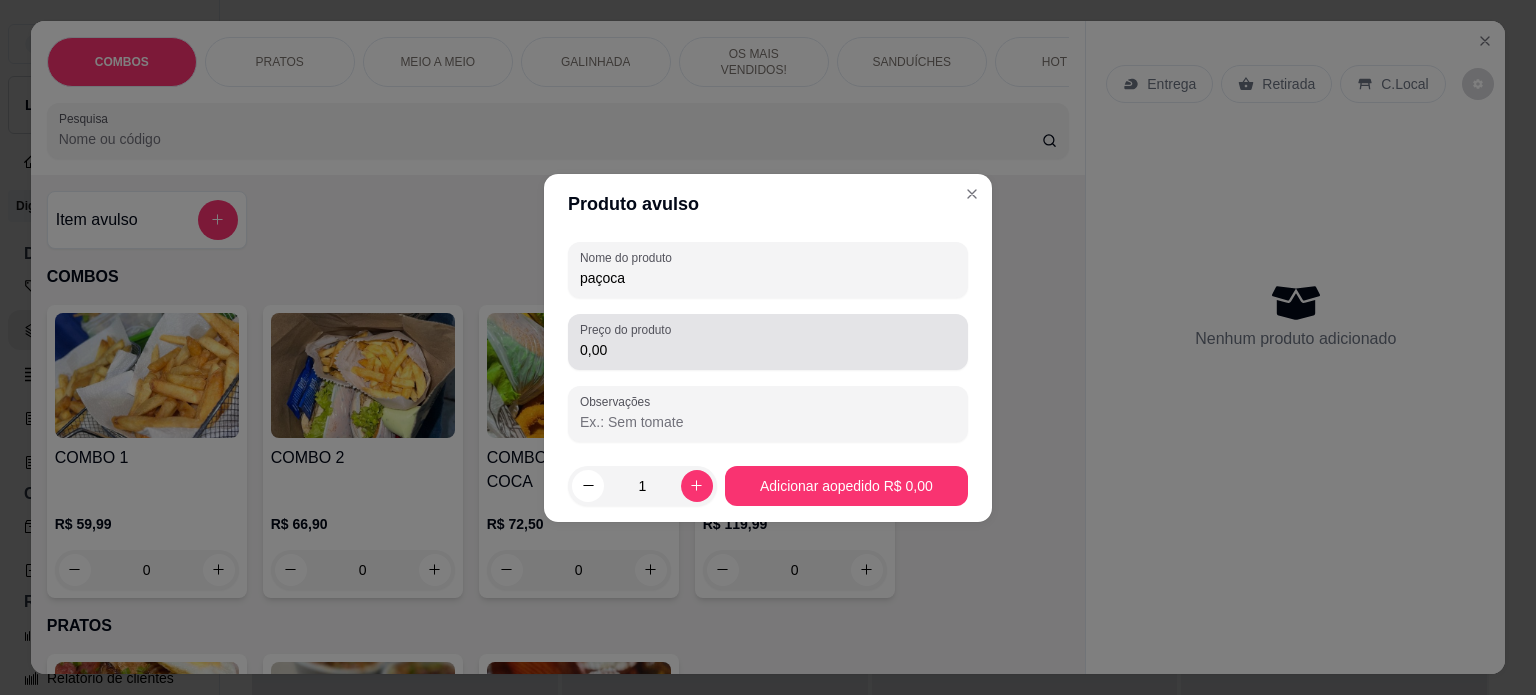 type on "paçoca" 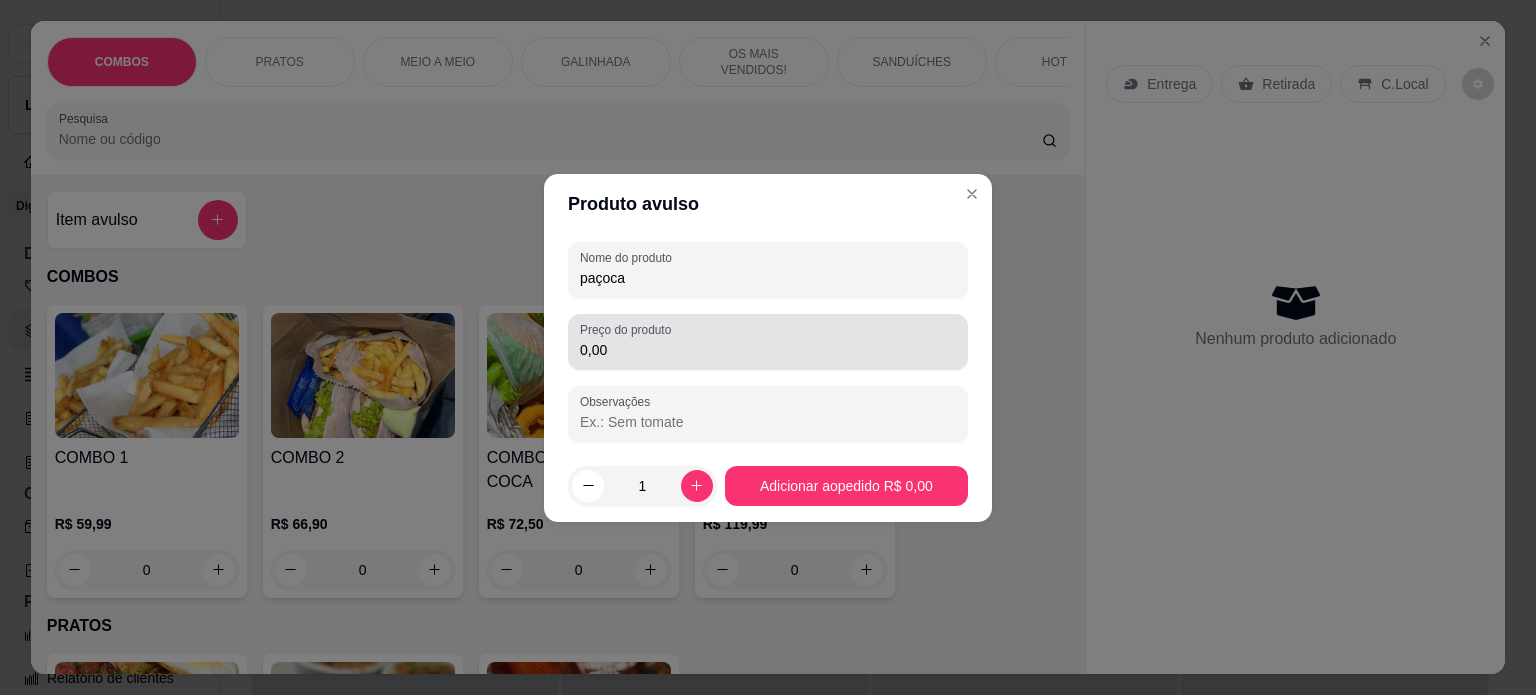 click on "0,00" at bounding box center (768, 342) 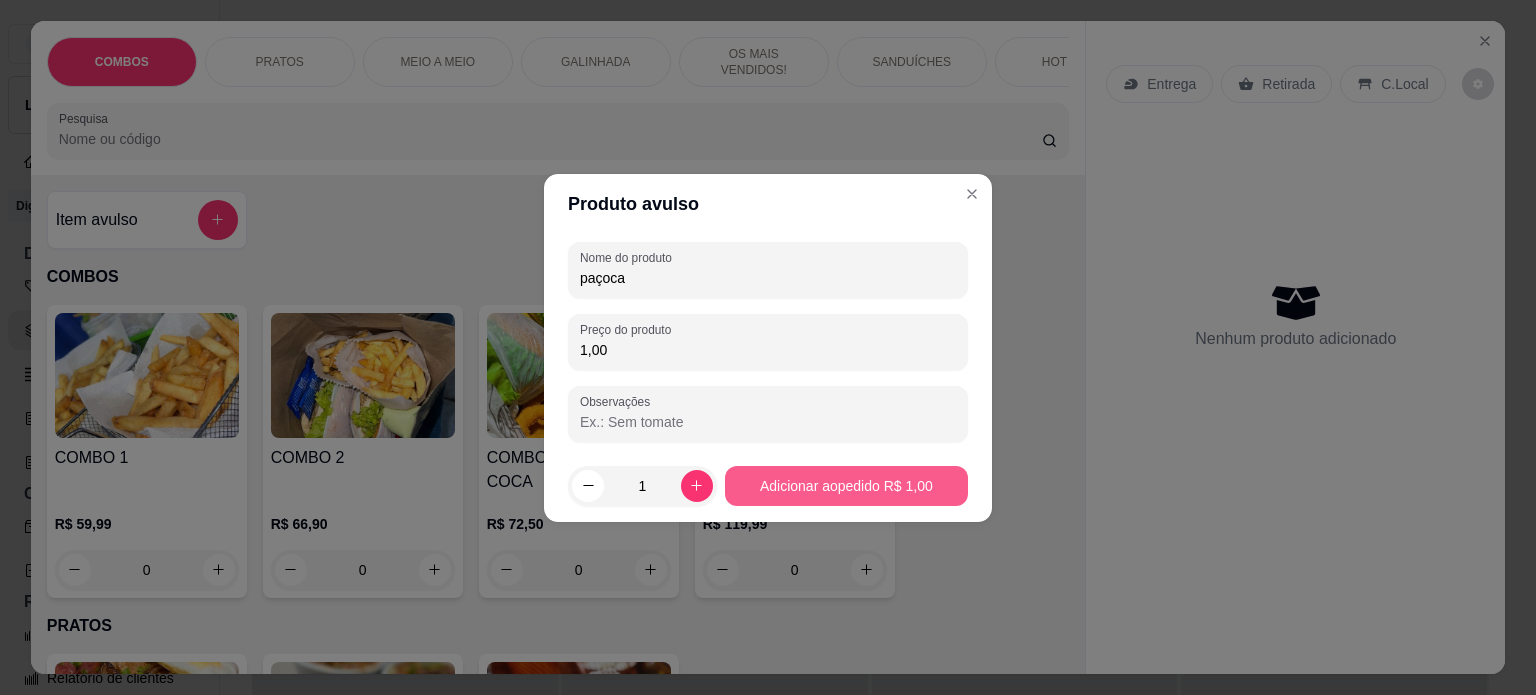 type on "1,00" 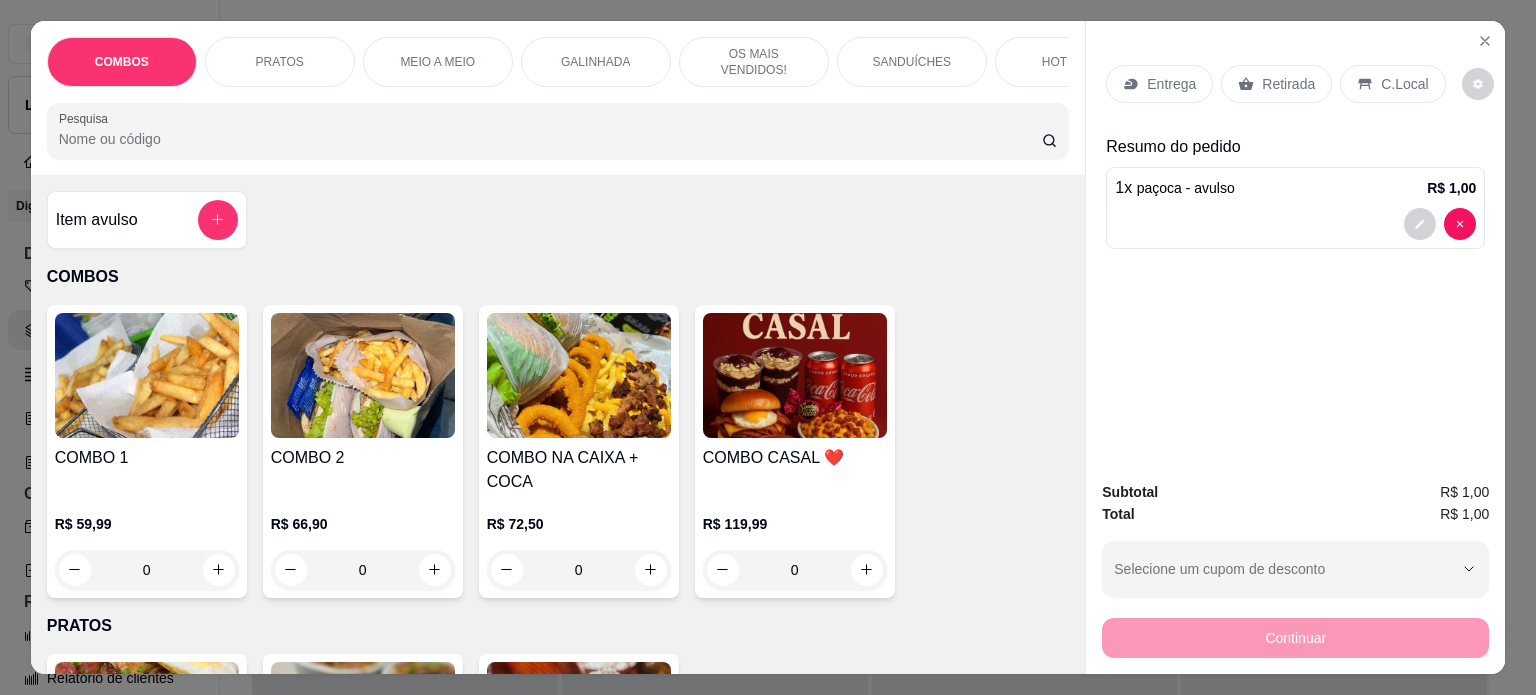 click on "Retirada" at bounding box center [1276, 84] 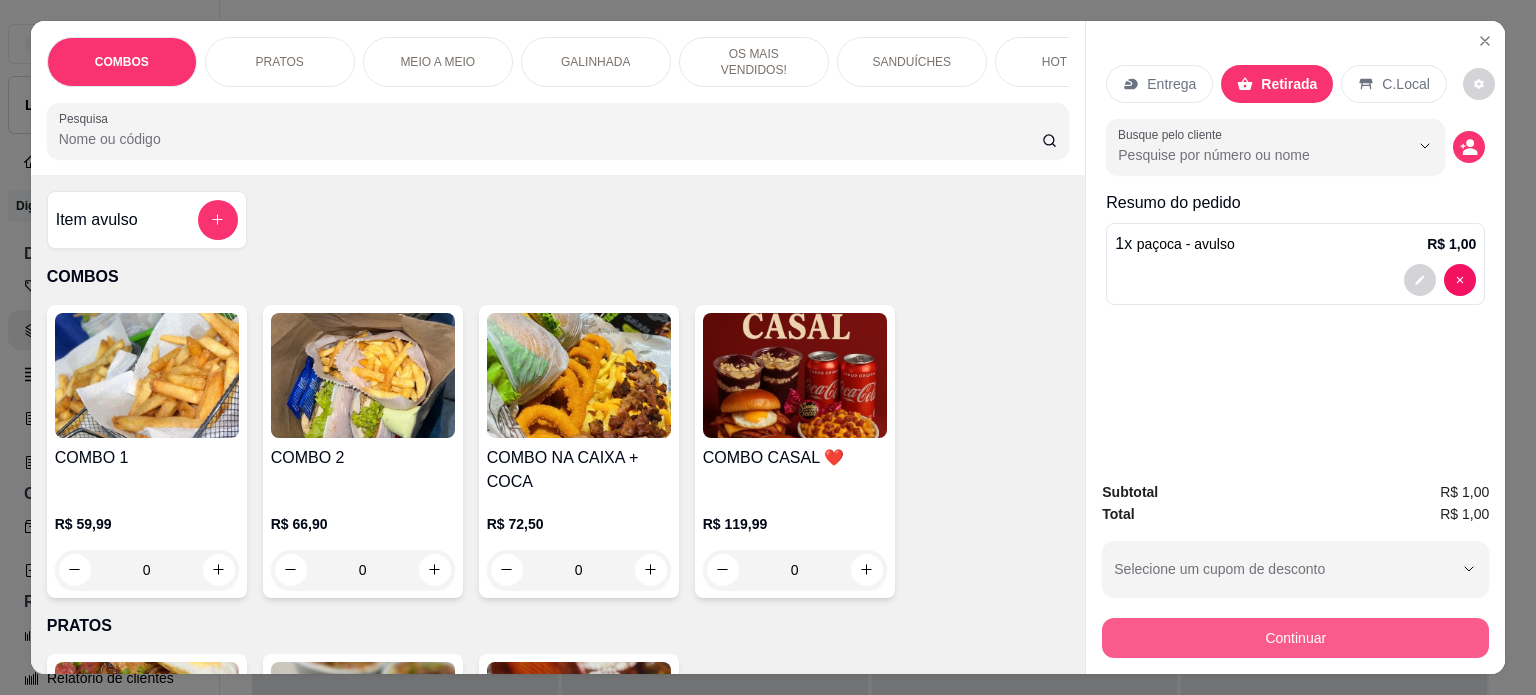 click on "Continuar" at bounding box center (1295, 638) 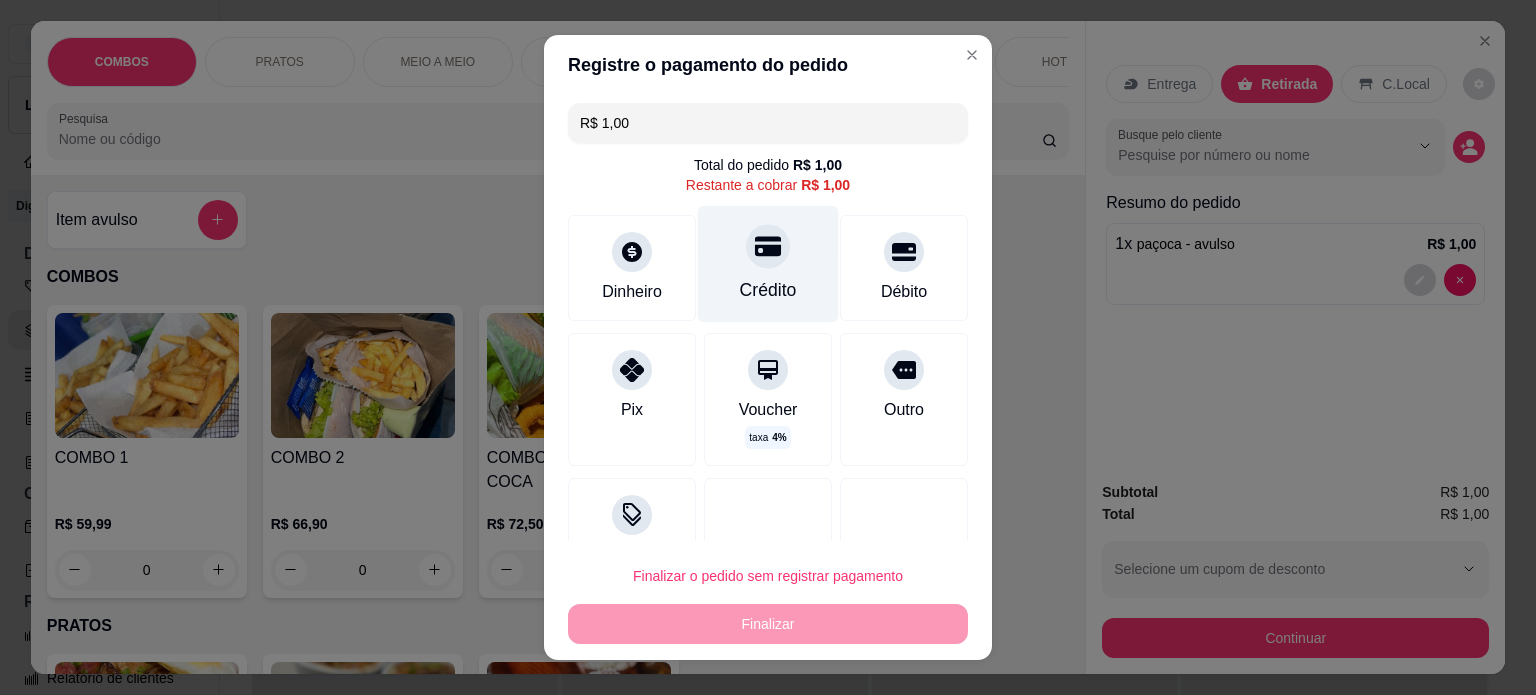 click at bounding box center (768, 246) 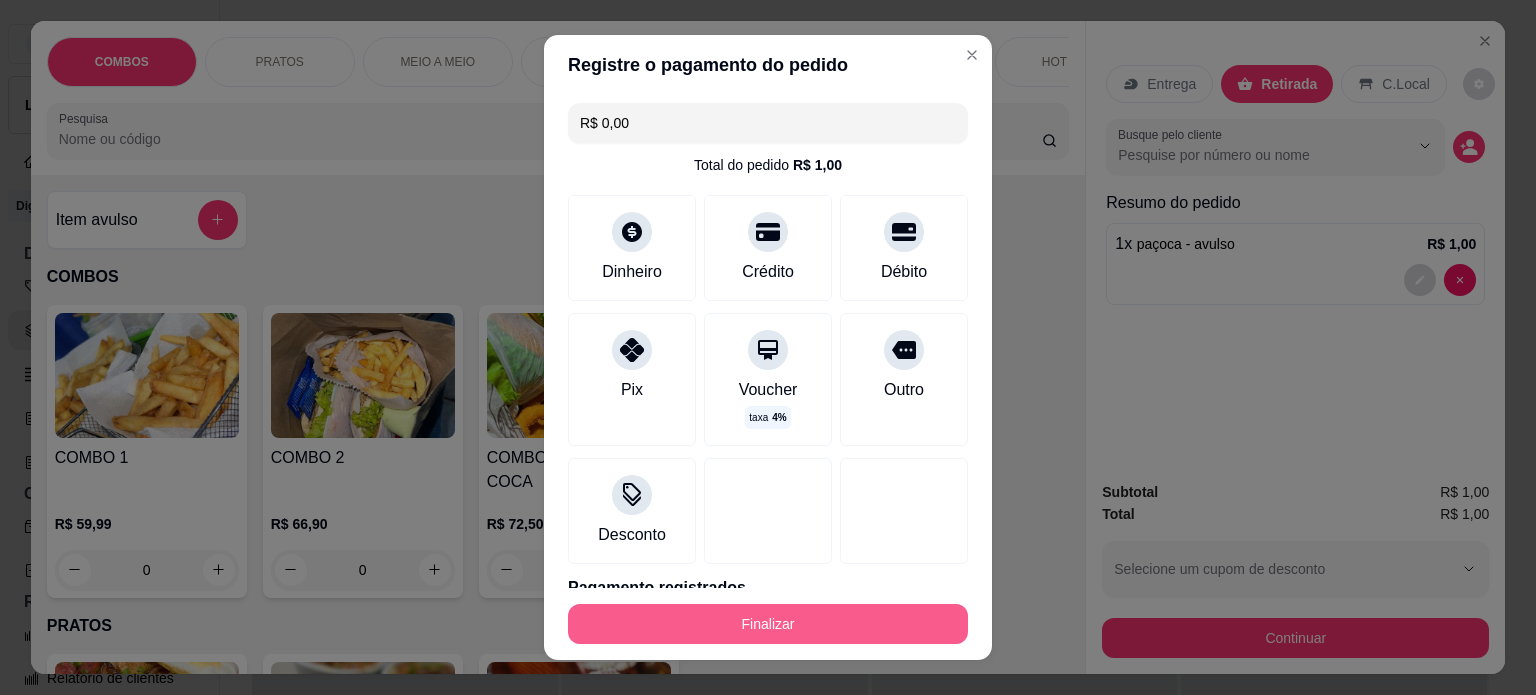 click on "Finalizar" at bounding box center [768, 624] 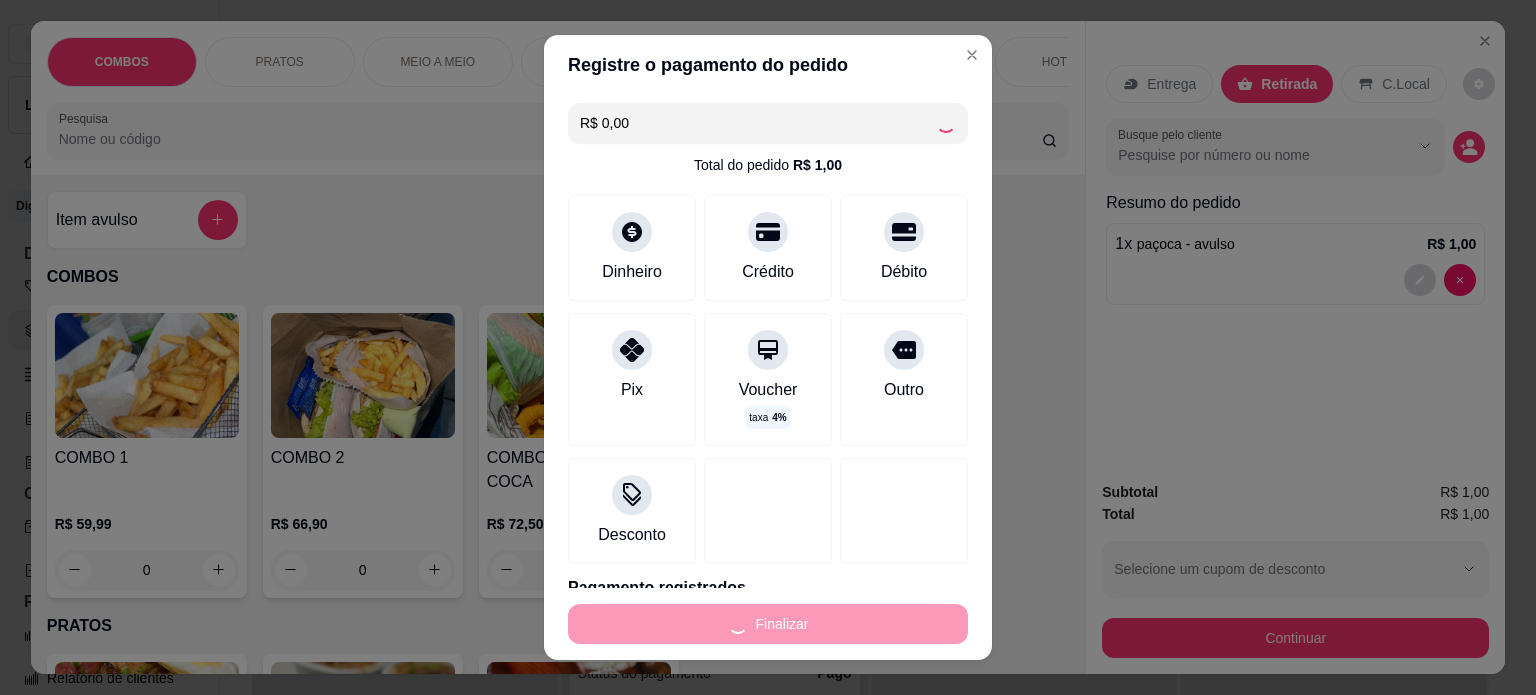 type on "-R$ 1,00" 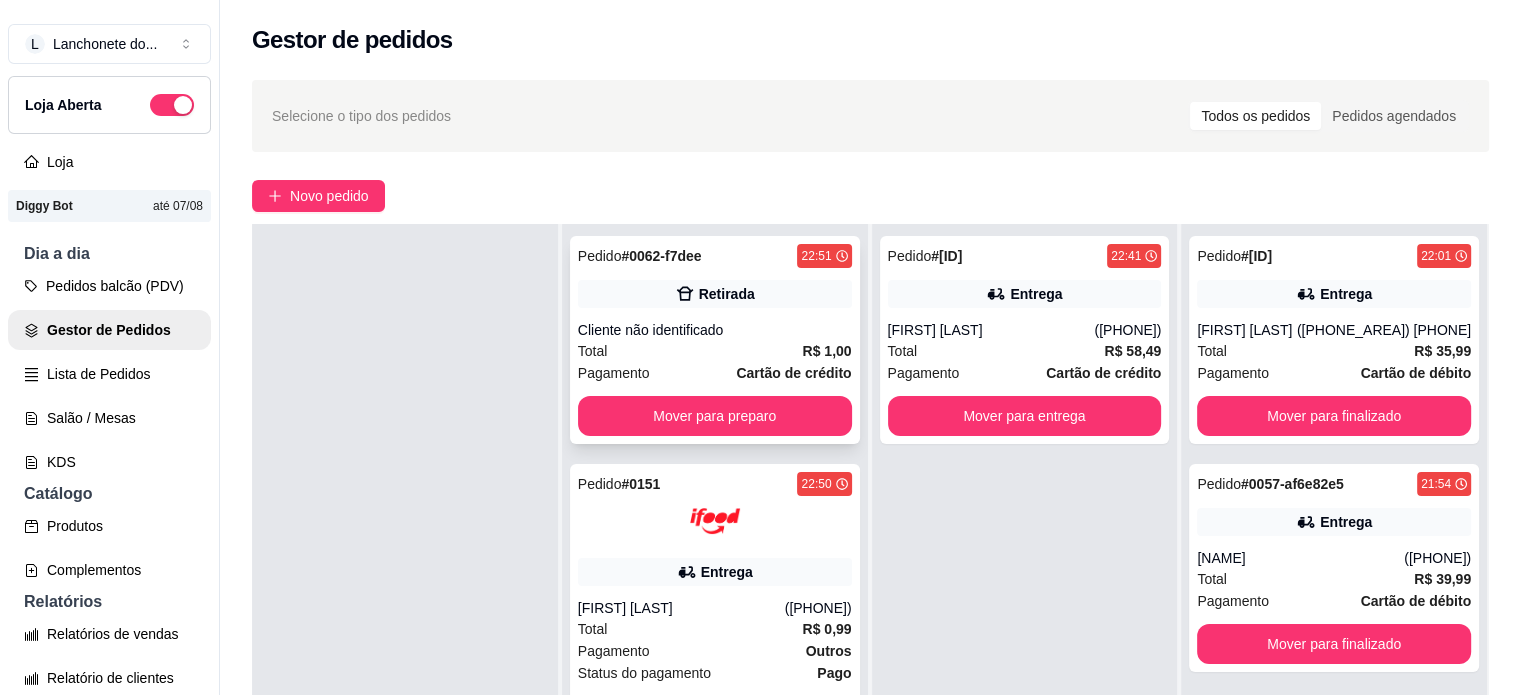 click on "Cliente não identificado" at bounding box center [715, 330] 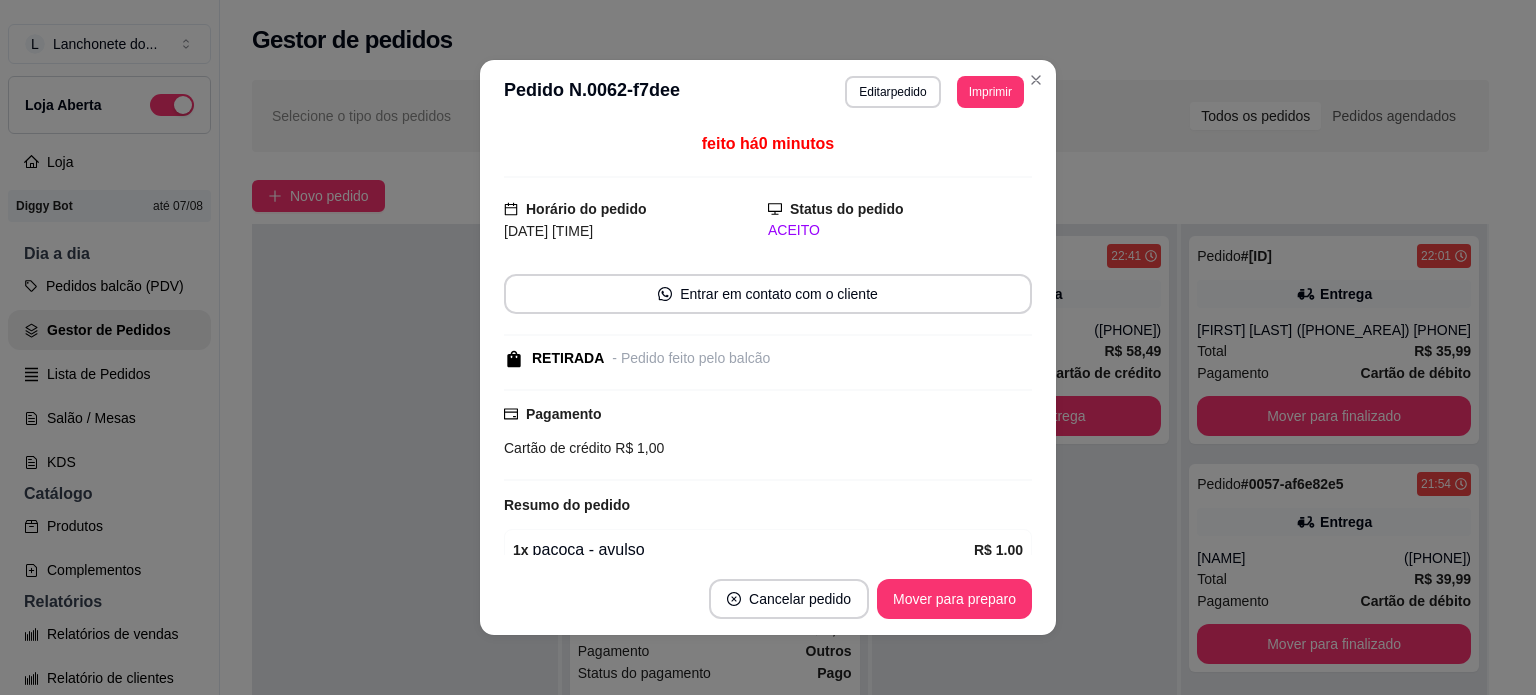 scroll, scrollTop: 91, scrollLeft: 0, axis: vertical 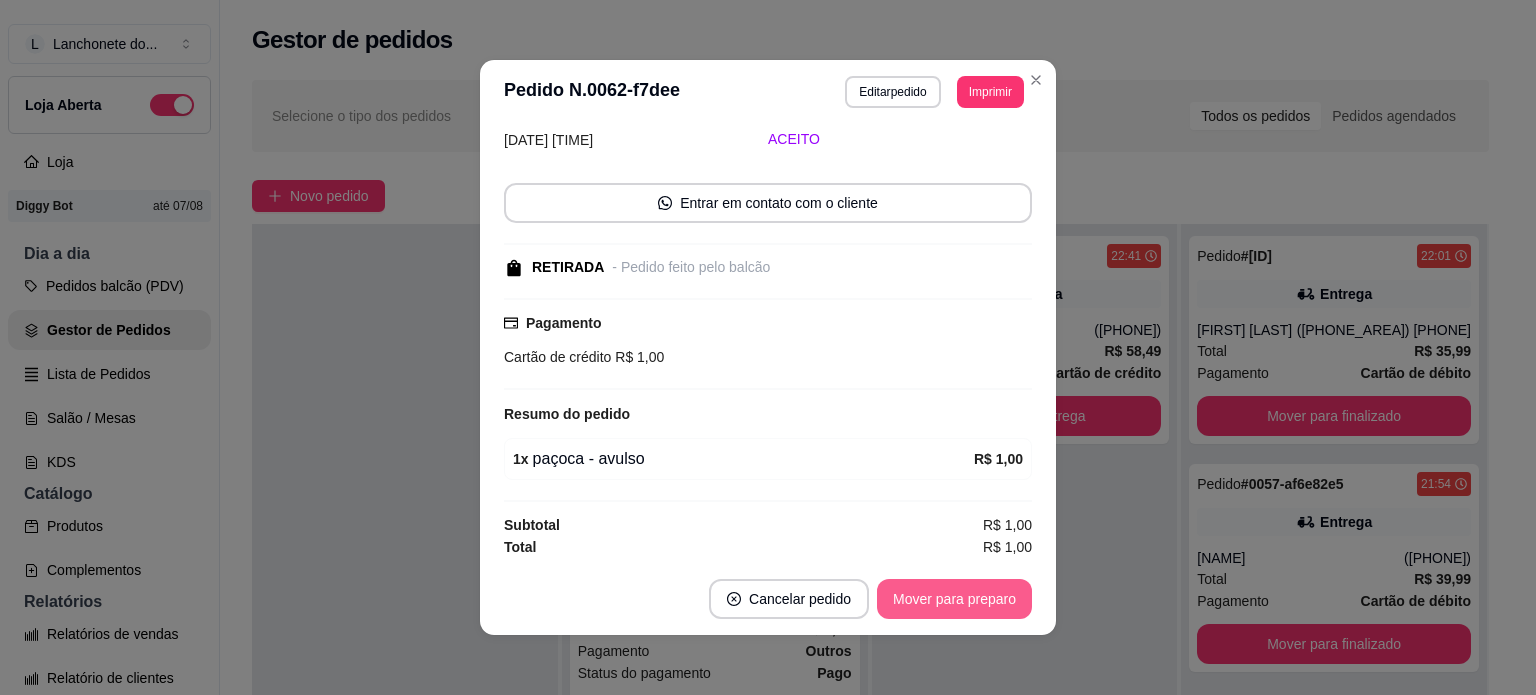 click on "Mover para preparo" at bounding box center (954, 599) 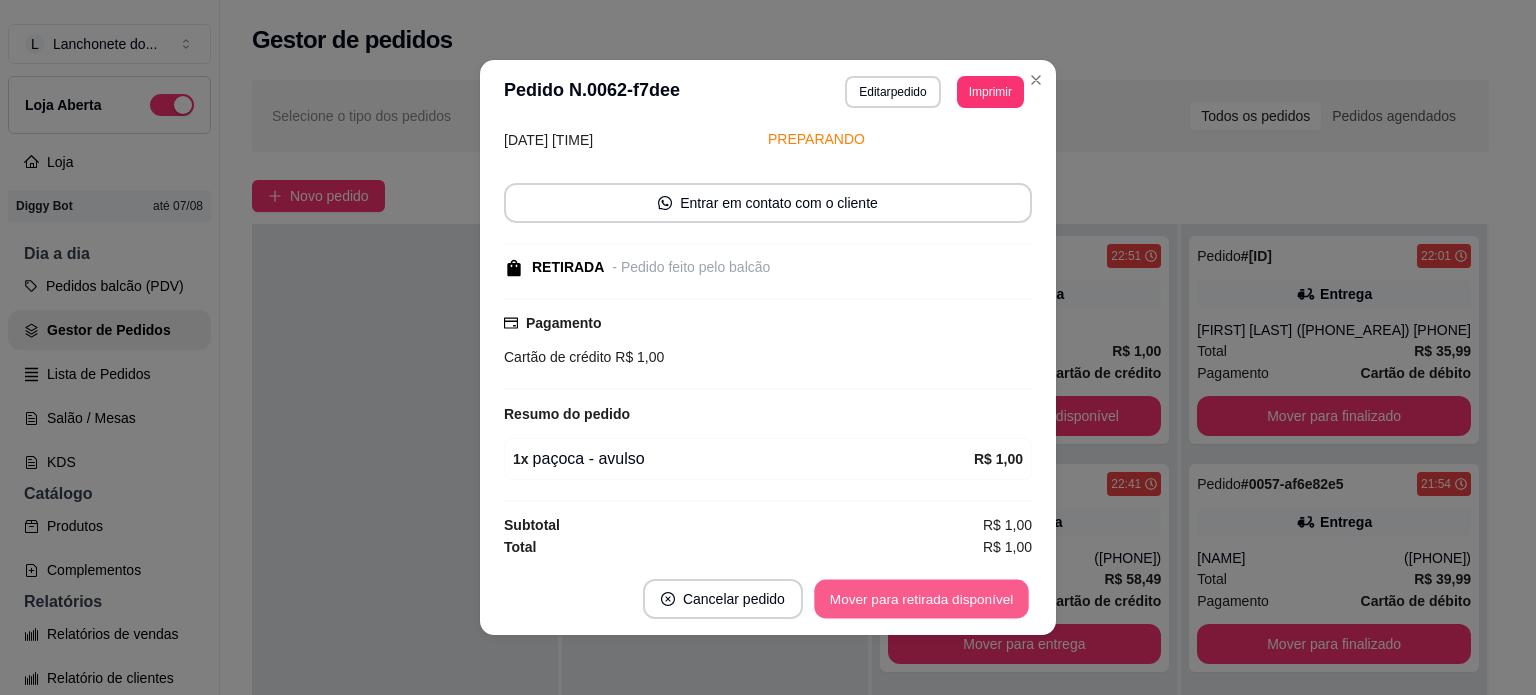 click on "Mover para retirada disponível" at bounding box center (921, 599) 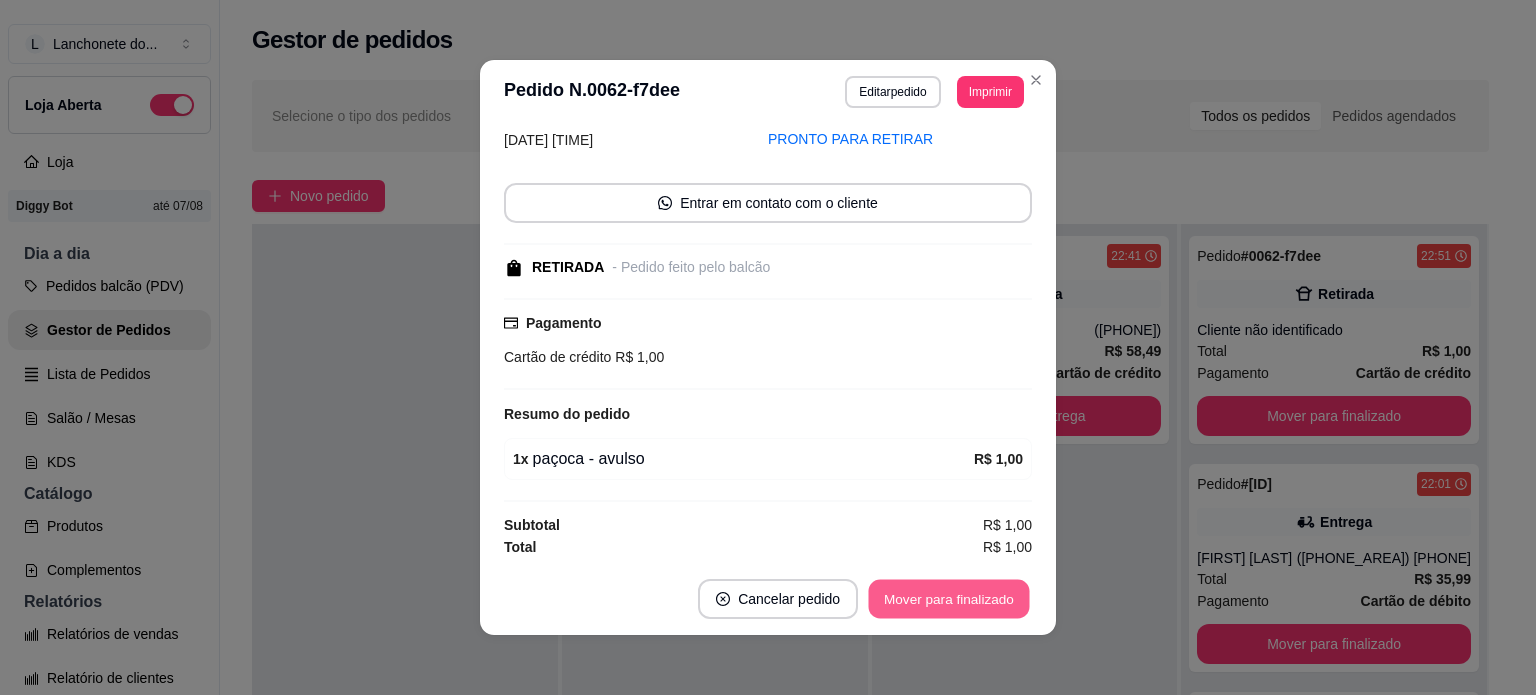 click on "Mover para finalizado" at bounding box center [949, 599] 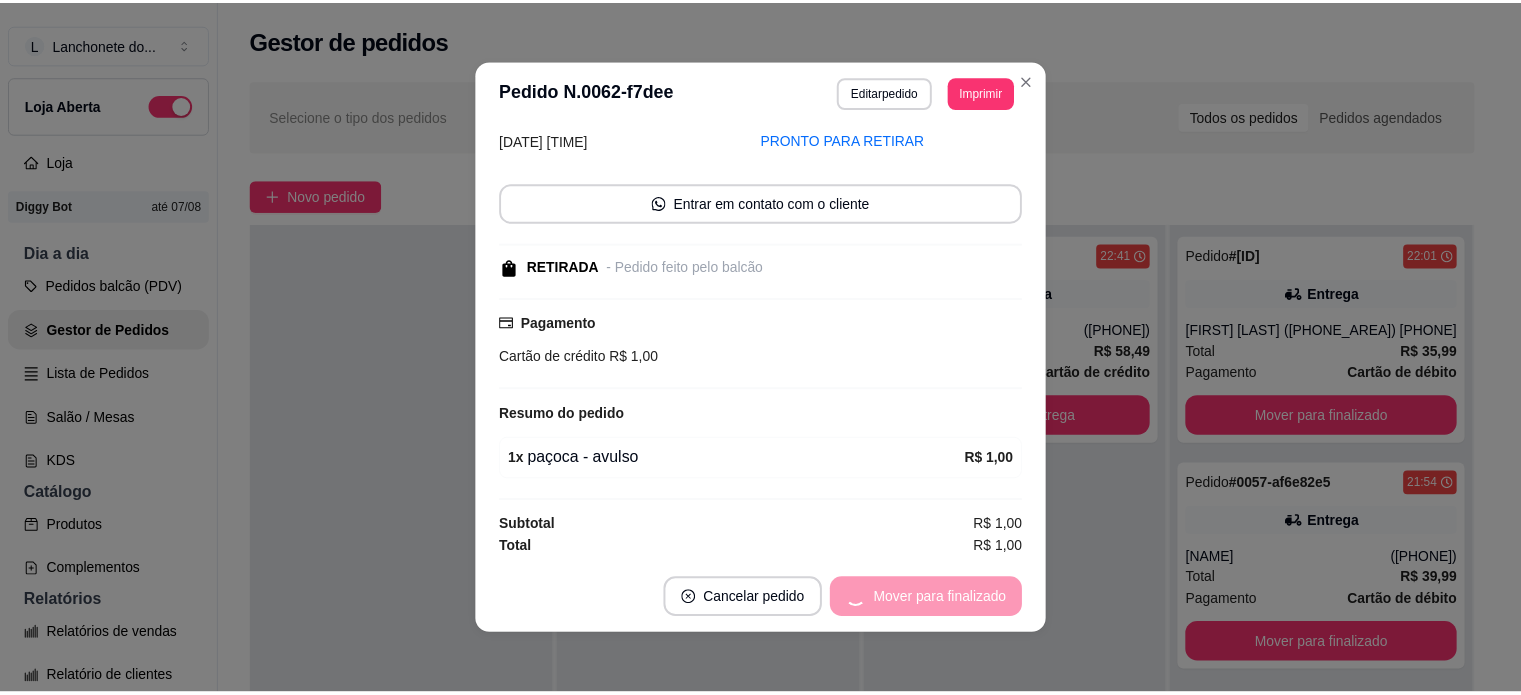 scroll, scrollTop: 5, scrollLeft: 0, axis: vertical 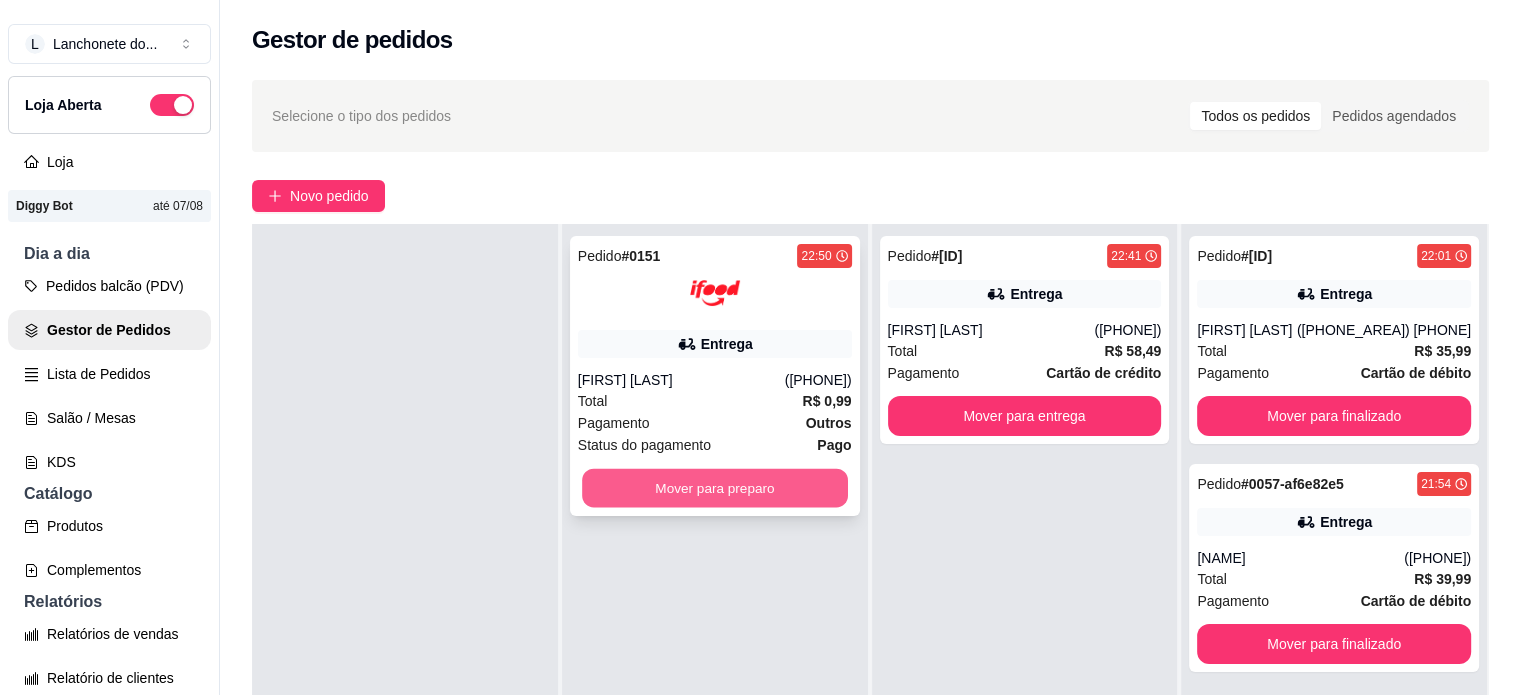 click on "Mover para preparo" at bounding box center (715, 488) 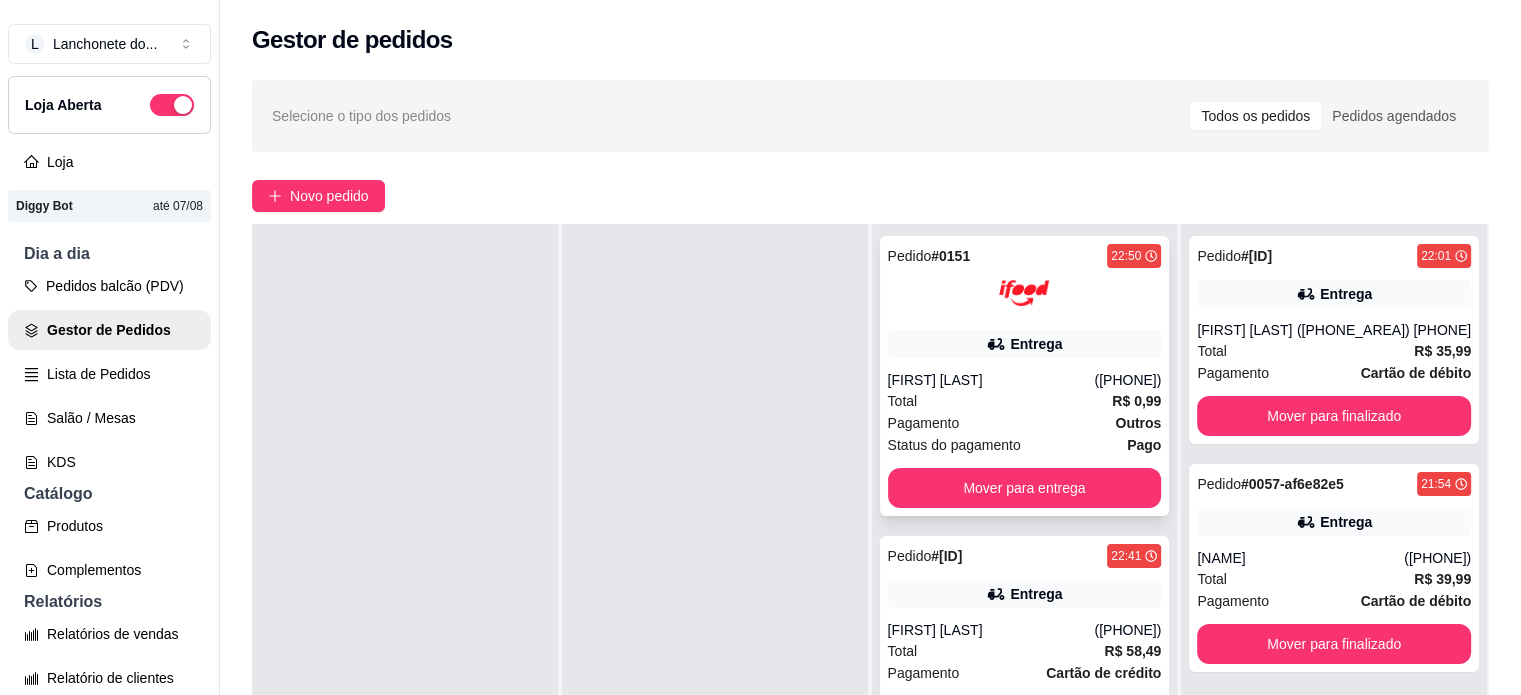scroll, scrollTop: 319, scrollLeft: 0, axis: vertical 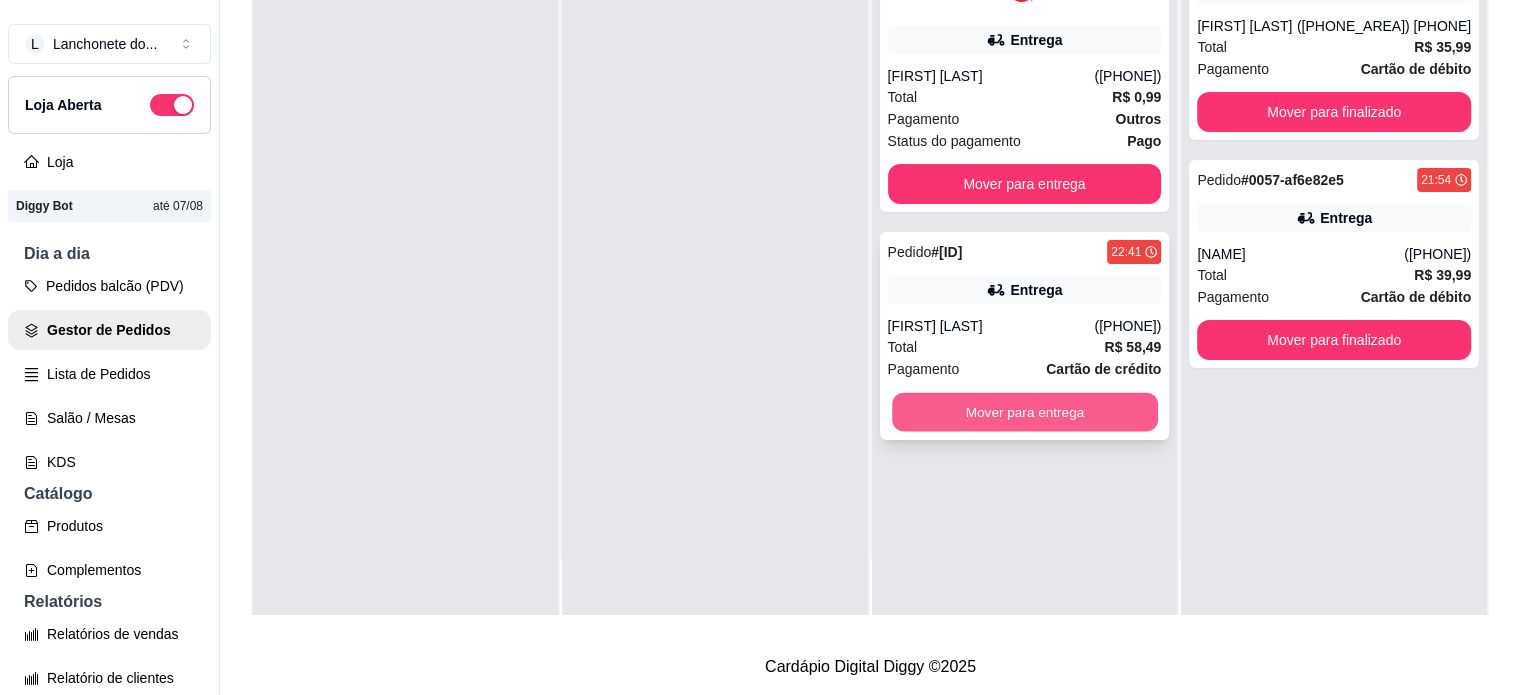 click on "Mover para entrega" at bounding box center (1025, 412) 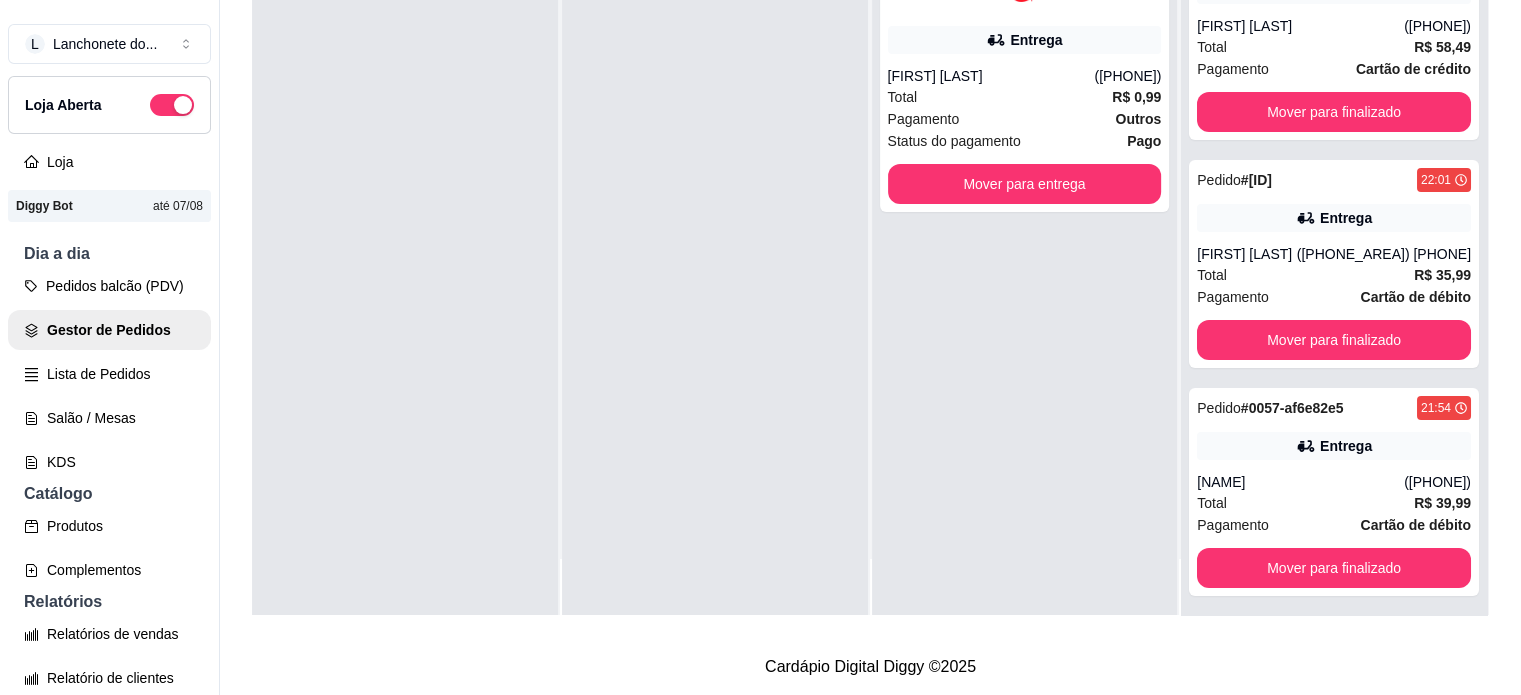 scroll, scrollTop: 0, scrollLeft: 0, axis: both 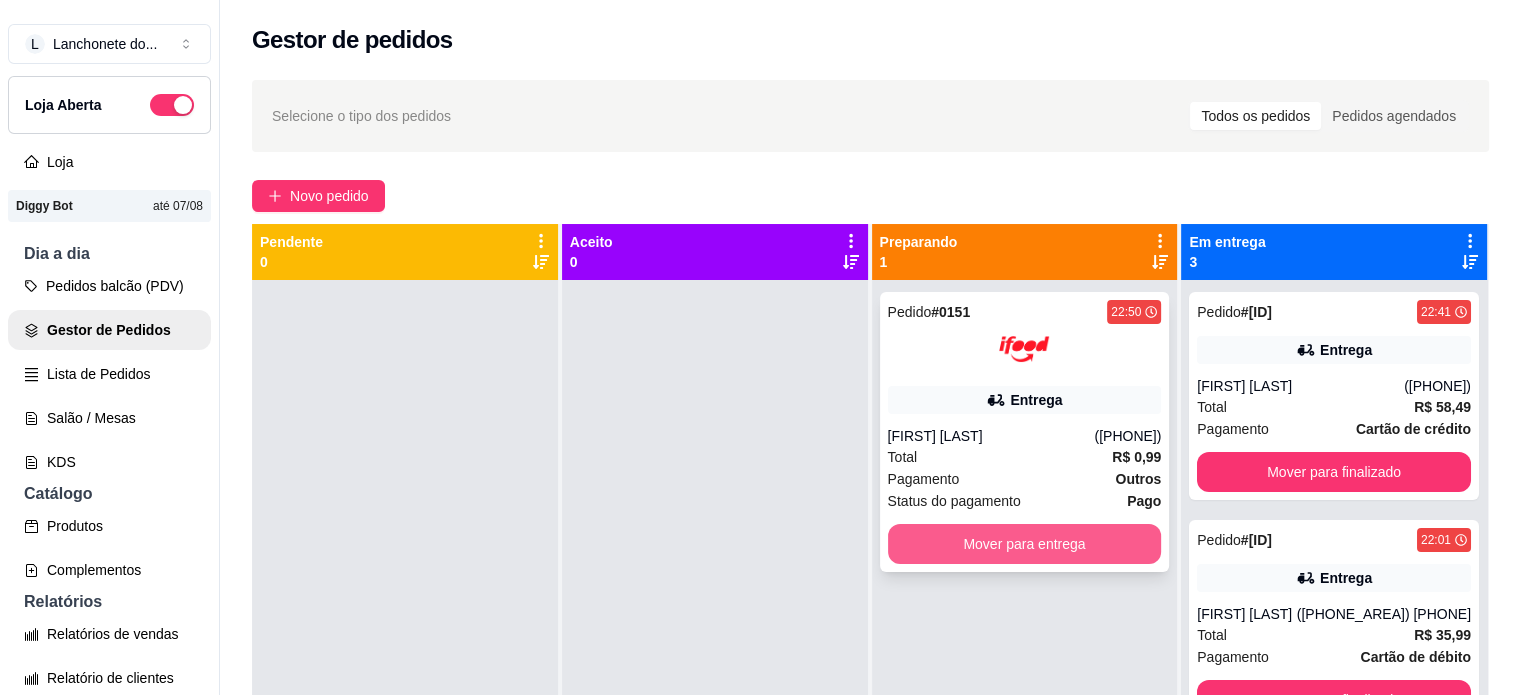 click on "Mover para entrega" at bounding box center (1025, 544) 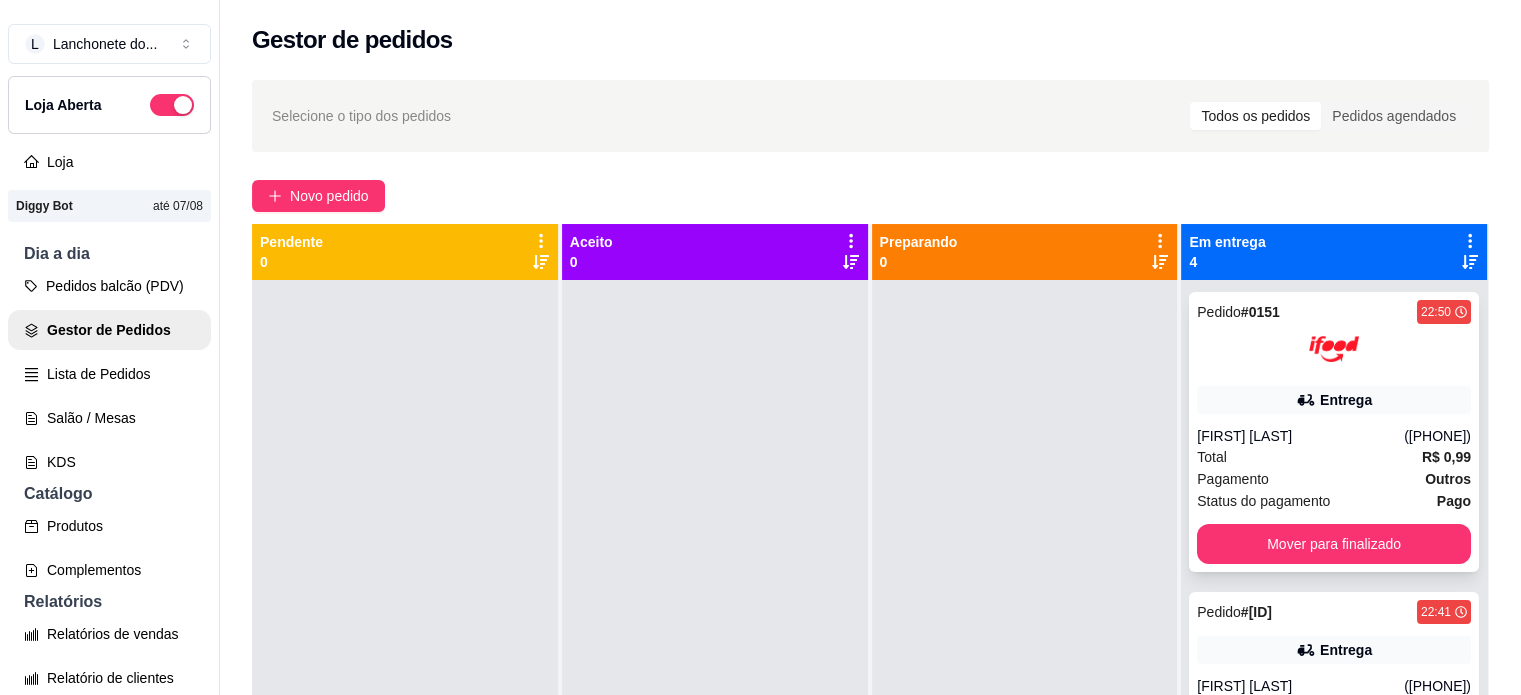 scroll, scrollTop: 328, scrollLeft: 0, axis: vertical 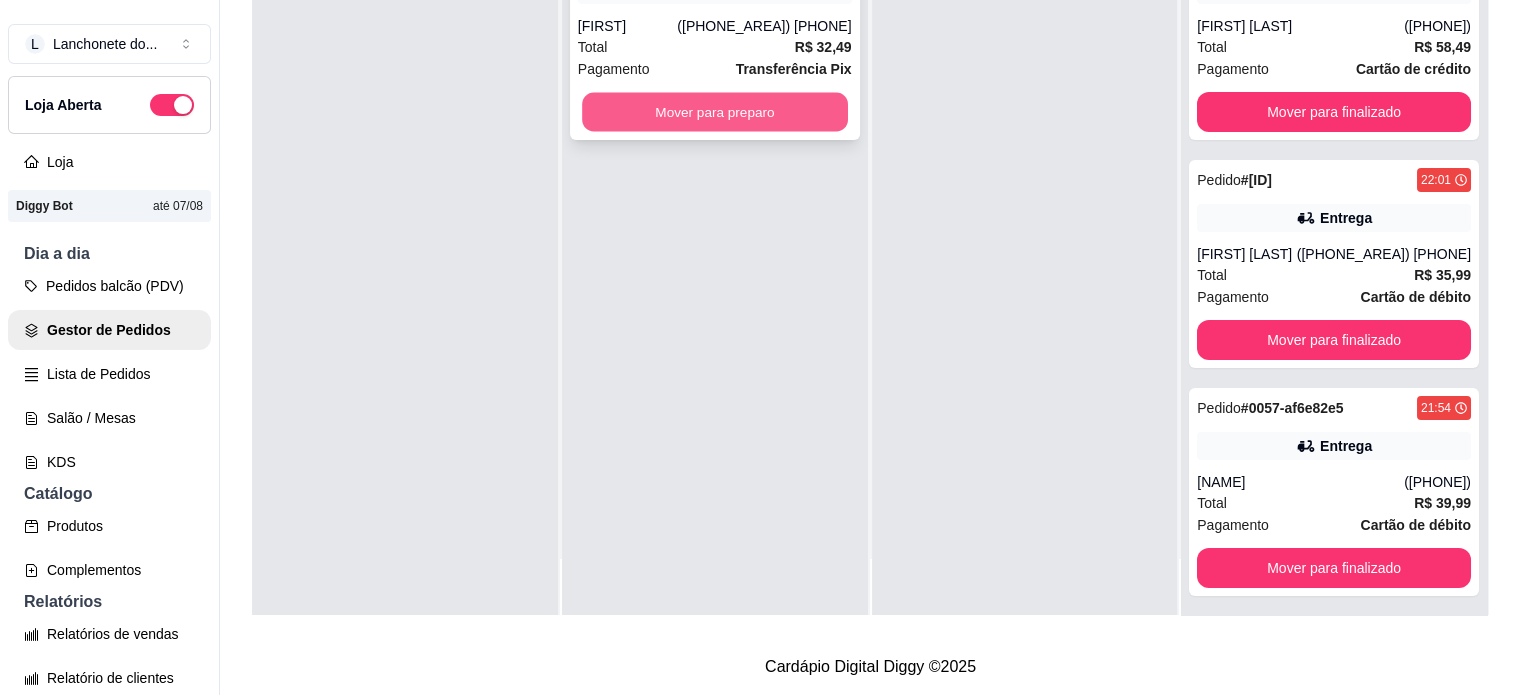 click on "Mover para preparo" at bounding box center (715, 112) 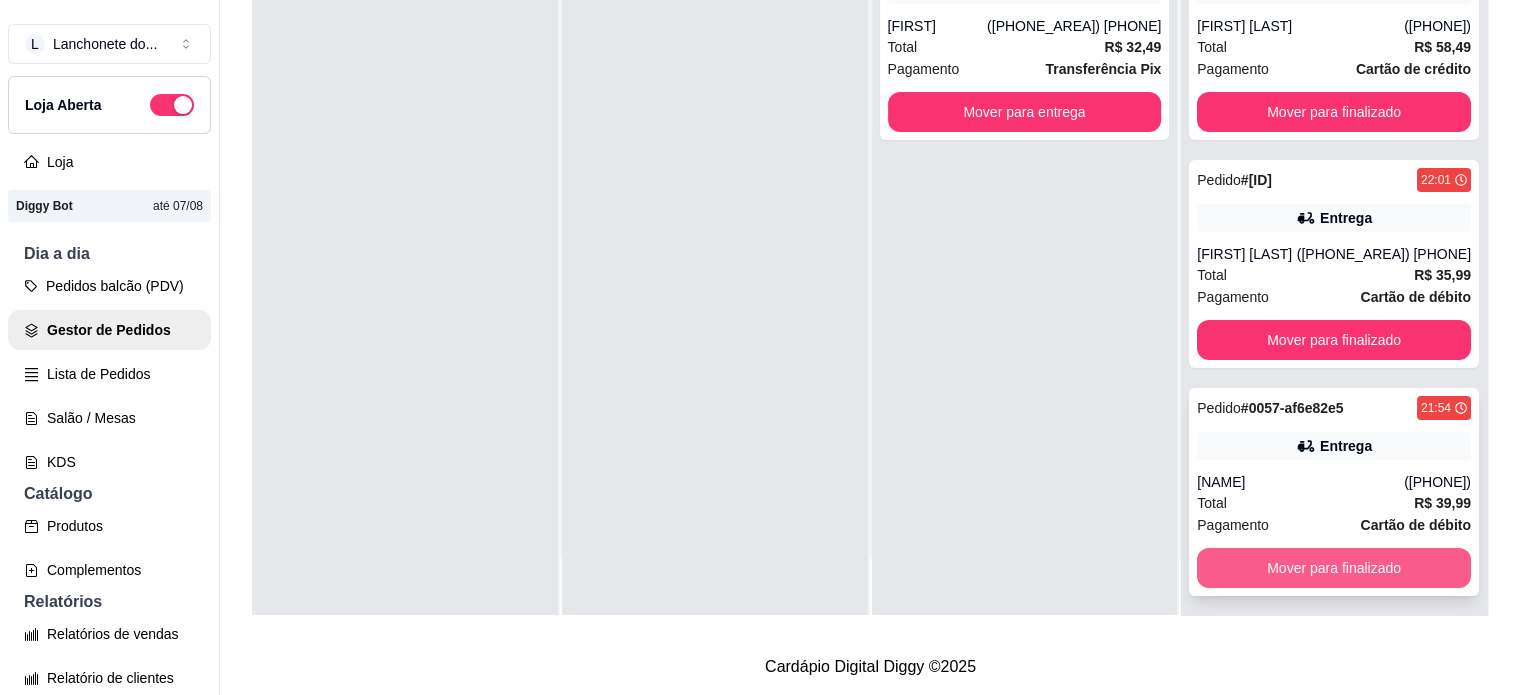click on "Mover para finalizado" at bounding box center [1334, 568] 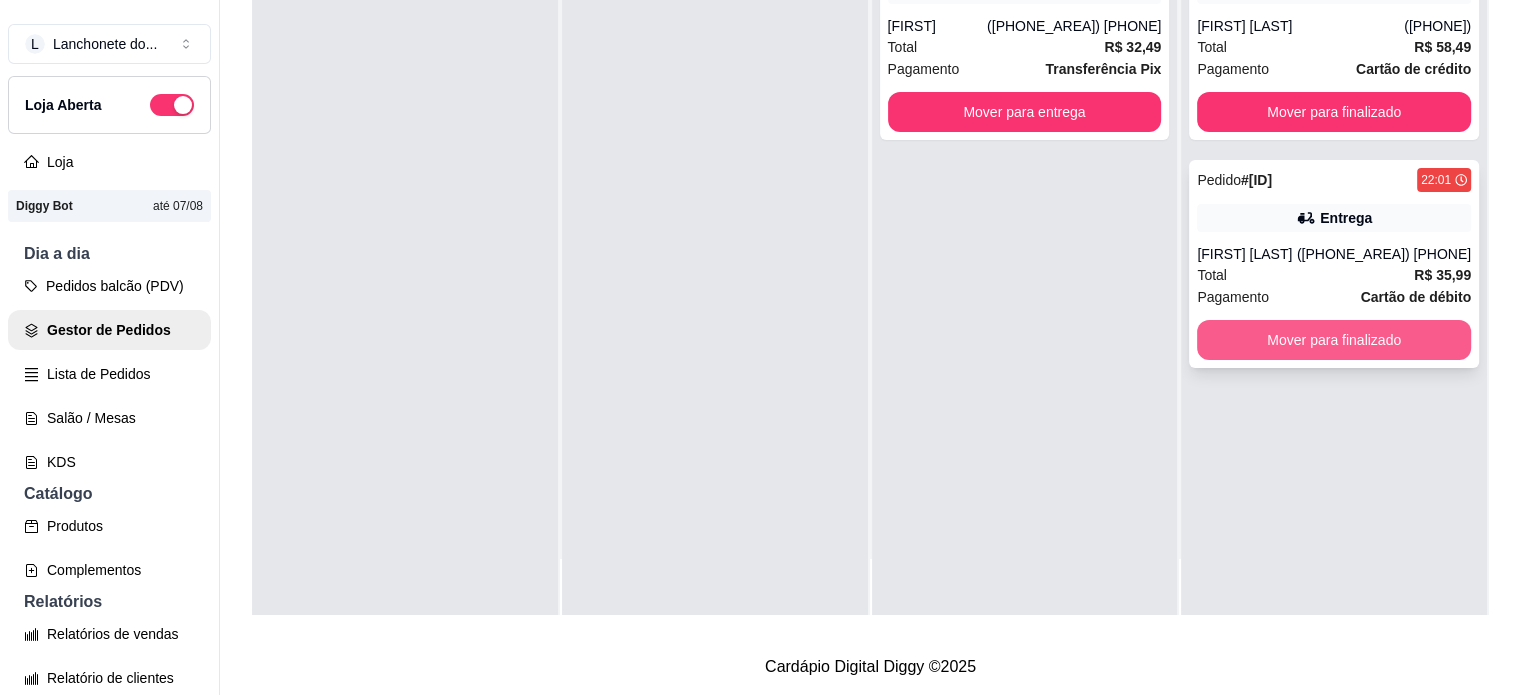scroll, scrollTop: 0, scrollLeft: 0, axis: both 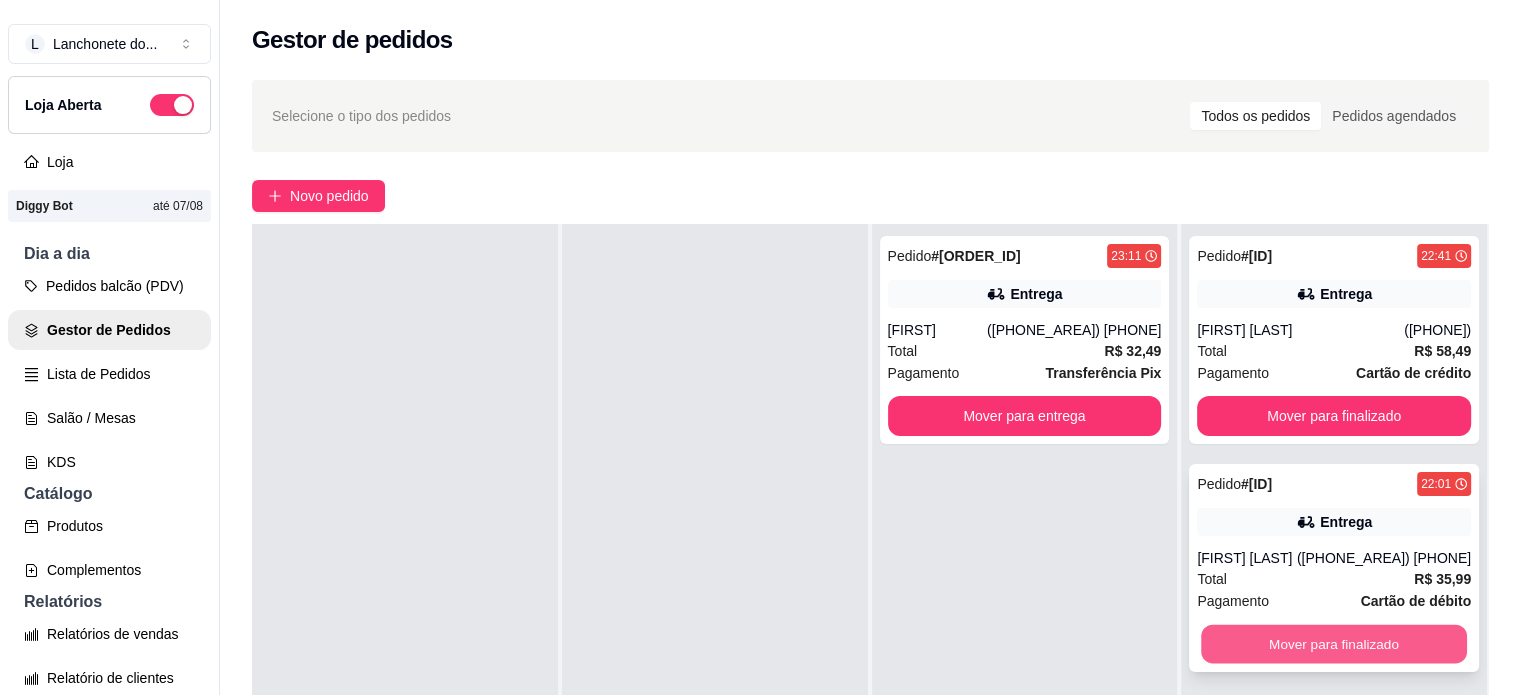 click on "Mover para finalizado" at bounding box center (1334, 644) 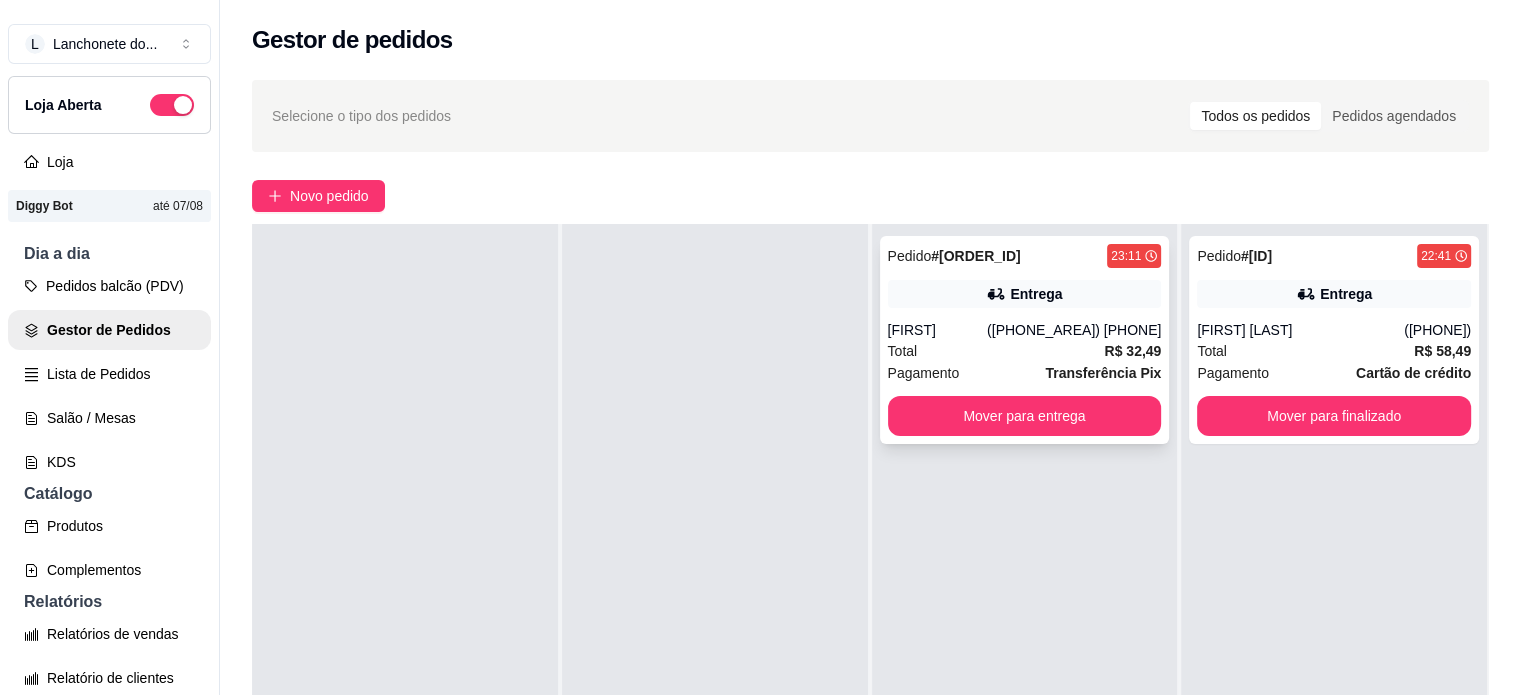 click on "Entrega" at bounding box center [1025, 294] 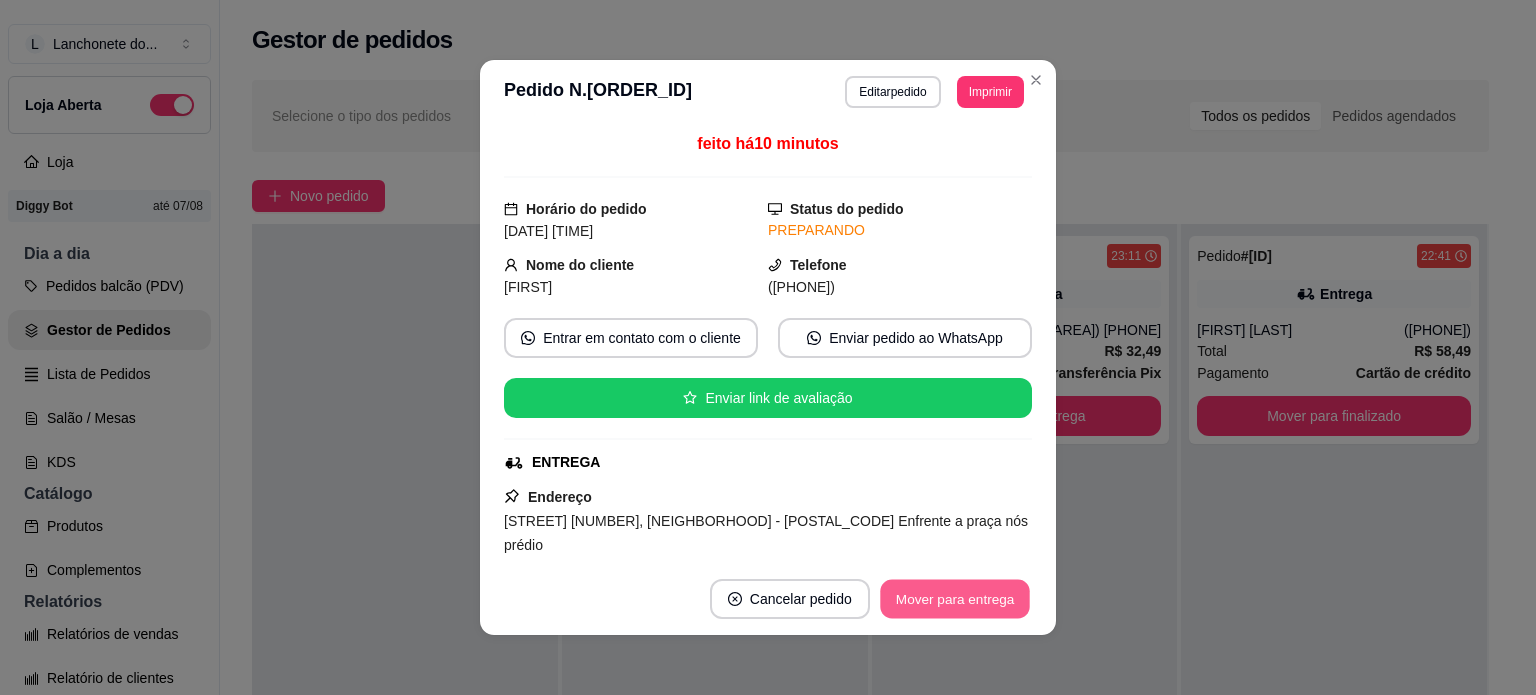 click on "Mover para entrega" at bounding box center (955, 599) 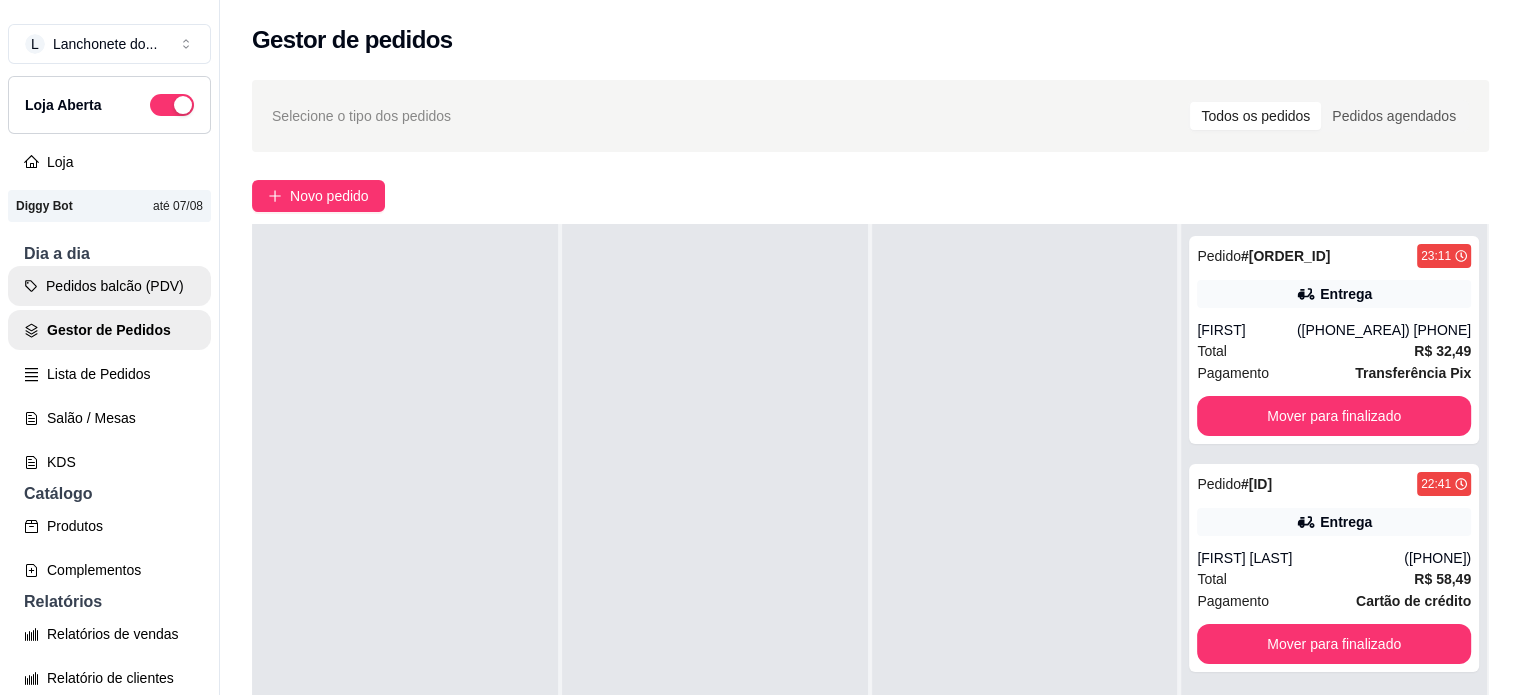 click on "Pedidos balcão (PDV)" at bounding box center [109, 286] 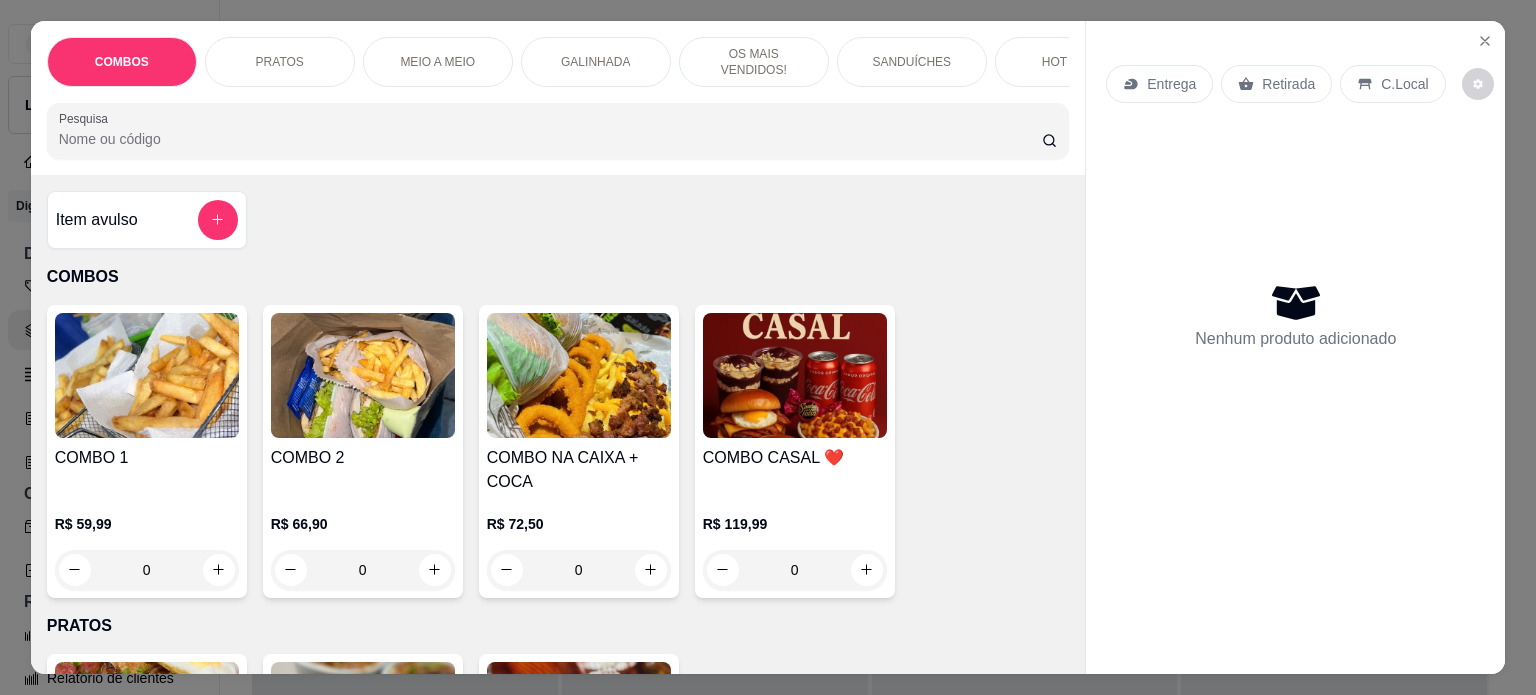 click on "Pesquisa" at bounding box center (550, 139) 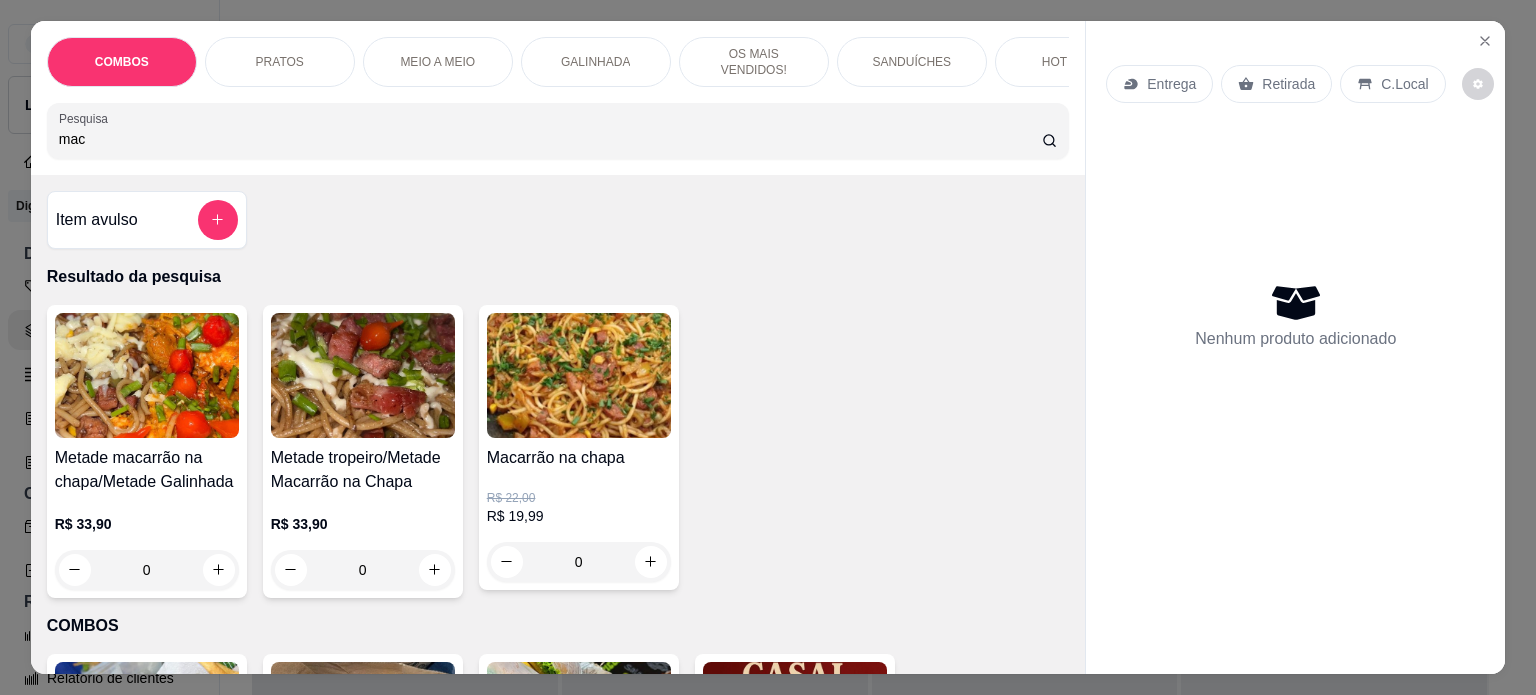 type on "mac" 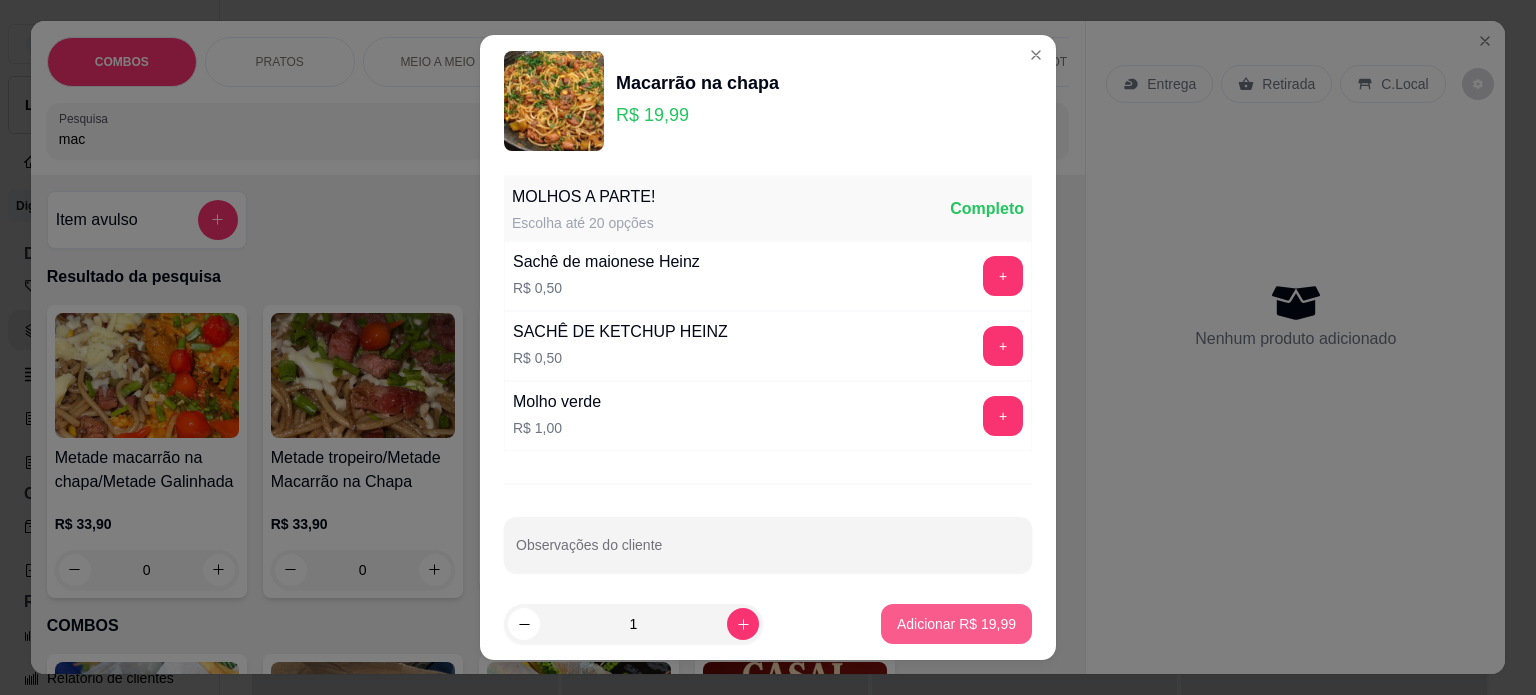 click on "Adicionar   R$ 19,99" at bounding box center [956, 624] 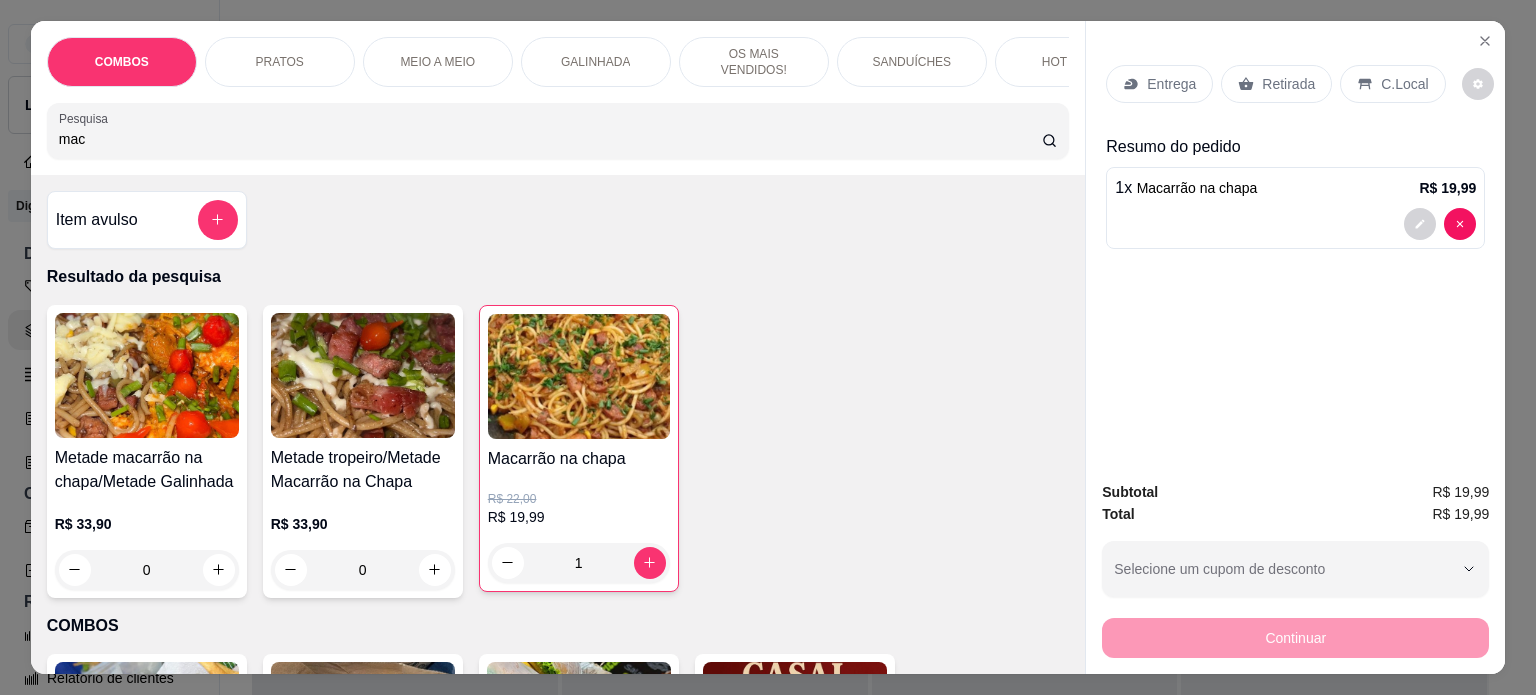click on "Retirada" at bounding box center [1288, 84] 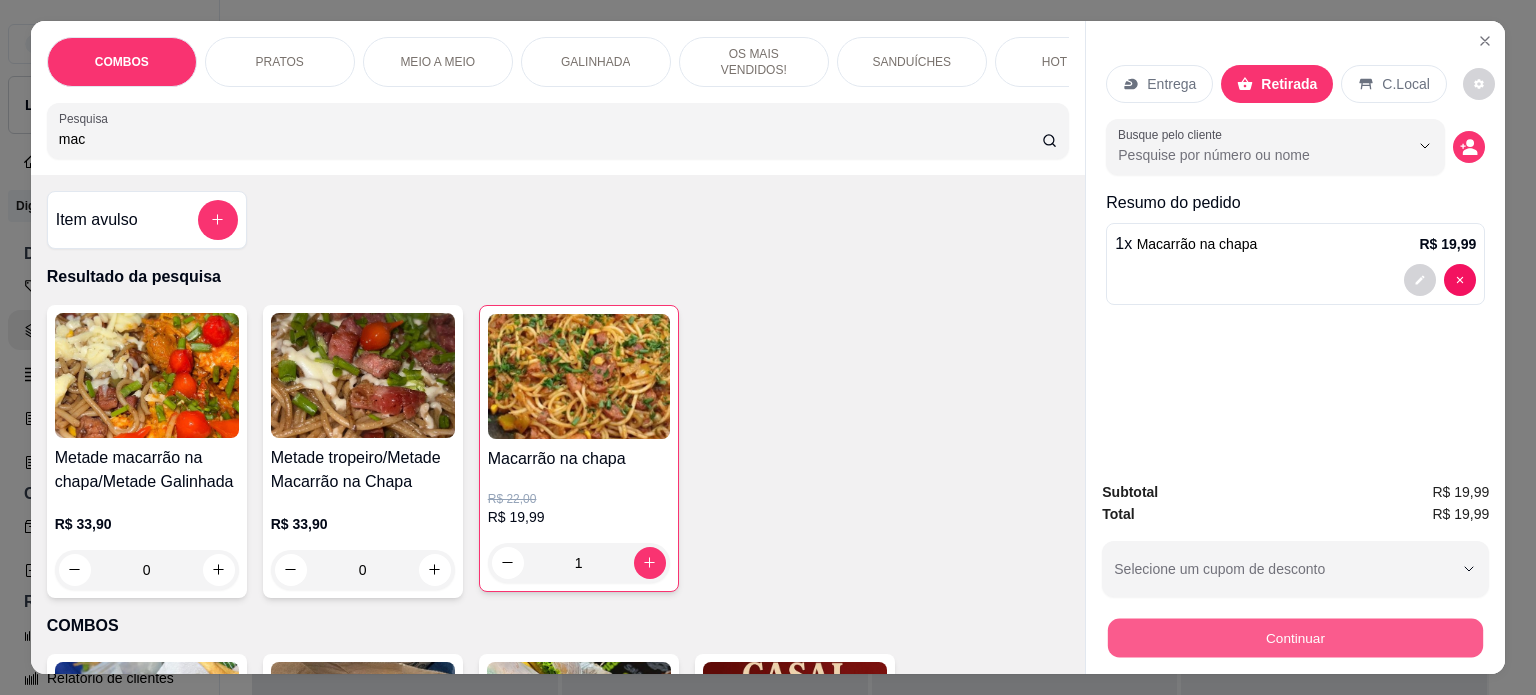 click on "Continuar" at bounding box center [1295, 638] 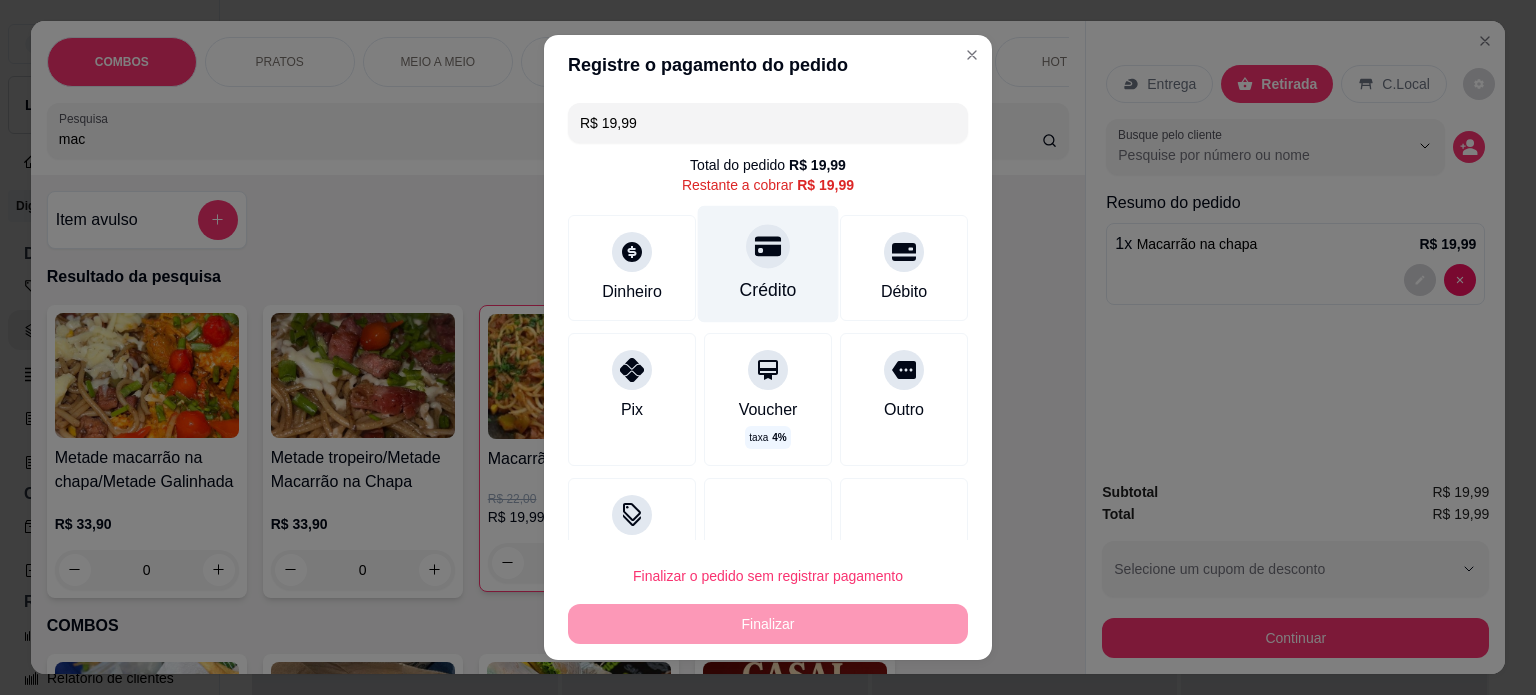 click at bounding box center [768, 246] 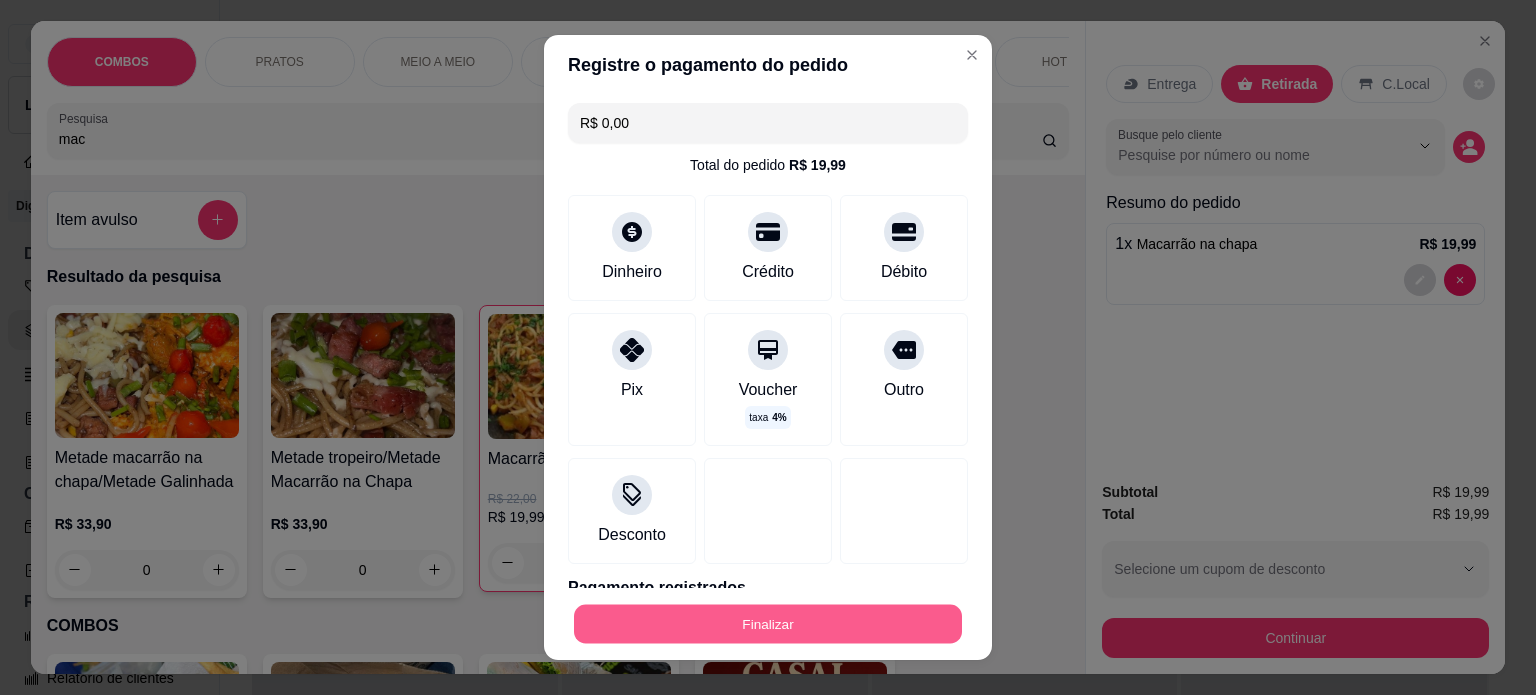 click on "Finalizar" at bounding box center (768, 624) 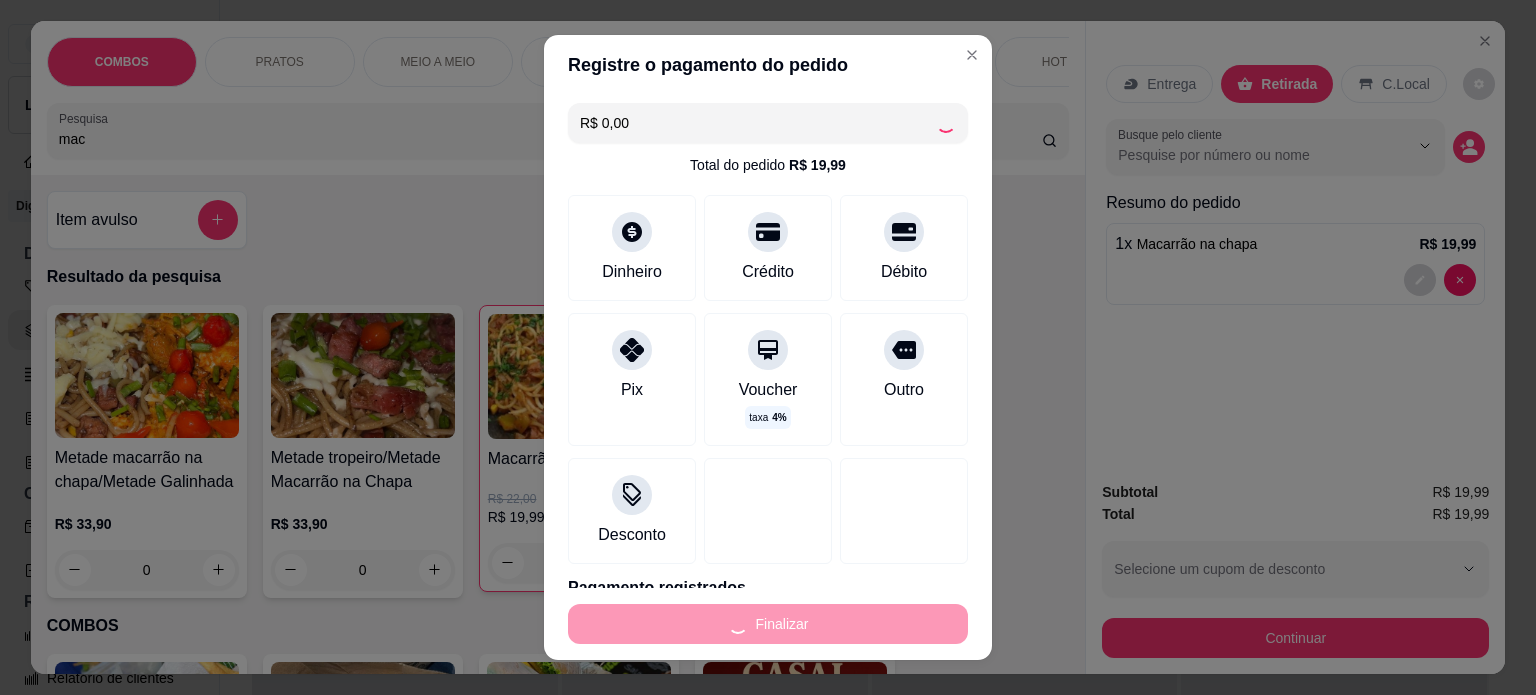 type on "0" 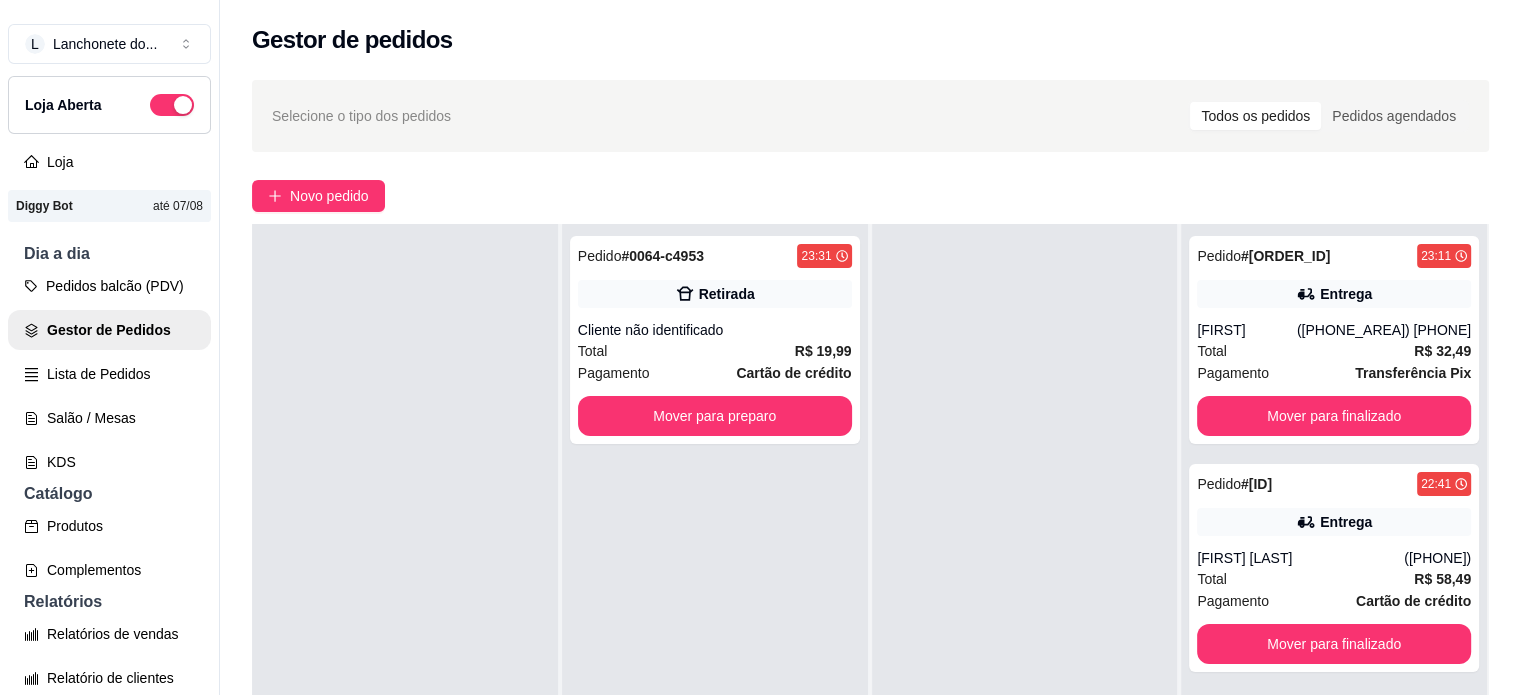 click at bounding box center (1025, 571) 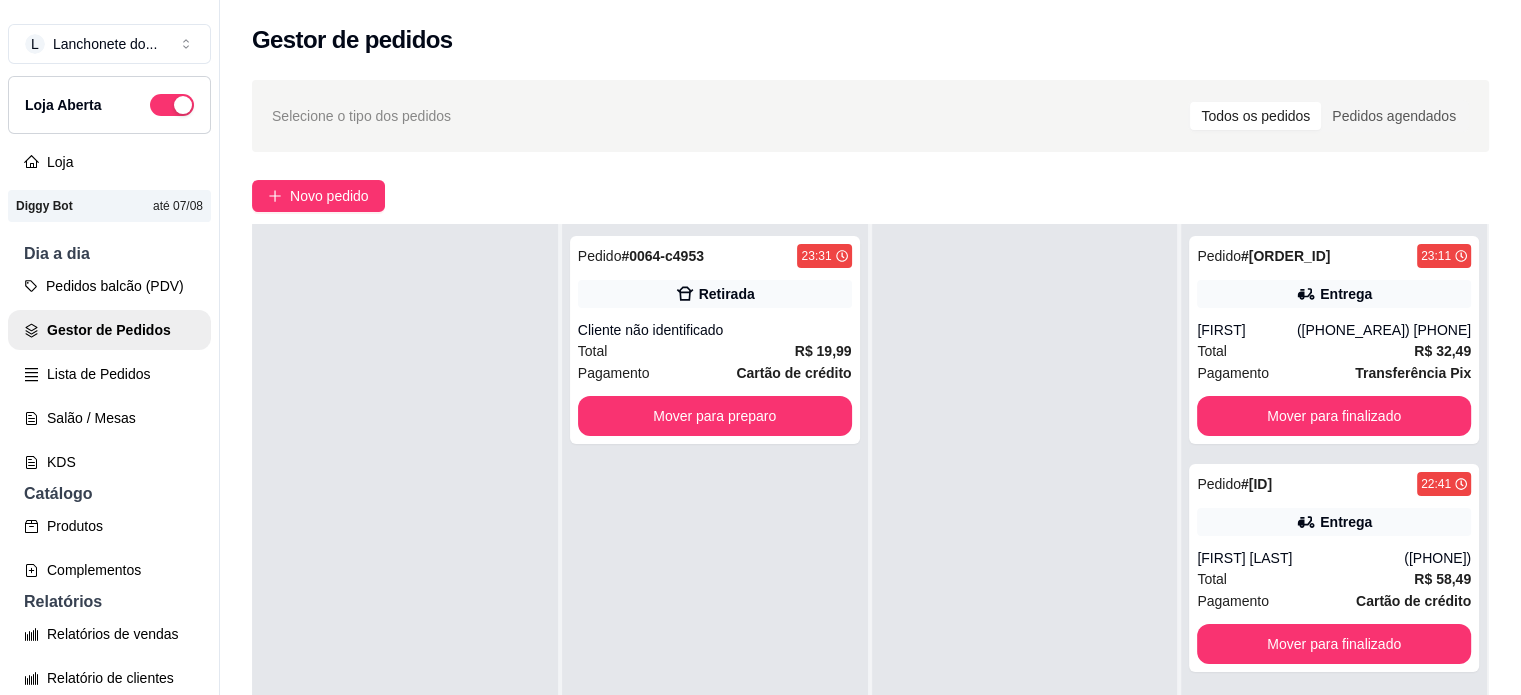 scroll, scrollTop: 319, scrollLeft: 0, axis: vertical 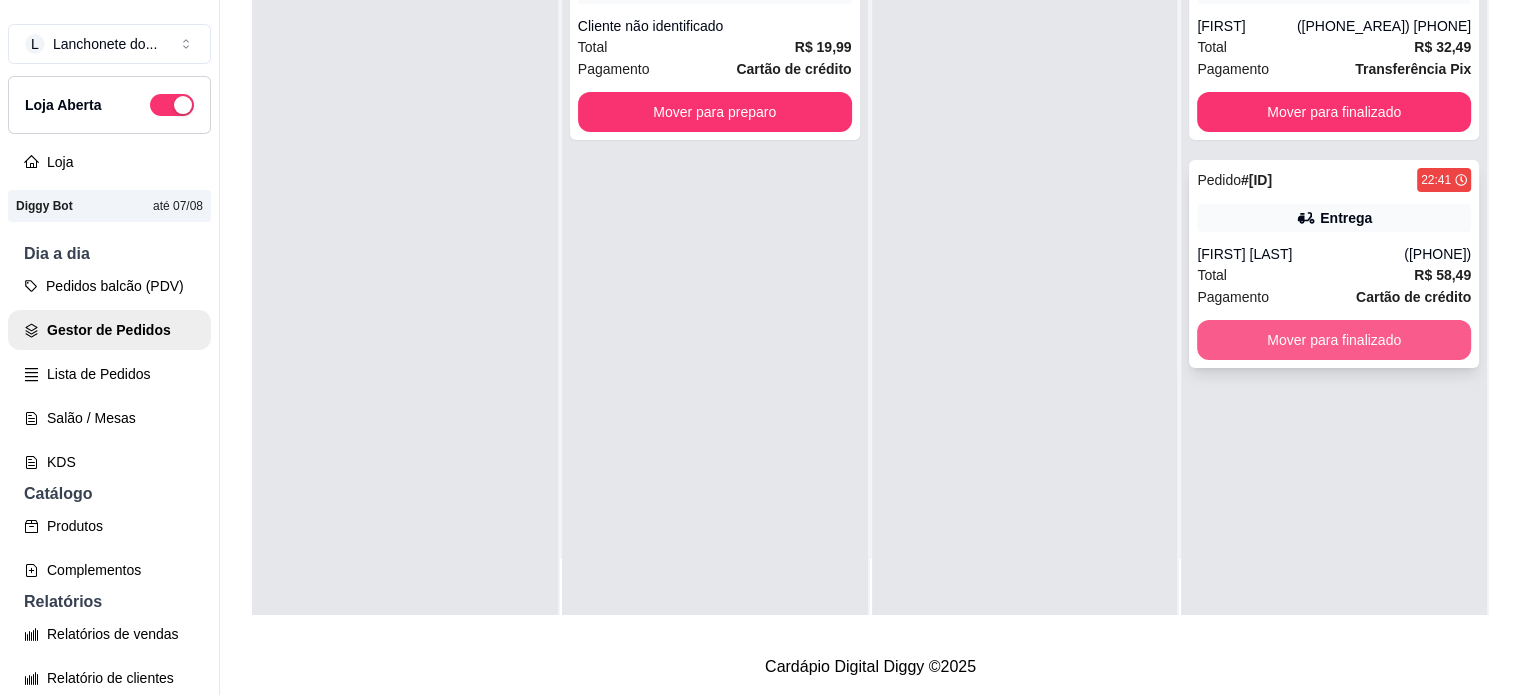 click on "Mover para finalizado" at bounding box center [1334, 340] 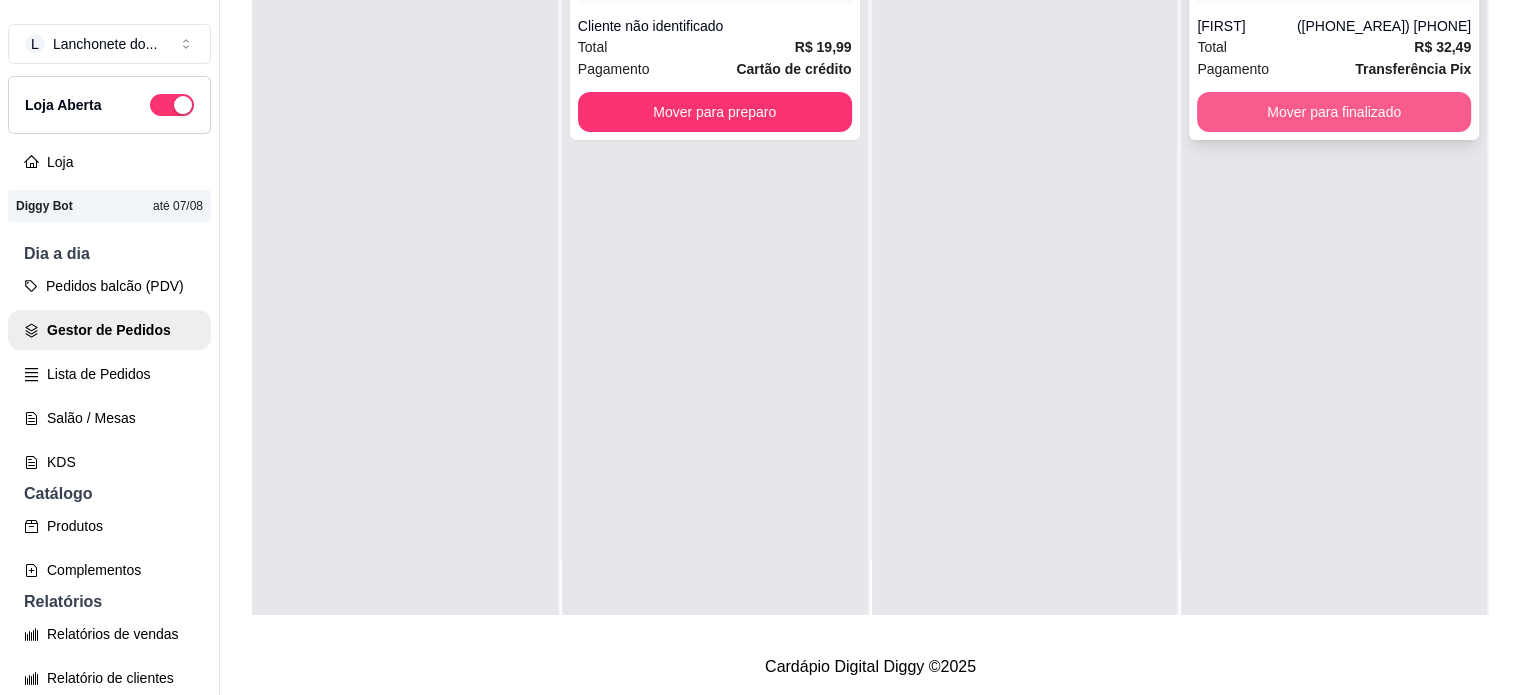 click on "Mover para finalizado" at bounding box center (1334, 112) 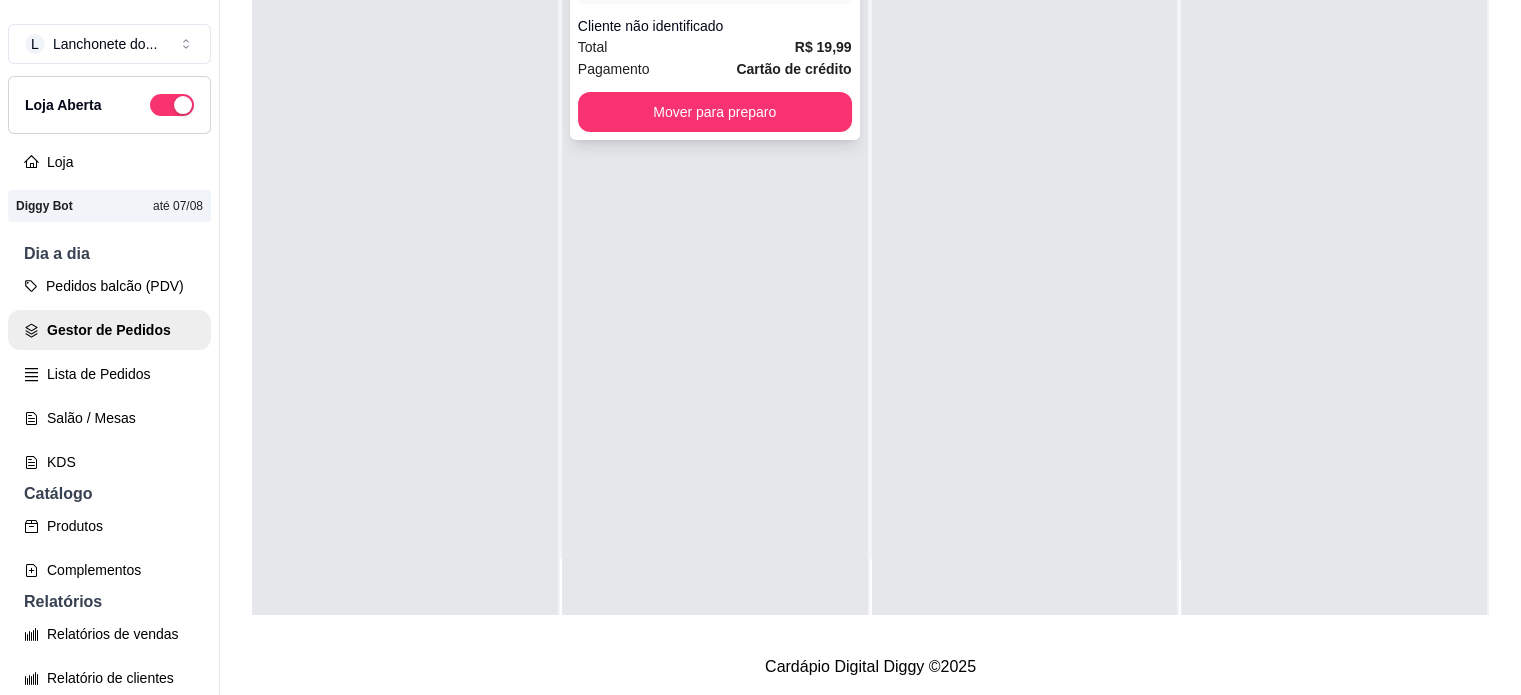 click on "Pagamento Cartão de crédito" at bounding box center (715, 69) 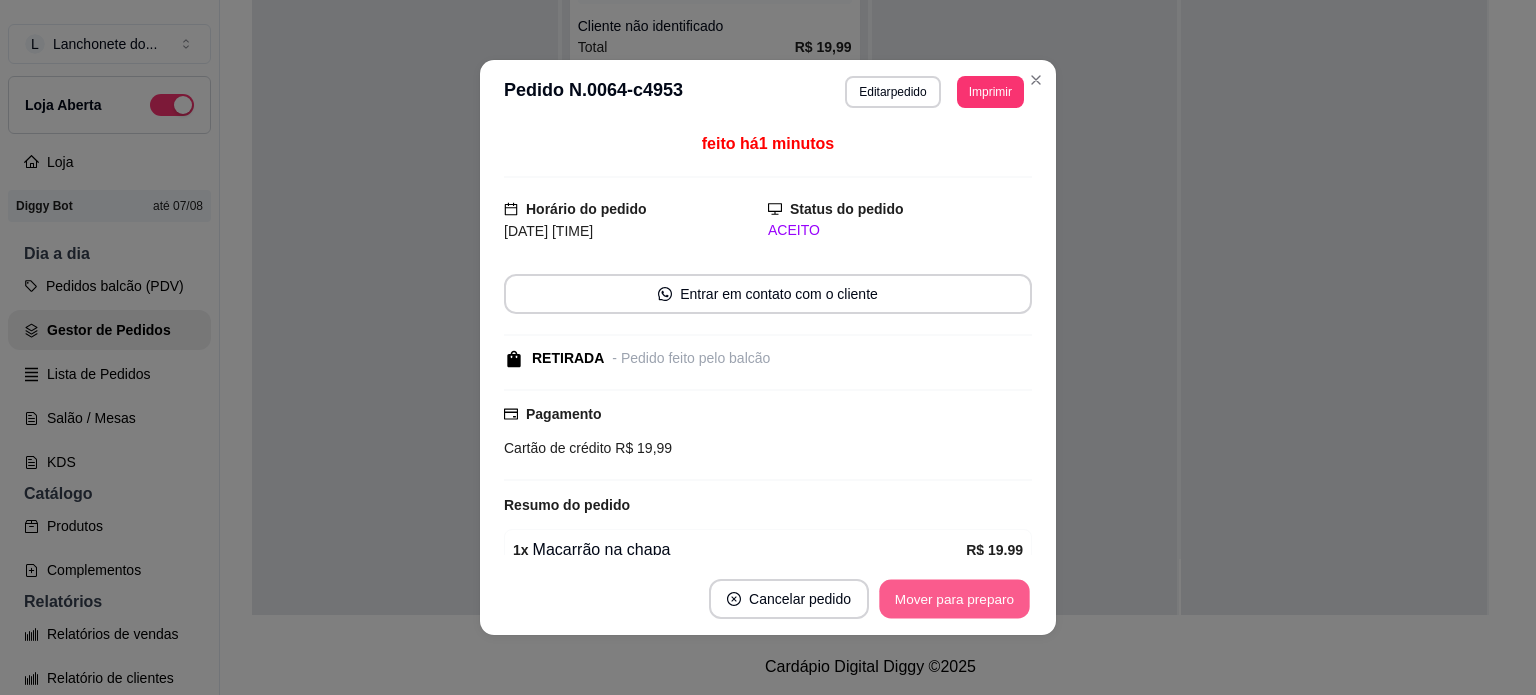 click on "Mover para preparo" at bounding box center [954, 599] 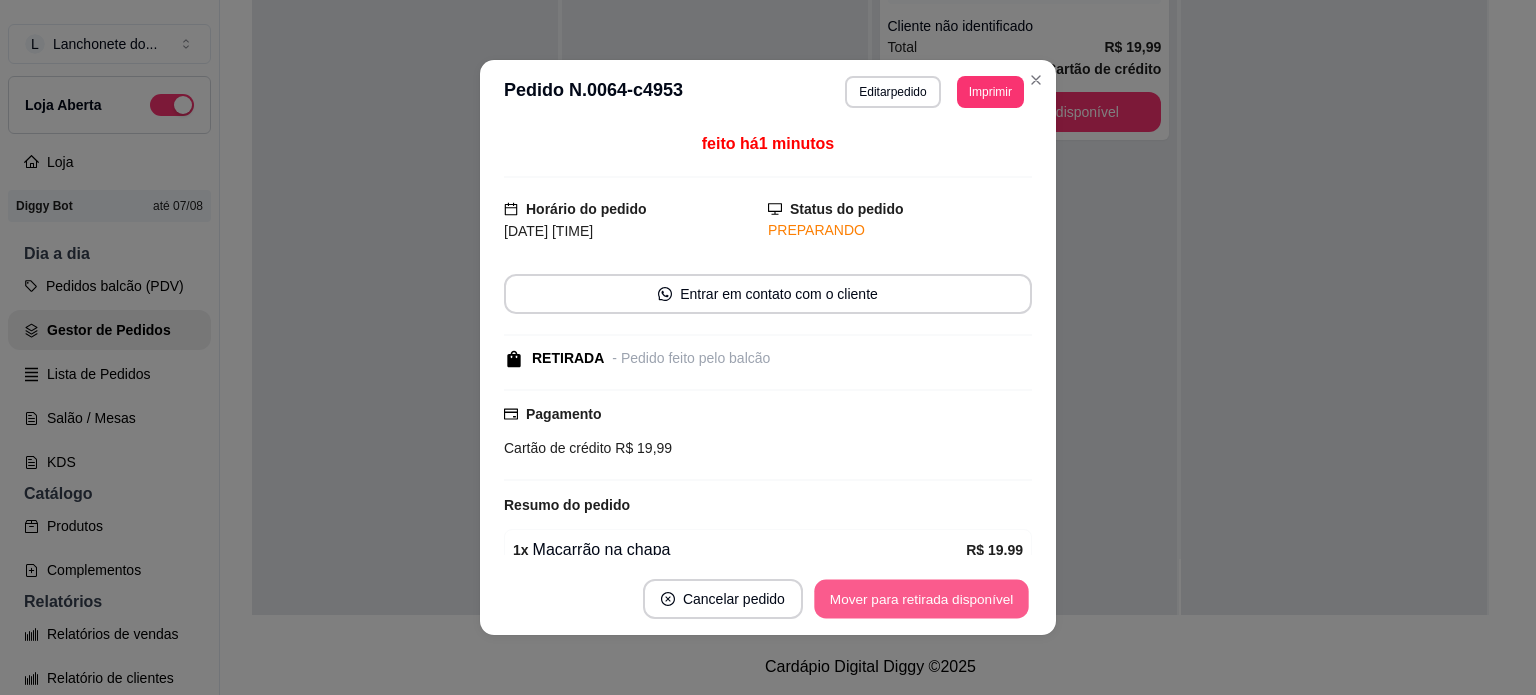 click on "Mover para retirada disponível" at bounding box center (921, 599) 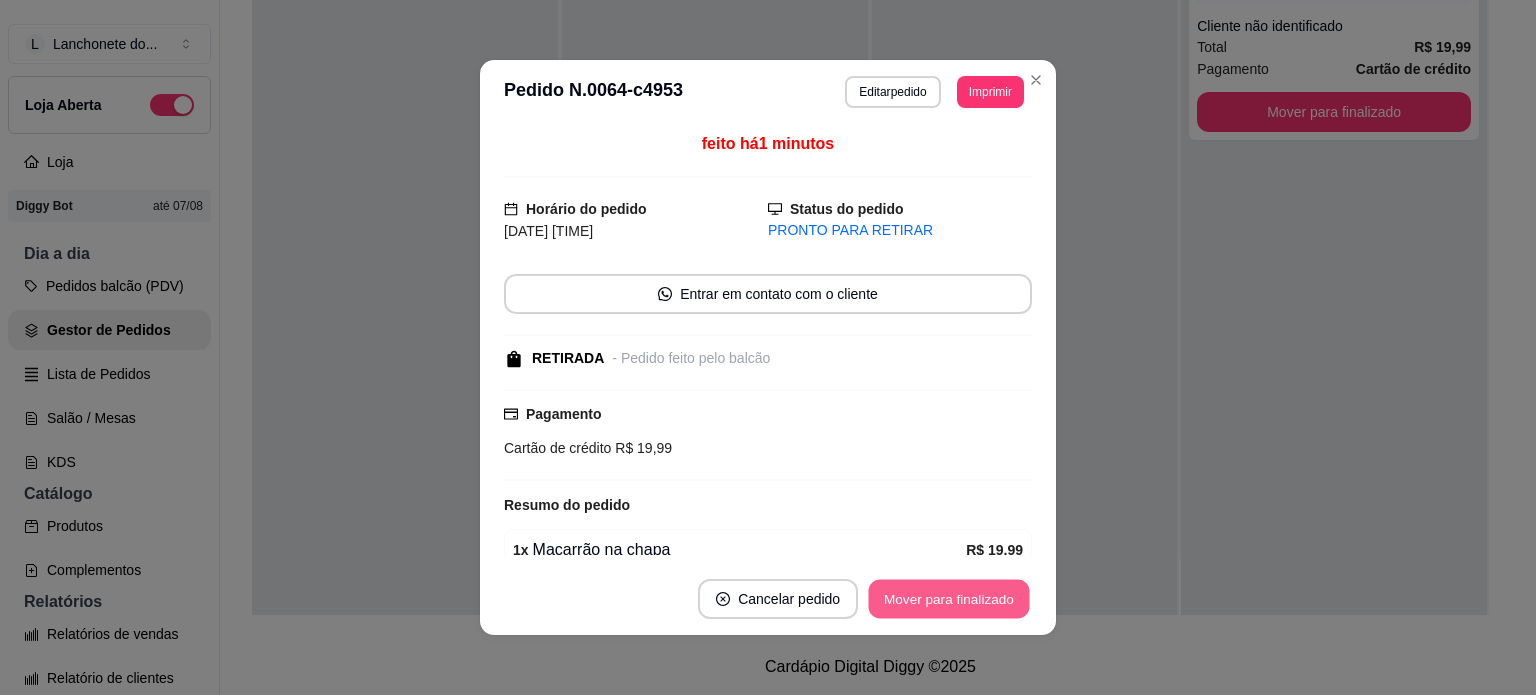 click on "Mover para finalizado" at bounding box center (949, 599) 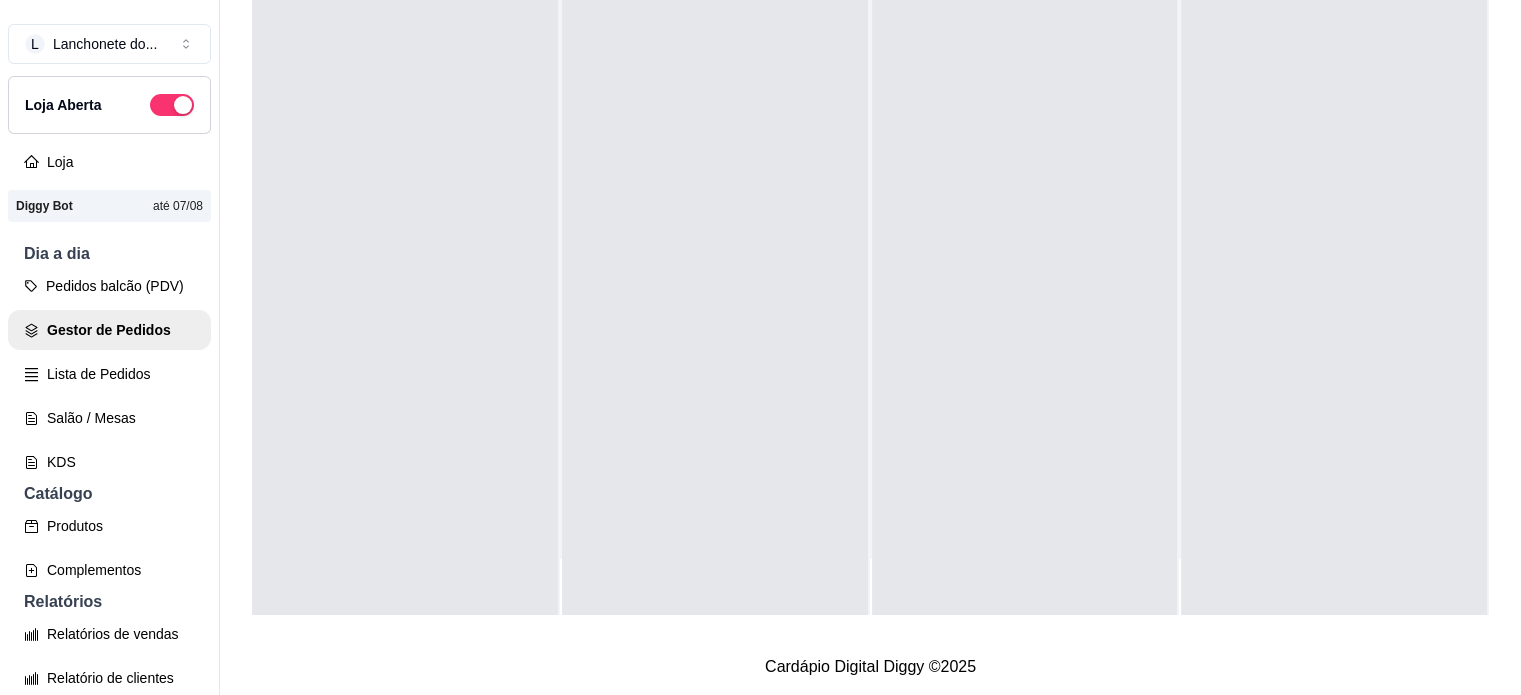 scroll, scrollTop: 0, scrollLeft: 0, axis: both 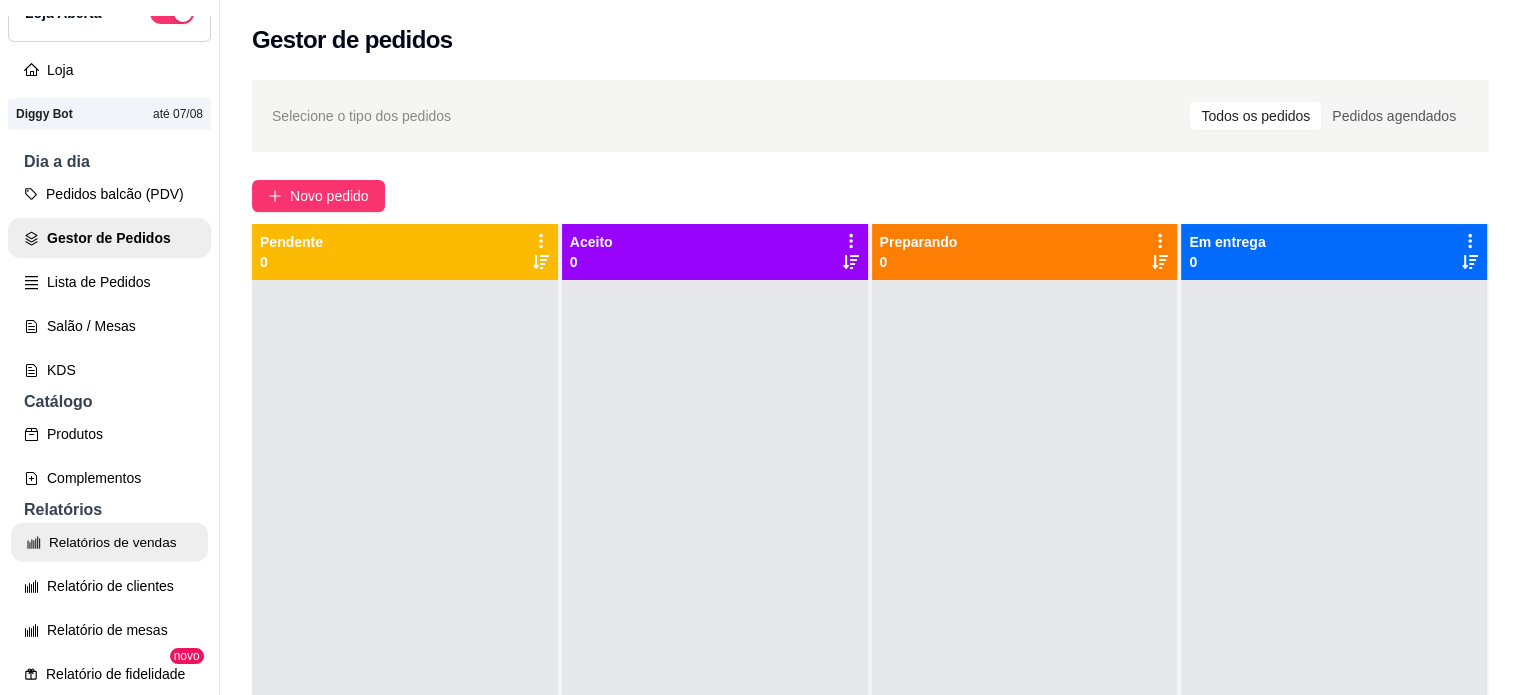 click on "Relatórios de vendas" at bounding box center [109, 542] 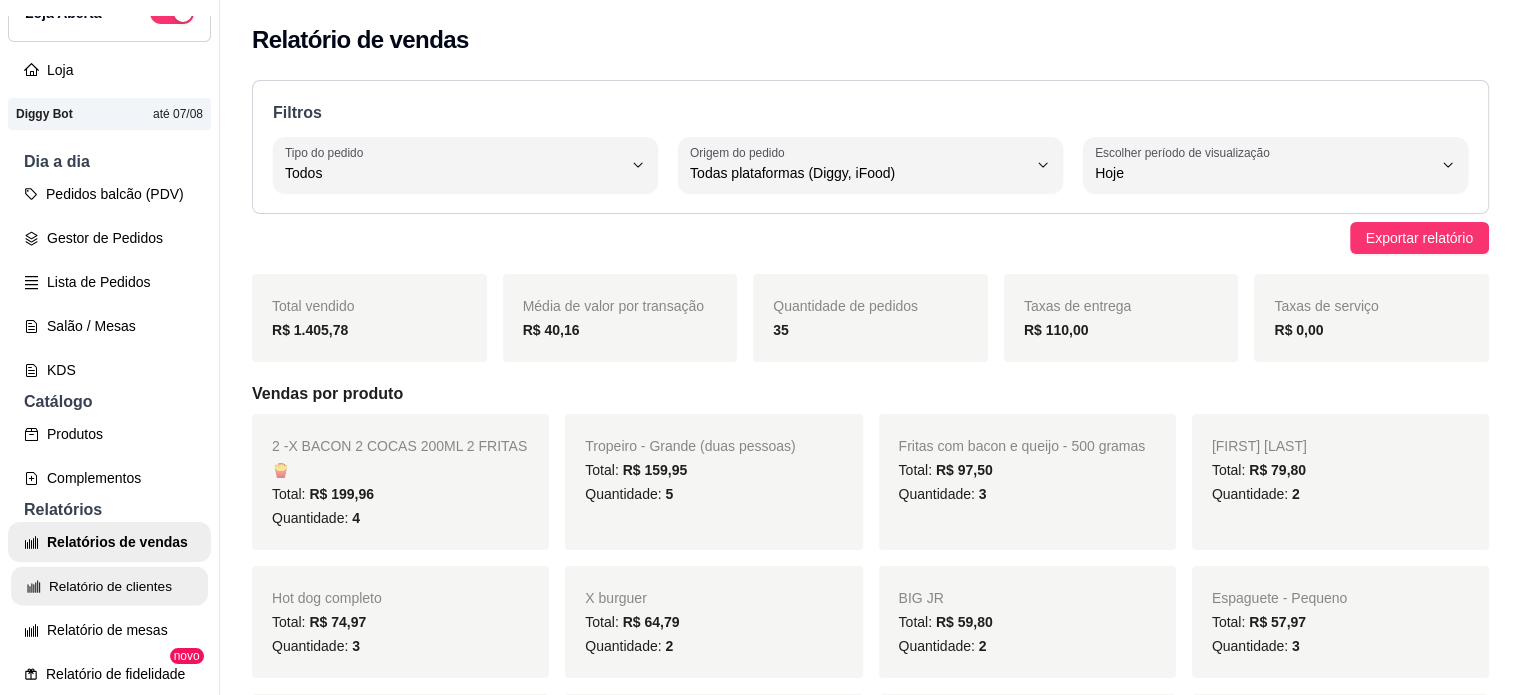click on "Relatório de clientes" at bounding box center [109, 586] 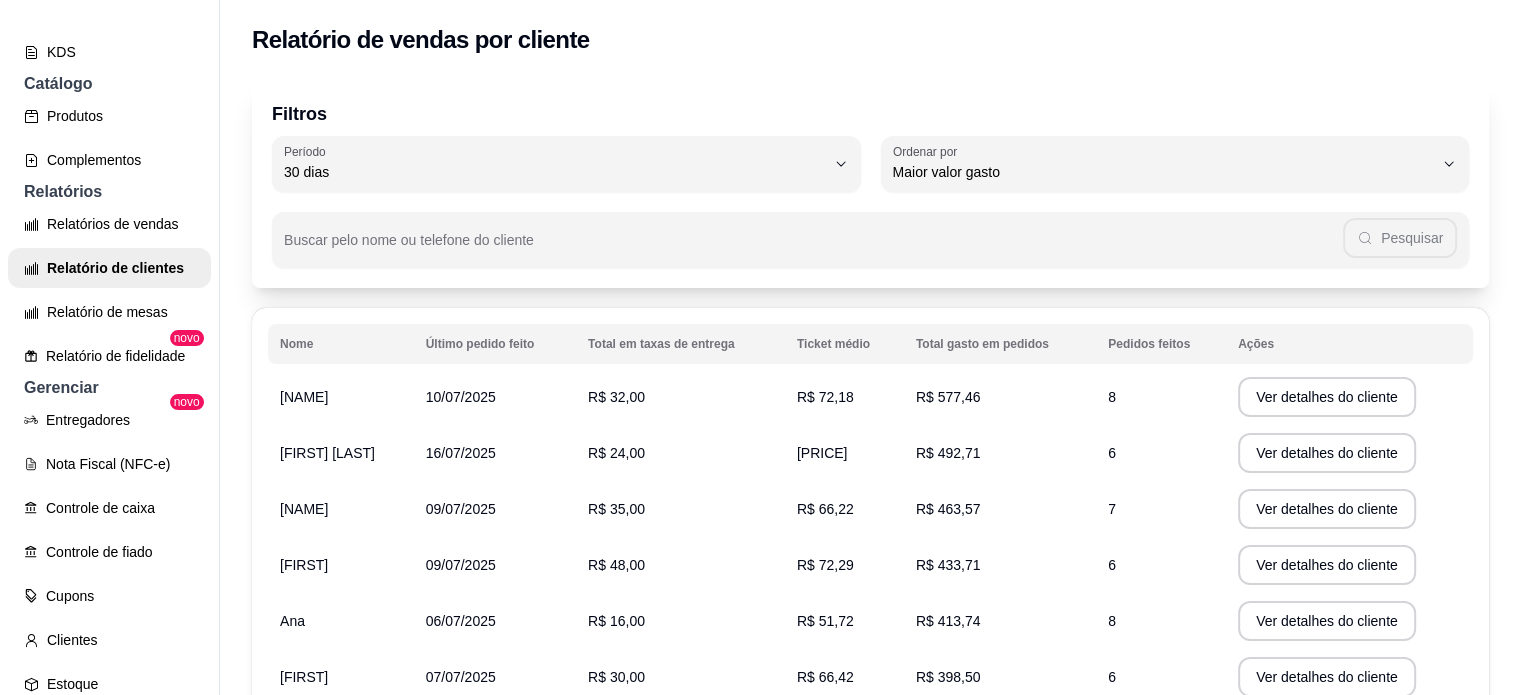scroll, scrollTop: 412, scrollLeft: 0, axis: vertical 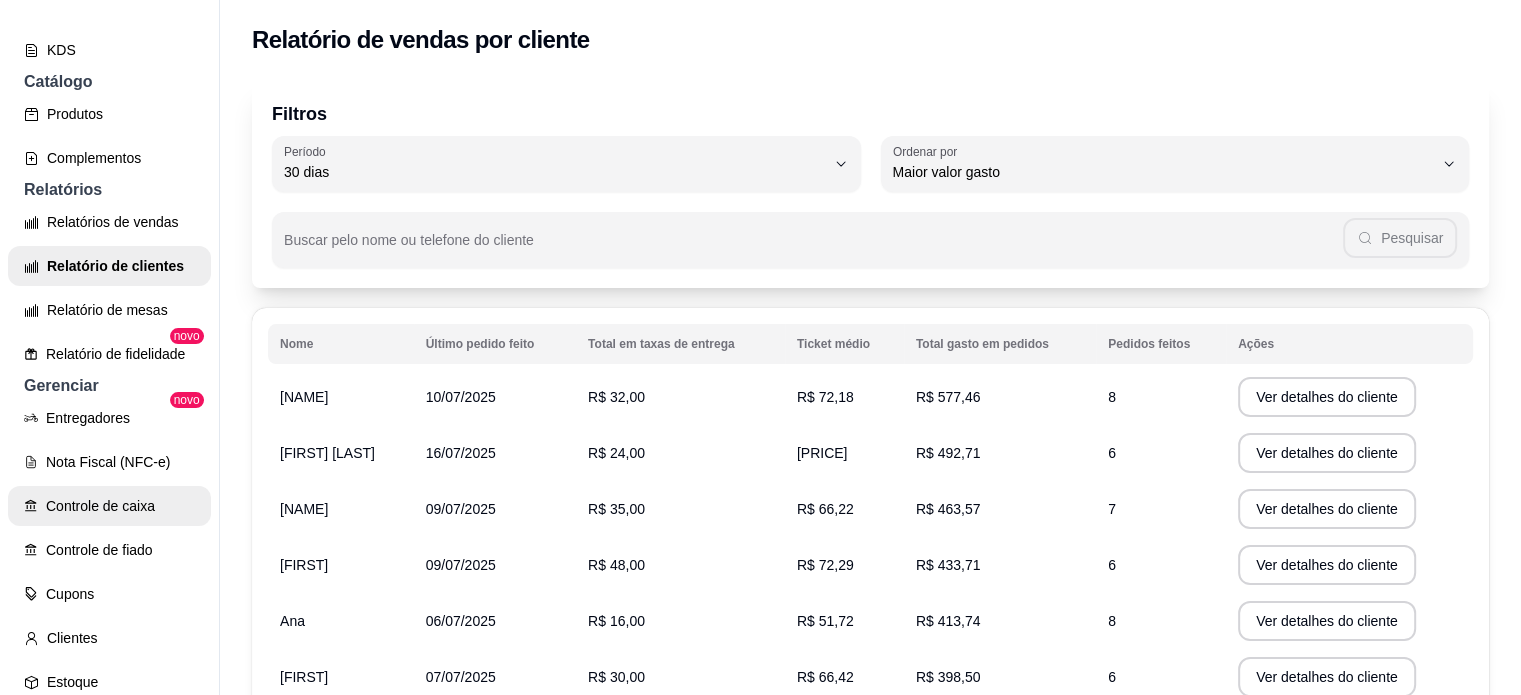 click on "Controle de caixa" at bounding box center (109, 506) 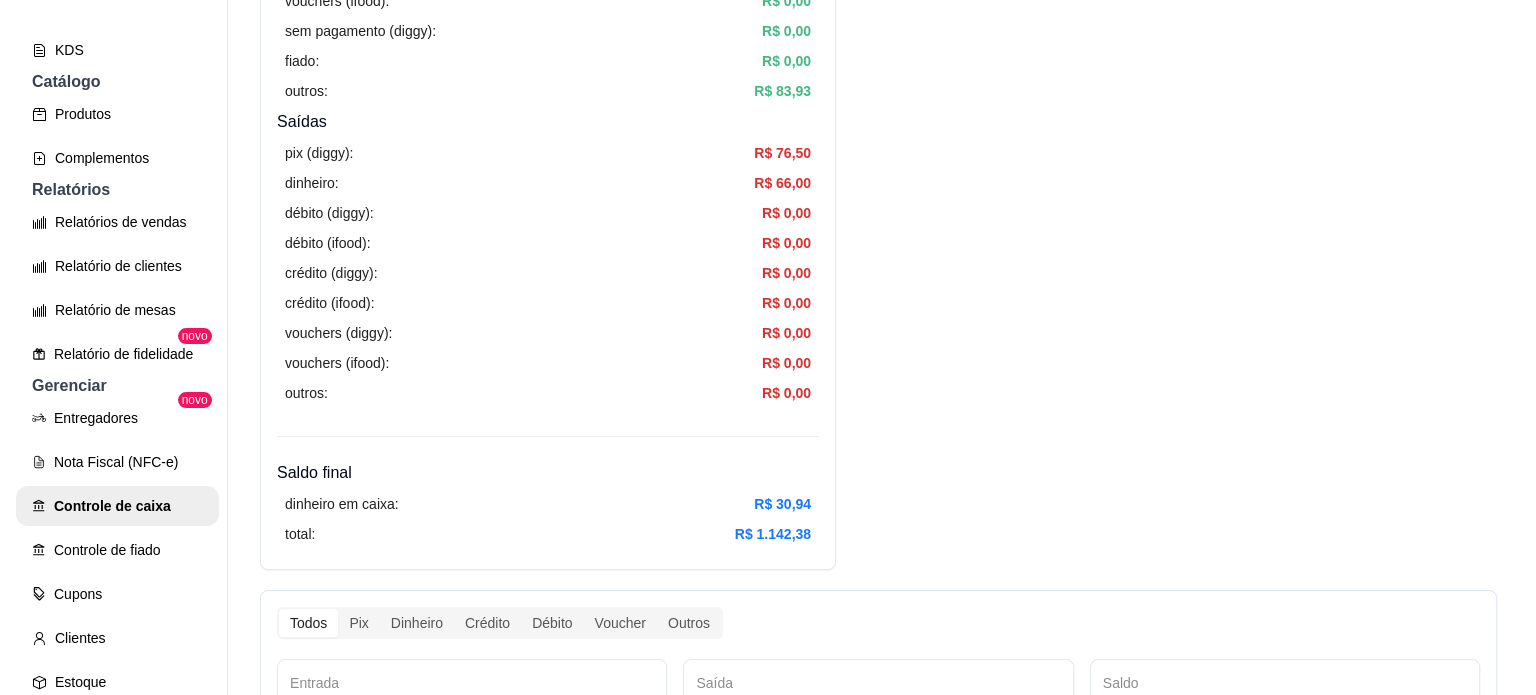 scroll, scrollTop: 1190, scrollLeft: 0, axis: vertical 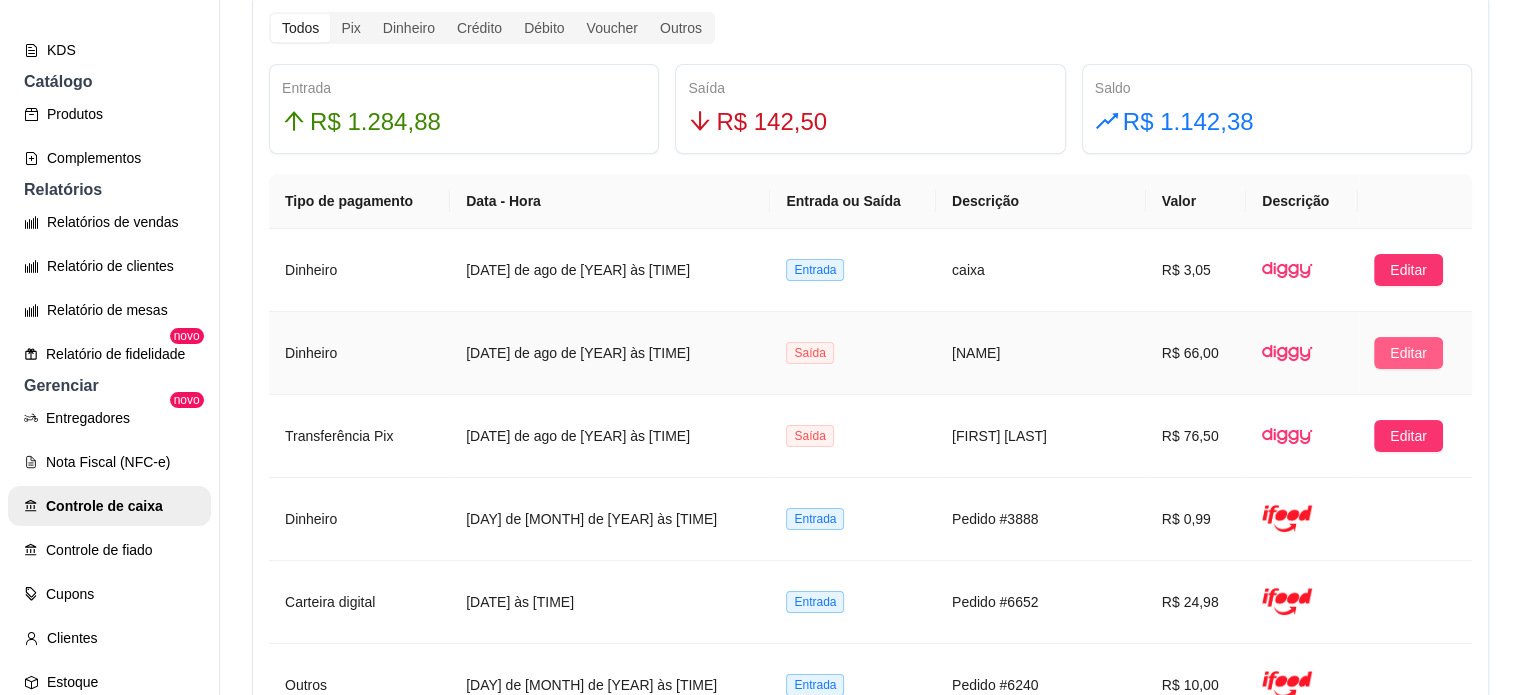 click on "Editar" at bounding box center [1408, 353] 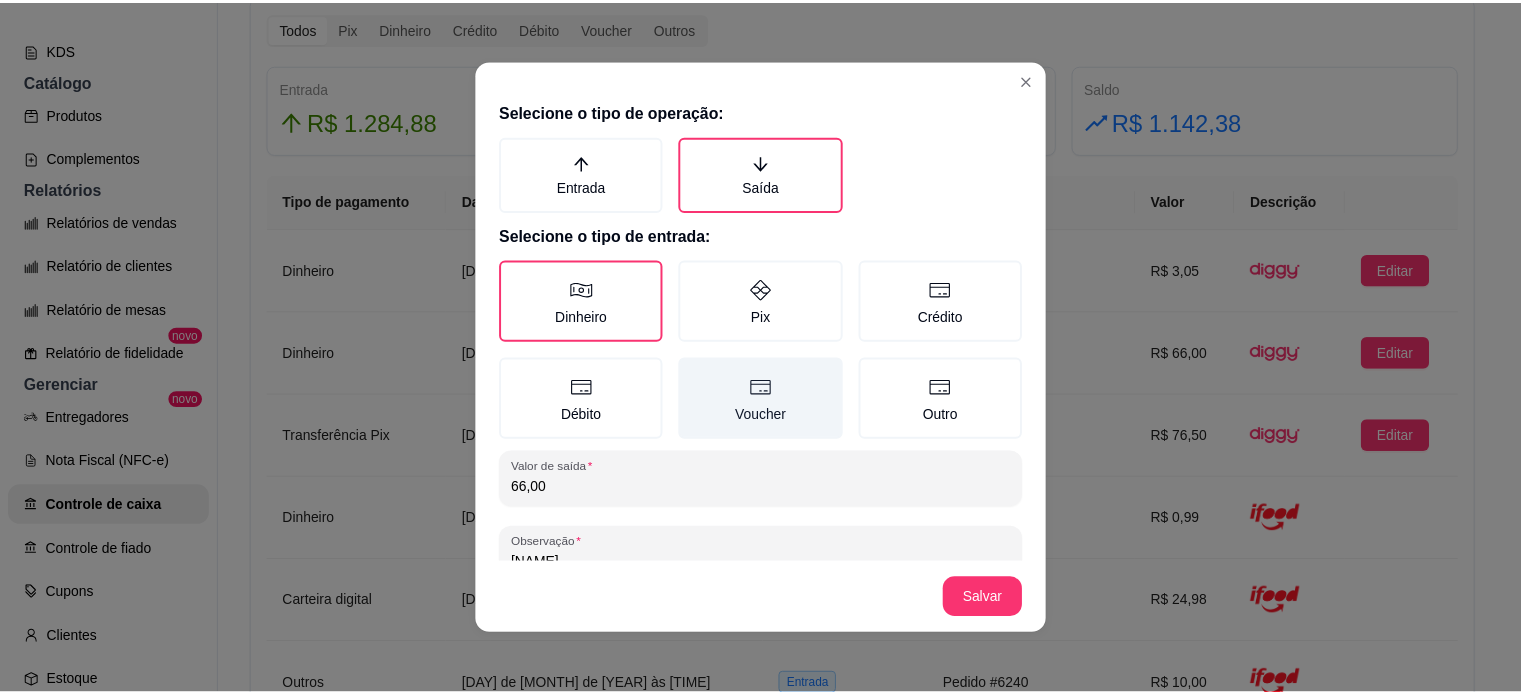 scroll, scrollTop: 50, scrollLeft: 0, axis: vertical 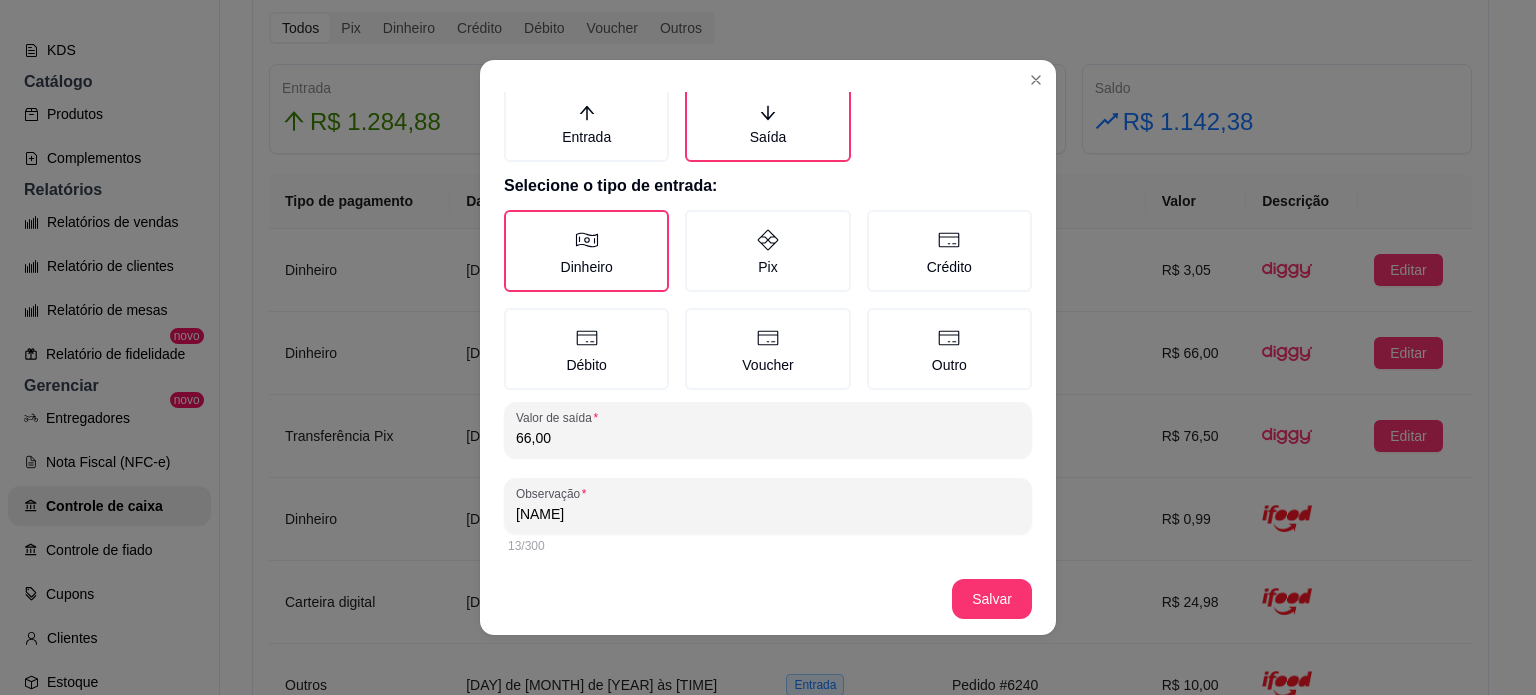 click on "66,00" at bounding box center (768, 438) 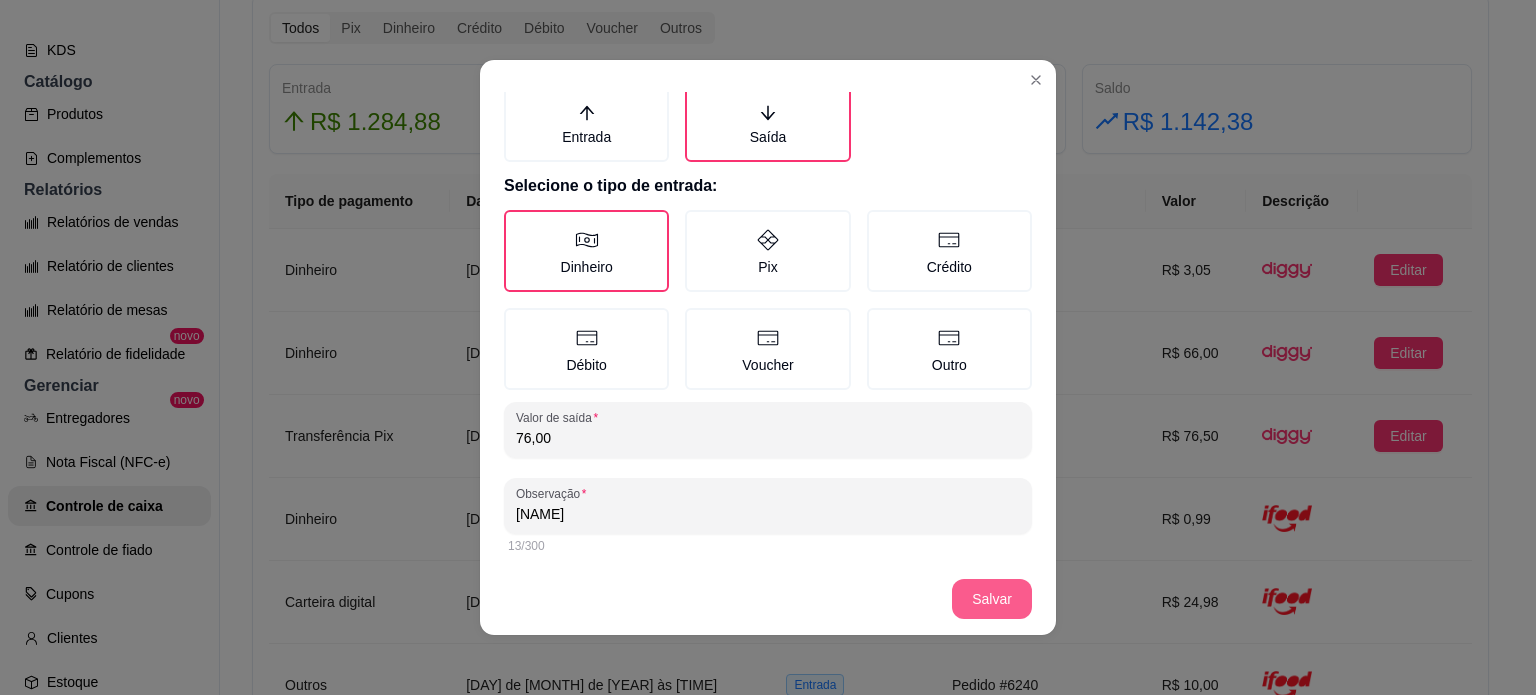 type on "76,00" 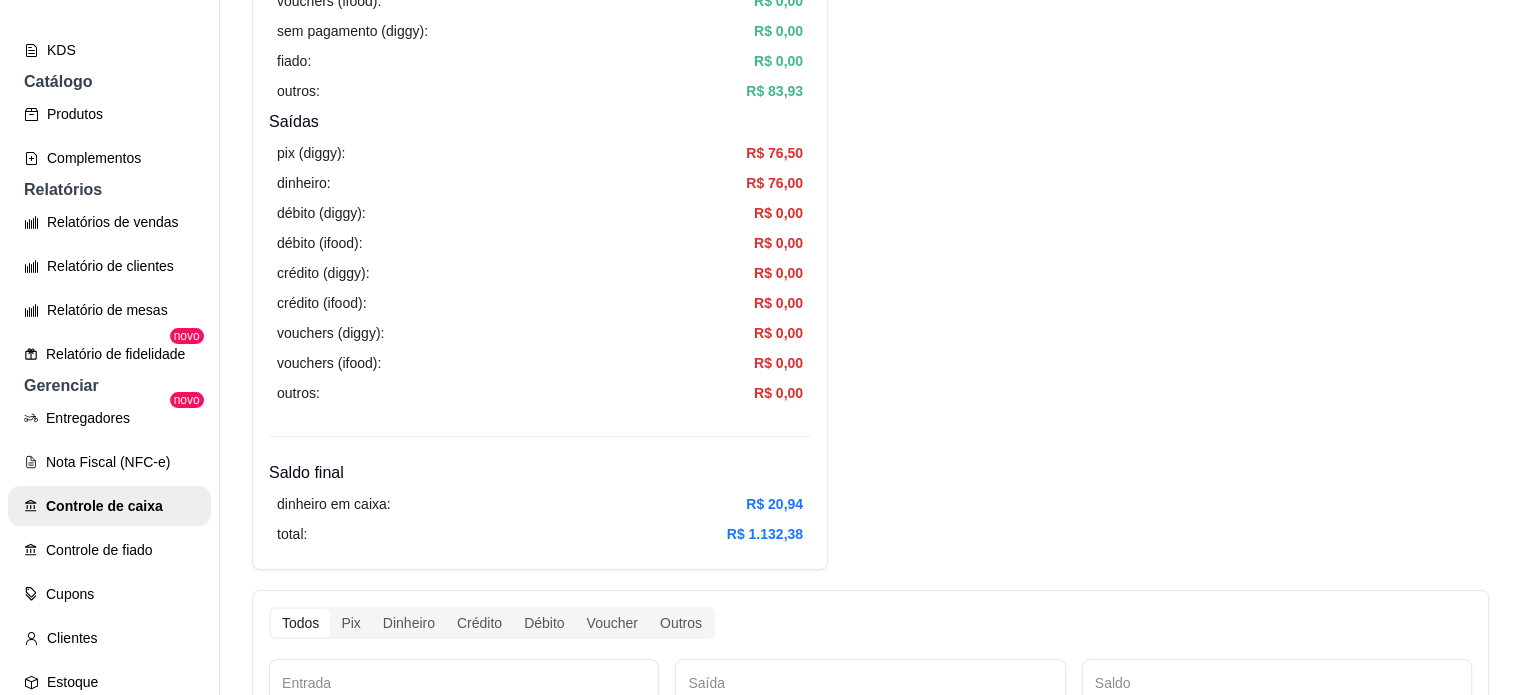 scroll, scrollTop: 0, scrollLeft: 0, axis: both 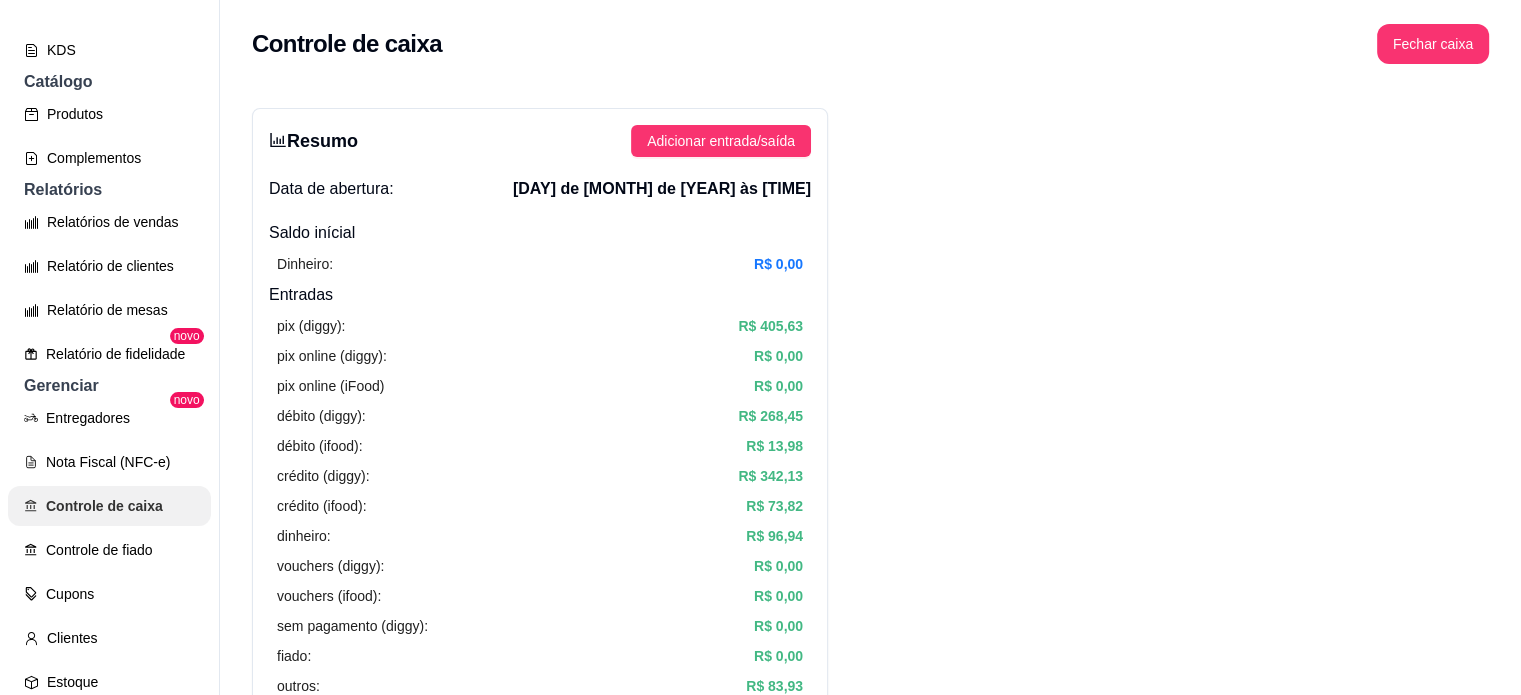click on "Controle de caixa" at bounding box center [109, 506] 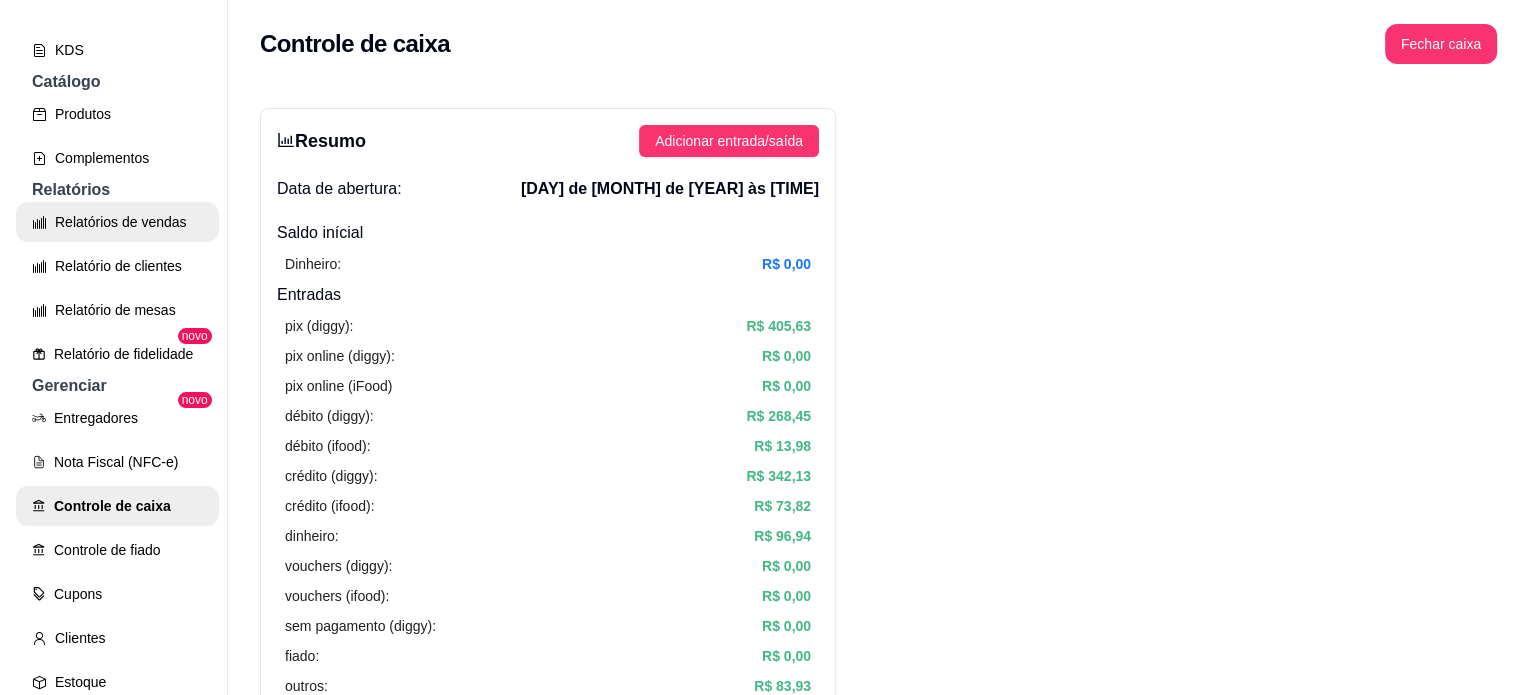 scroll, scrollTop: 0, scrollLeft: 0, axis: both 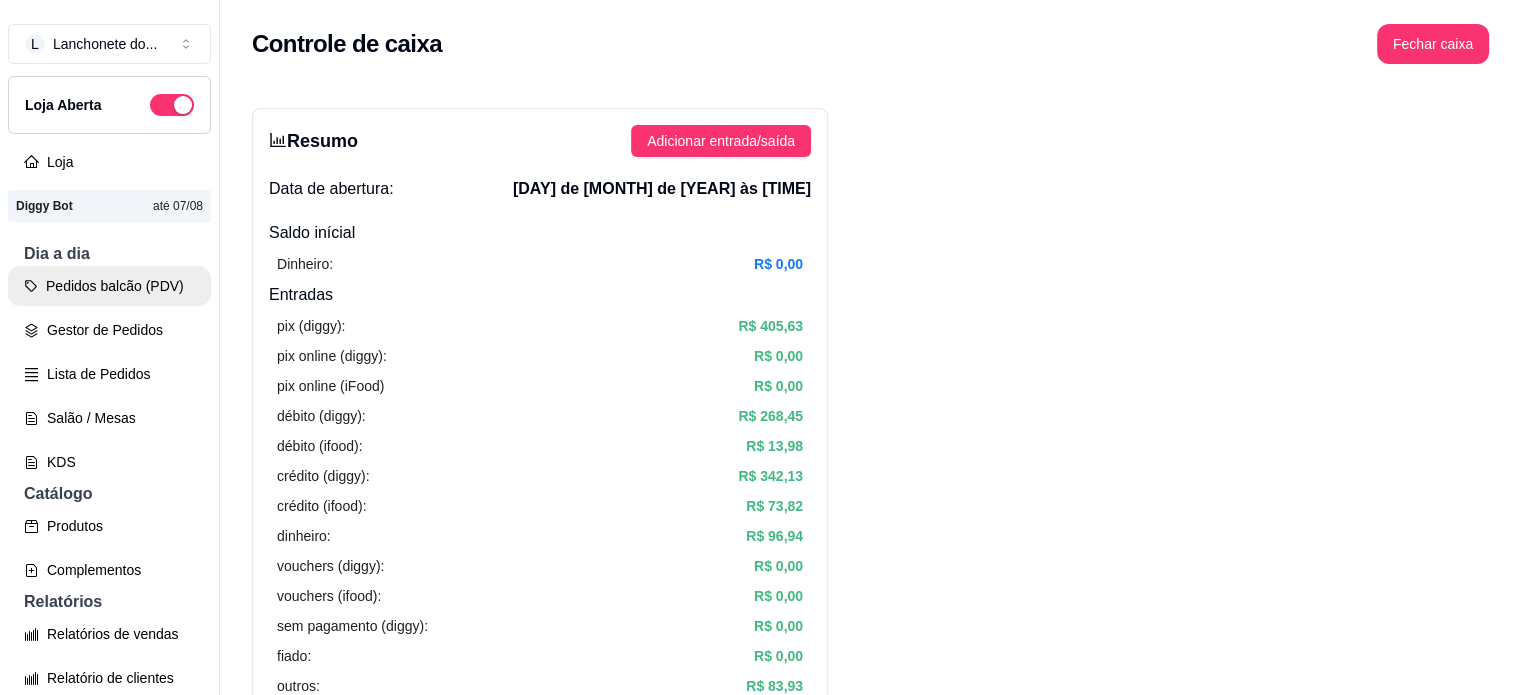 click on "Pedidos balcão (PDV)" at bounding box center [109, 286] 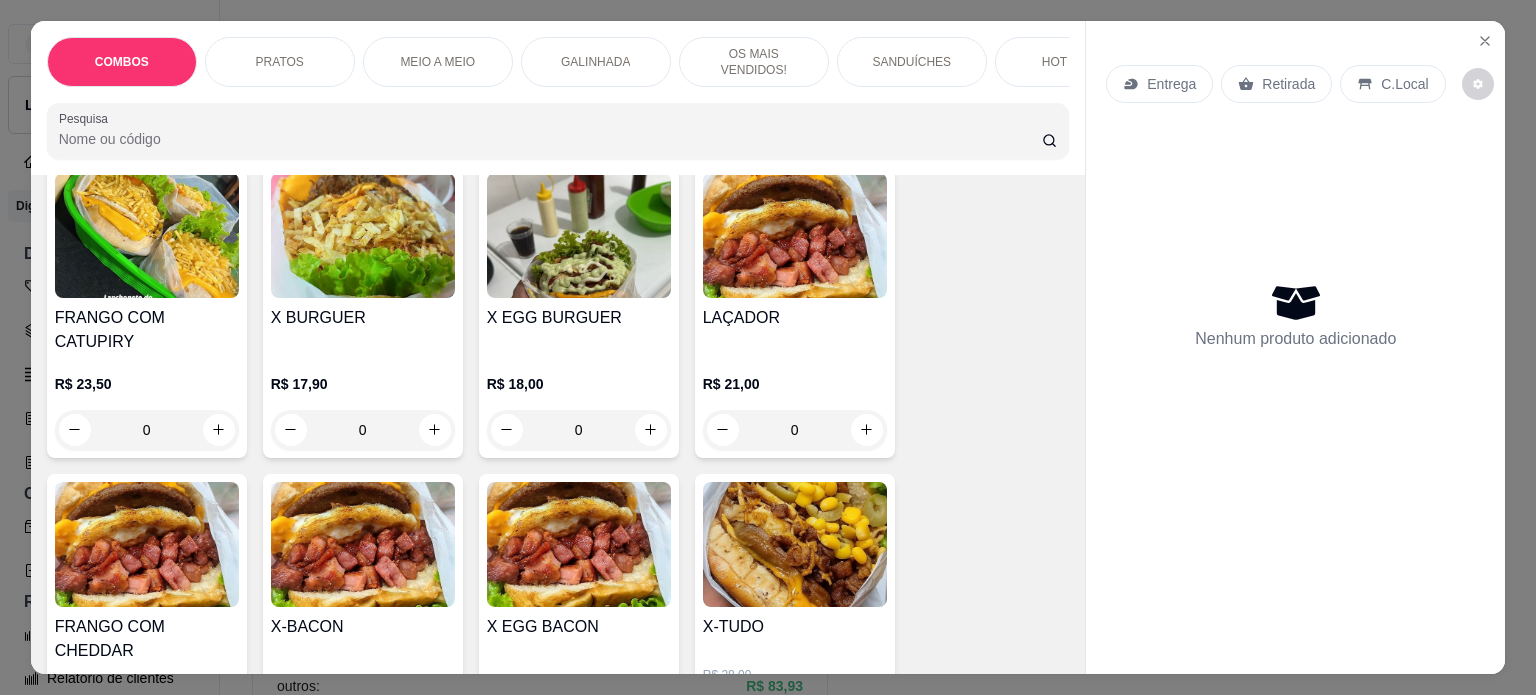 scroll, scrollTop: 2168, scrollLeft: 0, axis: vertical 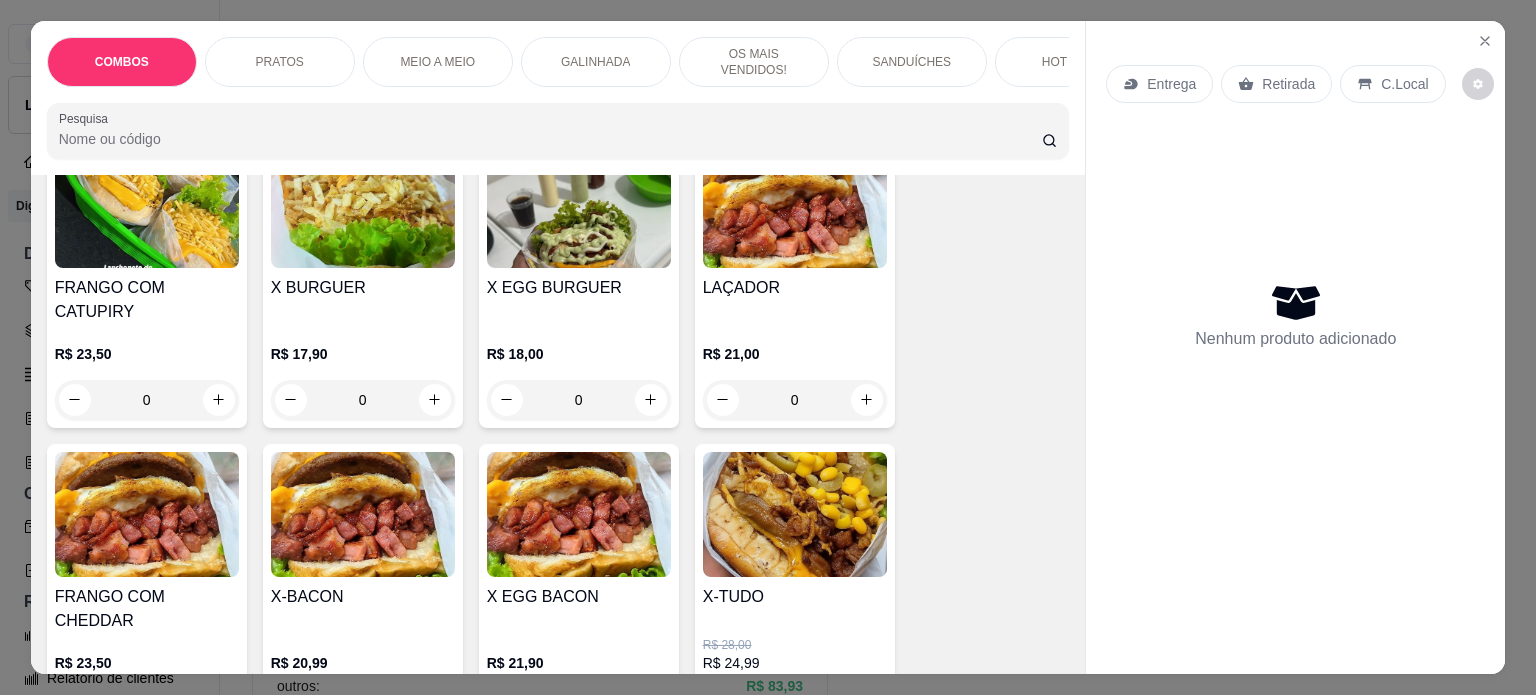 click at bounding box center [795, 514] 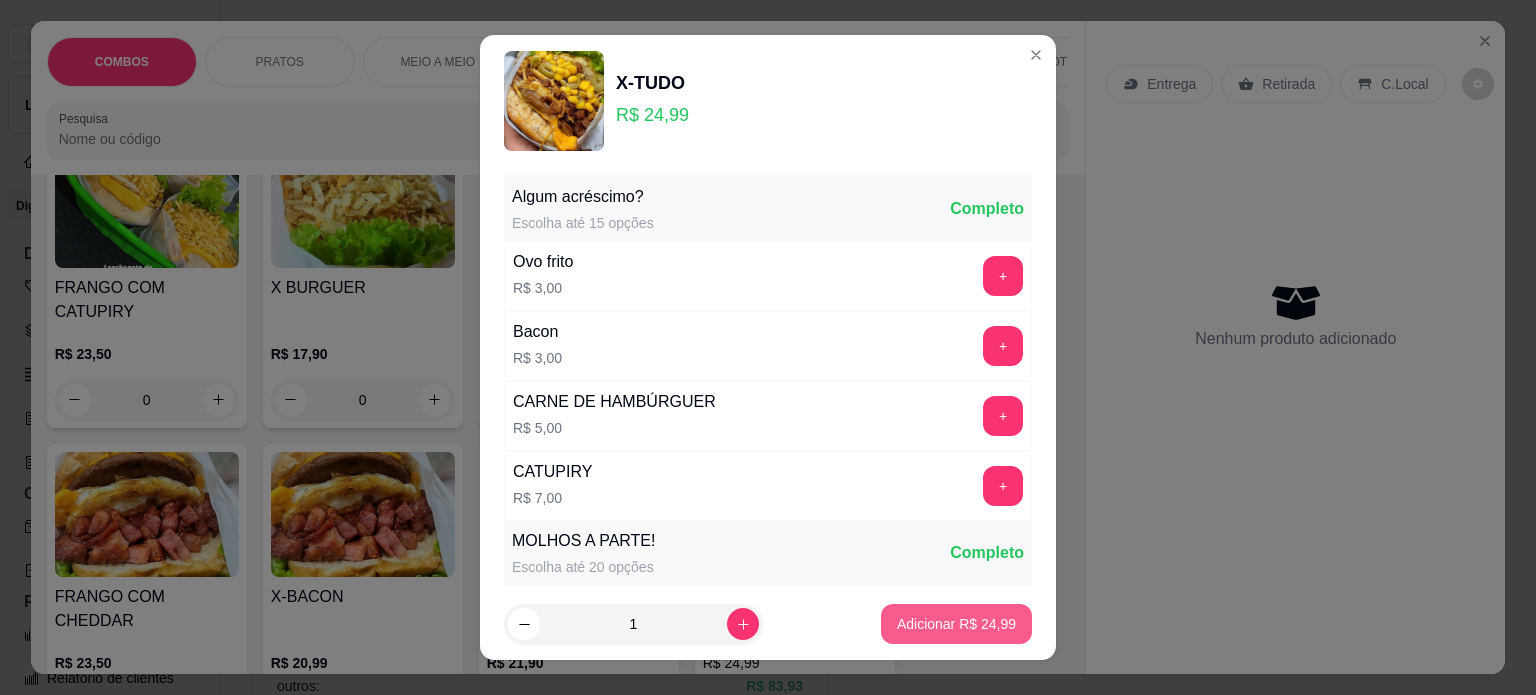 click on "Adicionar   R$ 24,99" at bounding box center (956, 624) 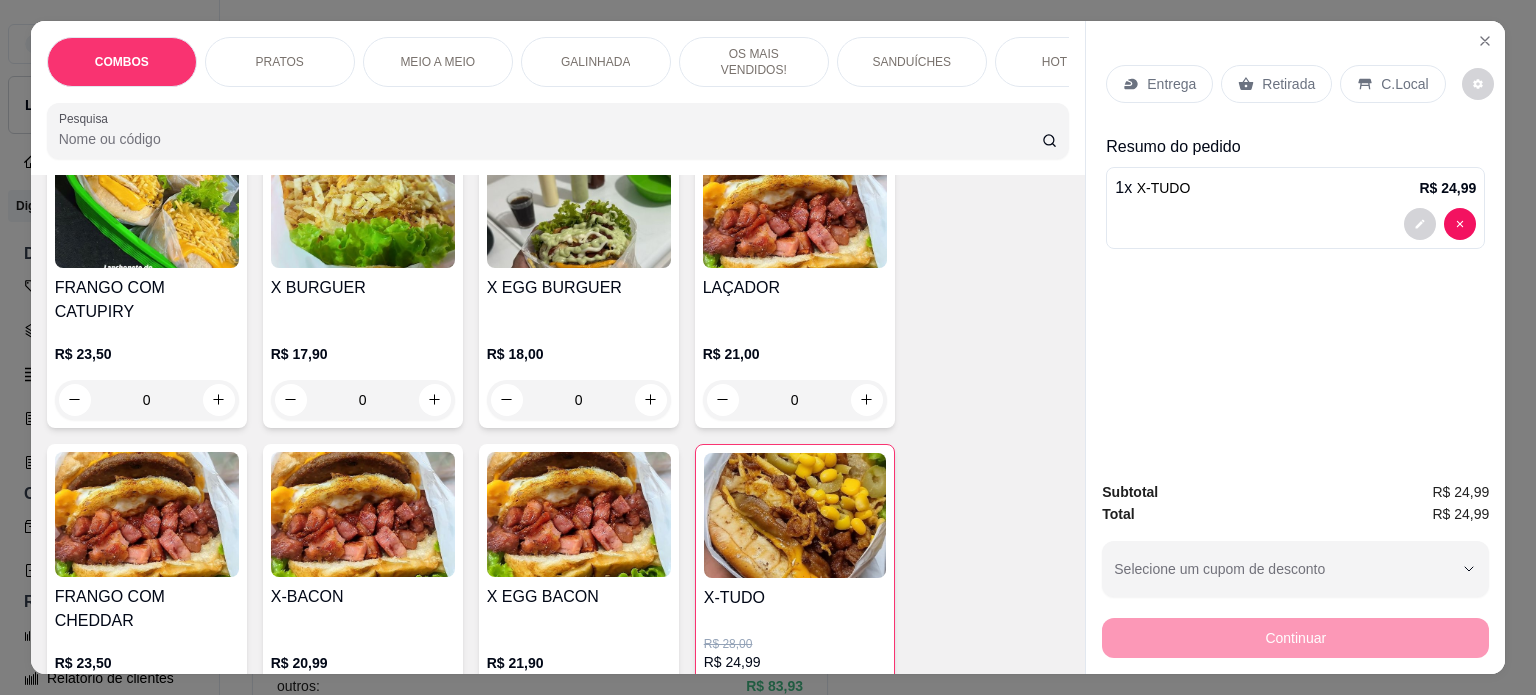 click on "C.Local" at bounding box center [1392, 84] 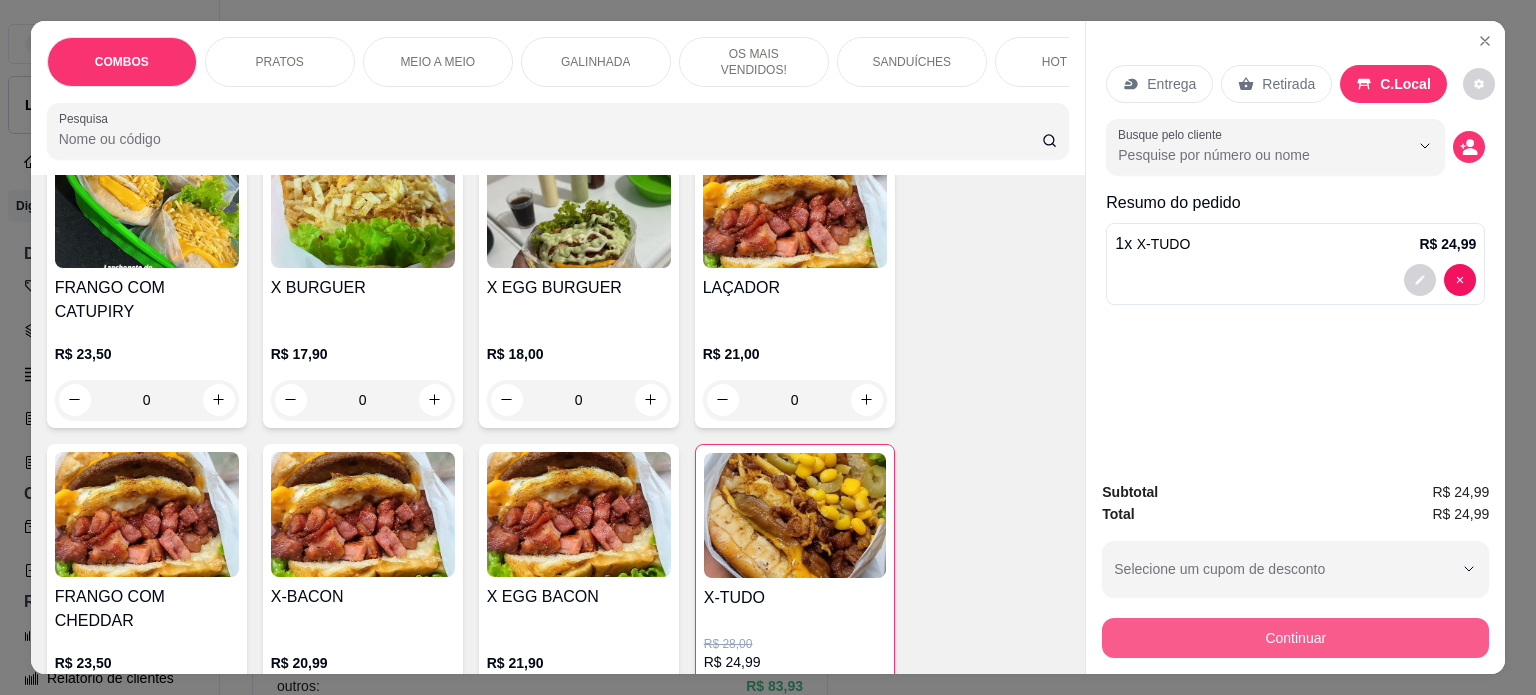 click on "Continuar" at bounding box center [1295, 638] 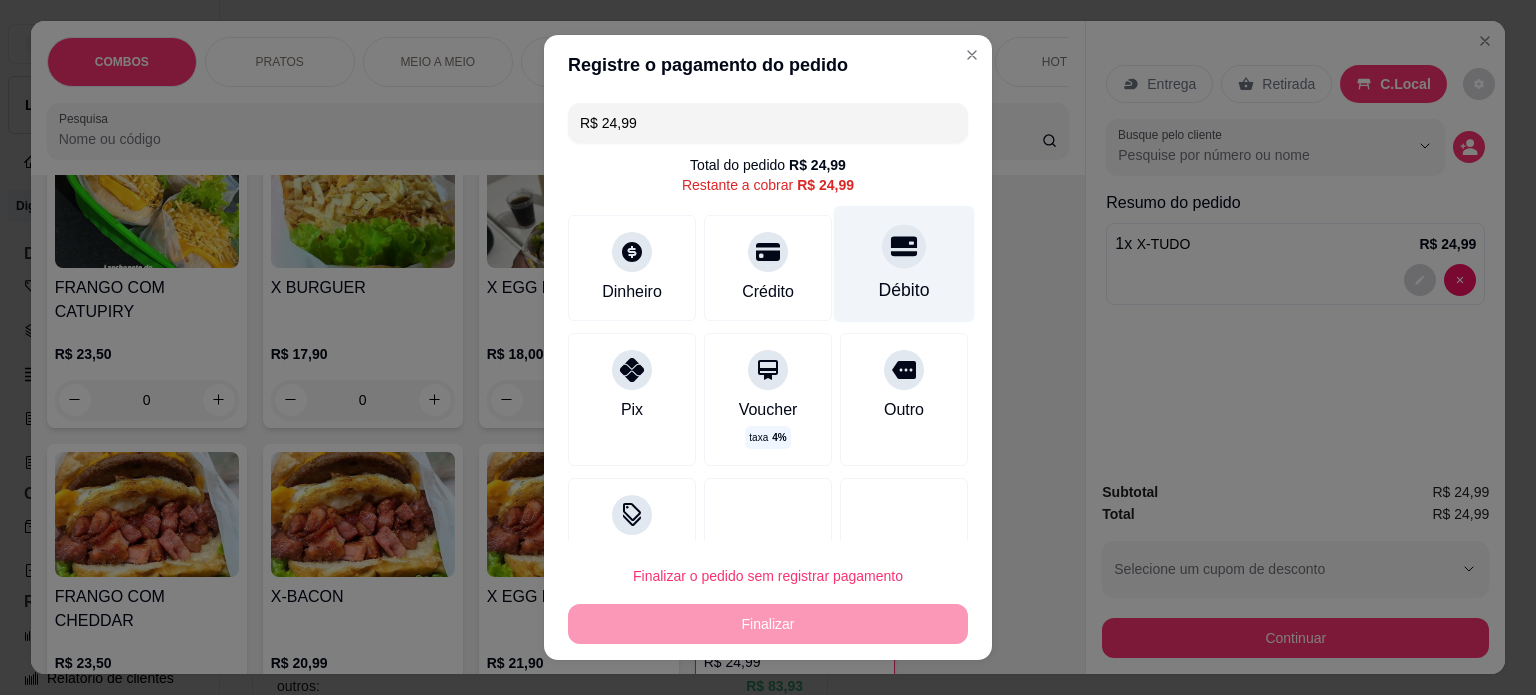 click on "Débito" at bounding box center [904, 263] 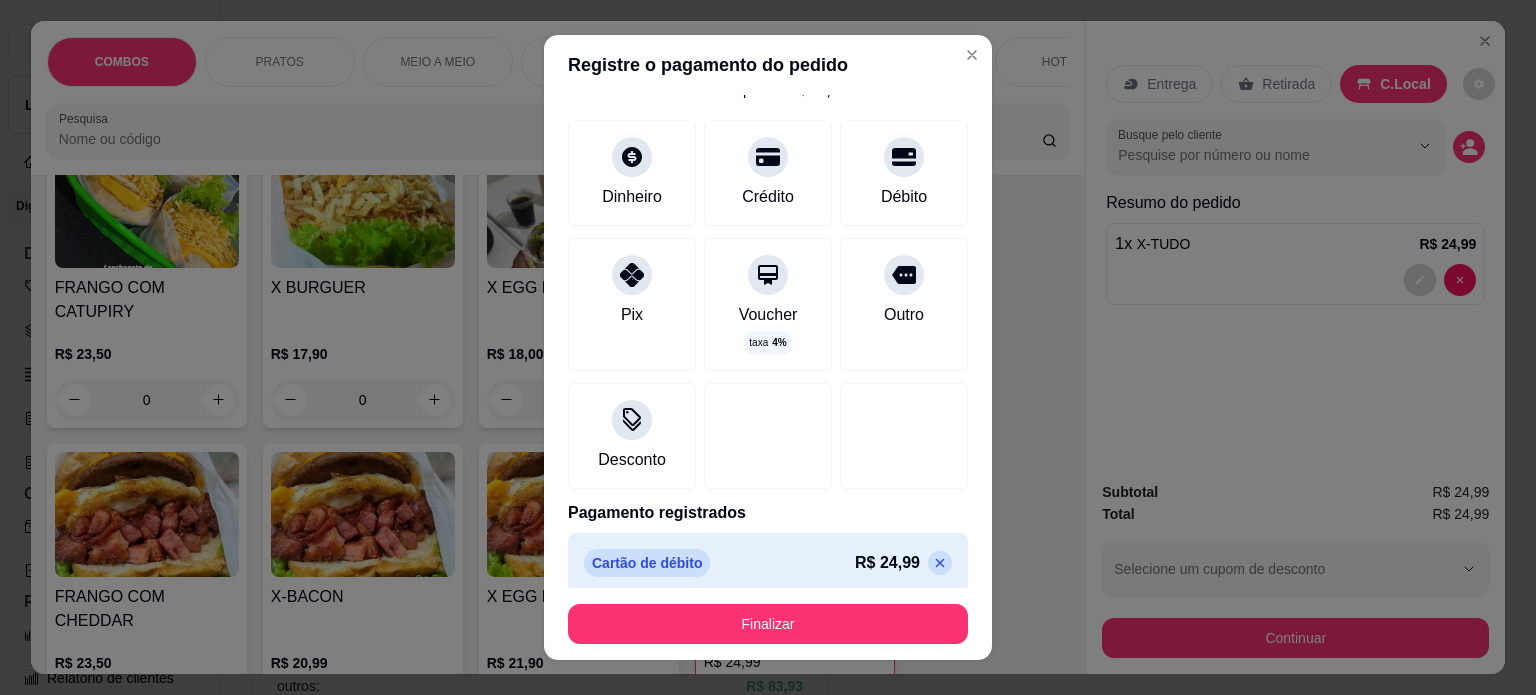 scroll, scrollTop: 85, scrollLeft: 0, axis: vertical 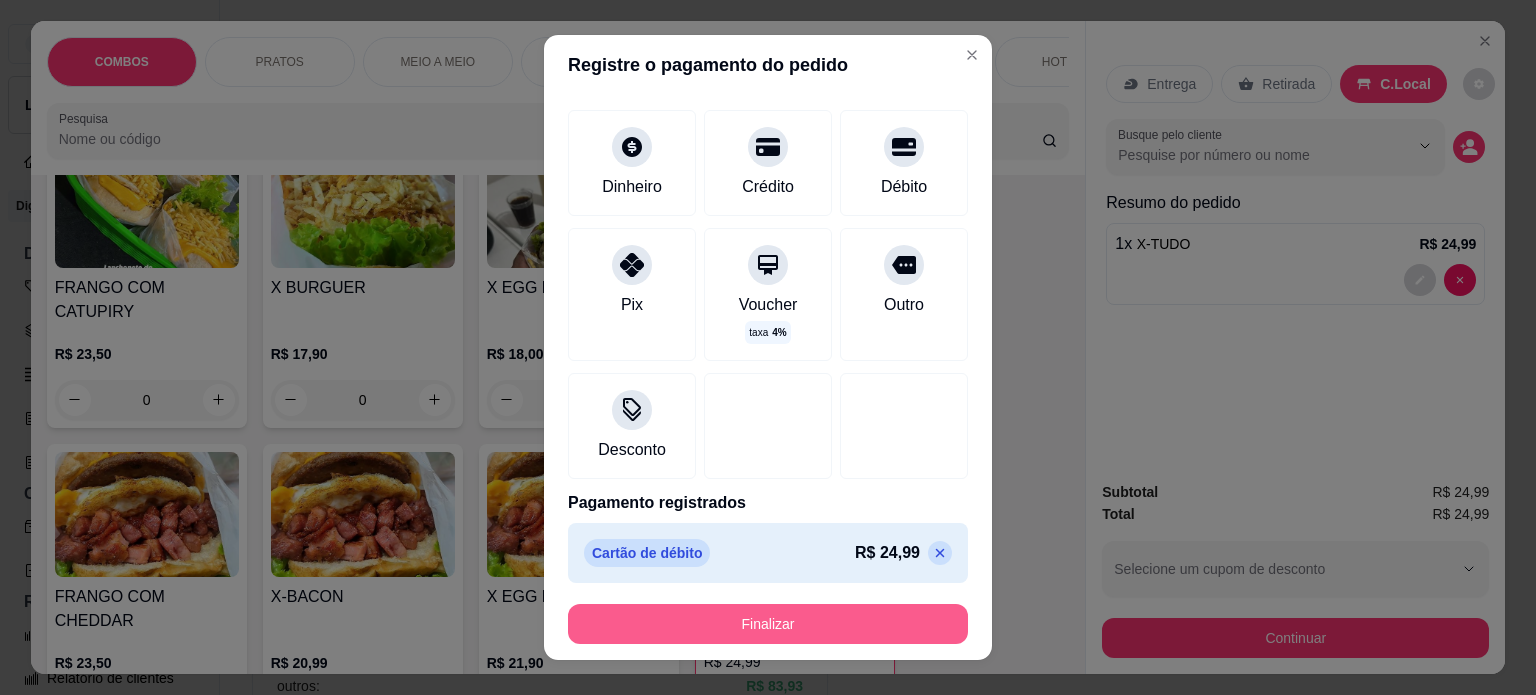 click on "Finalizar" at bounding box center [768, 624] 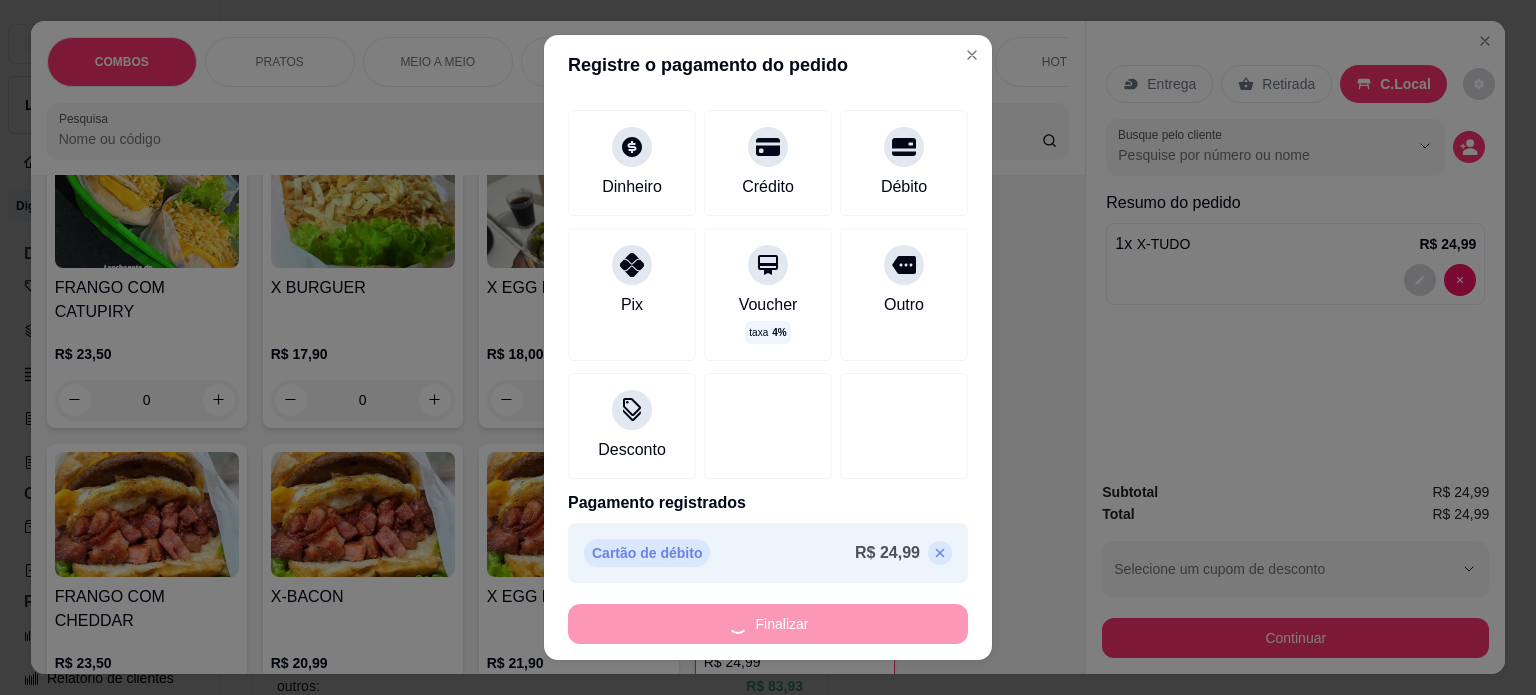 type on "0" 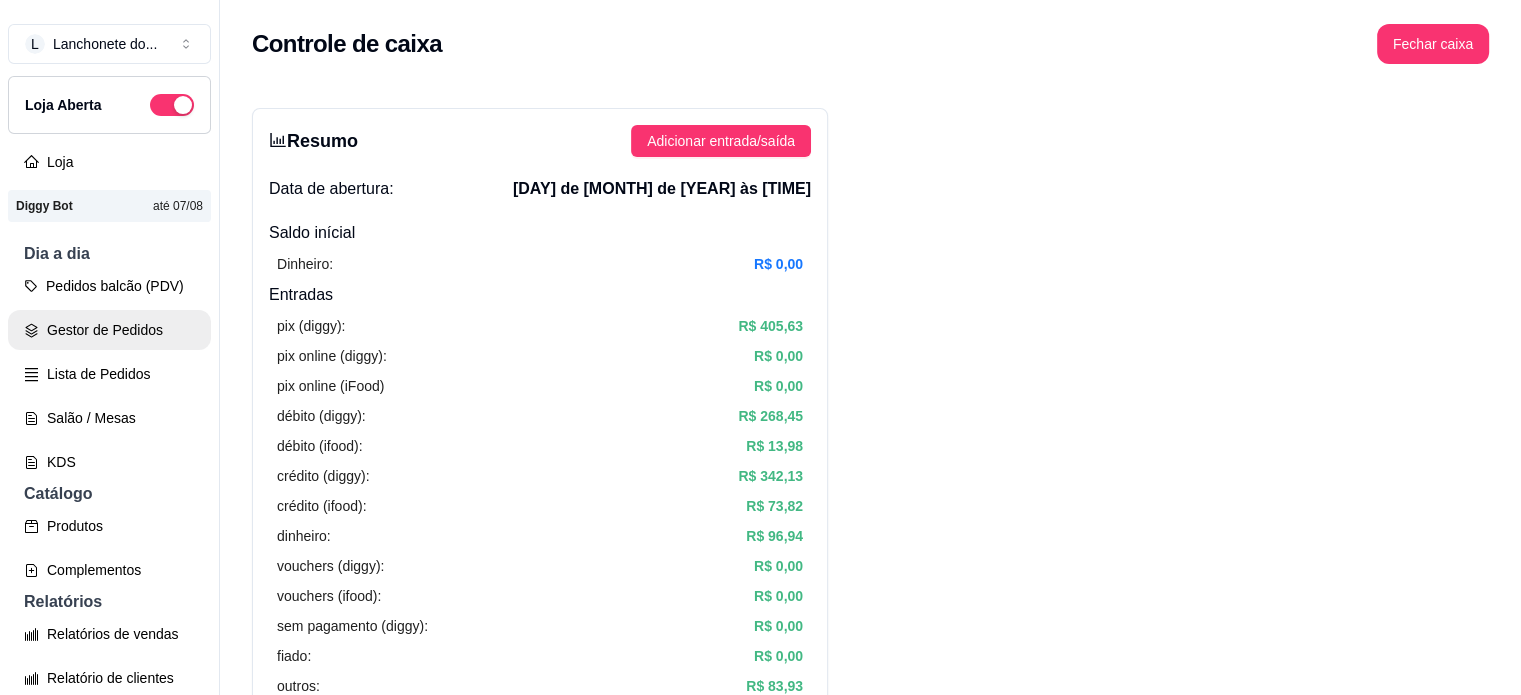 click on "Gestor de Pedidos" at bounding box center [109, 330] 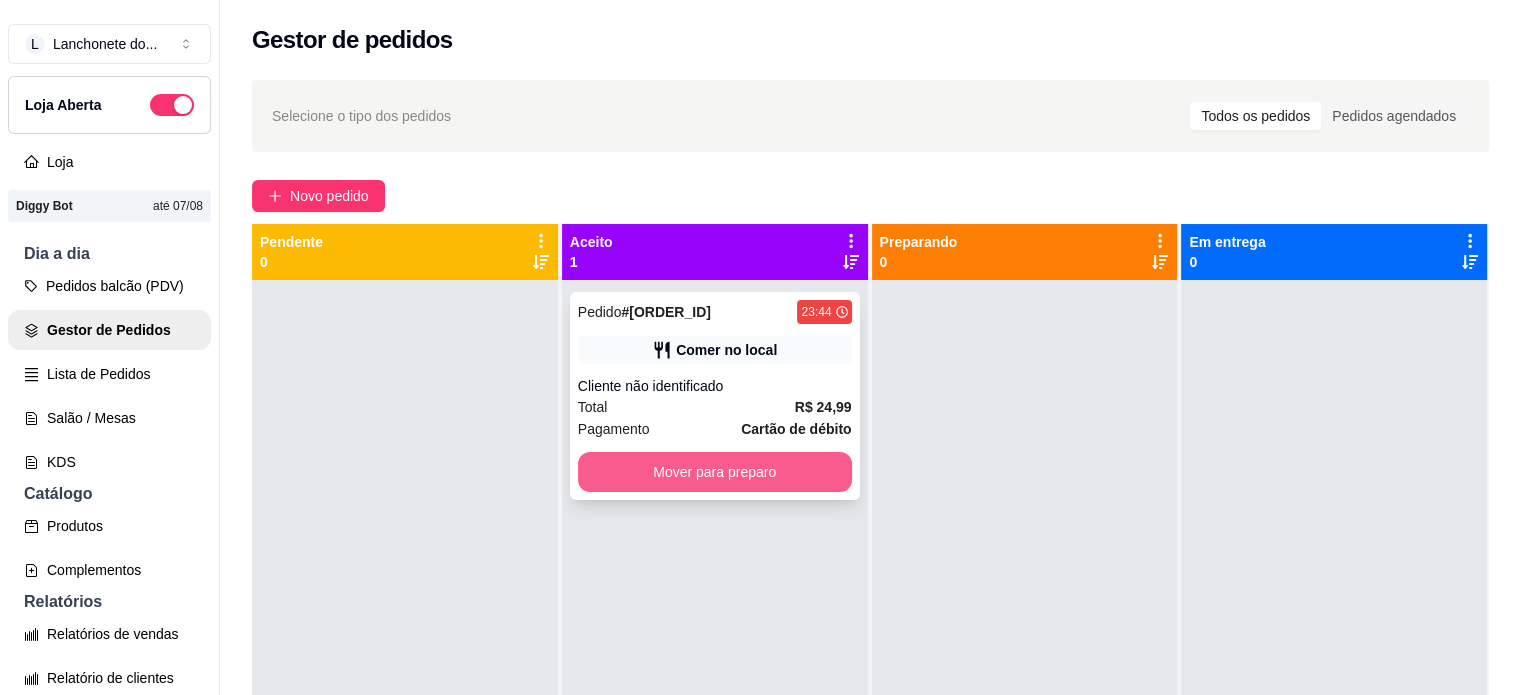 click on "Mover para preparo" at bounding box center [715, 472] 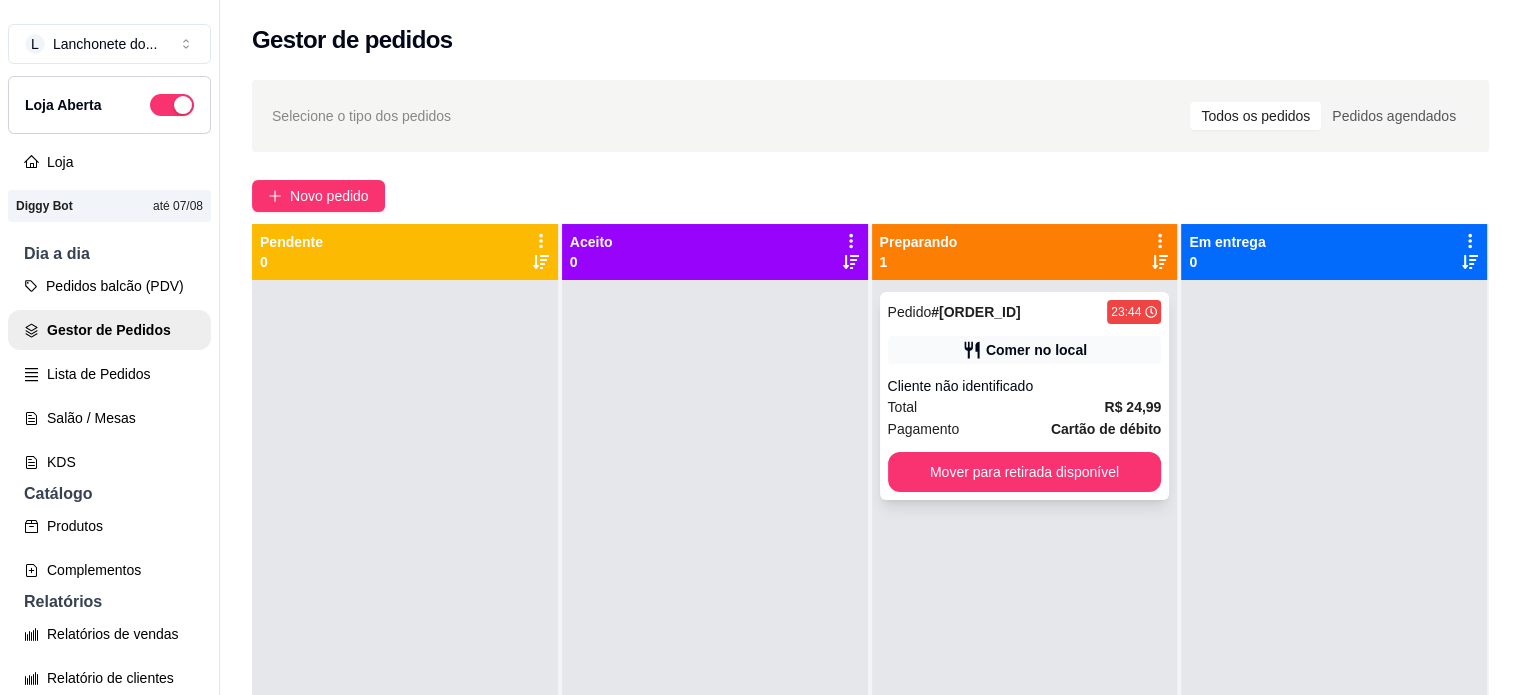 click on "Cliente não identificado" at bounding box center (1025, 386) 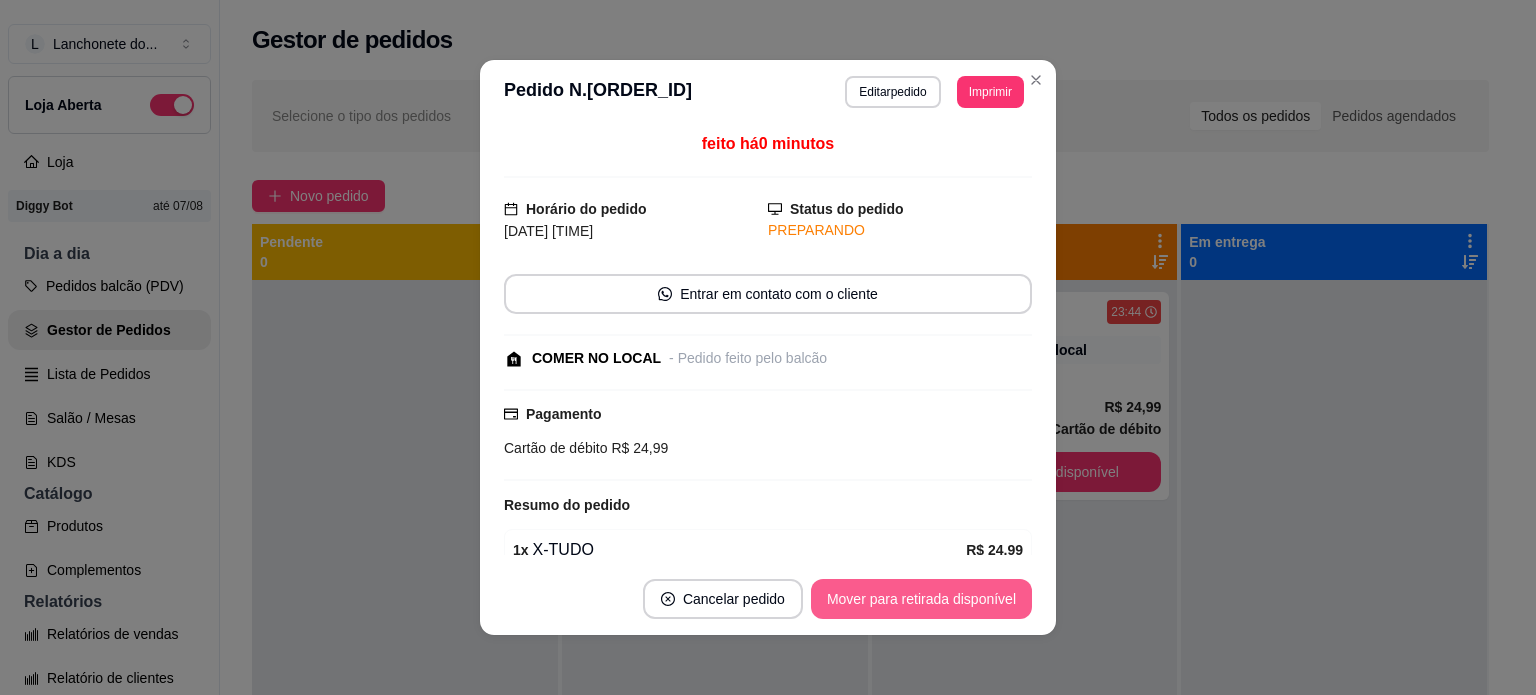 click on "Mover para retirada disponível" at bounding box center (921, 599) 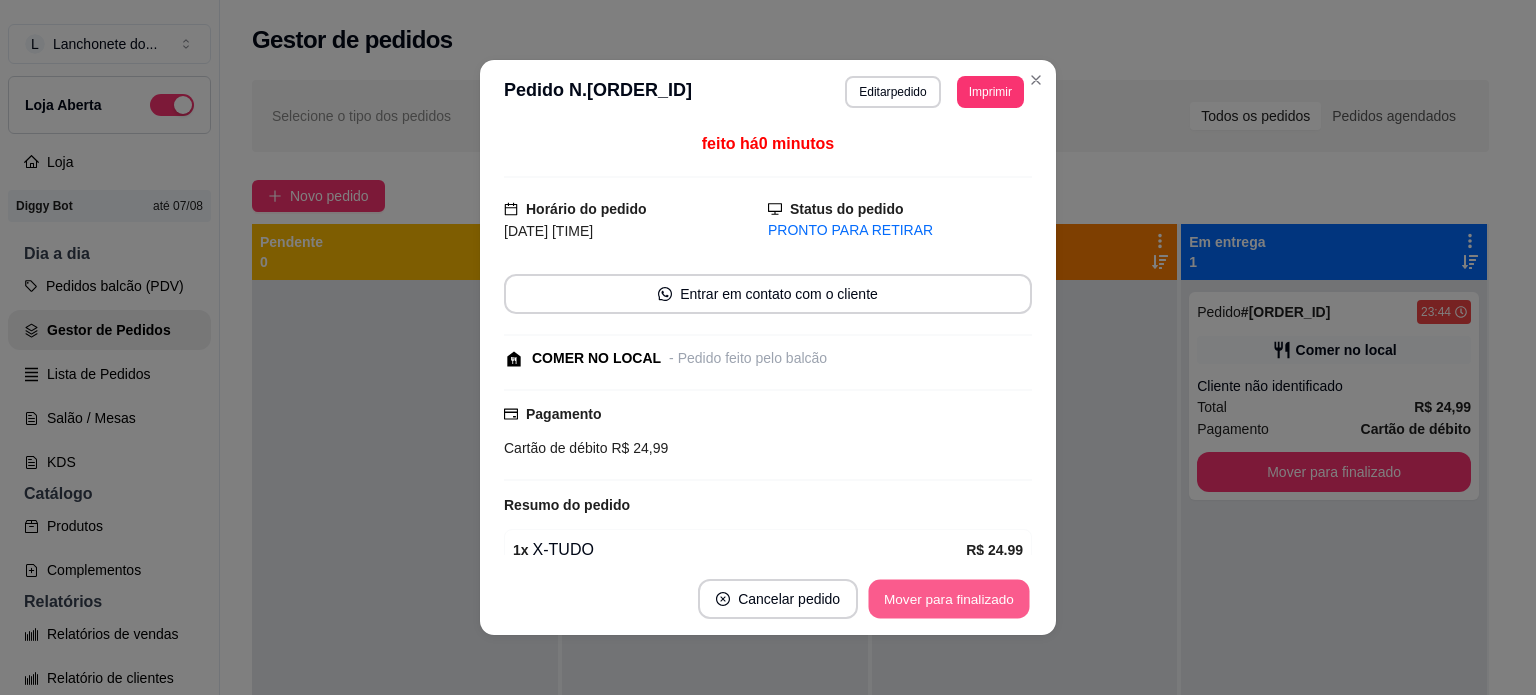 click on "Mover para finalizado" at bounding box center (949, 599) 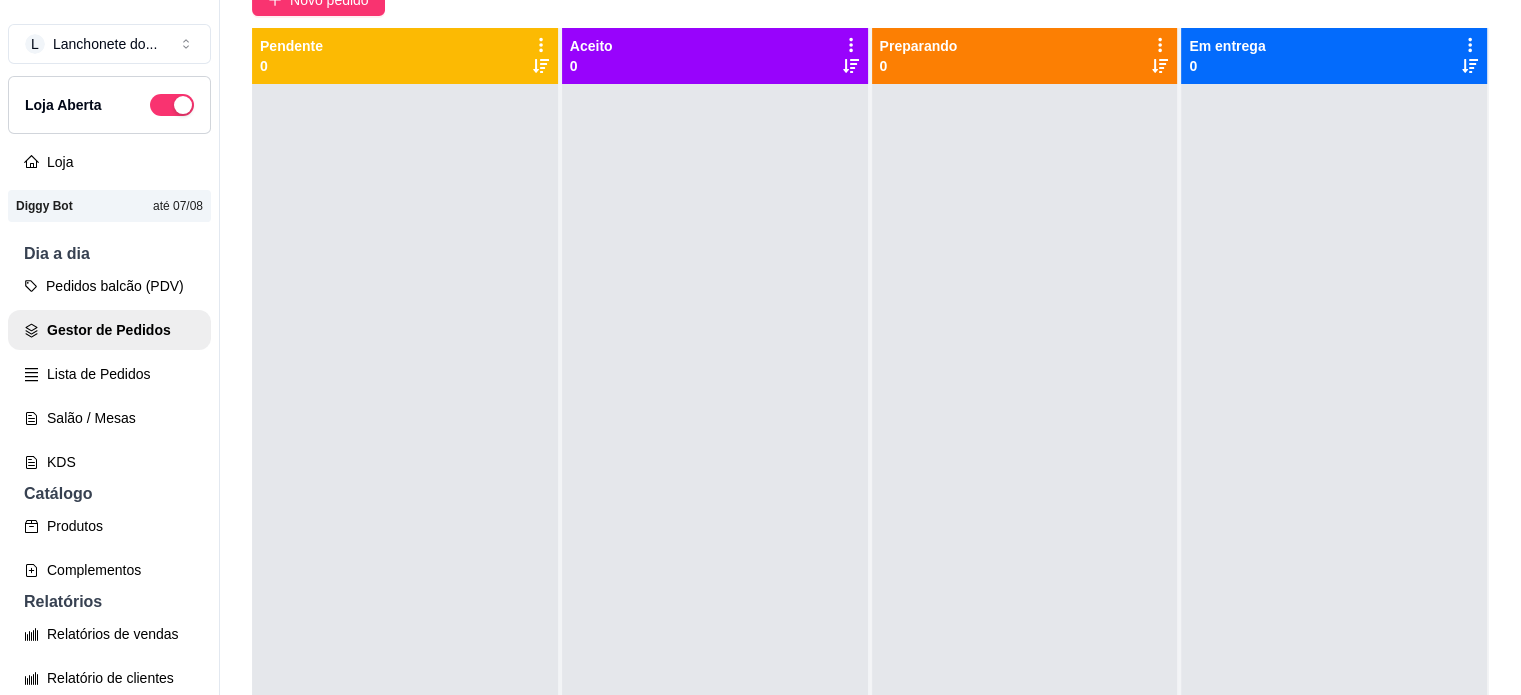 scroll, scrollTop: 204, scrollLeft: 0, axis: vertical 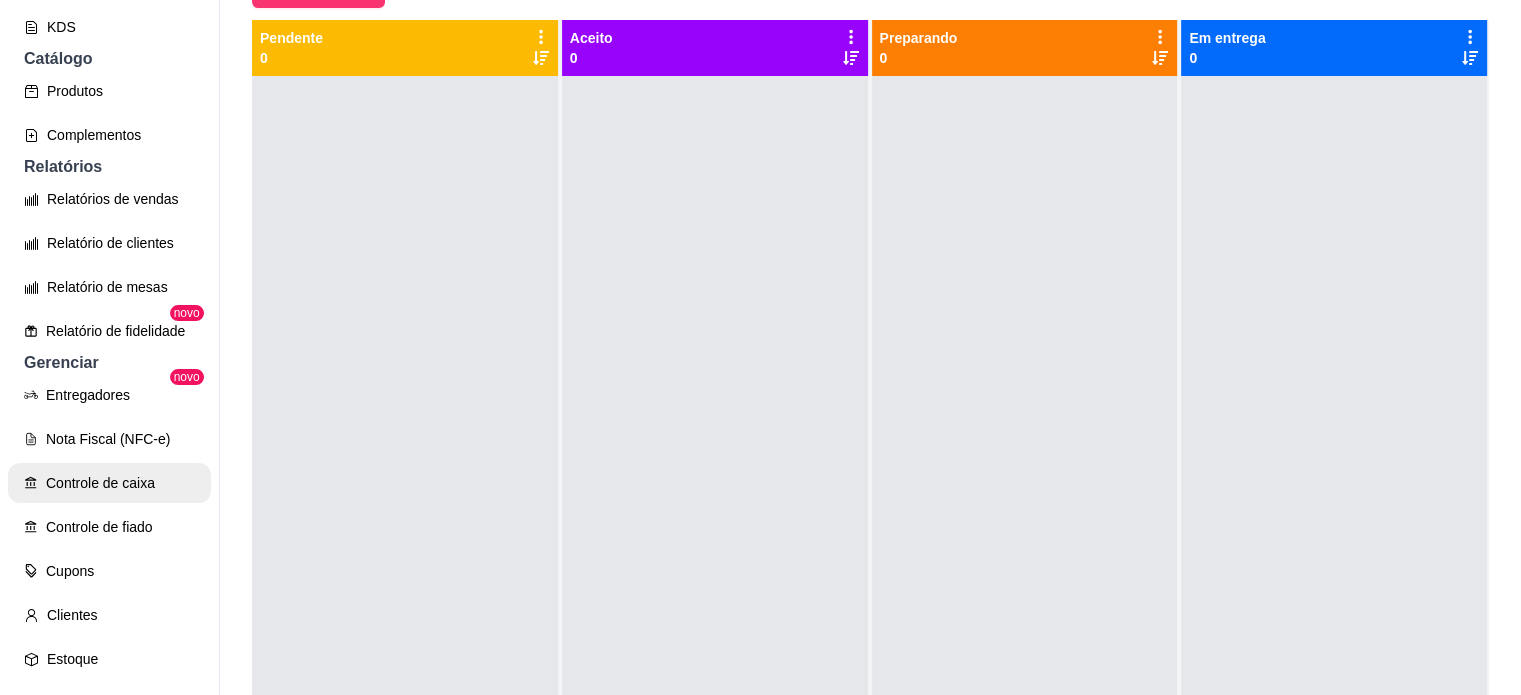 click on "Controle de caixa" at bounding box center (109, 483) 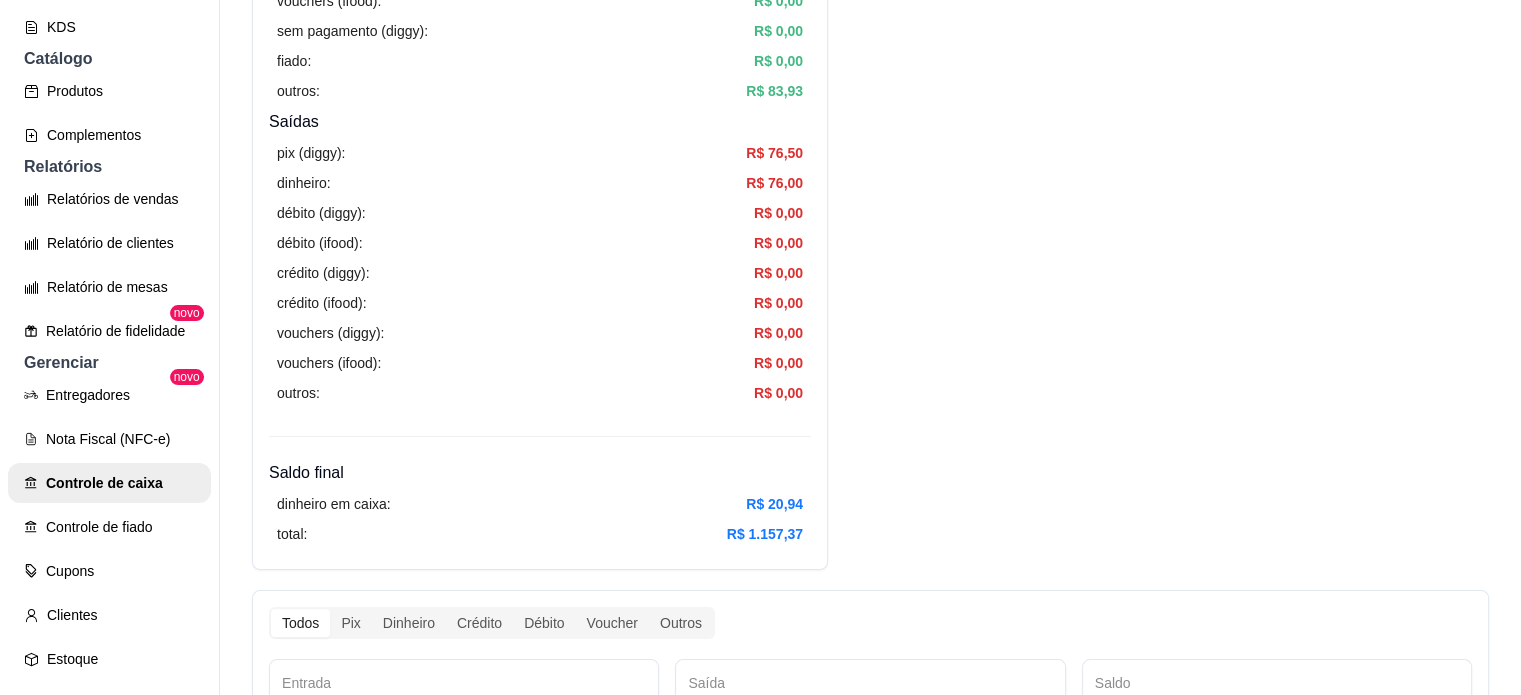 scroll, scrollTop: 1190, scrollLeft: 0, axis: vertical 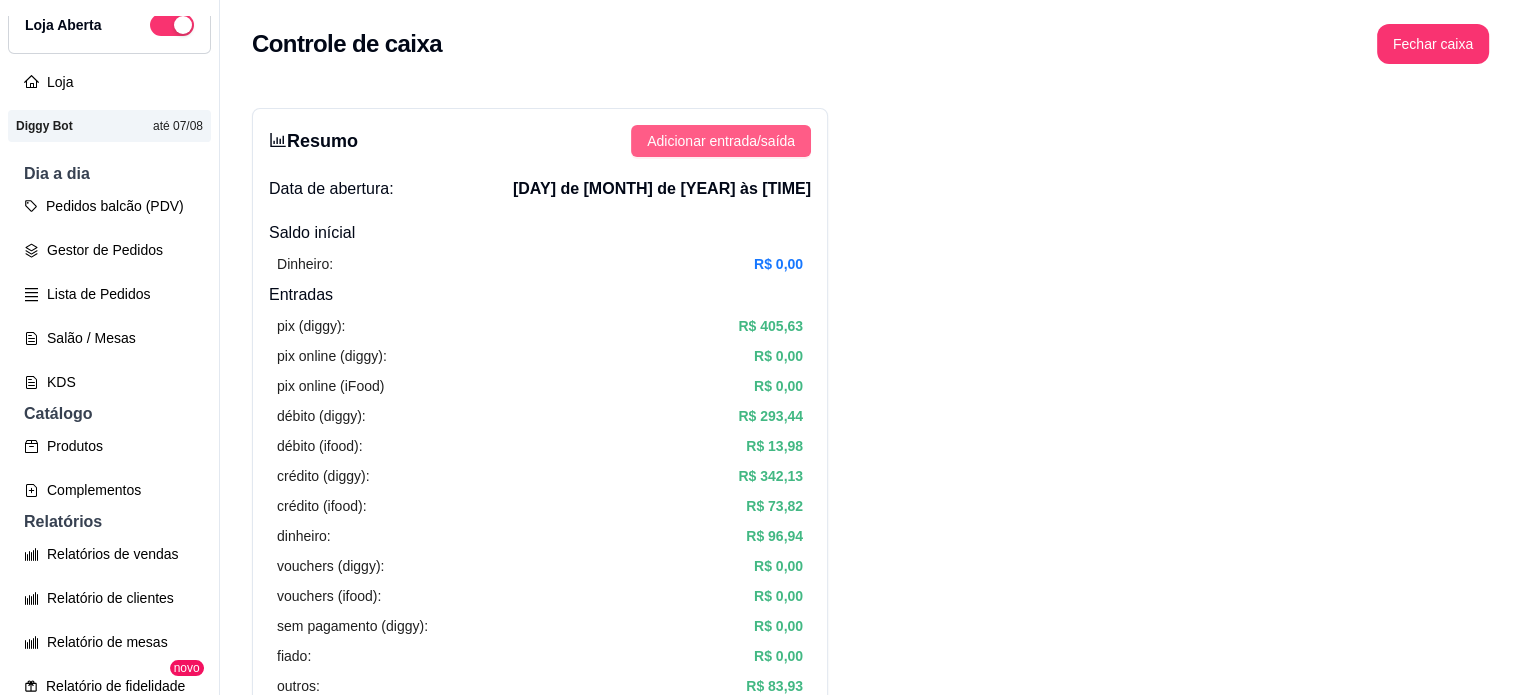 click on "Adicionar entrada/saída" at bounding box center [721, 141] 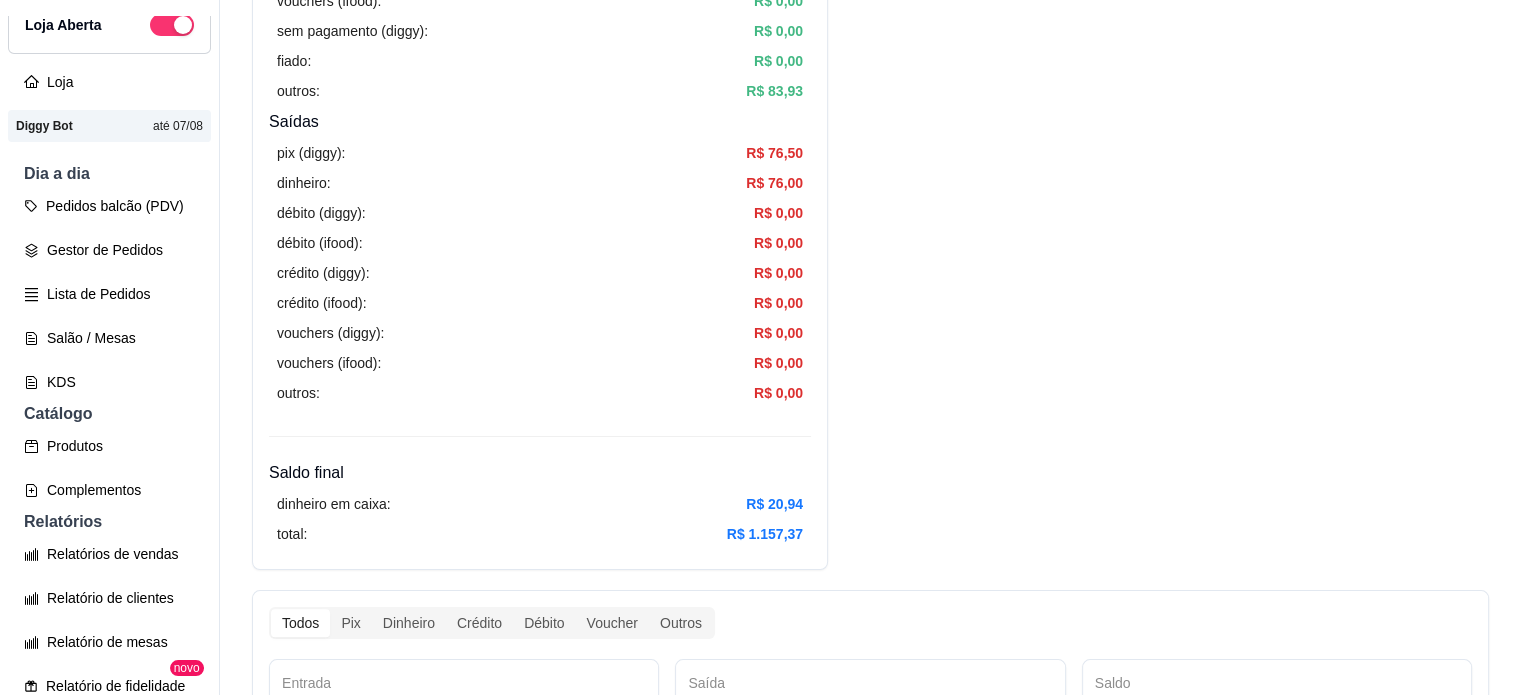 scroll, scrollTop: 1190, scrollLeft: 0, axis: vertical 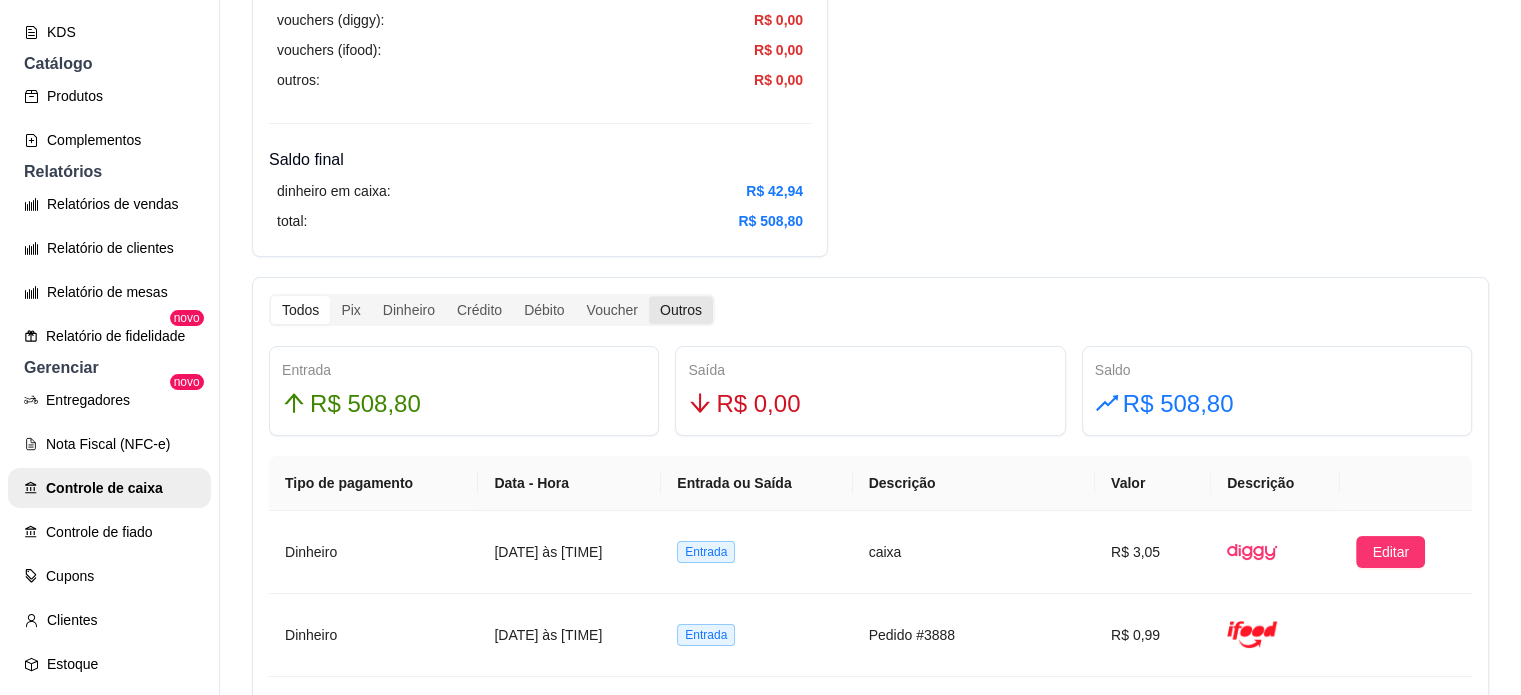 click on "Outros" at bounding box center [681, 310] 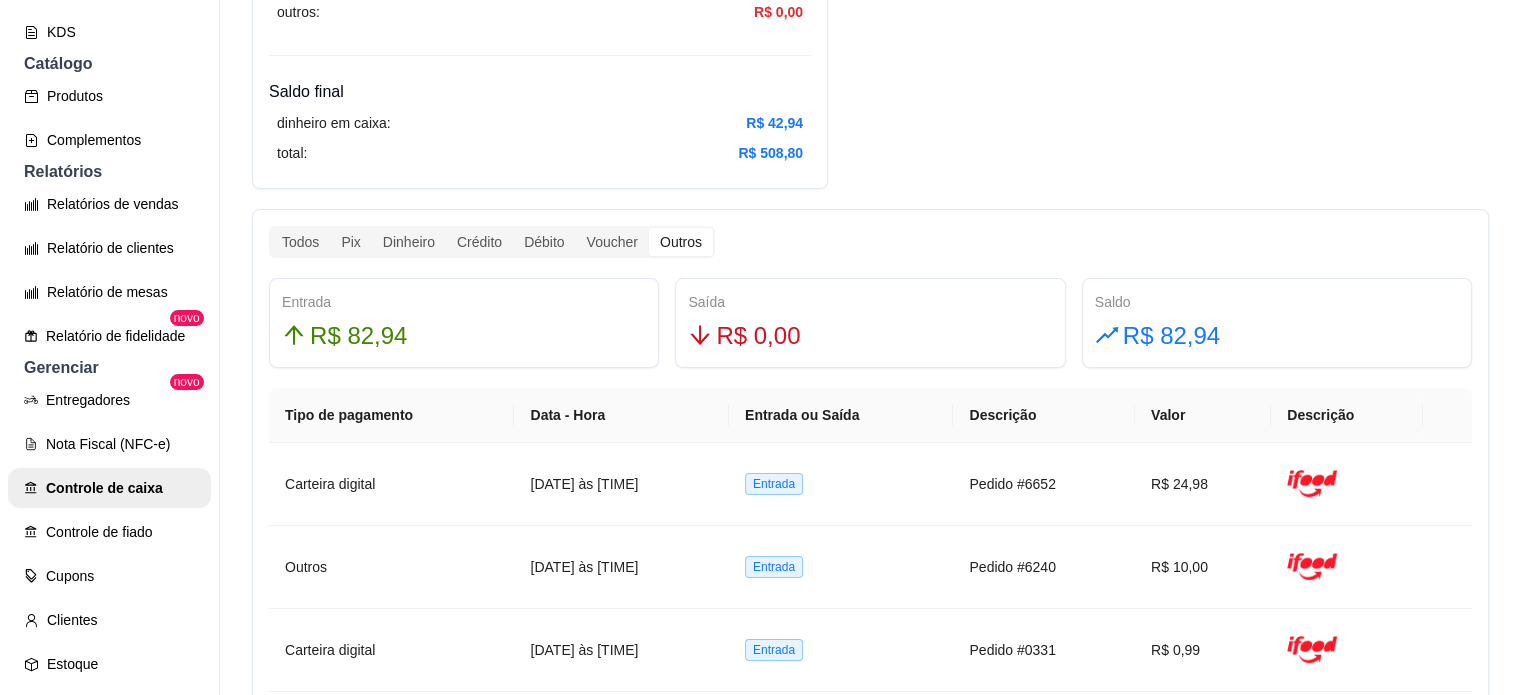 scroll, scrollTop: 956, scrollLeft: 0, axis: vertical 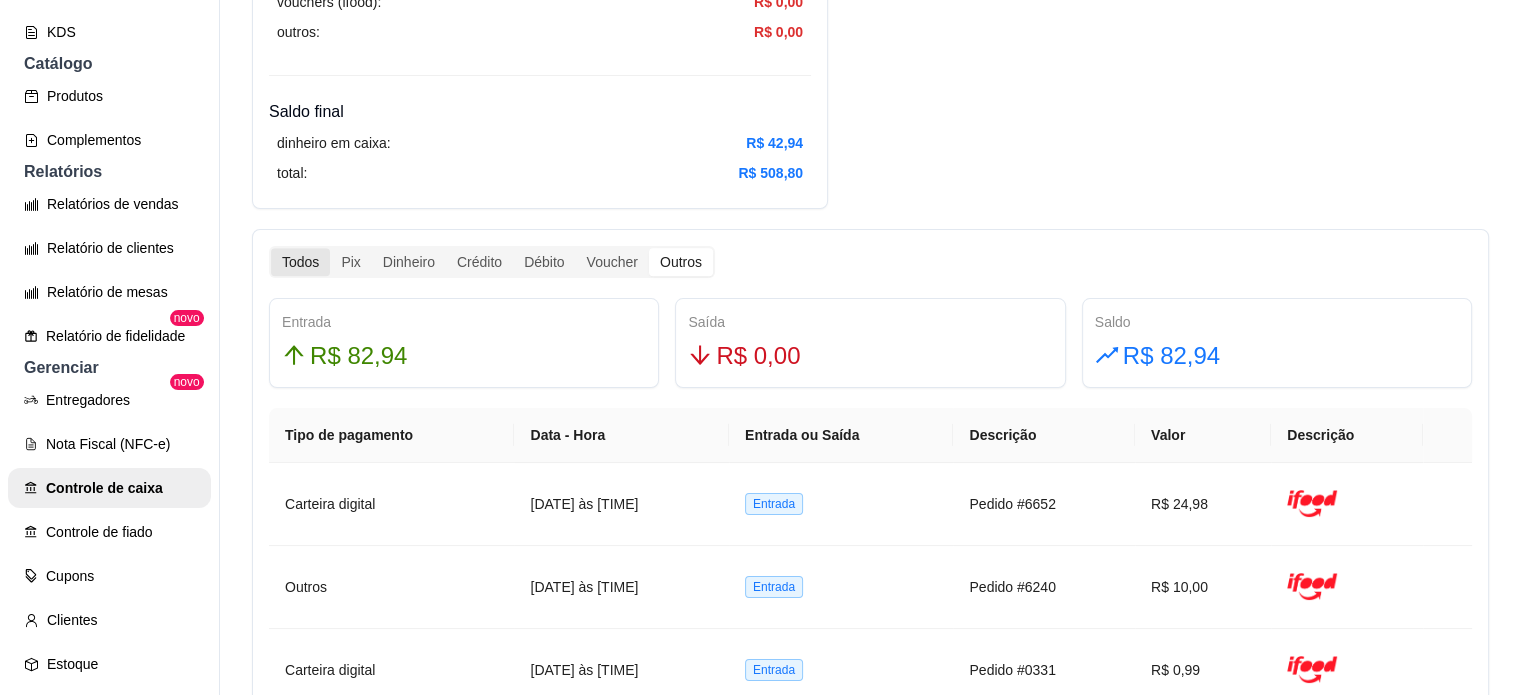 click on "Todos" at bounding box center [300, 262] 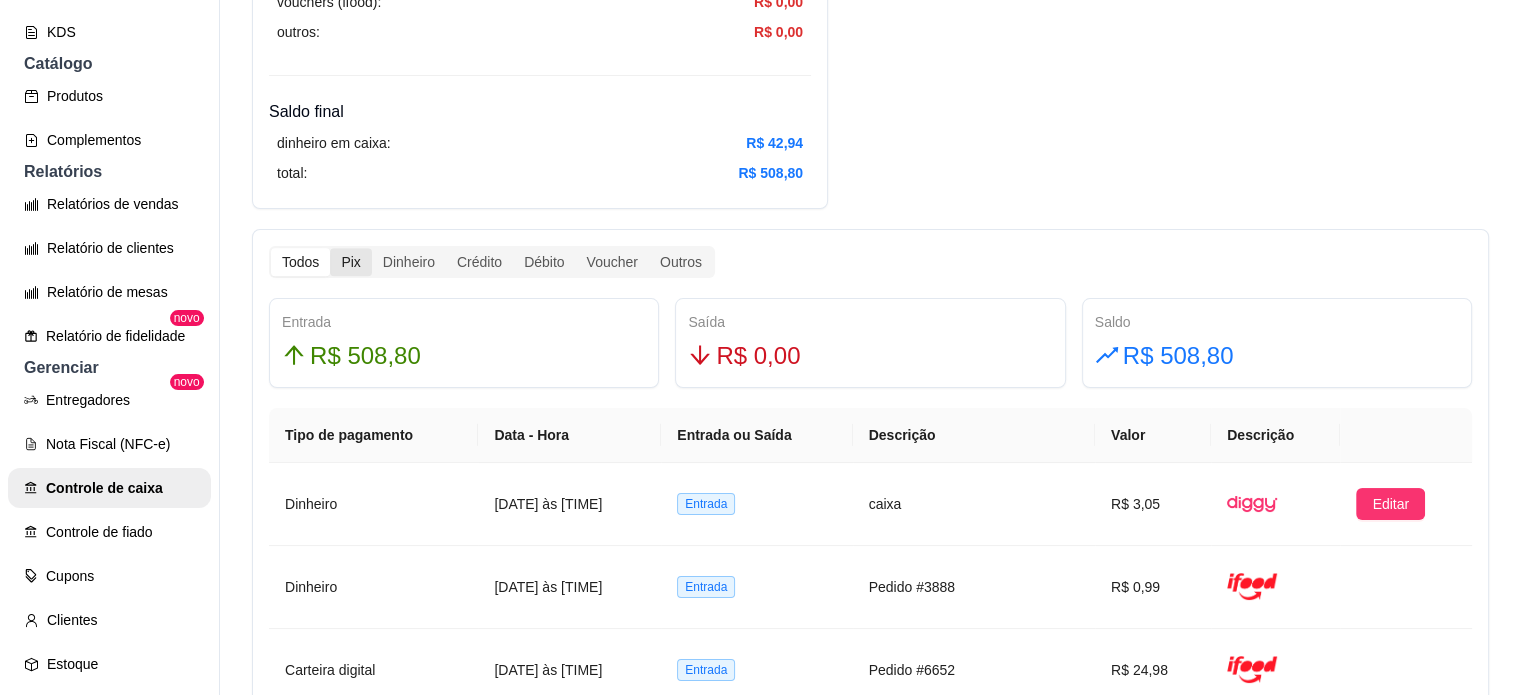 click on "Pix" at bounding box center (350, 262) 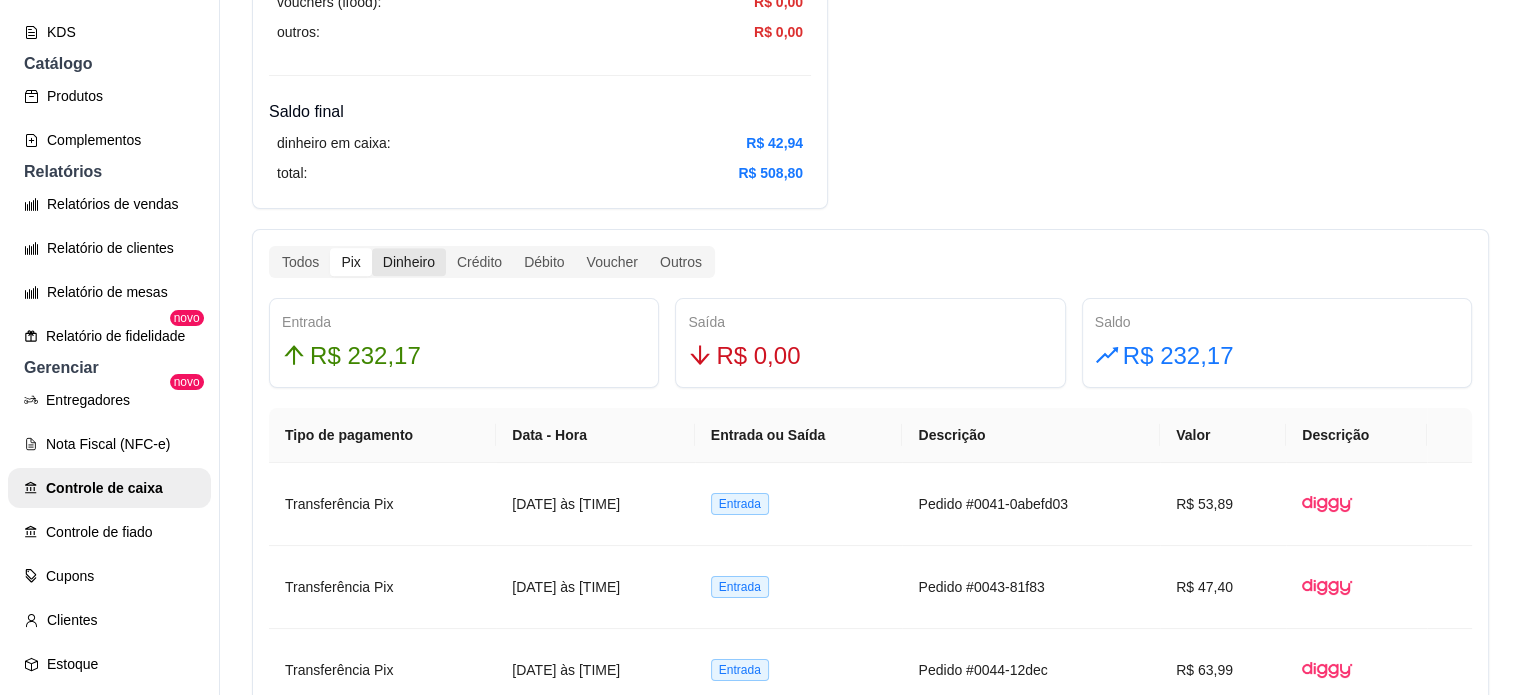 click on "Dinheiro" at bounding box center [409, 262] 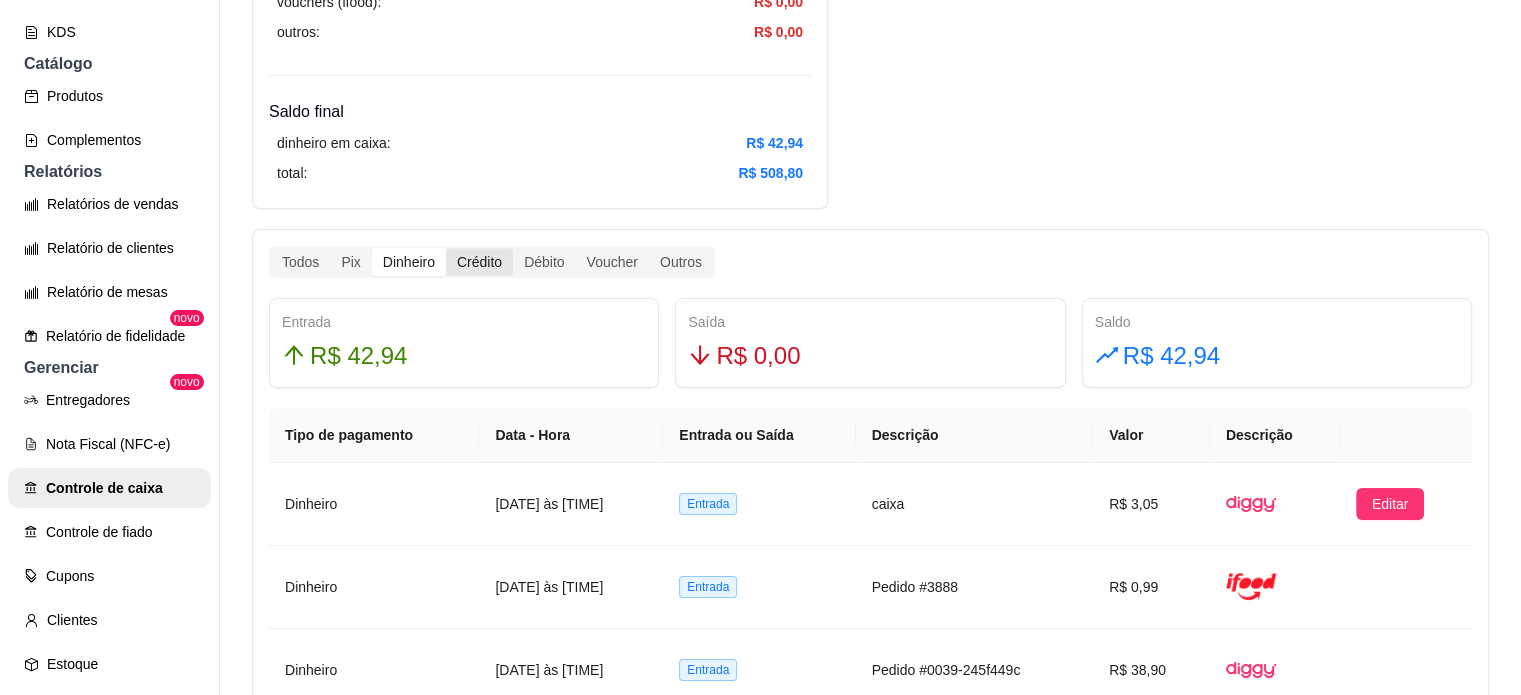 click on "Crédito" at bounding box center (479, 262) 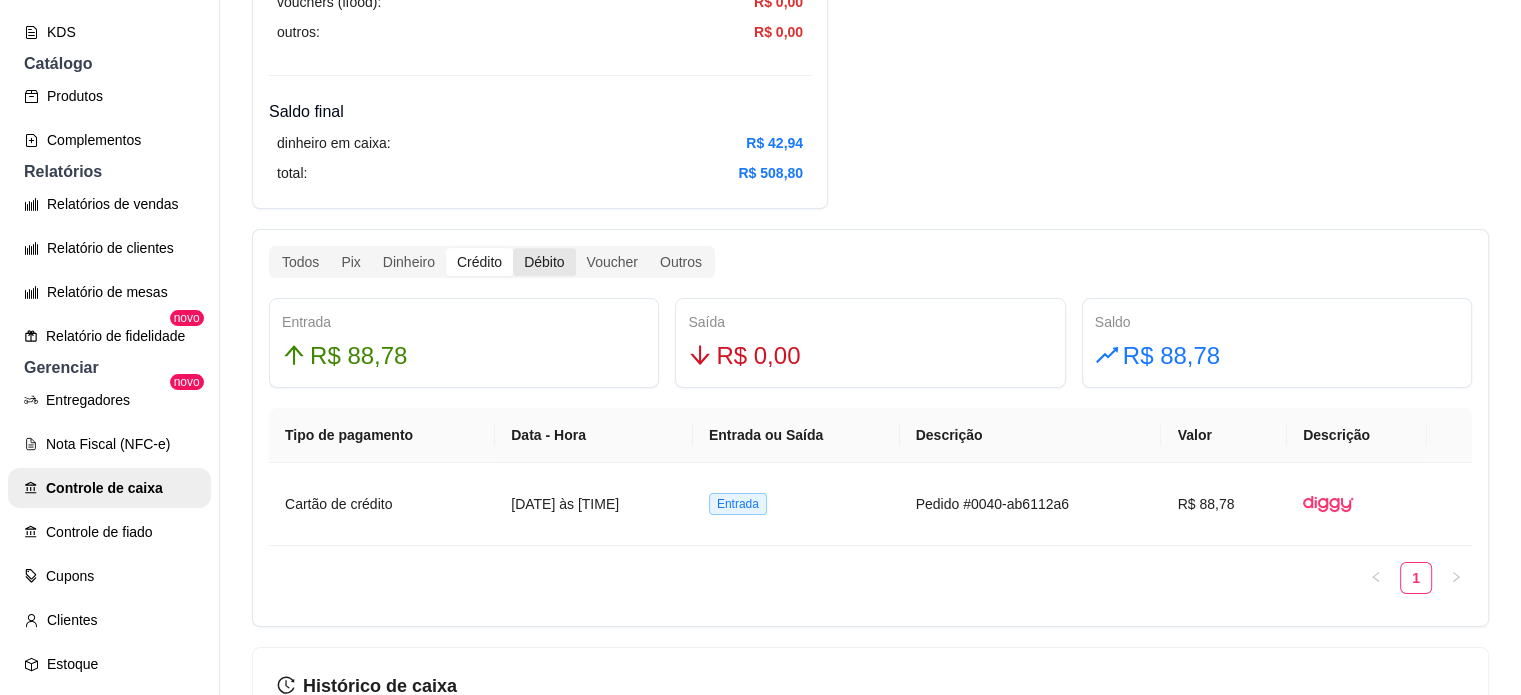 click on "Débito" at bounding box center (544, 262) 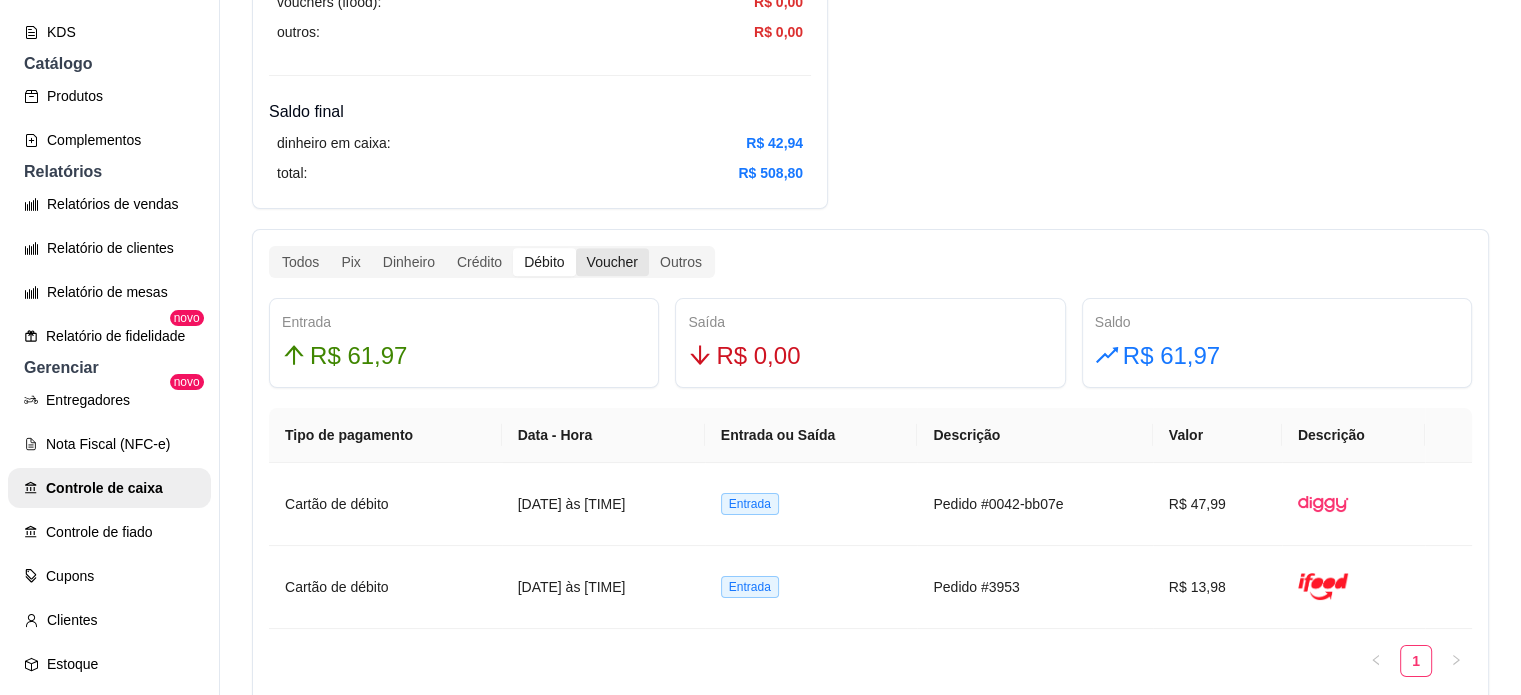 click on "Voucher" at bounding box center (612, 262) 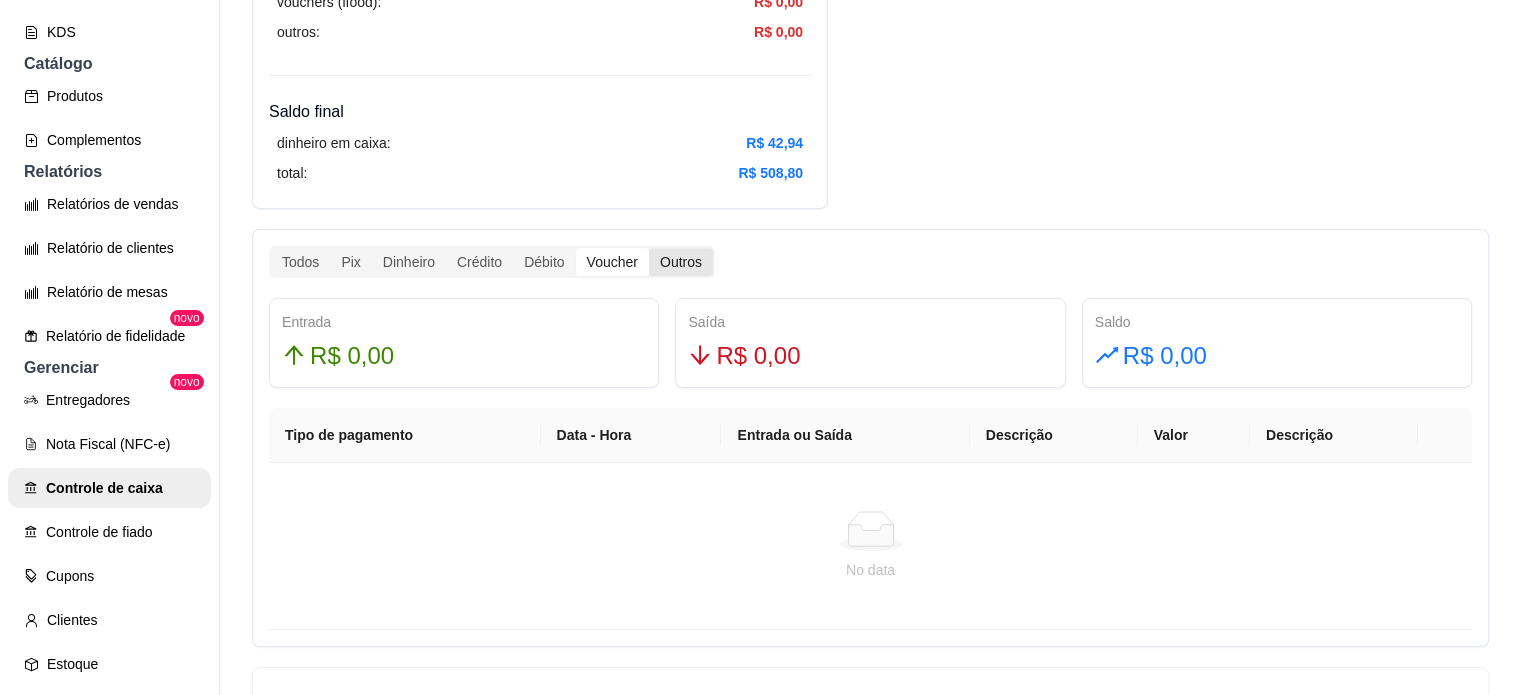 click on "Outros" at bounding box center (681, 262) 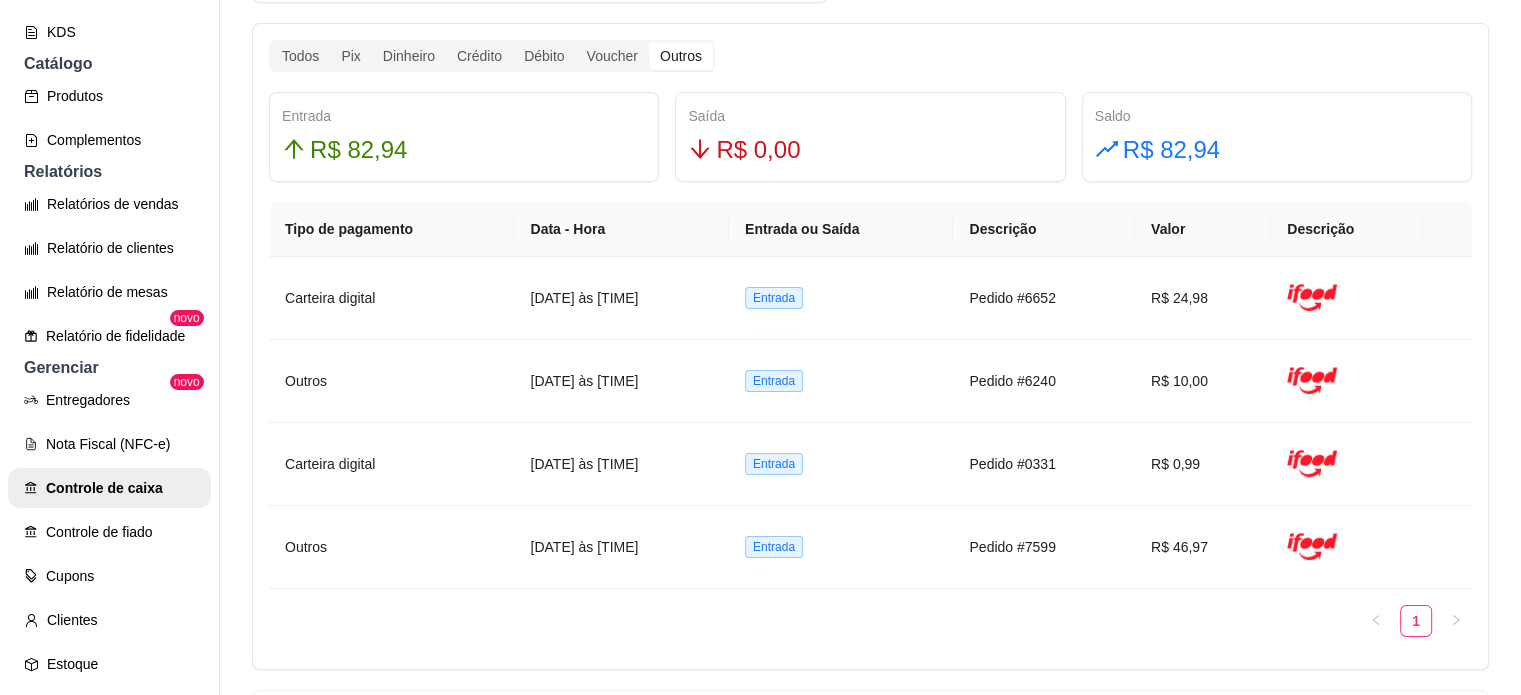scroll, scrollTop: 1158, scrollLeft: 0, axis: vertical 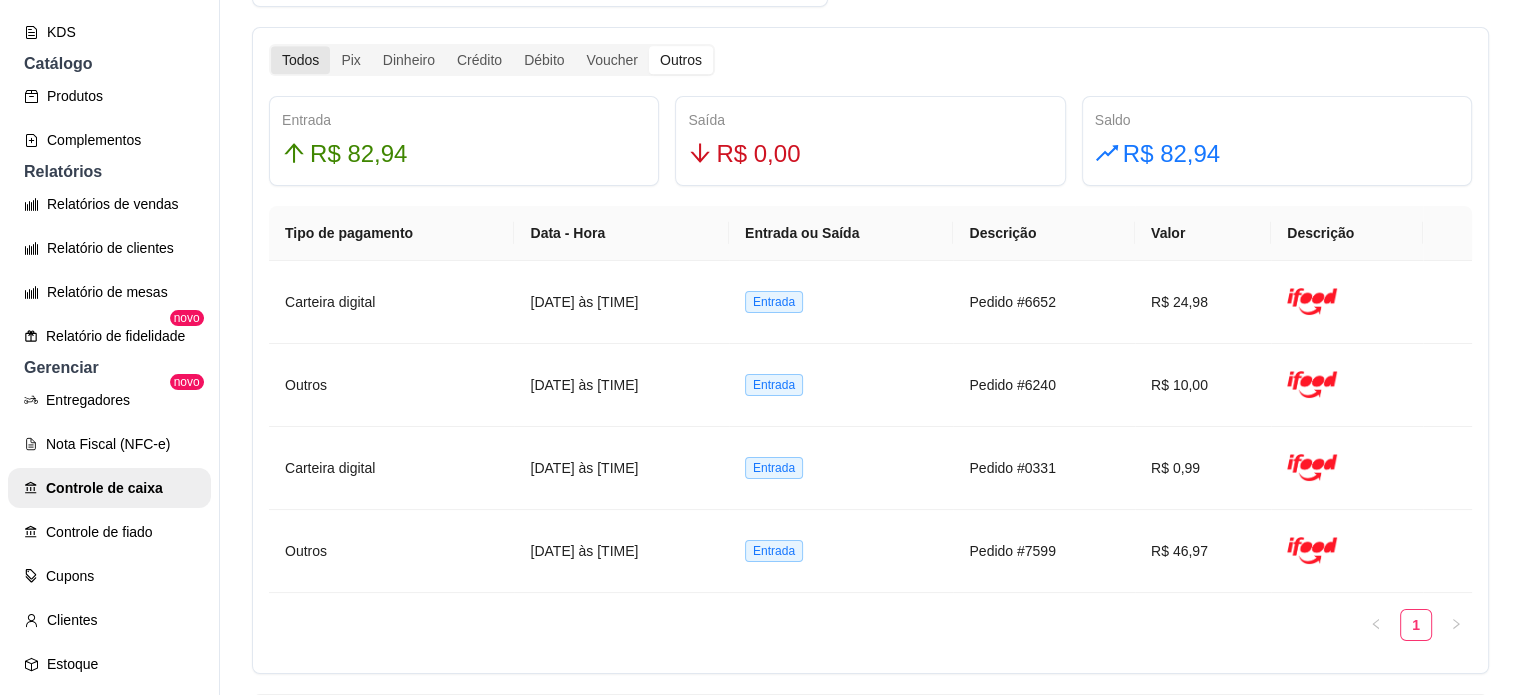 click on "Todos" at bounding box center (300, 60) 